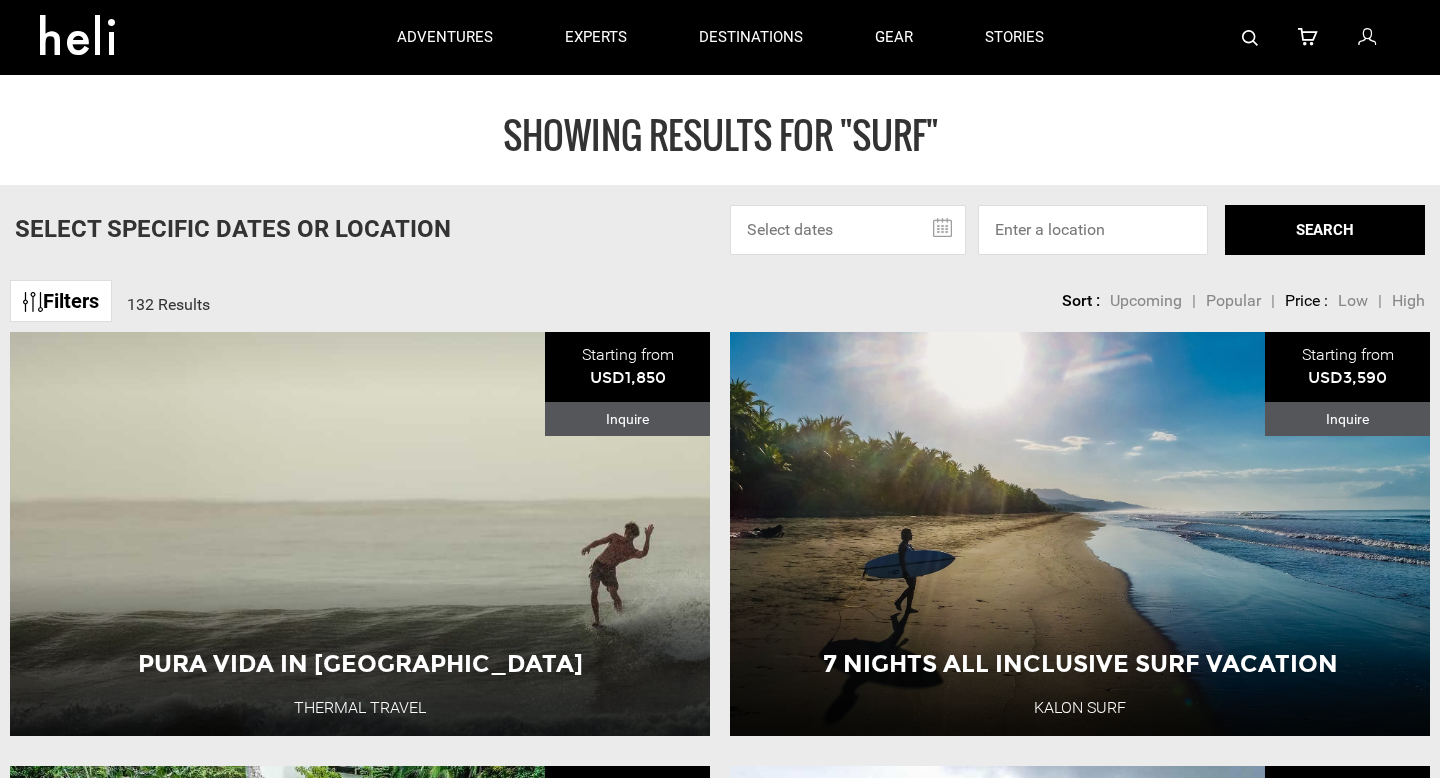 scroll, scrollTop: 0, scrollLeft: 0, axis: both 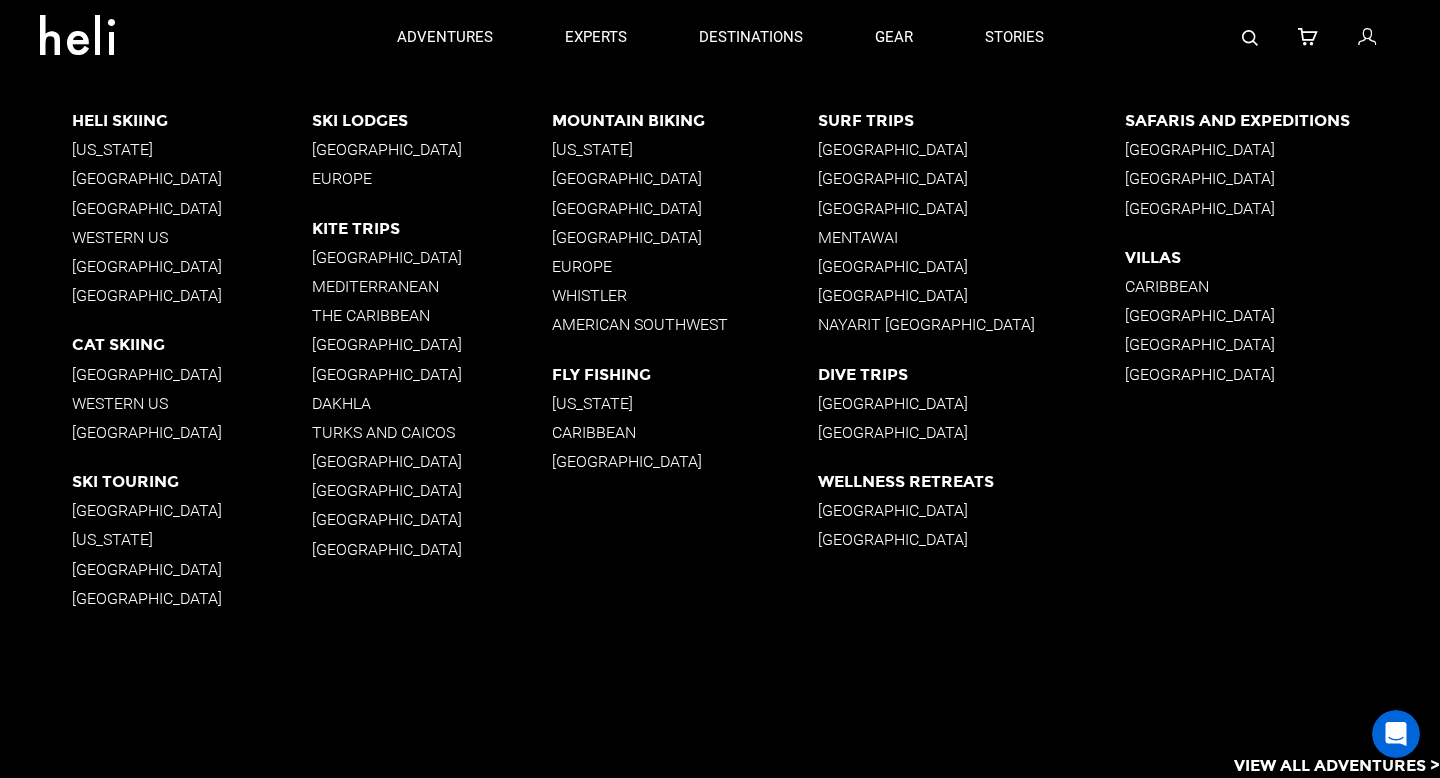 click on "[GEOGRAPHIC_DATA]" at bounding box center [971, 149] 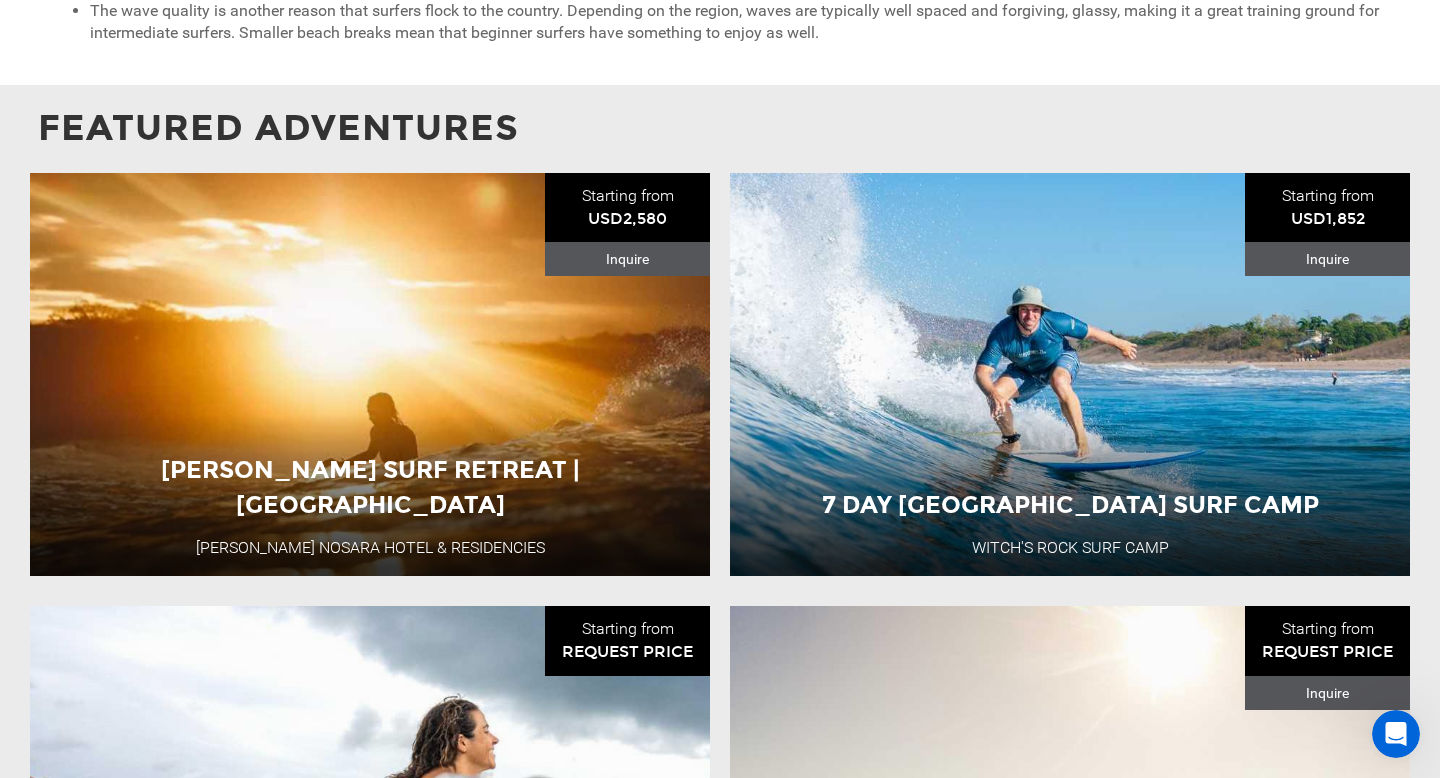 scroll, scrollTop: 1492, scrollLeft: 0, axis: vertical 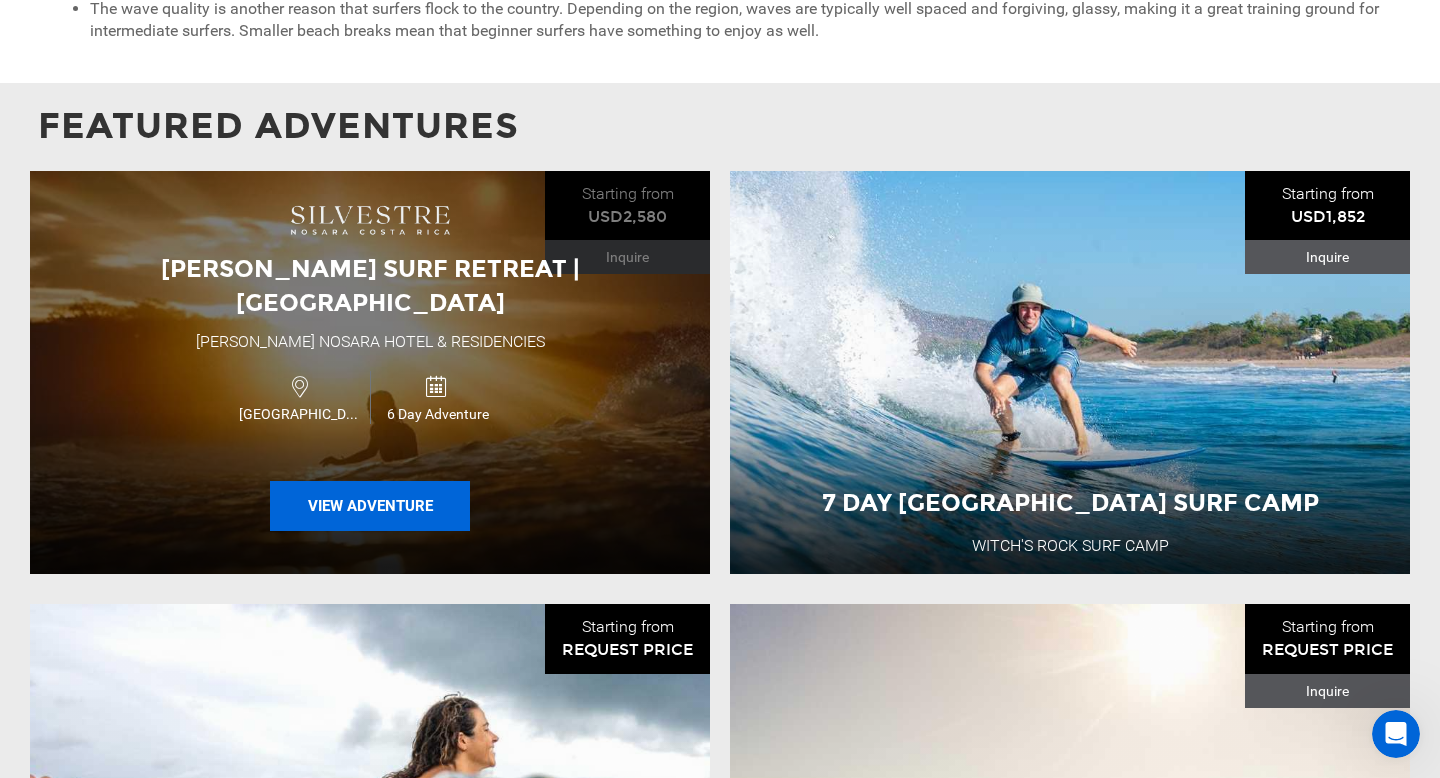 click on "View Adventure" at bounding box center [370, 506] 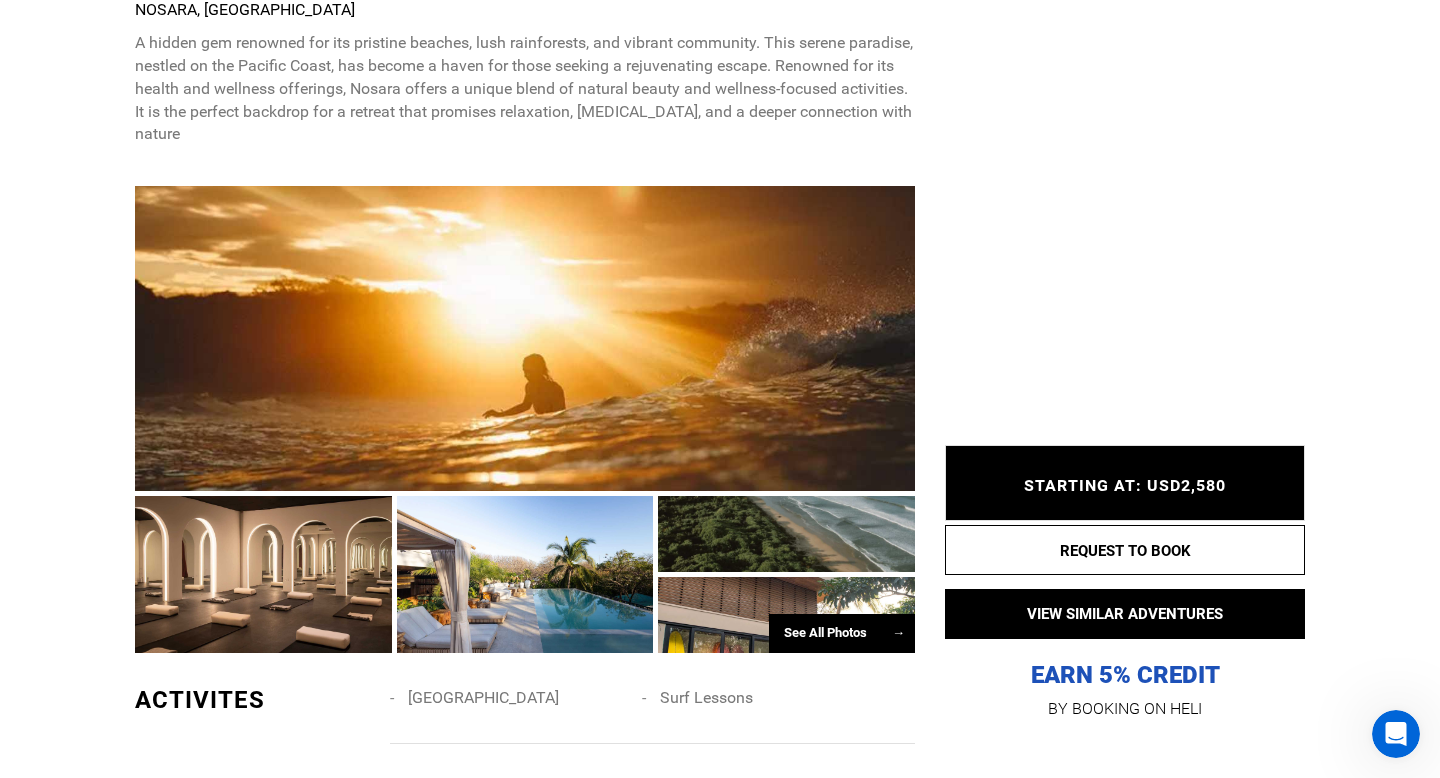 scroll, scrollTop: 1288, scrollLeft: 0, axis: vertical 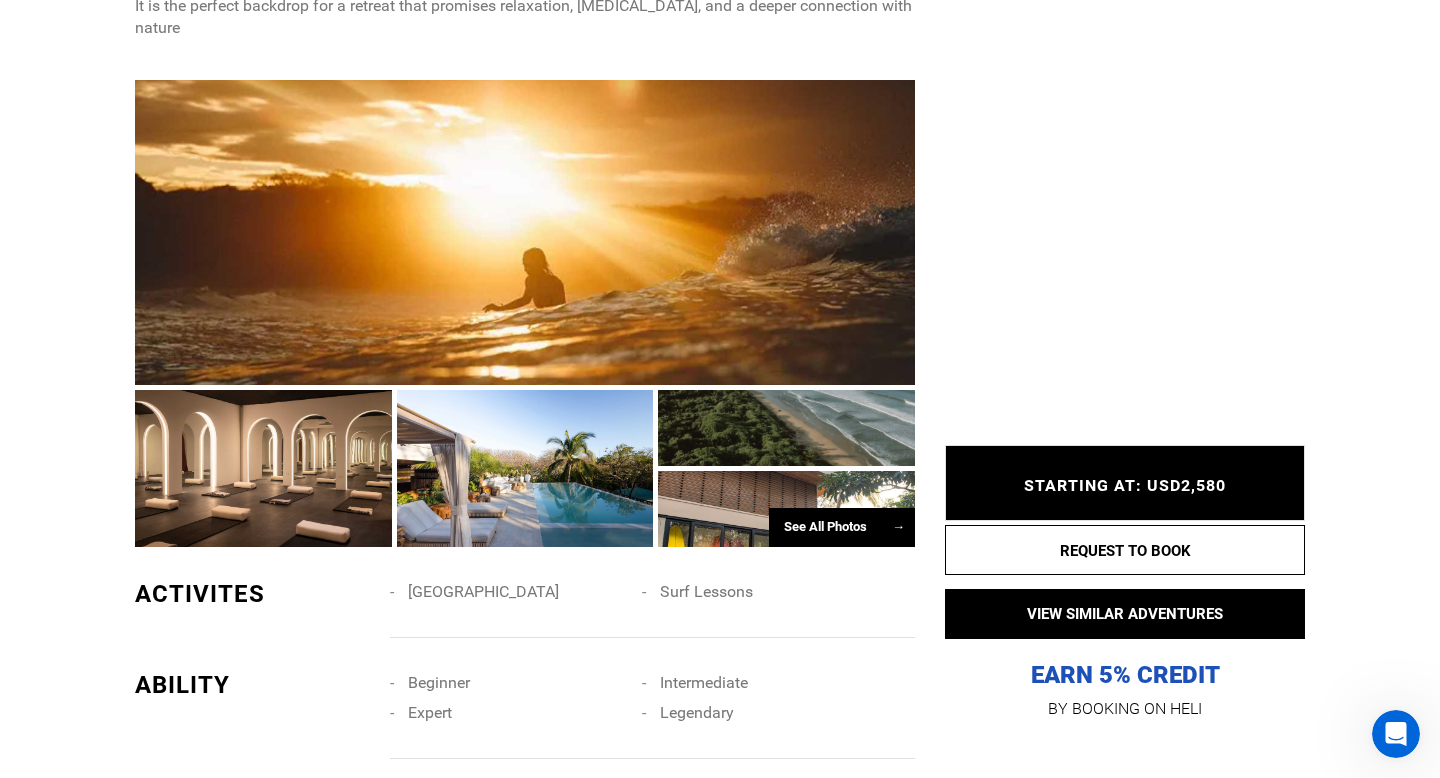 click on "See All Photos →" at bounding box center (842, 527) 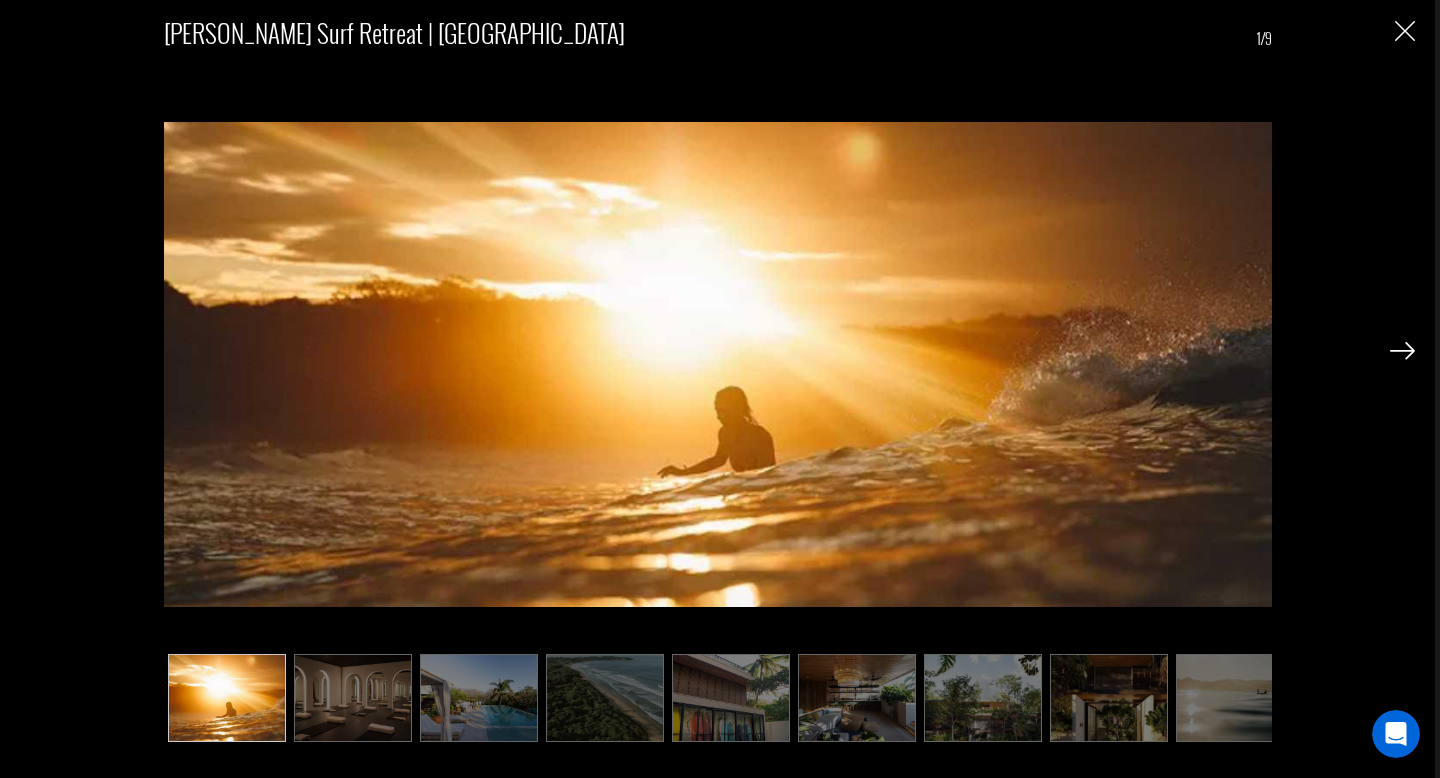 click at bounding box center (1402, 351) 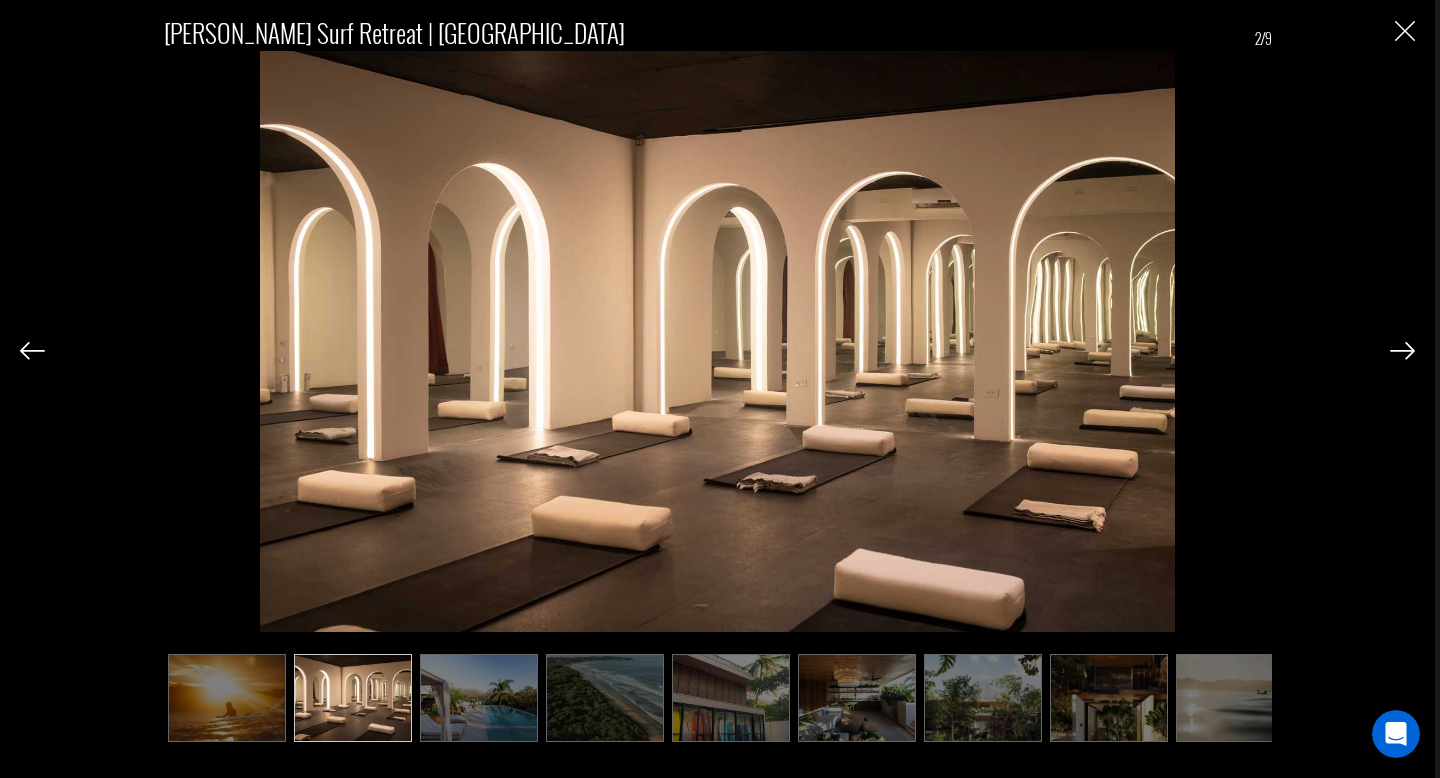 click at bounding box center (1402, 351) 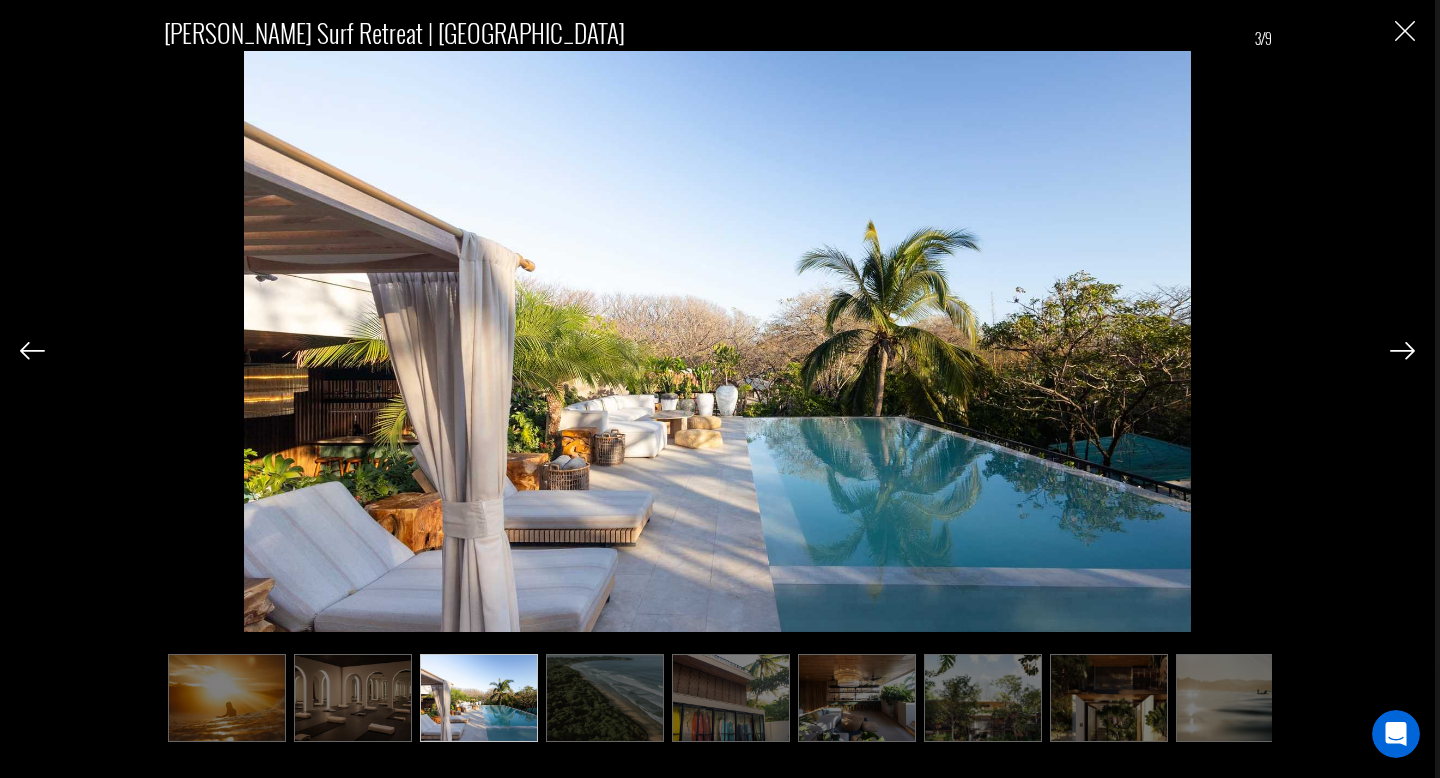 click at bounding box center [1402, 351] 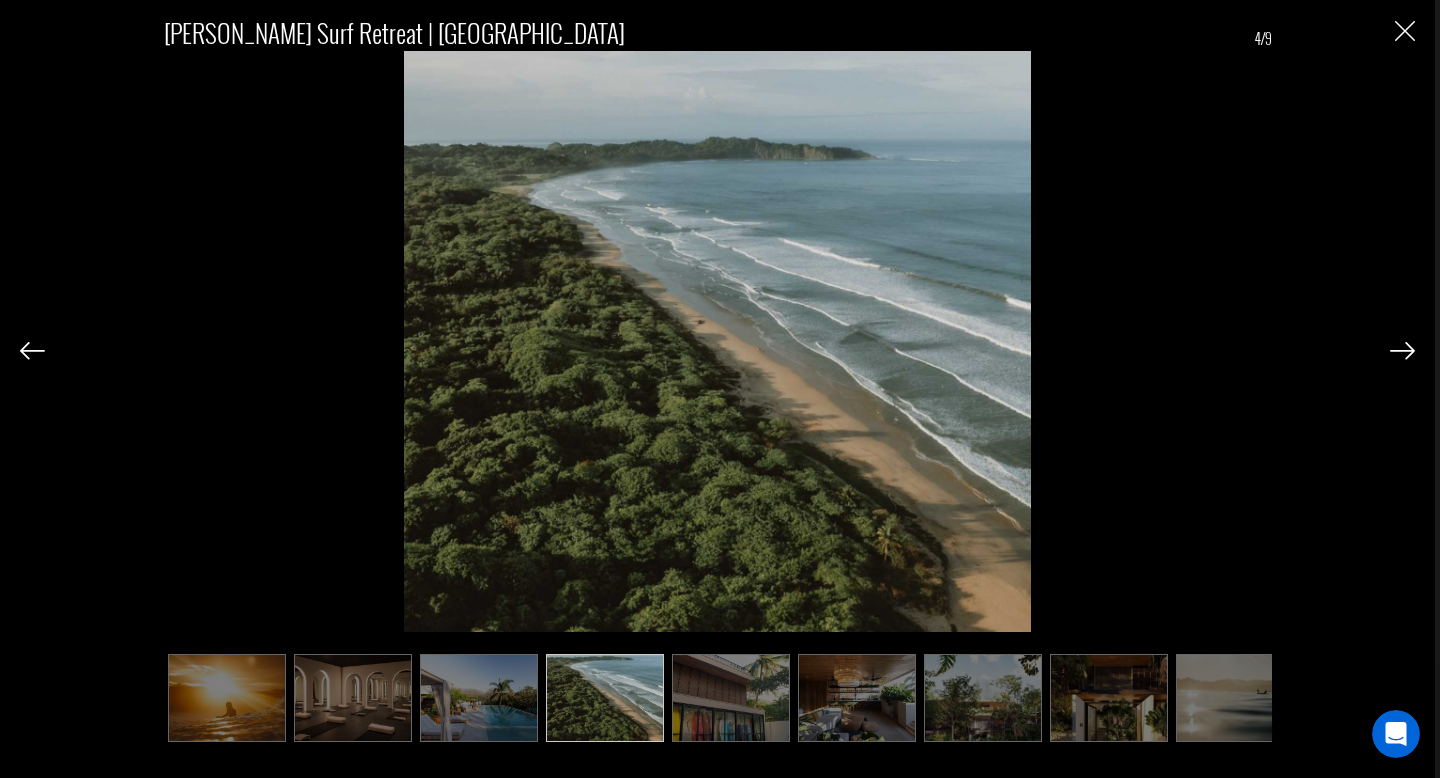 click at bounding box center (1402, 351) 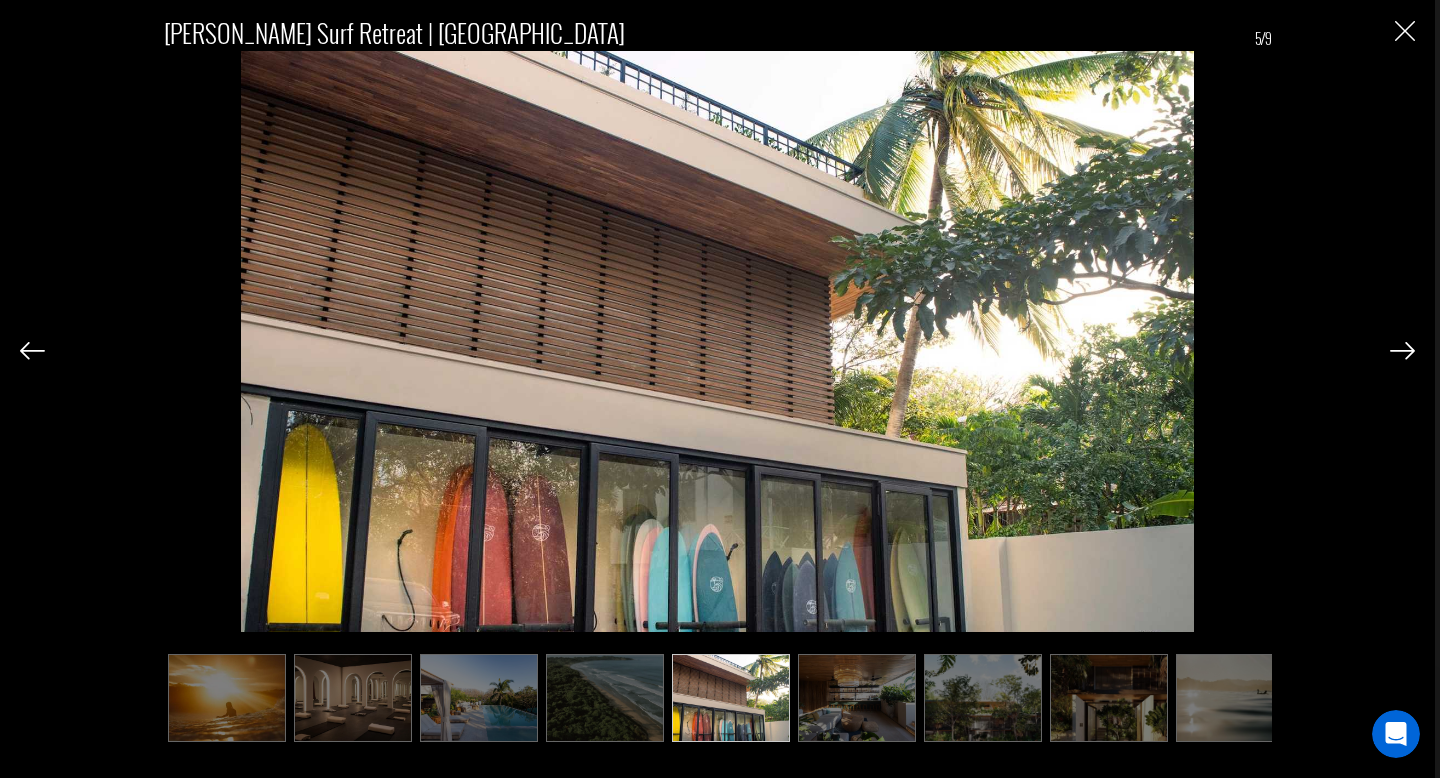 click at bounding box center (1402, 351) 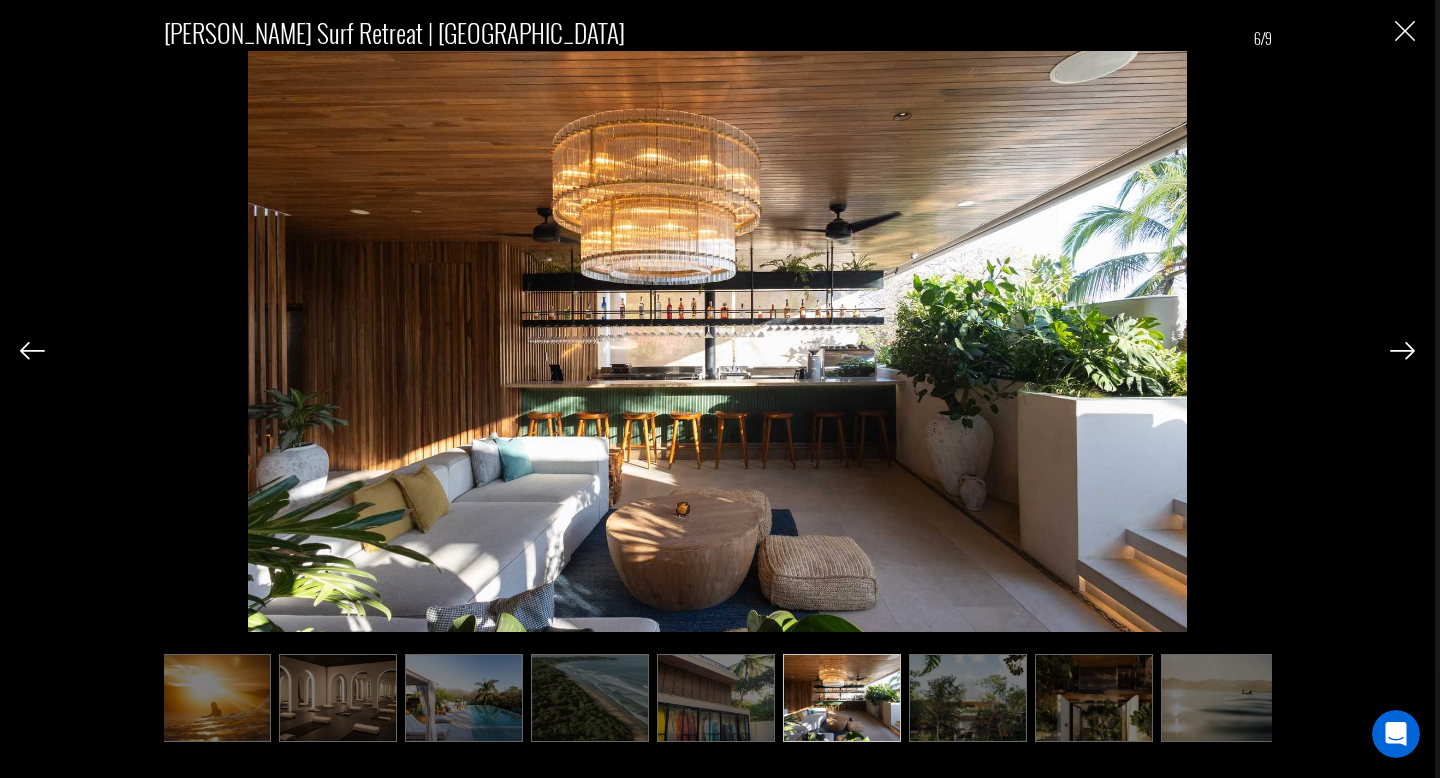 scroll, scrollTop: 0, scrollLeft: 26, axis: horizontal 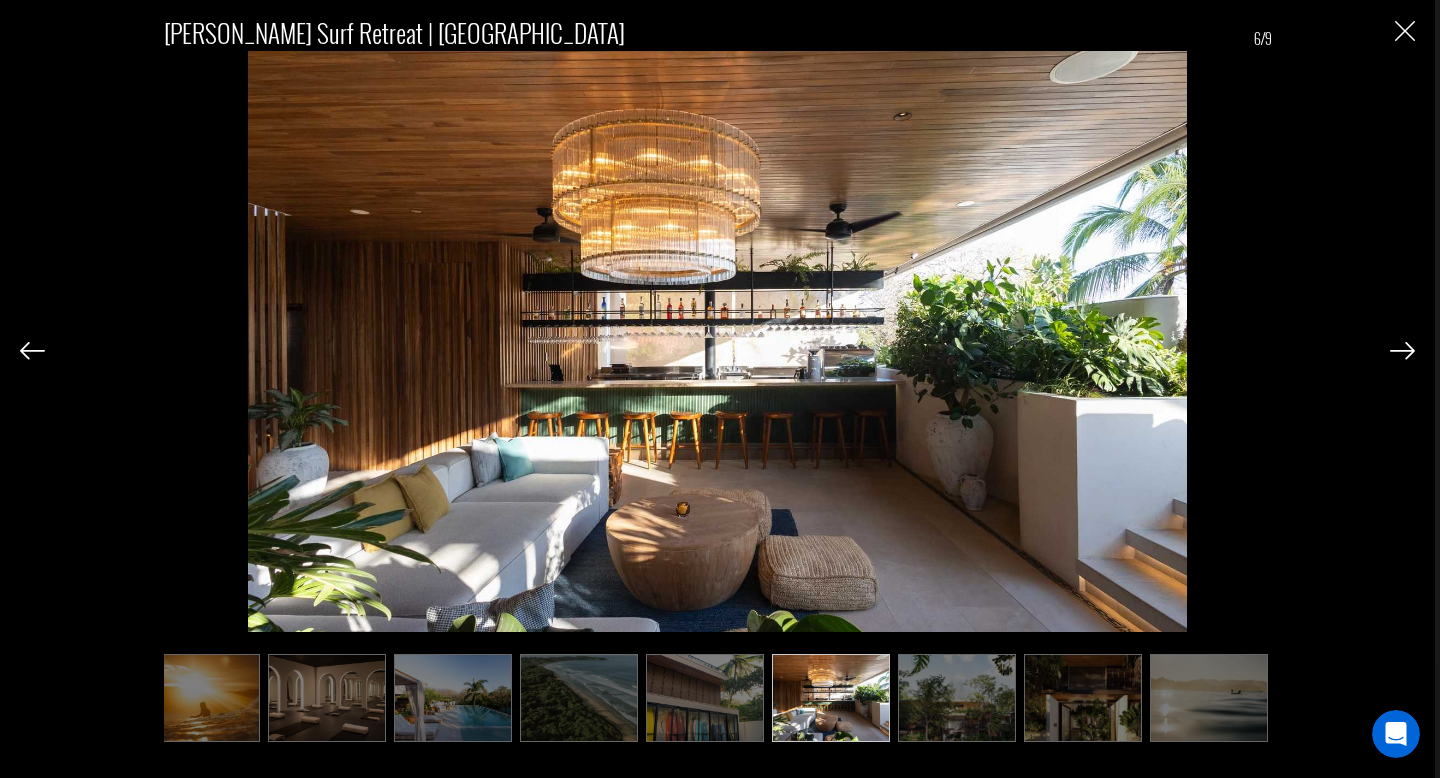 click at bounding box center [1402, 351] 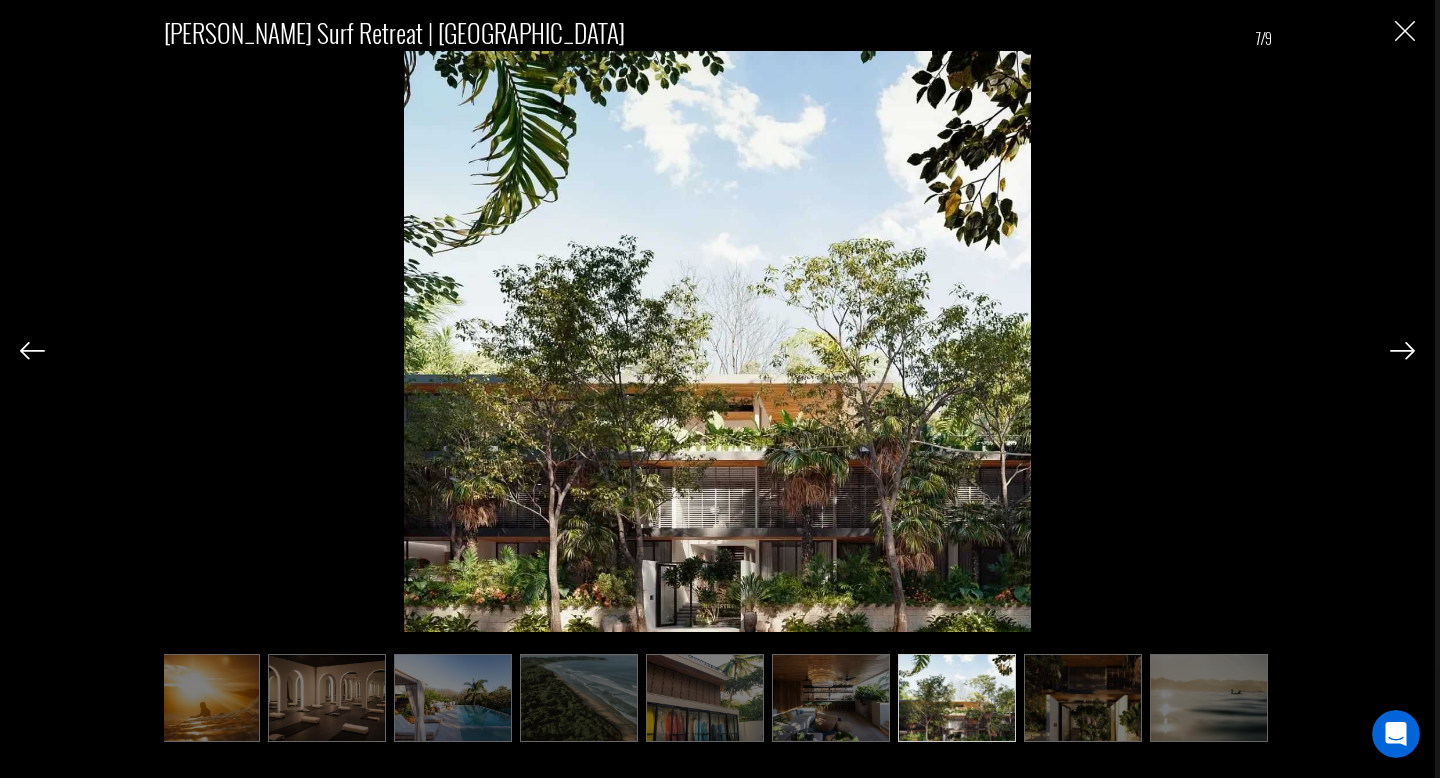 click at bounding box center (1402, 351) 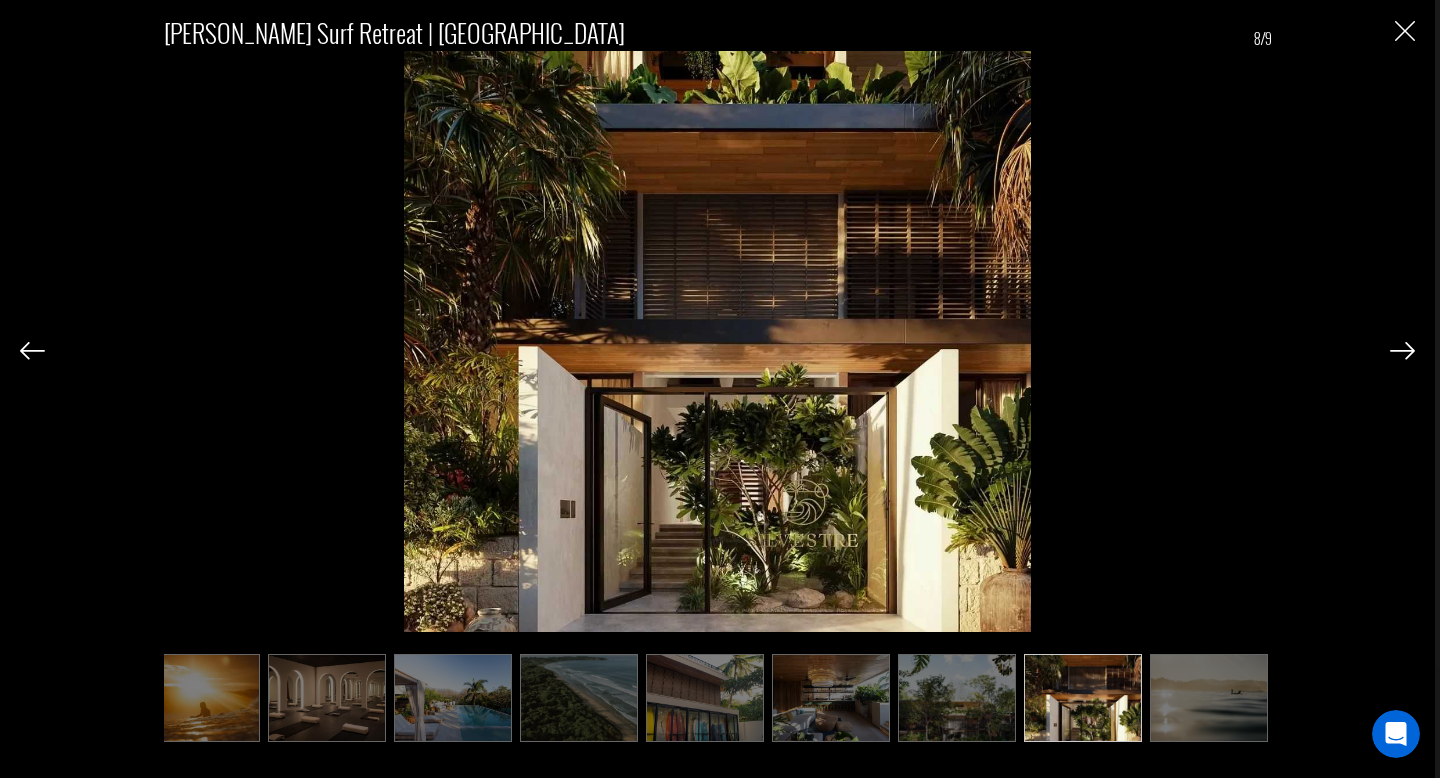 click at bounding box center (1402, 351) 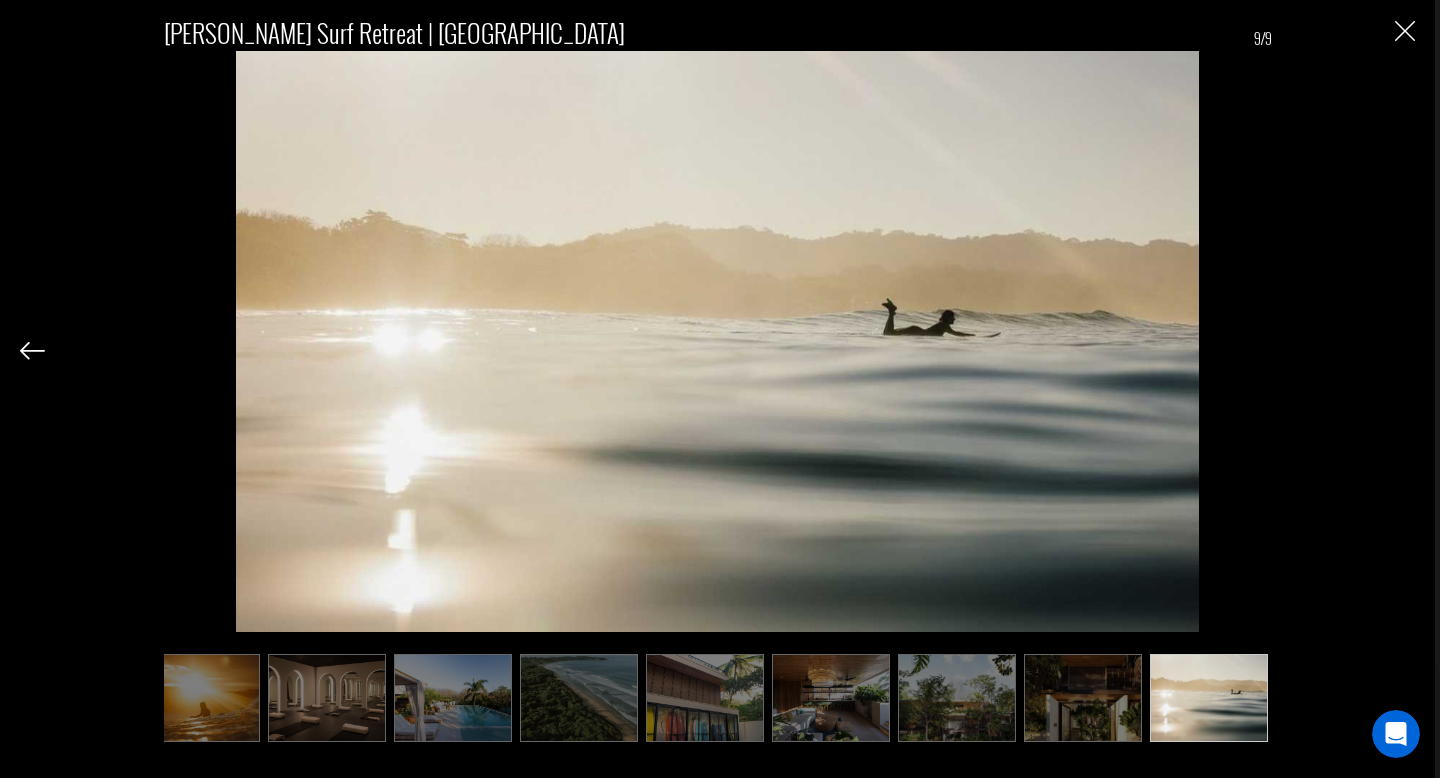 click on "Silvestre Surf Retreat | Costa Rica
9/9" at bounding box center (717, 369) 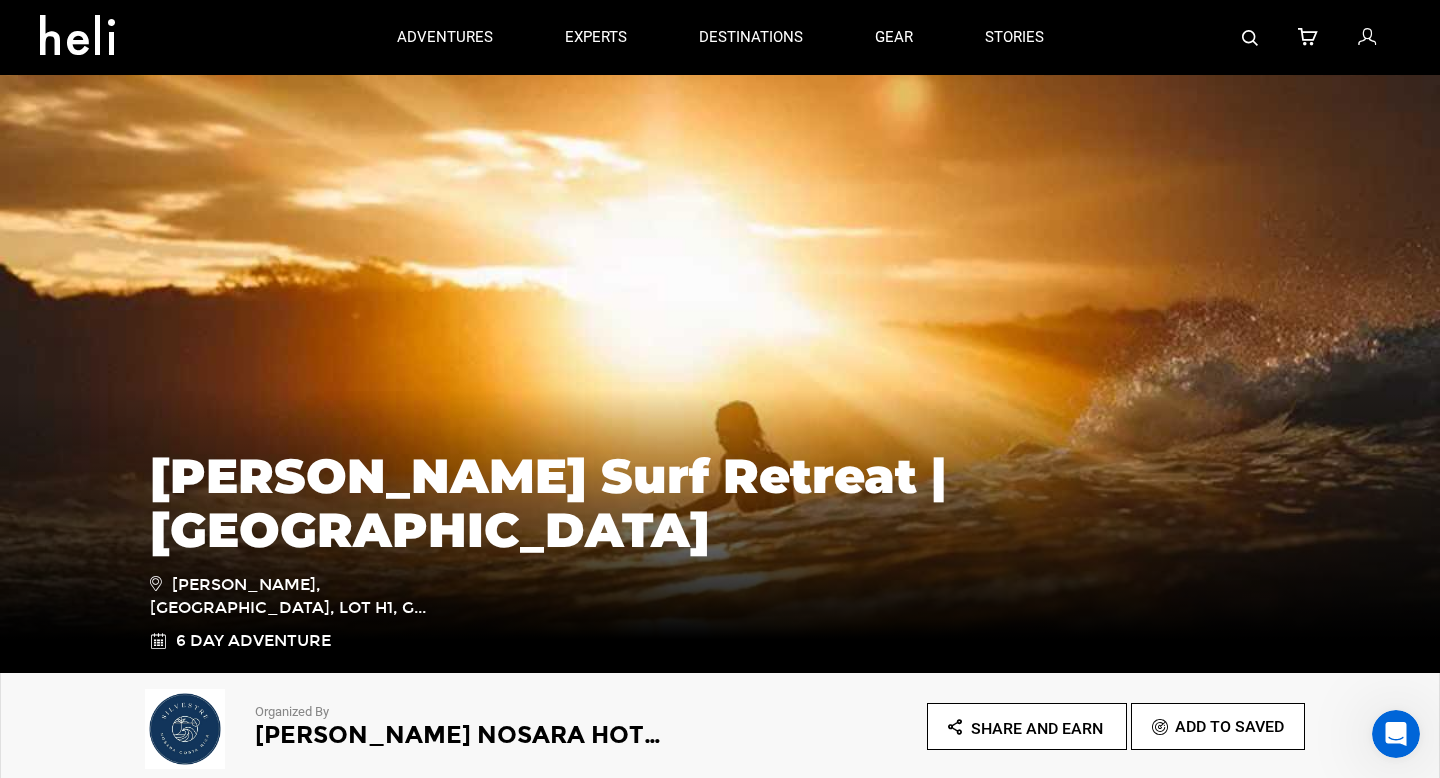 scroll, scrollTop: 20, scrollLeft: 0, axis: vertical 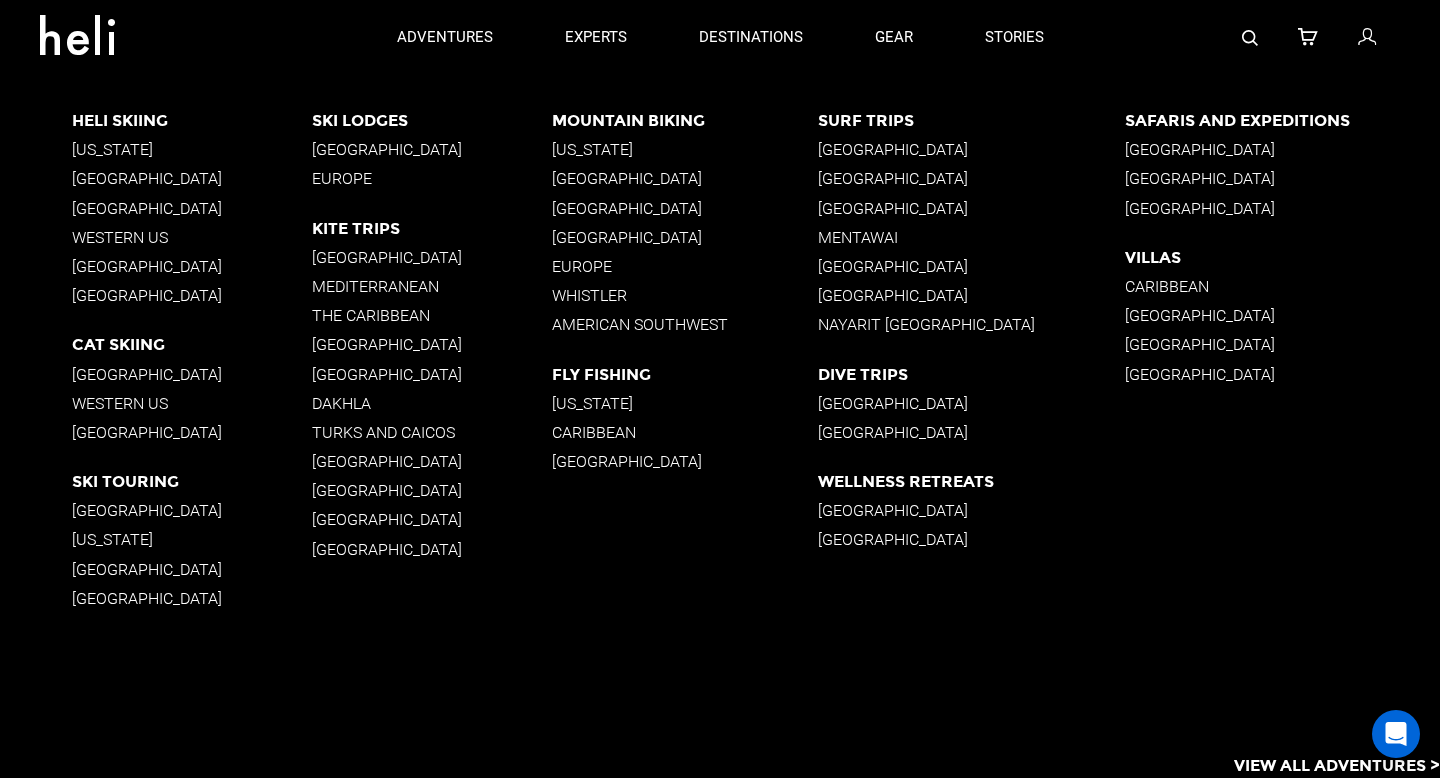 click on "[GEOGRAPHIC_DATA]" at bounding box center (971, 149) 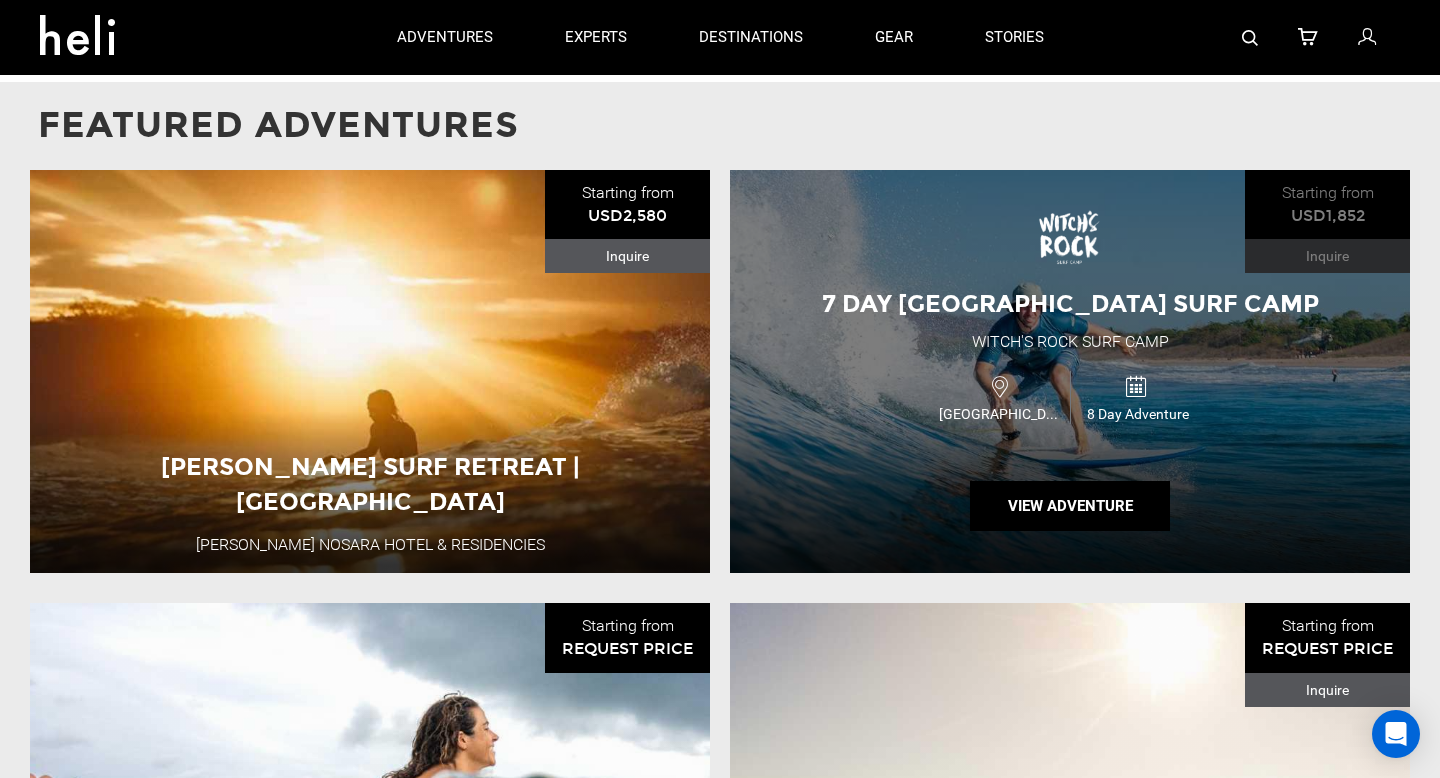 scroll, scrollTop: 1489, scrollLeft: 0, axis: vertical 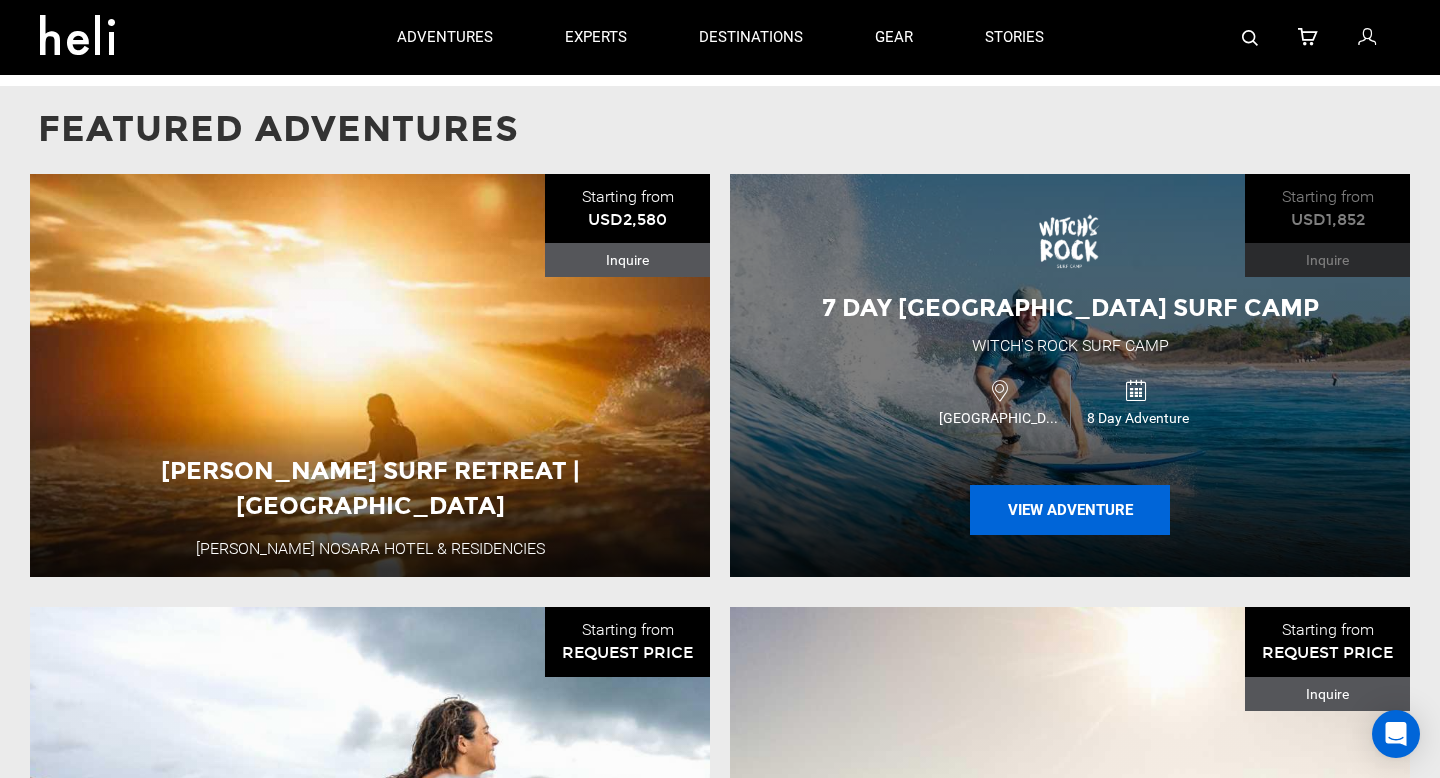 click on "View Adventure" at bounding box center [1070, 510] 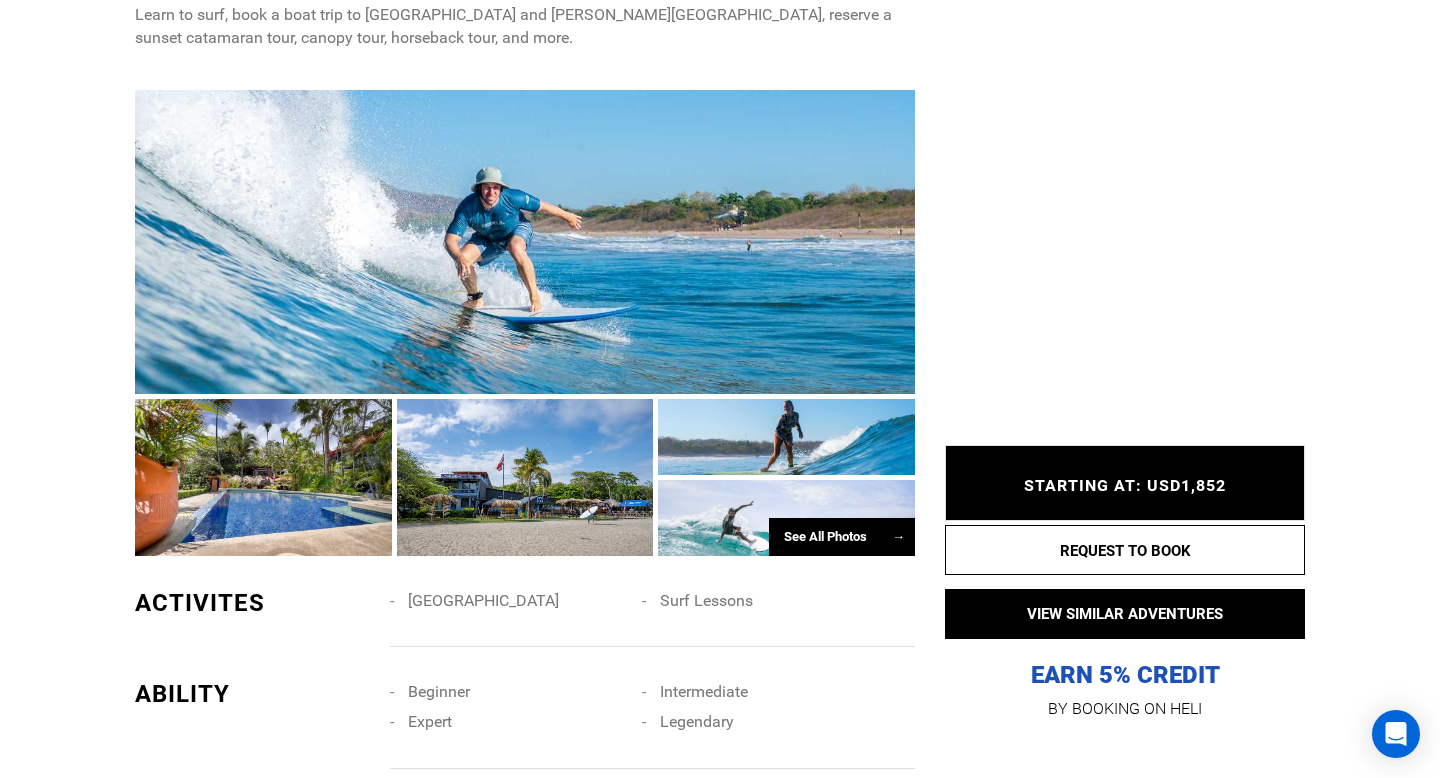 scroll, scrollTop: 1308, scrollLeft: 0, axis: vertical 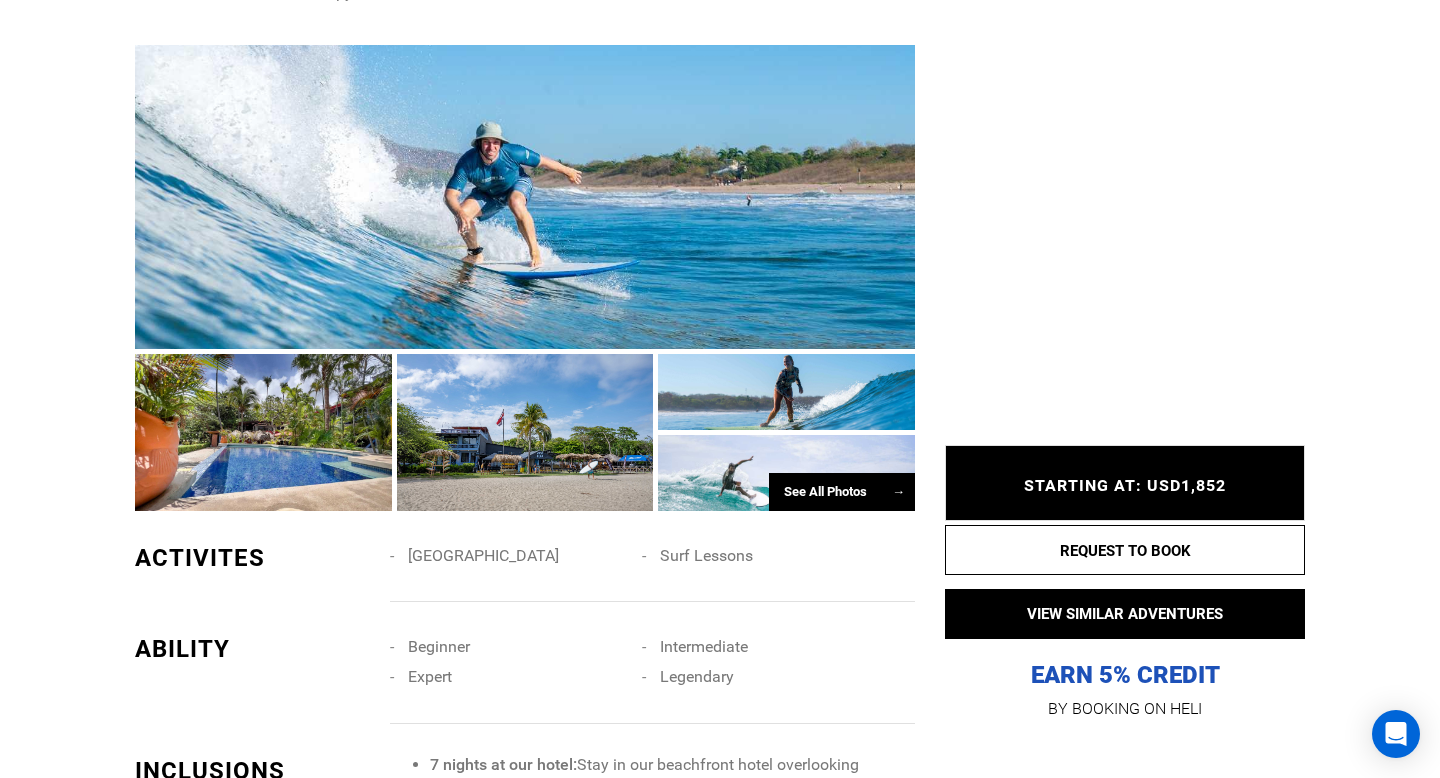 click on "See All Photos →" at bounding box center [842, 492] 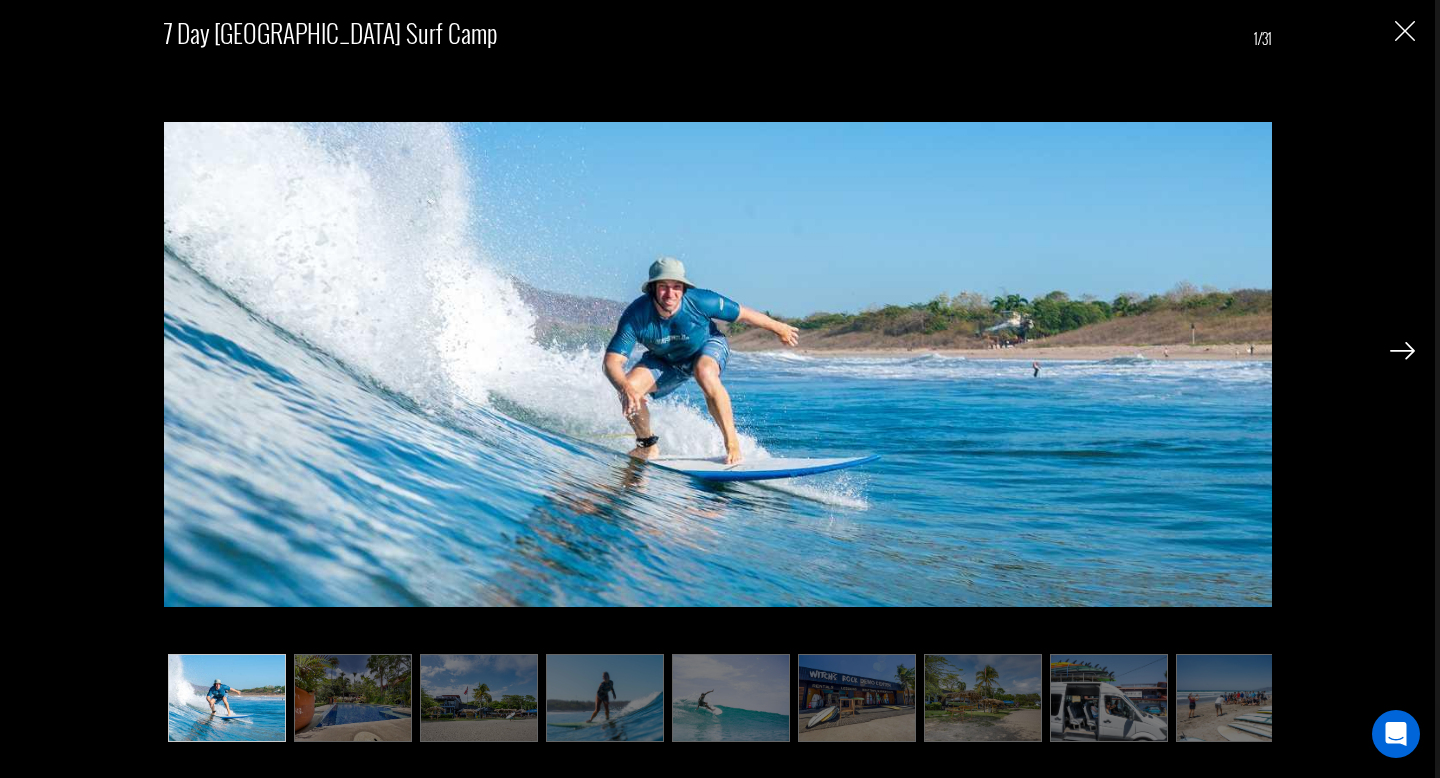 click at bounding box center [1402, 351] 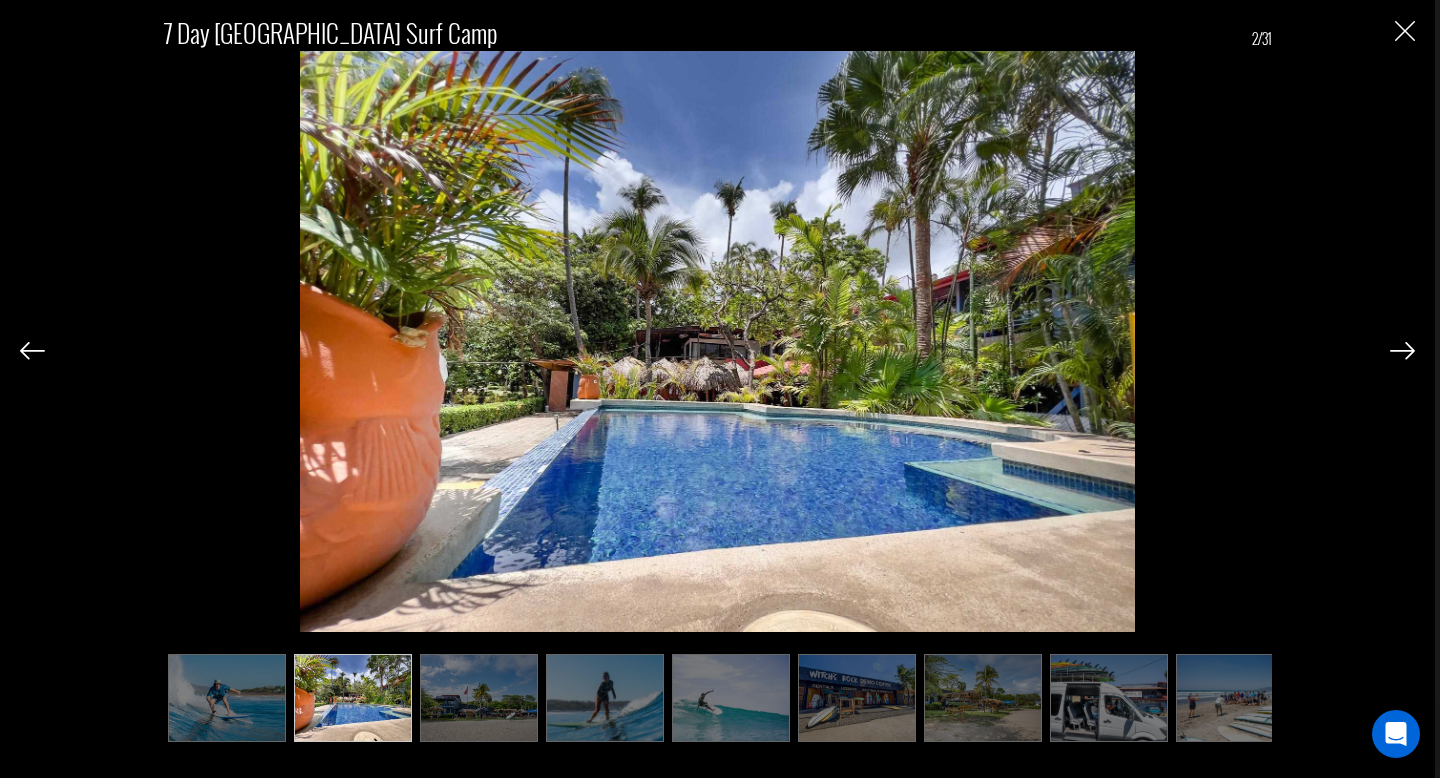 click at bounding box center (1402, 351) 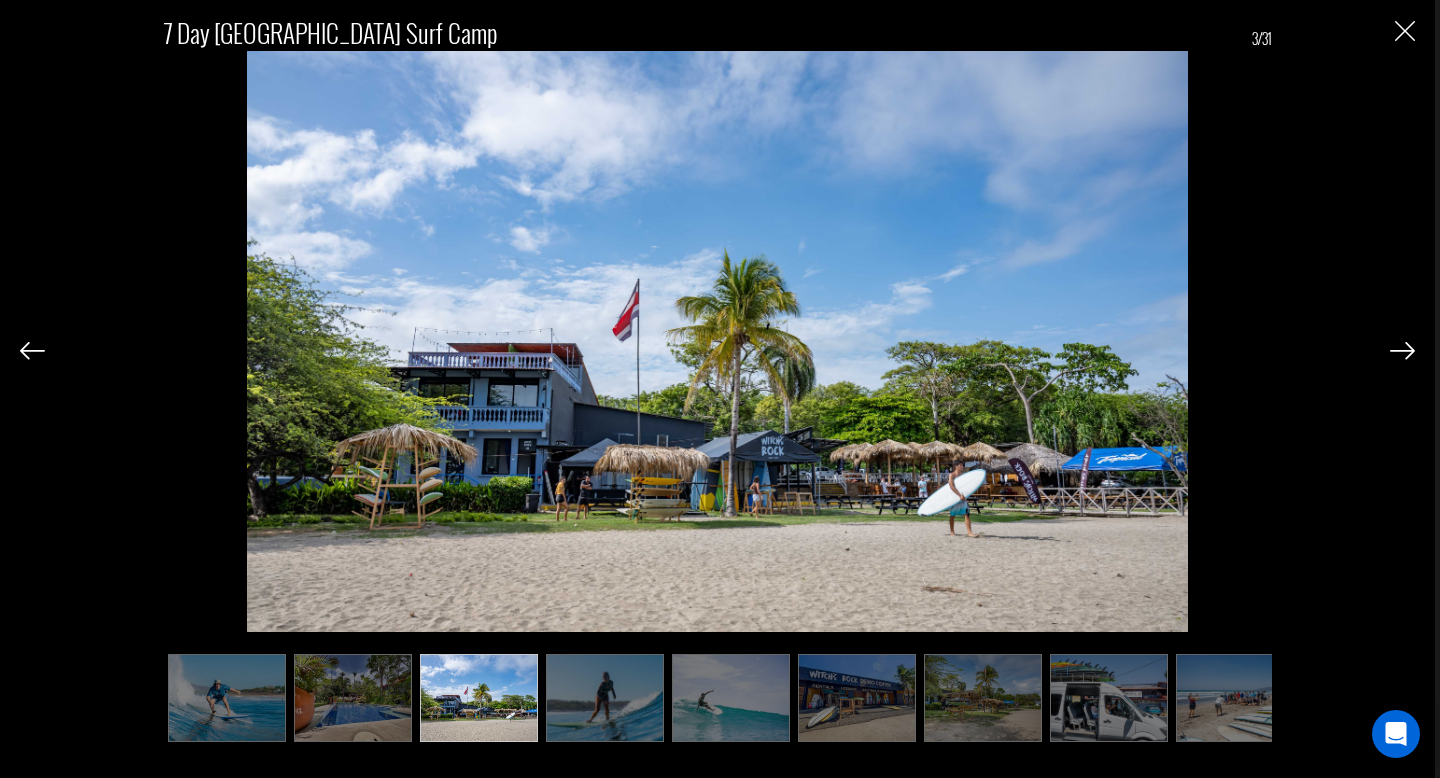 click at bounding box center [1402, 351] 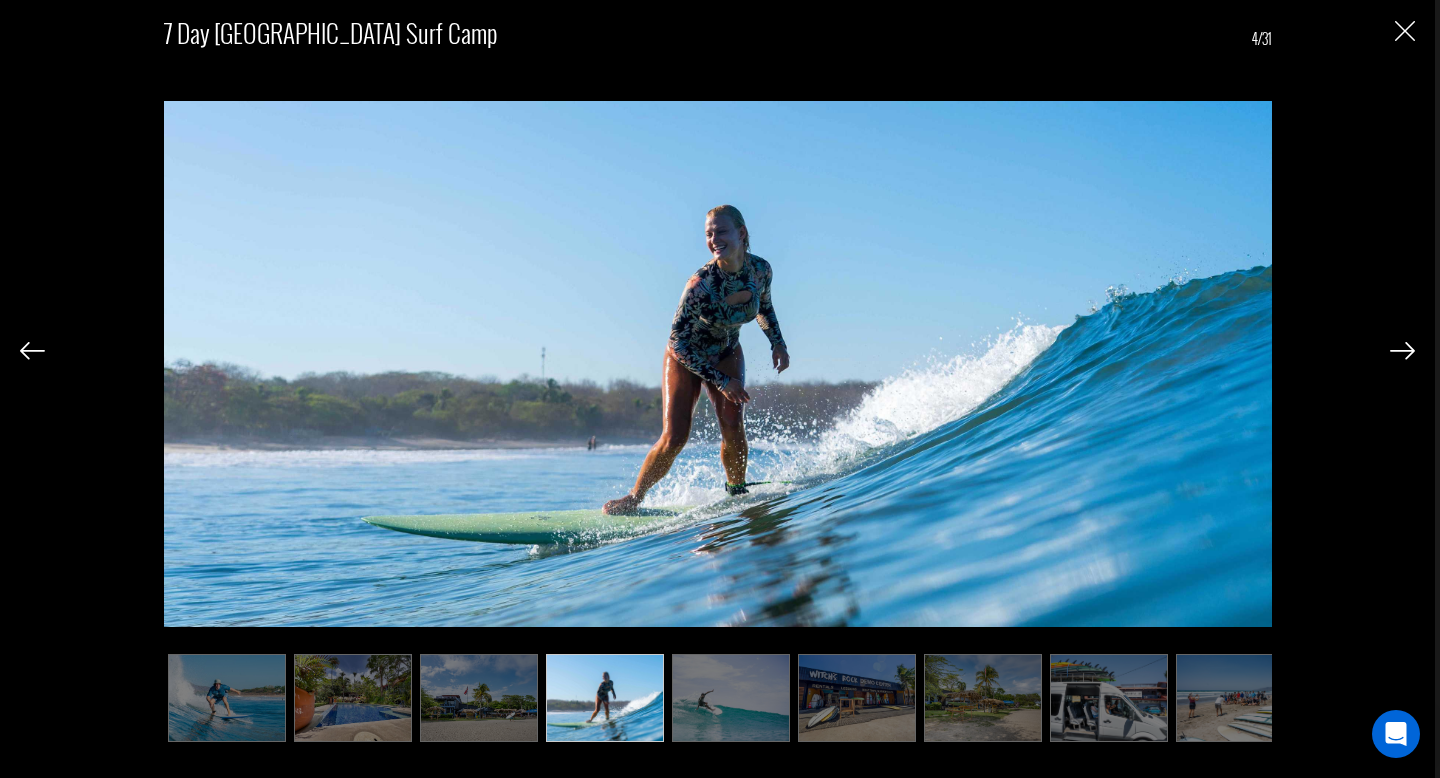 click at bounding box center [1402, 351] 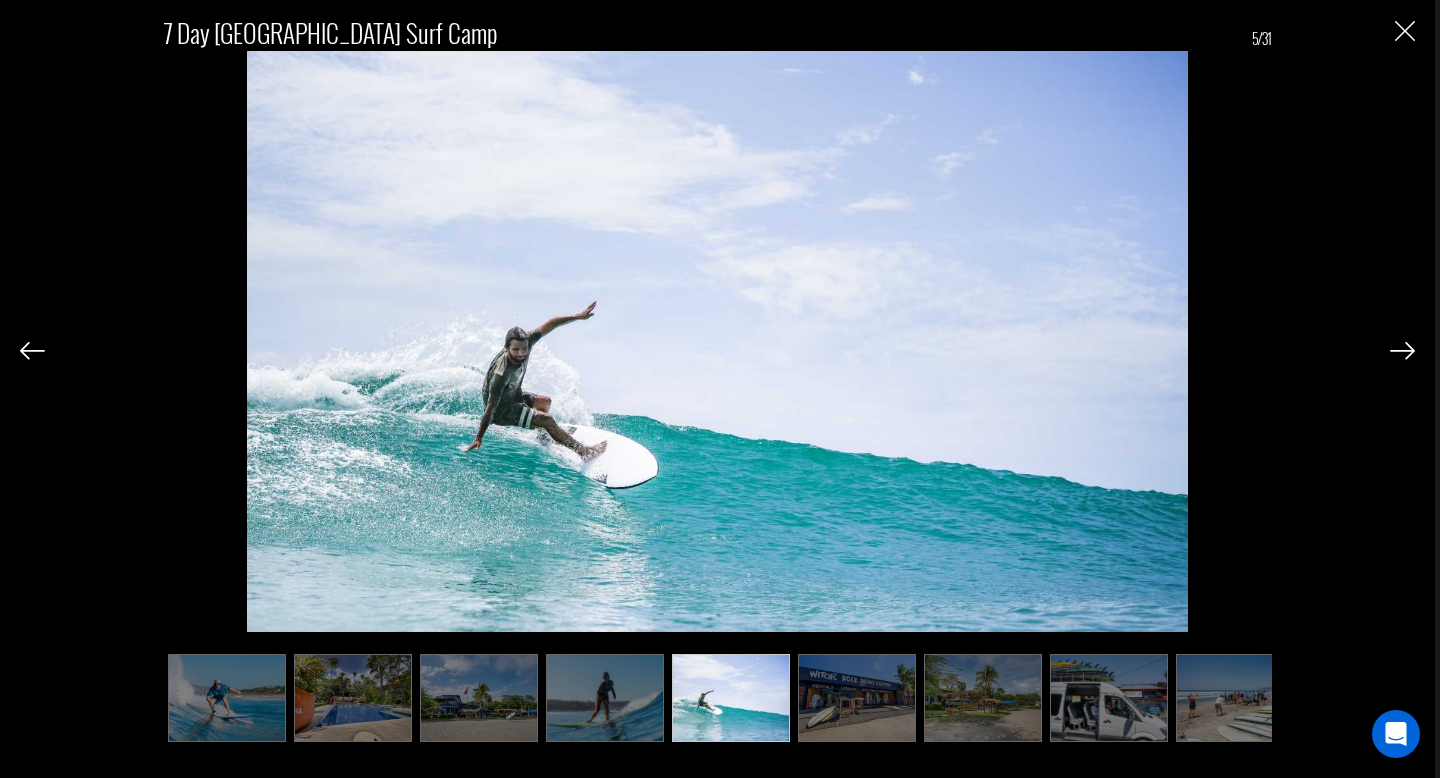 click at bounding box center [1402, 351] 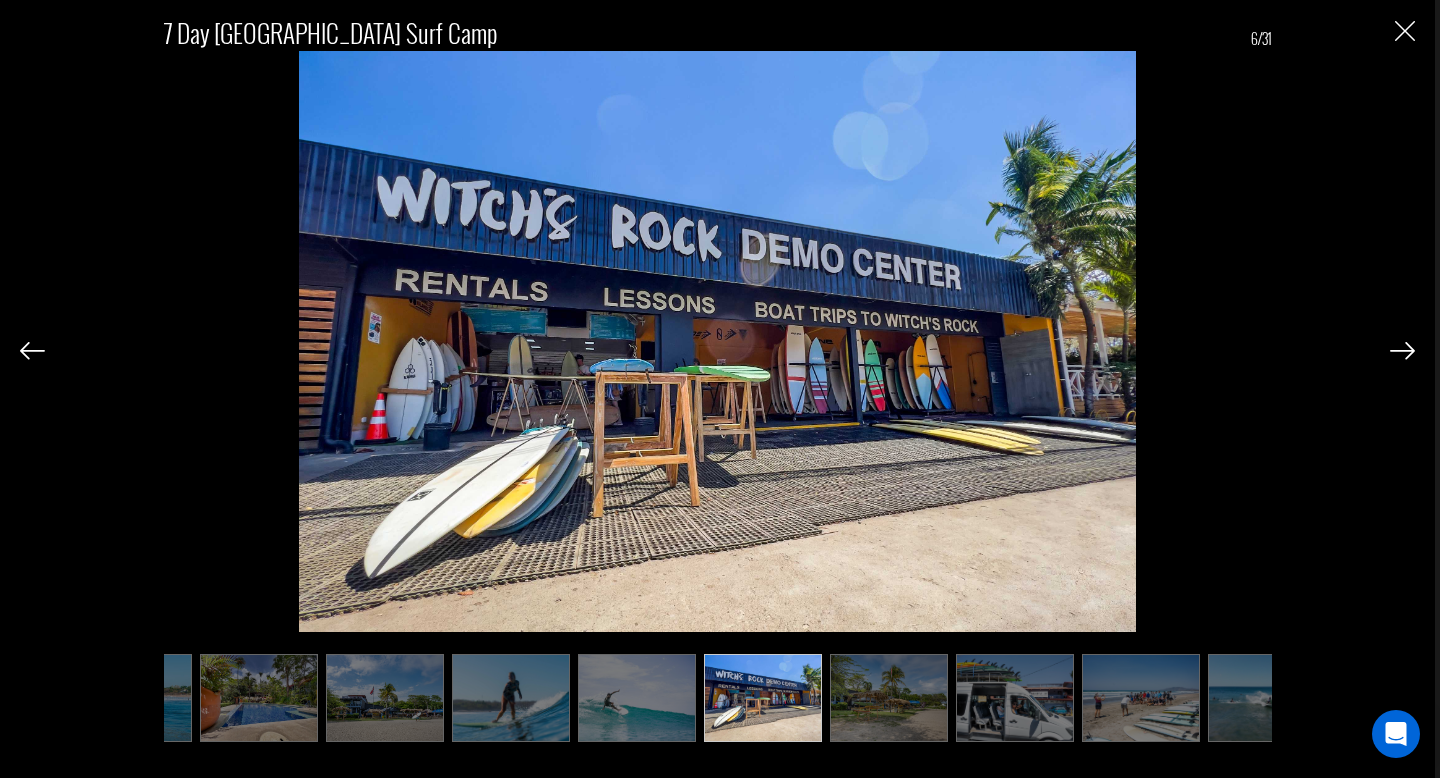 scroll, scrollTop: 0, scrollLeft: 100, axis: horizontal 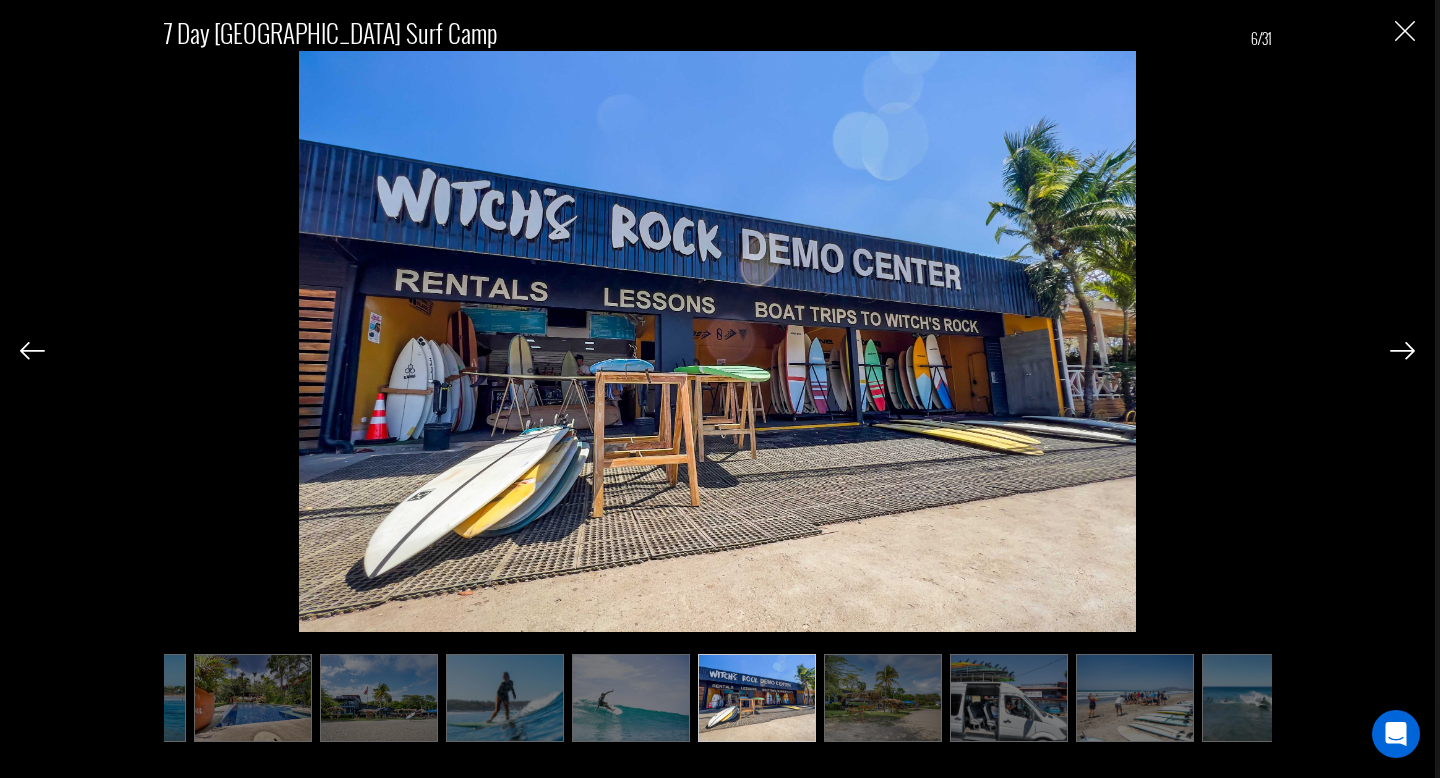 click at bounding box center [1402, 351] 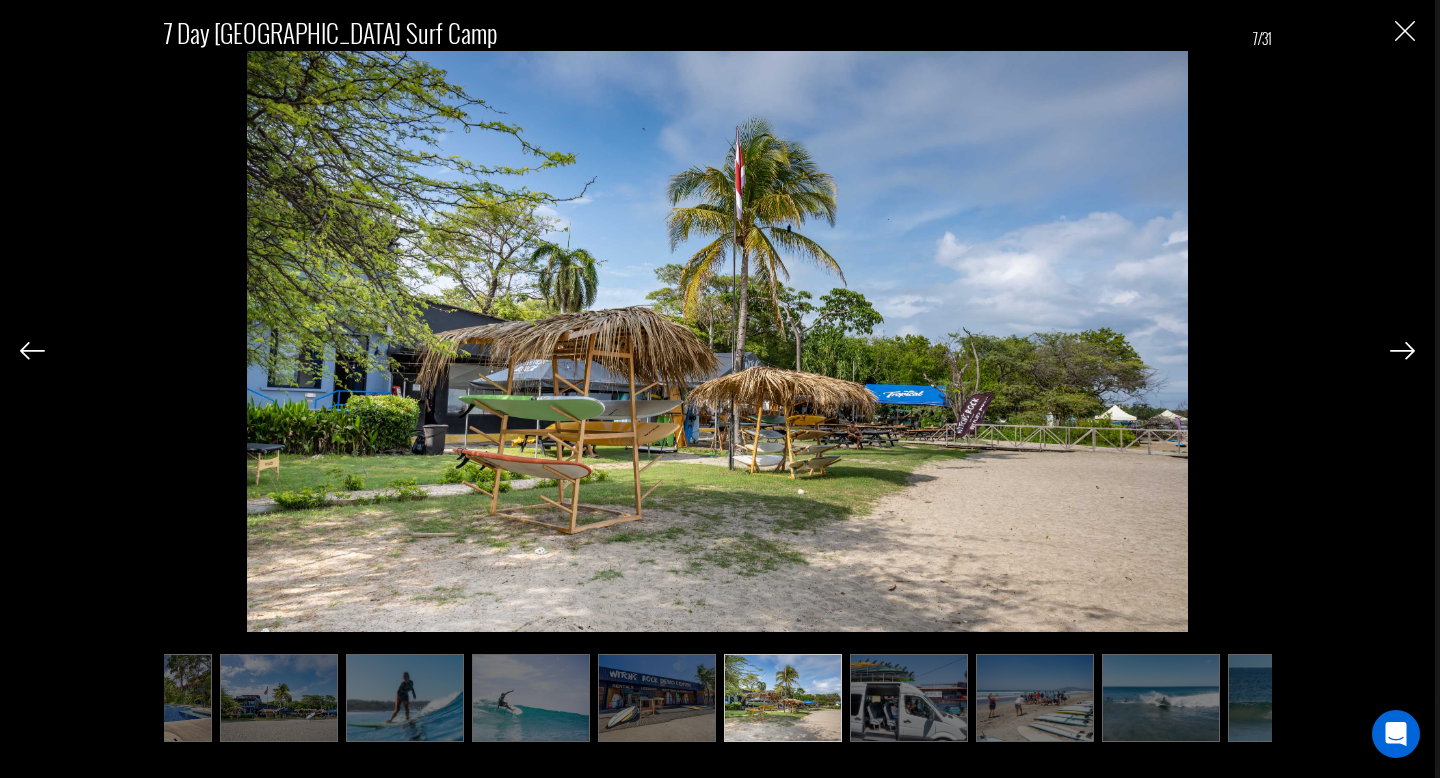 click at bounding box center (1402, 351) 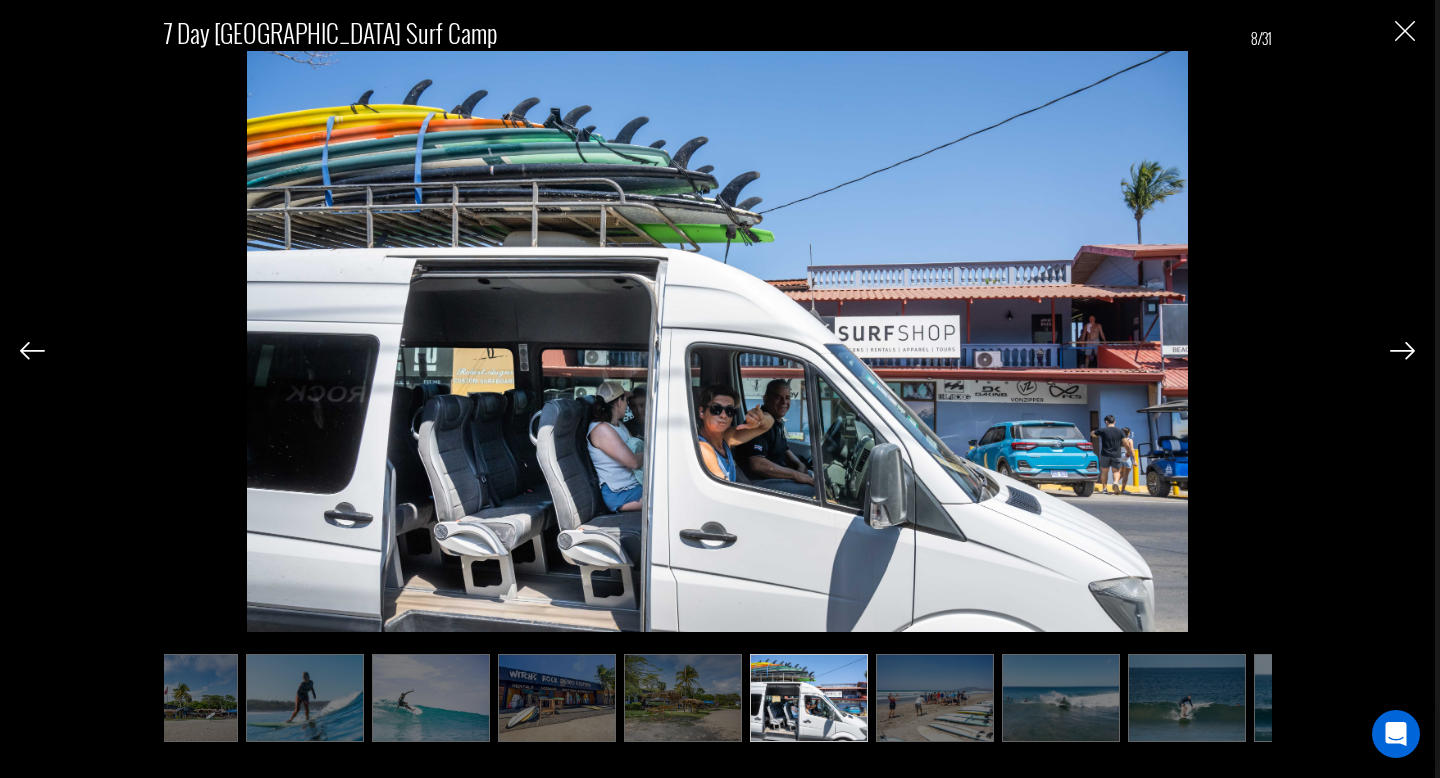 click at bounding box center (1402, 351) 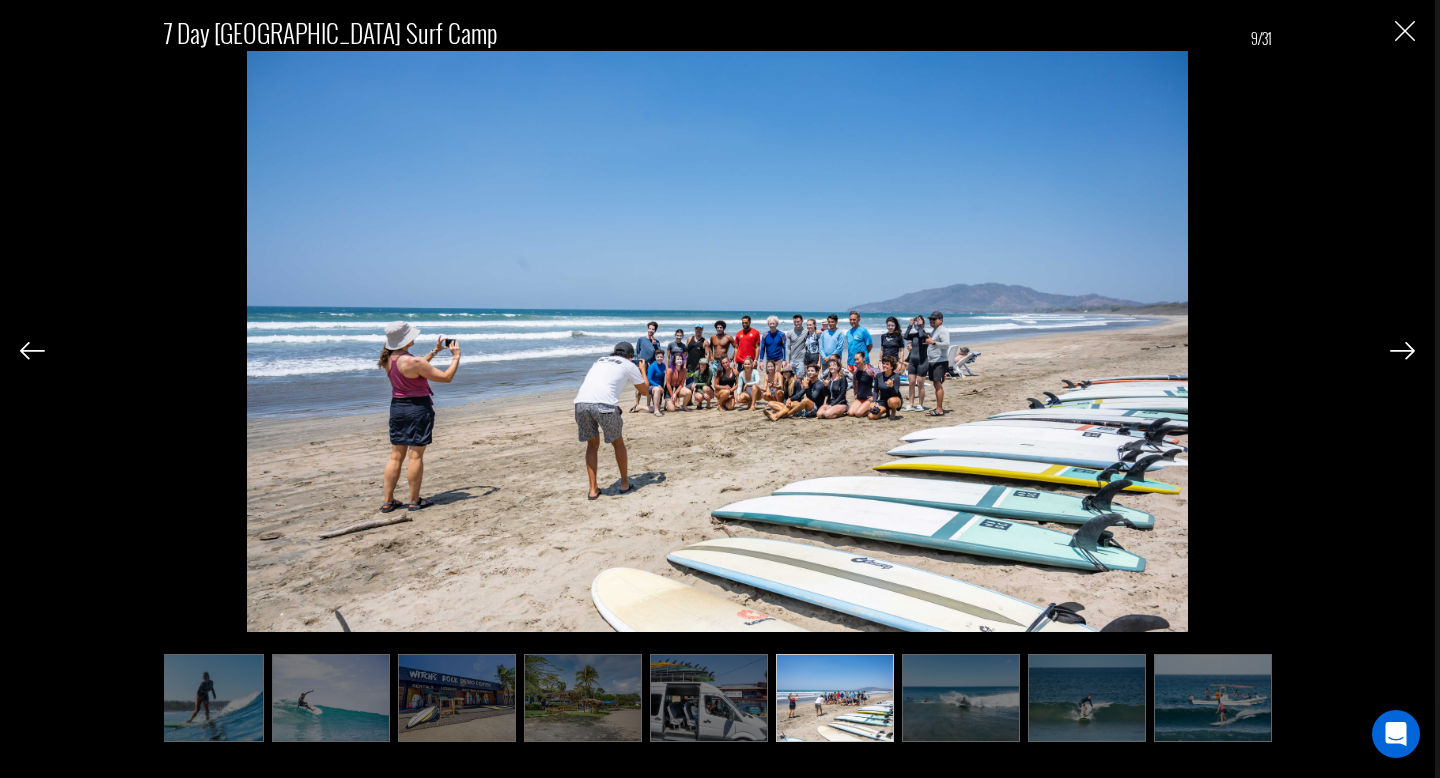click at bounding box center (1402, 351) 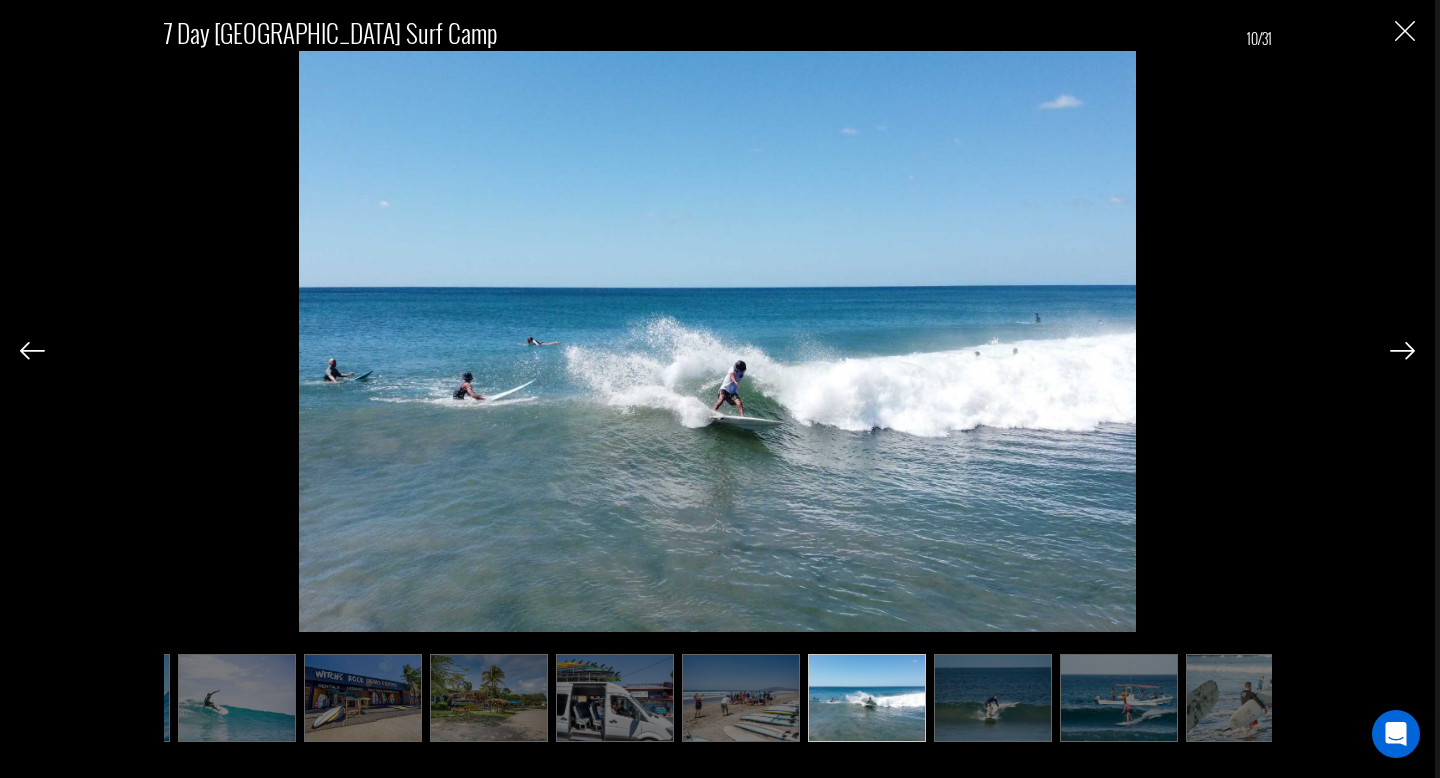 click at bounding box center (1402, 351) 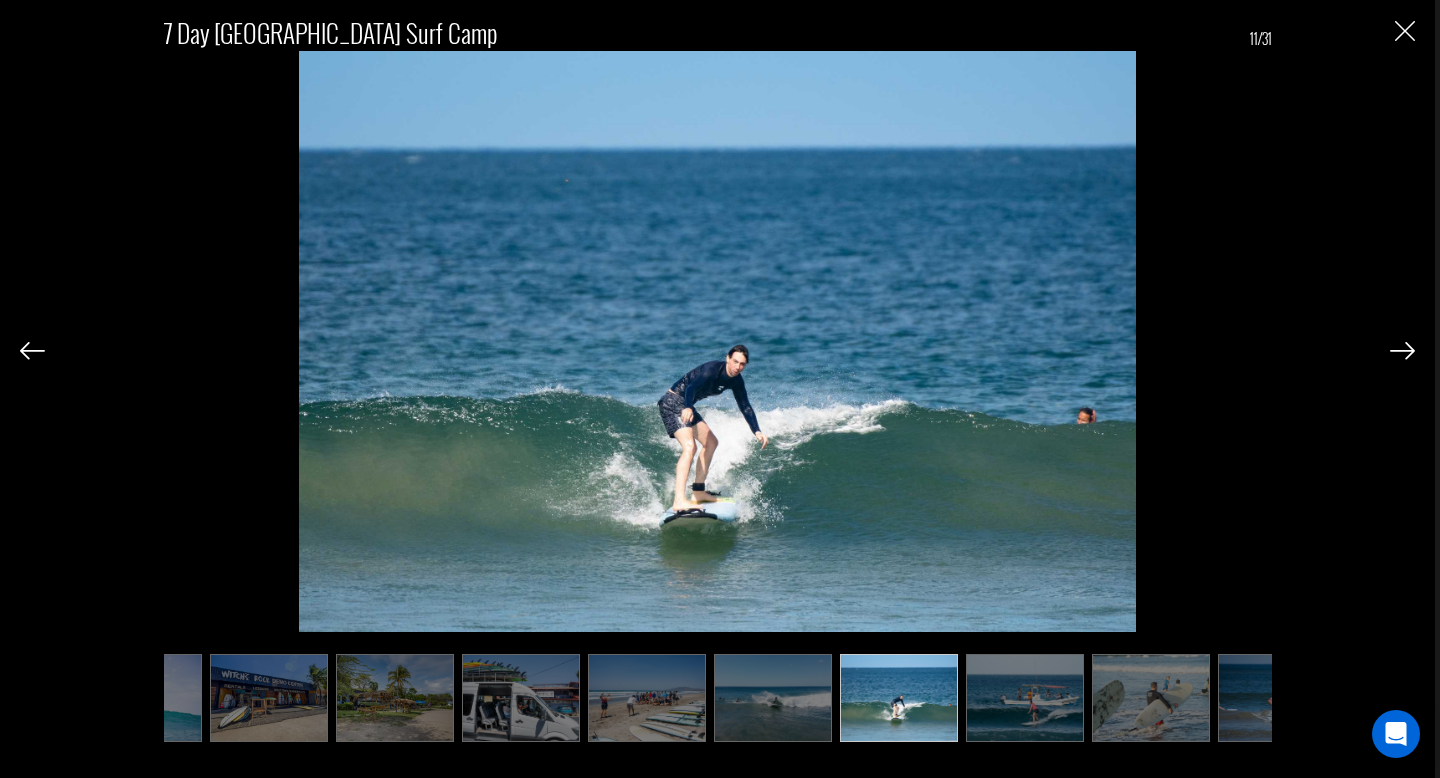 click at bounding box center (1402, 351) 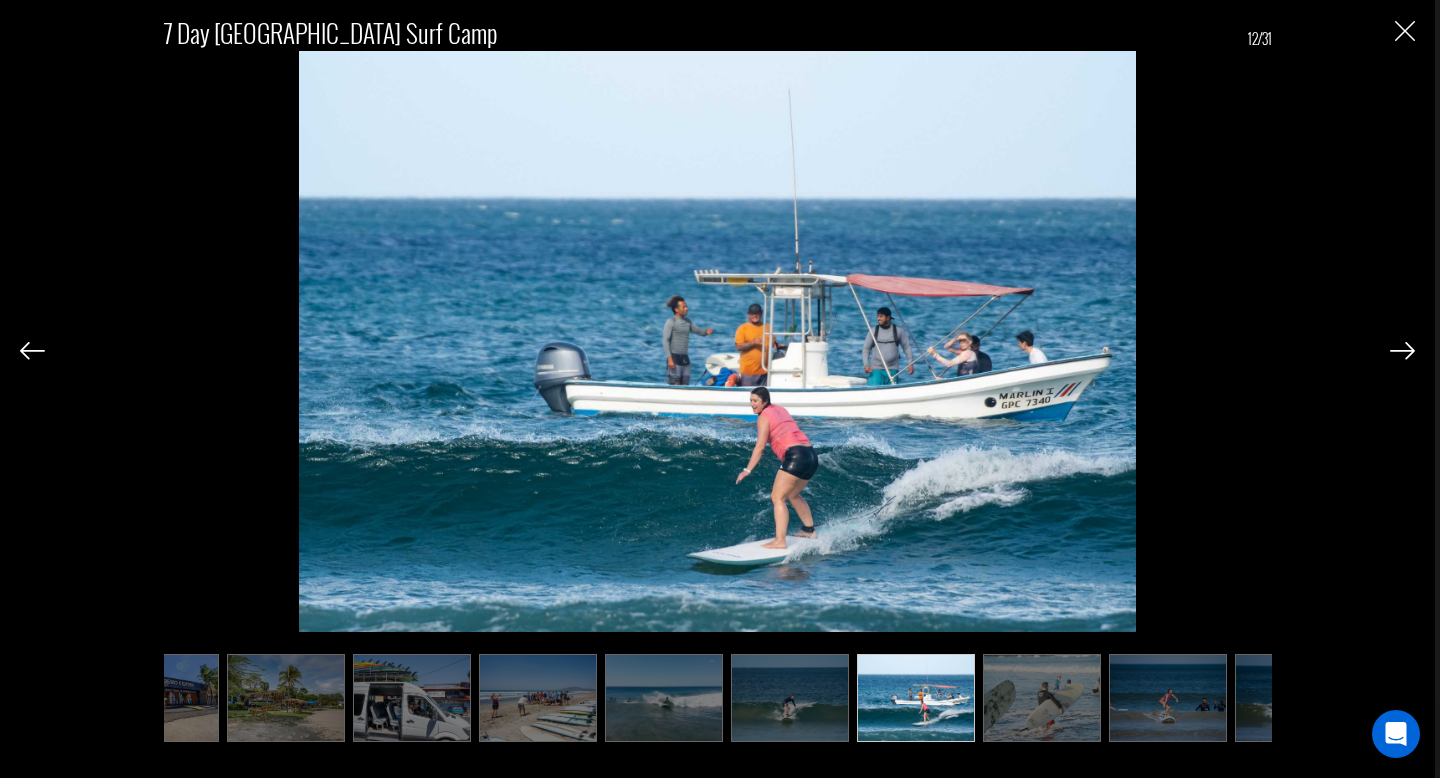click at bounding box center [1402, 351] 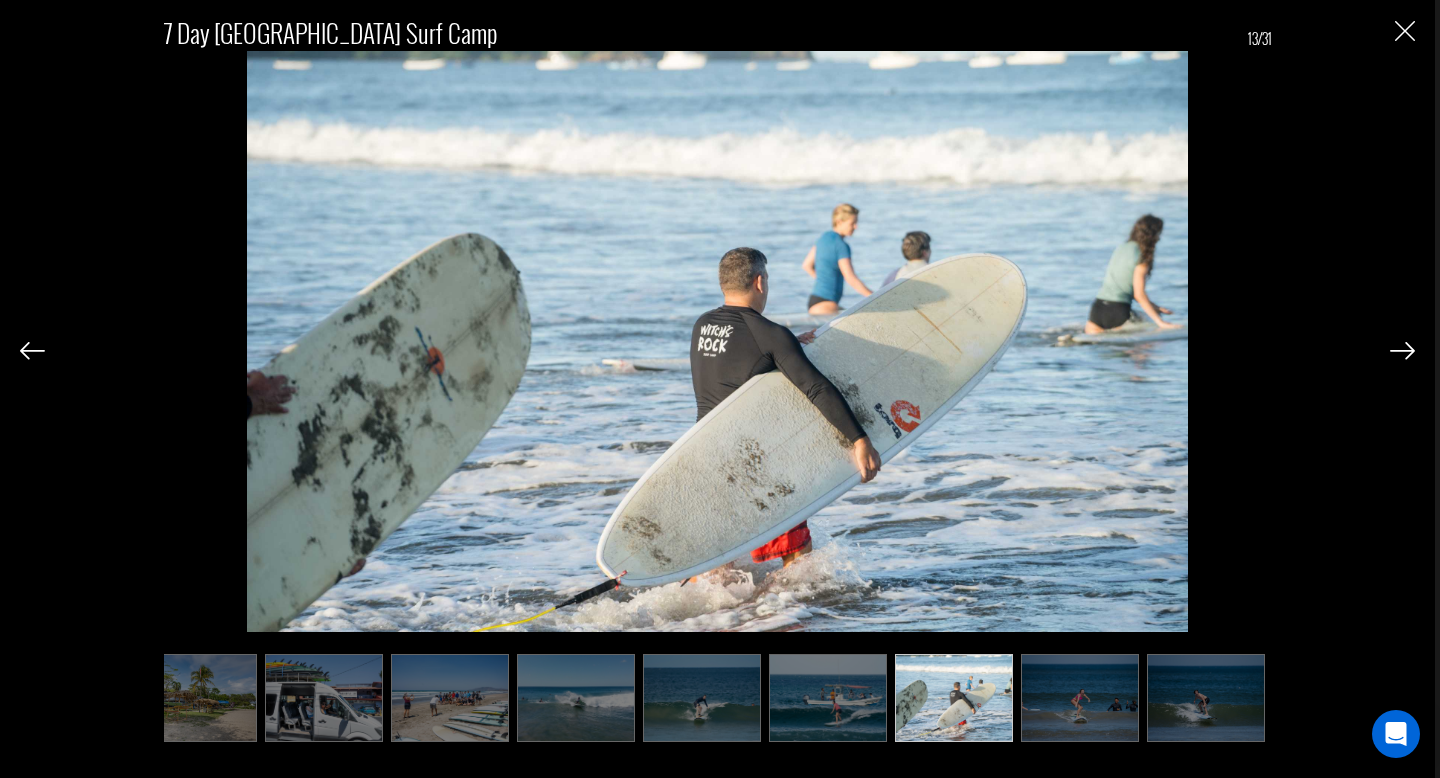 click at bounding box center [1402, 351] 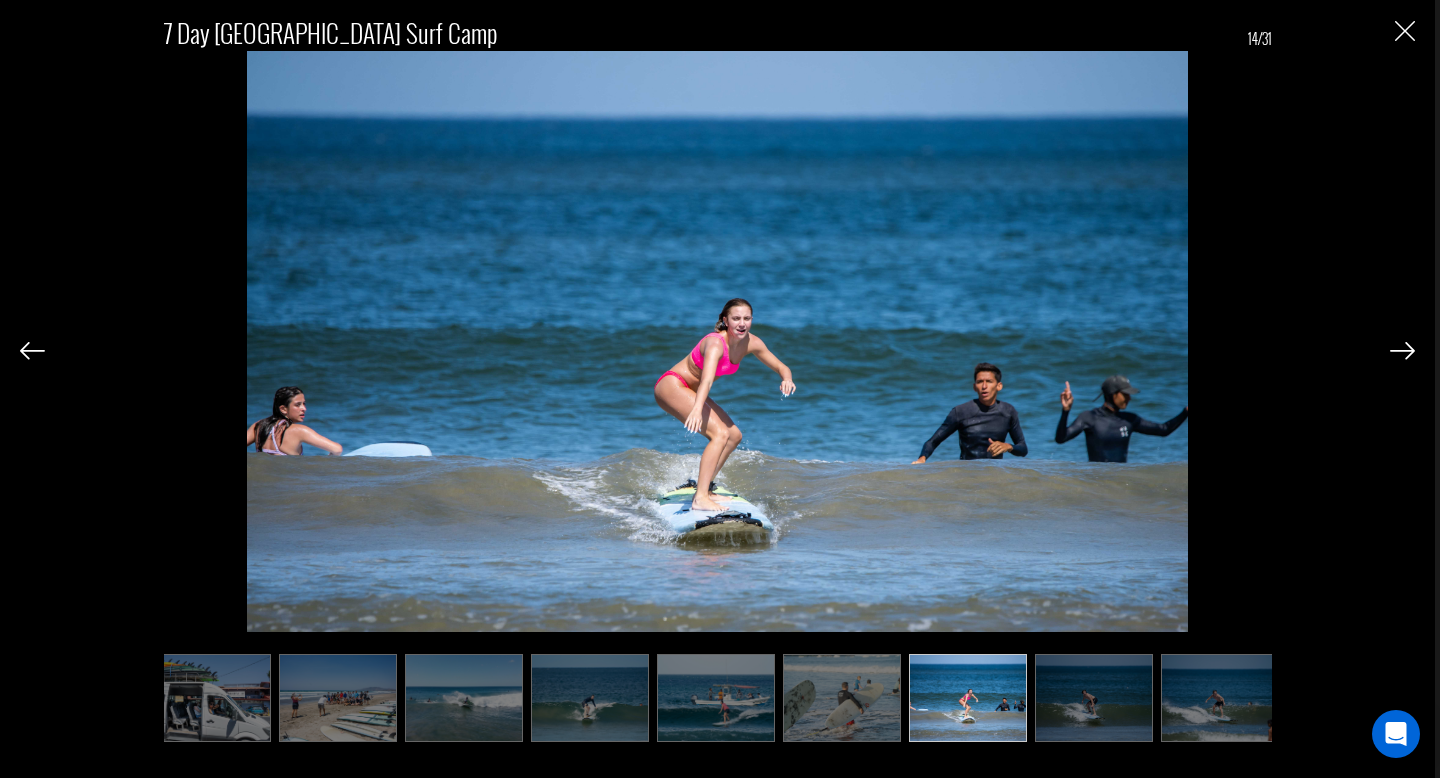 click at bounding box center [1402, 351] 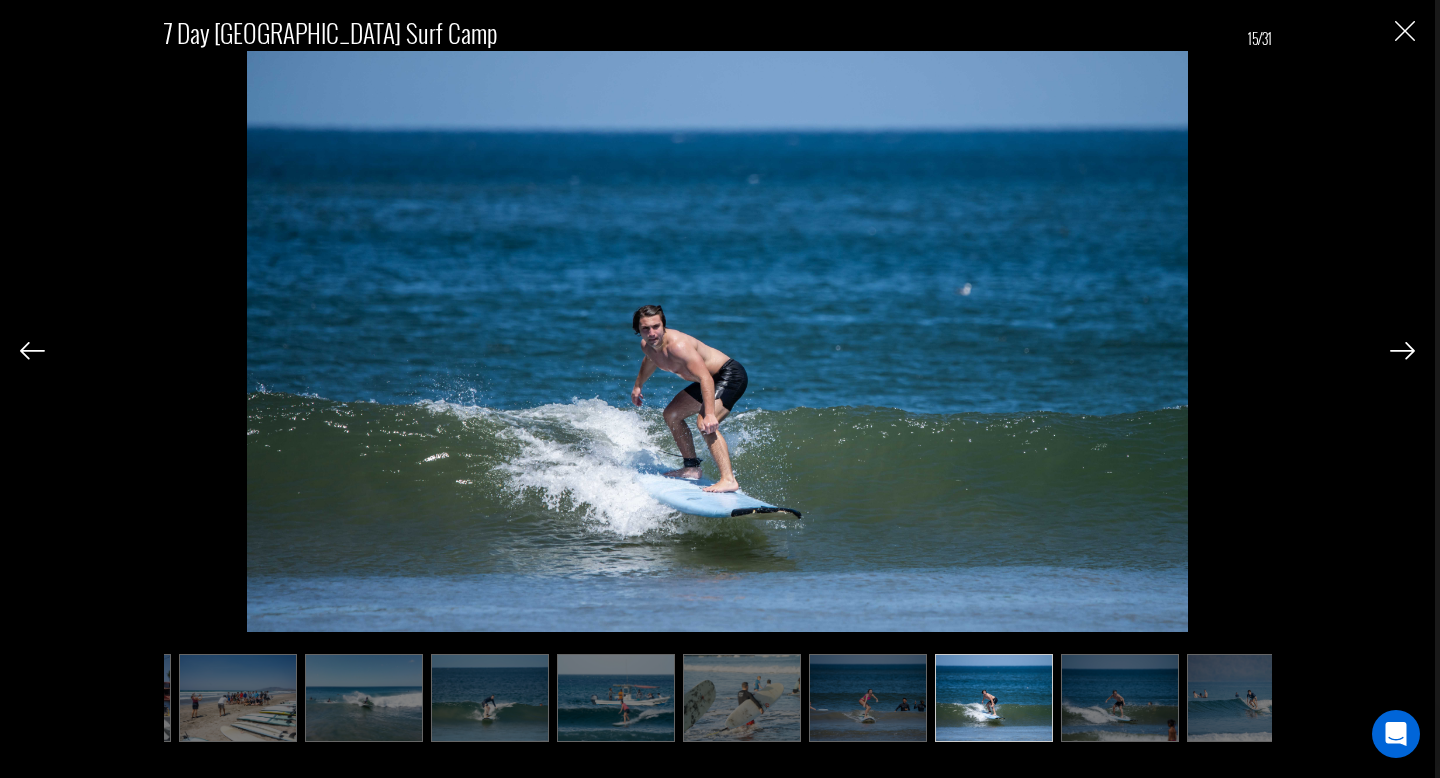 click at bounding box center (1402, 351) 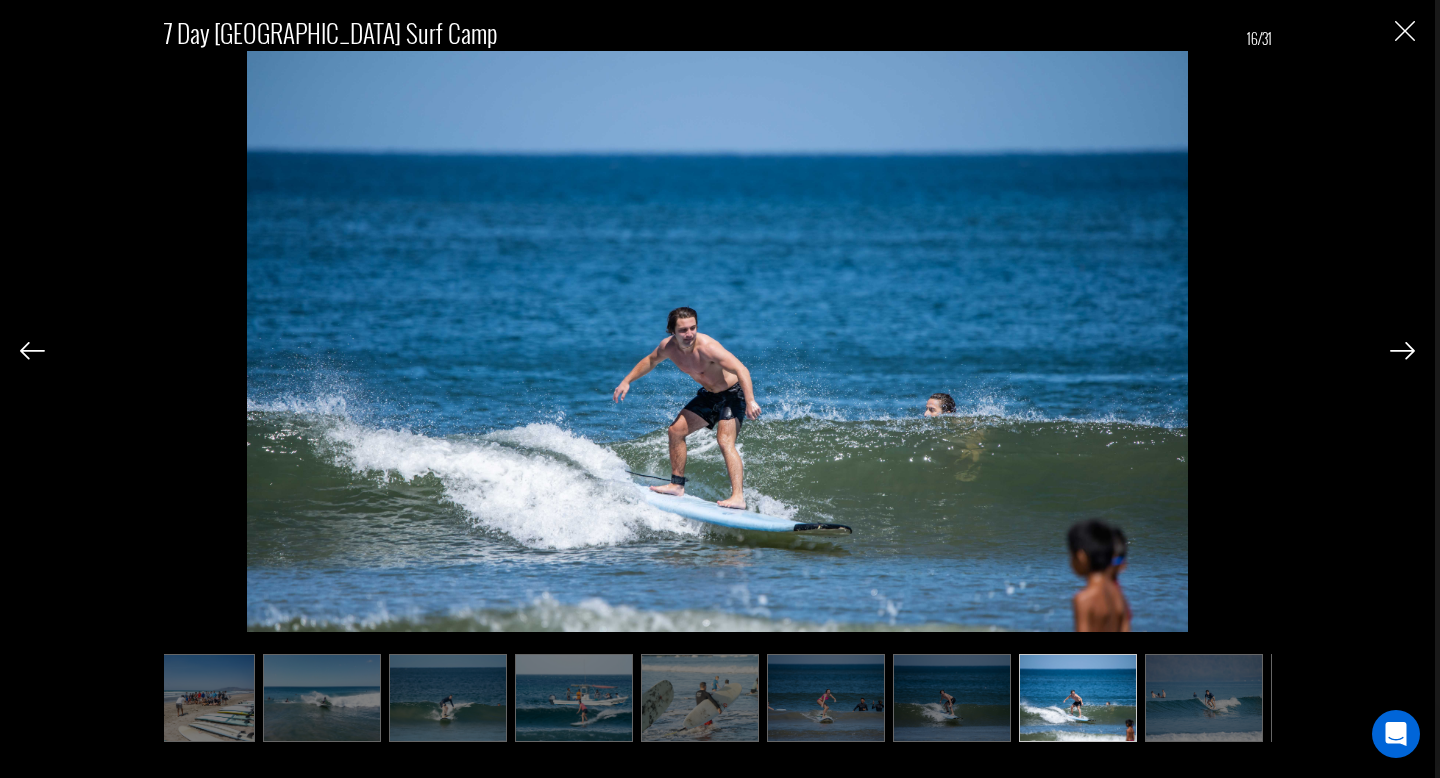 click at bounding box center [1402, 351] 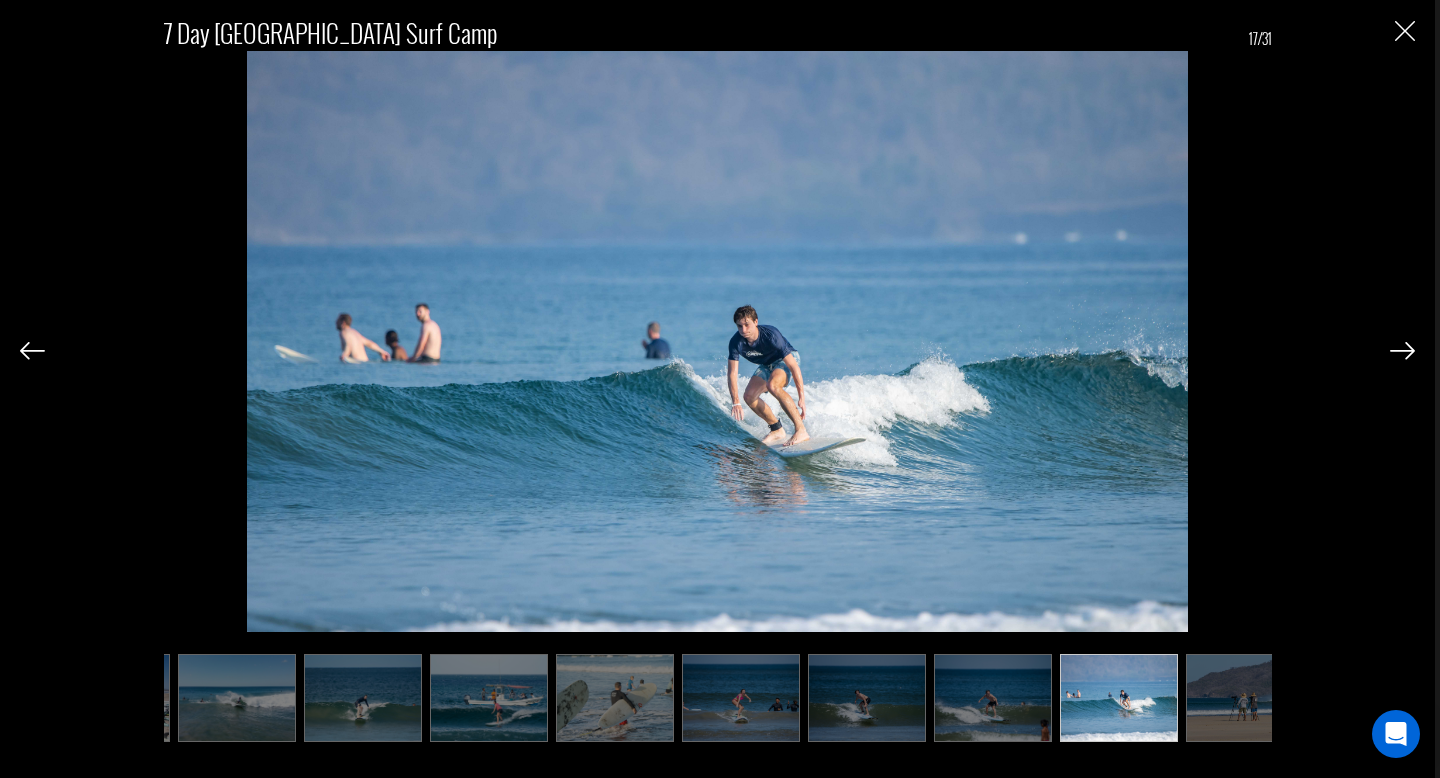 click at bounding box center [1402, 351] 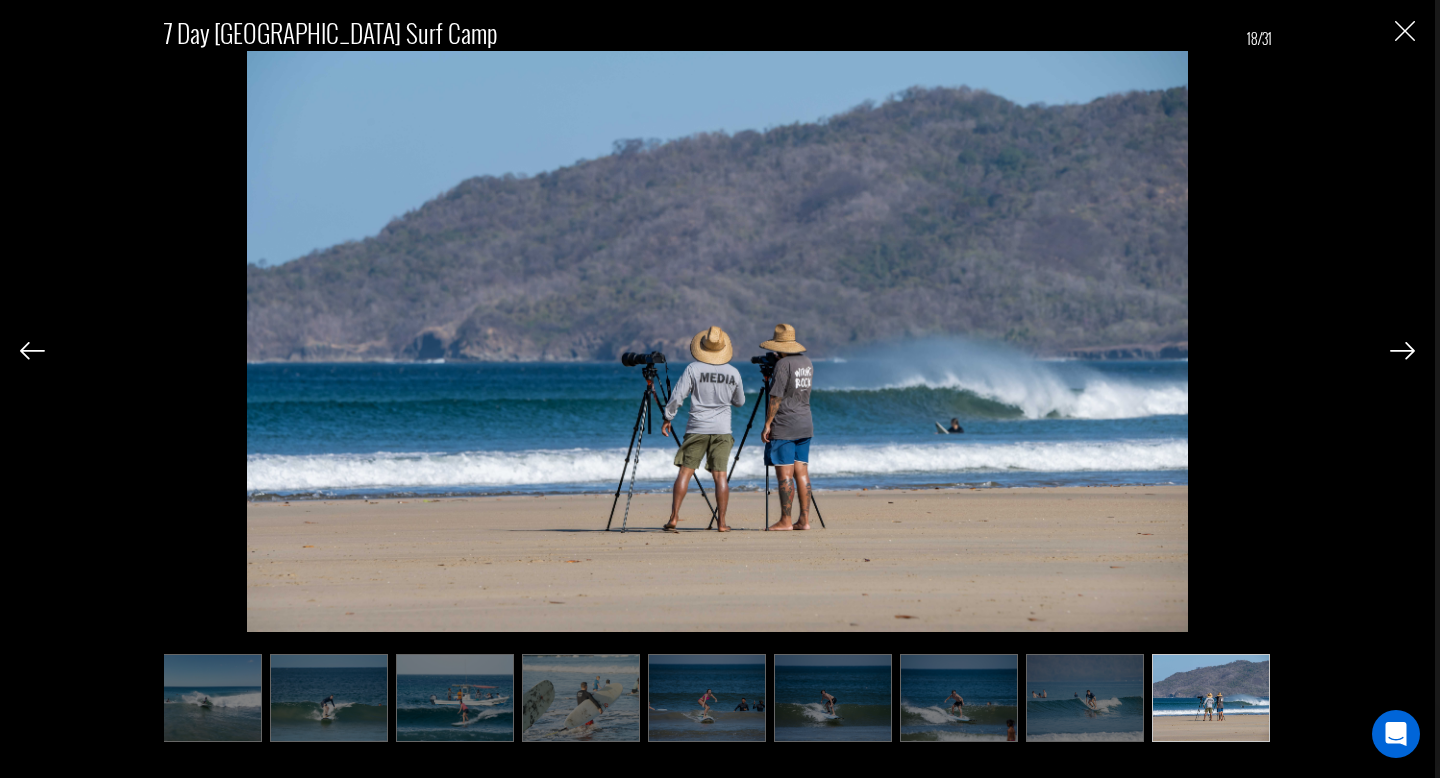 click at bounding box center (1402, 351) 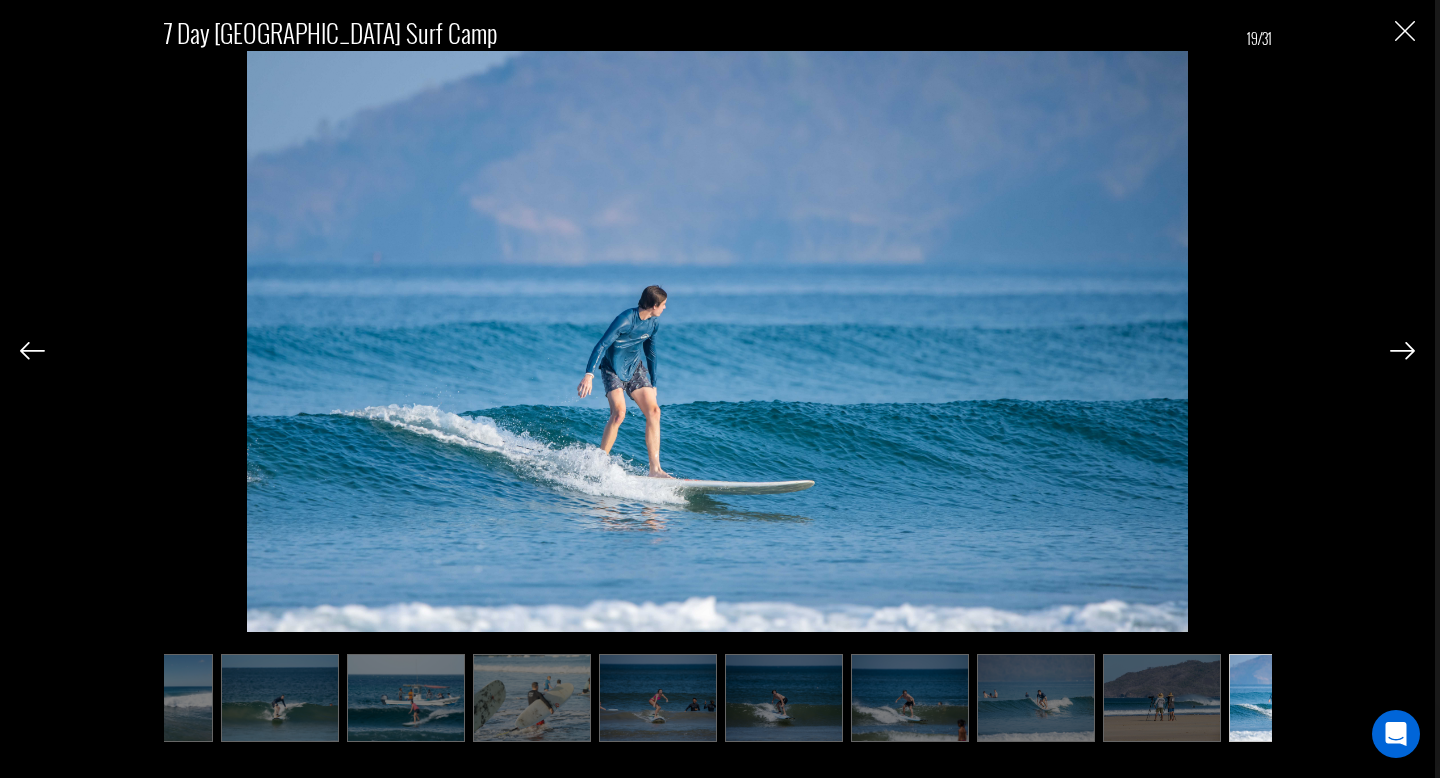 click at bounding box center (1402, 351) 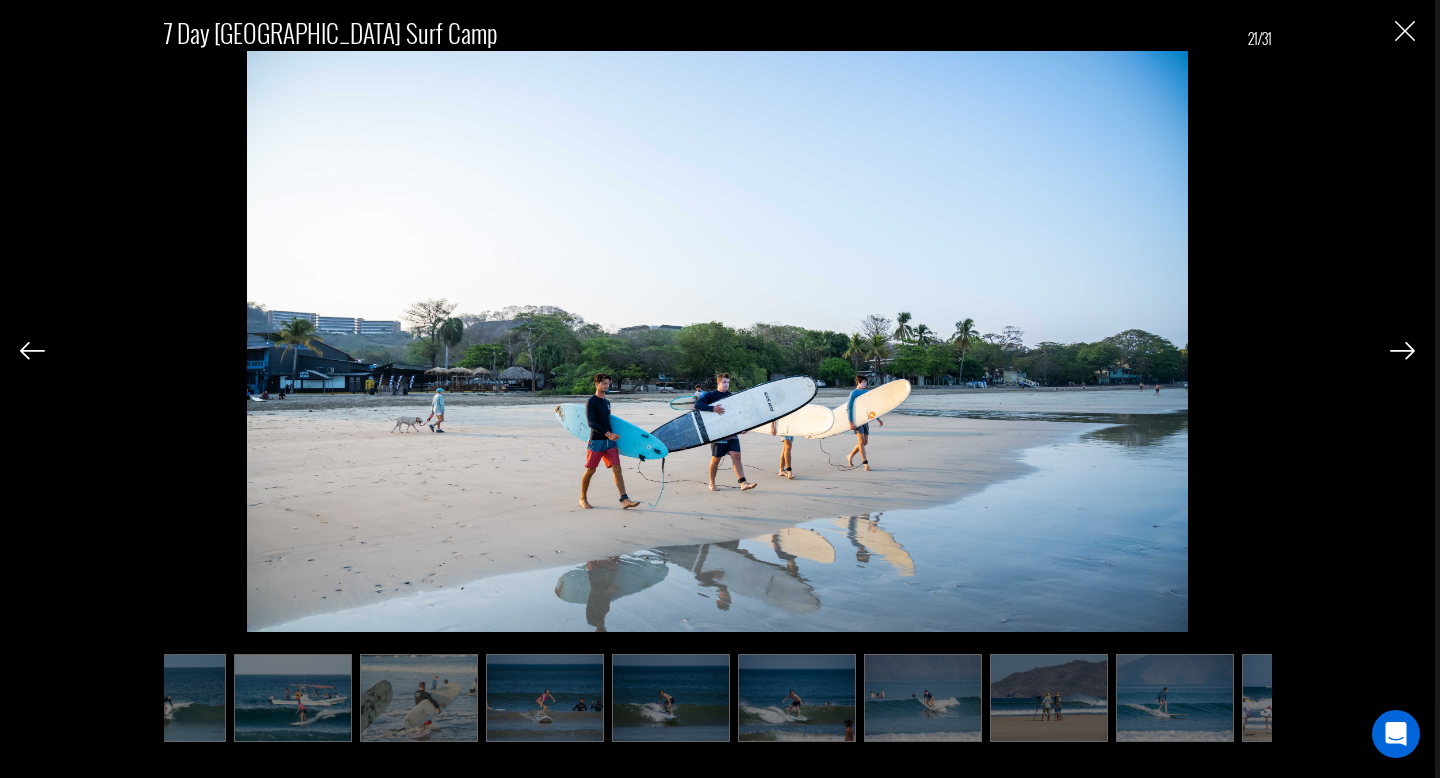 click at bounding box center (1402, 351) 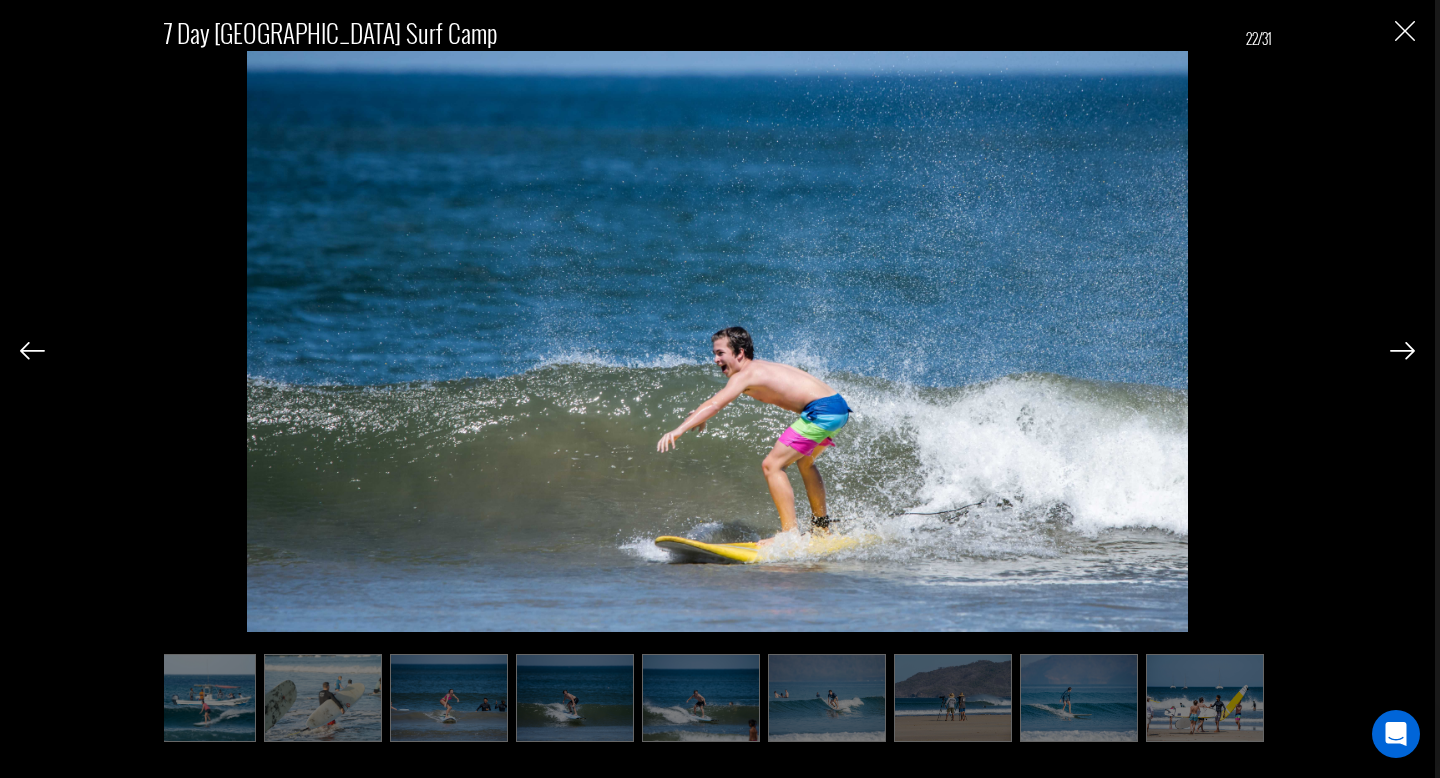 click at bounding box center [1402, 351] 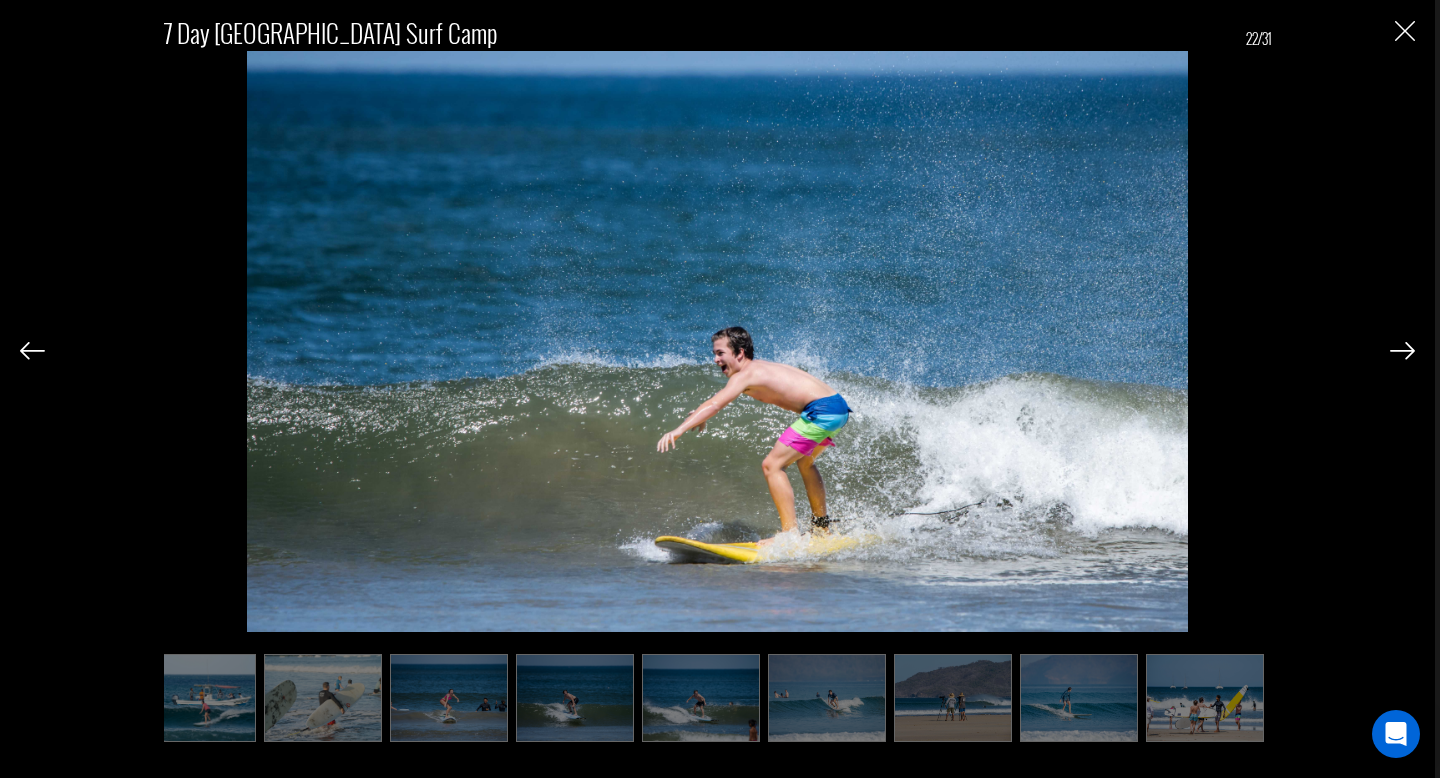 scroll, scrollTop: 0, scrollLeft: 1451, axis: horizontal 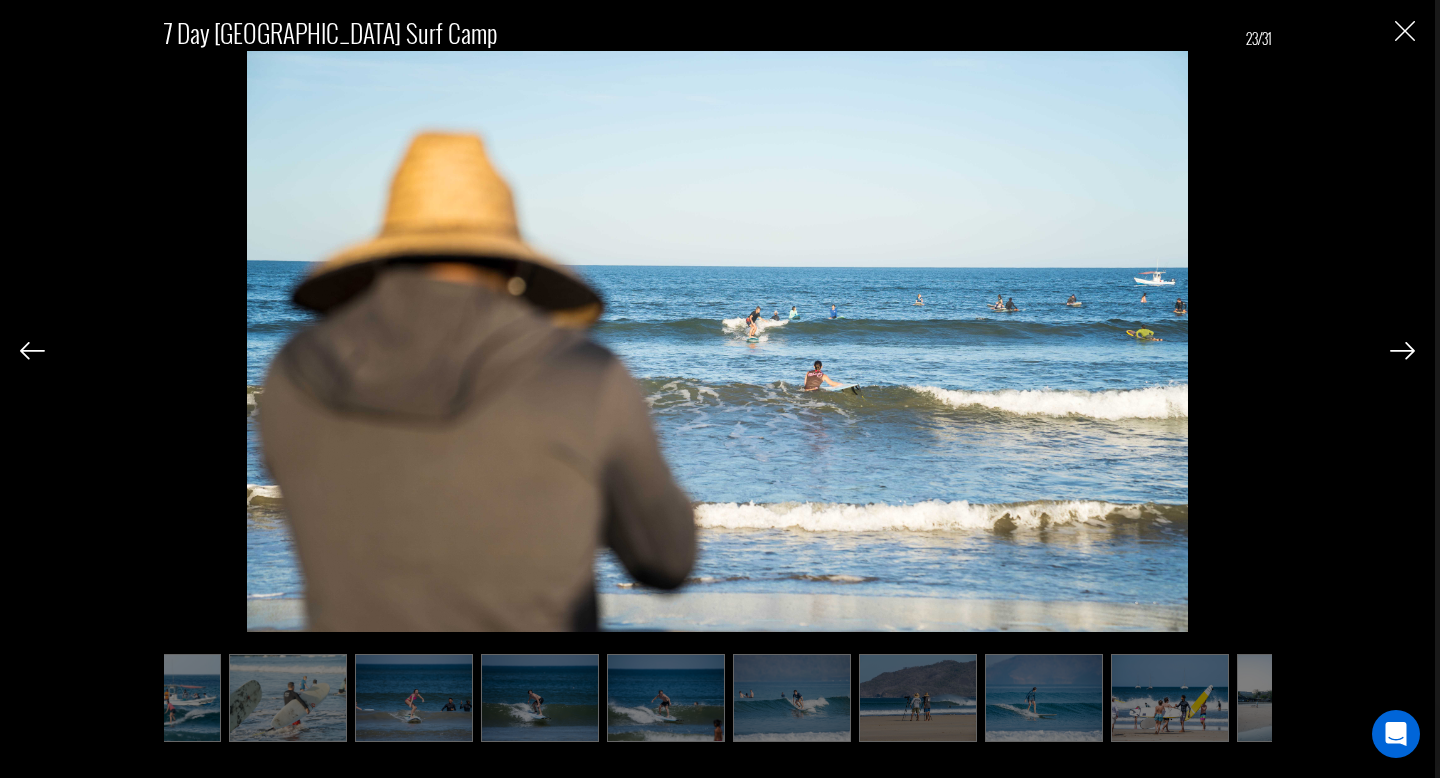 click at bounding box center [1402, 351] 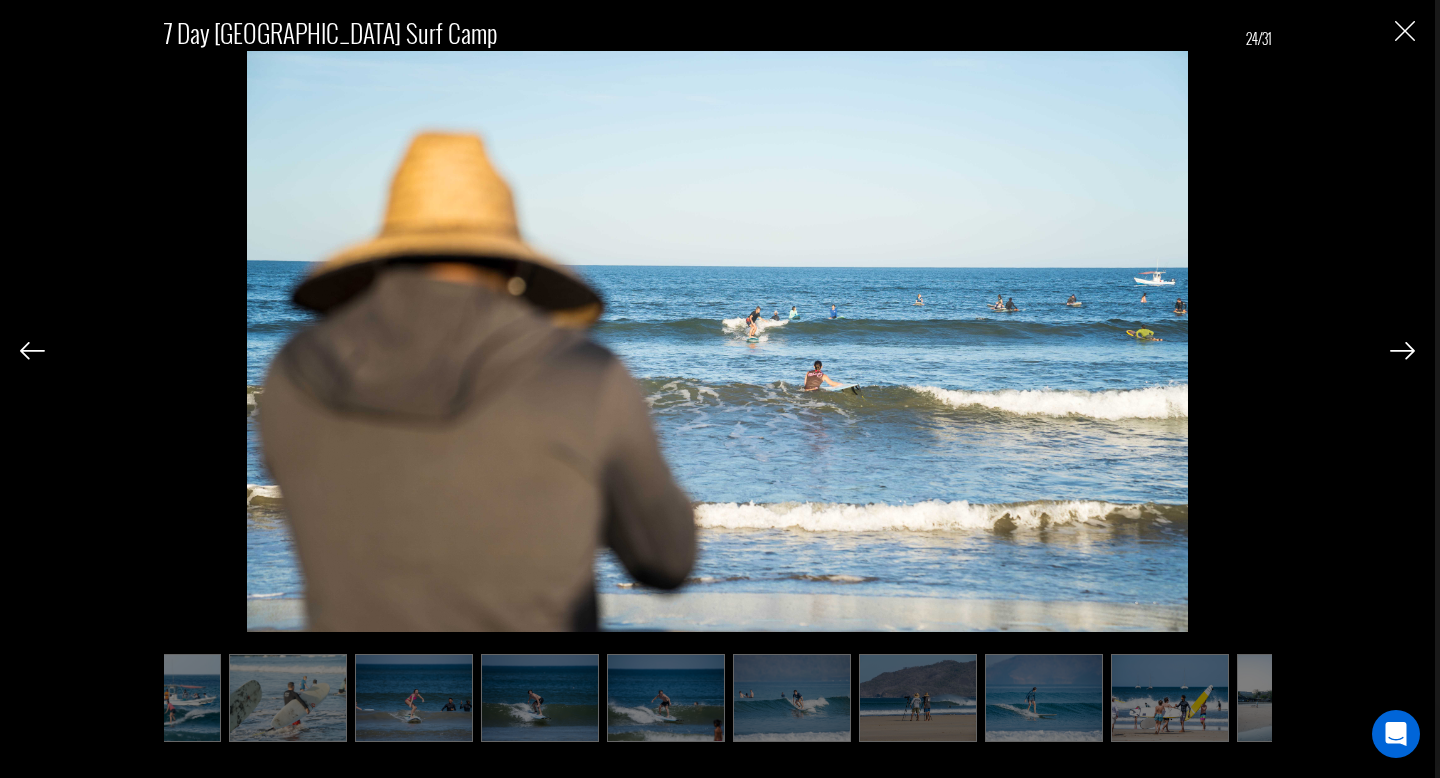 click at bounding box center [1402, 351] 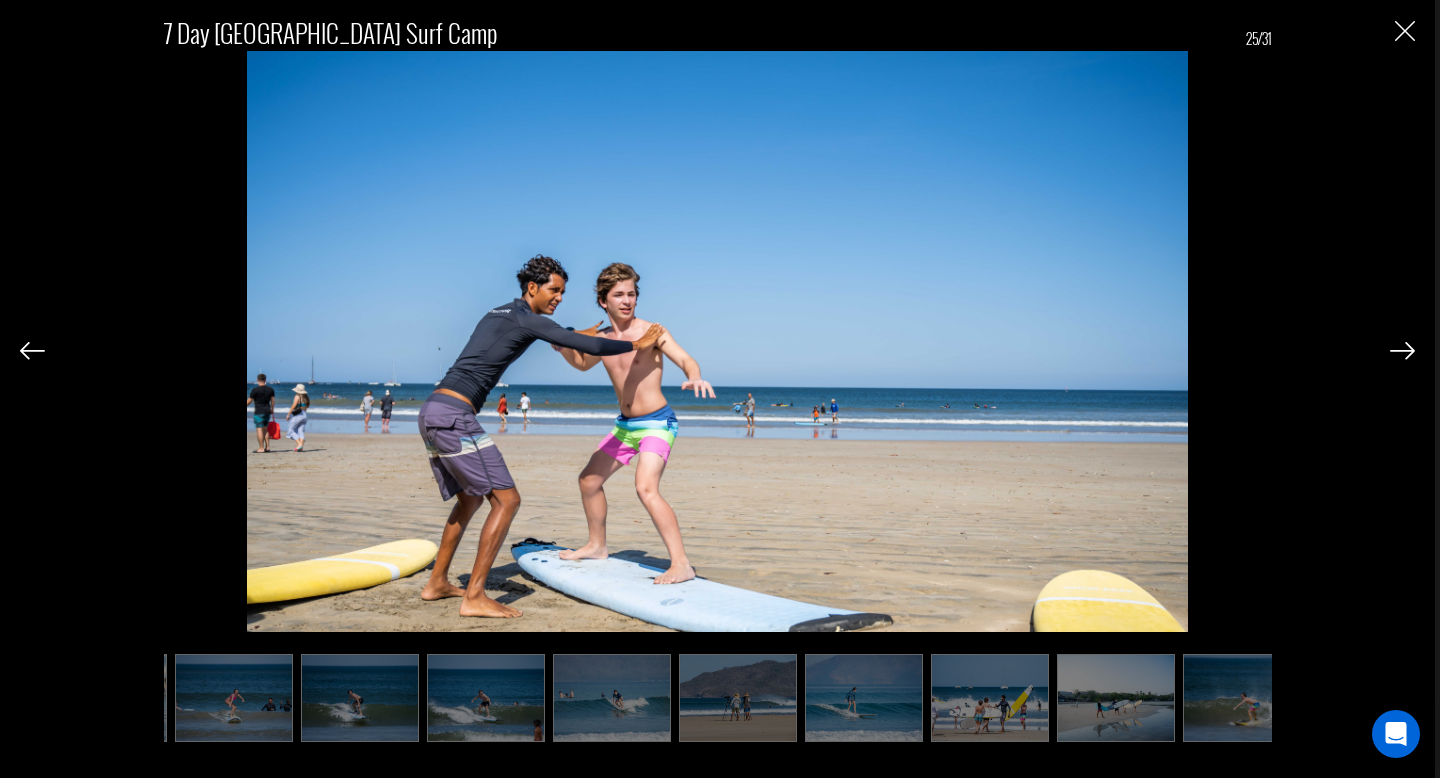 click at bounding box center [1402, 351] 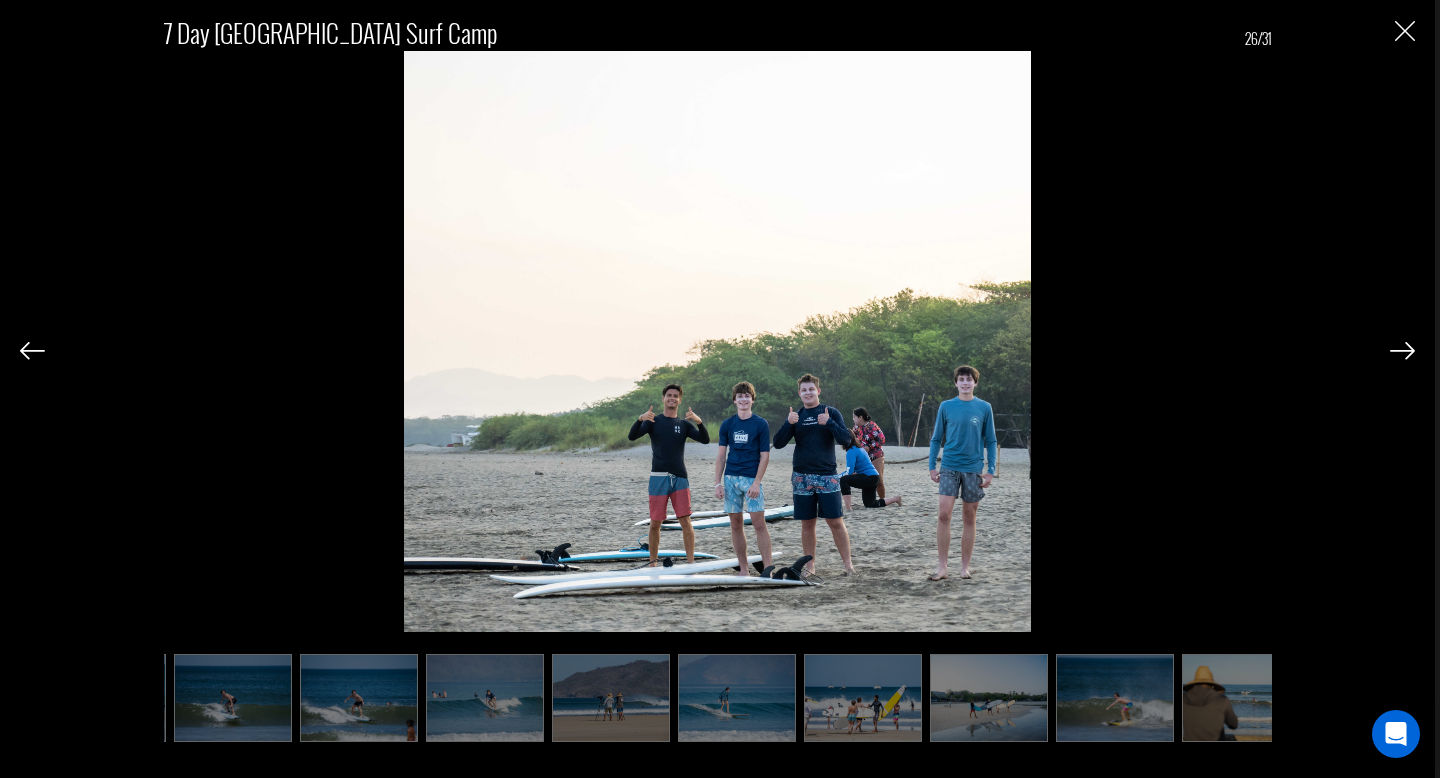 click at bounding box center [1402, 351] 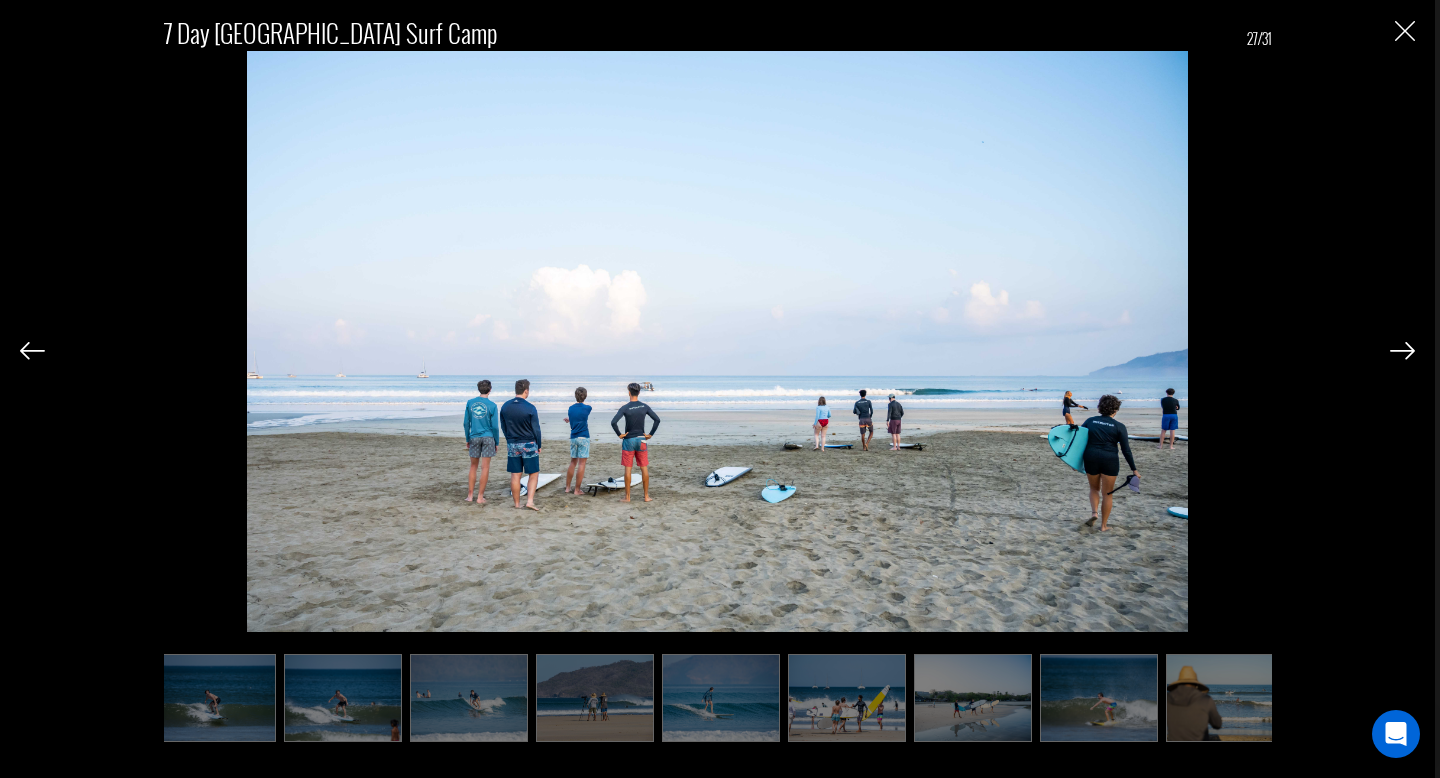 click at bounding box center (1402, 351) 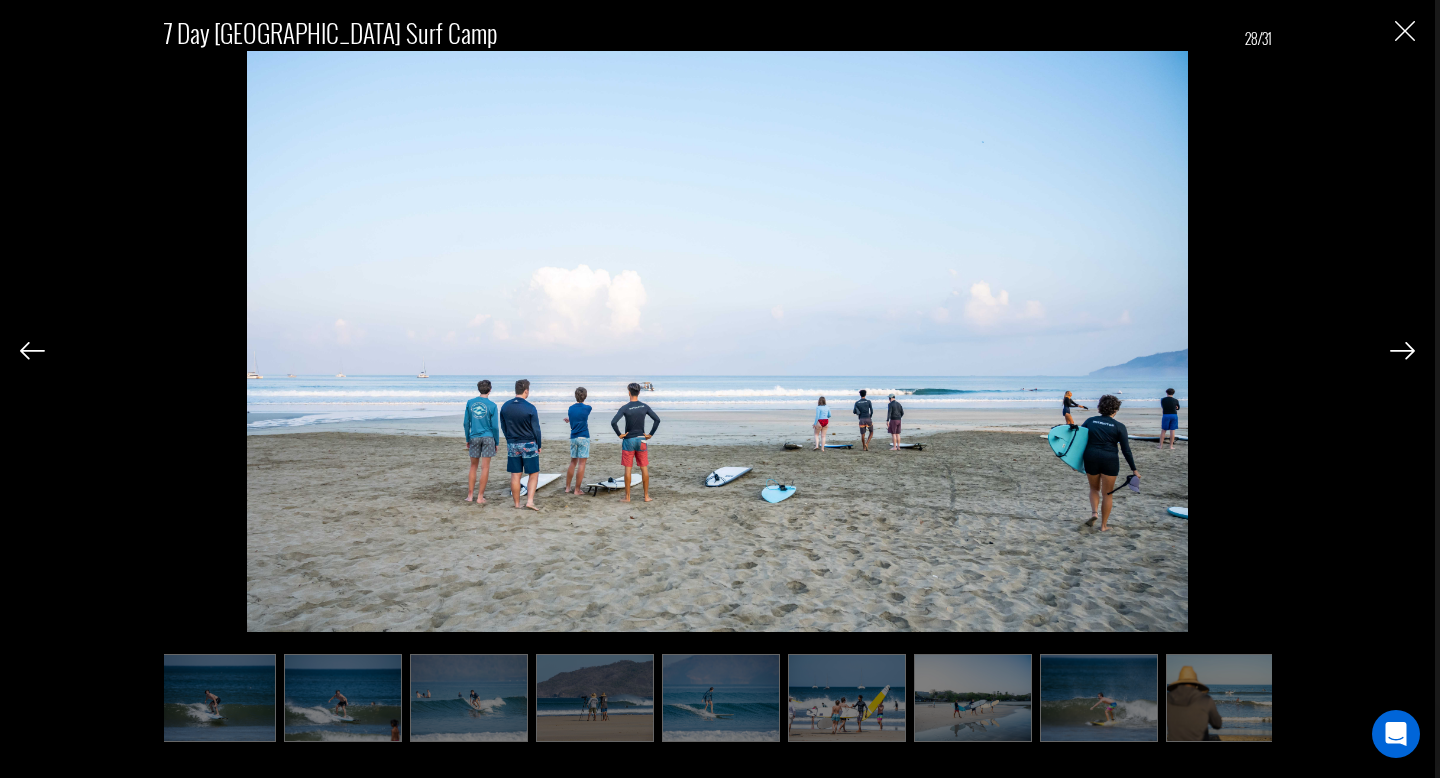 click at bounding box center (1402, 351) 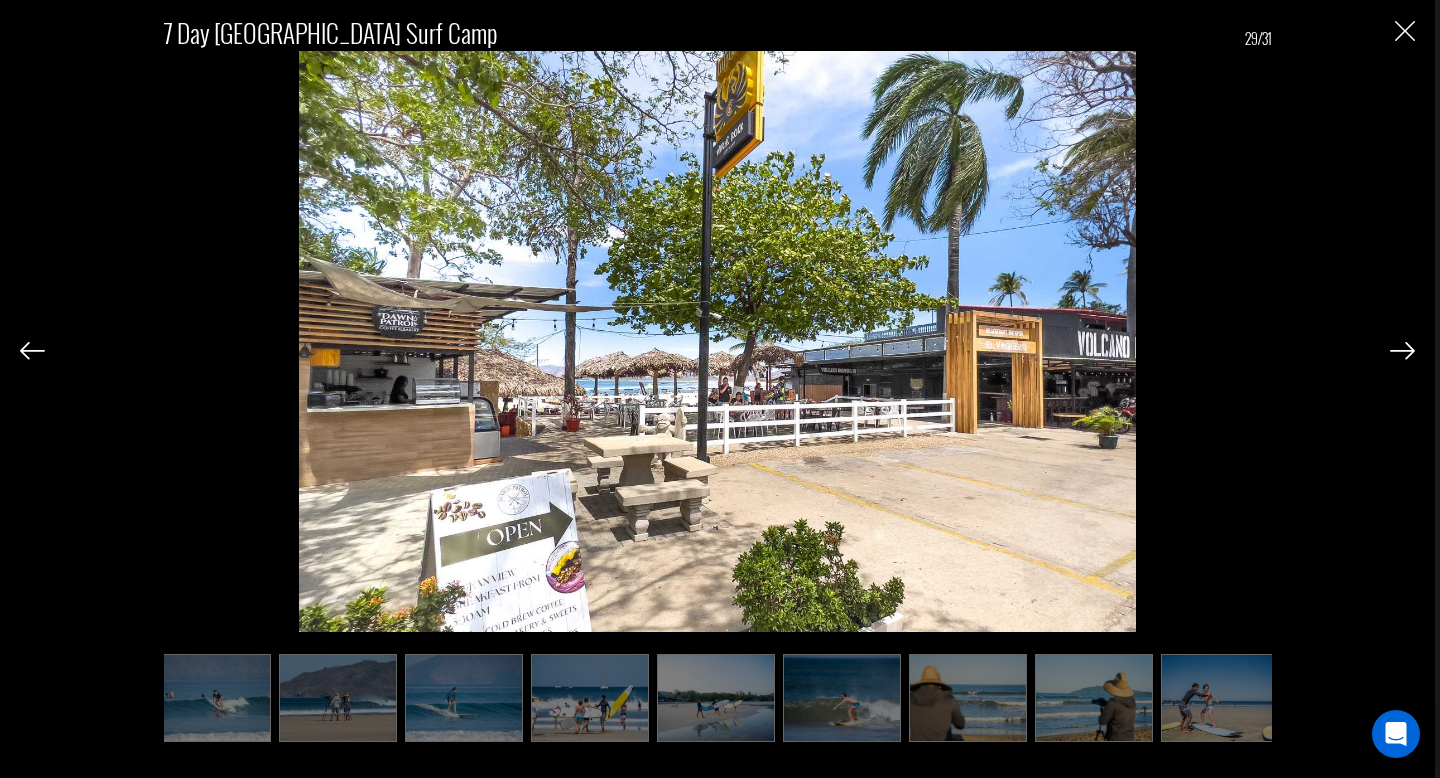 click at bounding box center [1405, 31] 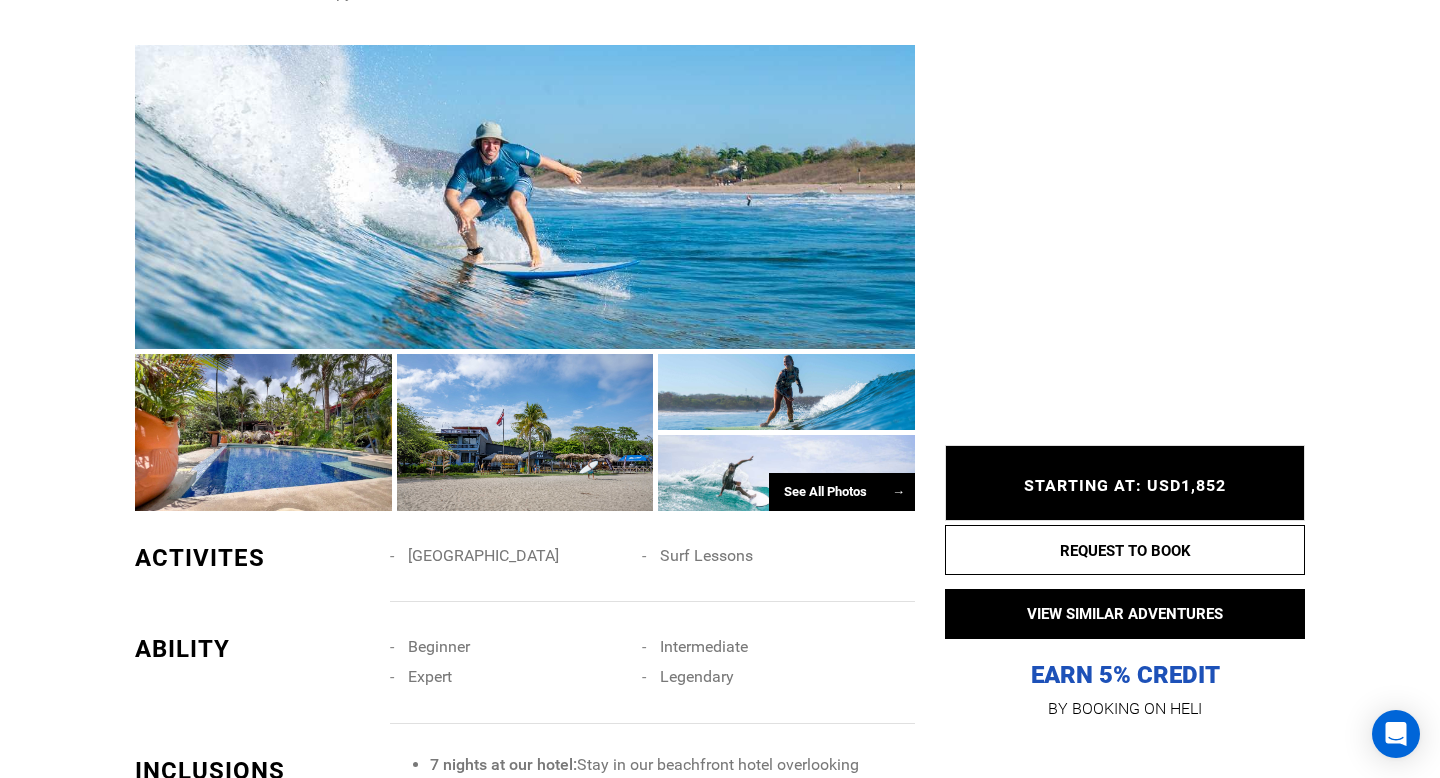 scroll, scrollTop: 0, scrollLeft: 0, axis: both 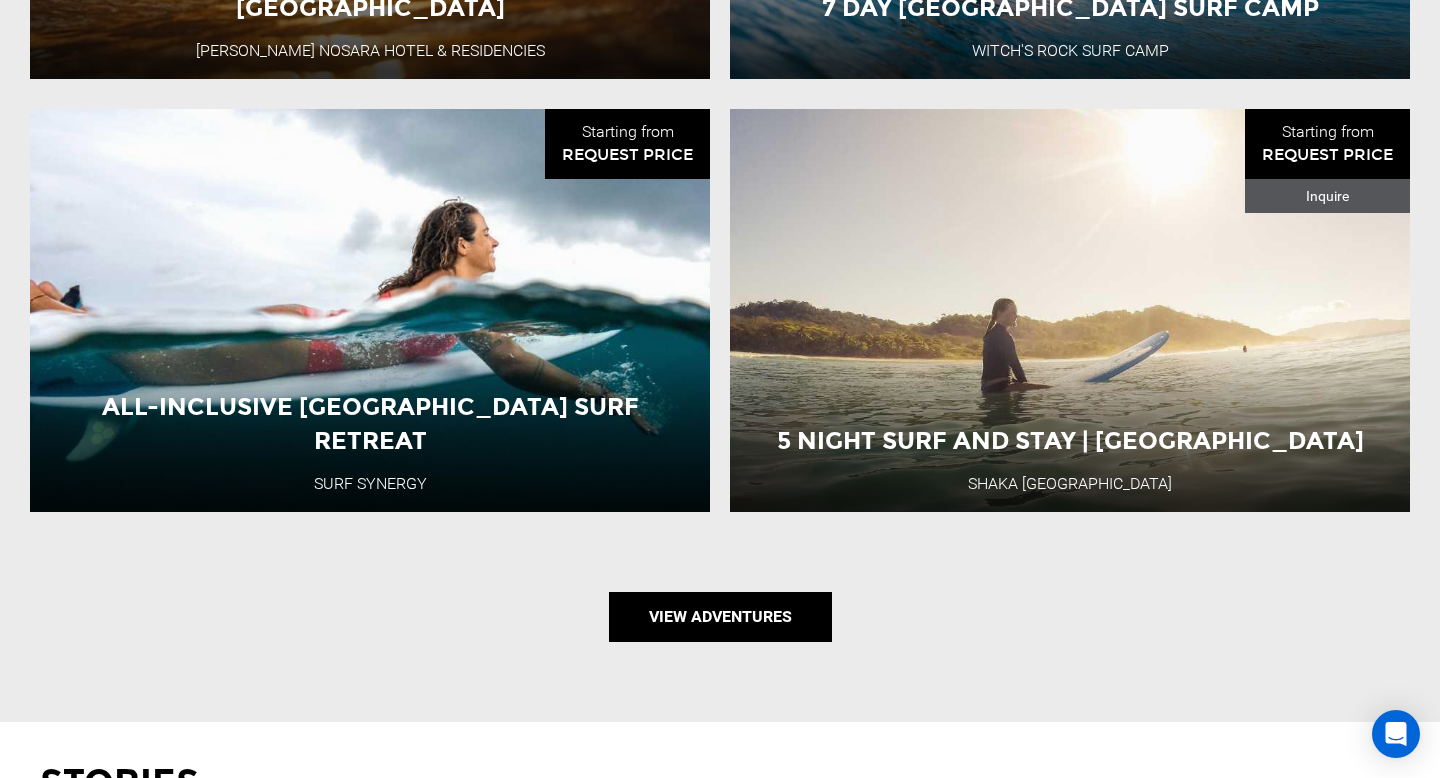 click on "View Adventures" at bounding box center (720, 617) 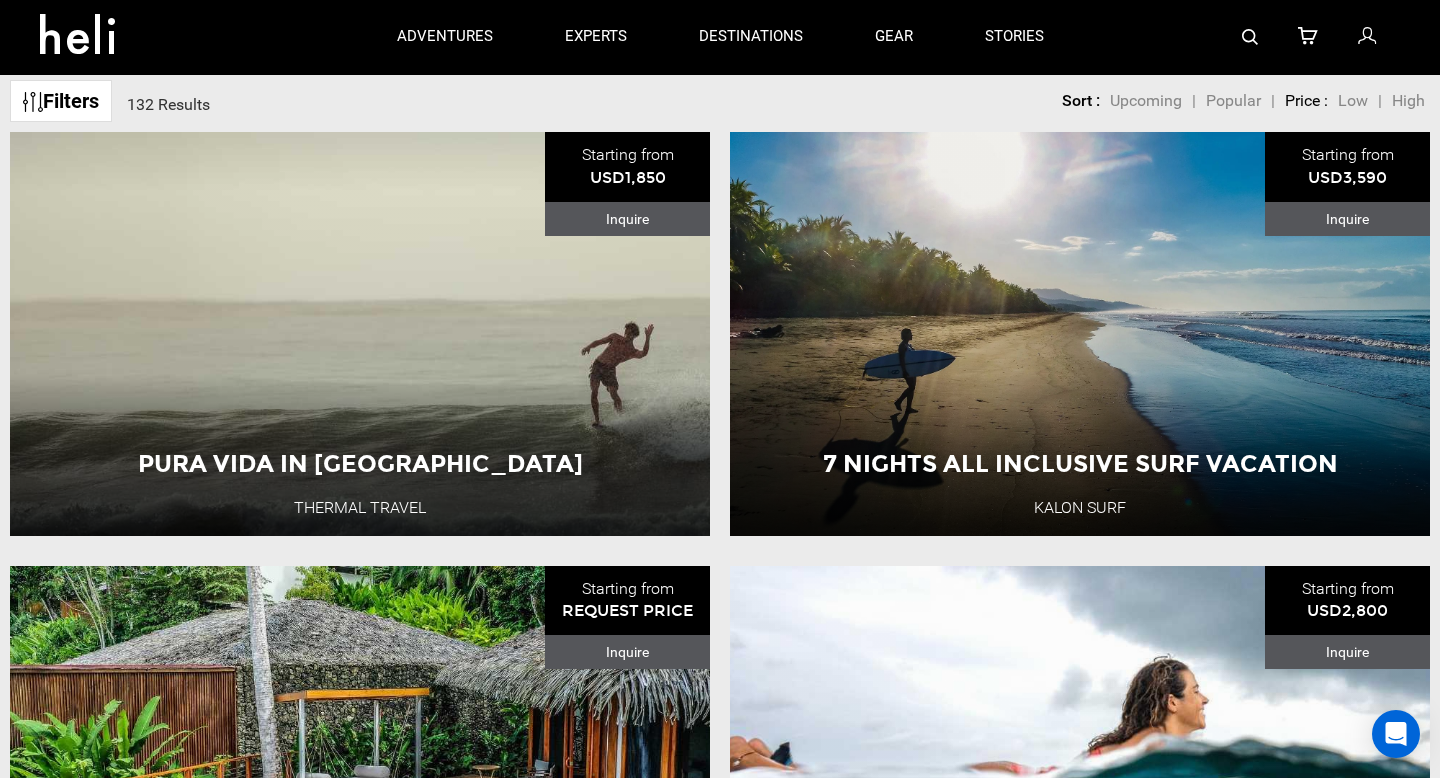 scroll, scrollTop: 206, scrollLeft: 0, axis: vertical 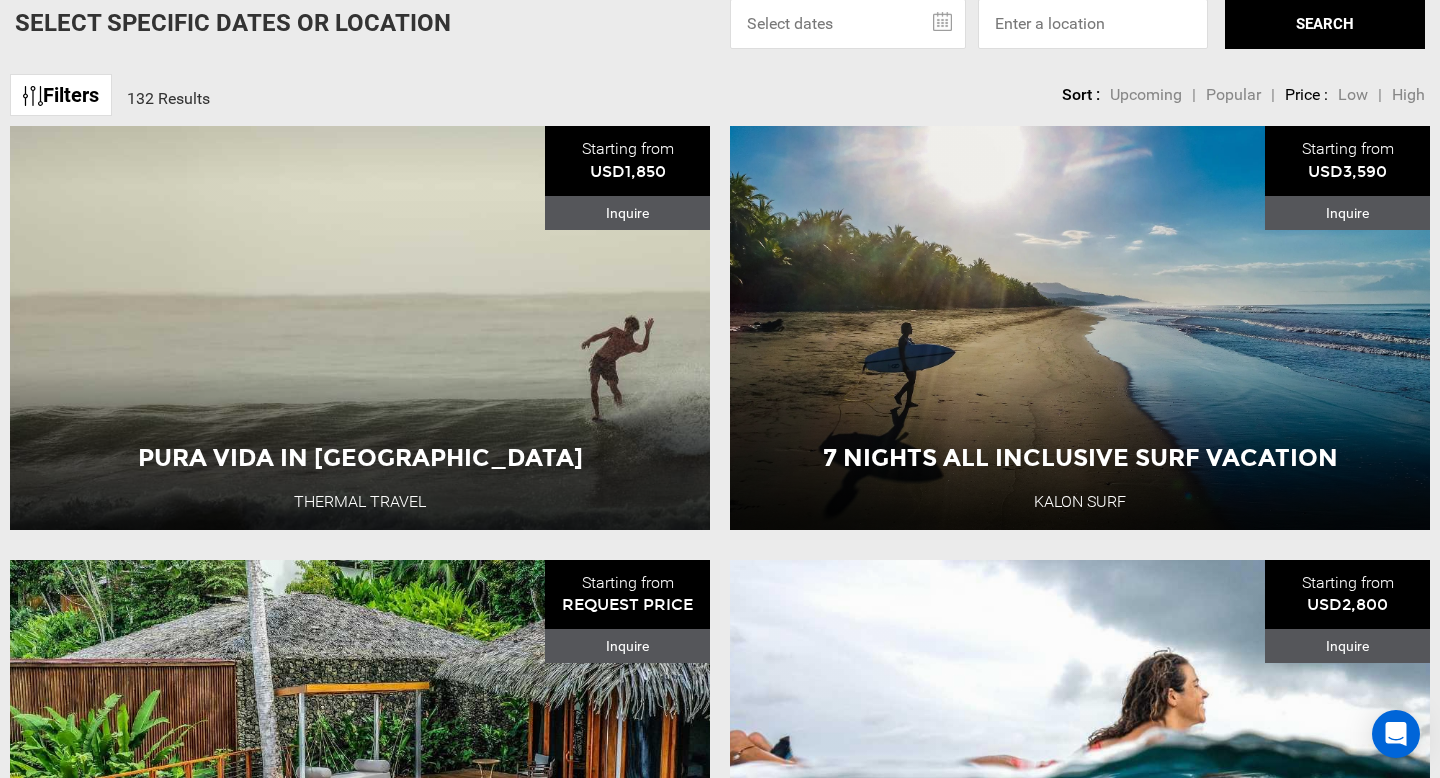 click on "Filters" at bounding box center (61, 95) 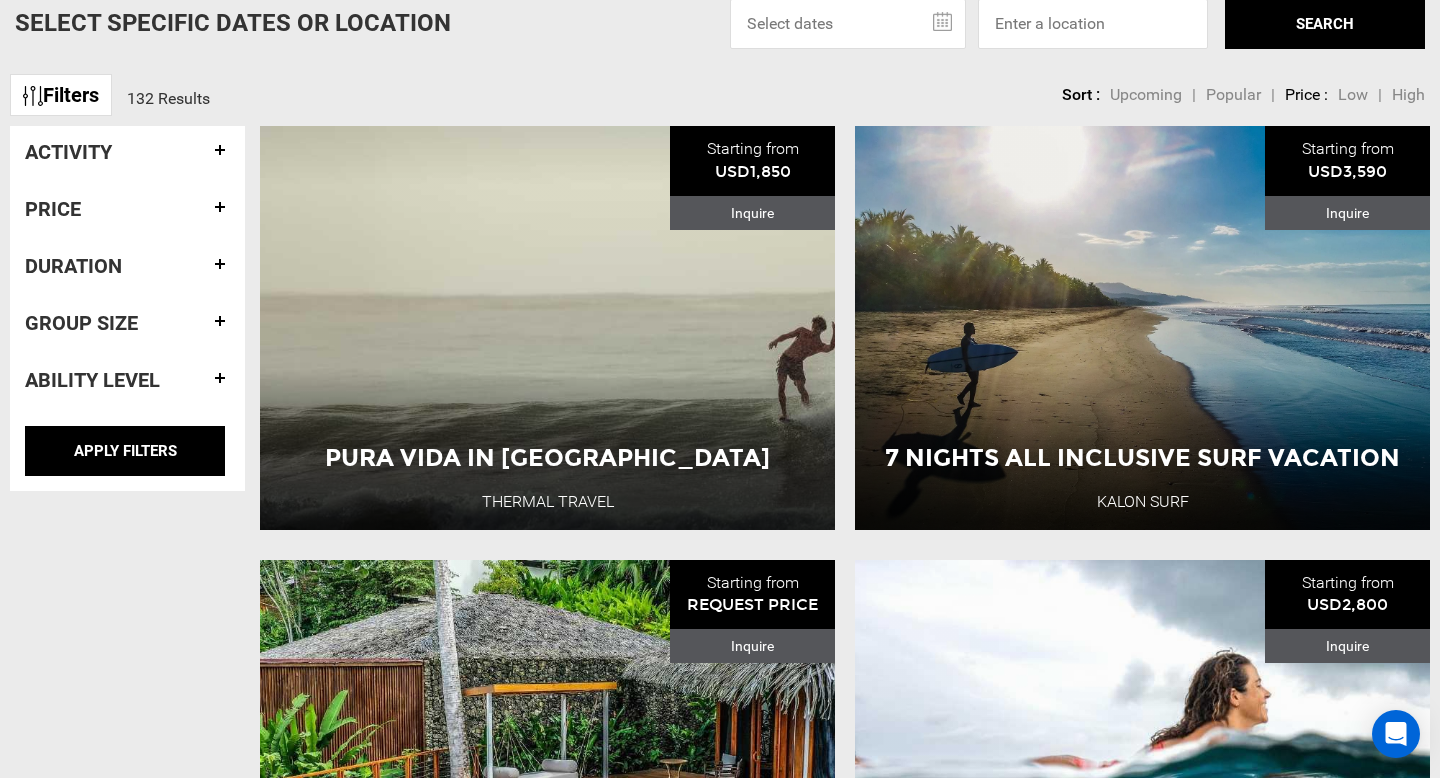 click on "Activity" at bounding box center (127, 152) 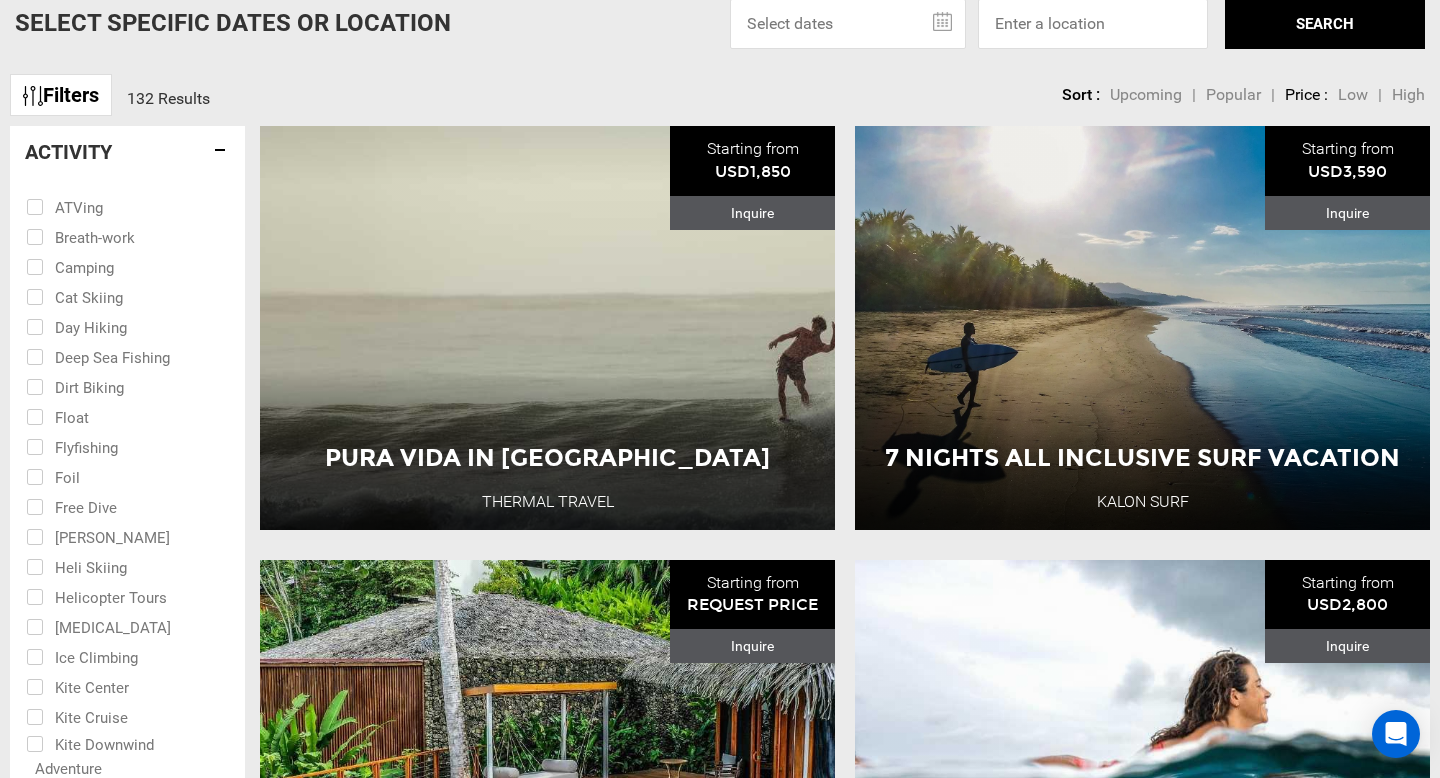 click on "Activity" at bounding box center [127, 152] 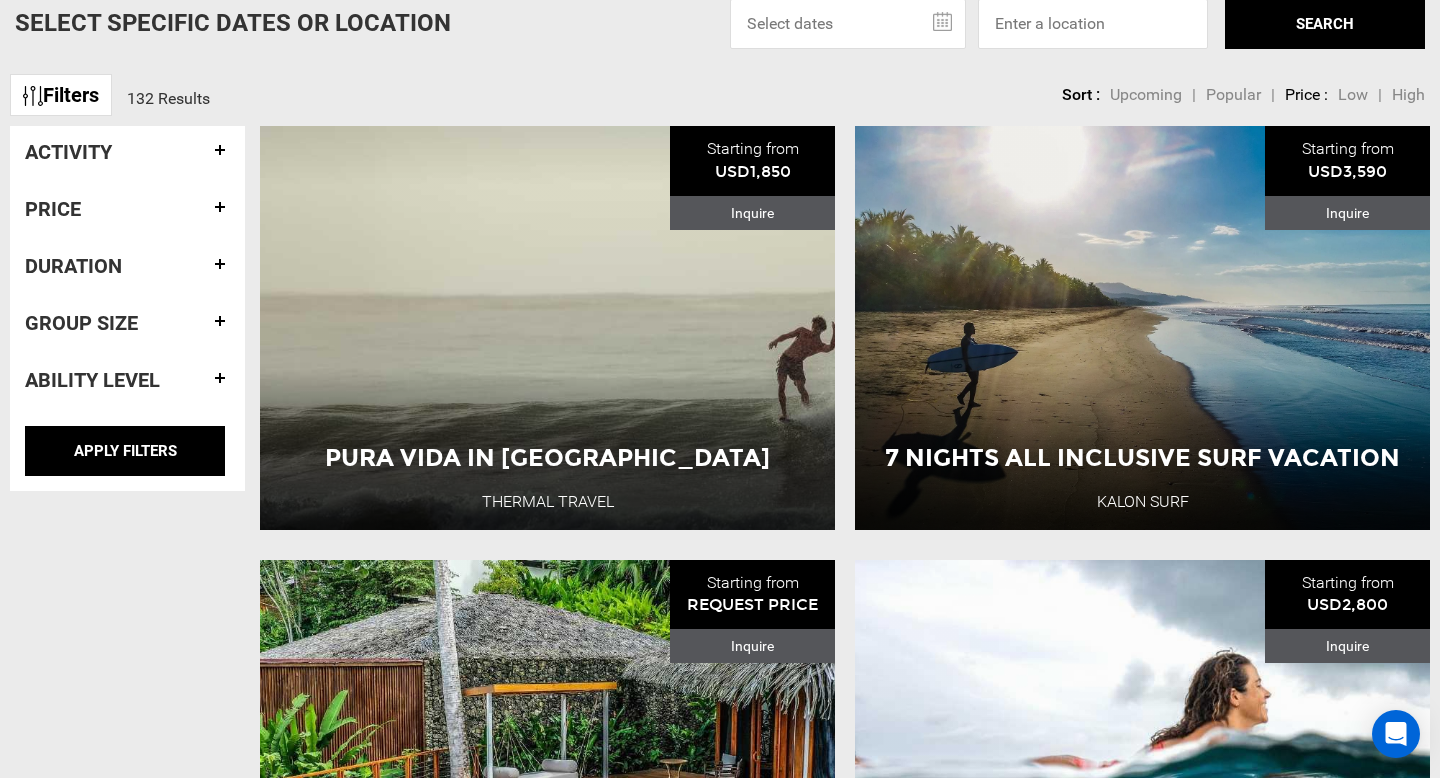click on "Activity" at bounding box center (127, 152) 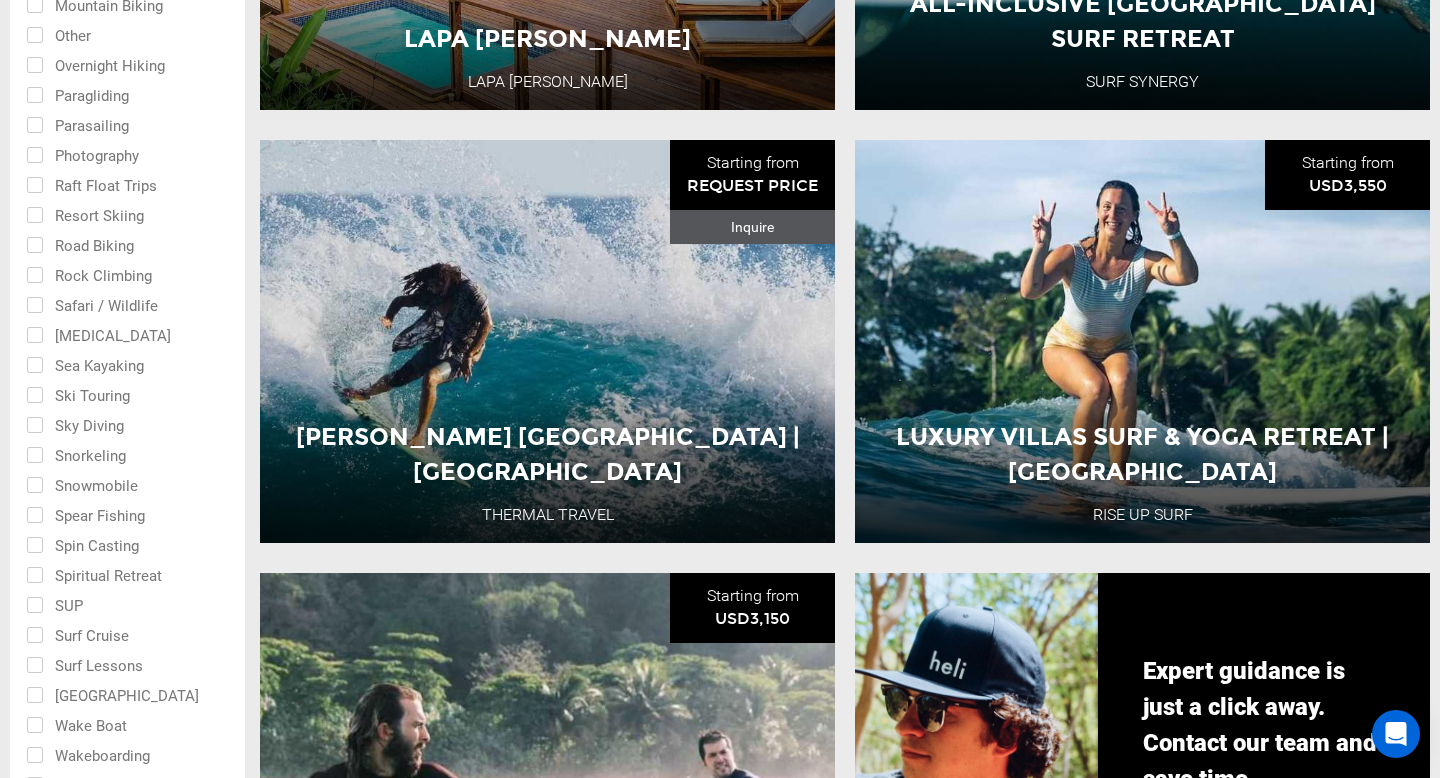 scroll, scrollTop: 1060, scrollLeft: 0, axis: vertical 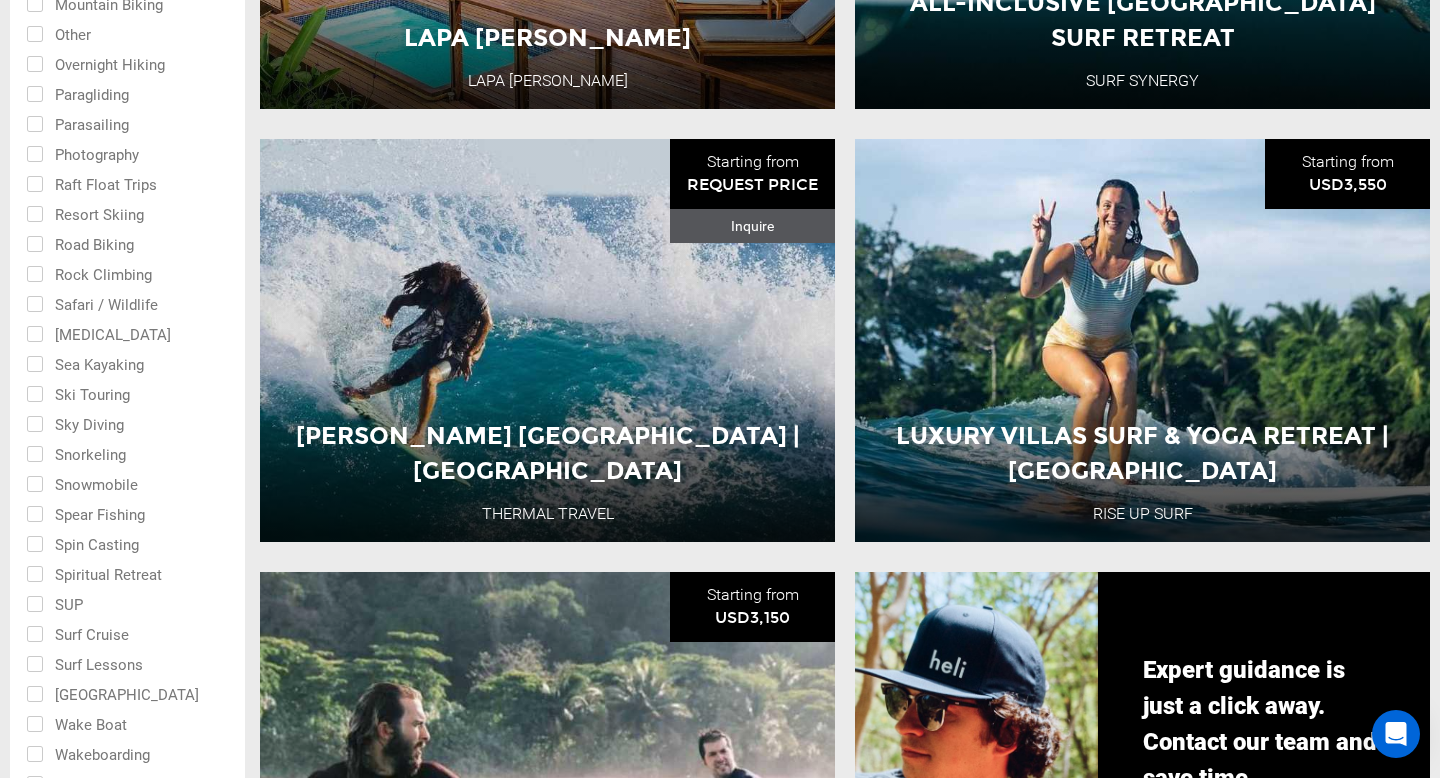 click at bounding box center (113, 453) 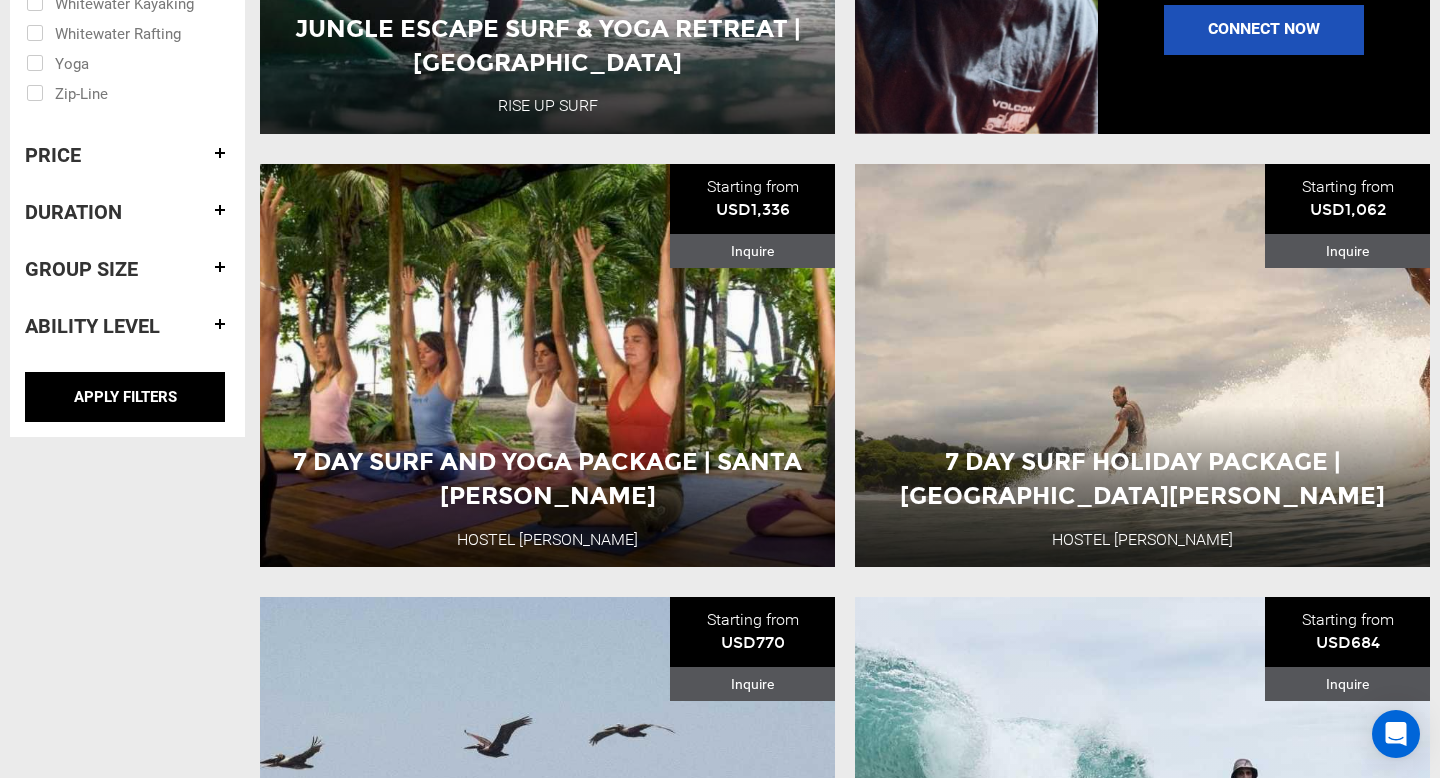 scroll, scrollTop: 1919, scrollLeft: 0, axis: vertical 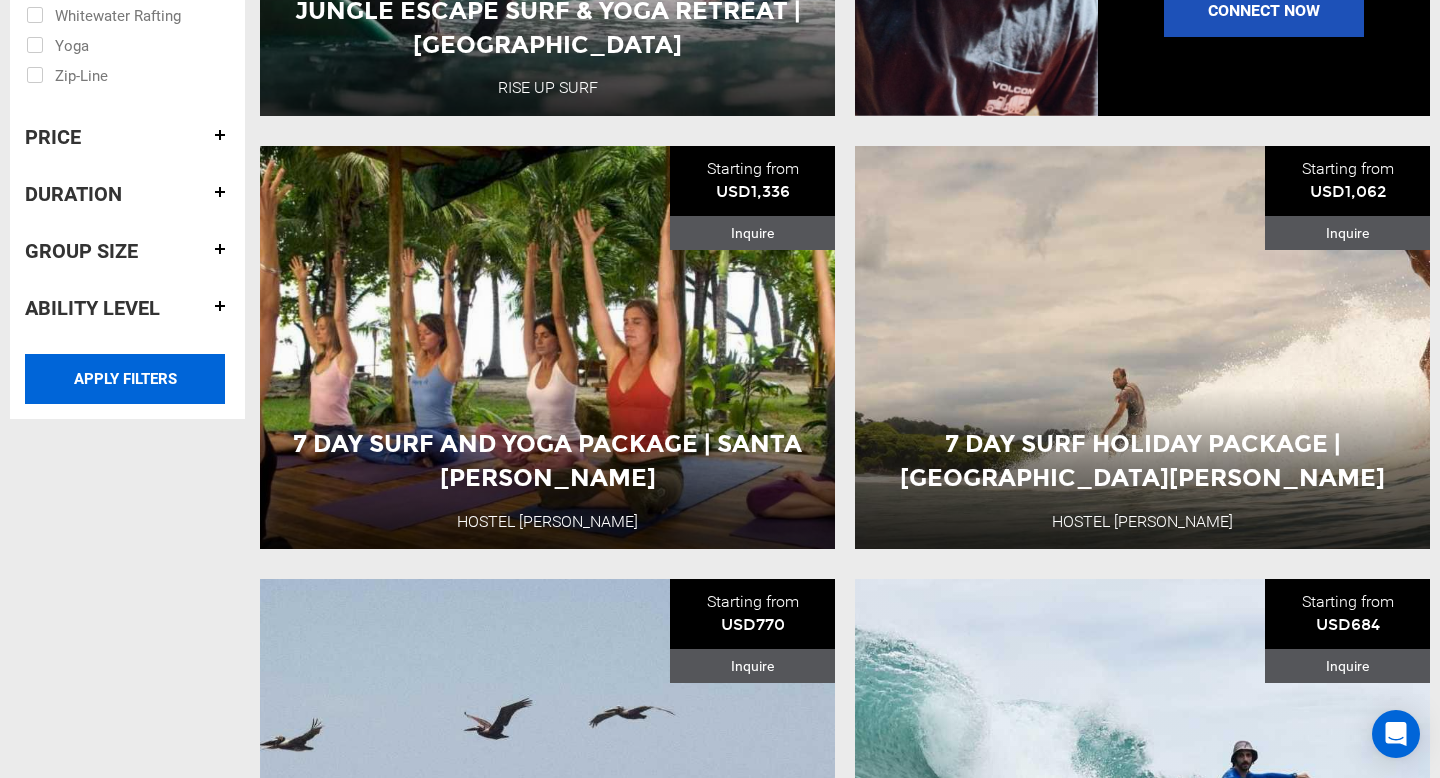 click on "APPLY FILTERS" at bounding box center (125, 379) 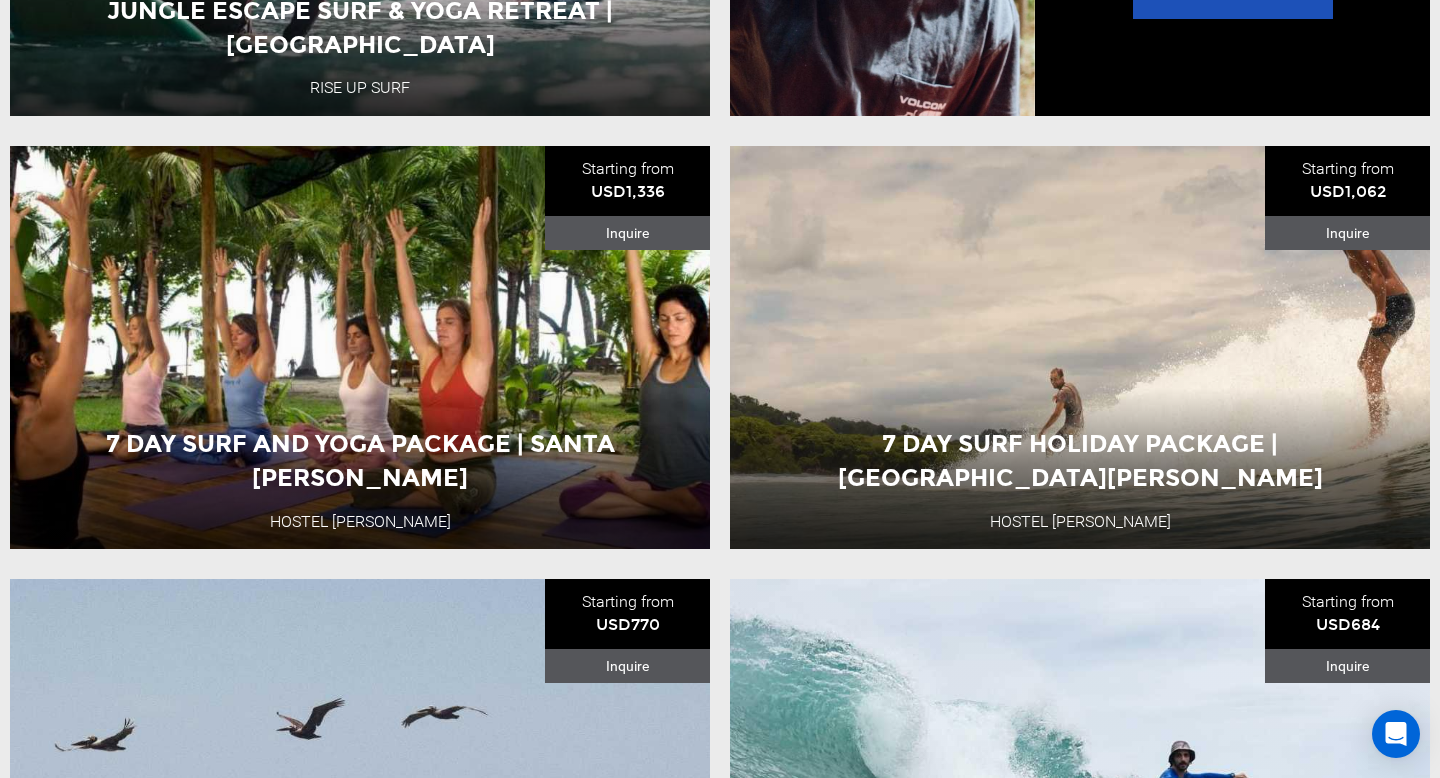 type on "Surf" 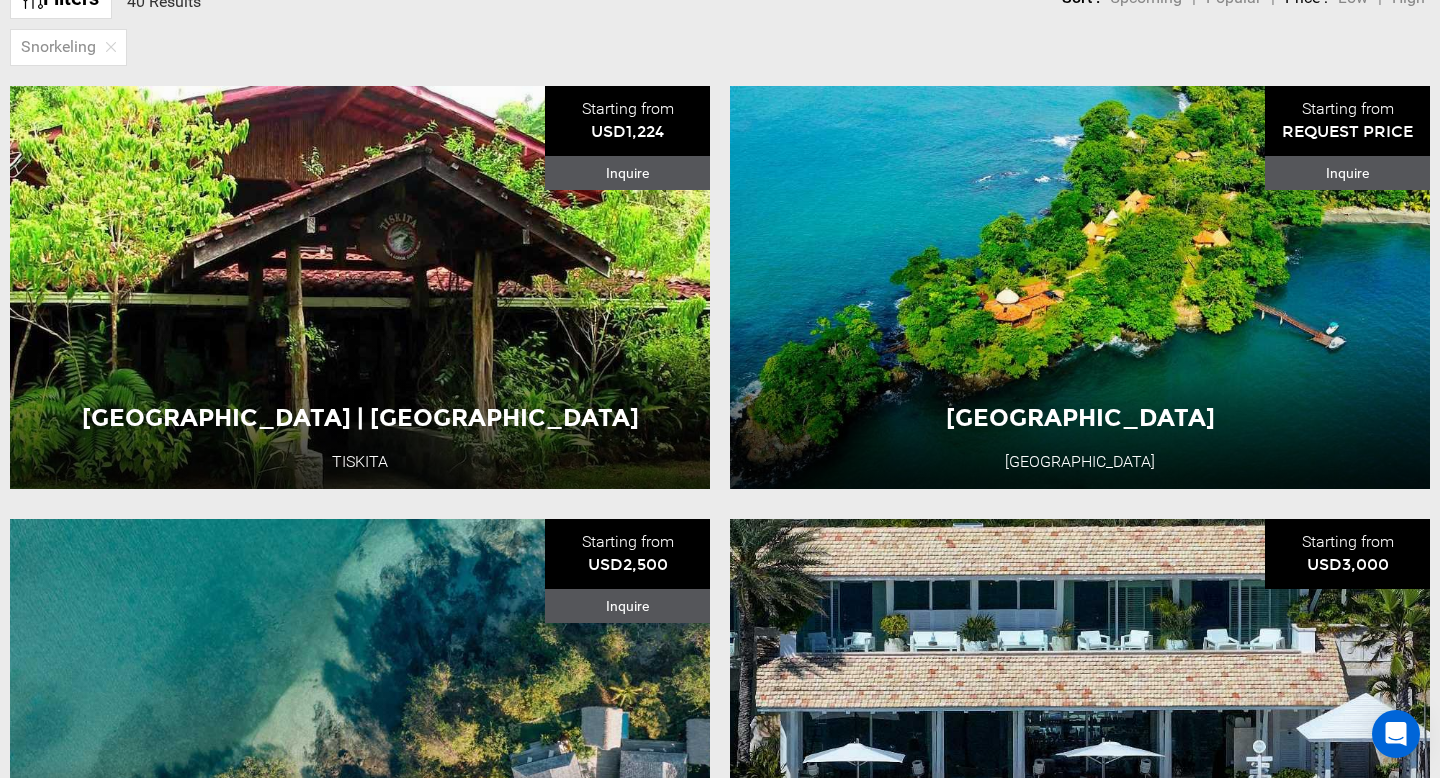 scroll, scrollTop: 305, scrollLeft: 0, axis: vertical 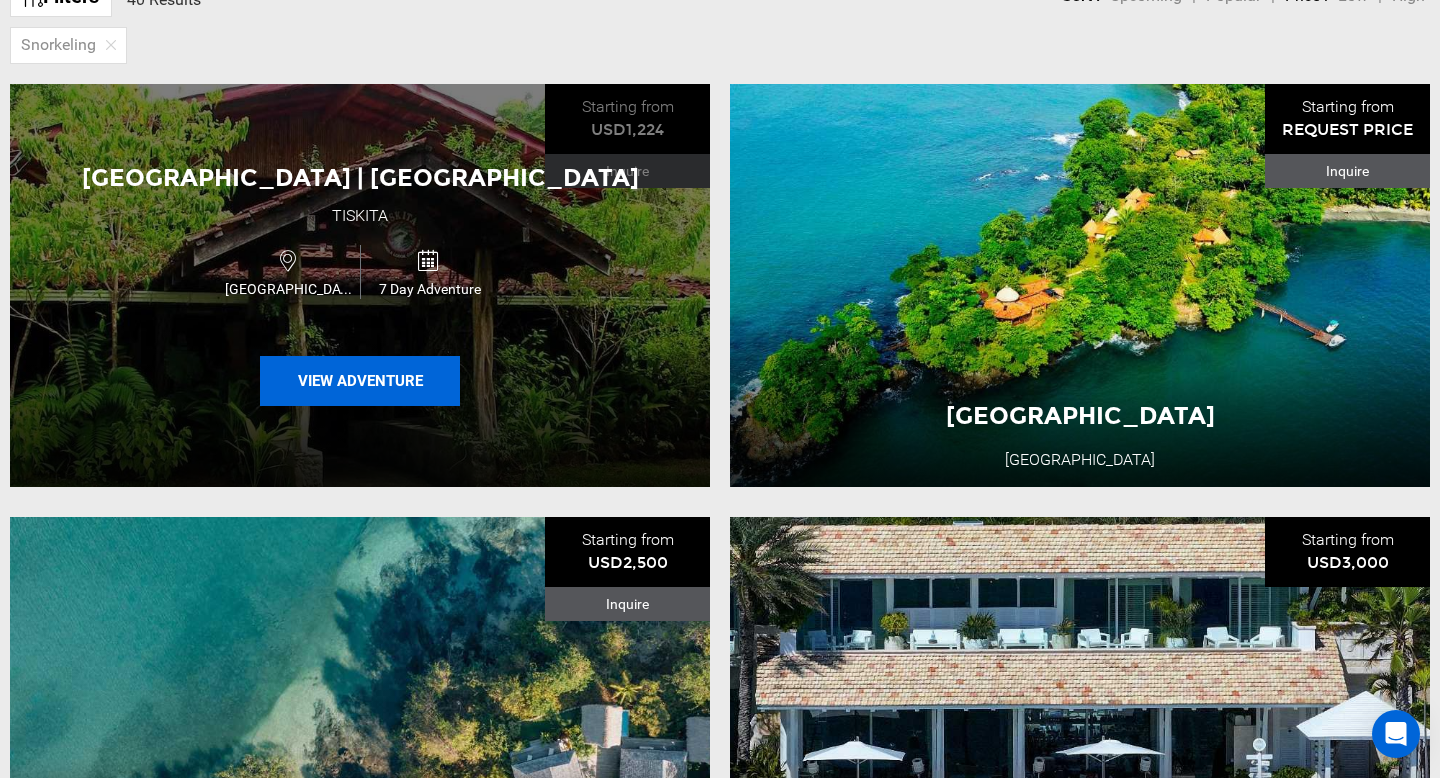 click on "View Adventure" at bounding box center [360, 381] 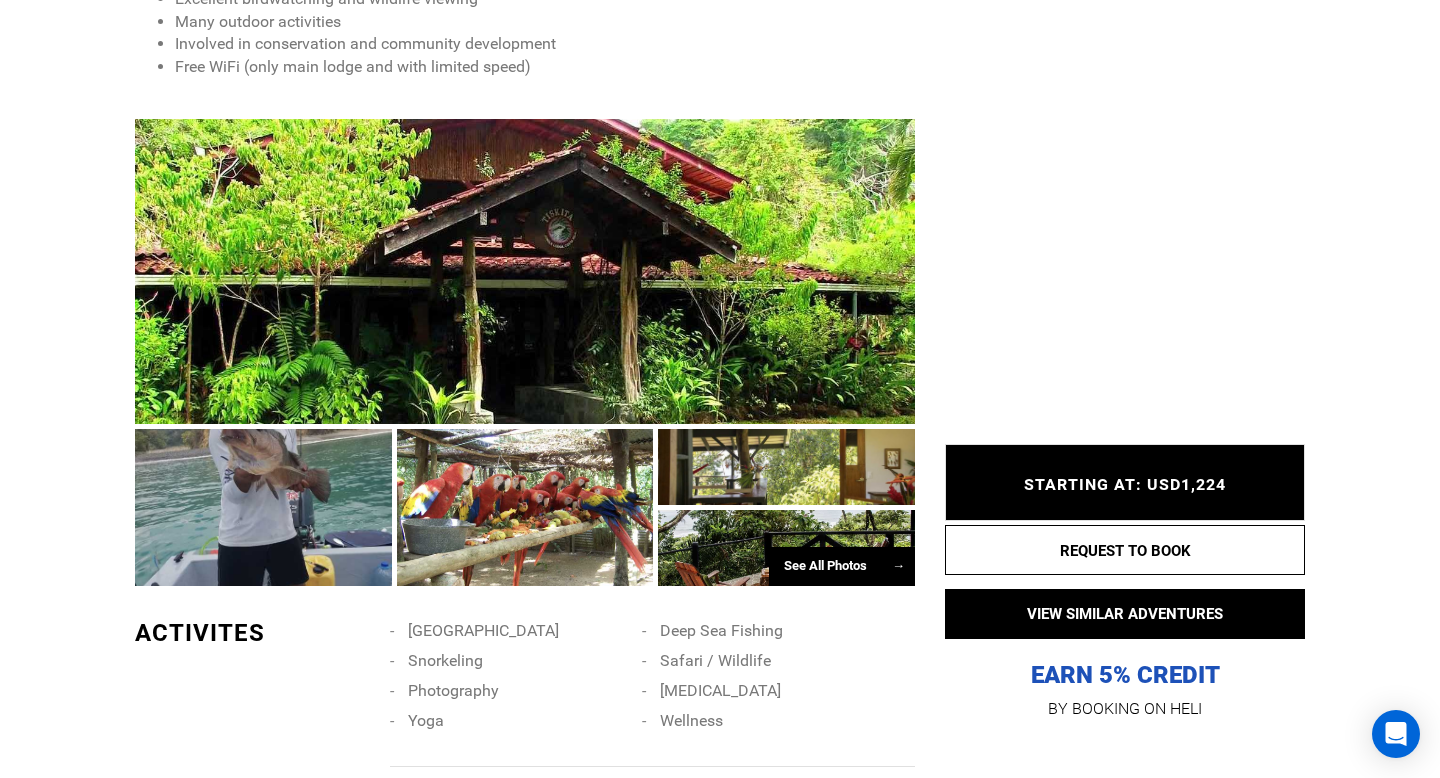 scroll, scrollTop: 1268, scrollLeft: 0, axis: vertical 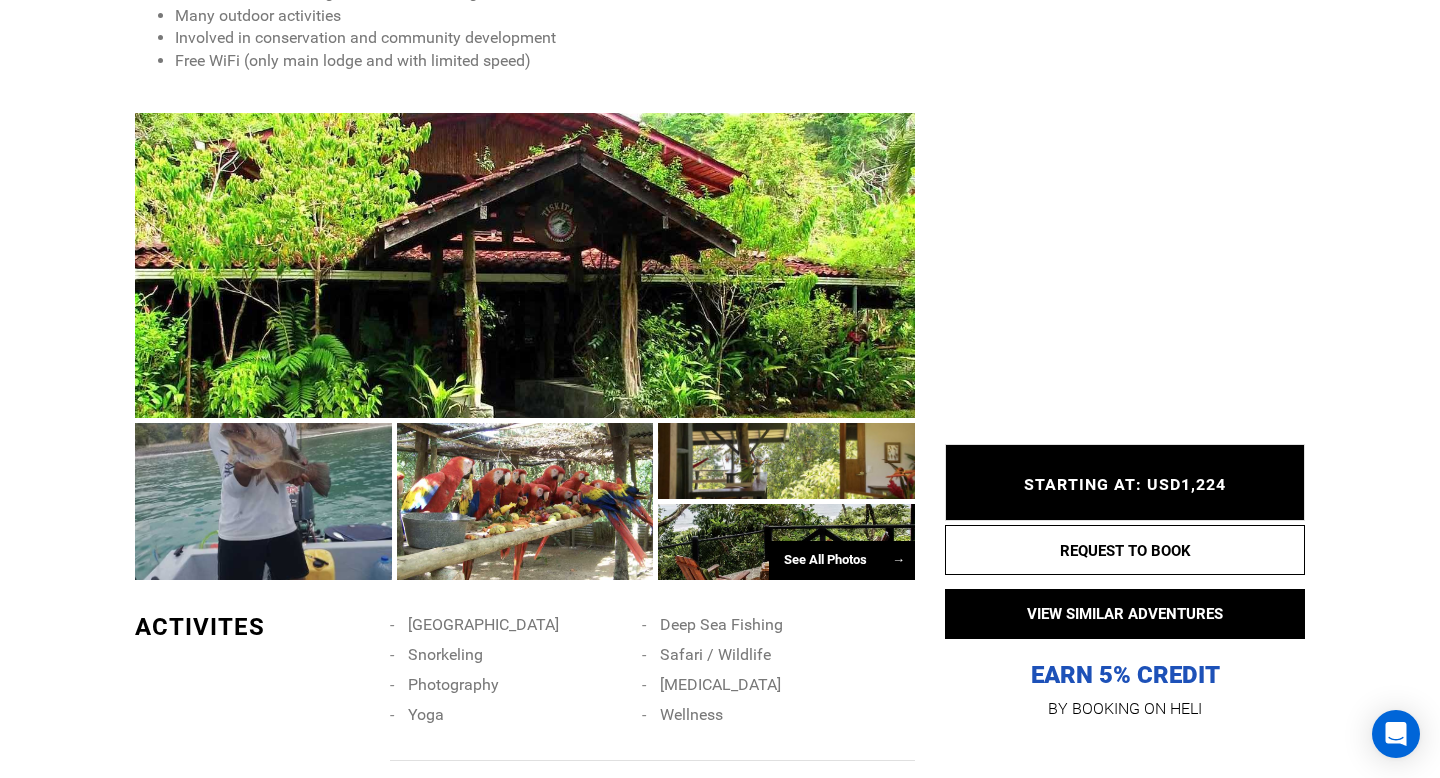 click on "See All Photos →" at bounding box center (842, 560) 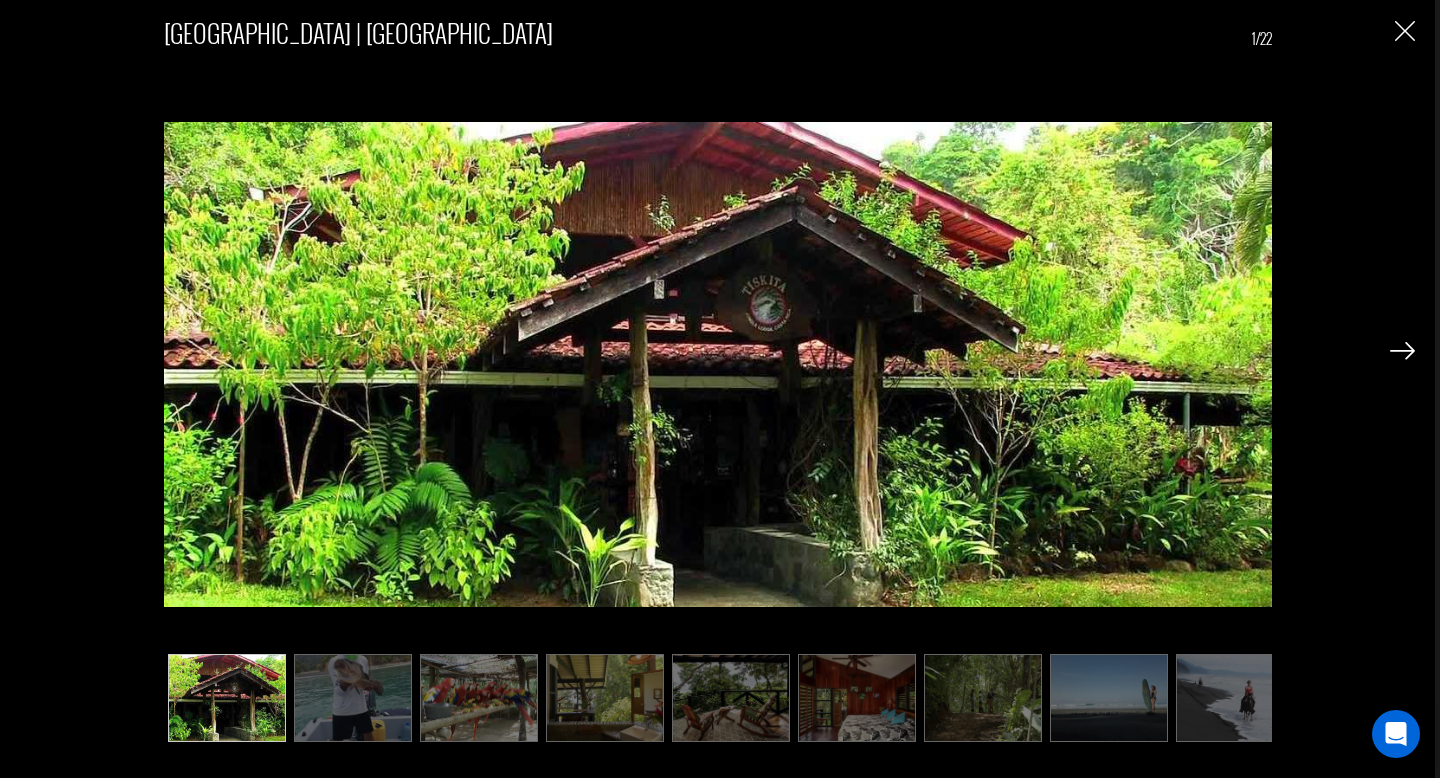 click at bounding box center [1402, 351] 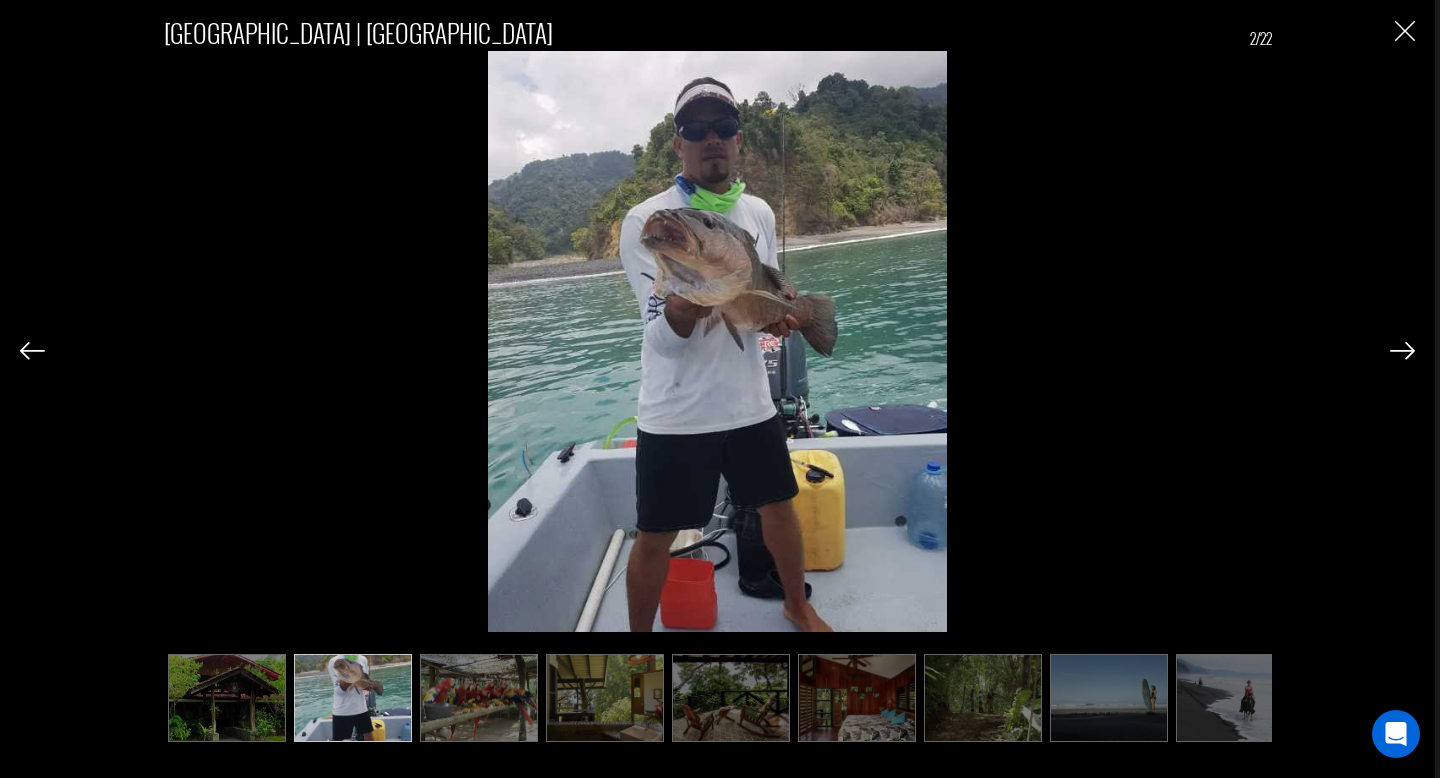 click at bounding box center (1402, 351) 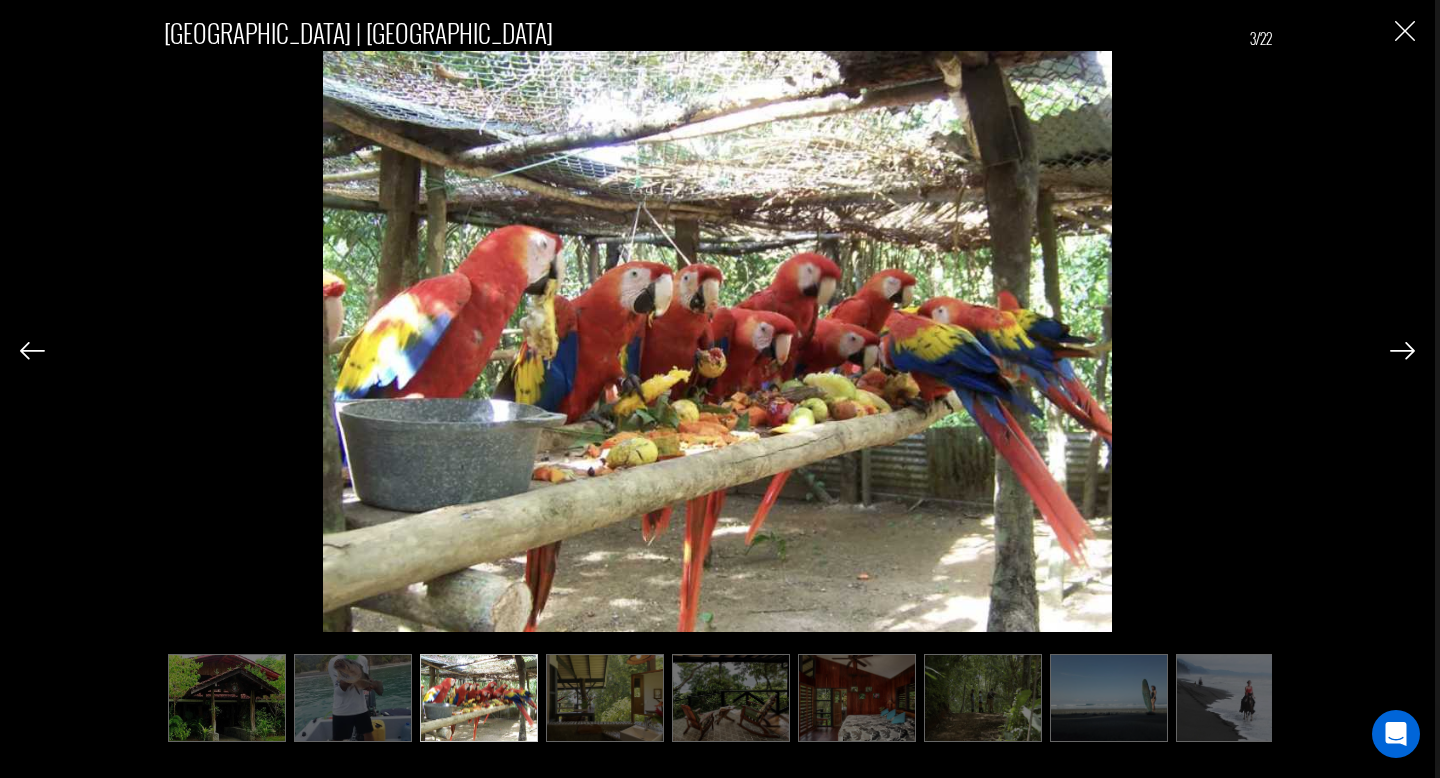 click at bounding box center [1402, 351] 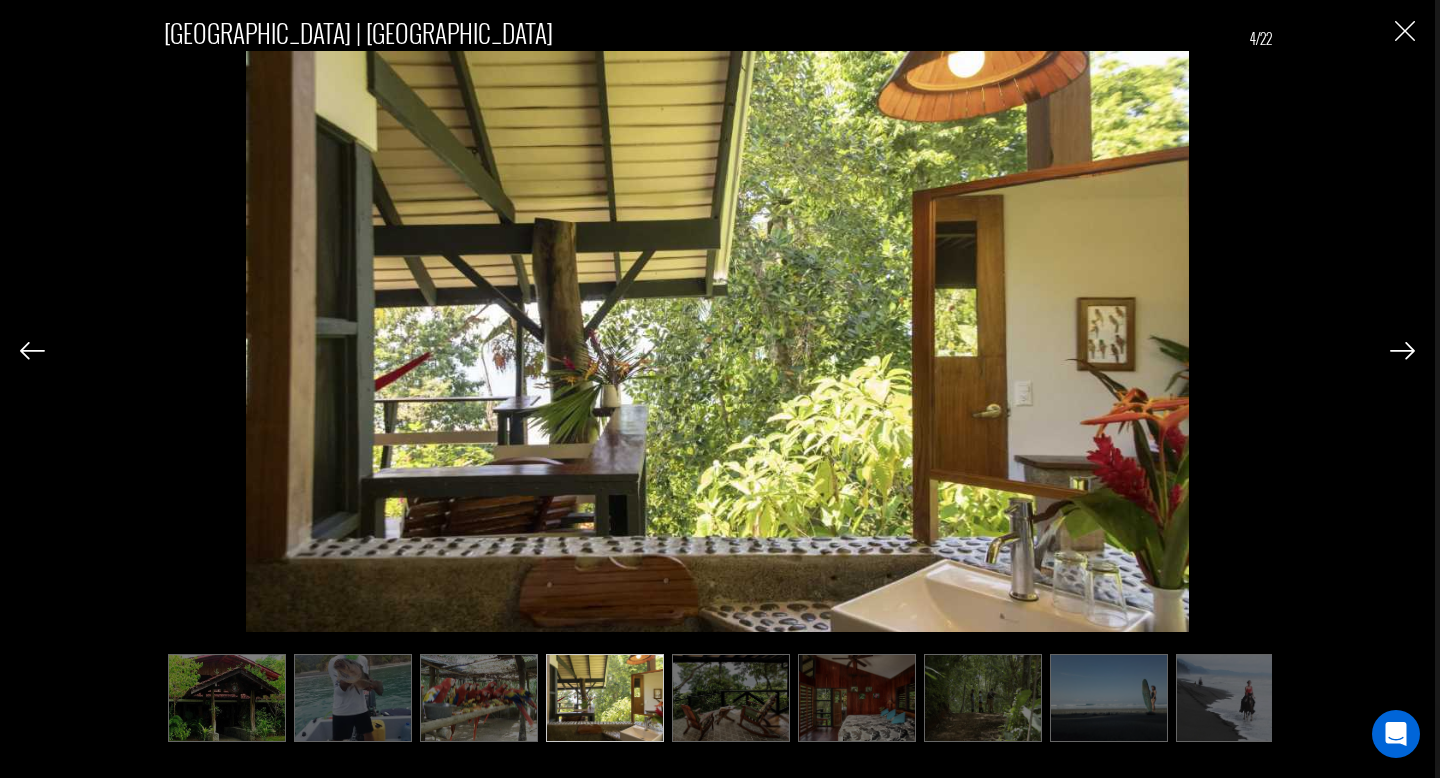 click at bounding box center [1402, 351] 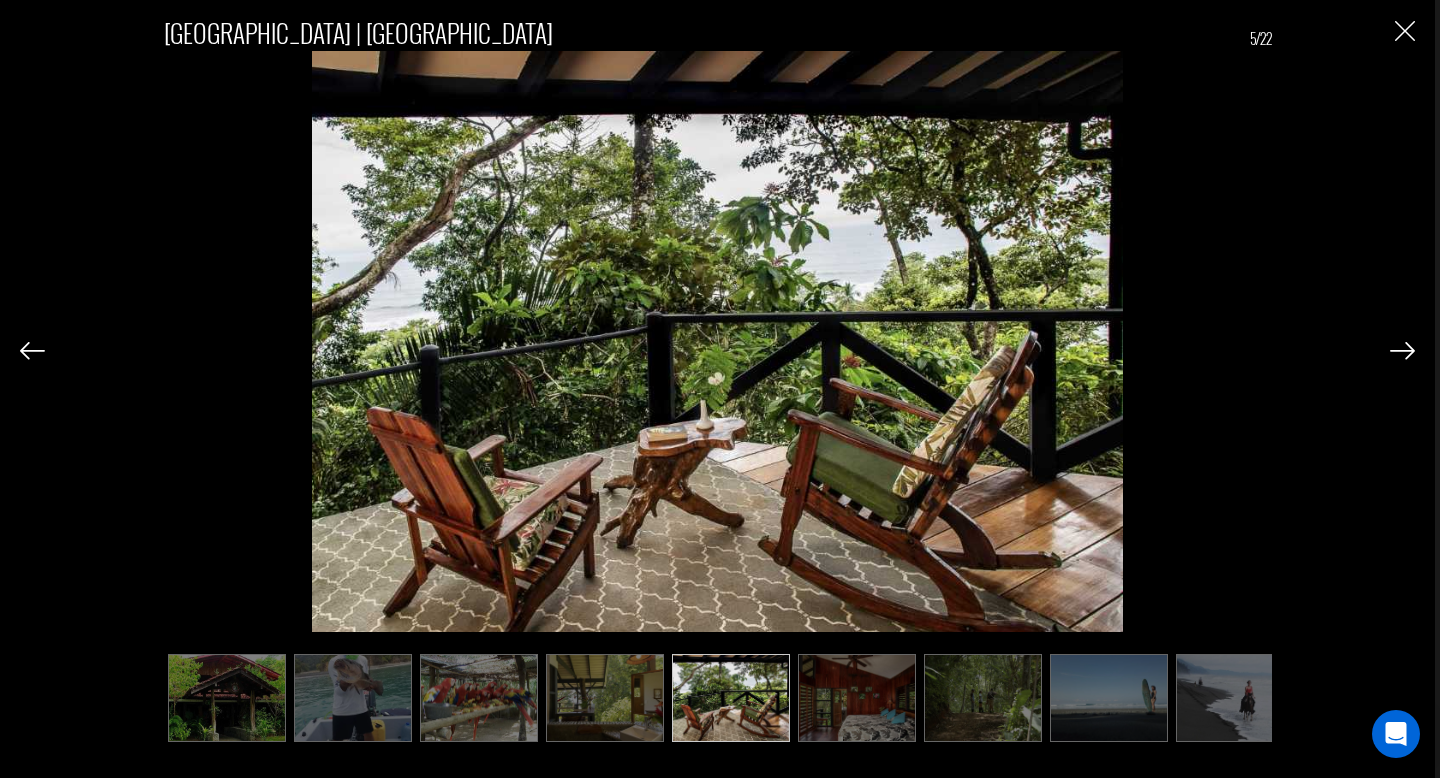 click at bounding box center [1402, 351] 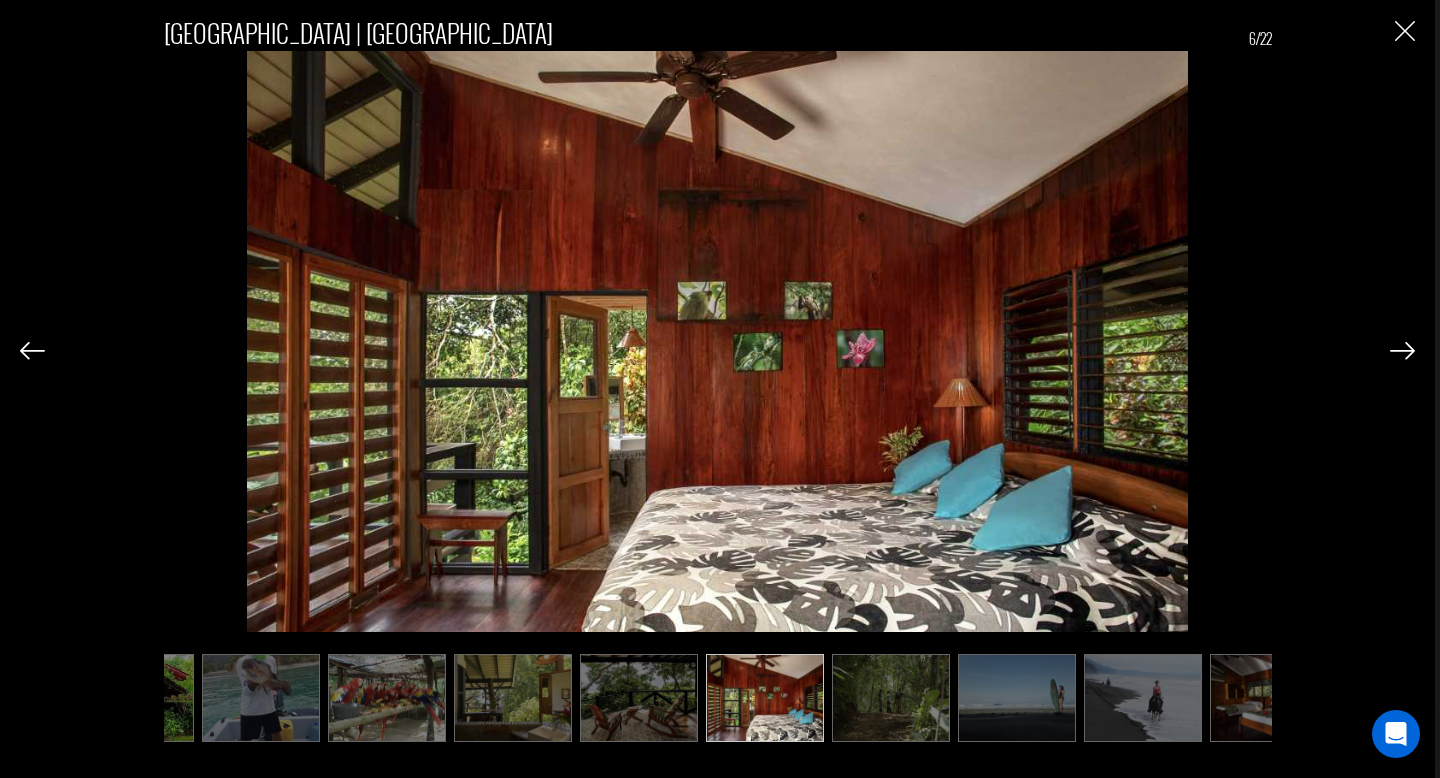 click at bounding box center [1402, 351] 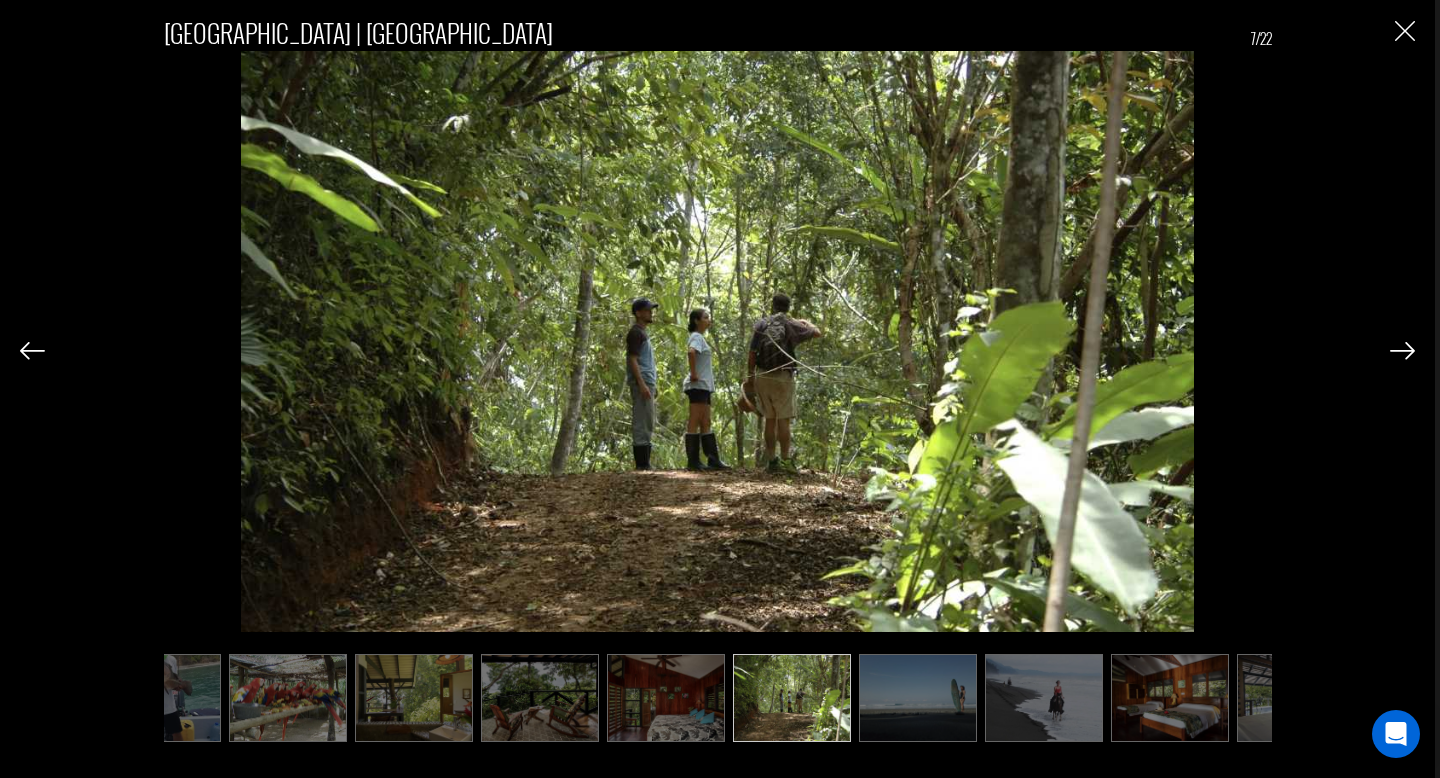click at bounding box center (1402, 351) 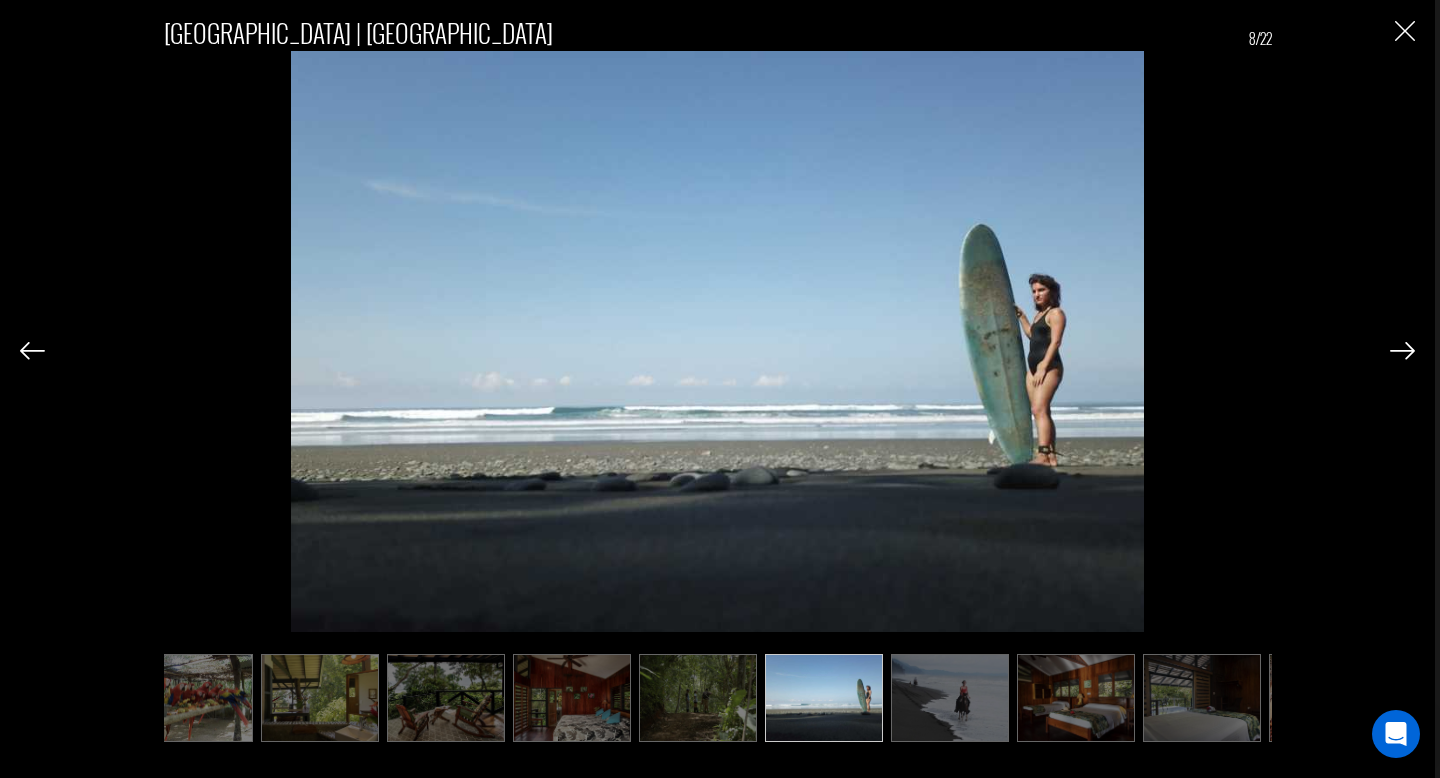 click at bounding box center (1402, 351) 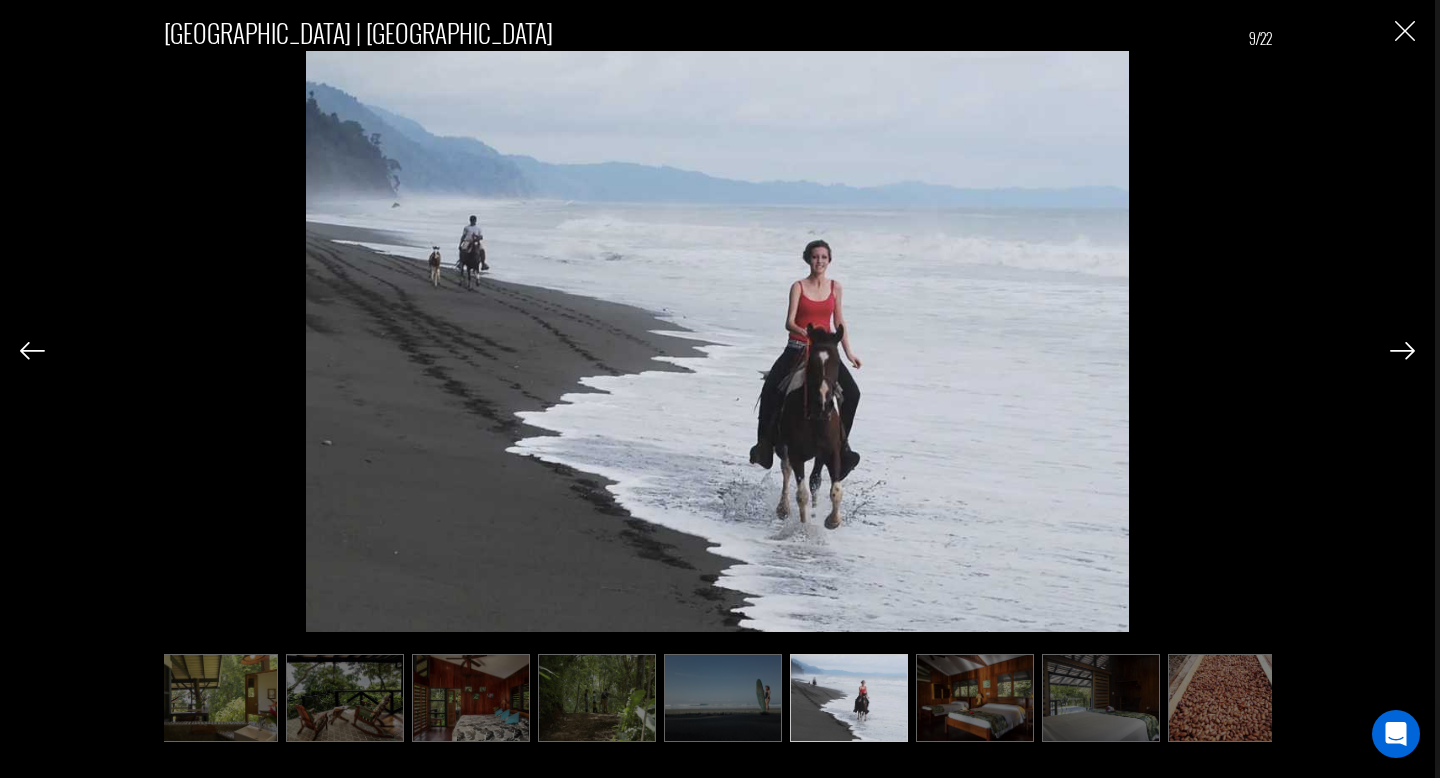 click at bounding box center [1402, 351] 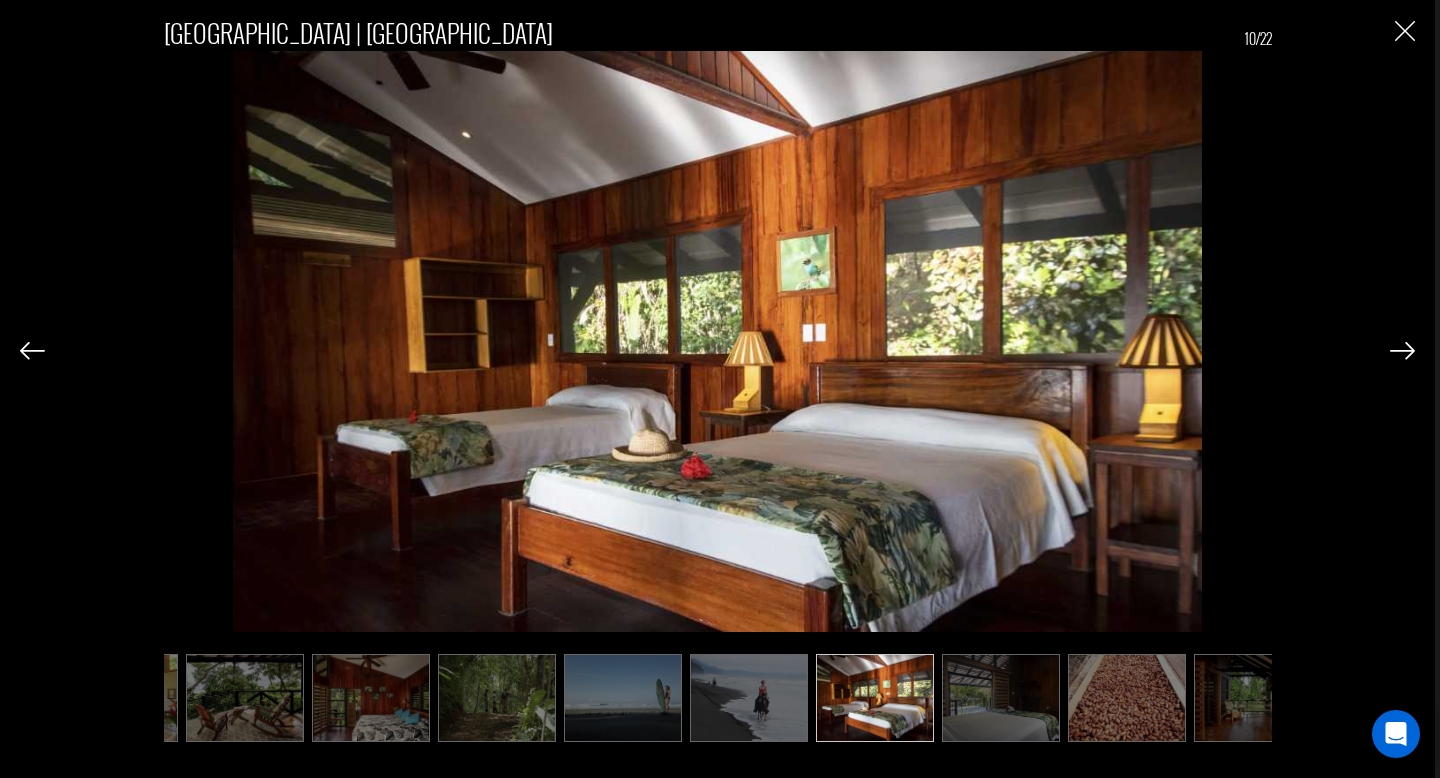 click at bounding box center (1402, 351) 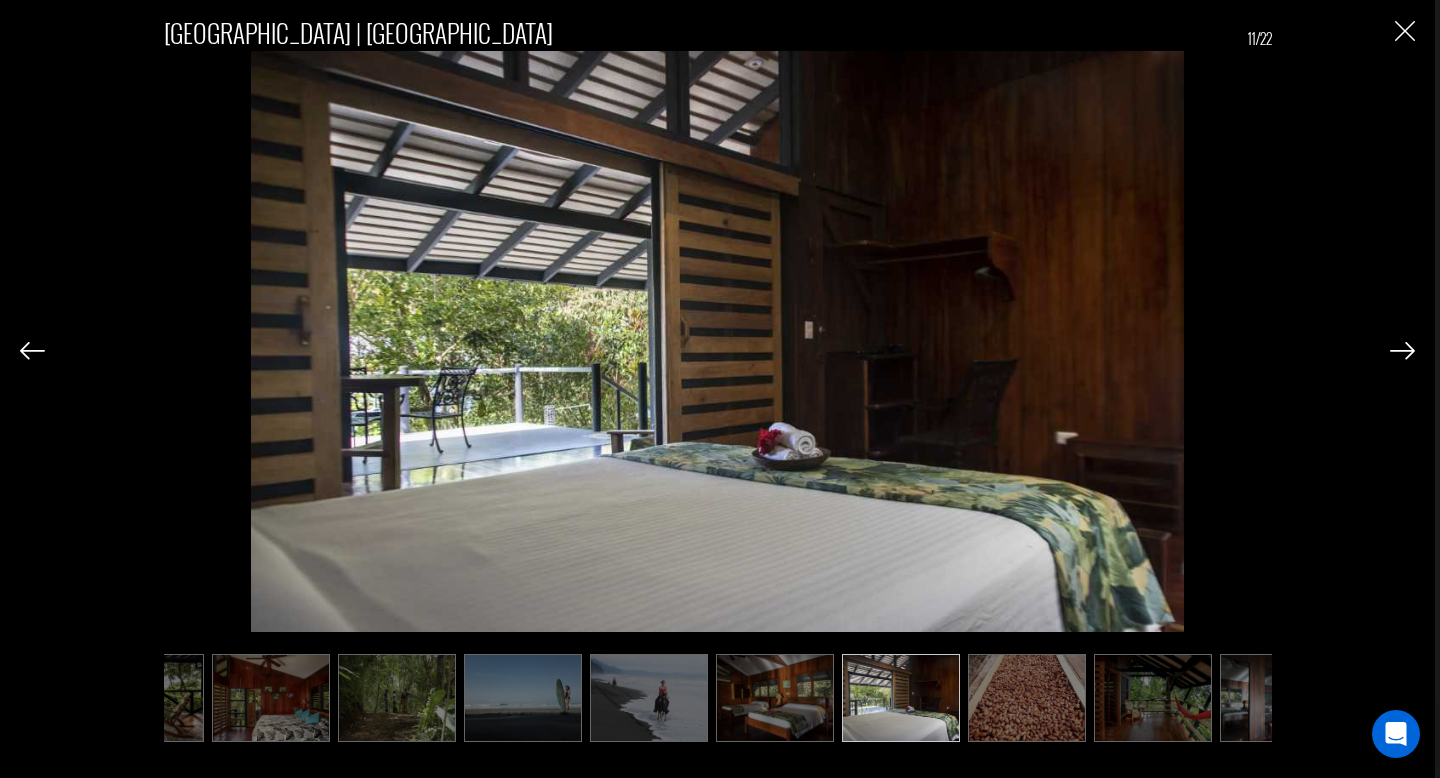 click at bounding box center [1402, 351] 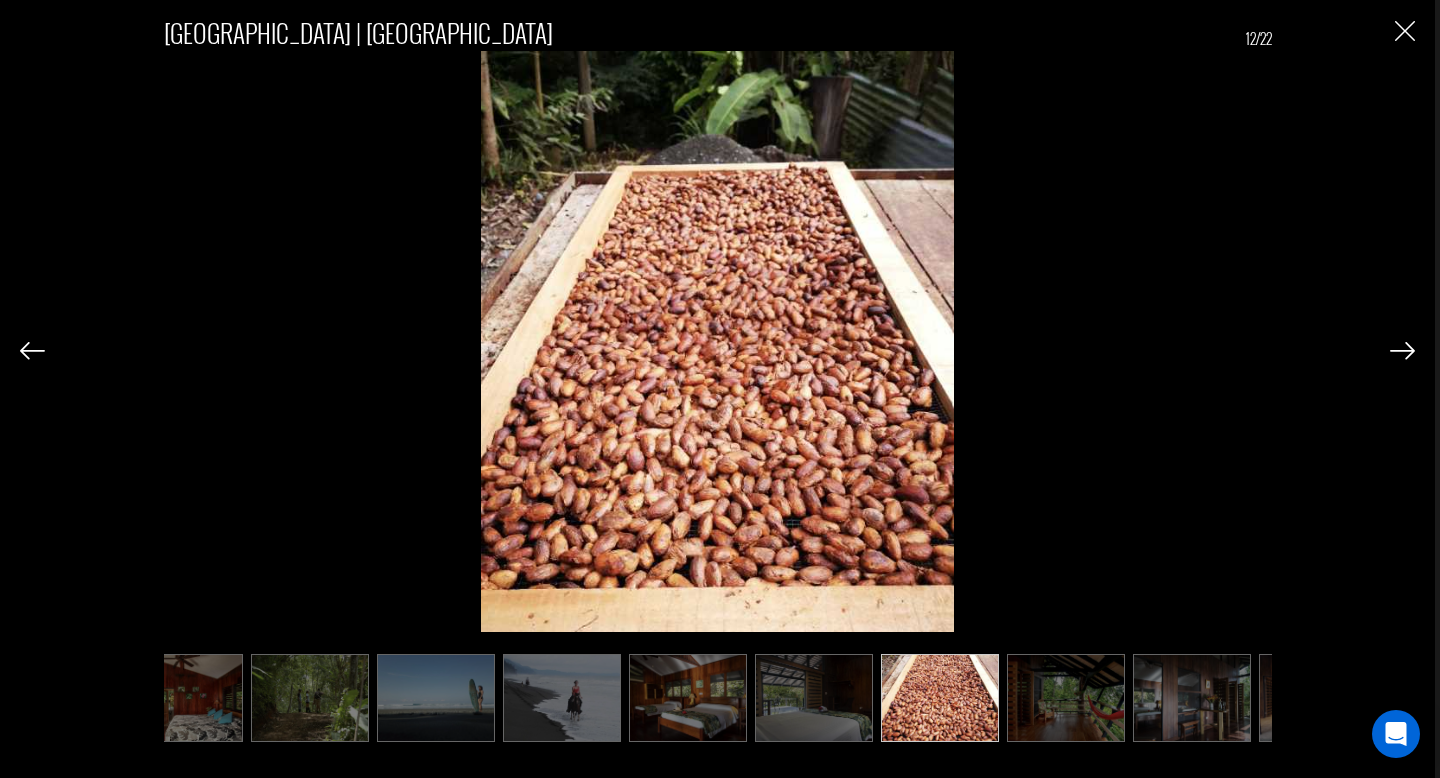 click at bounding box center [1402, 351] 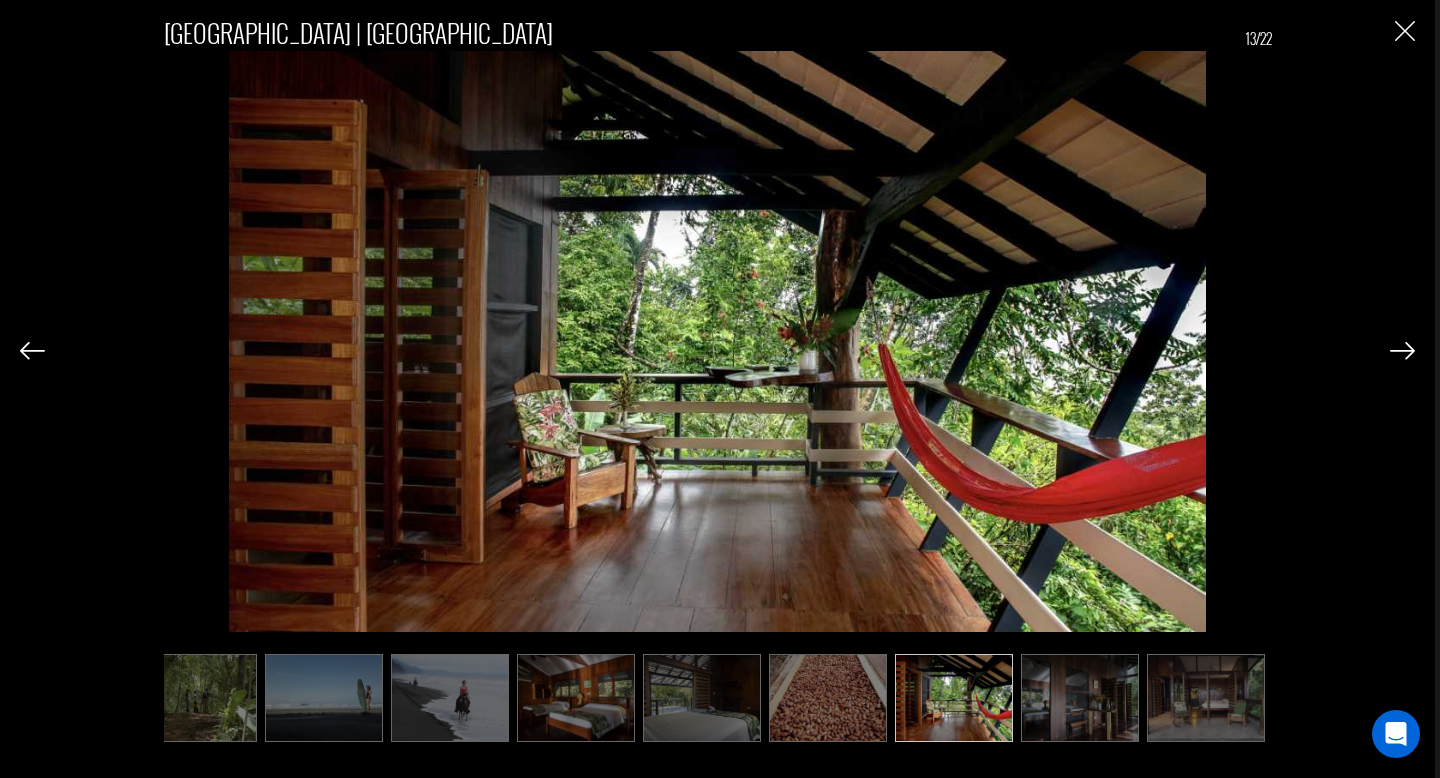 click at bounding box center (1402, 351) 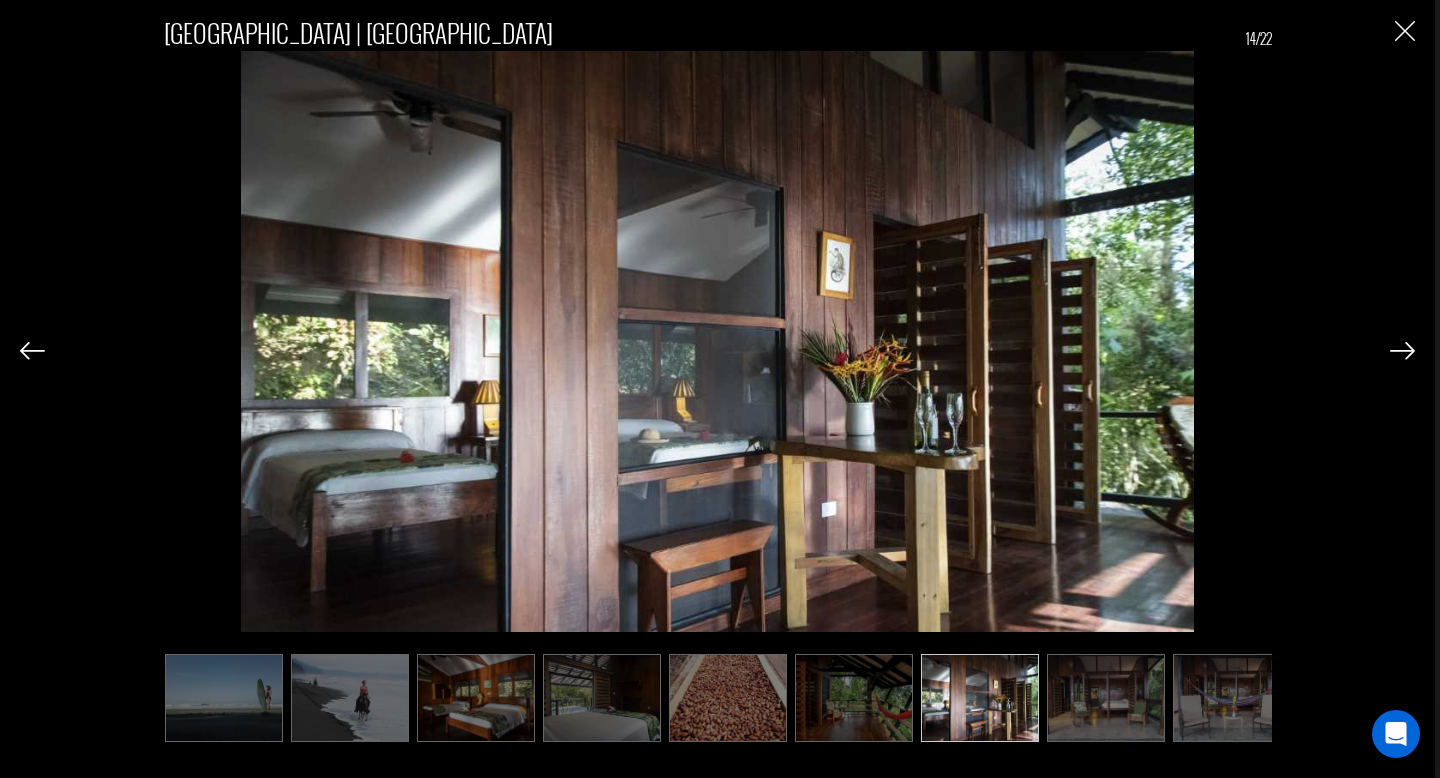 click at bounding box center (1402, 351) 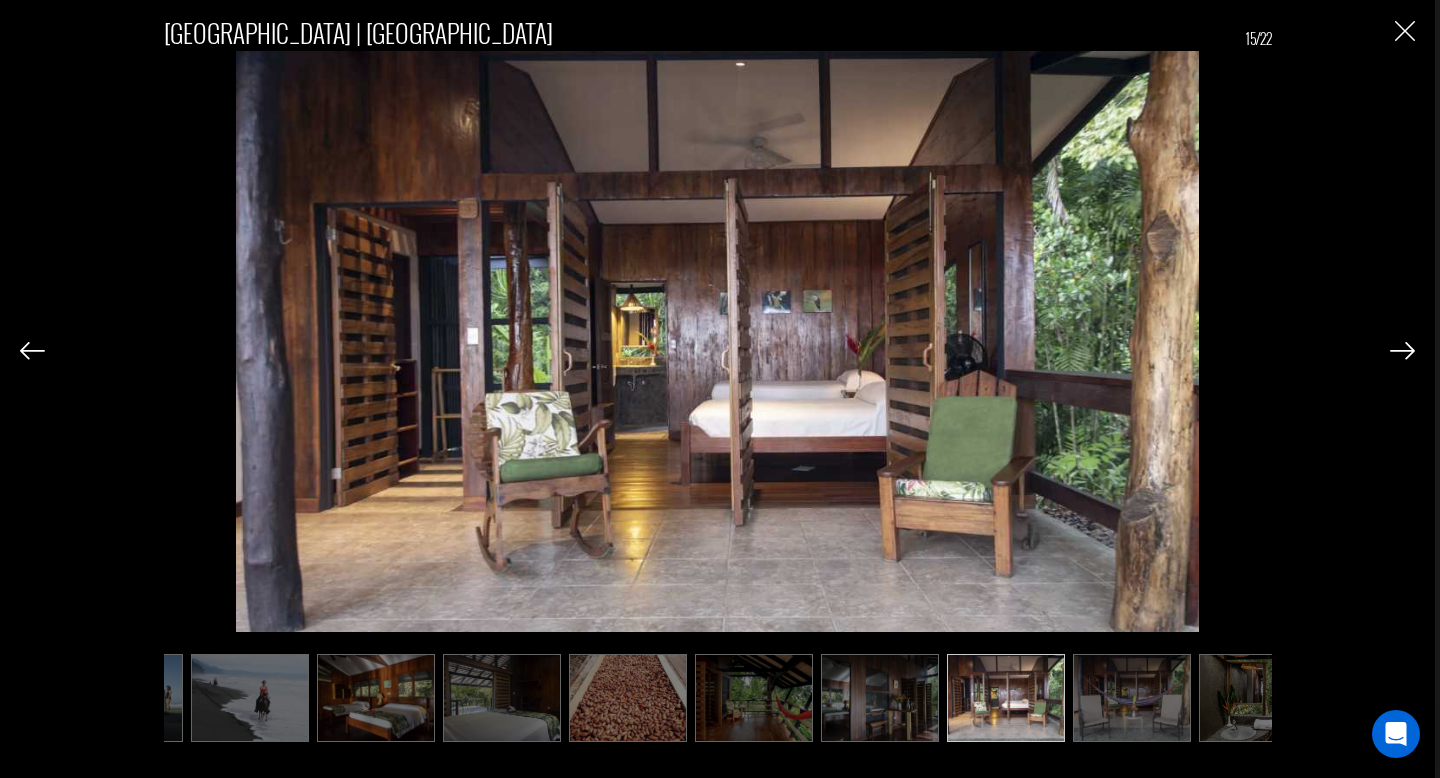click at bounding box center [1402, 351] 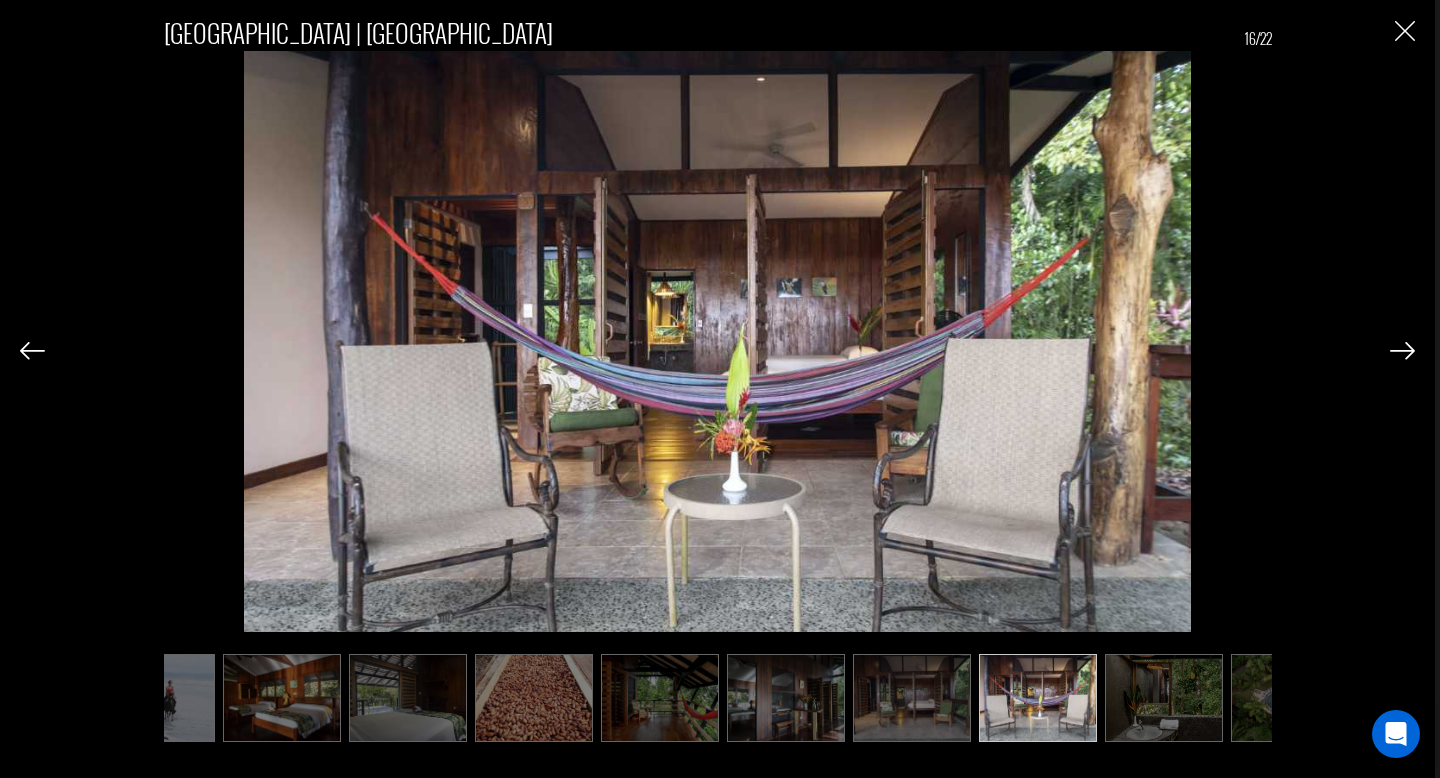 click at bounding box center [1402, 351] 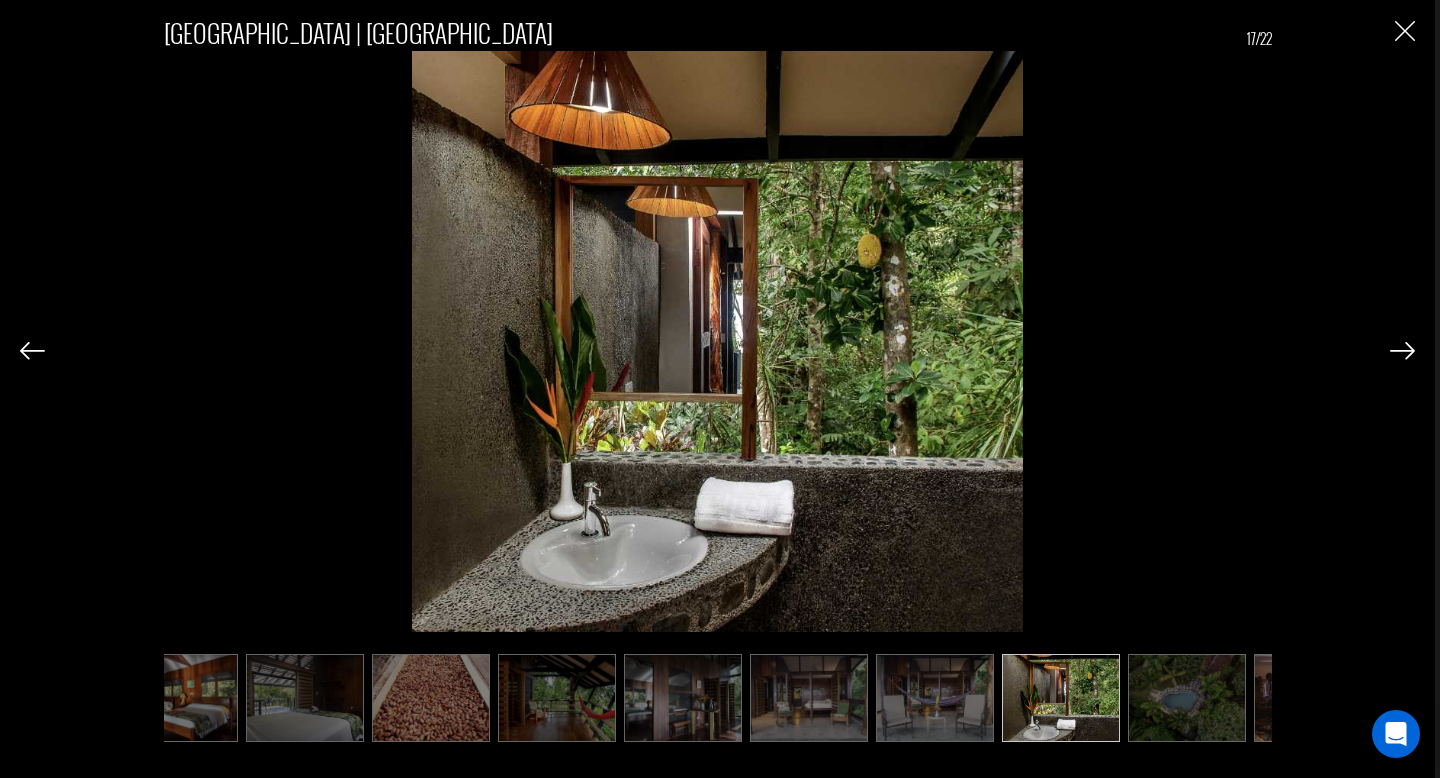 click at bounding box center (1402, 351) 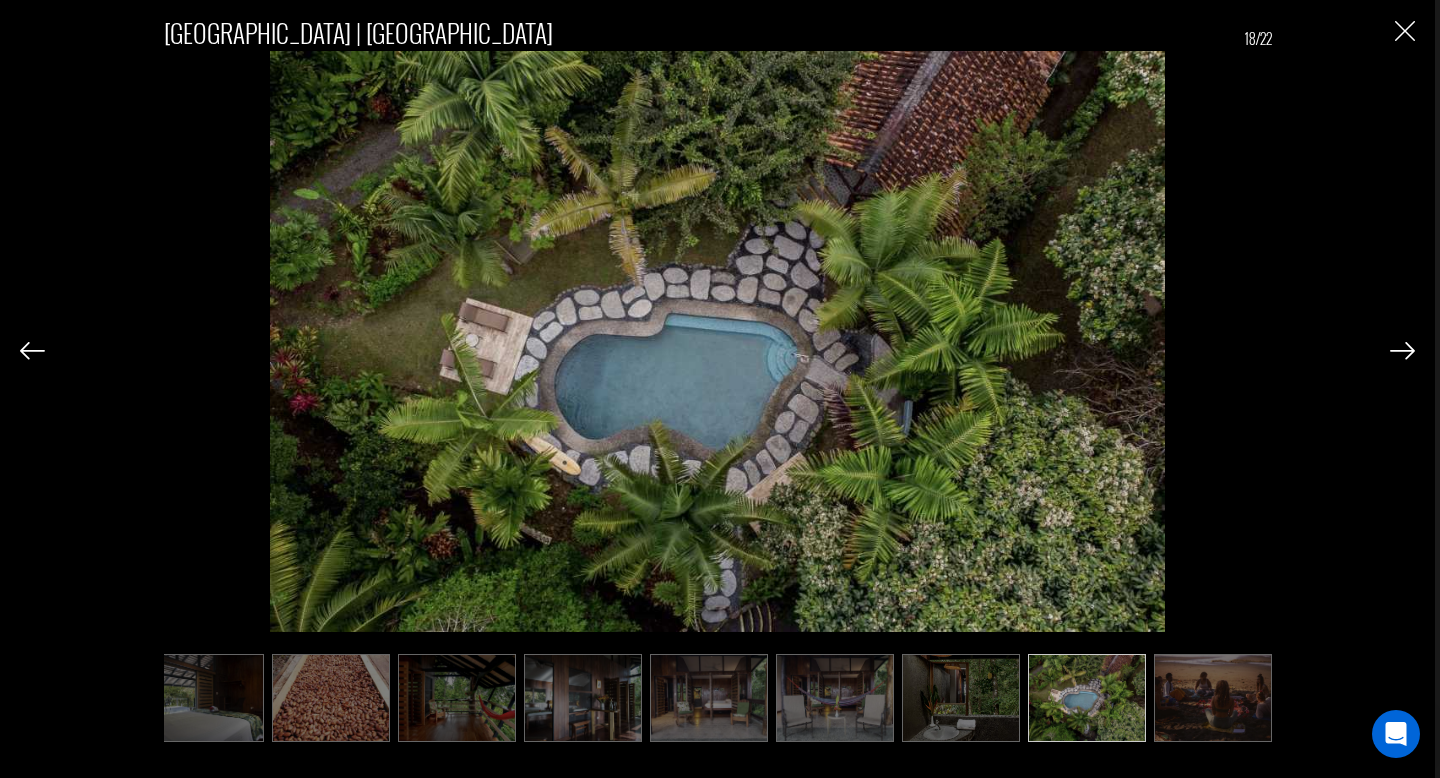 click at bounding box center [1402, 351] 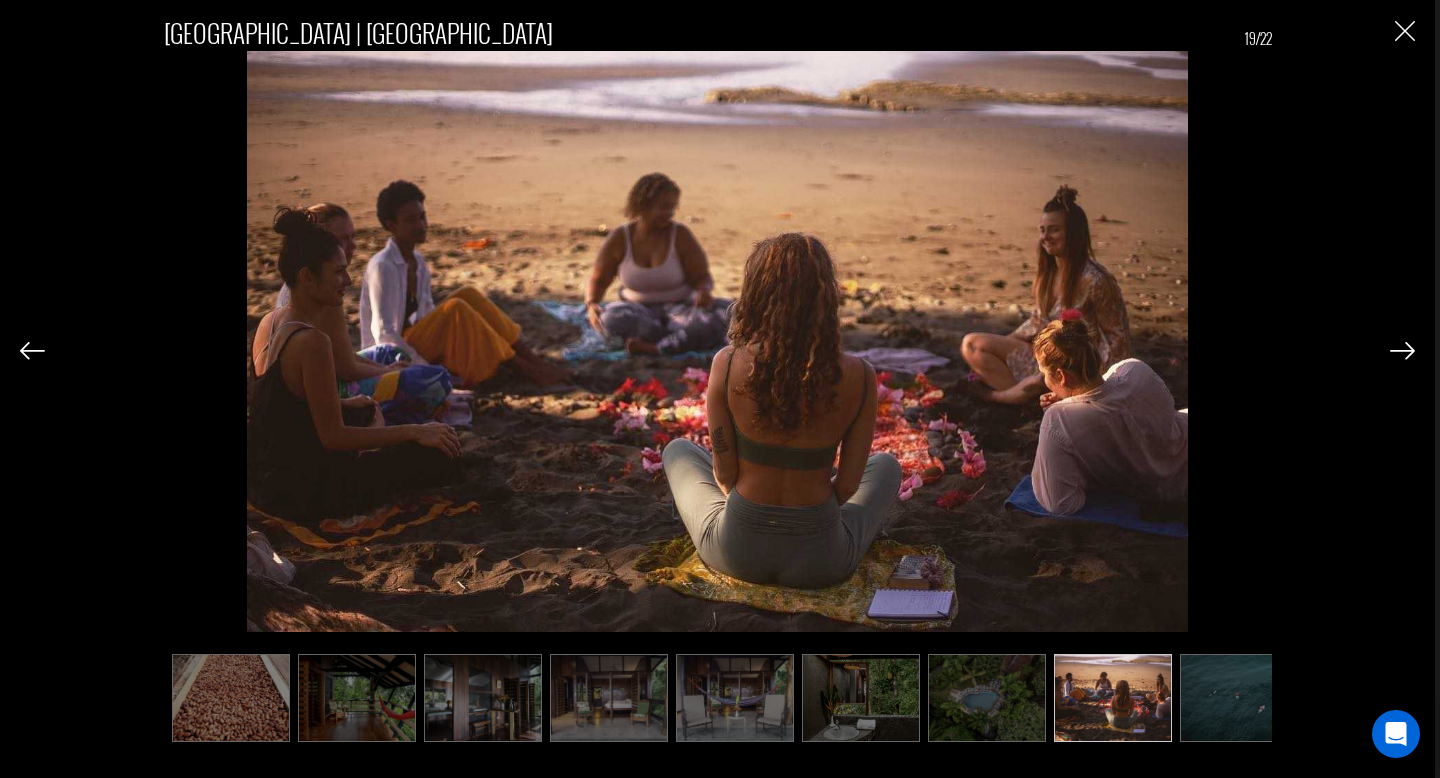 click at bounding box center (1402, 351) 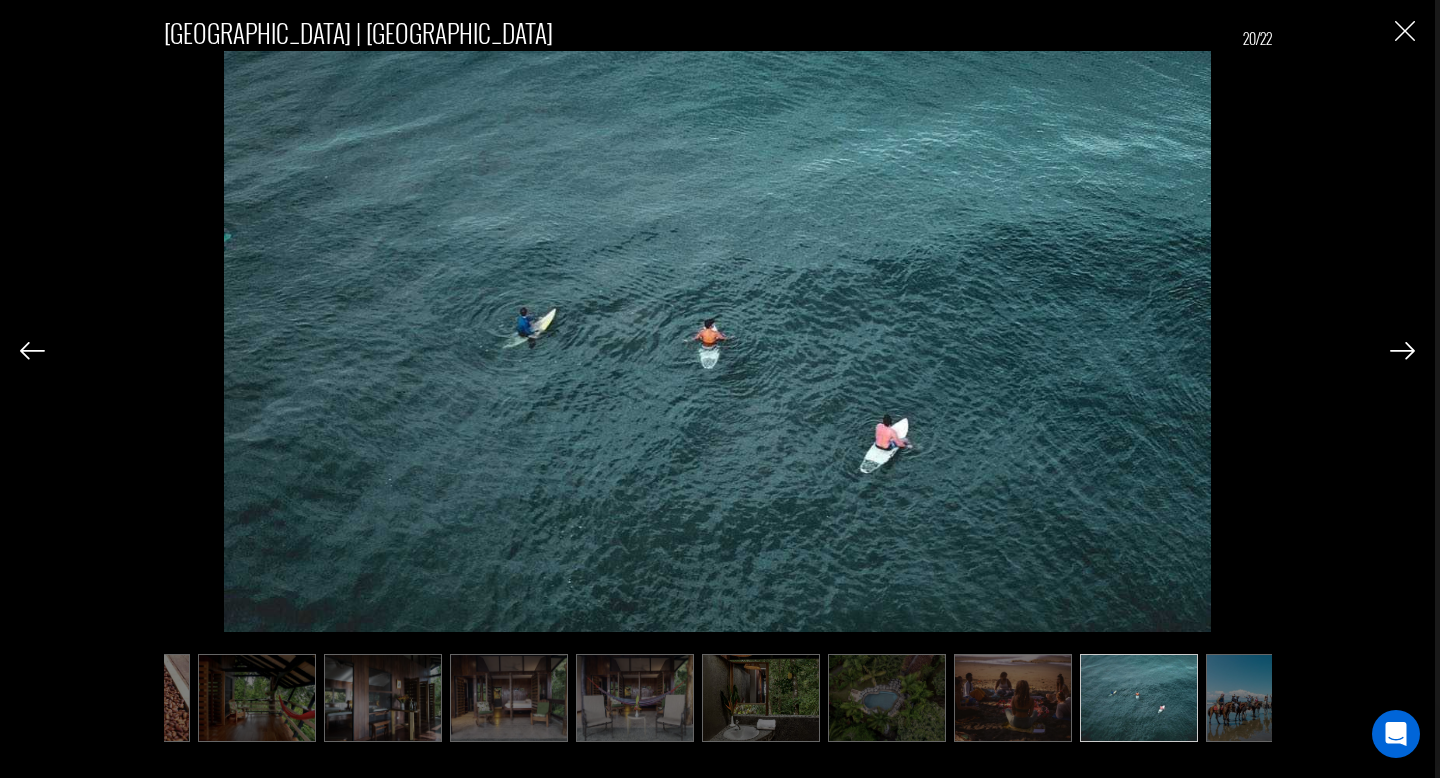 click at bounding box center (1402, 351) 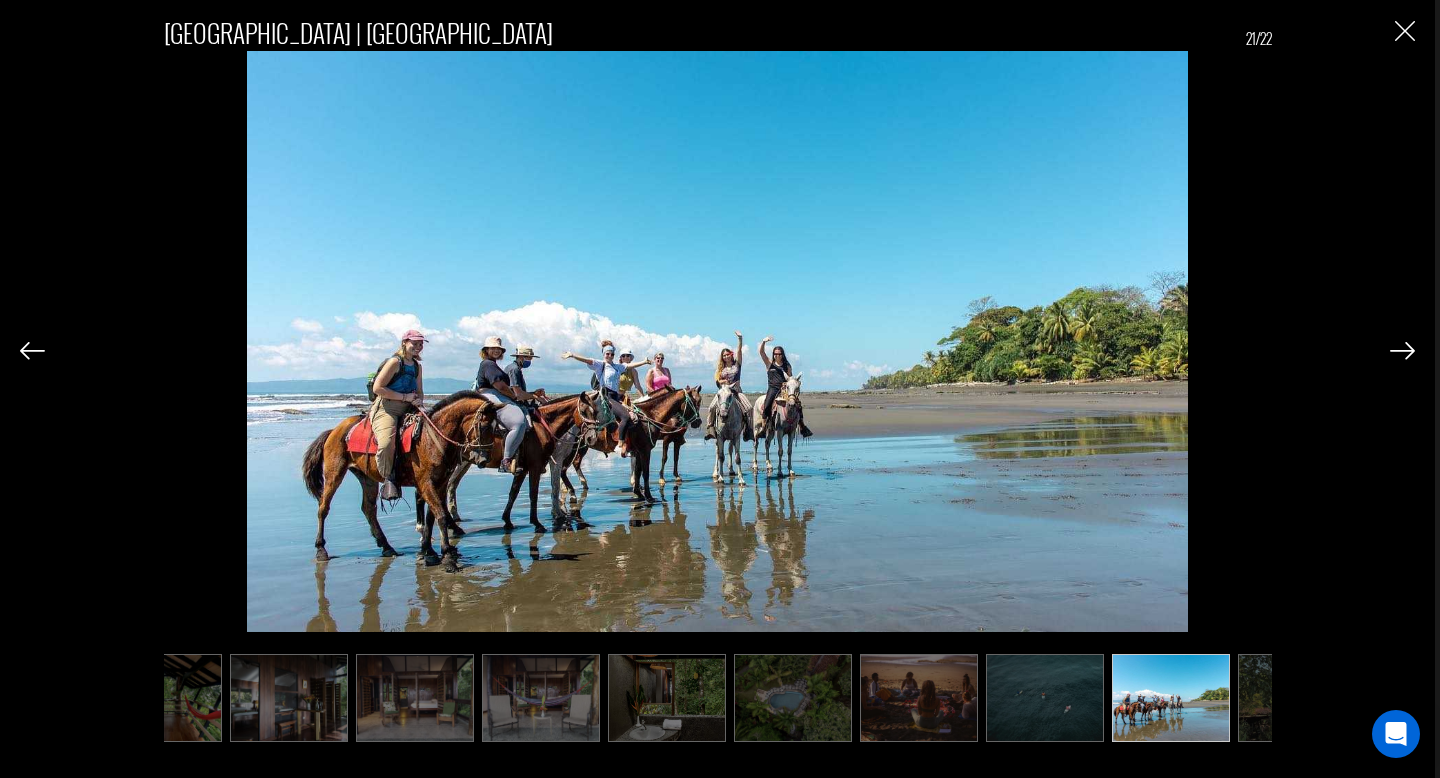 scroll, scrollTop: 0, scrollLeft: 1582, axis: horizontal 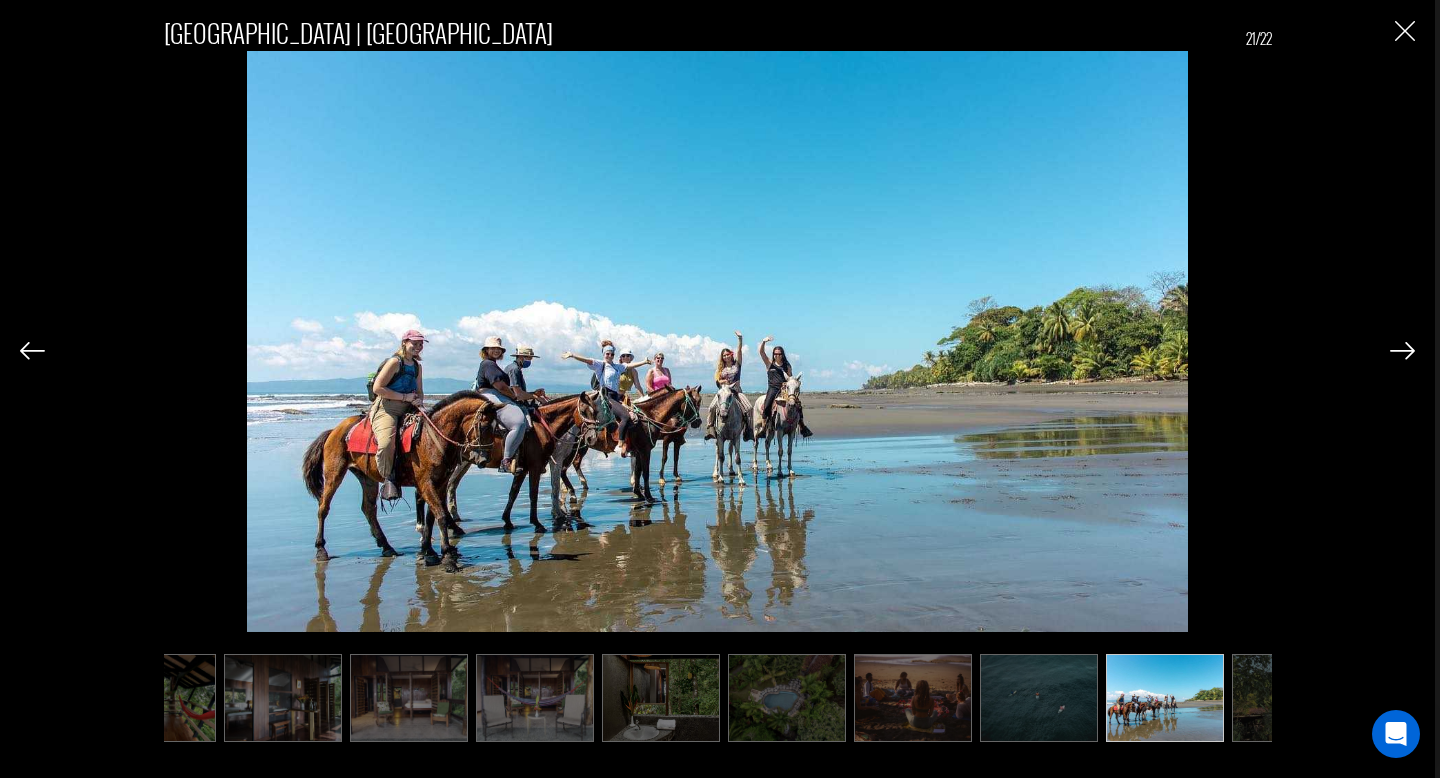 click at bounding box center (1405, 31) 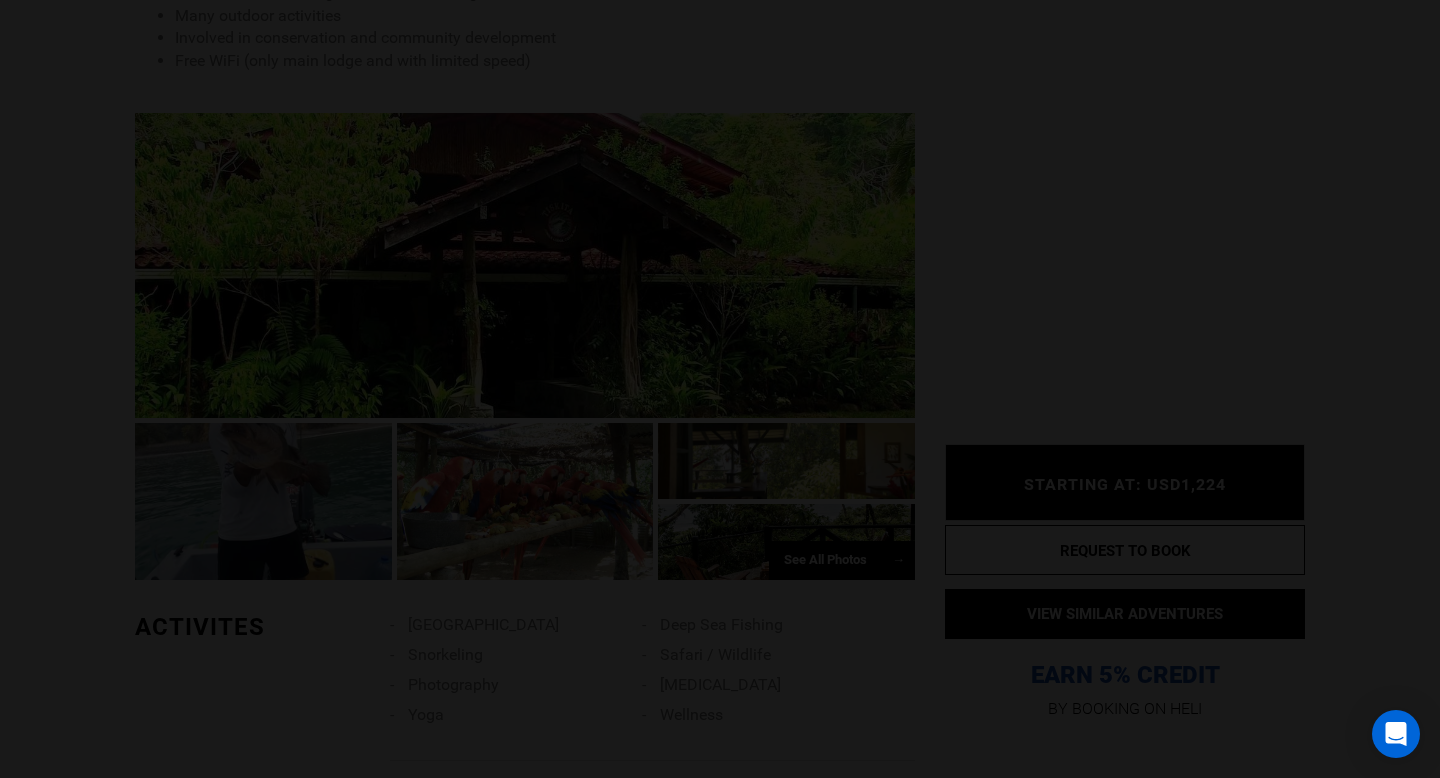 scroll, scrollTop: 0, scrollLeft: 0, axis: both 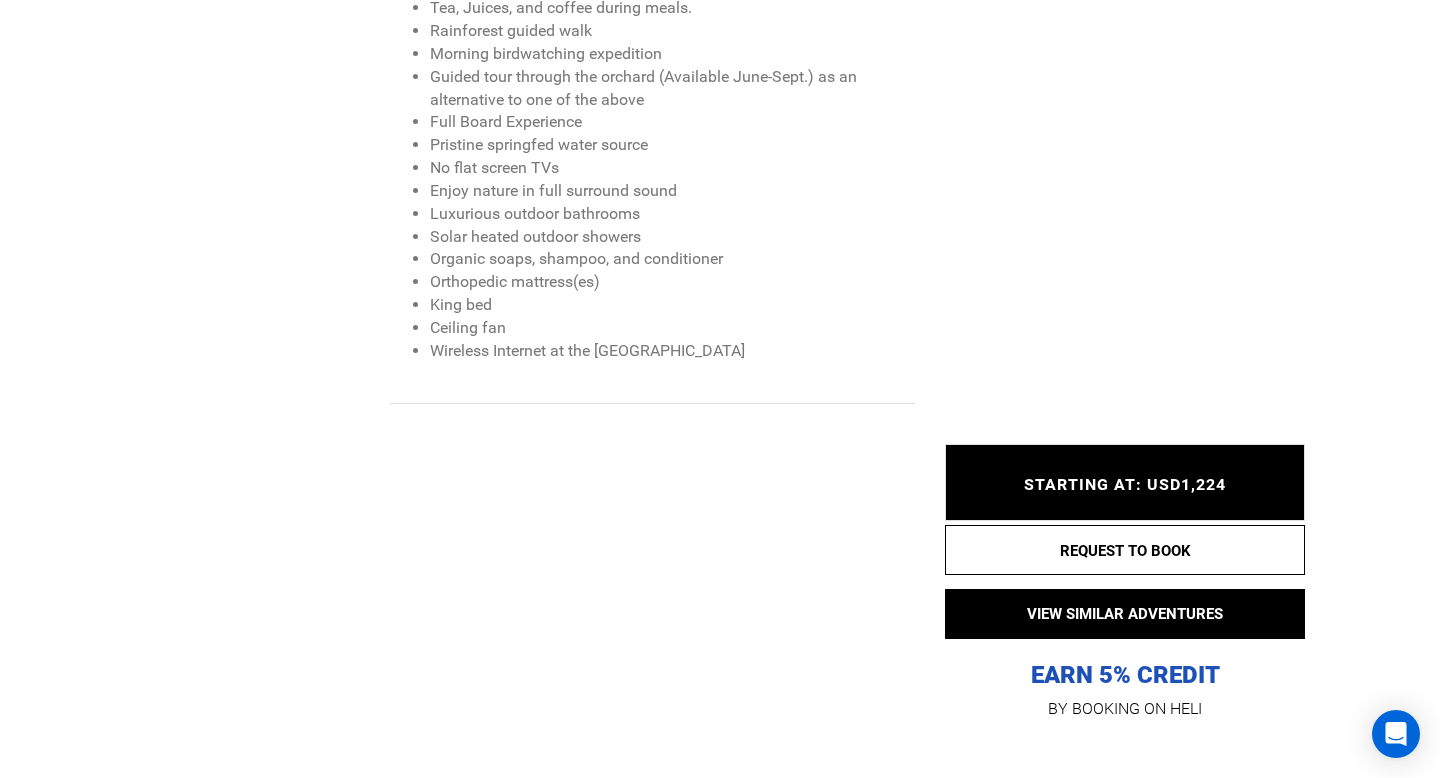 type on "Surf" 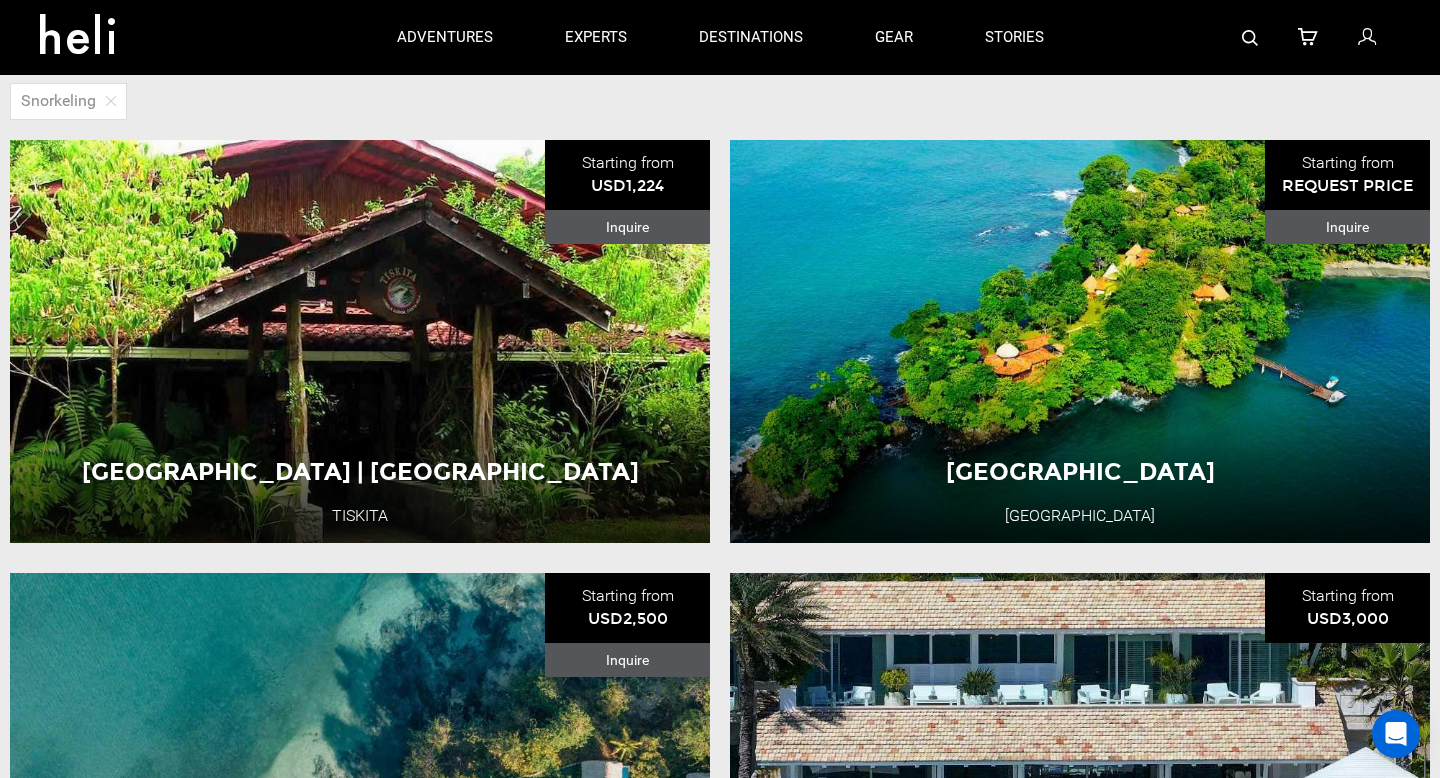 scroll, scrollTop: 226, scrollLeft: 0, axis: vertical 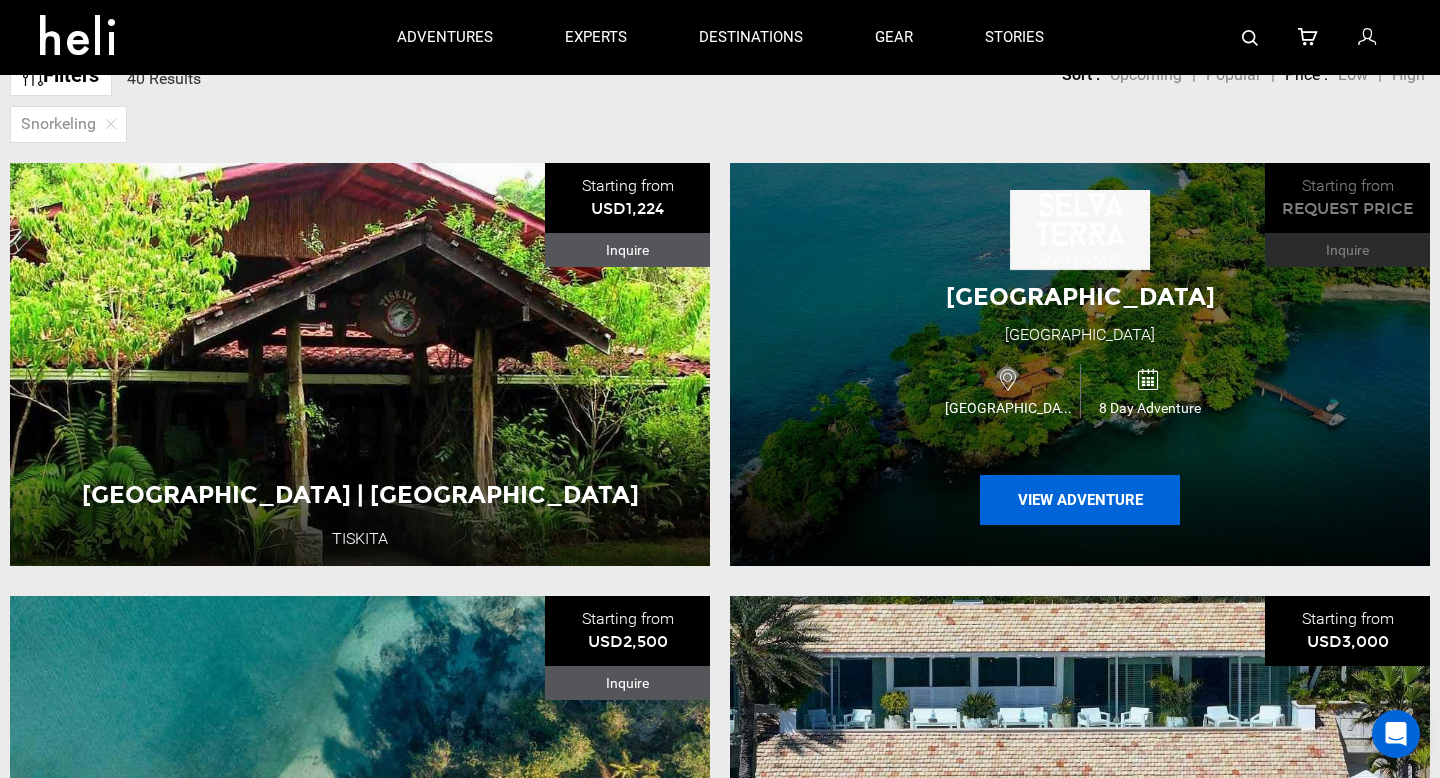 click on "View Adventure" at bounding box center (1080, 500) 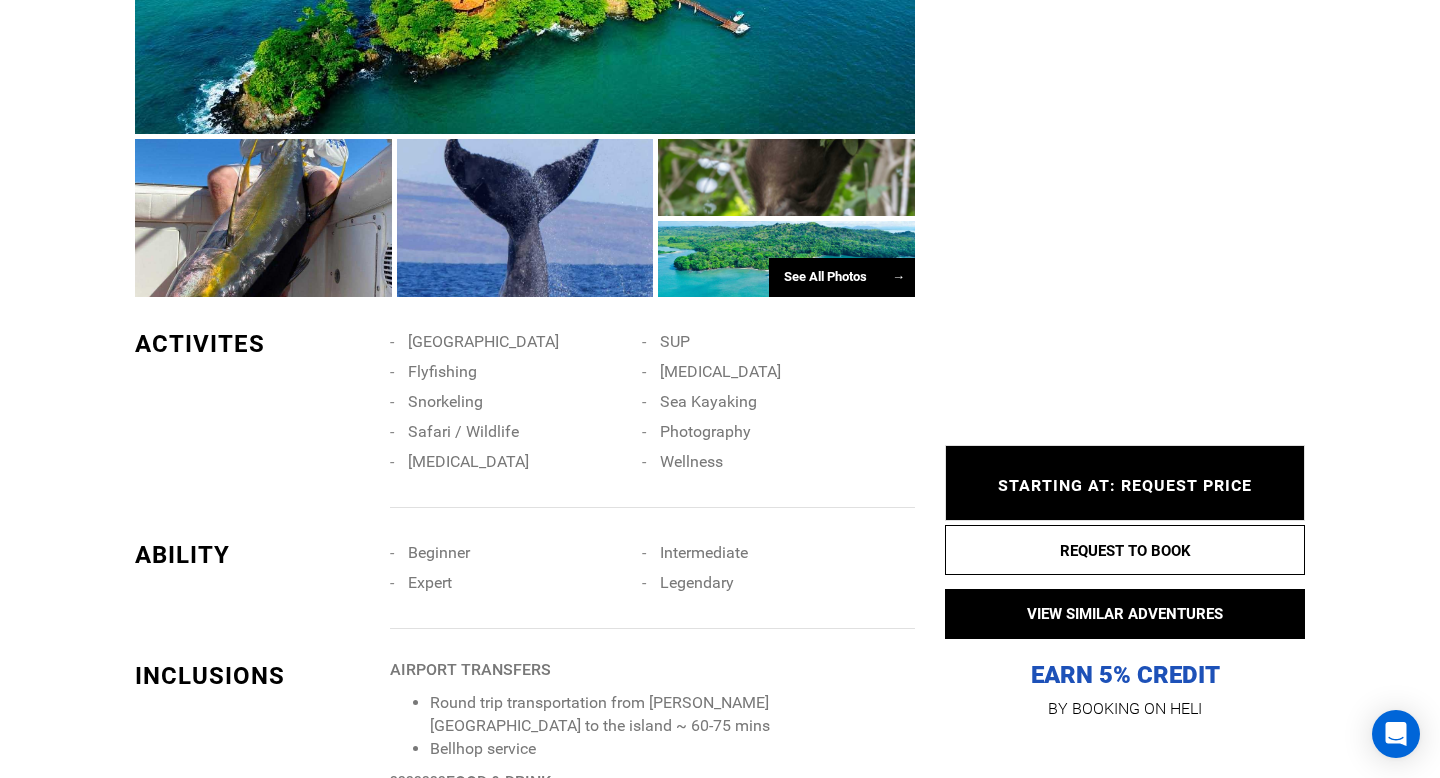 scroll, scrollTop: 1259, scrollLeft: 0, axis: vertical 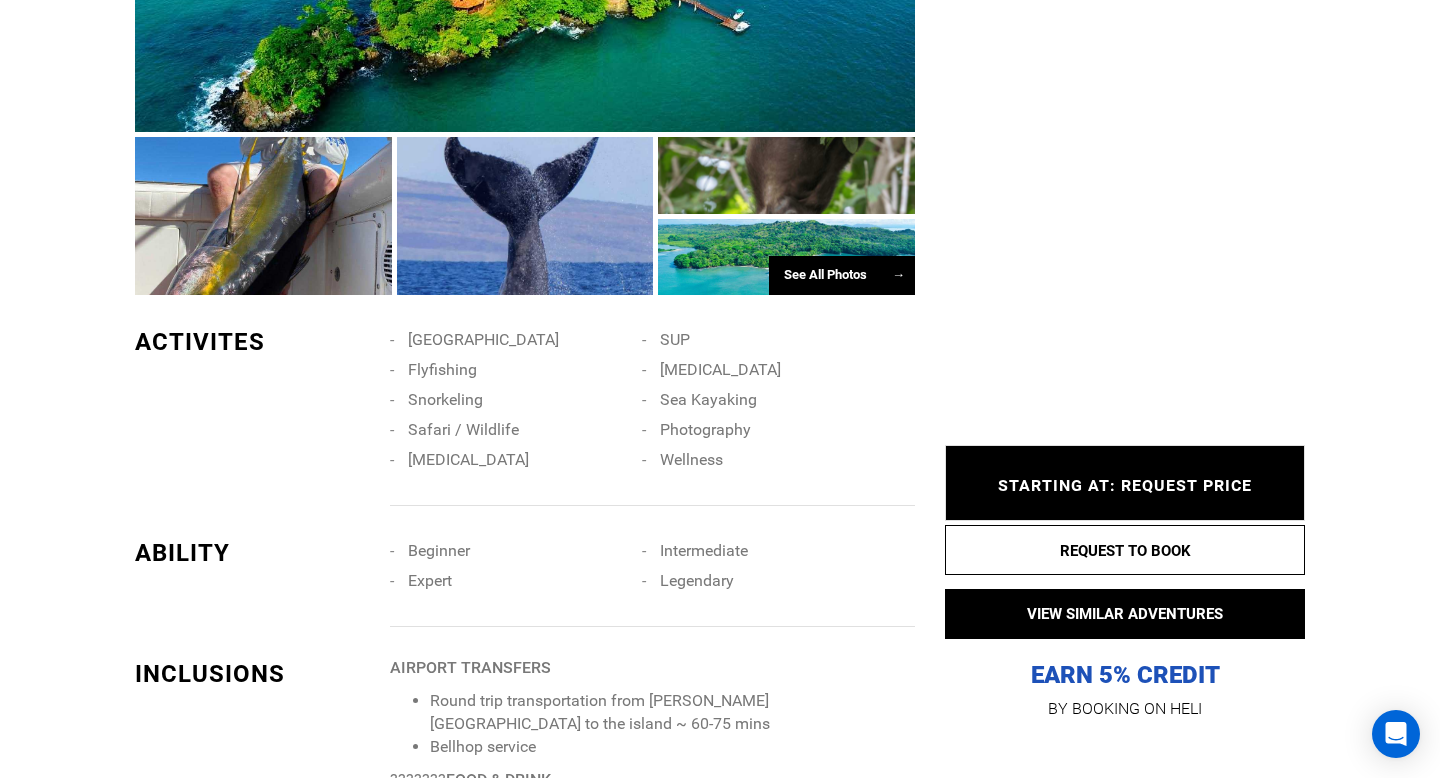 click on "See All Photos →" at bounding box center [842, 275] 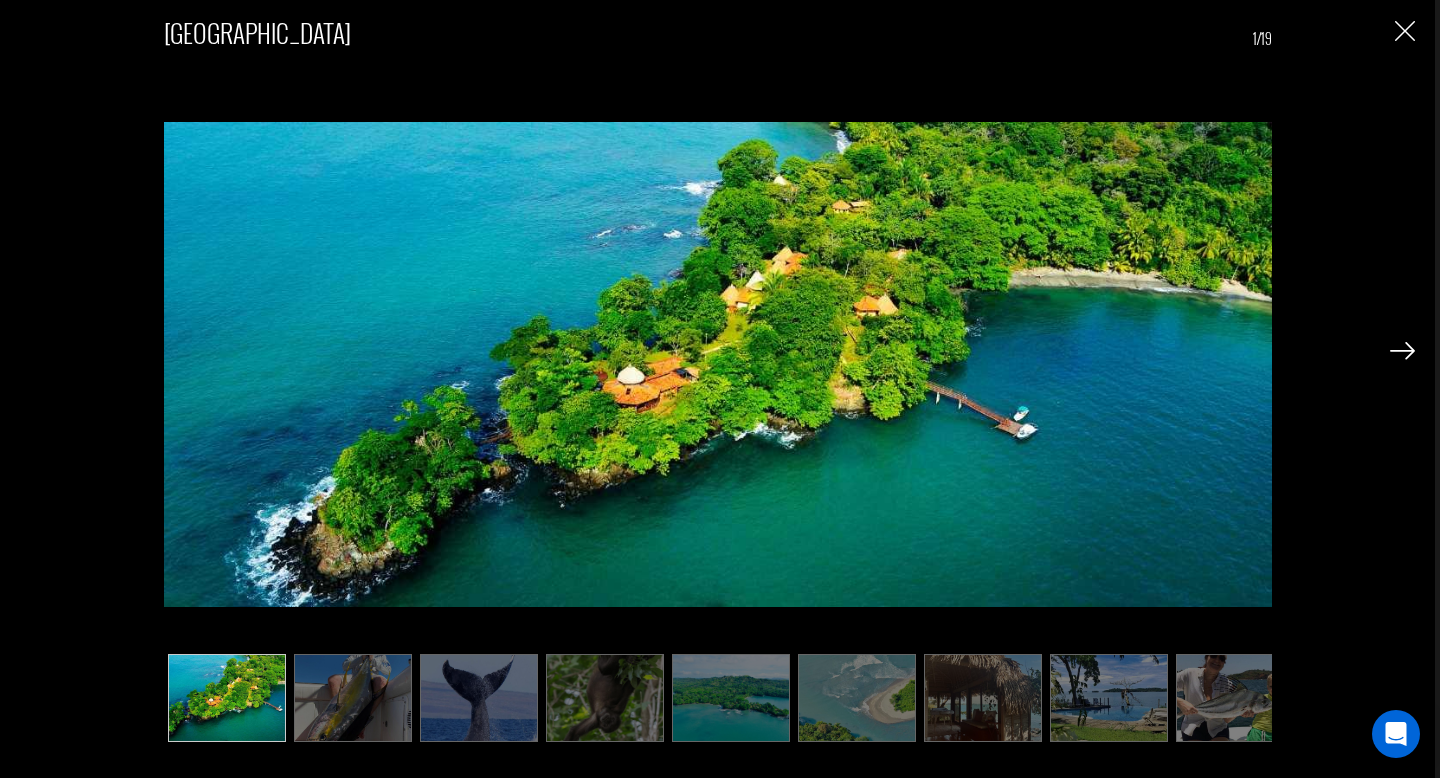 click at bounding box center [1402, 351] 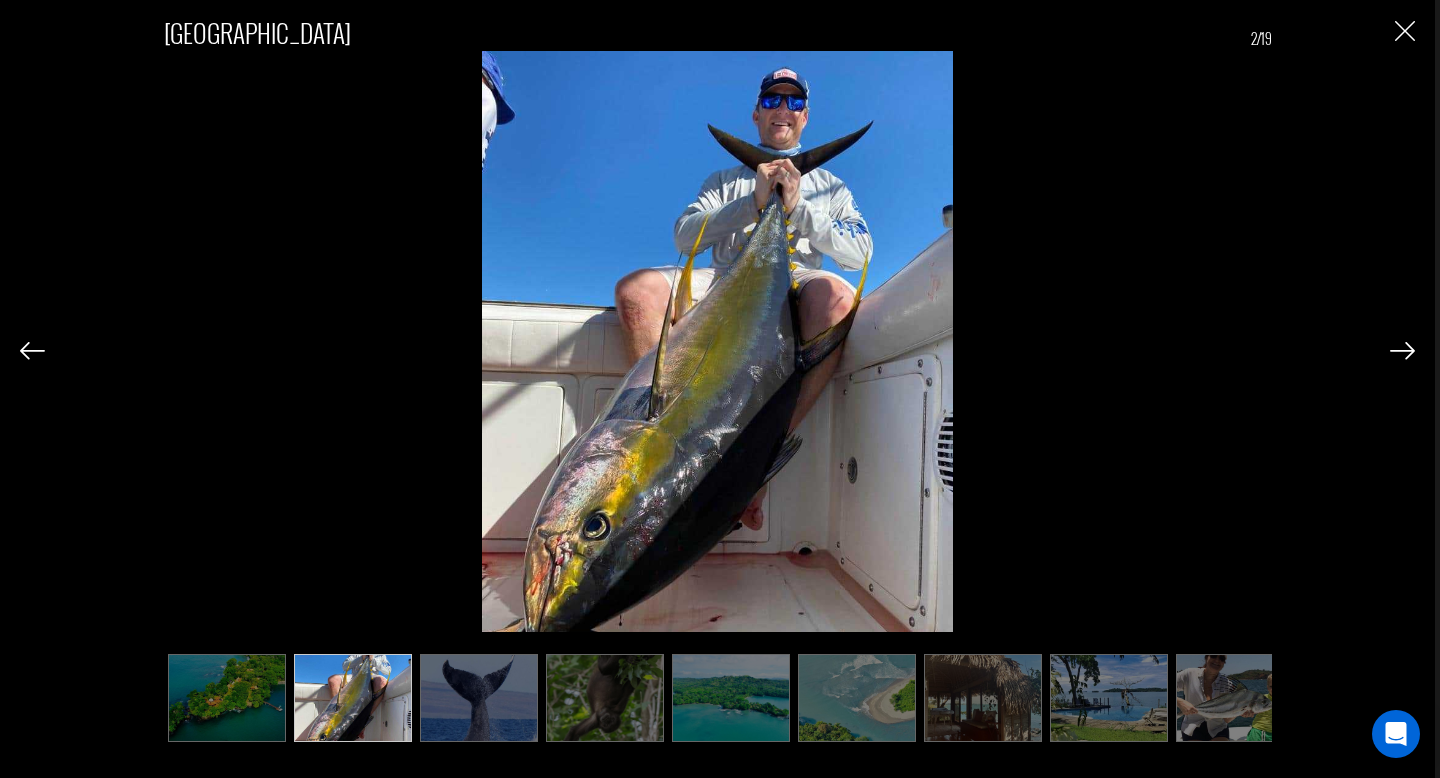 click at bounding box center [1402, 351] 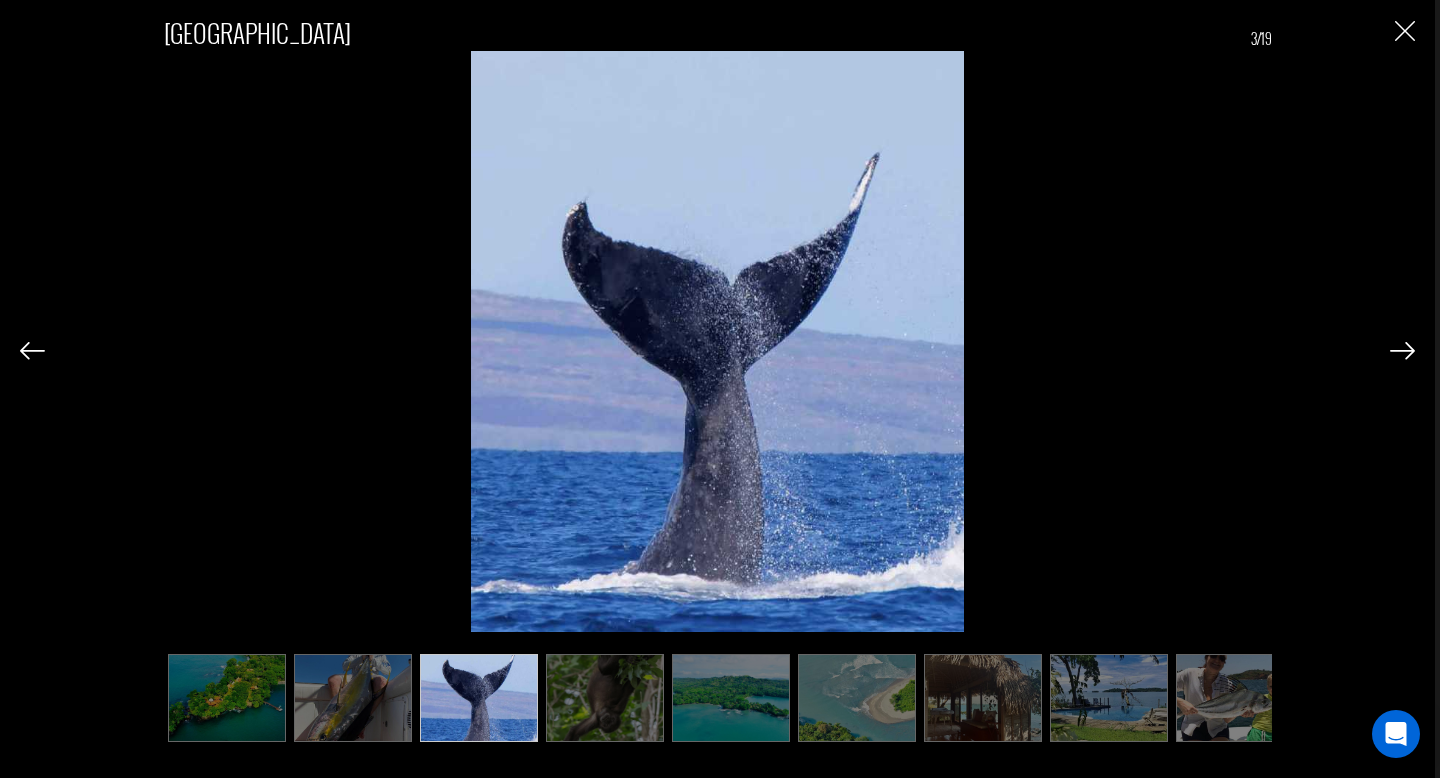click at bounding box center (1402, 351) 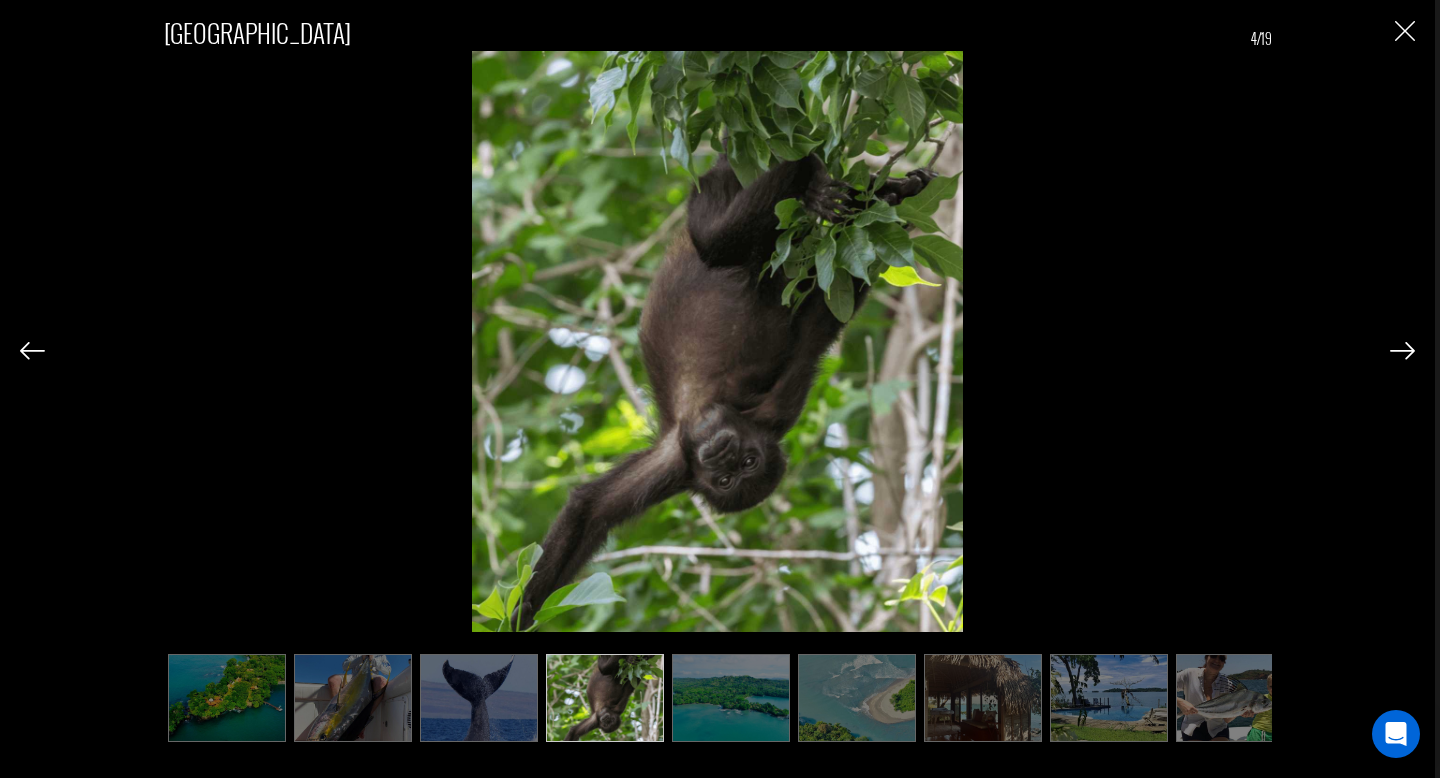 click at bounding box center [1402, 351] 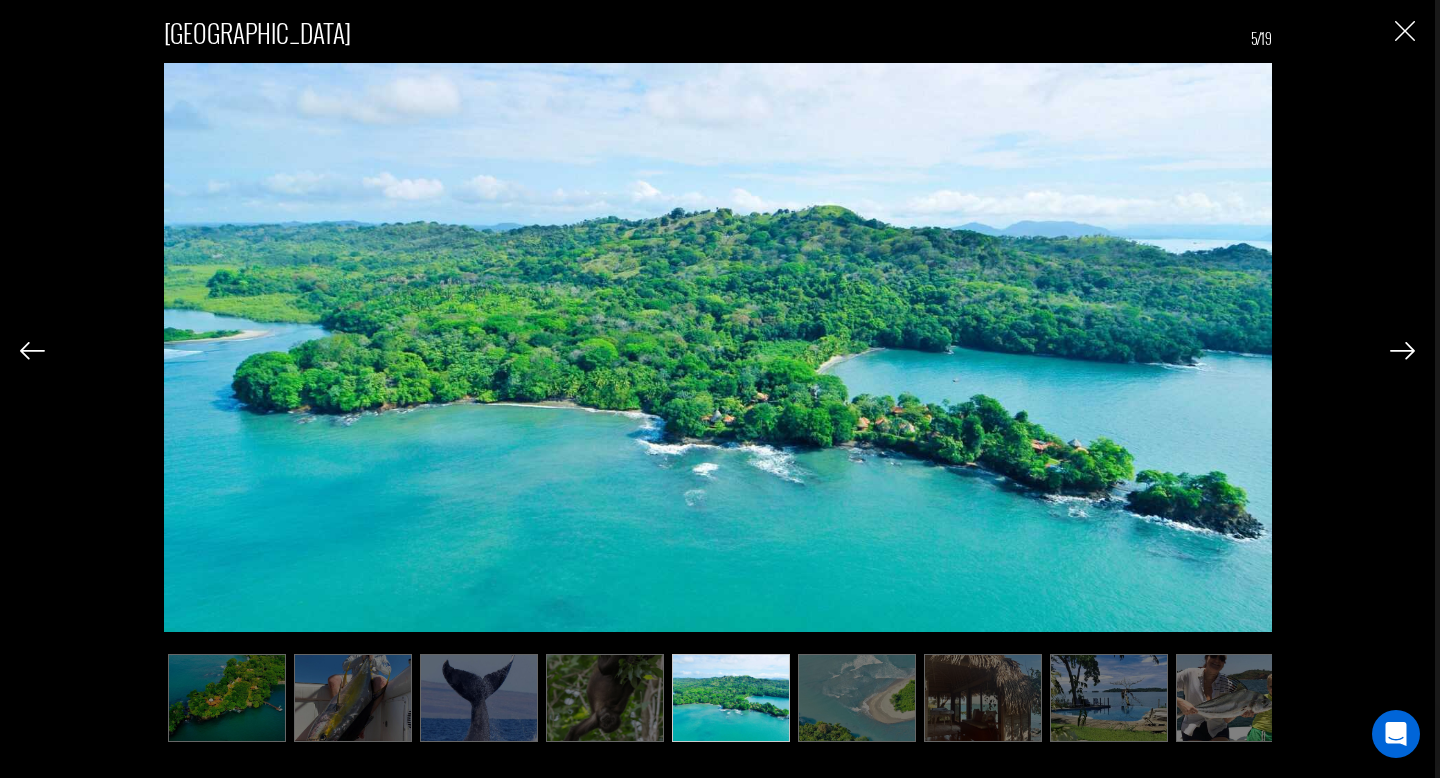 click at bounding box center (1402, 351) 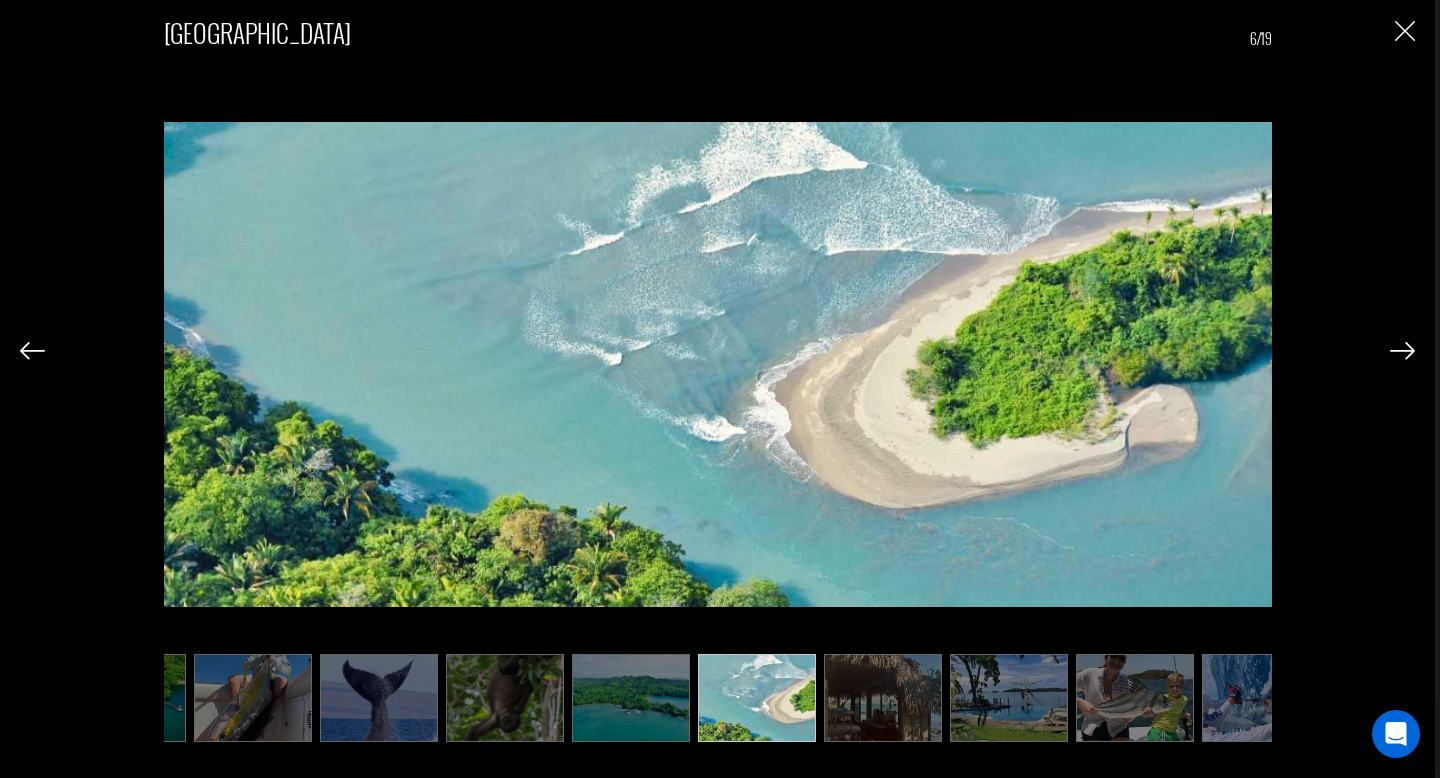 click at bounding box center [1402, 351] 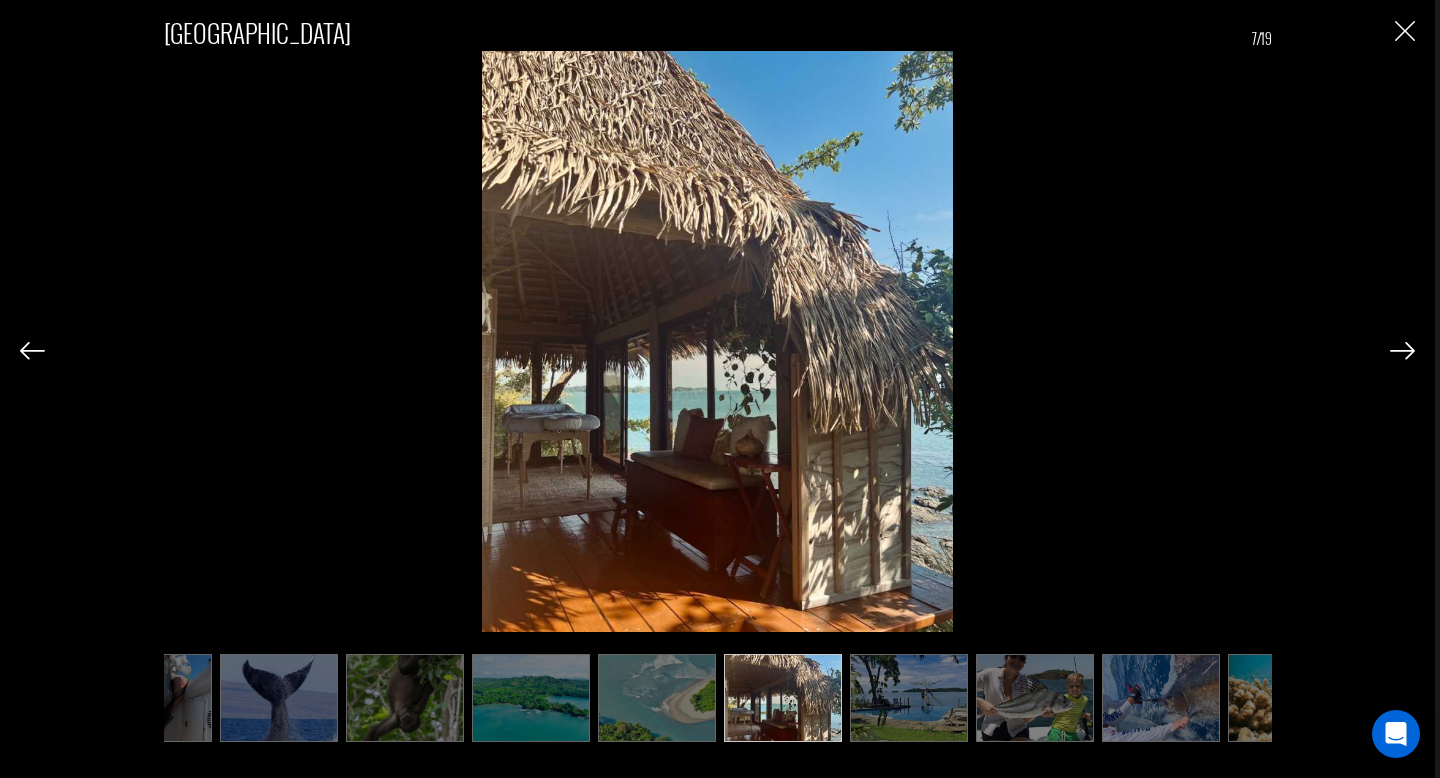 click at bounding box center [1402, 351] 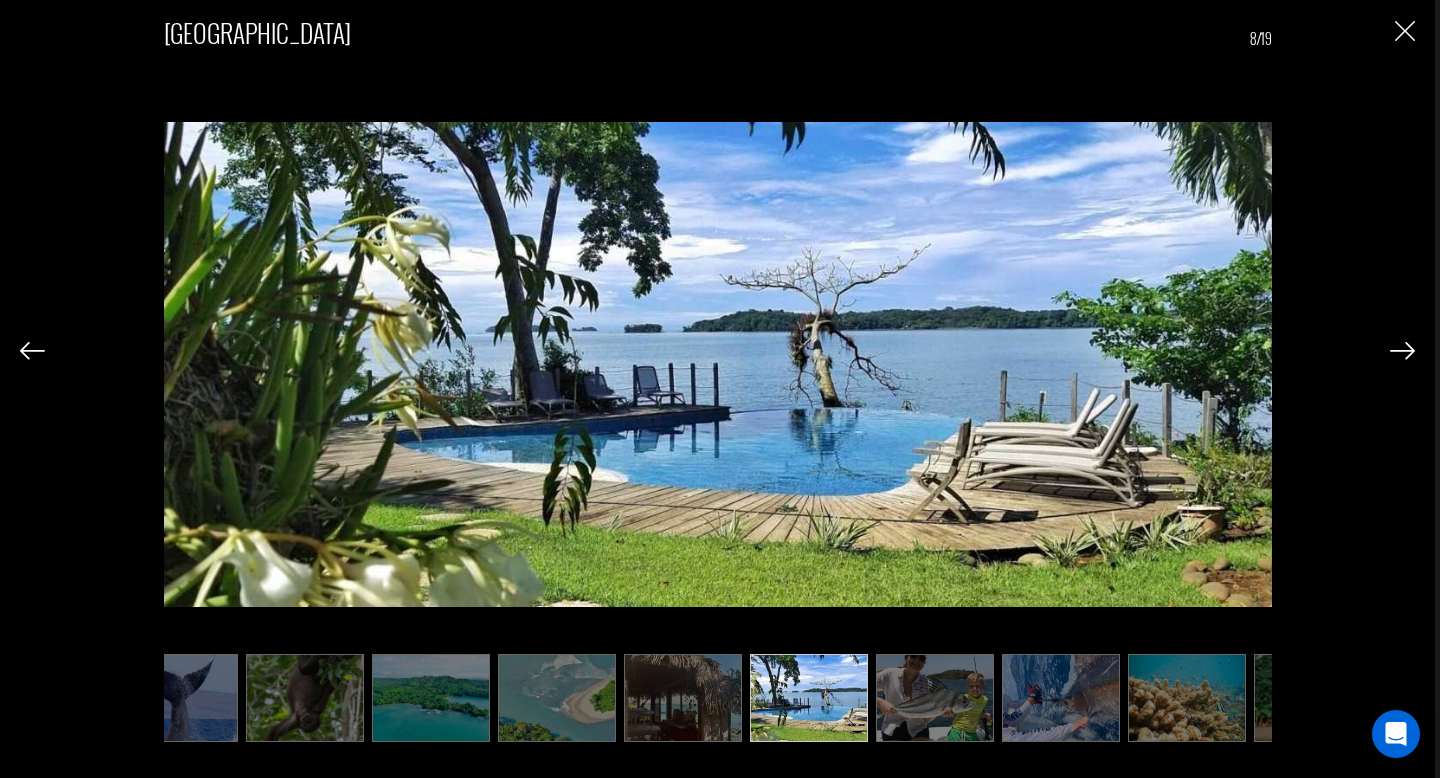 click at bounding box center [1402, 351] 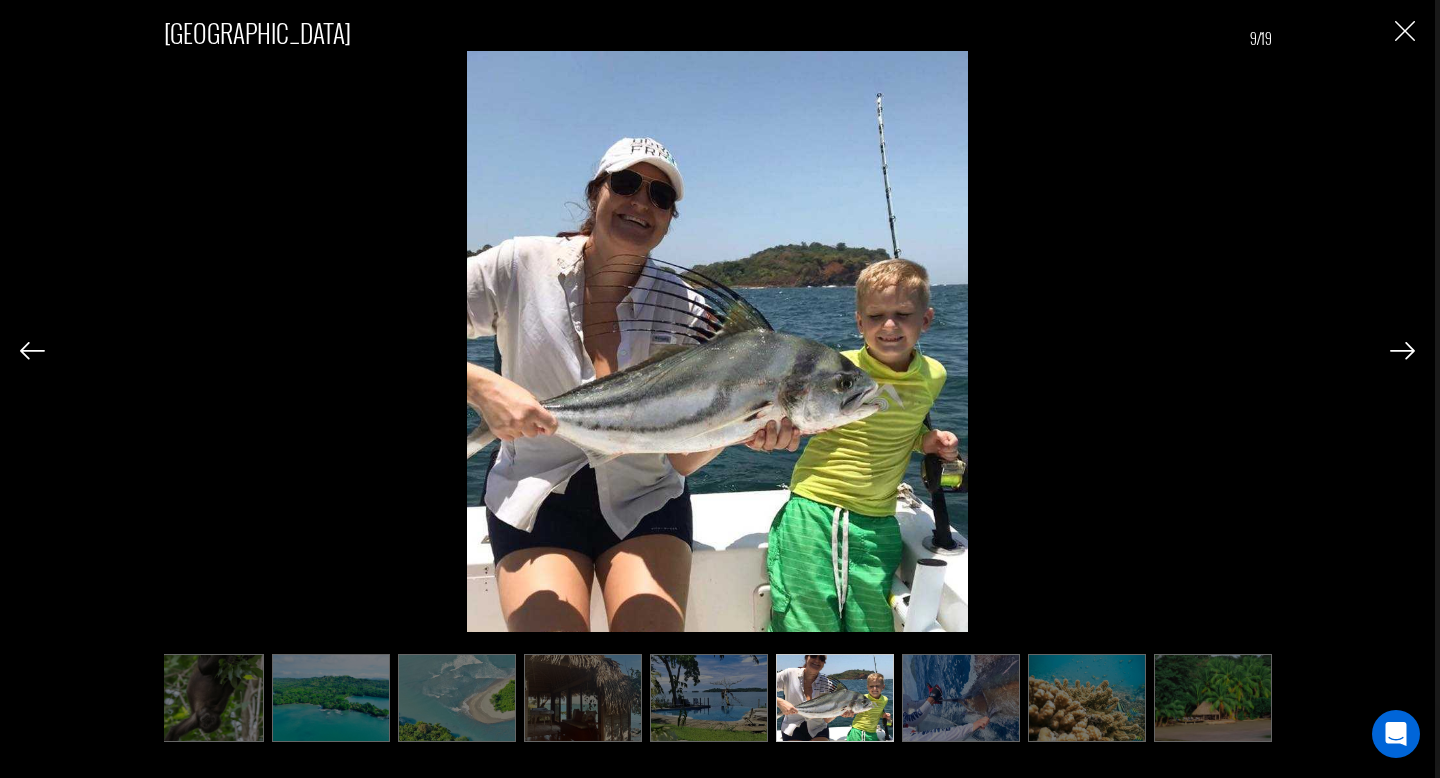 click at bounding box center [1402, 351] 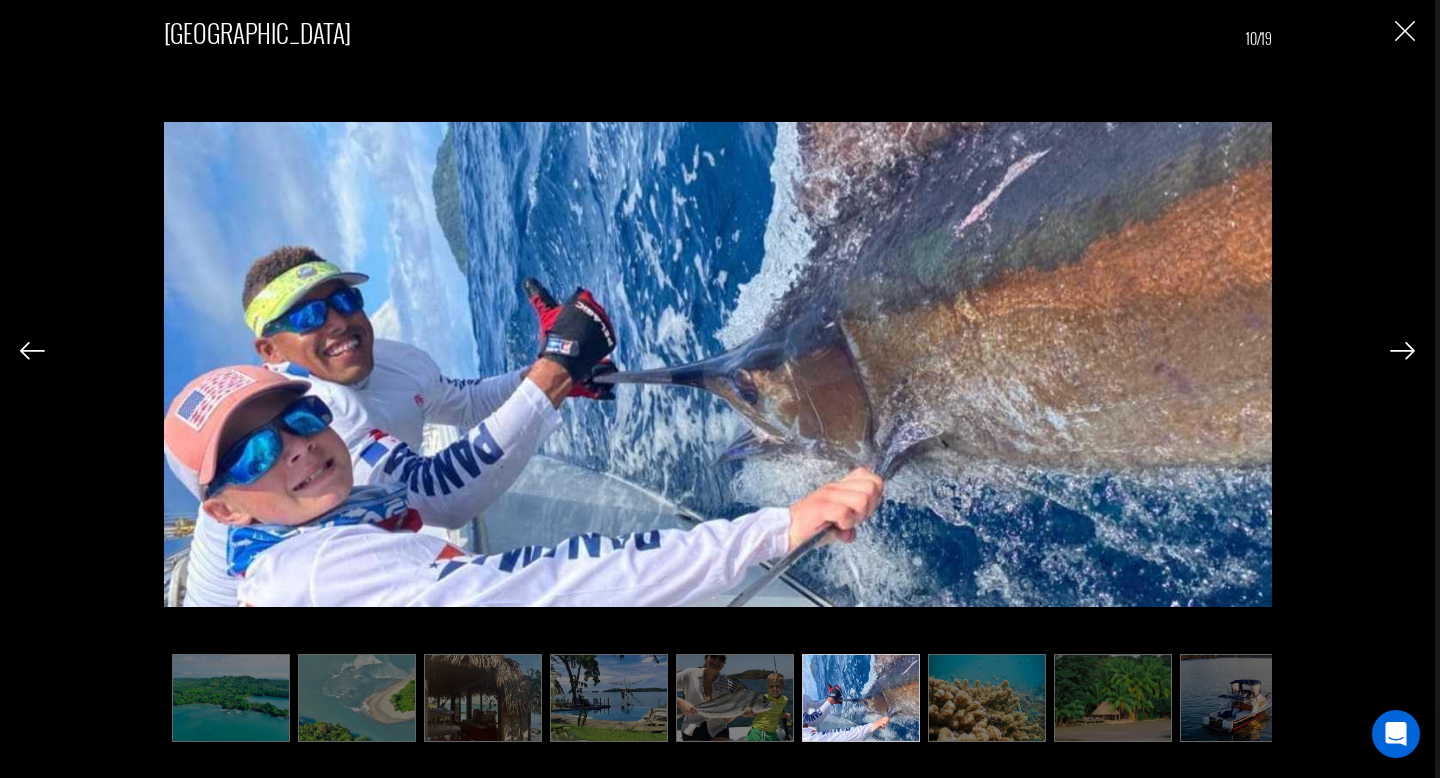 click at bounding box center (1402, 351) 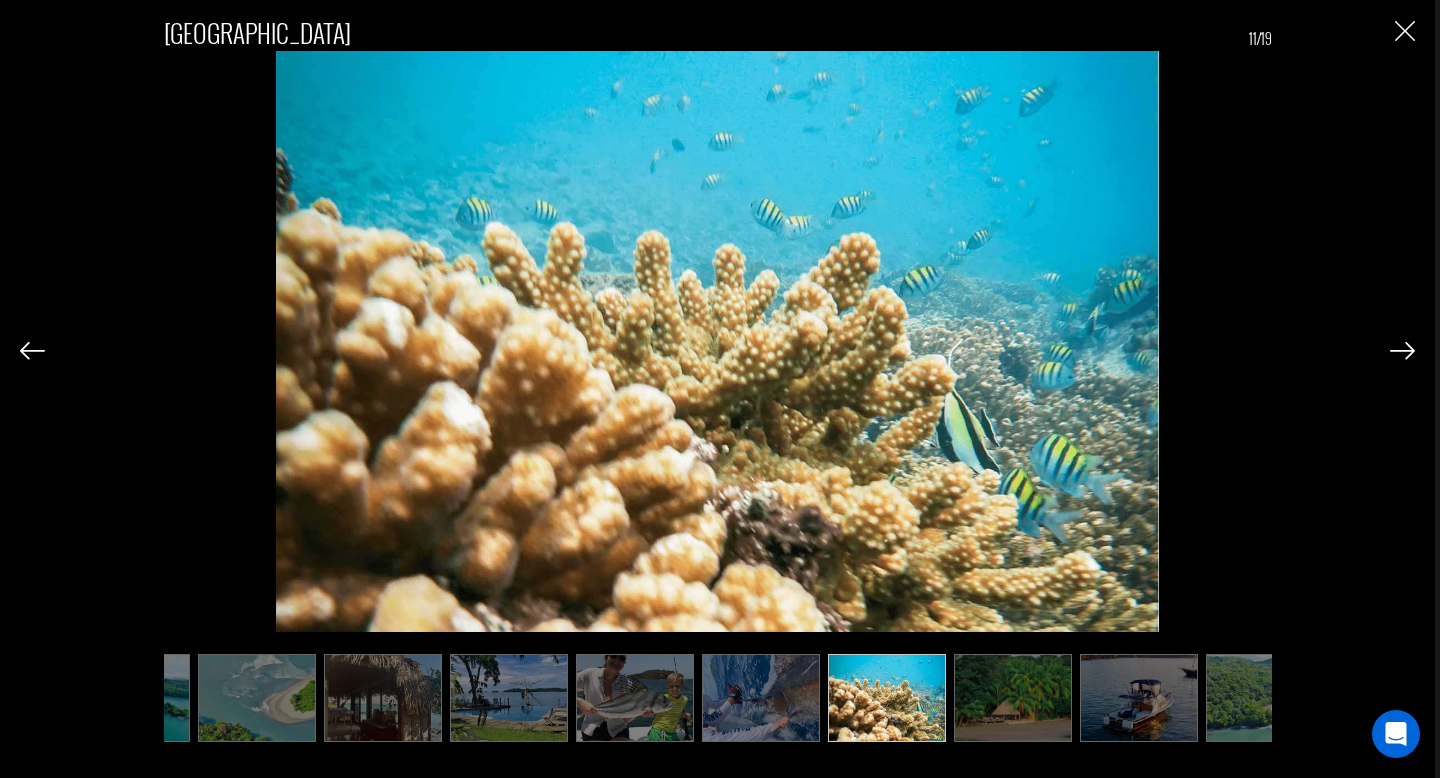 click at bounding box center (1402, 351) 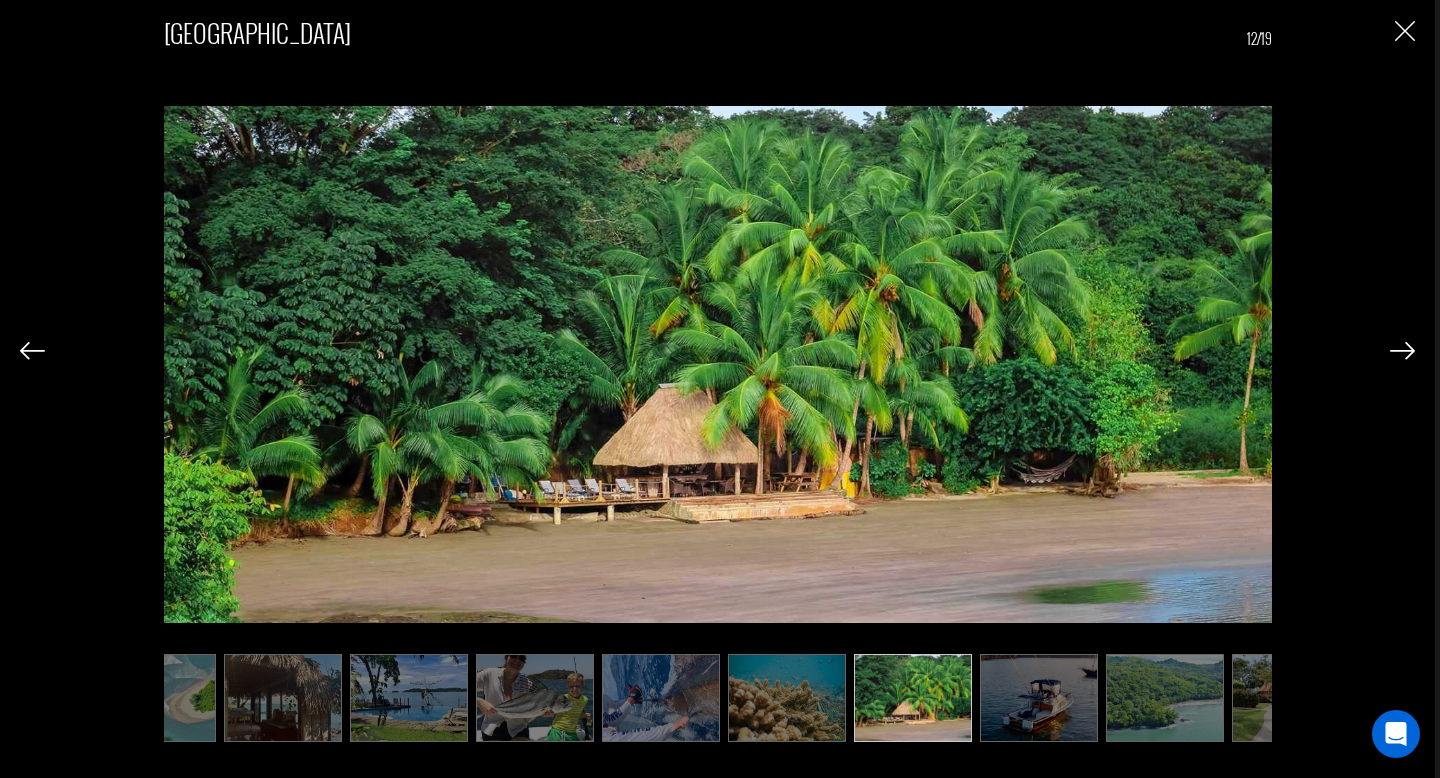 click at bounding box center (1402, 351) 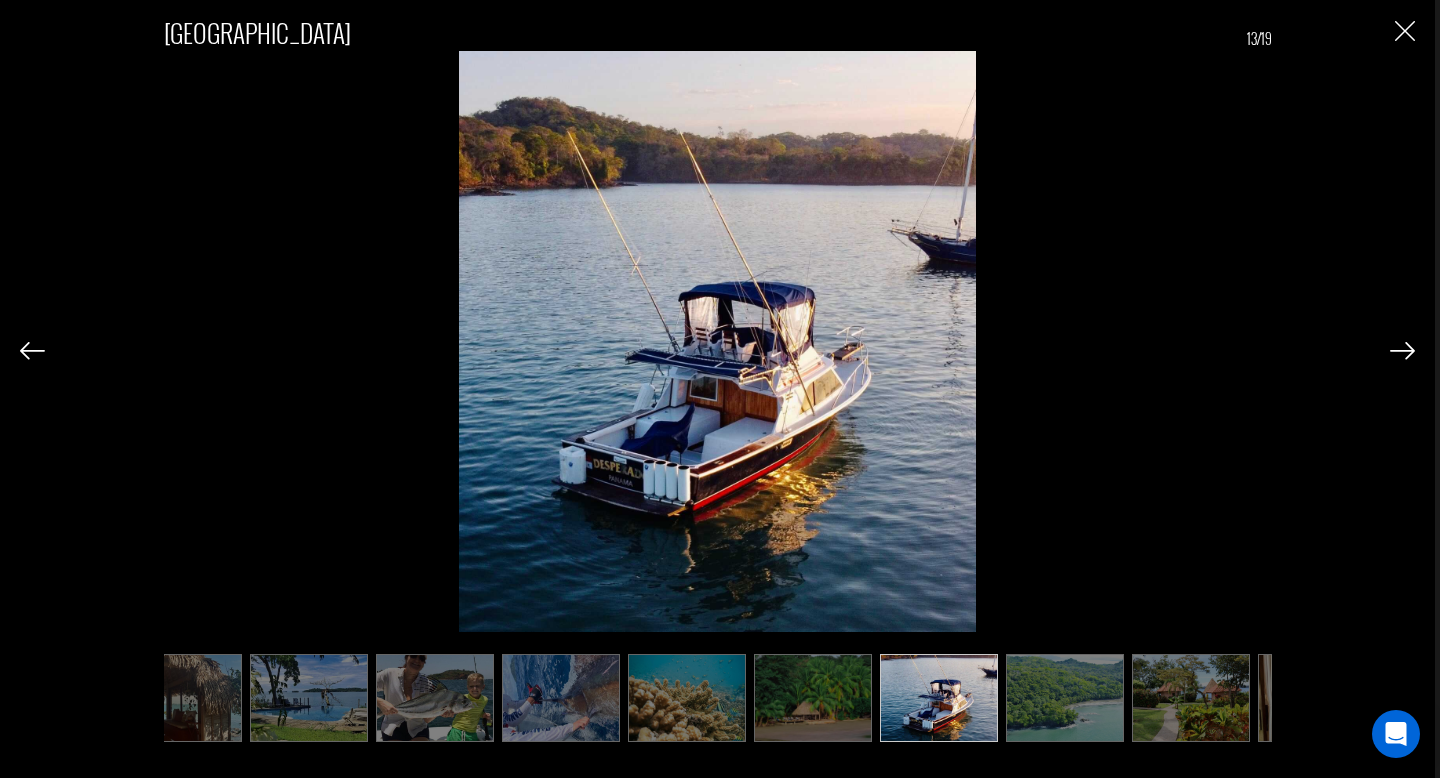 click at bounding box center [1402, 351] 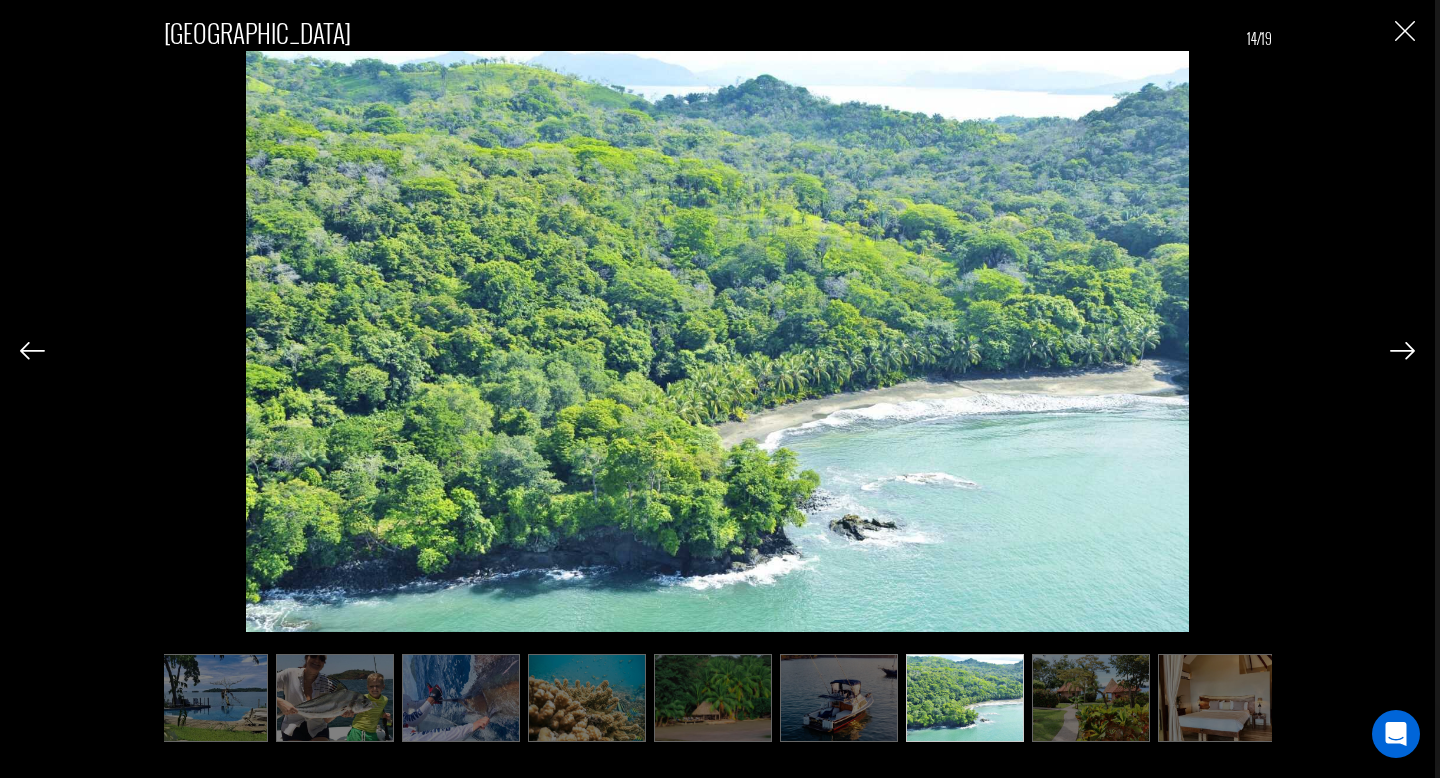 click at bounding box center [1402, 351] 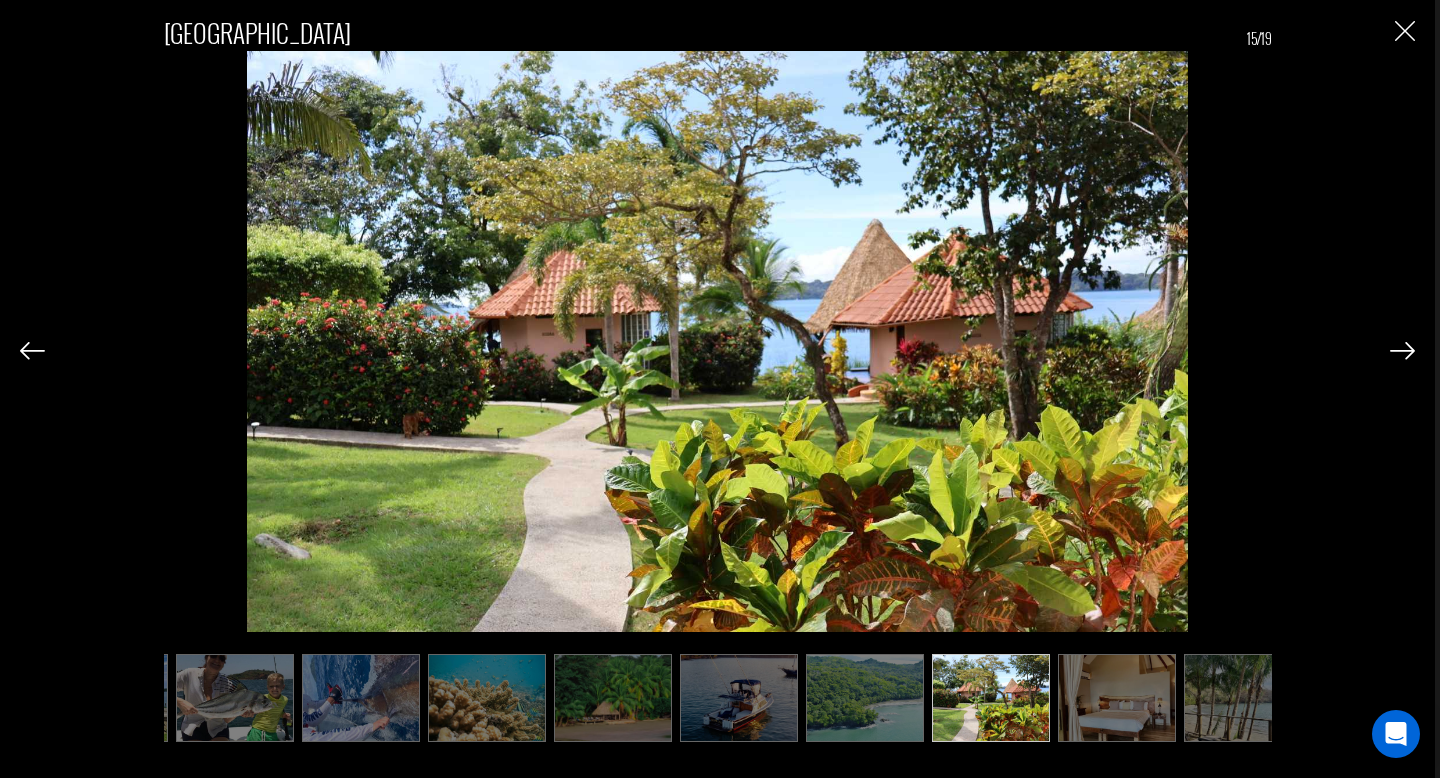 click at bounding box center (1402, 351) 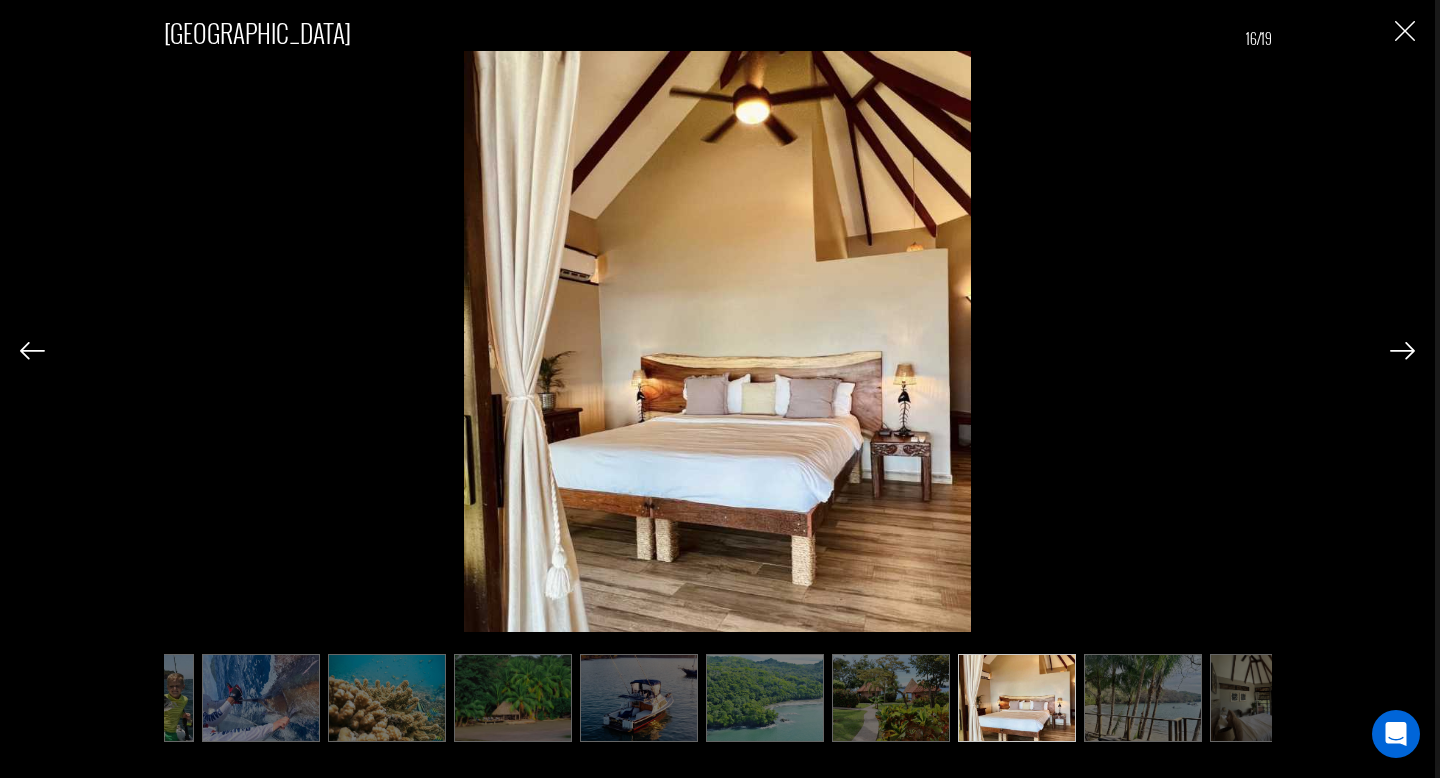 click at bounding box center [1402, 351] 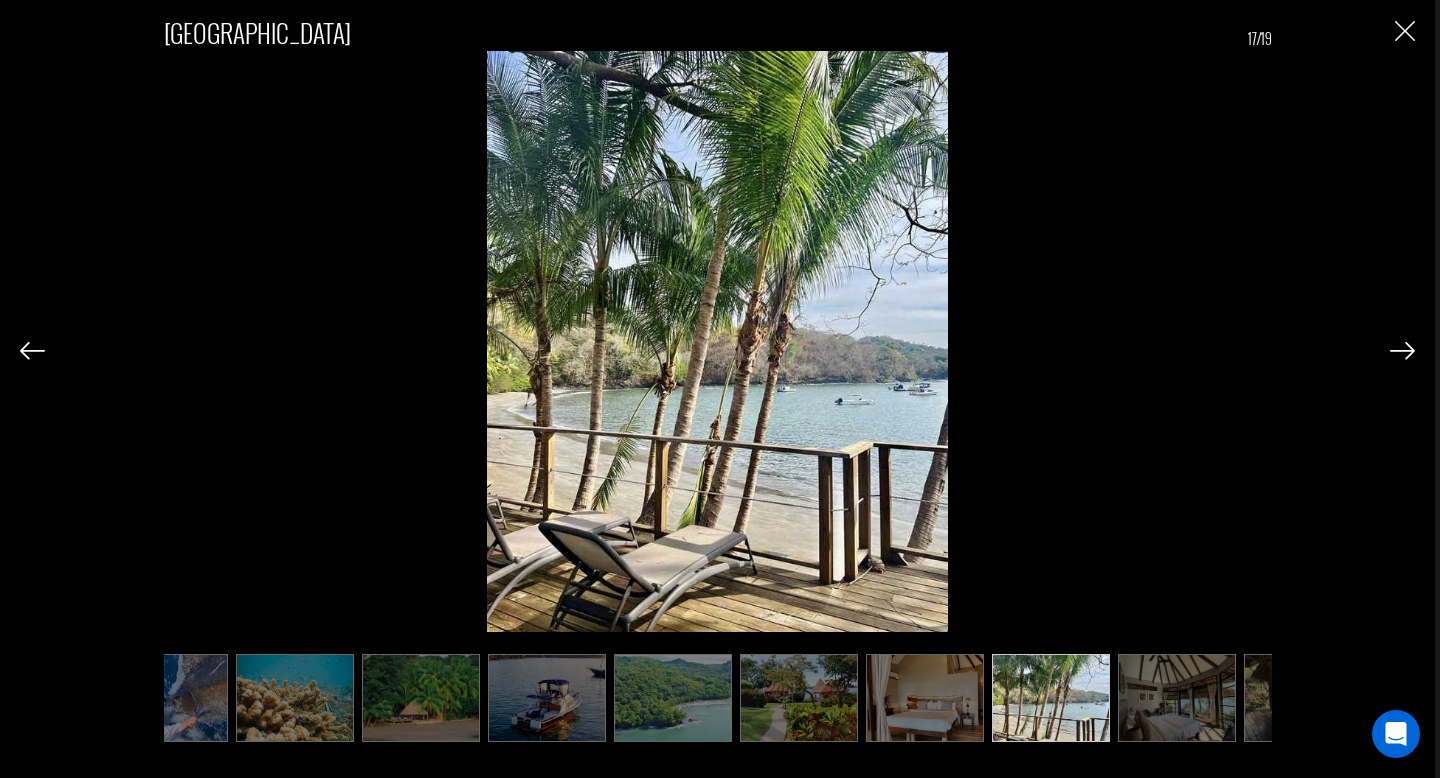 click at bounding box center (1402, 351) 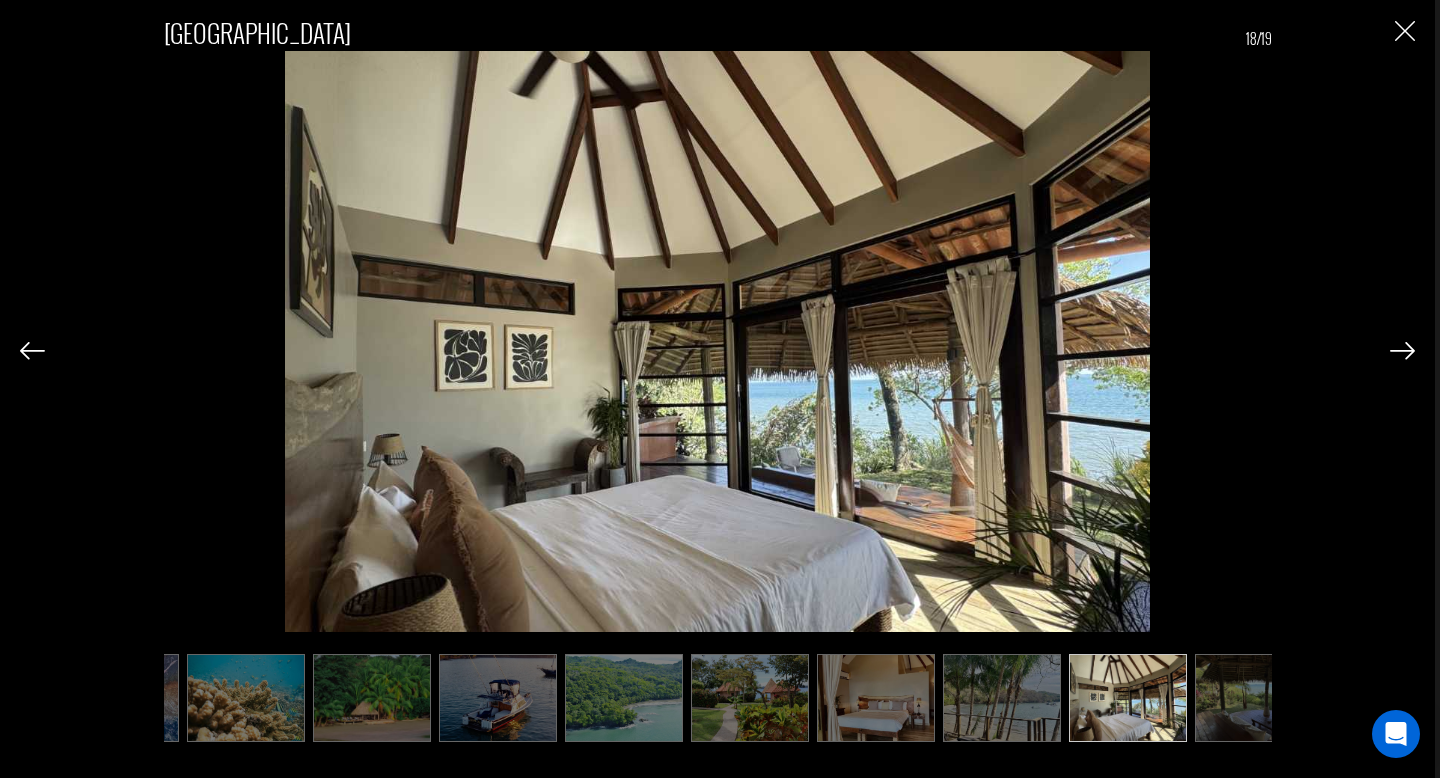 scroll, scrollTop: 0, scrollLeft: 1286, axis: horizontal 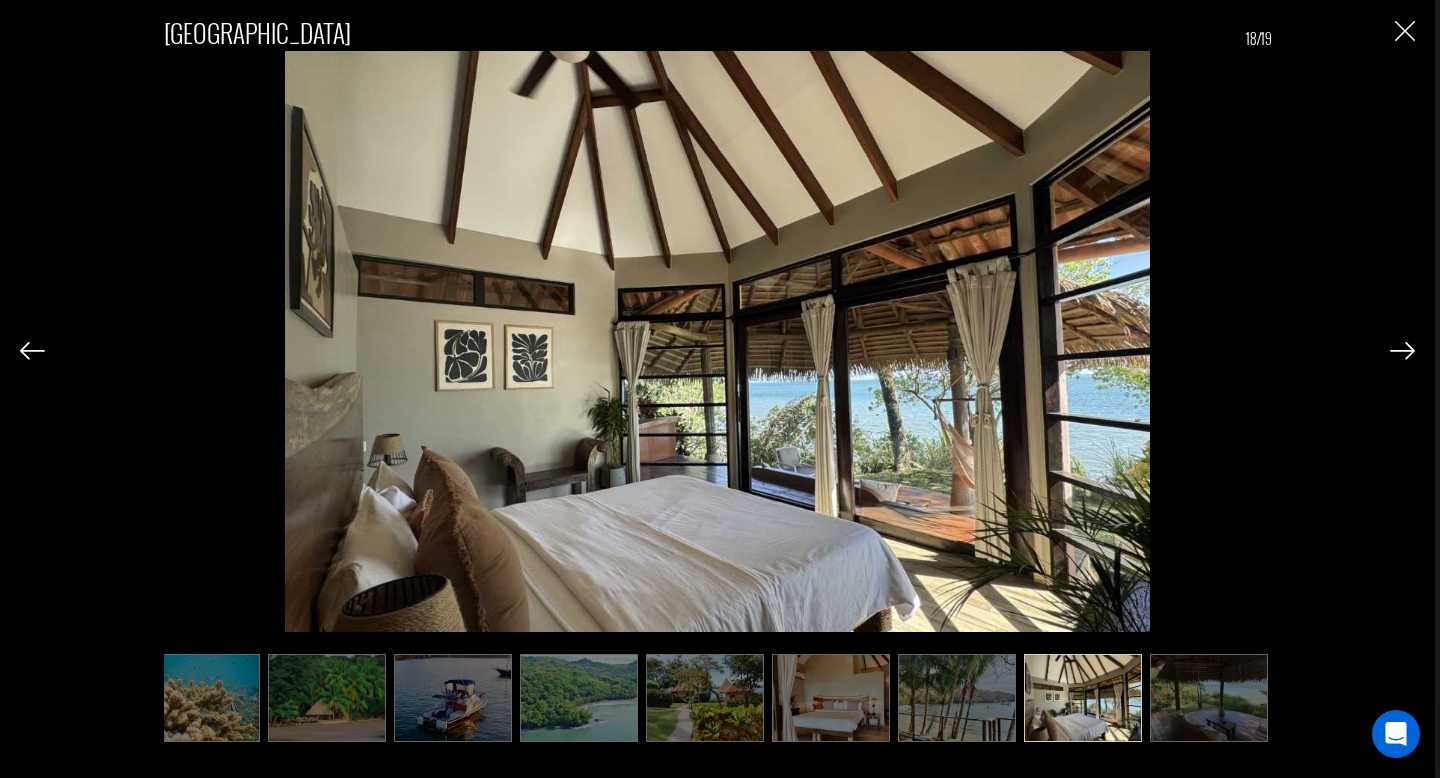 click at bounding box center (1402, 351) 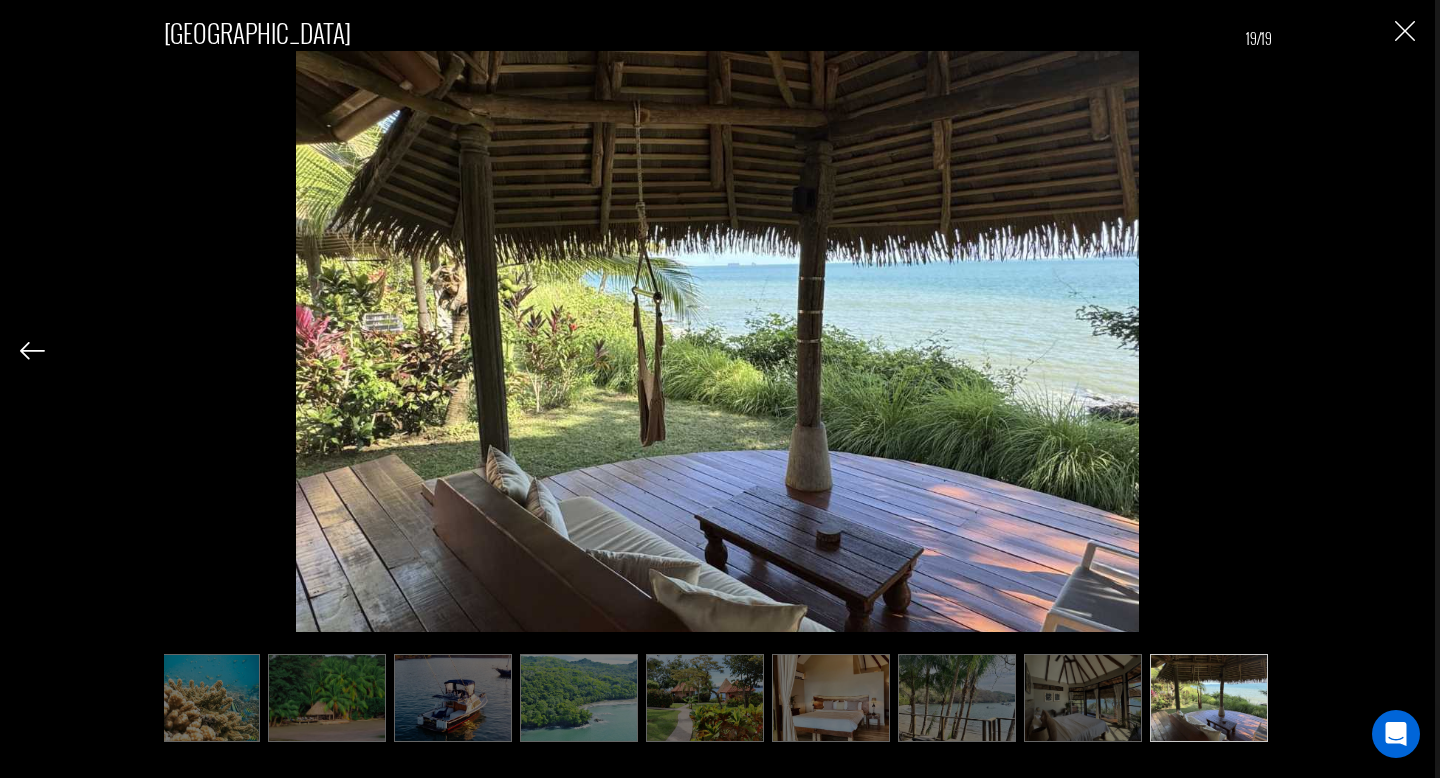 click at bounding box center (1405, 31) 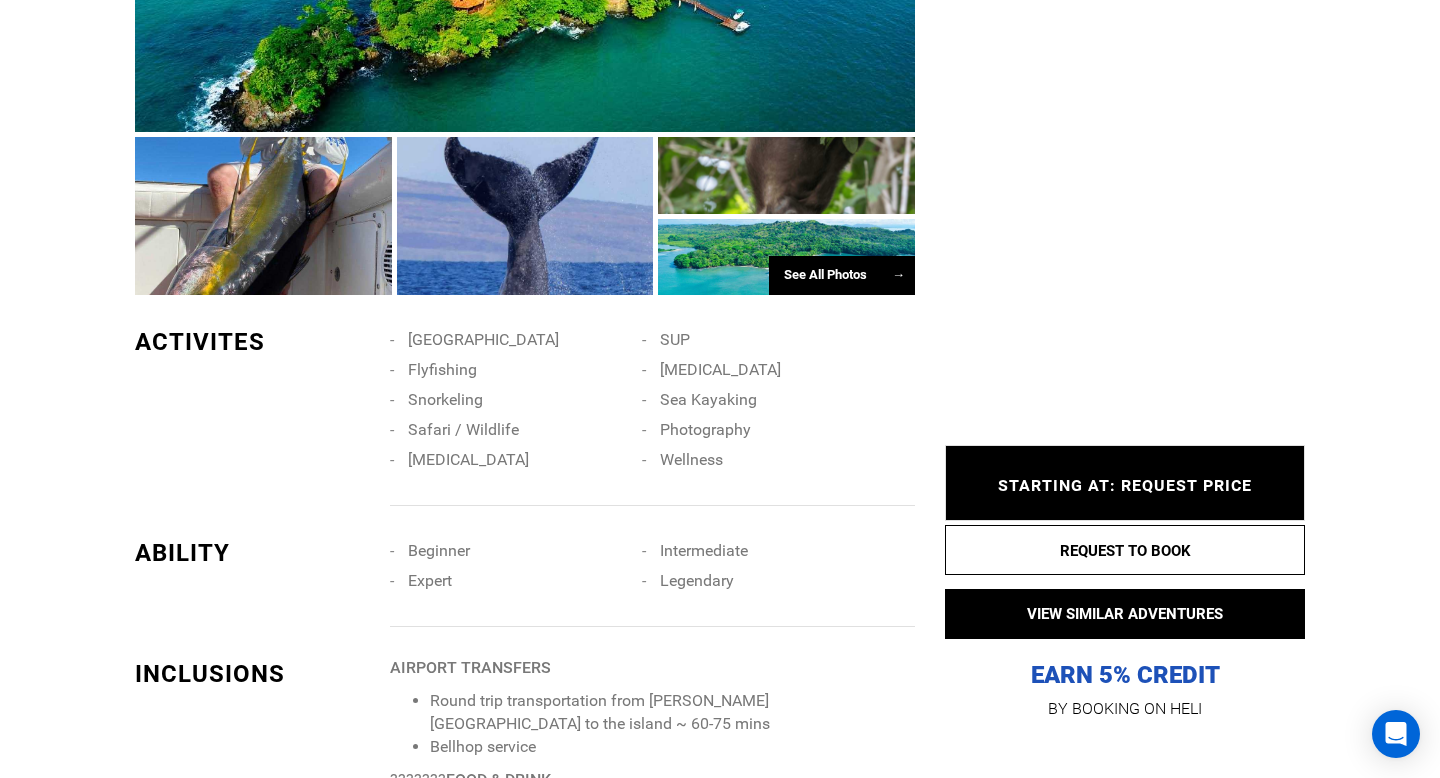 scroll, scrollTop: 0, scrollLeft: 0, axis: both 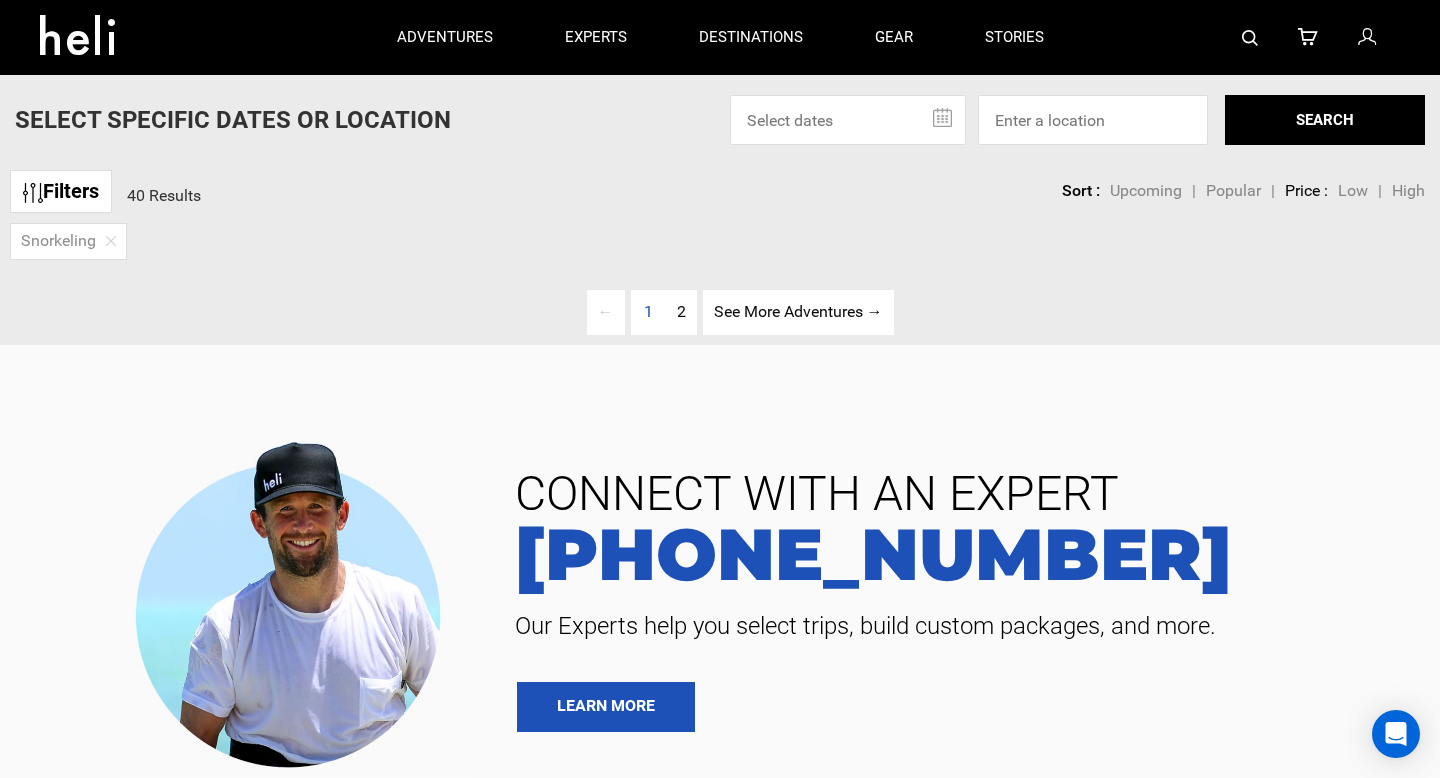 click at bounding box center (111, 241) 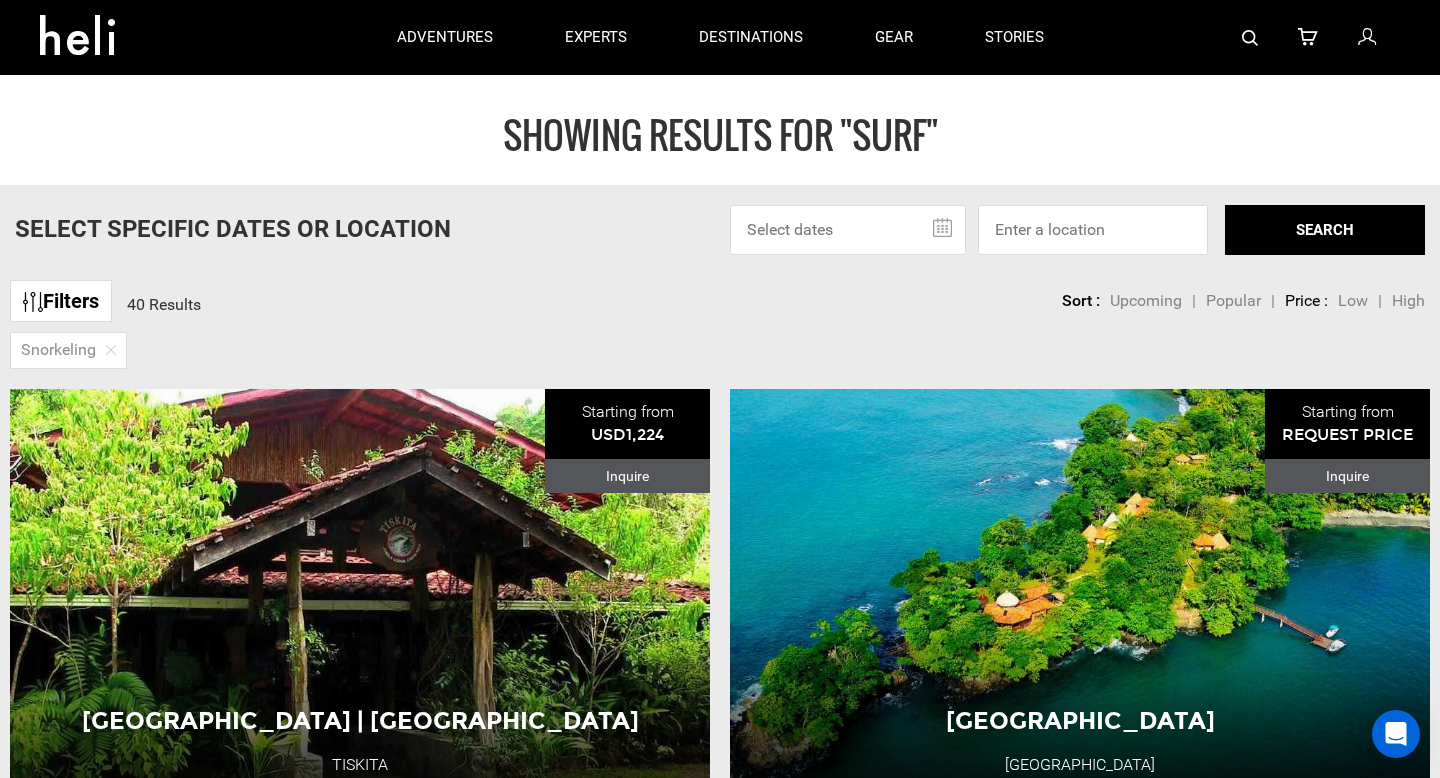 click at bounding box center (111, 350) 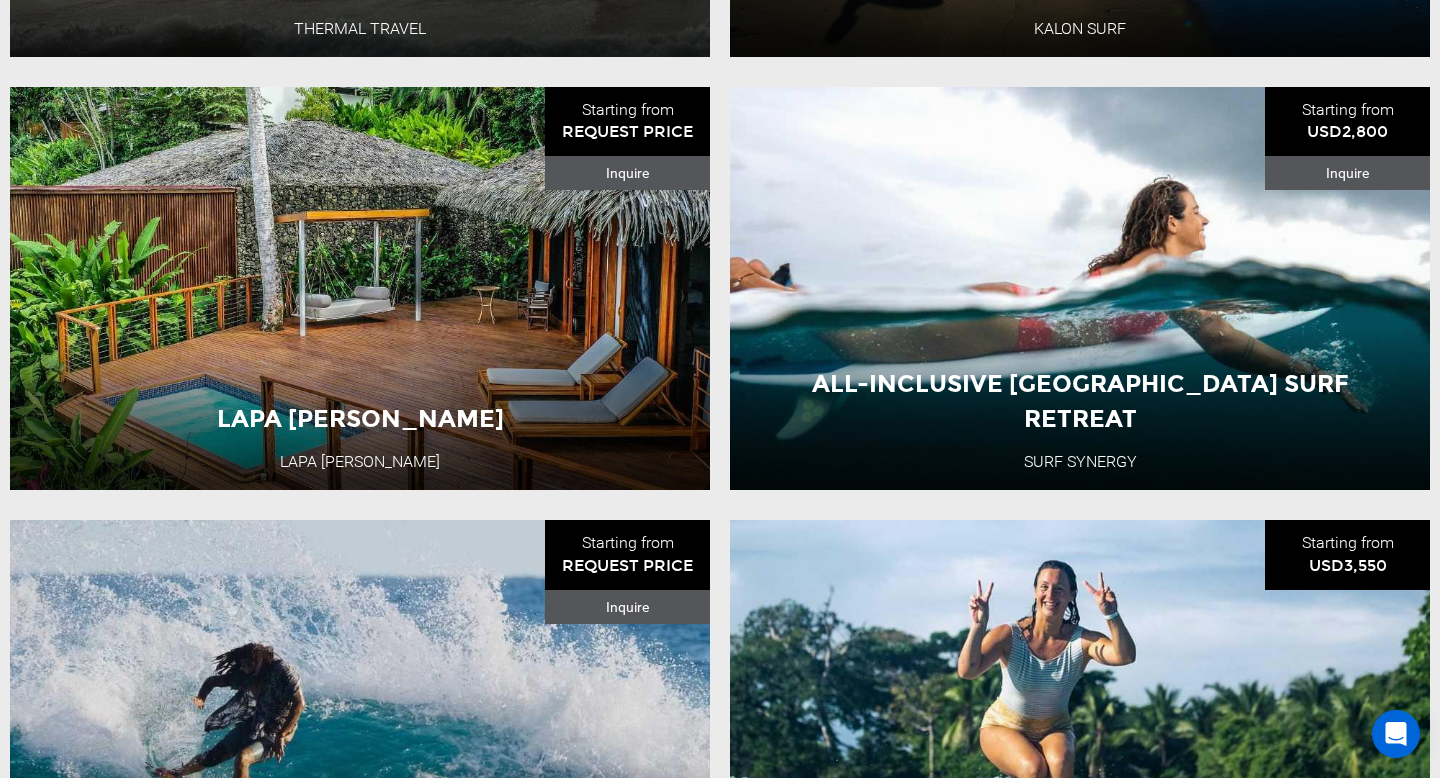 scroll, scrollTop: 681, scrollLeft: 0, axis: vertical 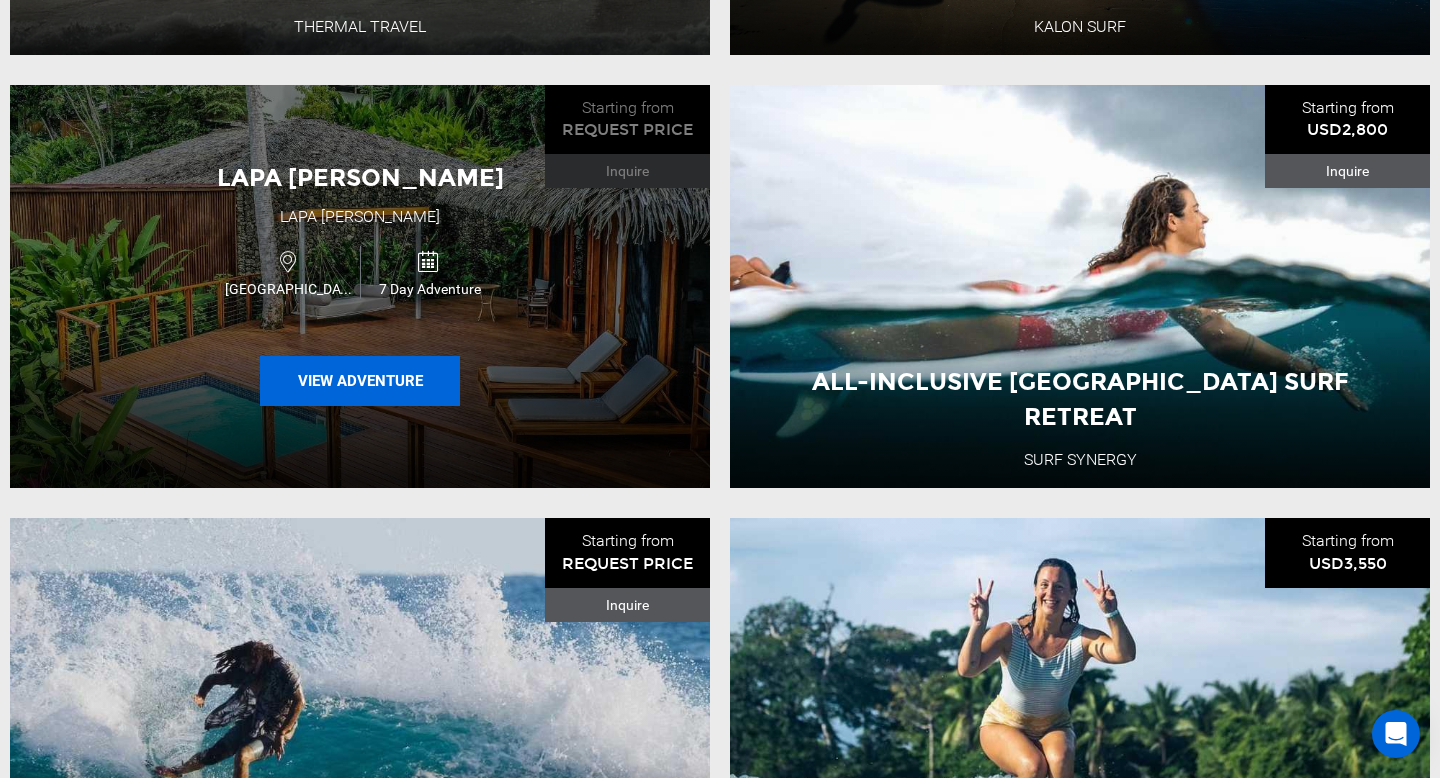 click on "View Adventure" at bounding box center [360, 381] 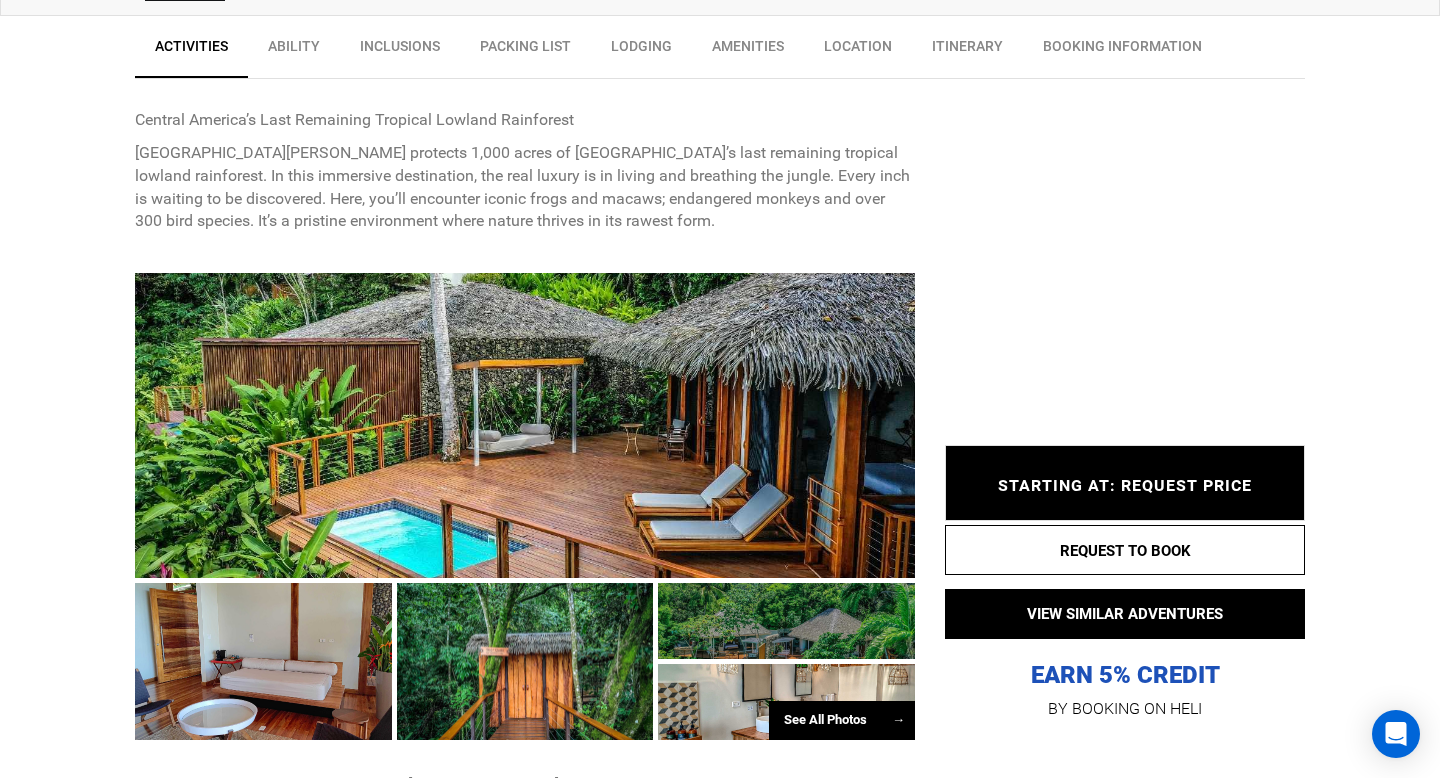scroll, scrollTop: 786, scrollLeft: 0, axis: vertical 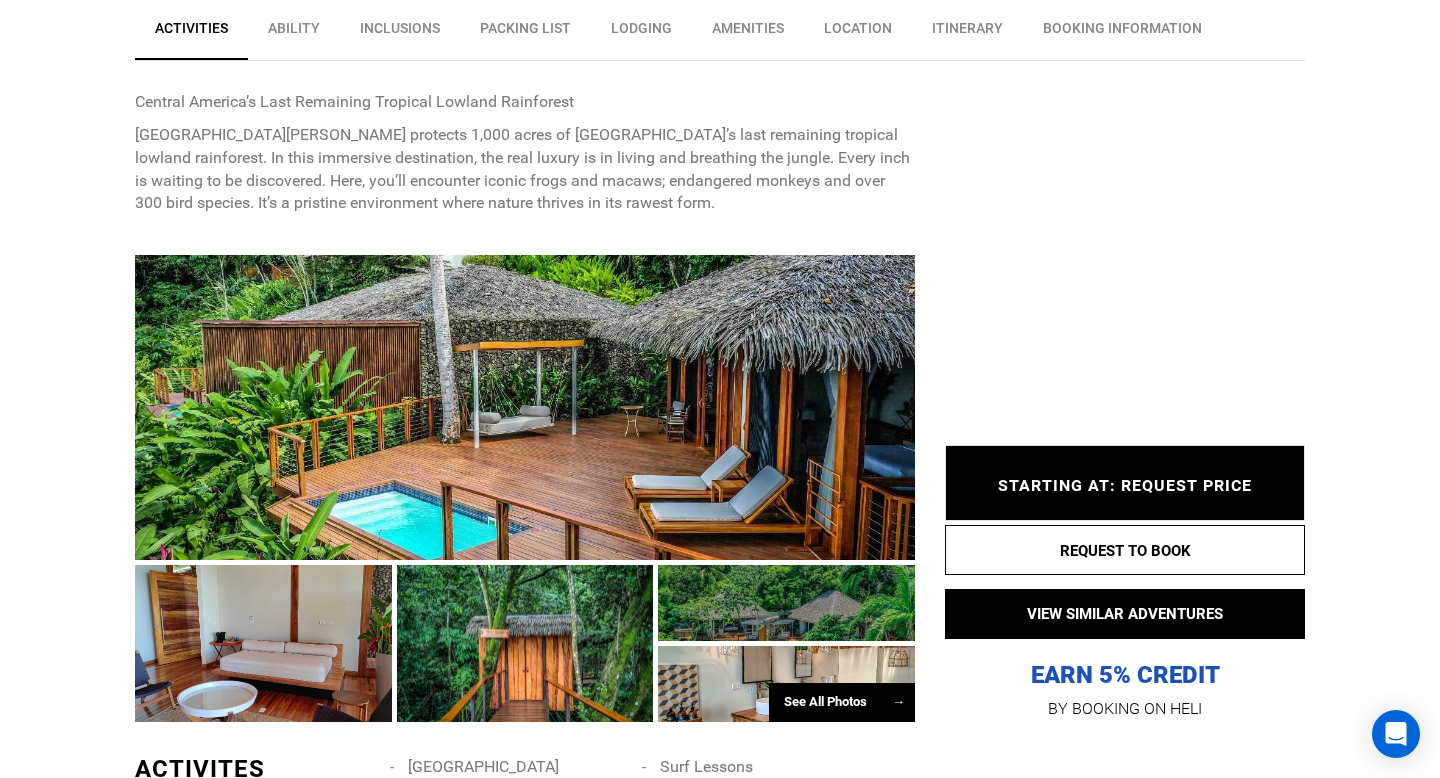 click on "See All Photos →" at bounding box center [842, 702] 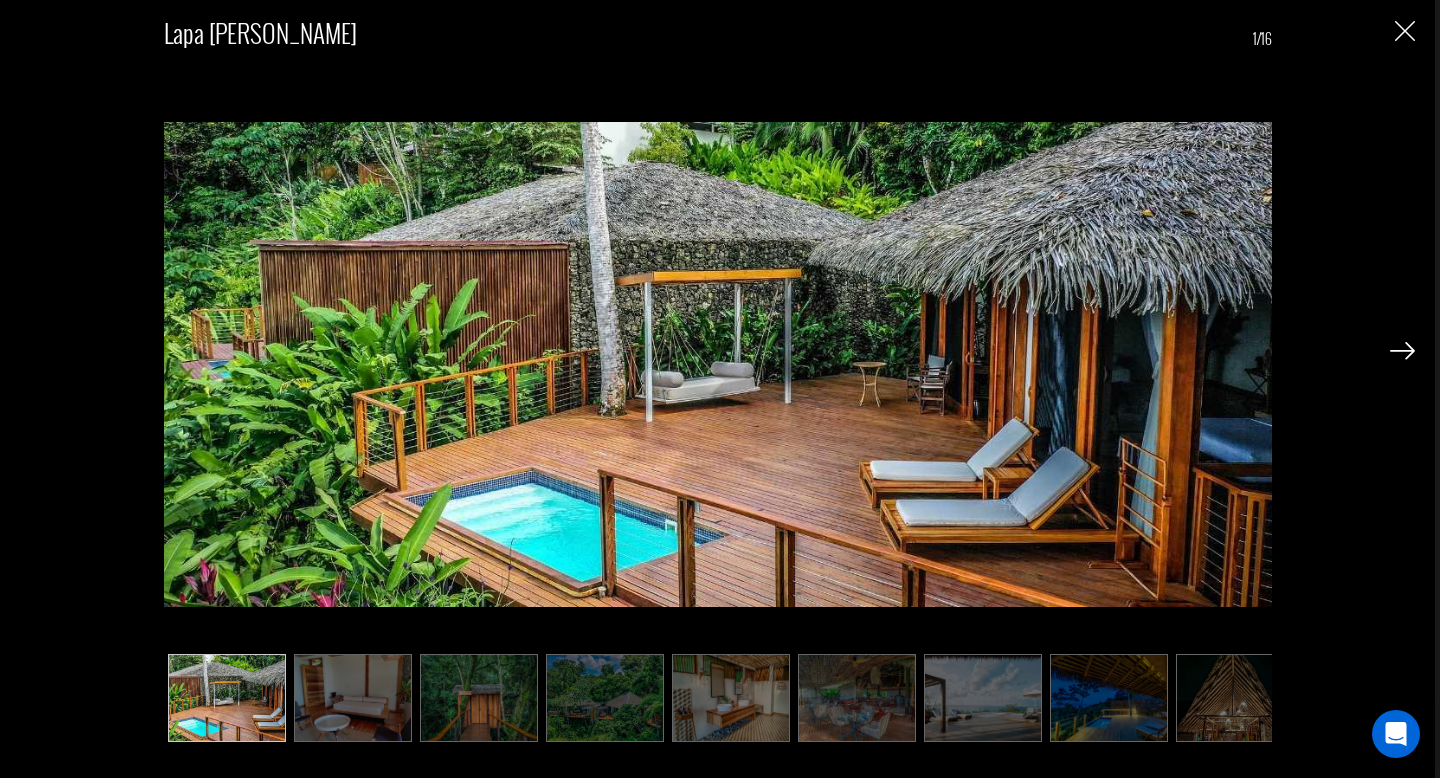 click at bounding box center [1402, 351] 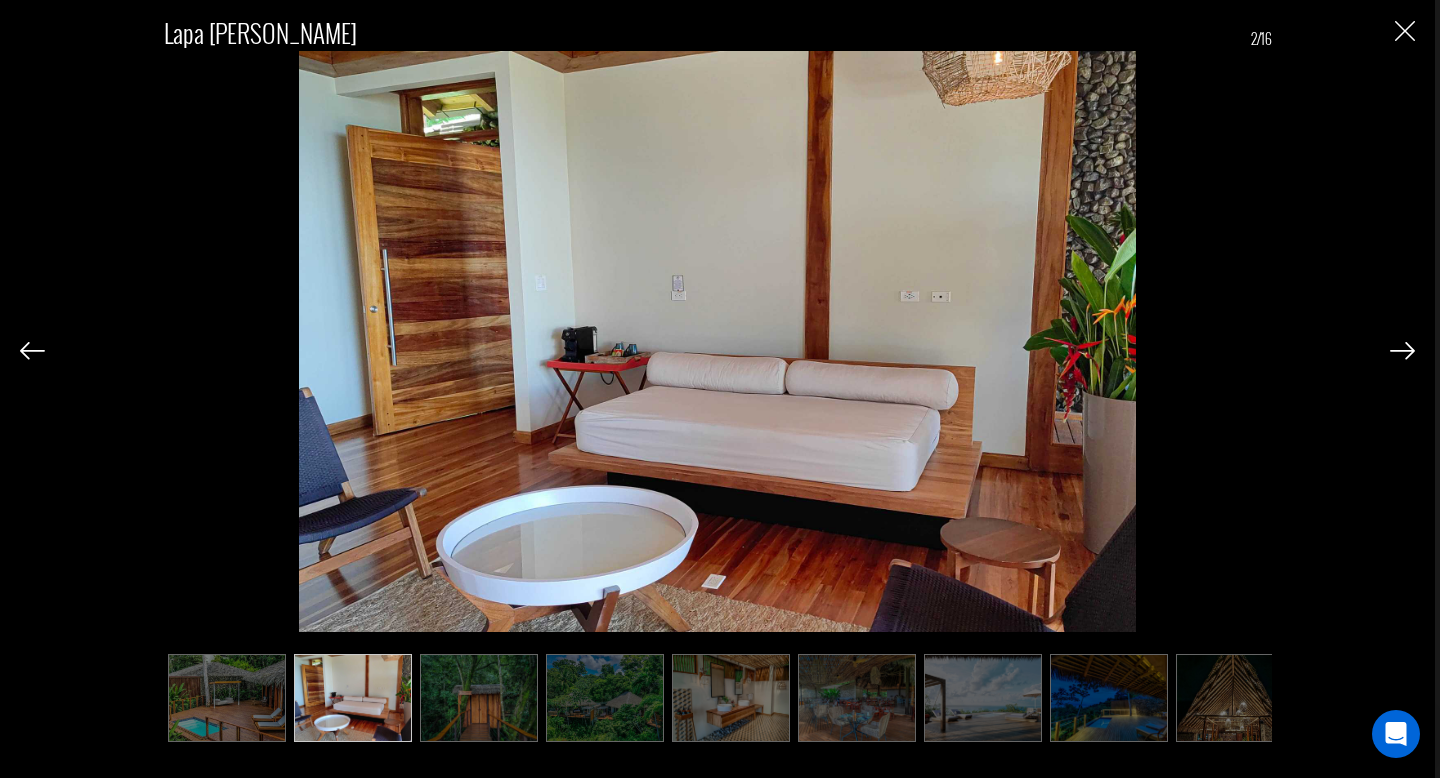 click at bounding box center [1402, 351] 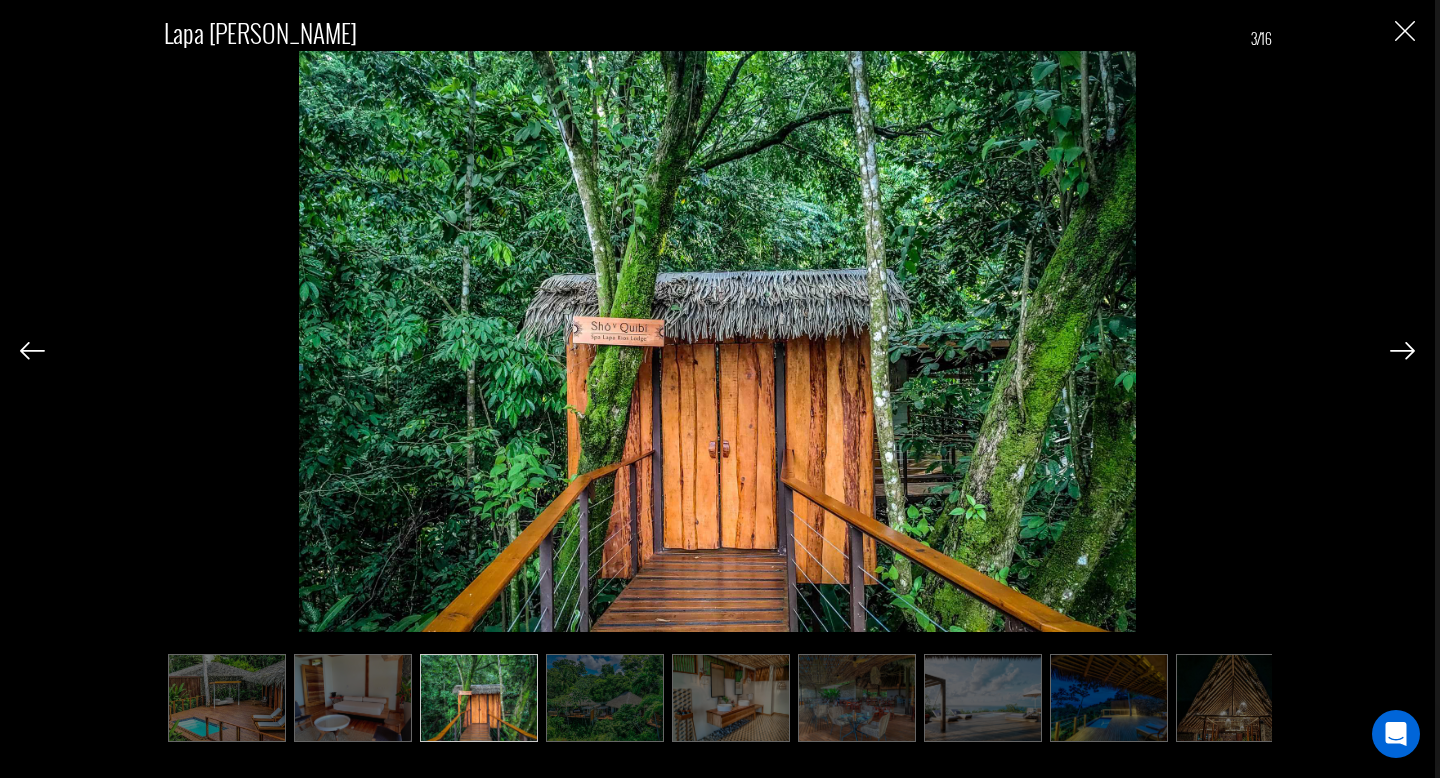 click at bounding box center (1402, 351) 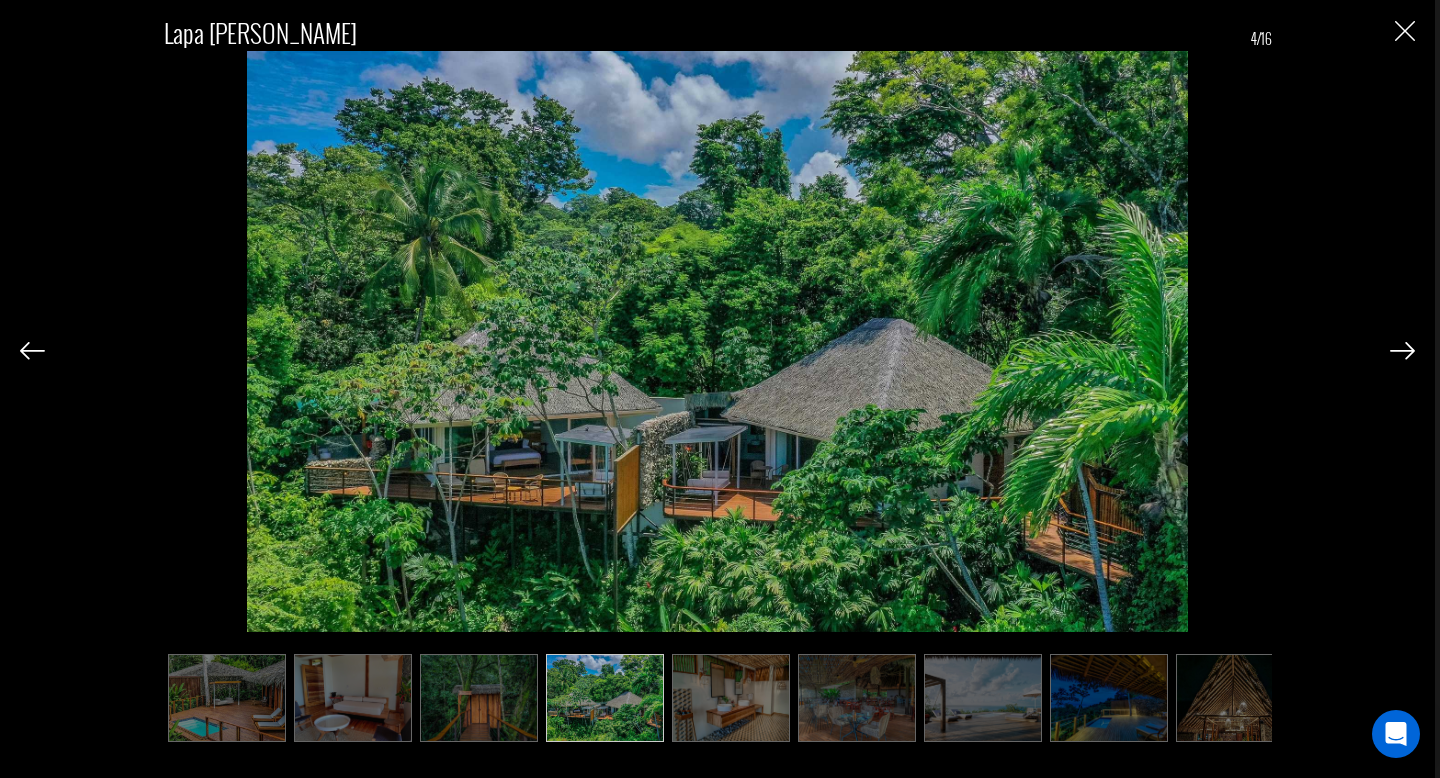 click at bounding box center (1402, 351) 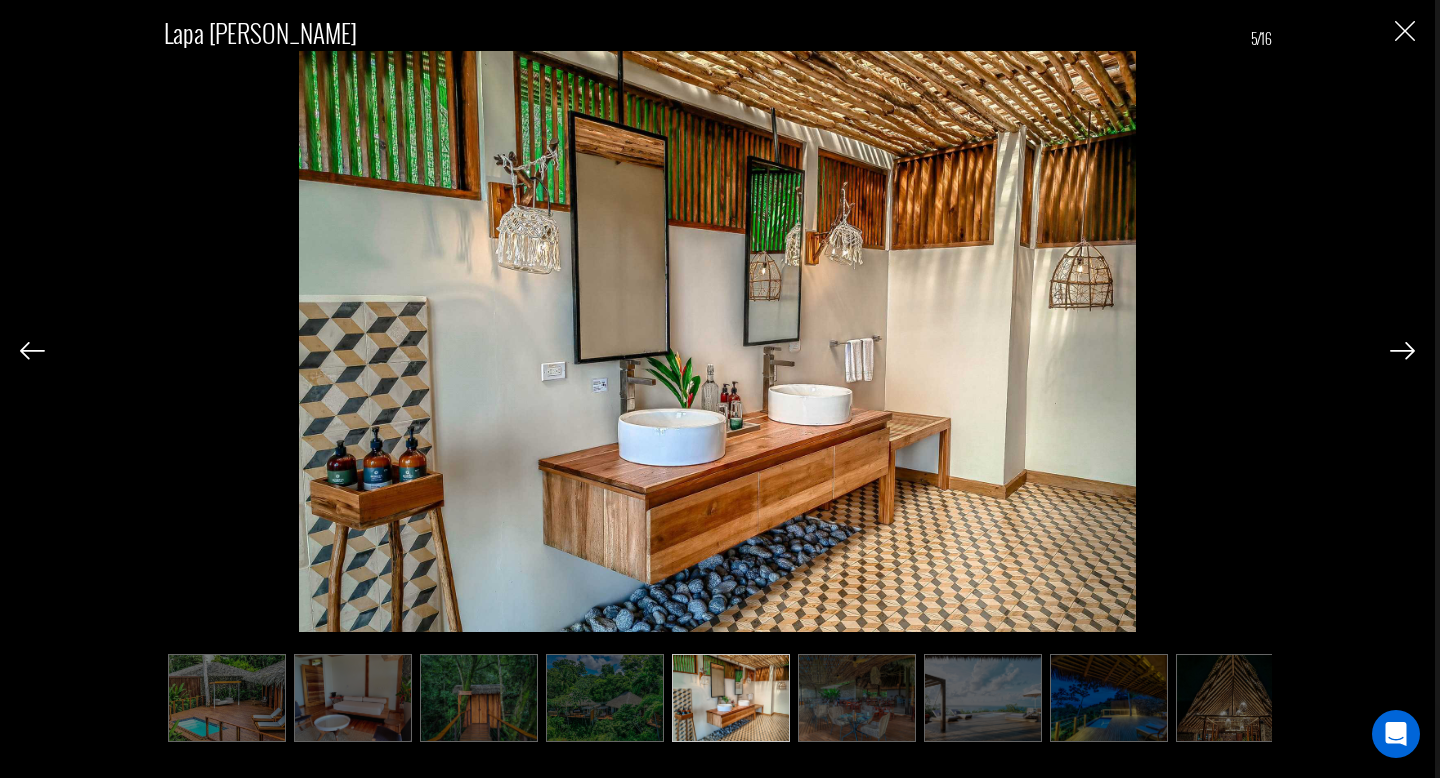 click at bounding box center (1402, 351) 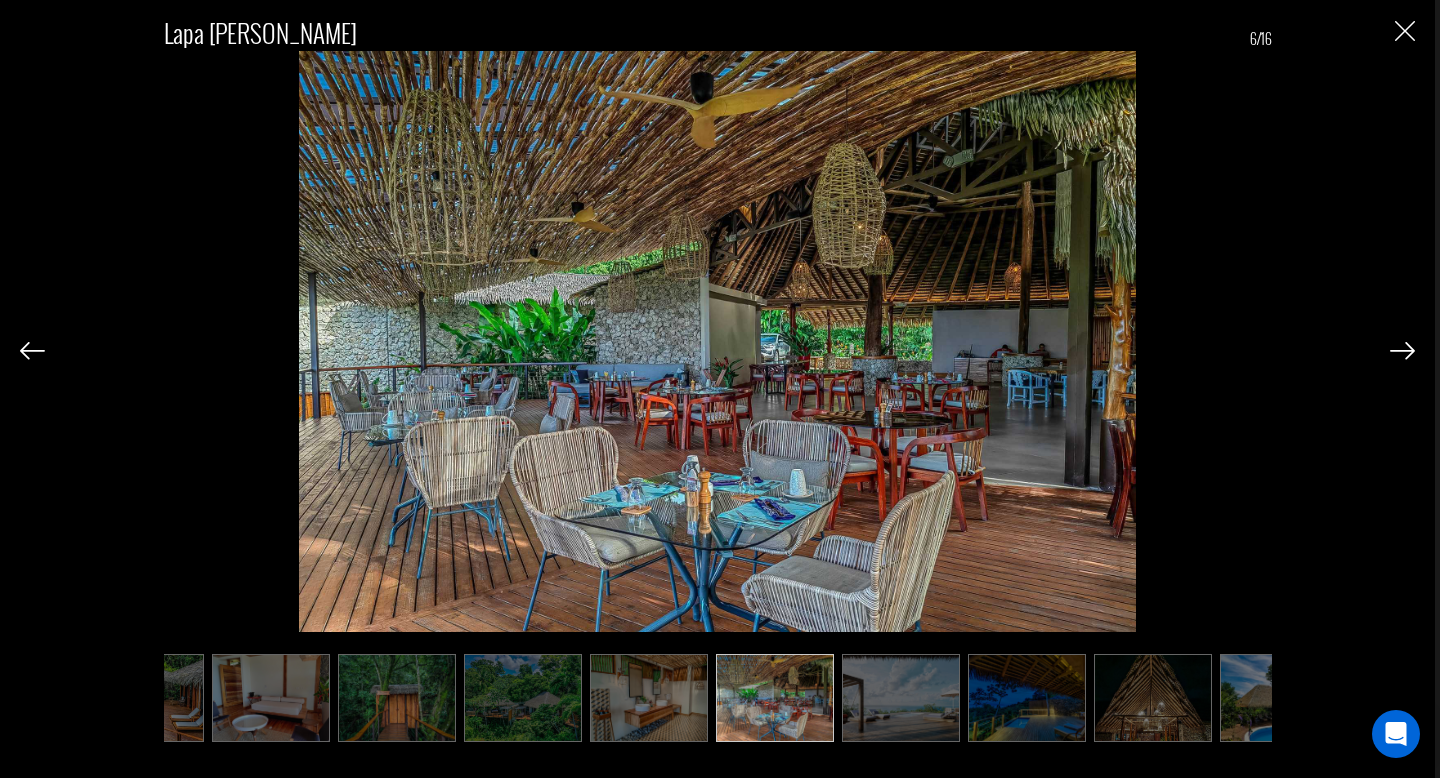 click at bounding box center (1402, 351) 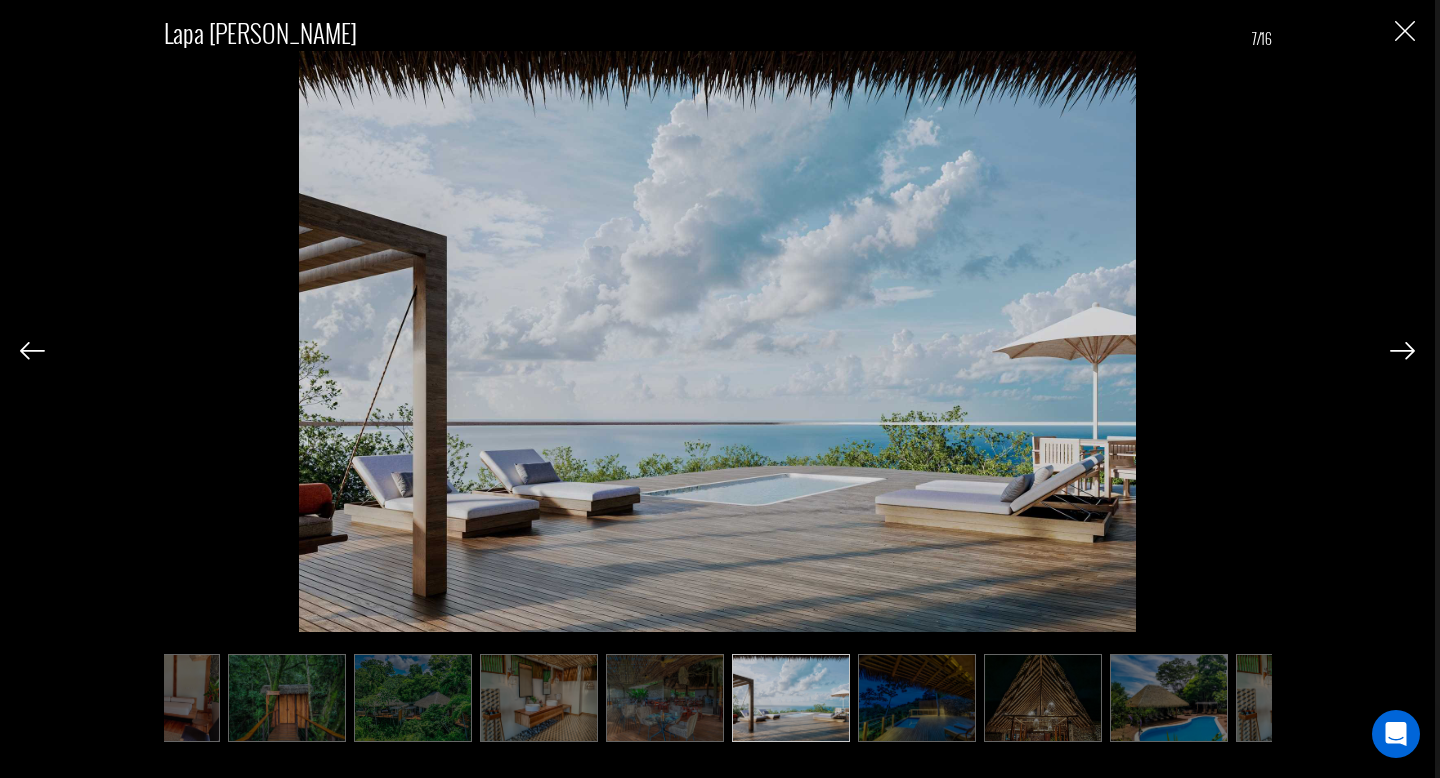 click at bounding box center (1402, 351) 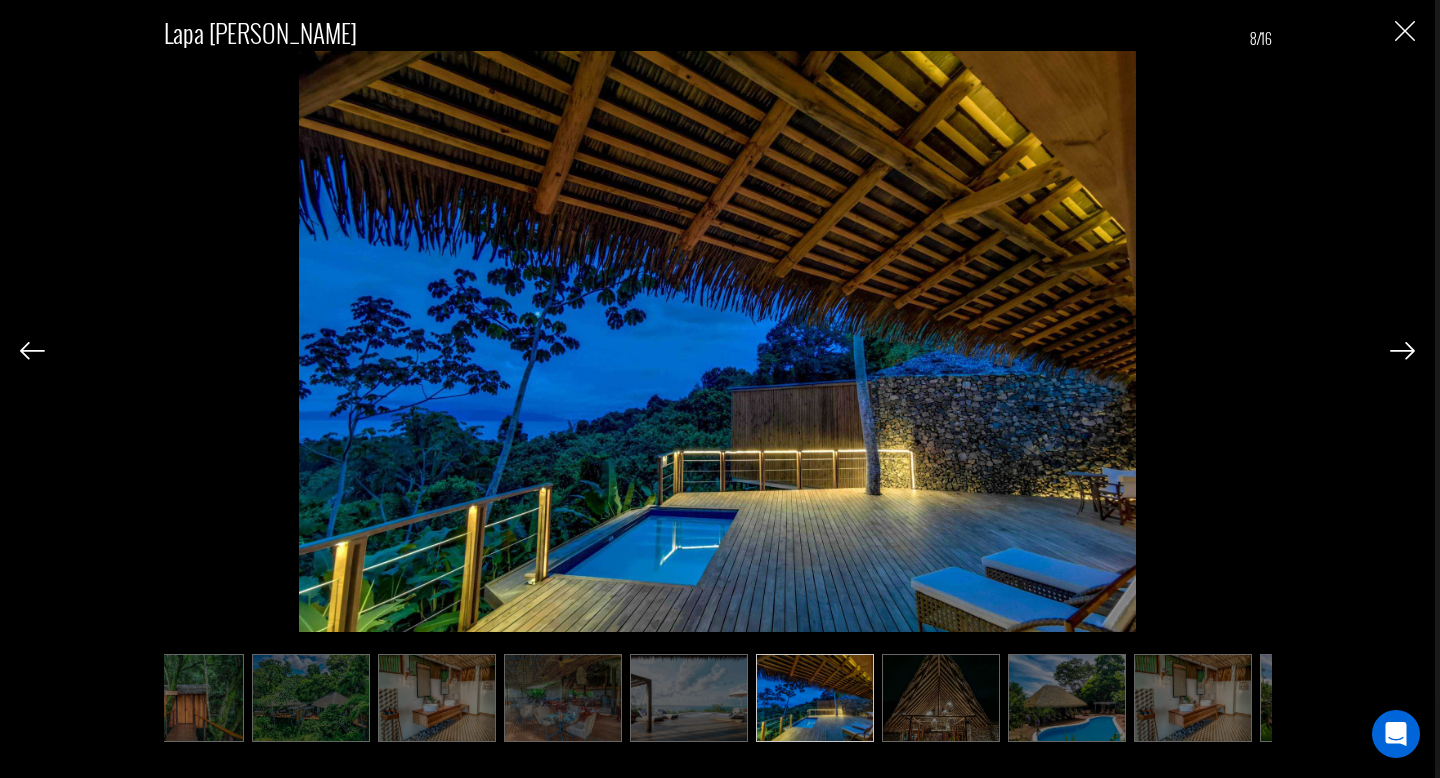 click at bounding box center [1402, 351] 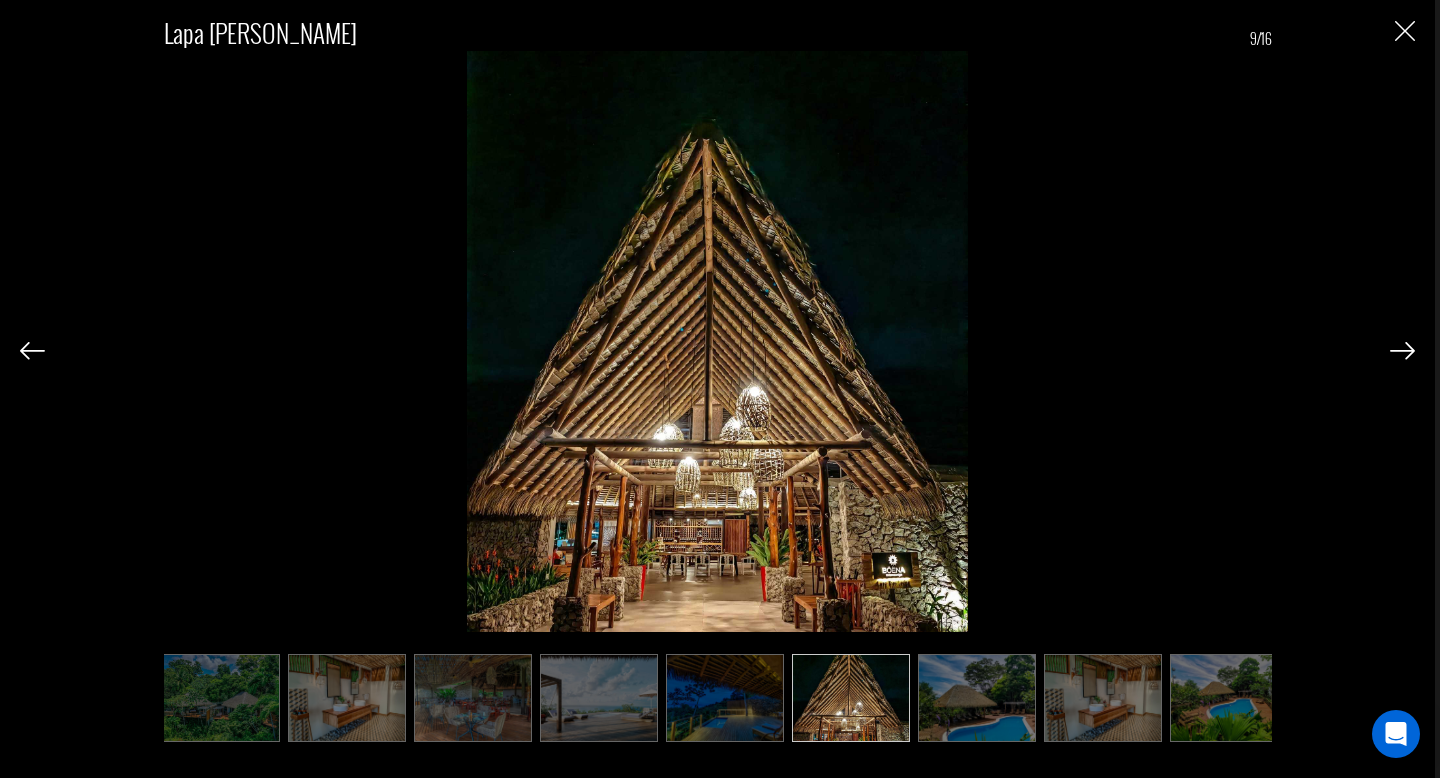 click at bounding box center [1402, 351] 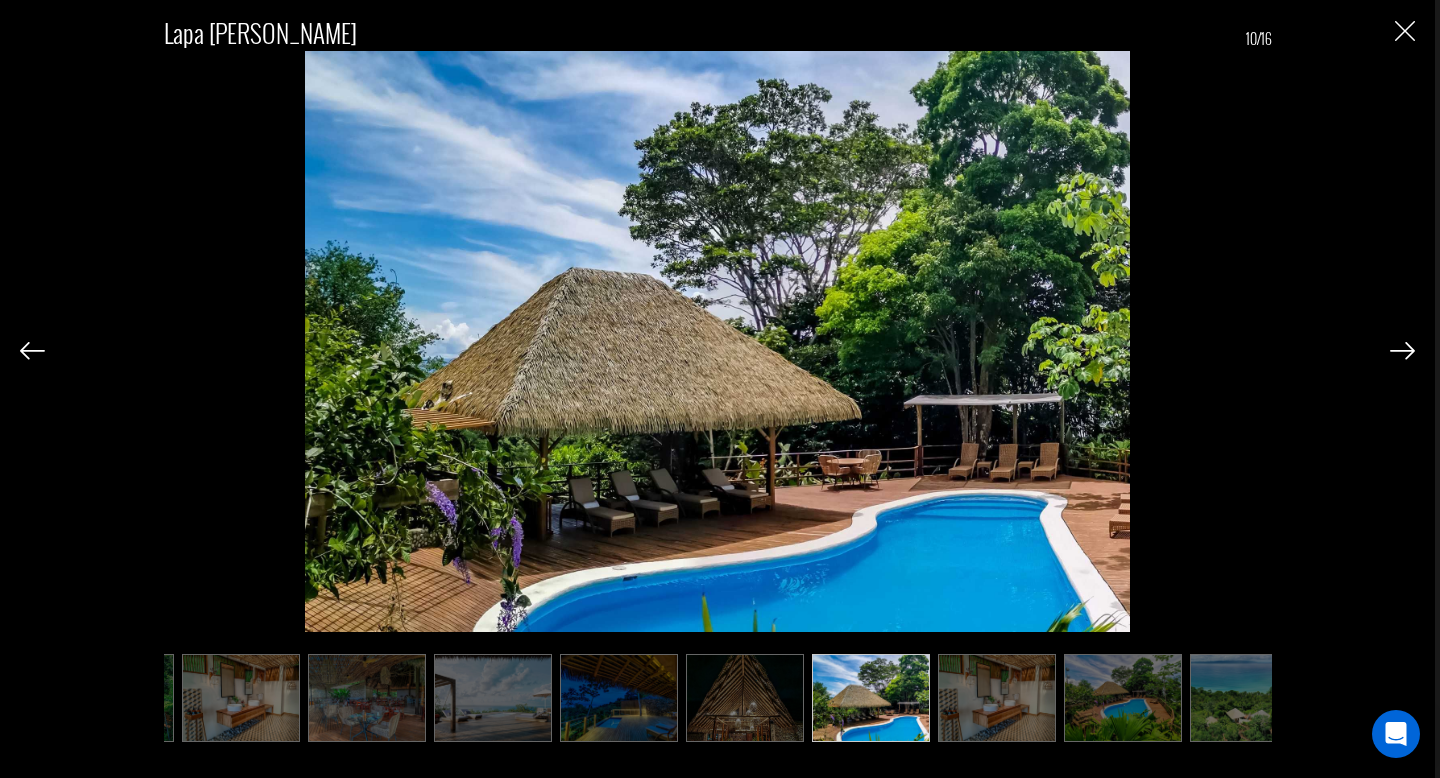 click at bounding box center [1402, 351] 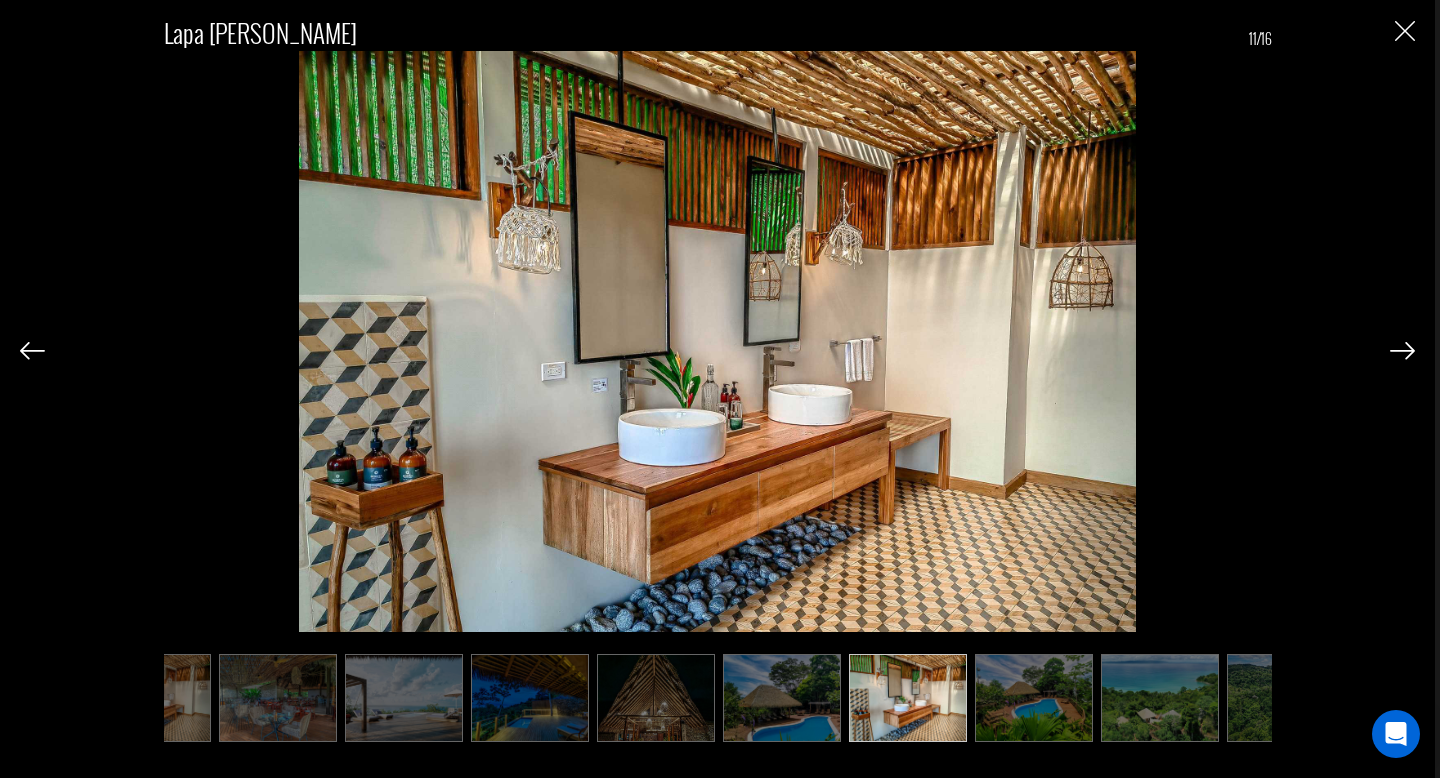 click at bounding box center [1402, 351] 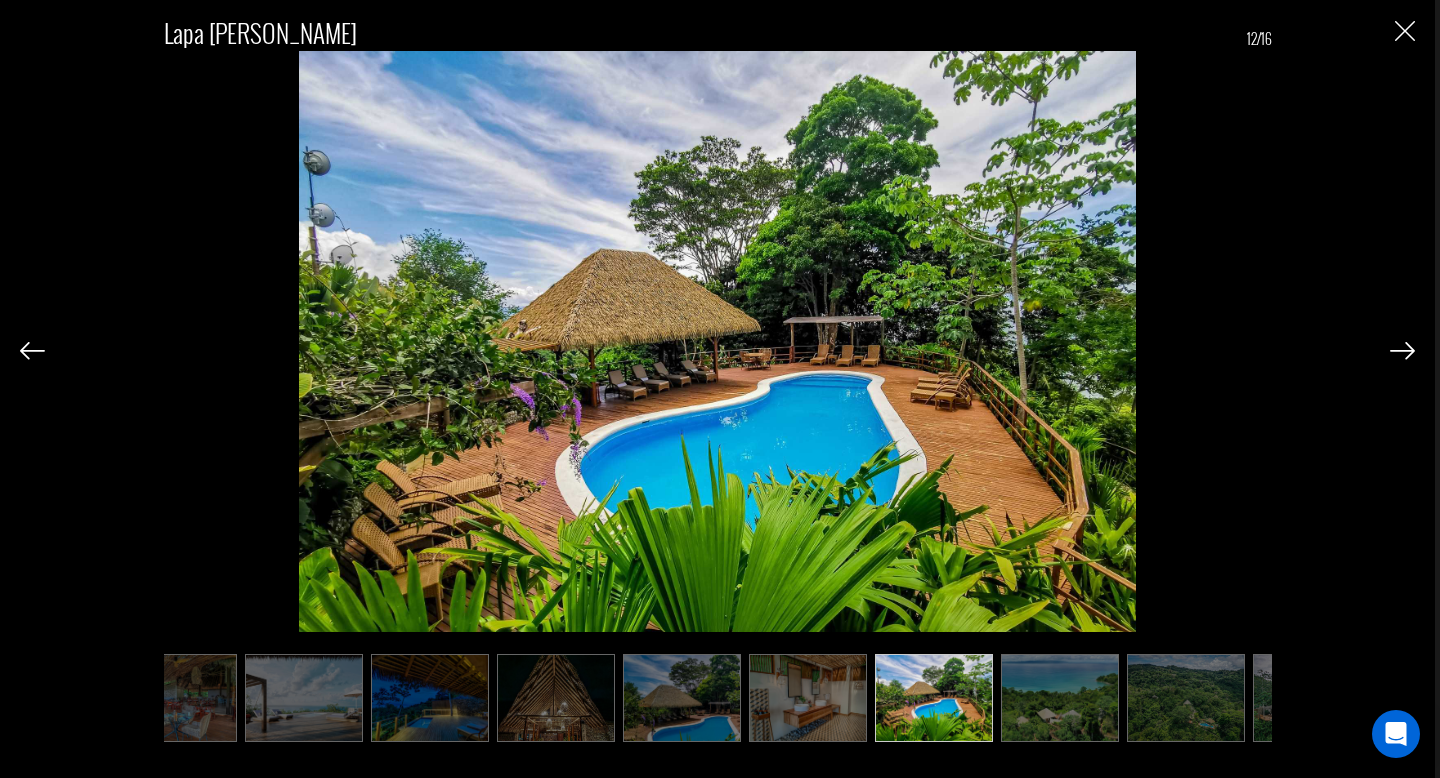 click at bounding box center (1402, 351) 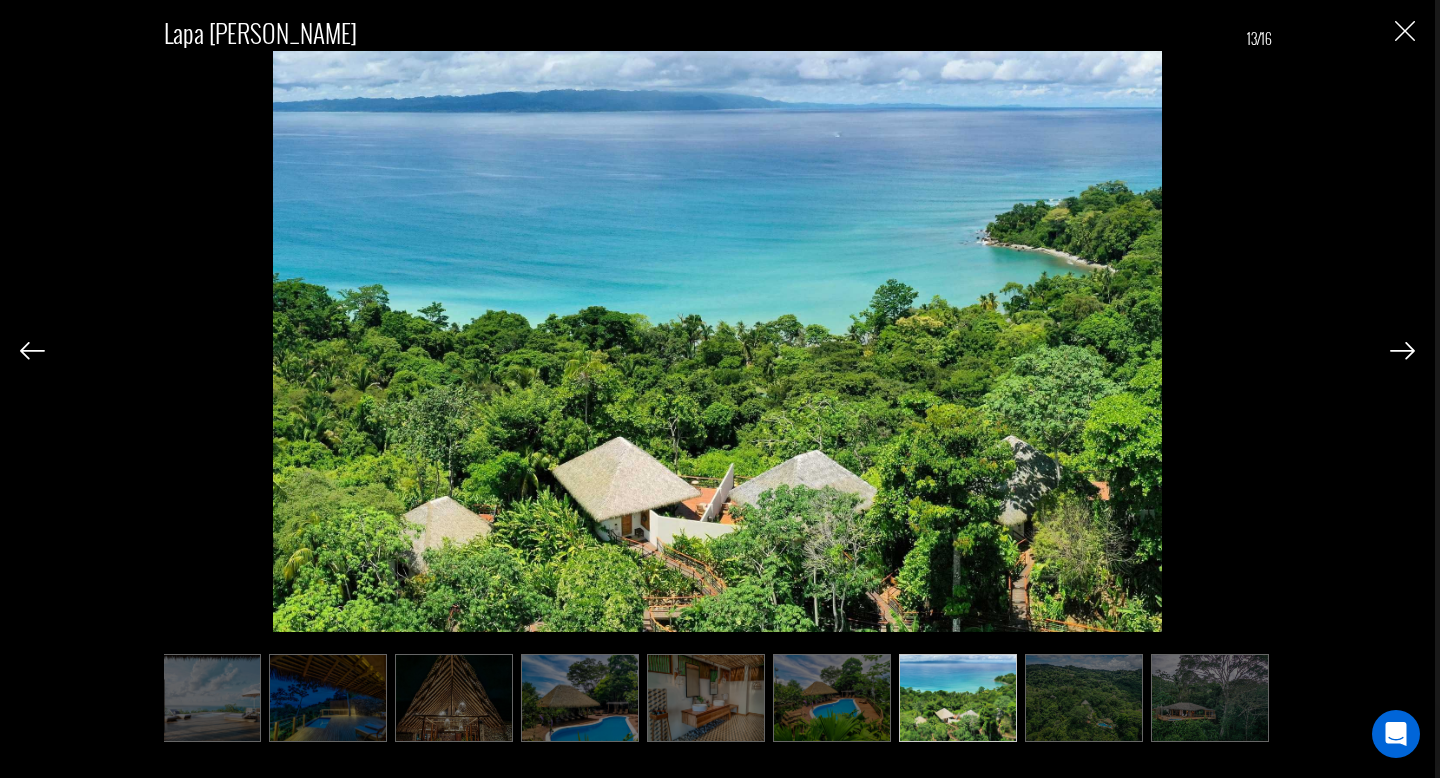 click at bounding box center (1402, 351) 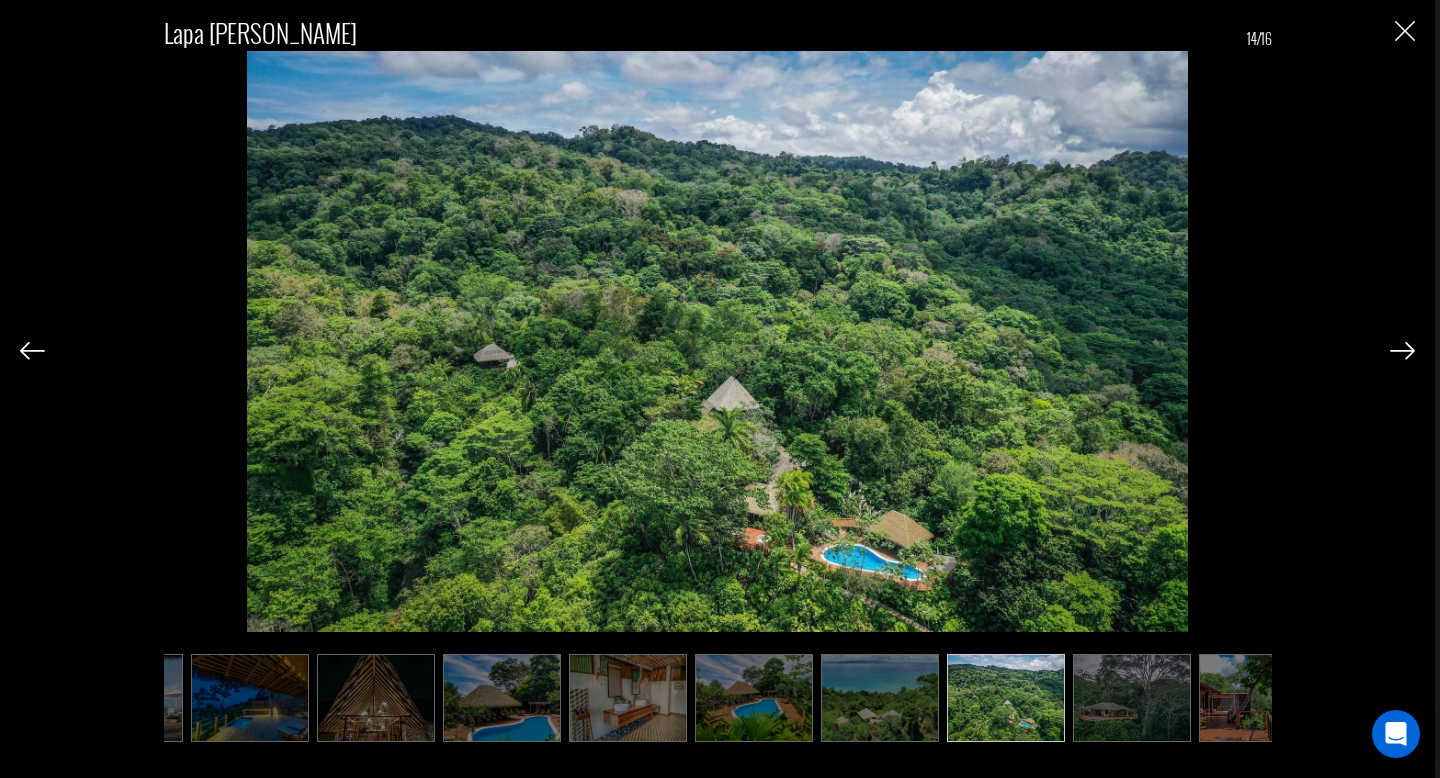 click at bounding box center (1402, 351) 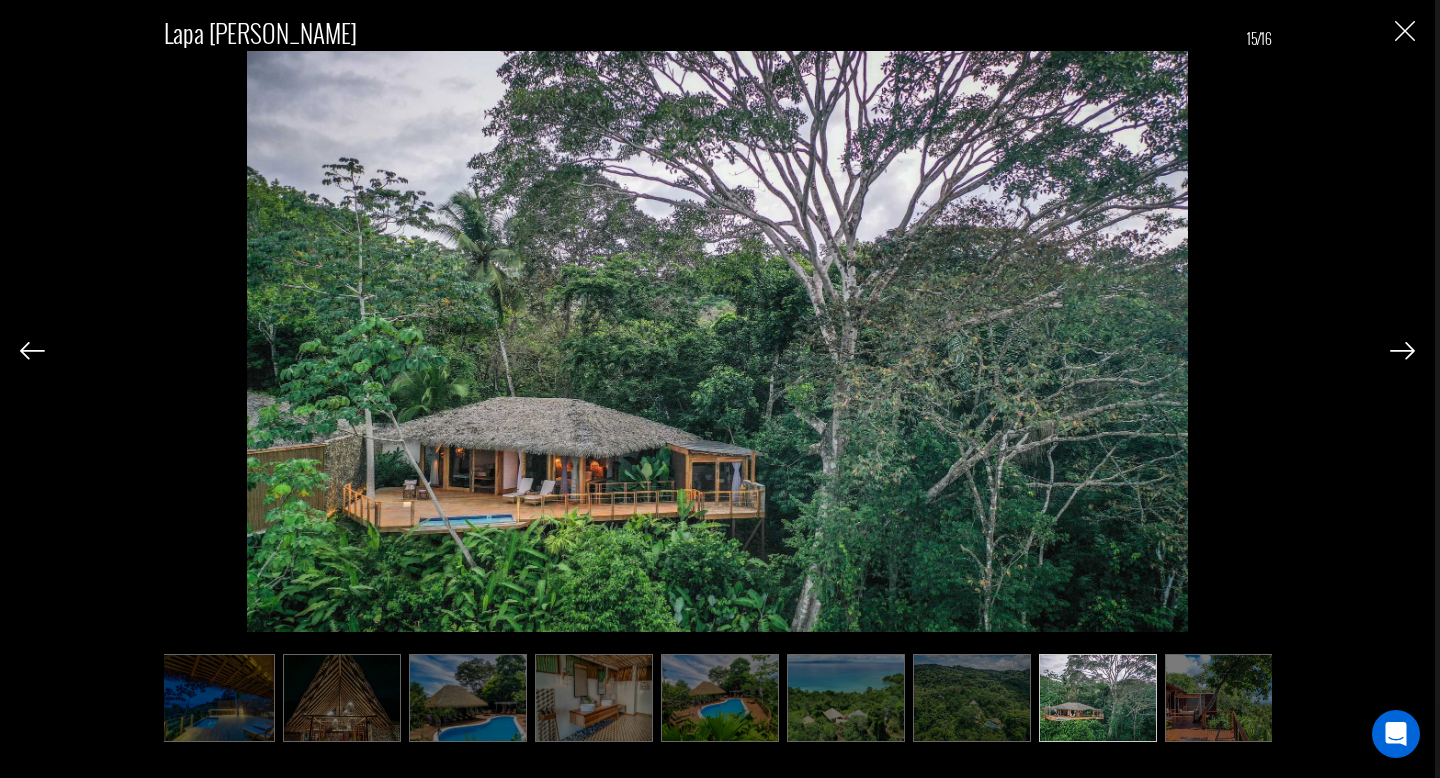 scroll, scrollTop: 0, scrollLeft: 908, axis: horizontal 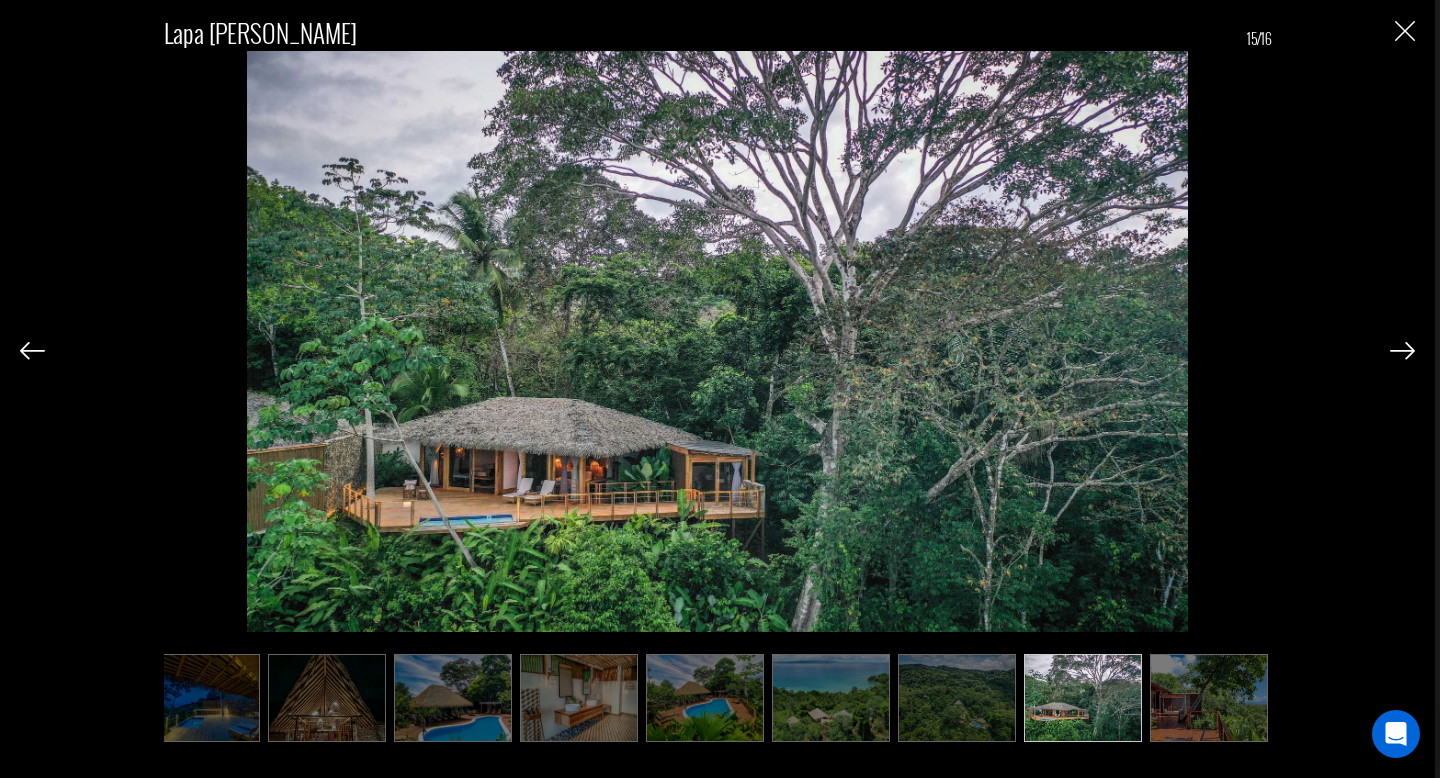 click at bounding box center [1405, 31] 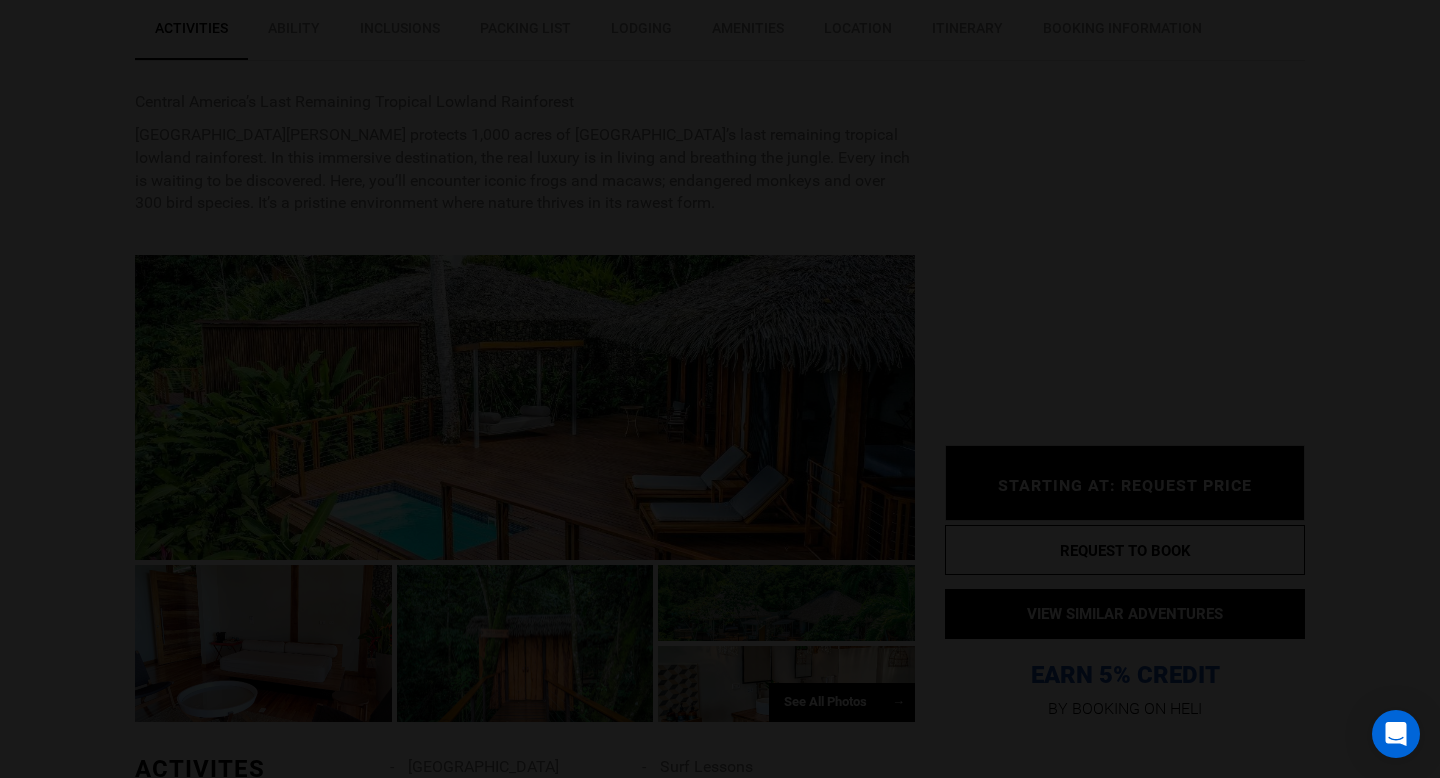 scroll, scrollTop: 0, scrollLeft: 0, axis: both 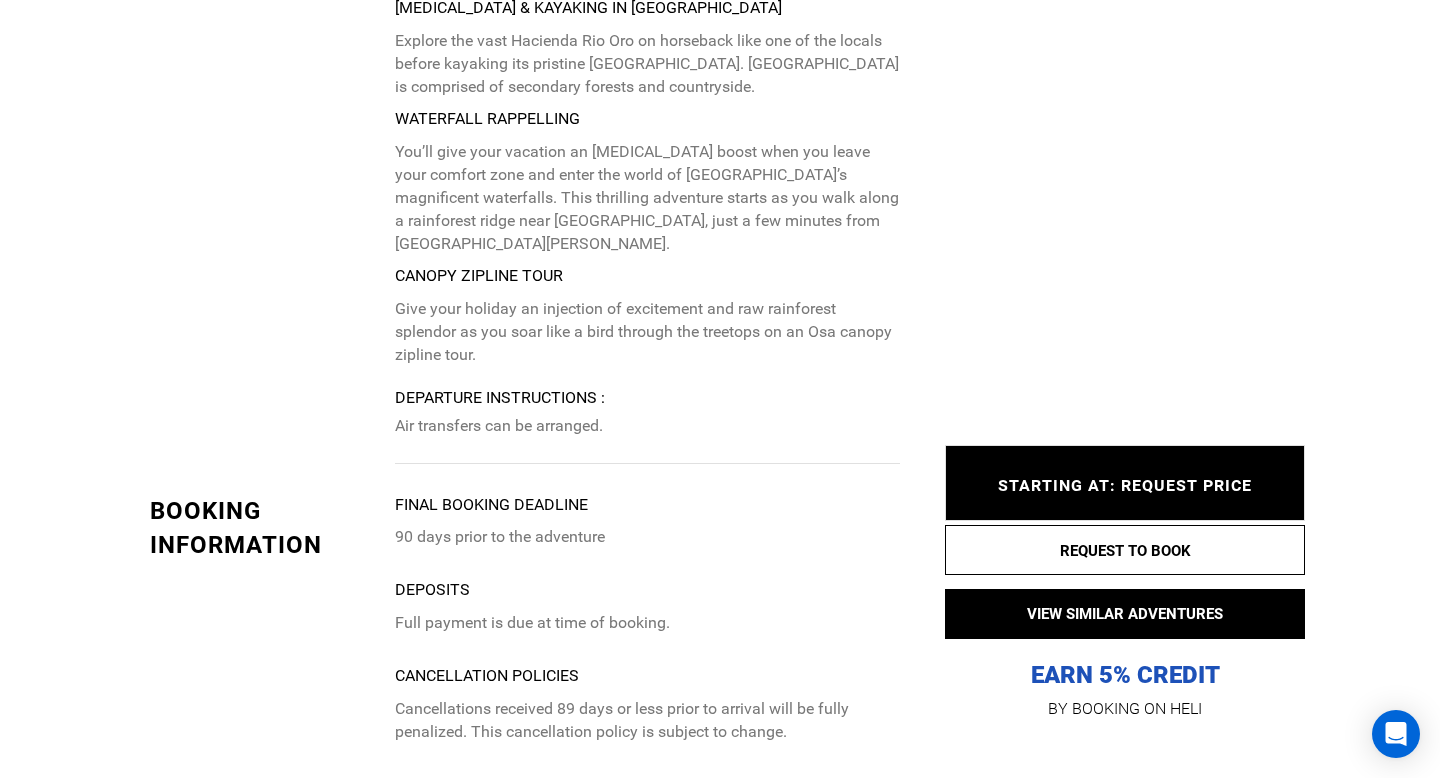 type on "Surf" 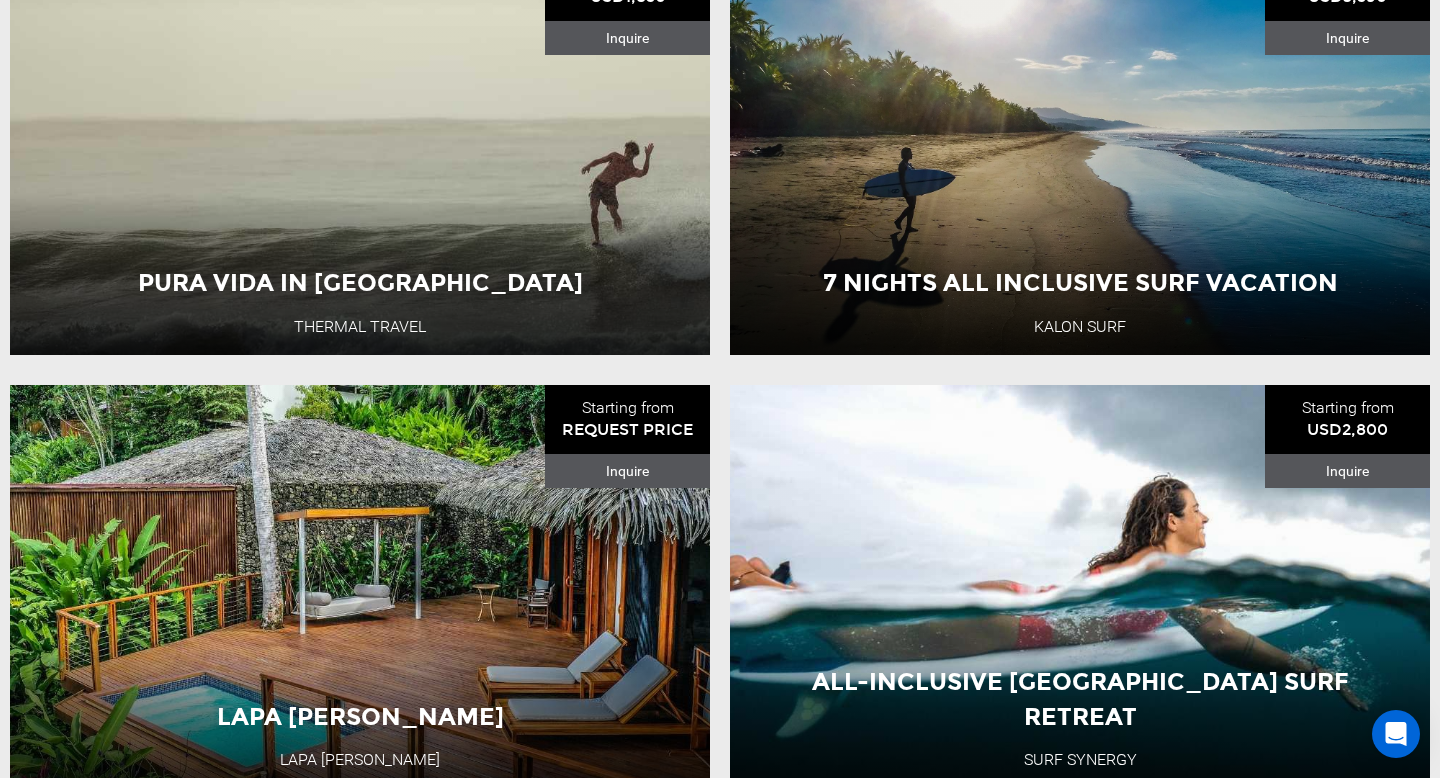 scroll, scrollTop: 384, scrollLeft: 0, axis: vertical 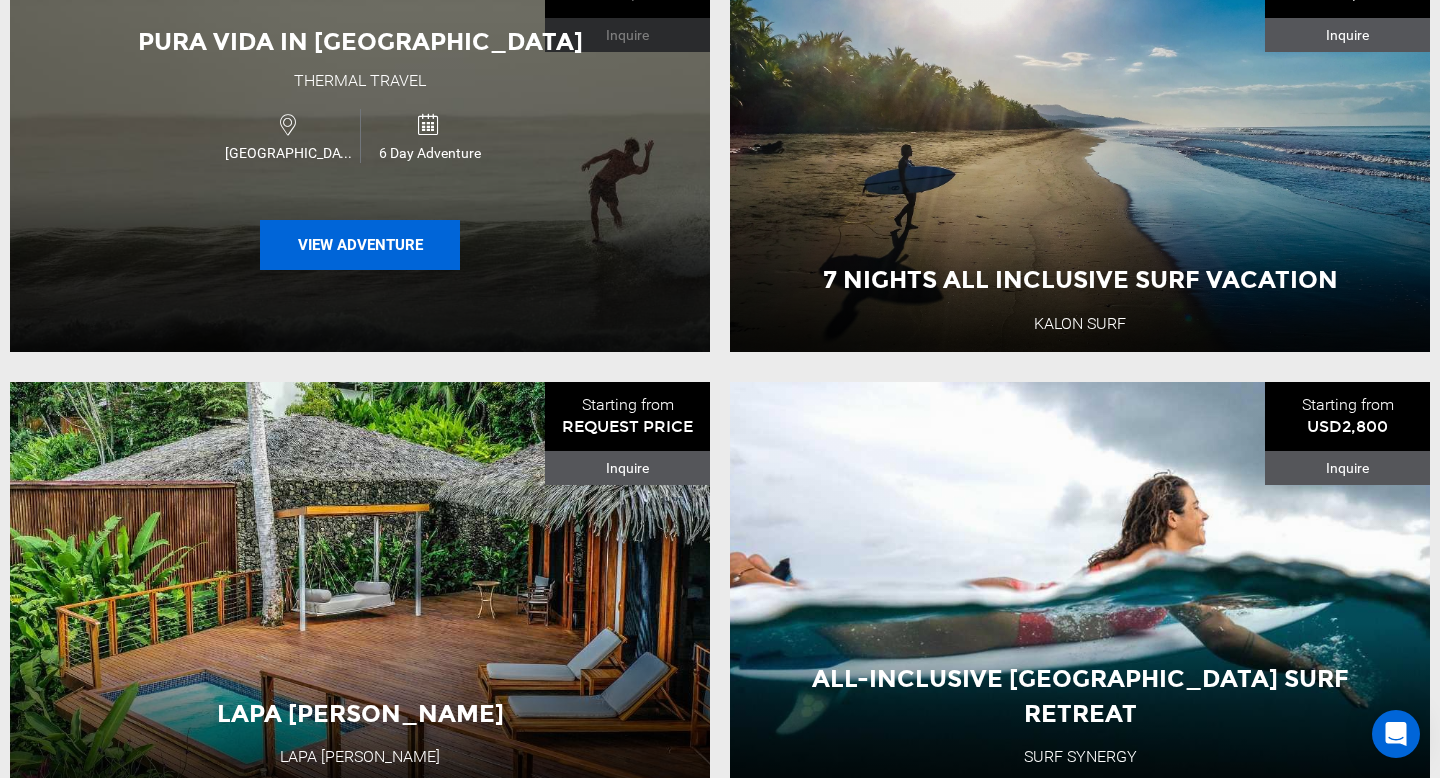 click on "View Adventure" at bounding box center (360, 245) 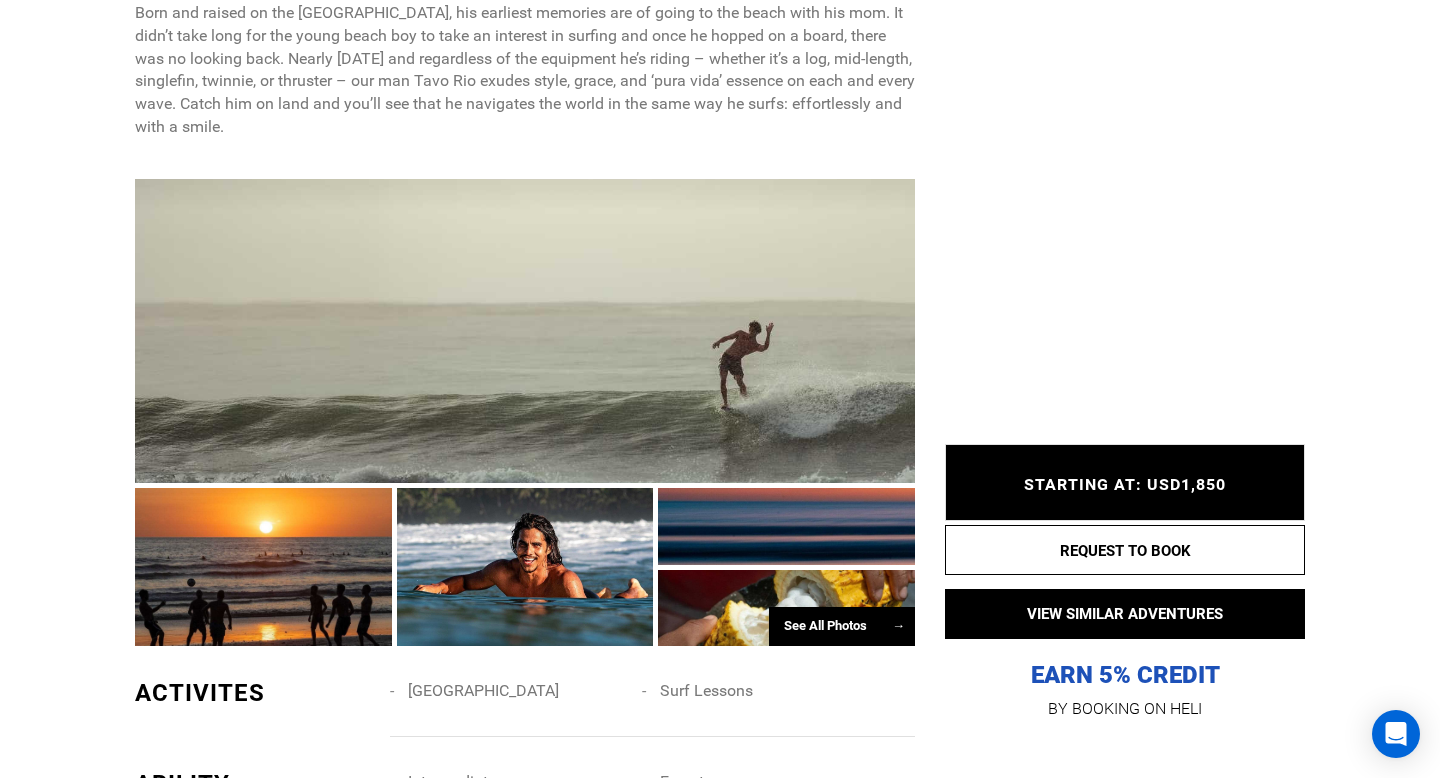 scroll, scrollTop: 1289, scrollLeft: 0, axis: vertical 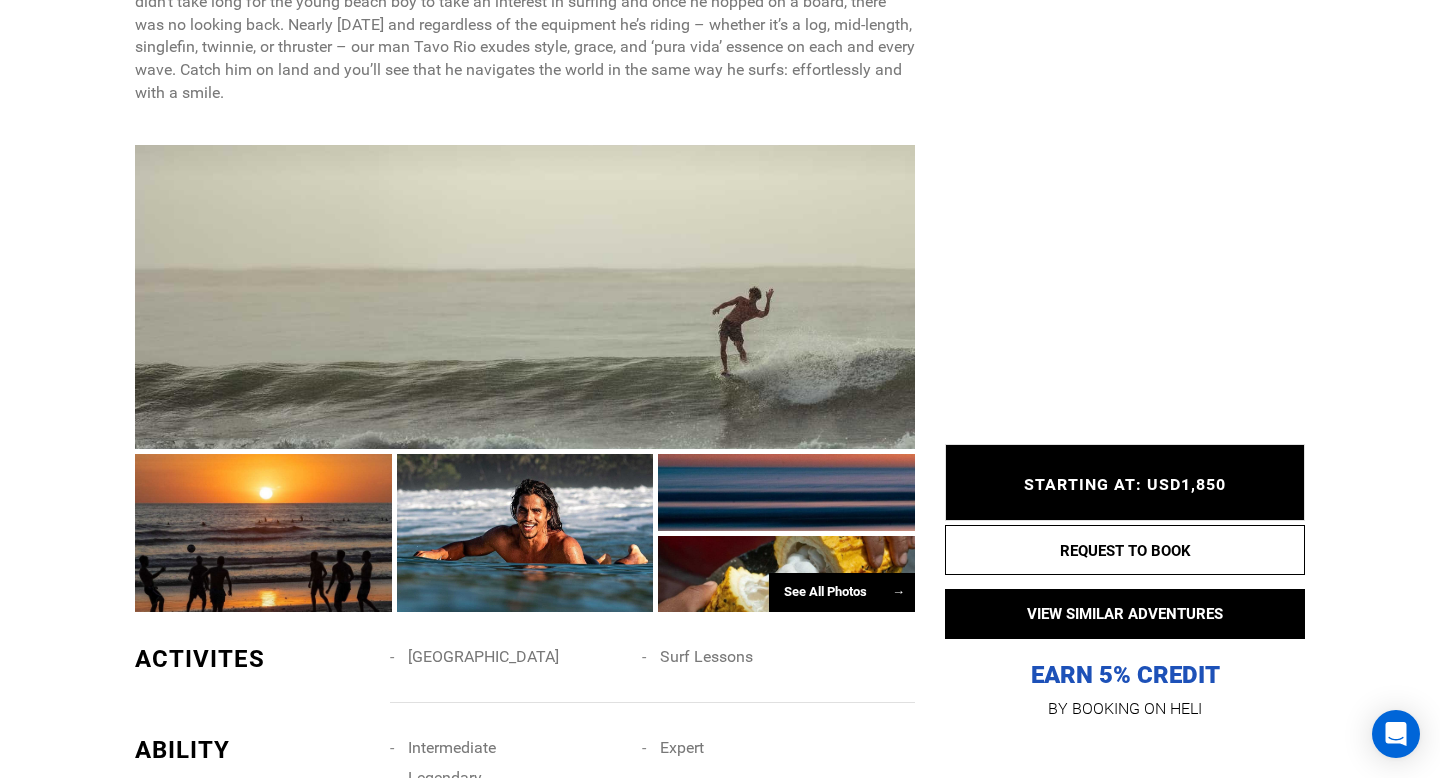 click on "See All Photos →" at bounding box center (842, 592) 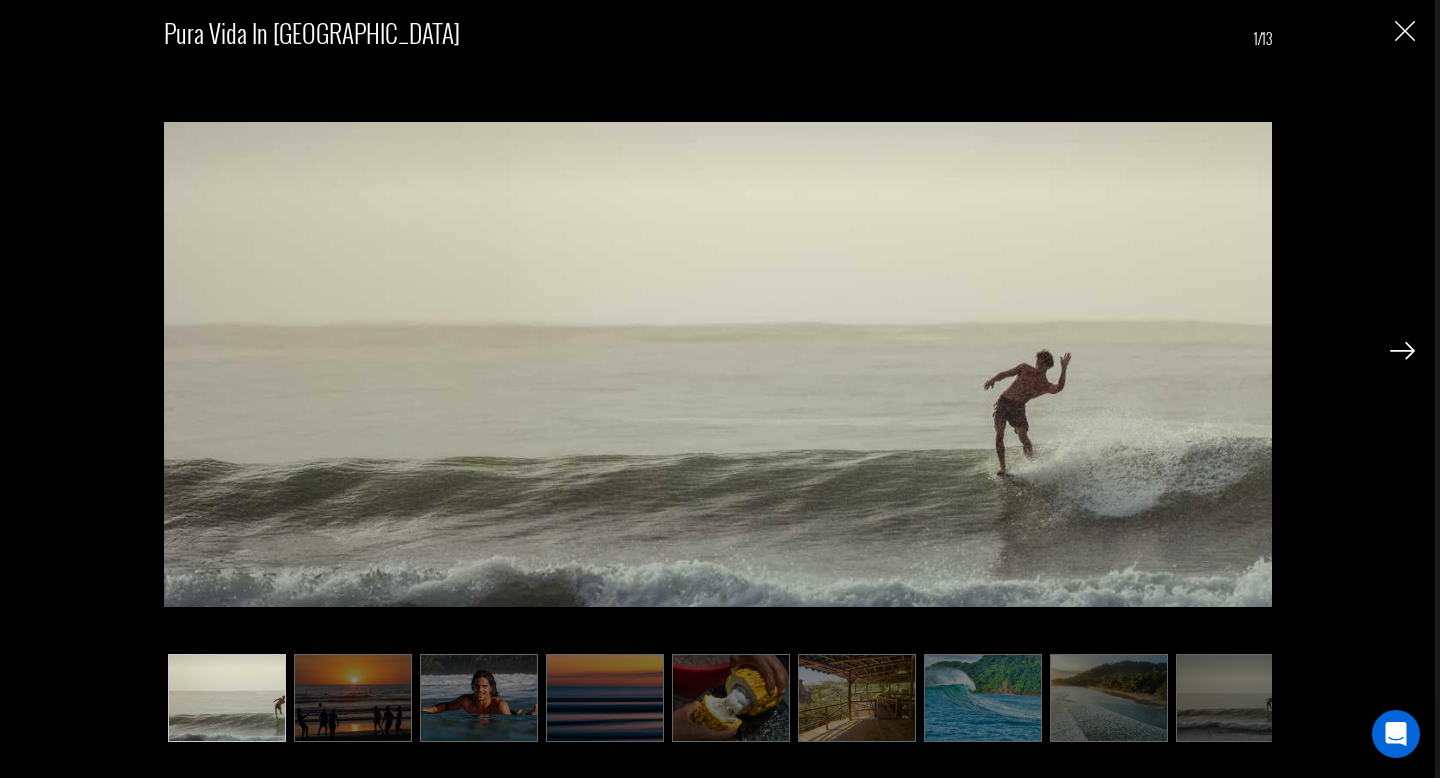 click at bounding box center [1402, 351] 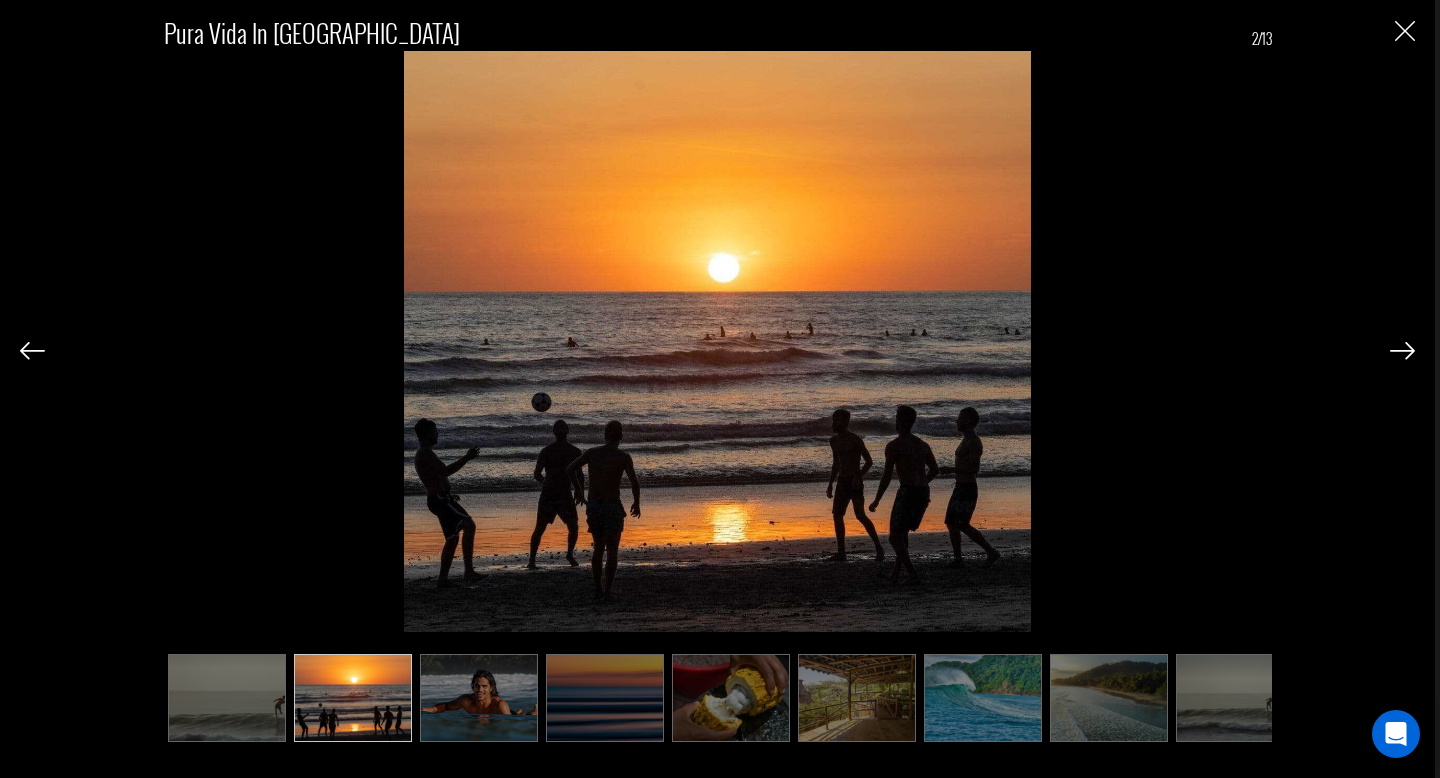 click at bounding box center [1402, 351] 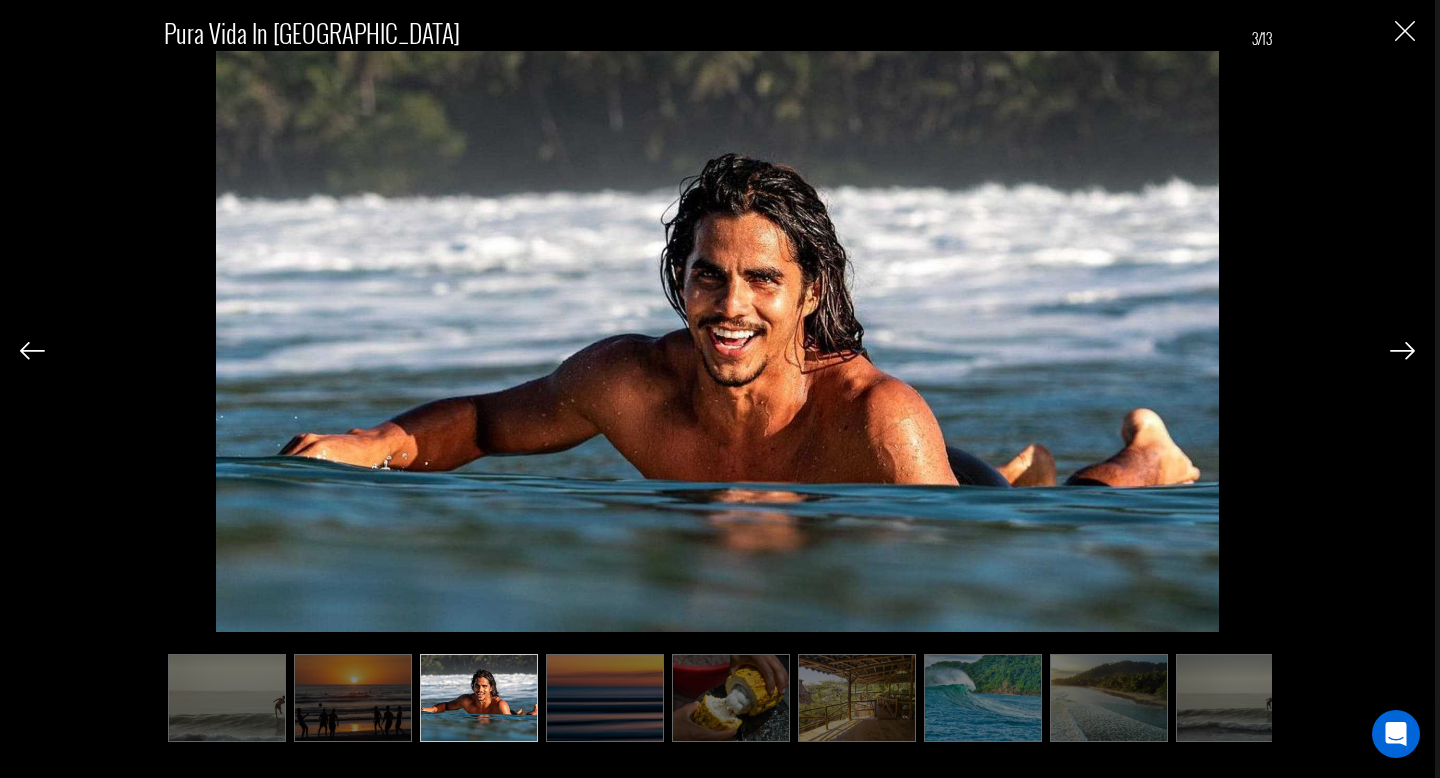 click at bounding box center [1402, 351] 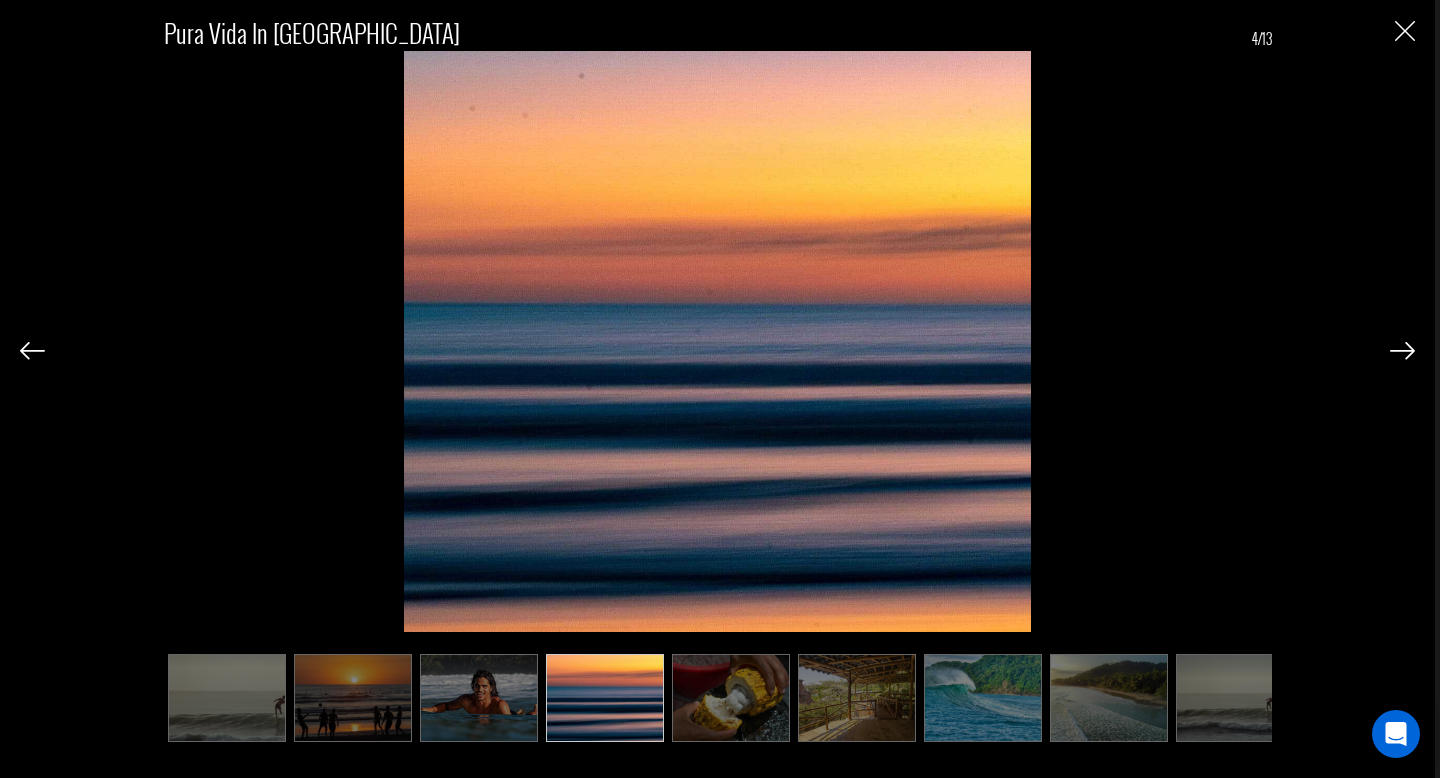 click at bounding box center (1402, 351) 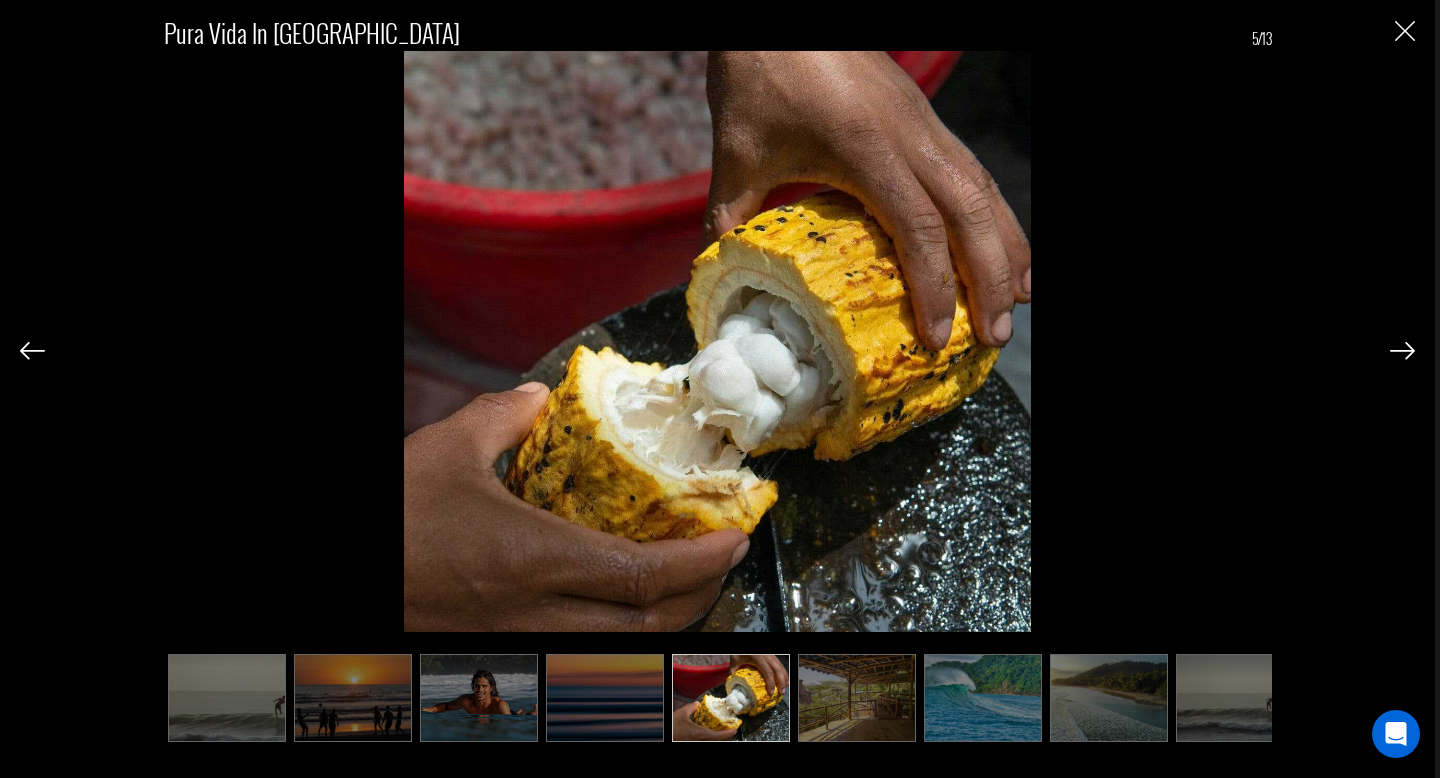 click at bounding box center (1402, 351) 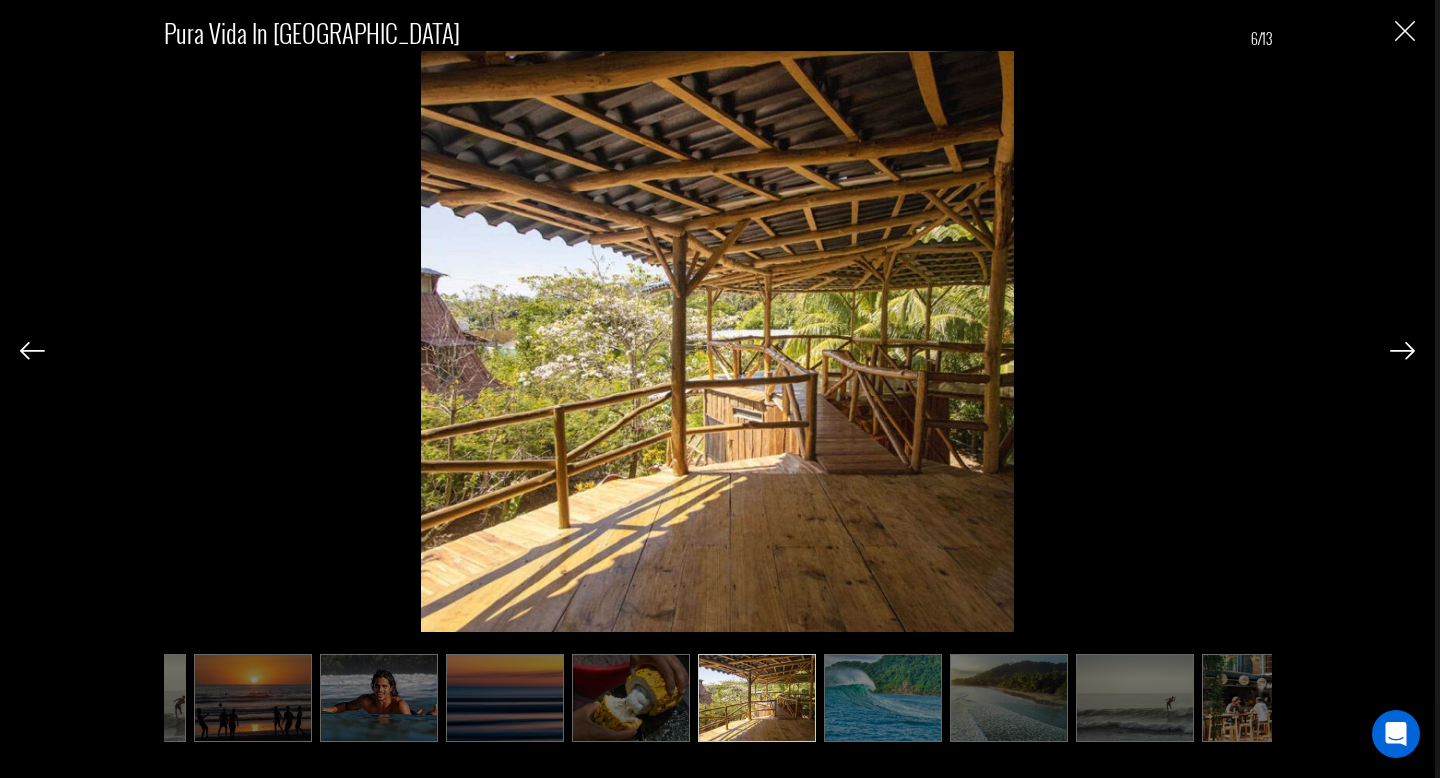 click at bounding box center (1402, 351) 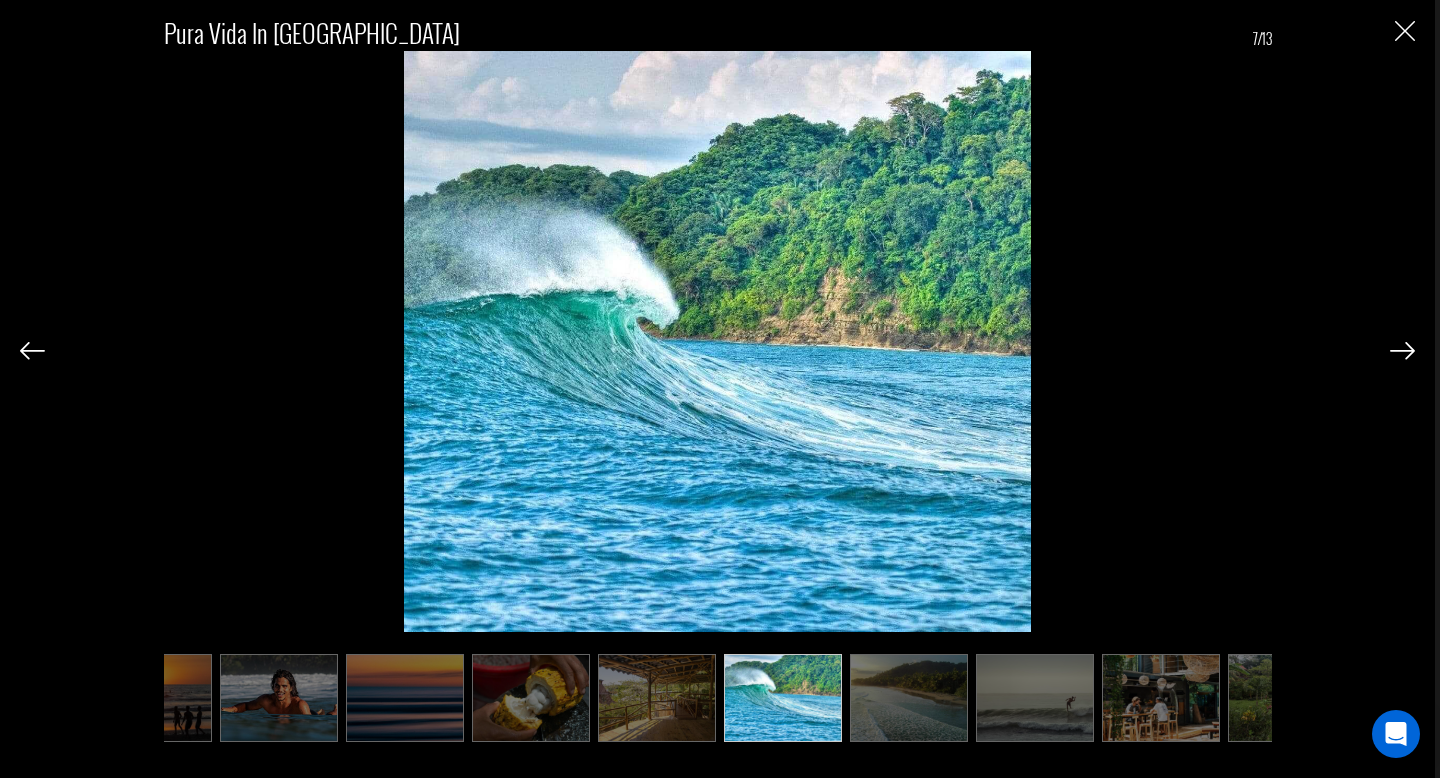 click at bounding box center [1402, 351] 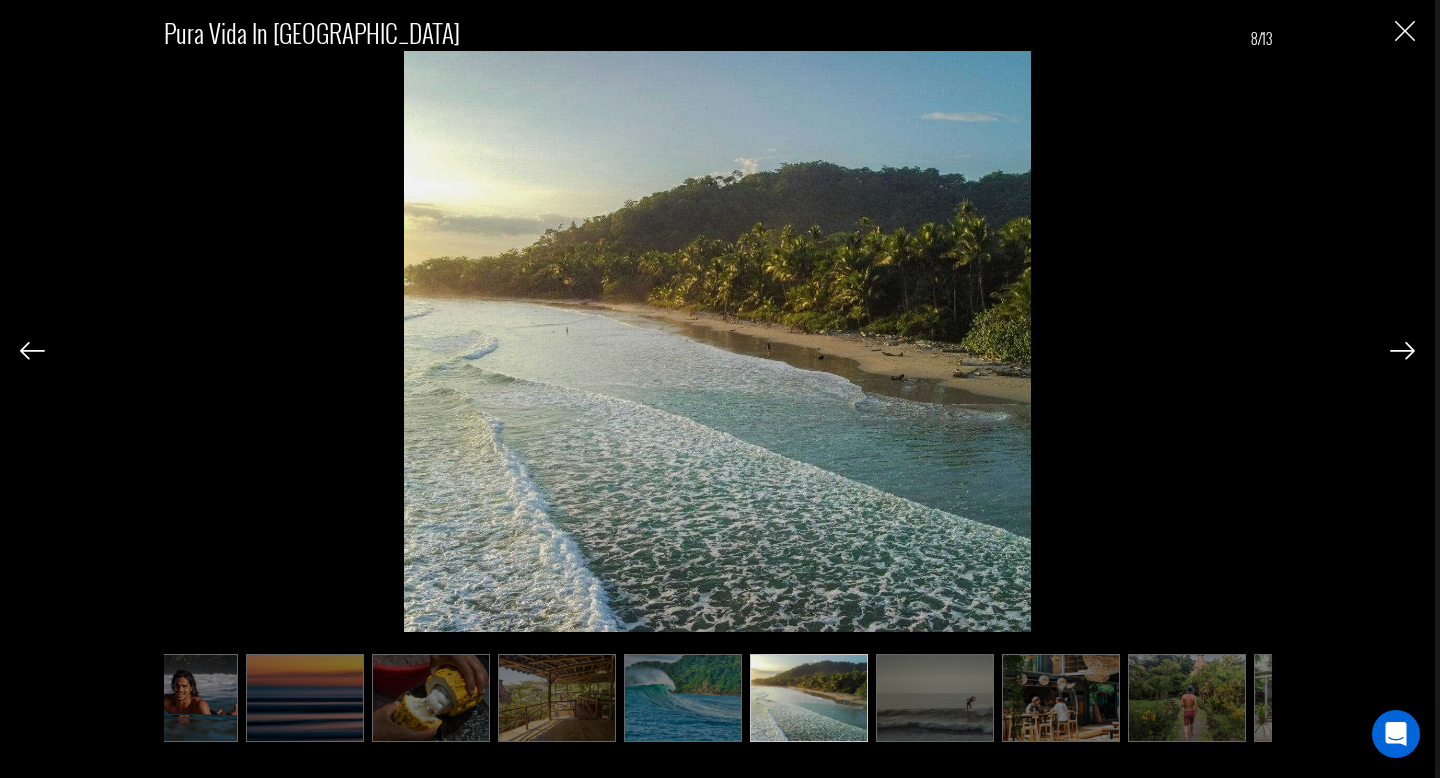 click at bounding box center (1402, 351) 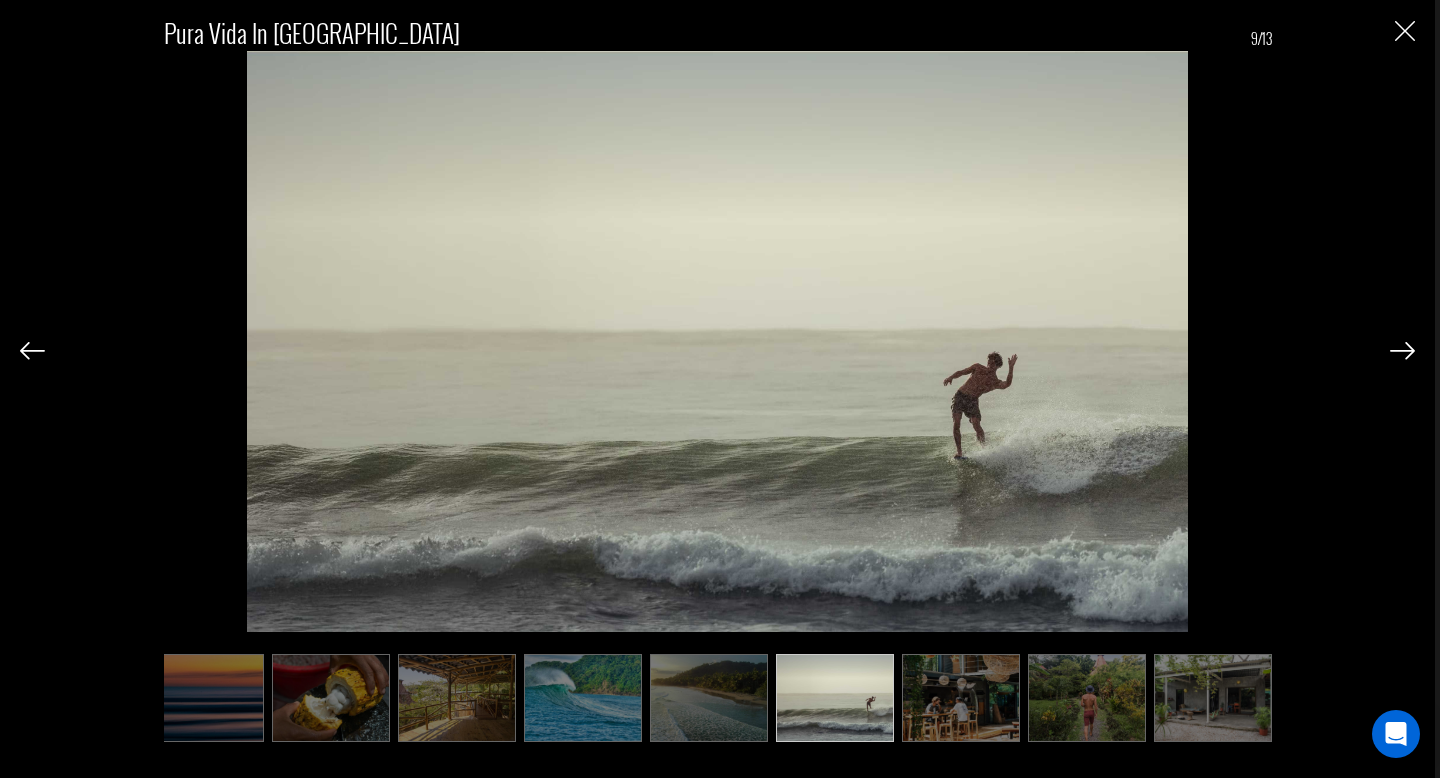 click at bounding box center [1402, 351] 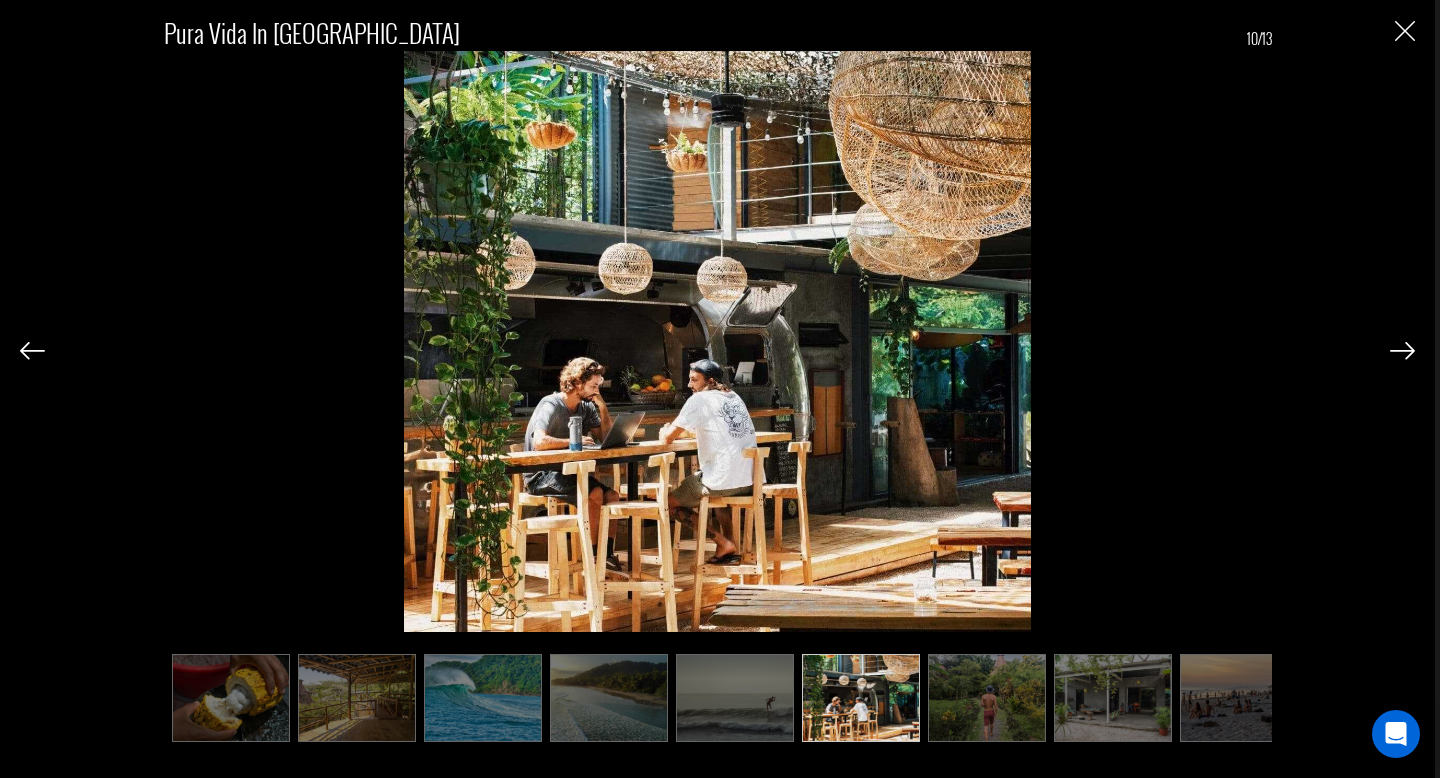 click at bounding box center [1402, 351] 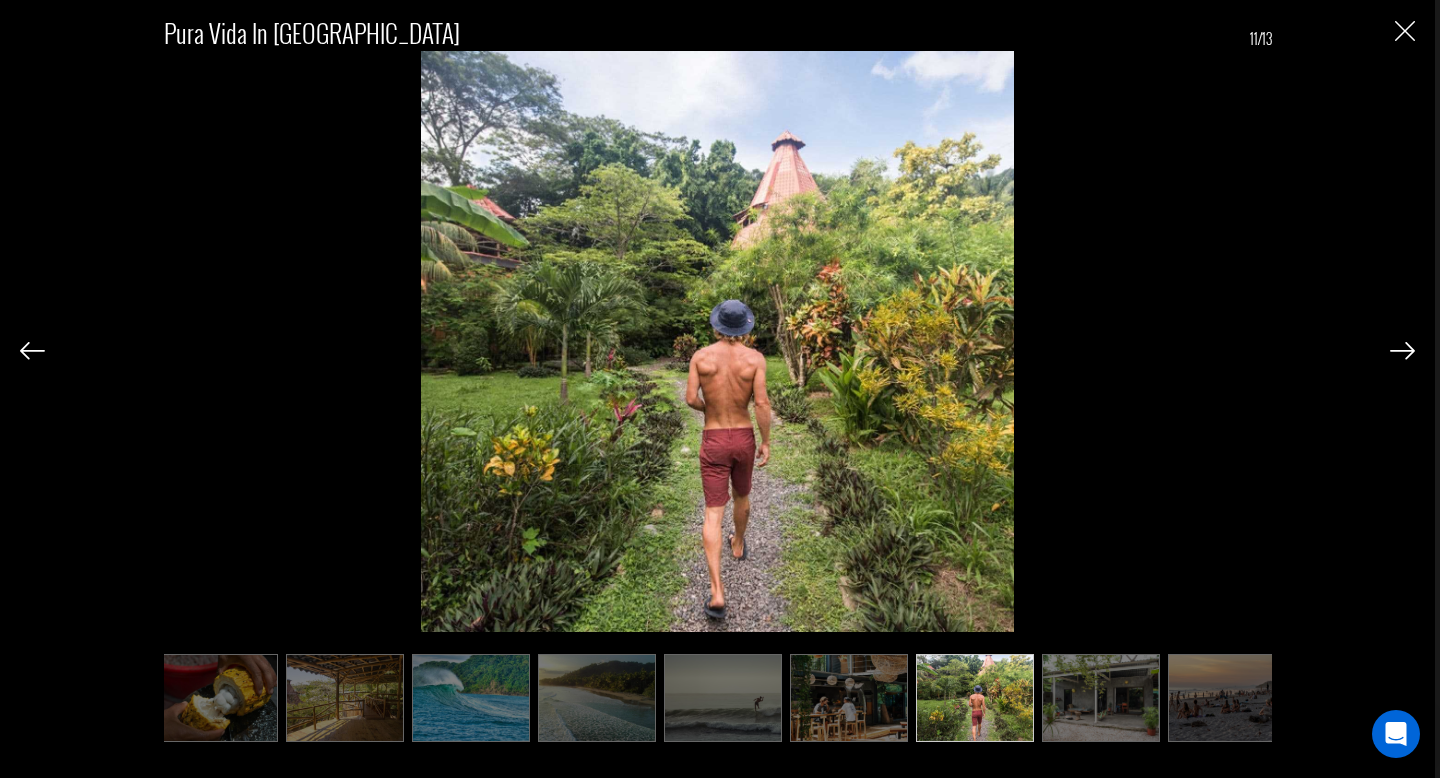scroll, scrollTop: 0, scrollLeft: 530, axis: horizontal 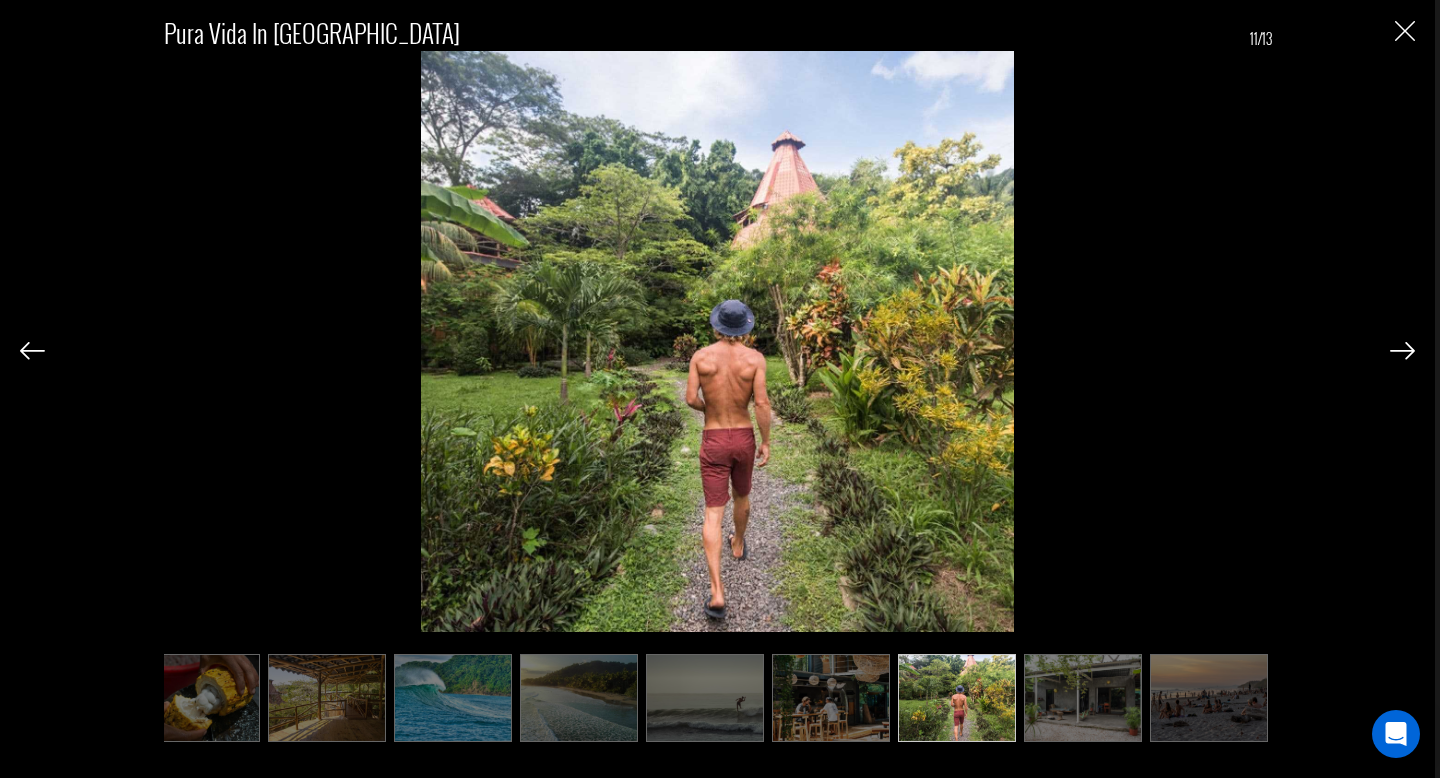 click at bounding box center [1402, 351] 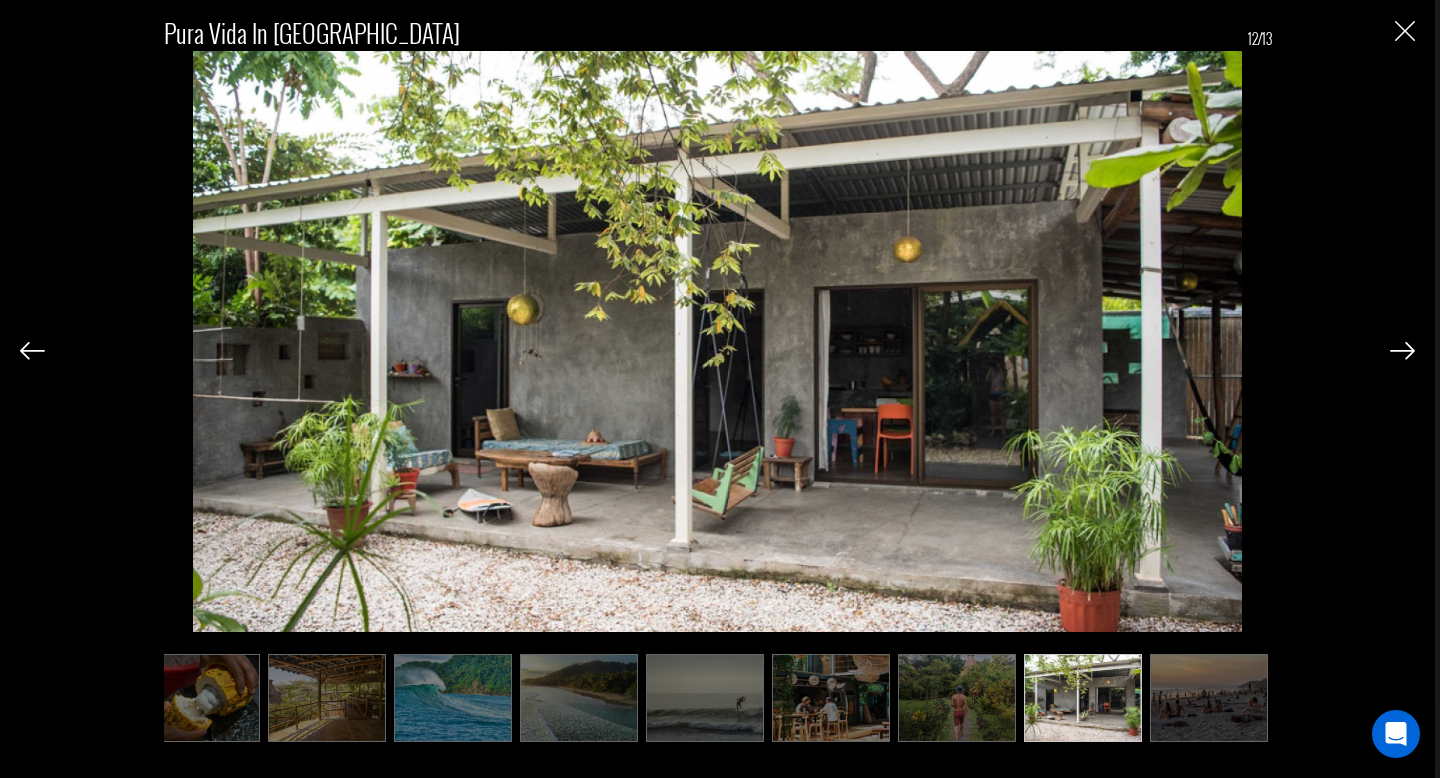click at bounding box center [1402, 351] 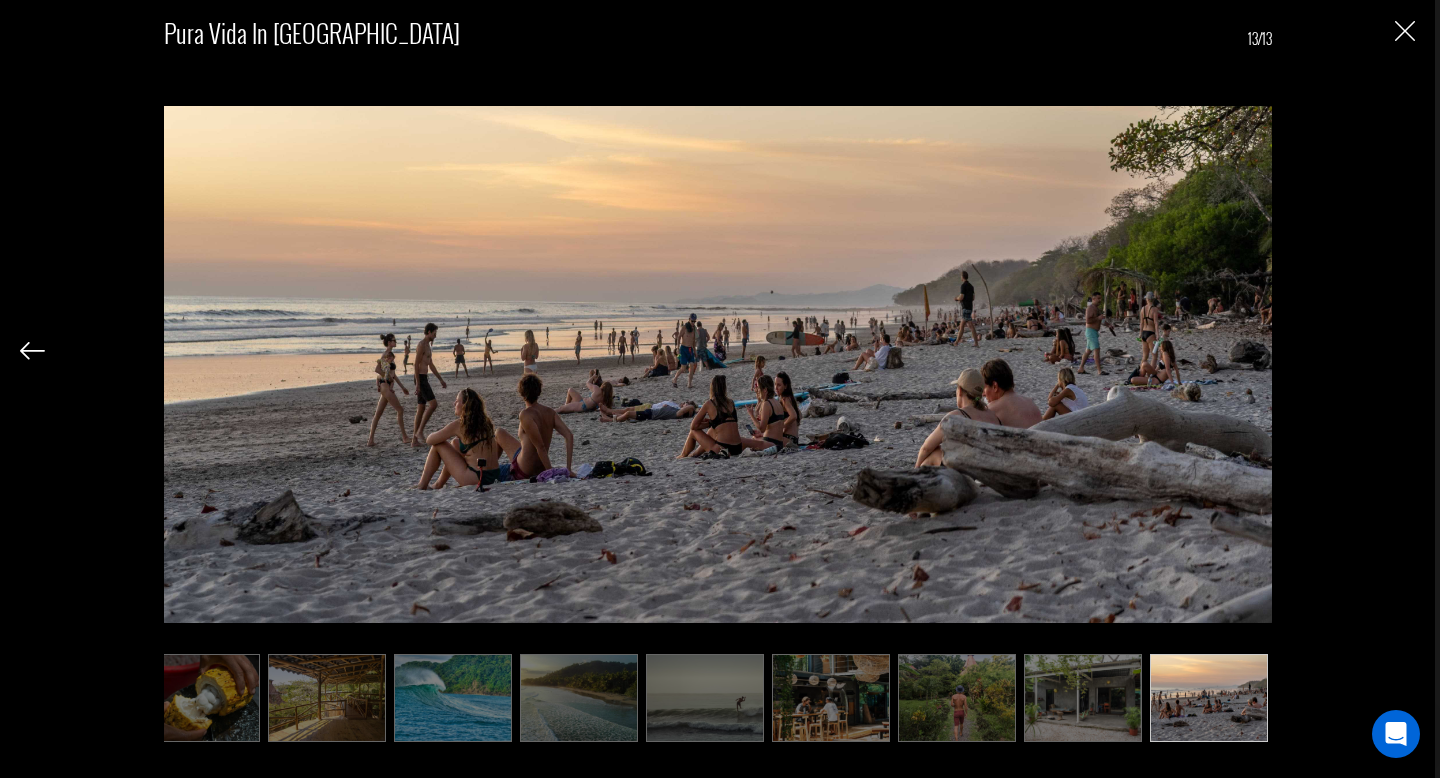 click at bounding box center (1405, 31) 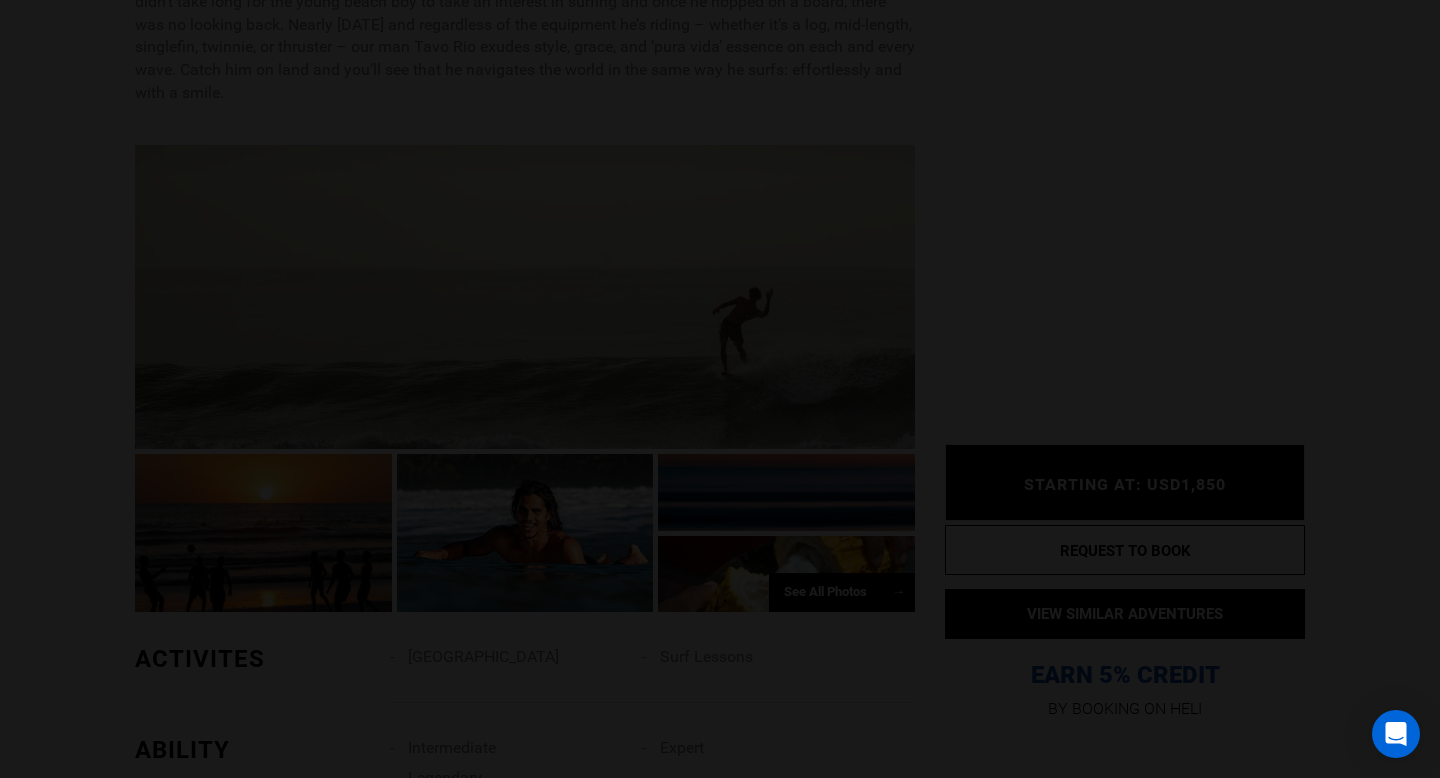 scroll, scrollTop: 0, scrollLeft: 0, axis: both 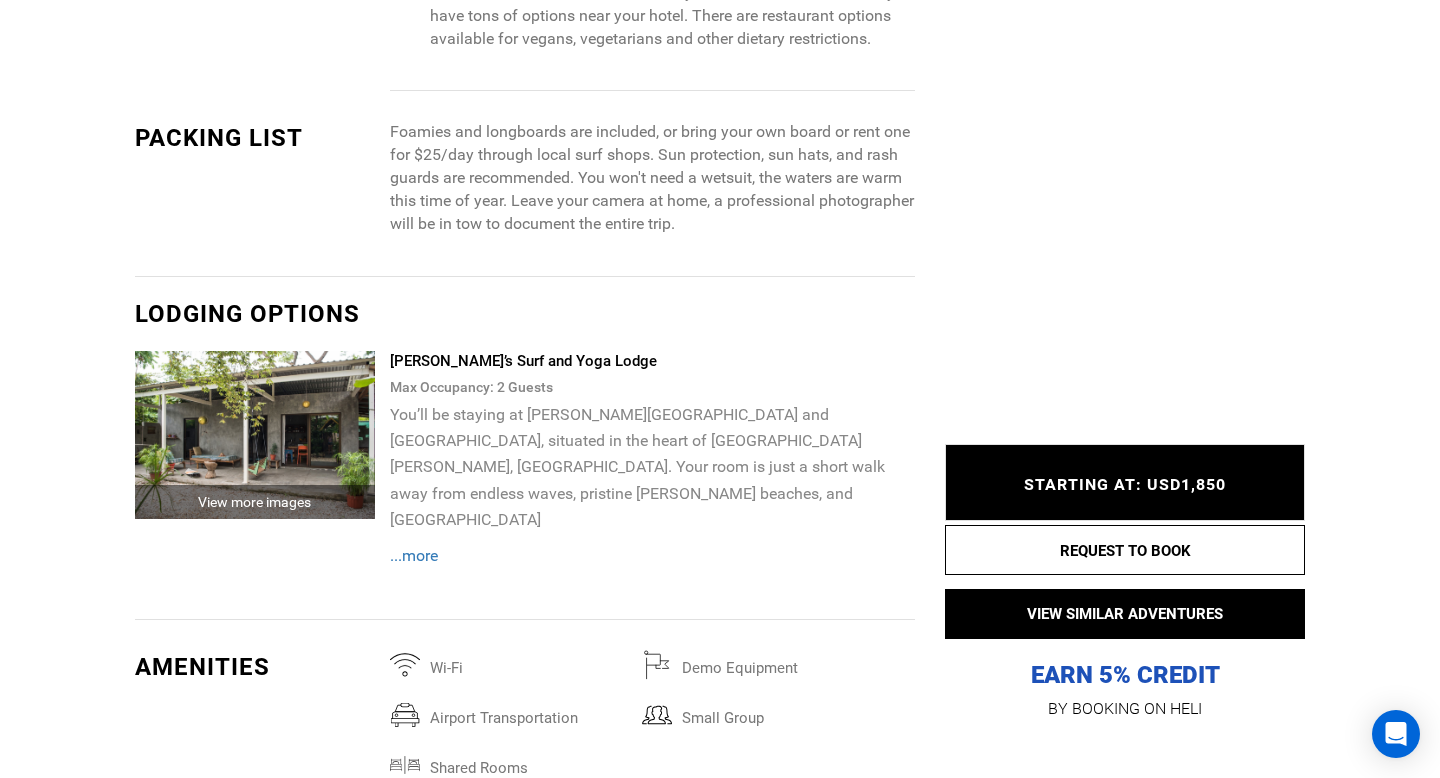 click on "...more" at bounding box center (414, 555) 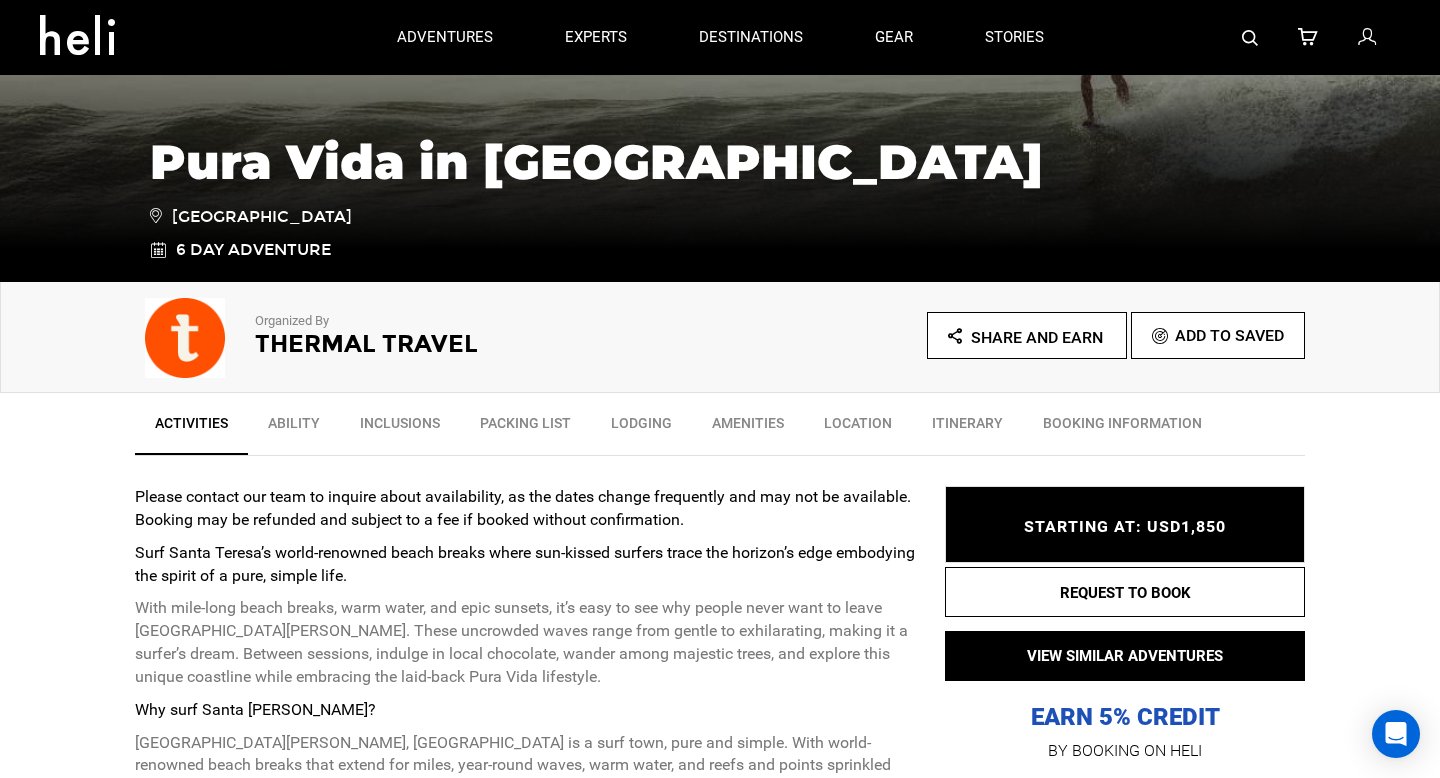 scroll, scrollTop: 0, scrollLeft: 0, axis: both 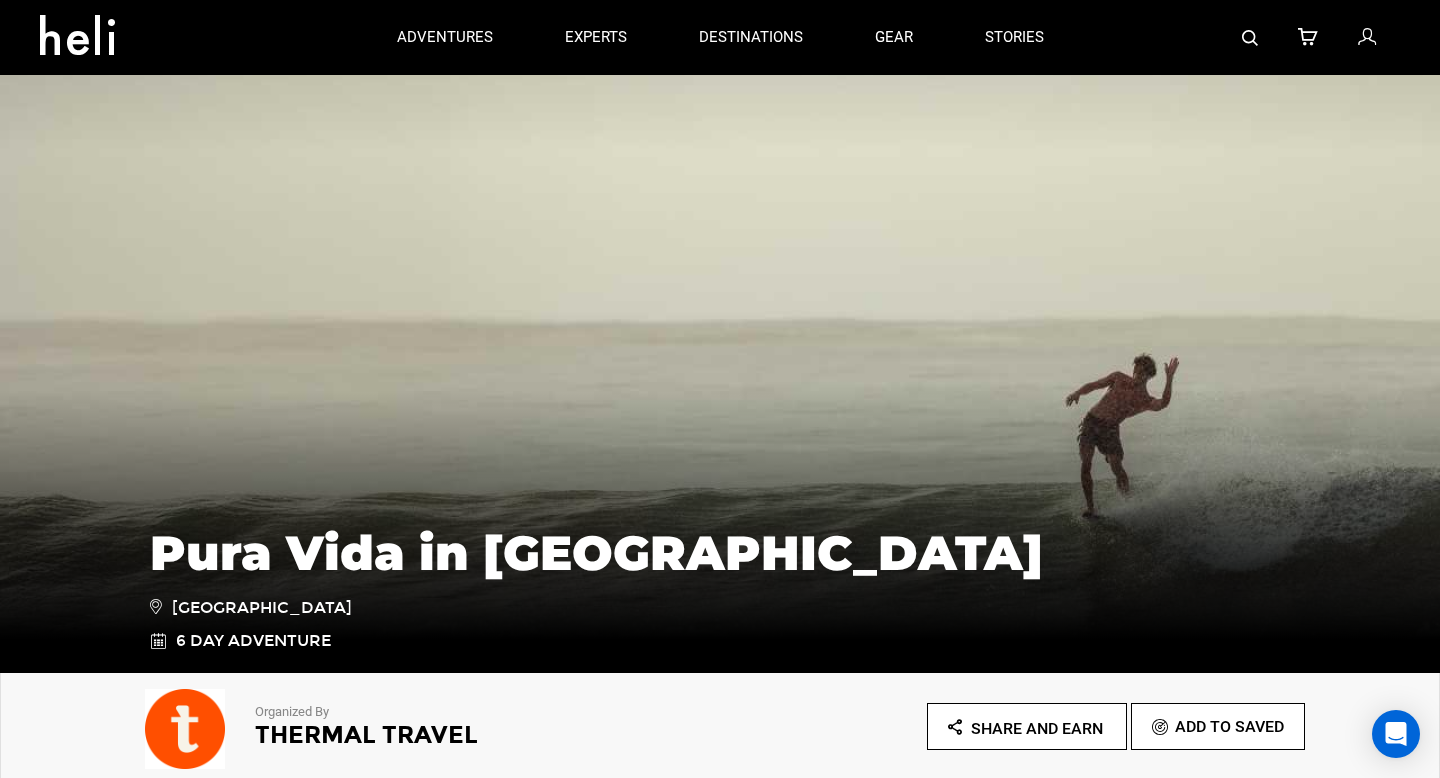 type on "Surf" 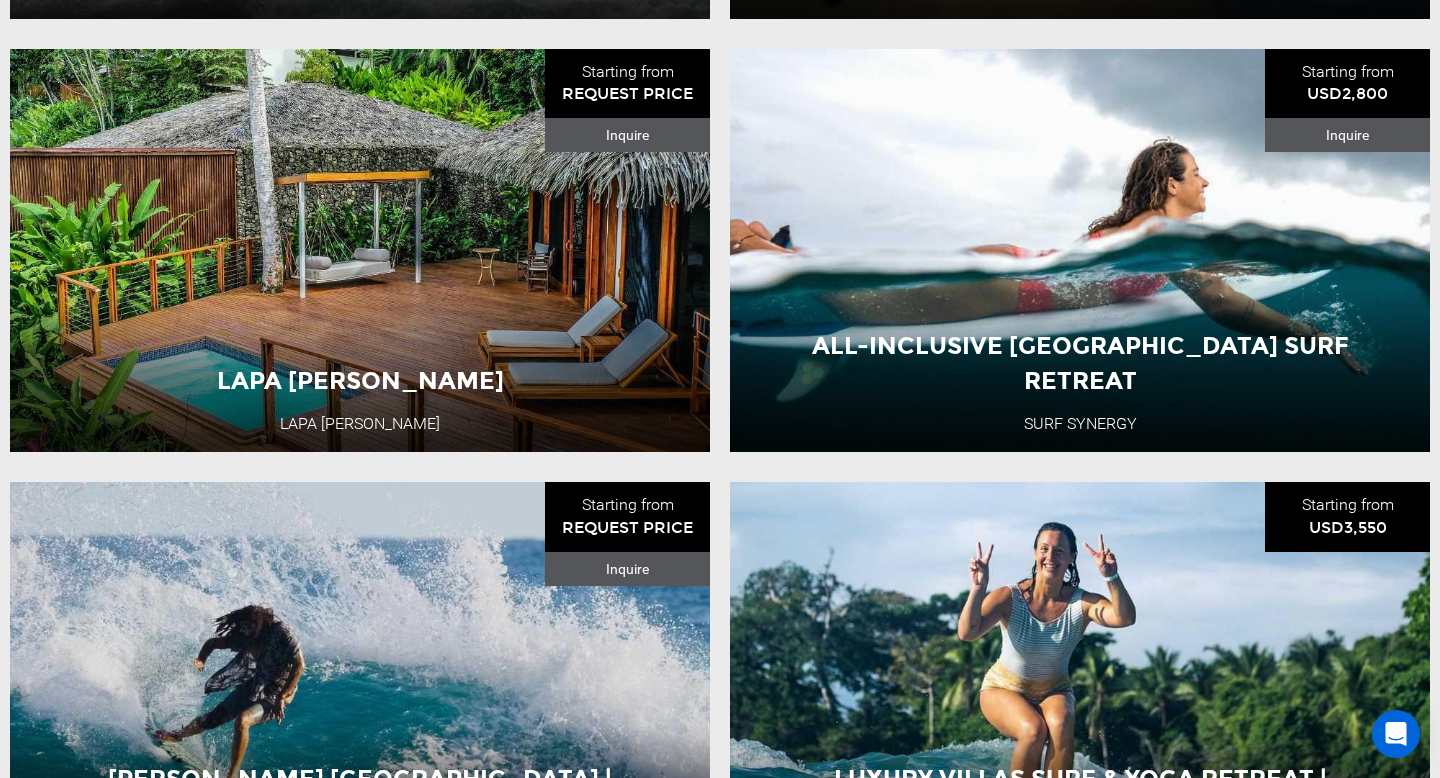 scroll, scrollTop: 720, scrollLeft: 0, axis: vertical 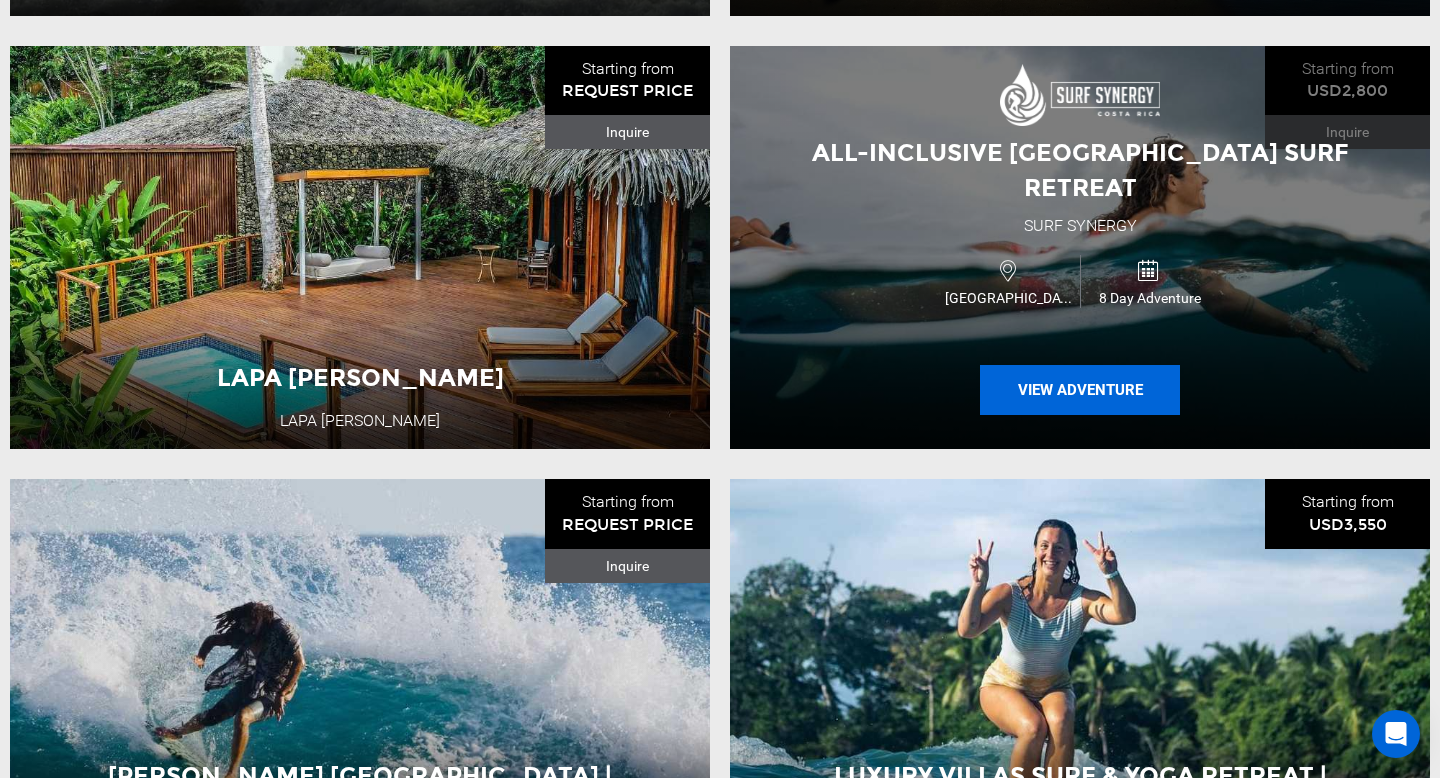 click on "View Adventure" at bounding box center [1080, 390] 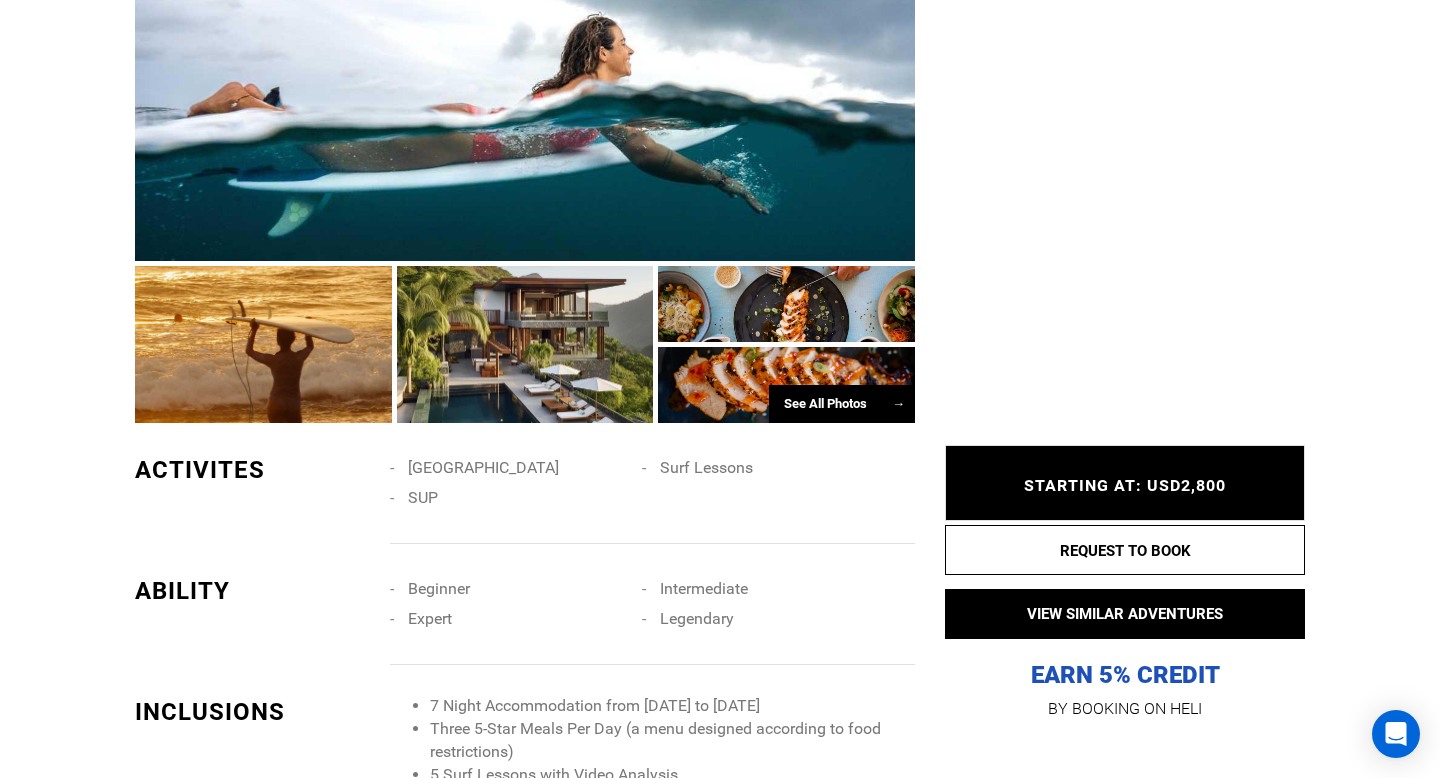 scroll, scrollTop: 1257, scrollLeft: 0, axis: vertical 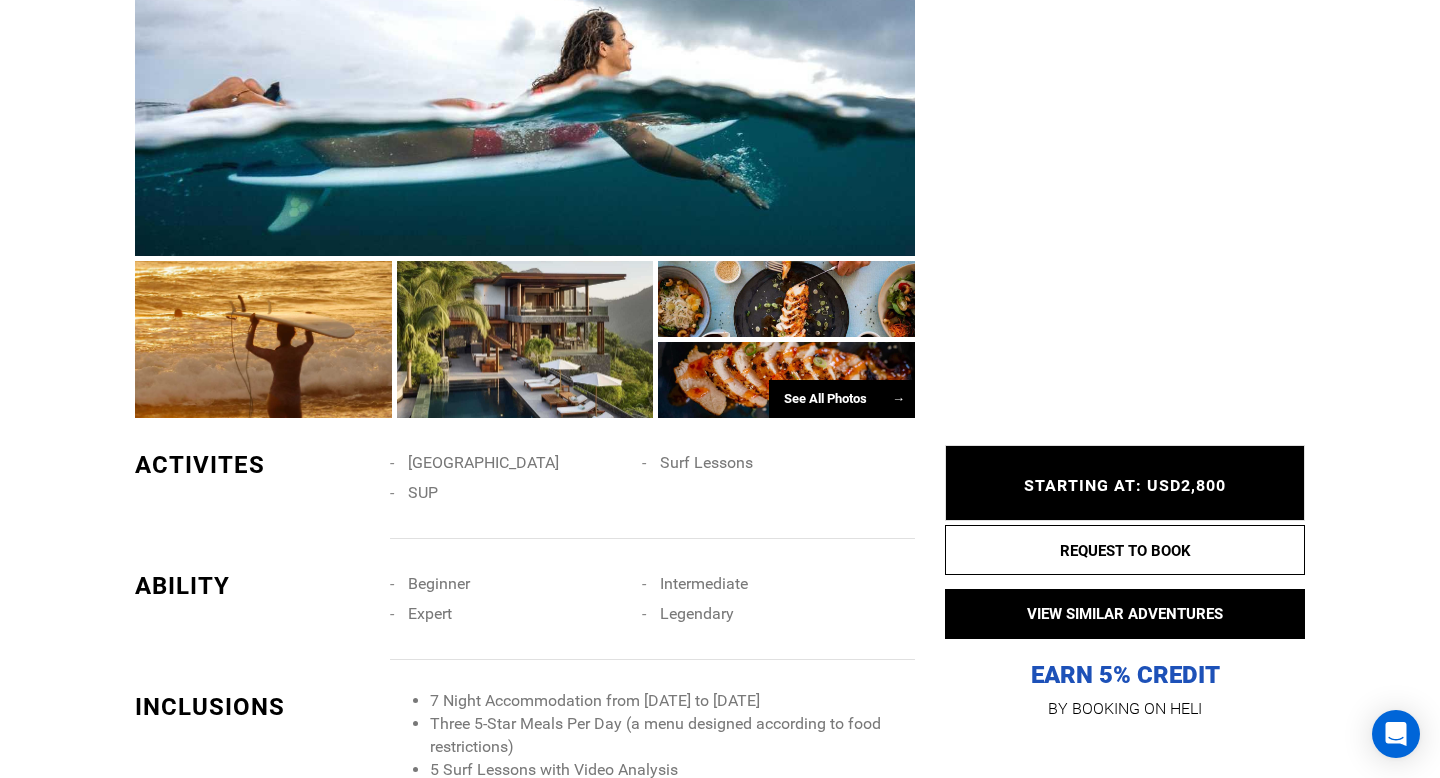 click on "See All Photos →" at bounding box center [842, 399] 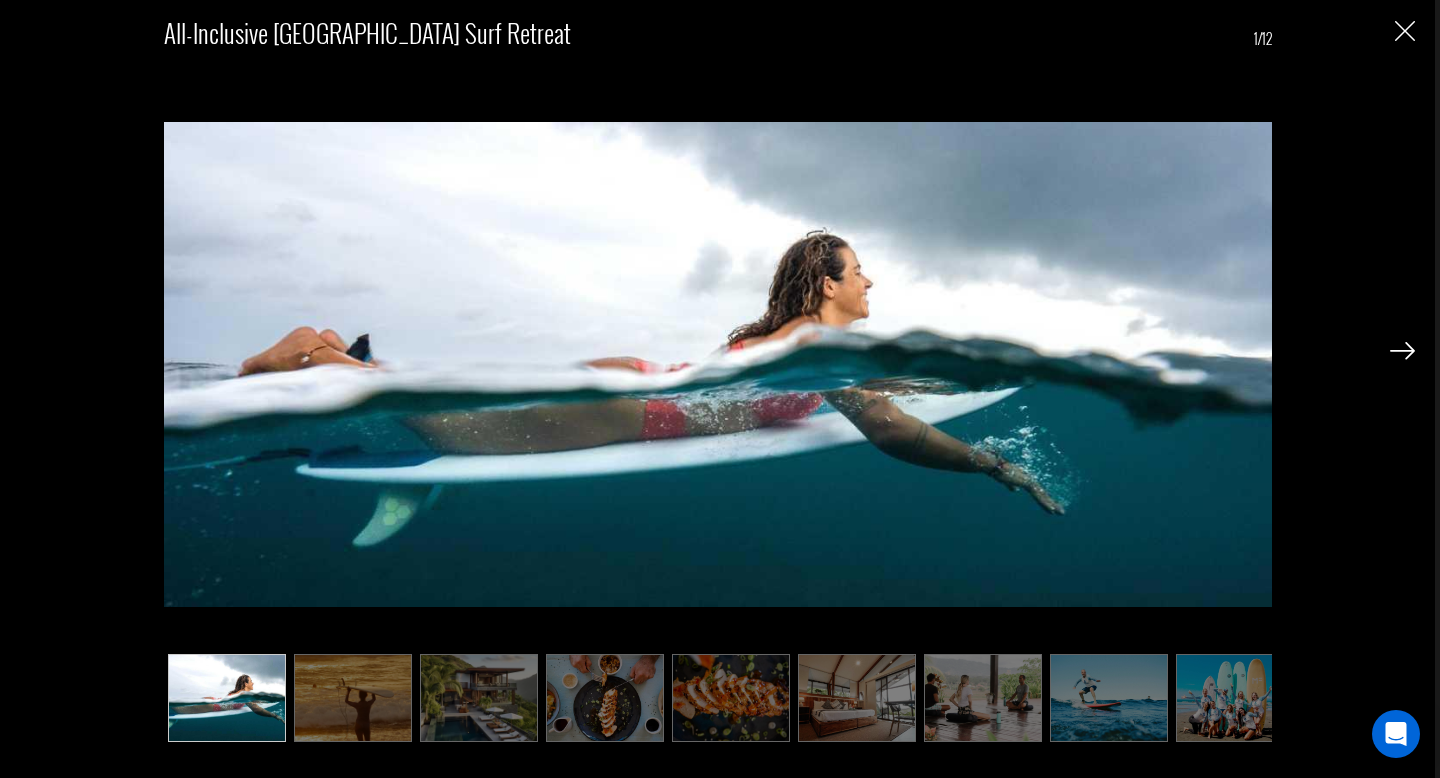 click at bounding box center (1402, 351) 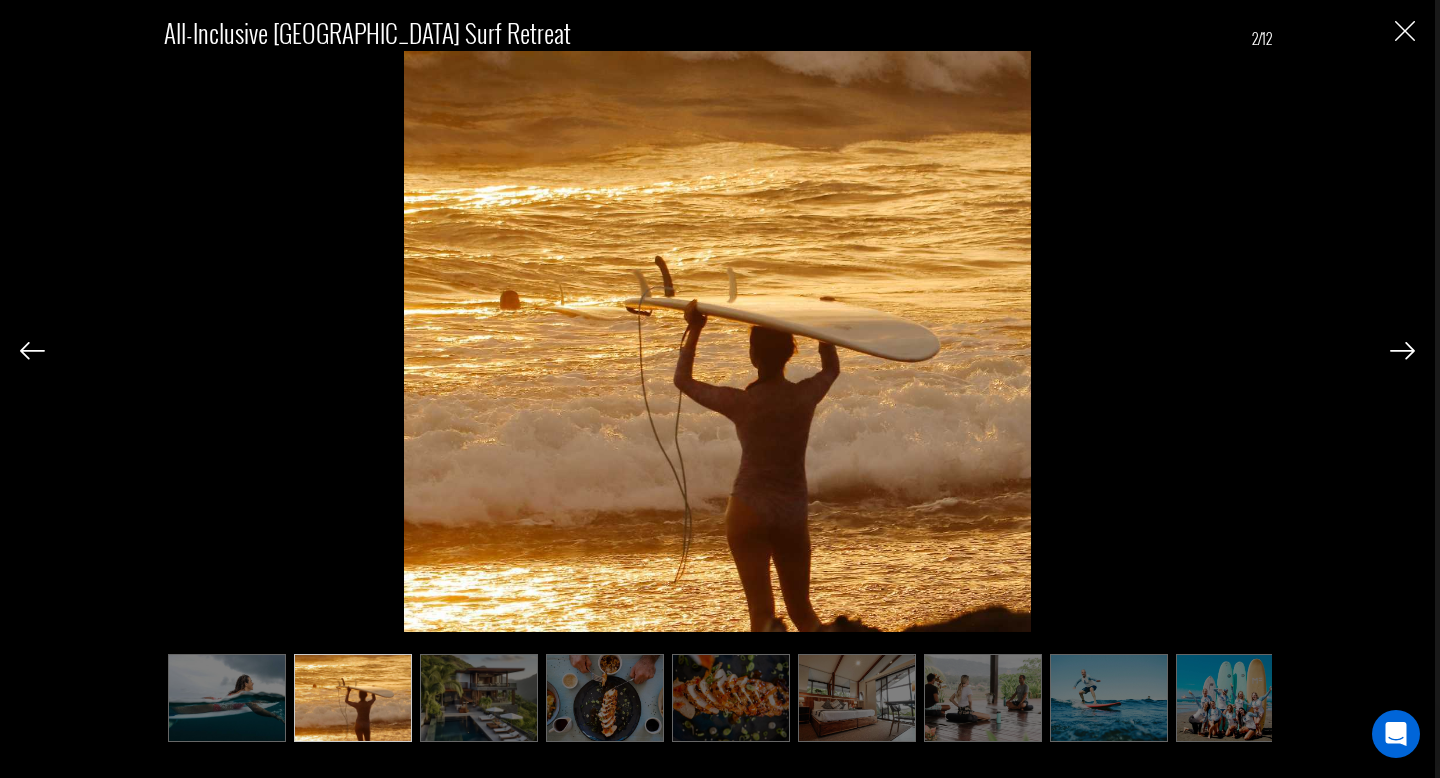 click at bounding box center (1402, 351) 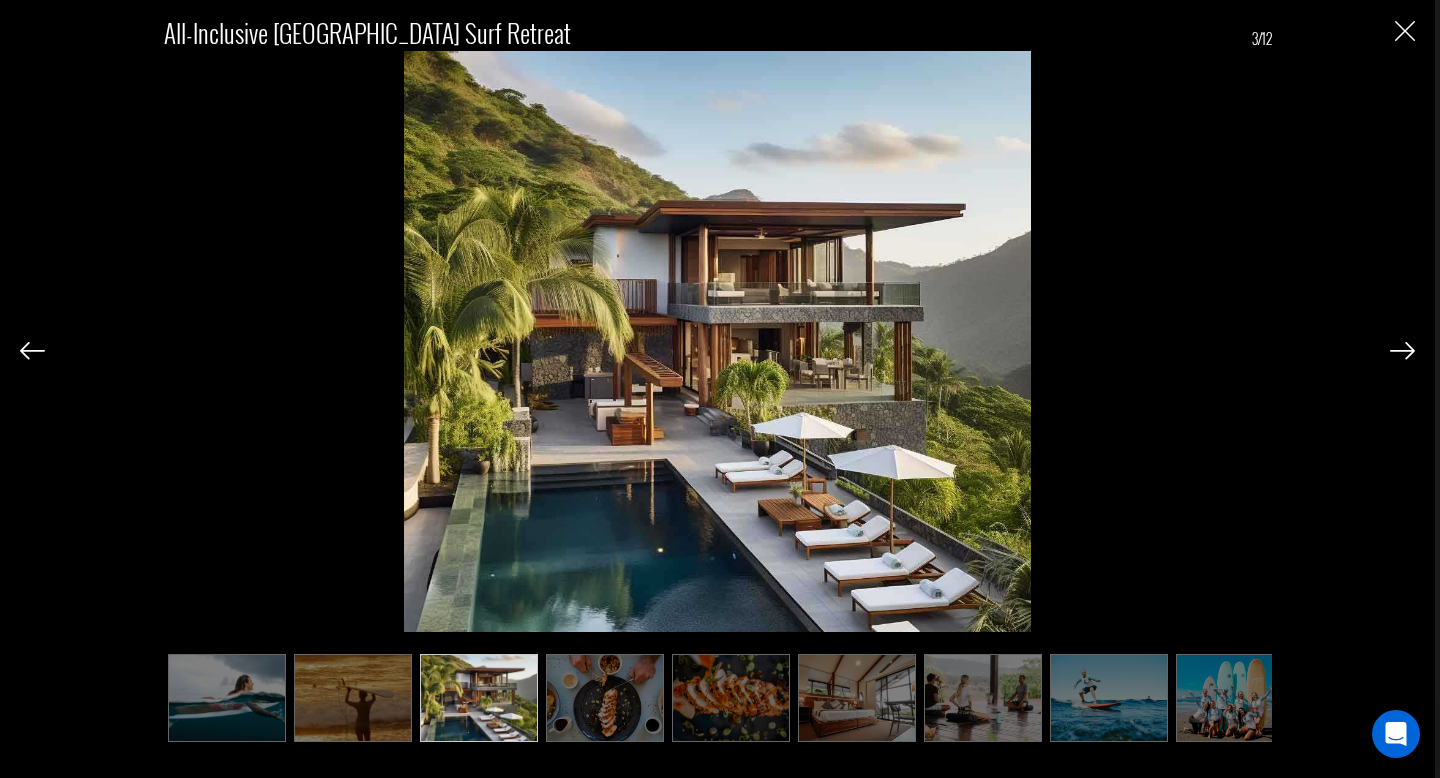 click at bounding box center (1402, 351) 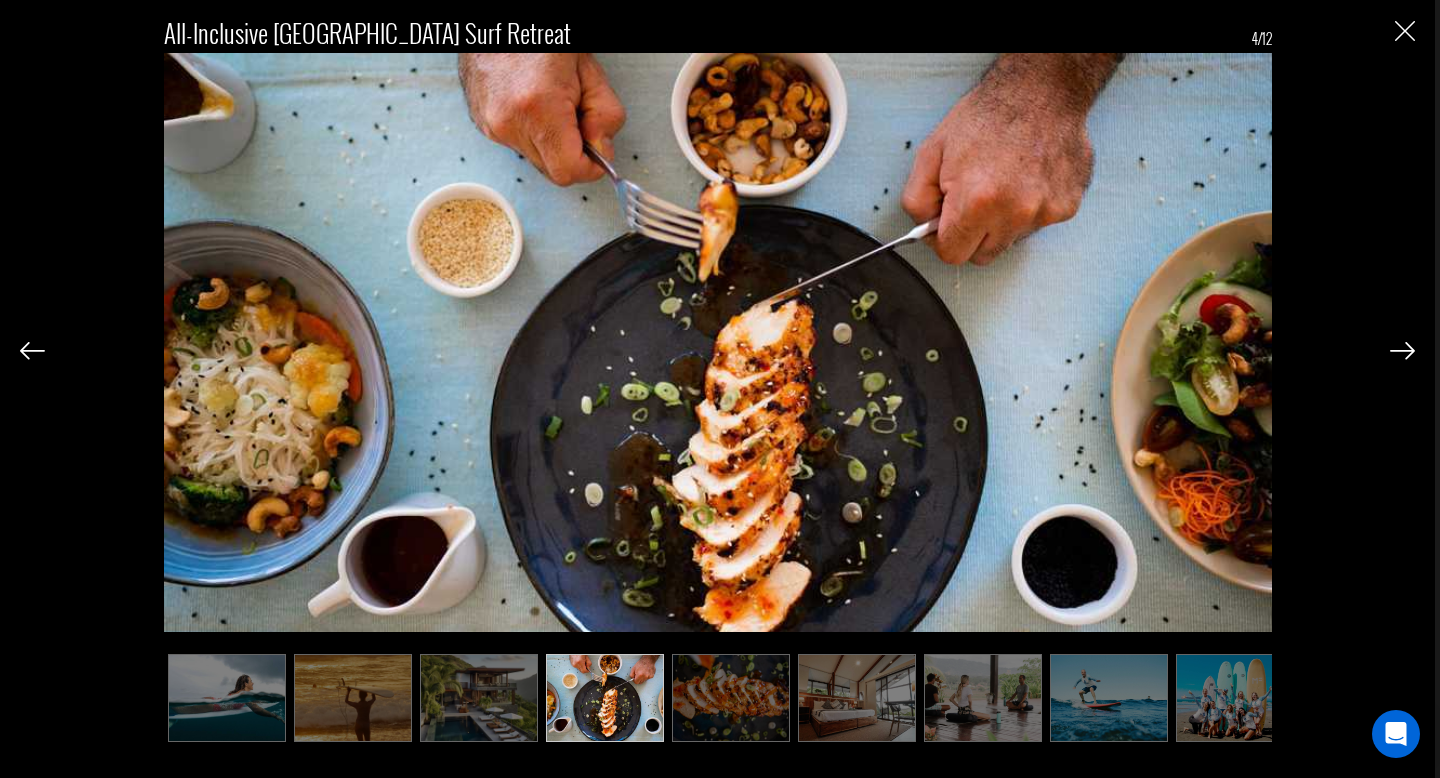 click at bounding box center (1402, 351) 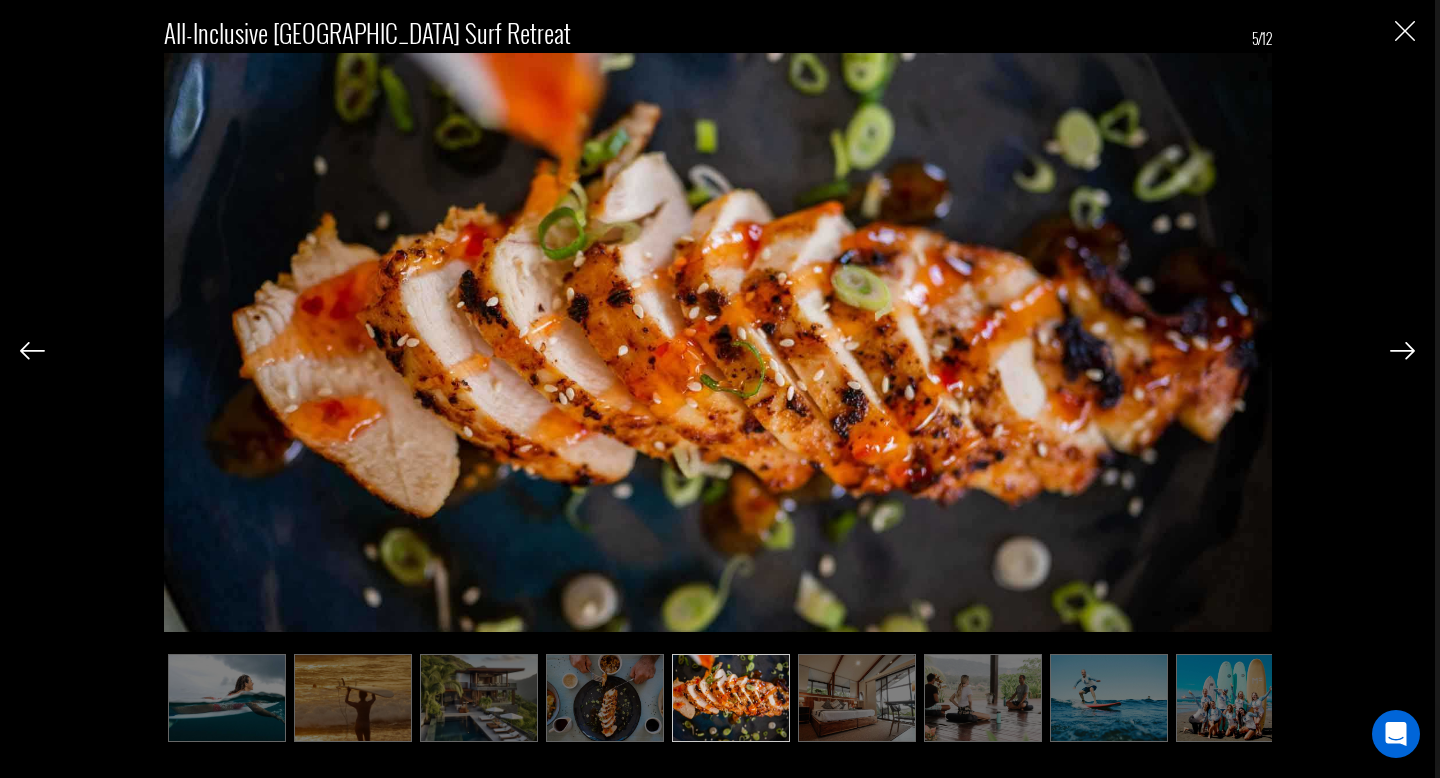 click at bounding box center [1402, 351] 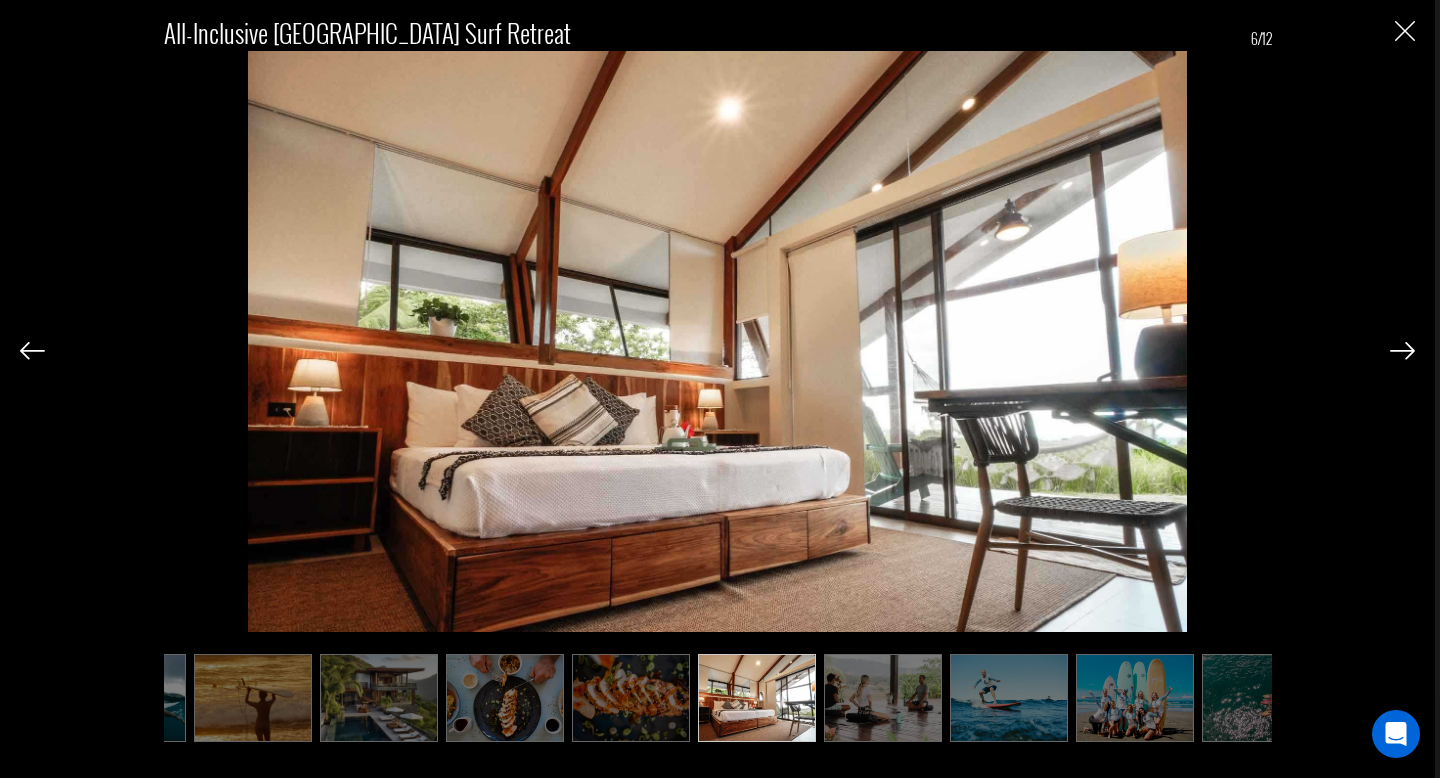 click at bounding box center (1402, 351) 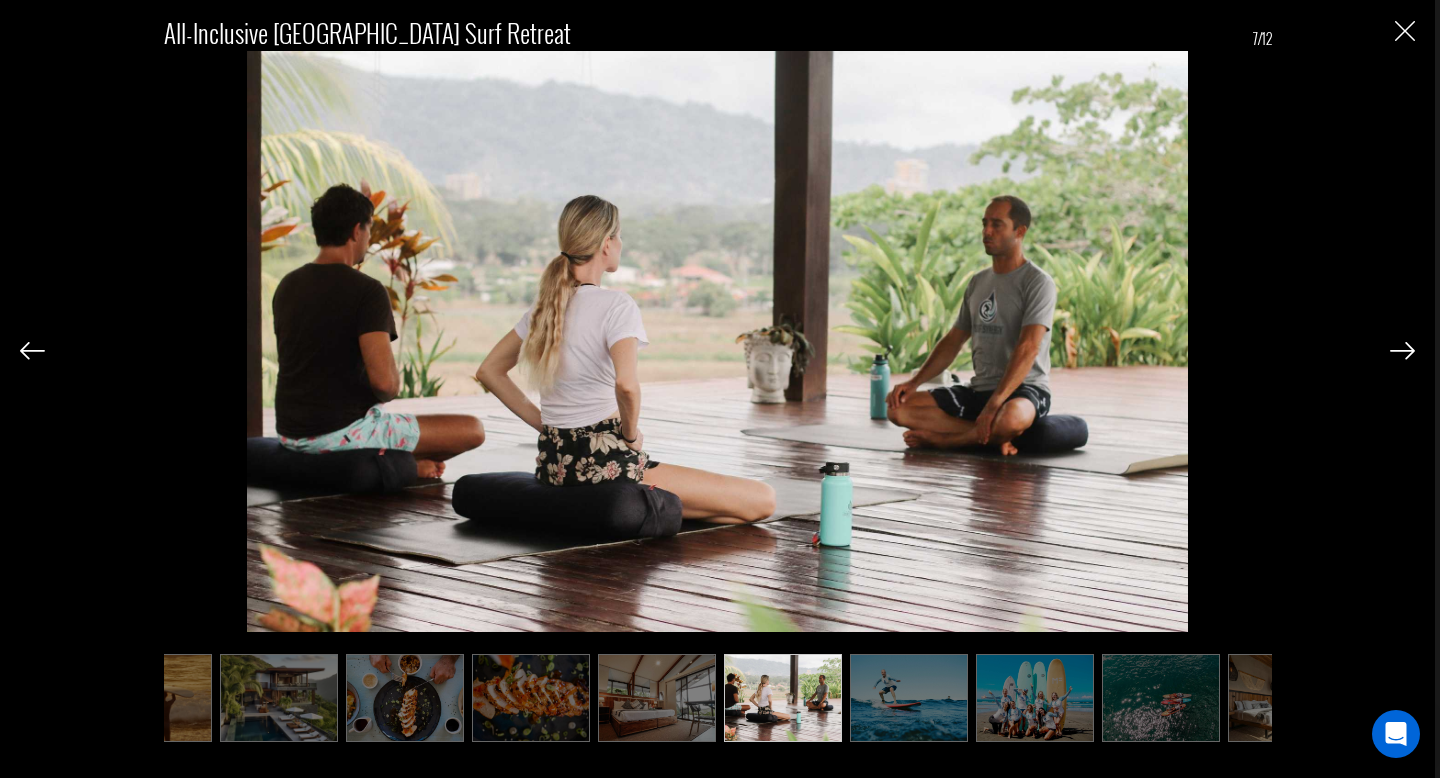 click at bounding box center [1402, 351] 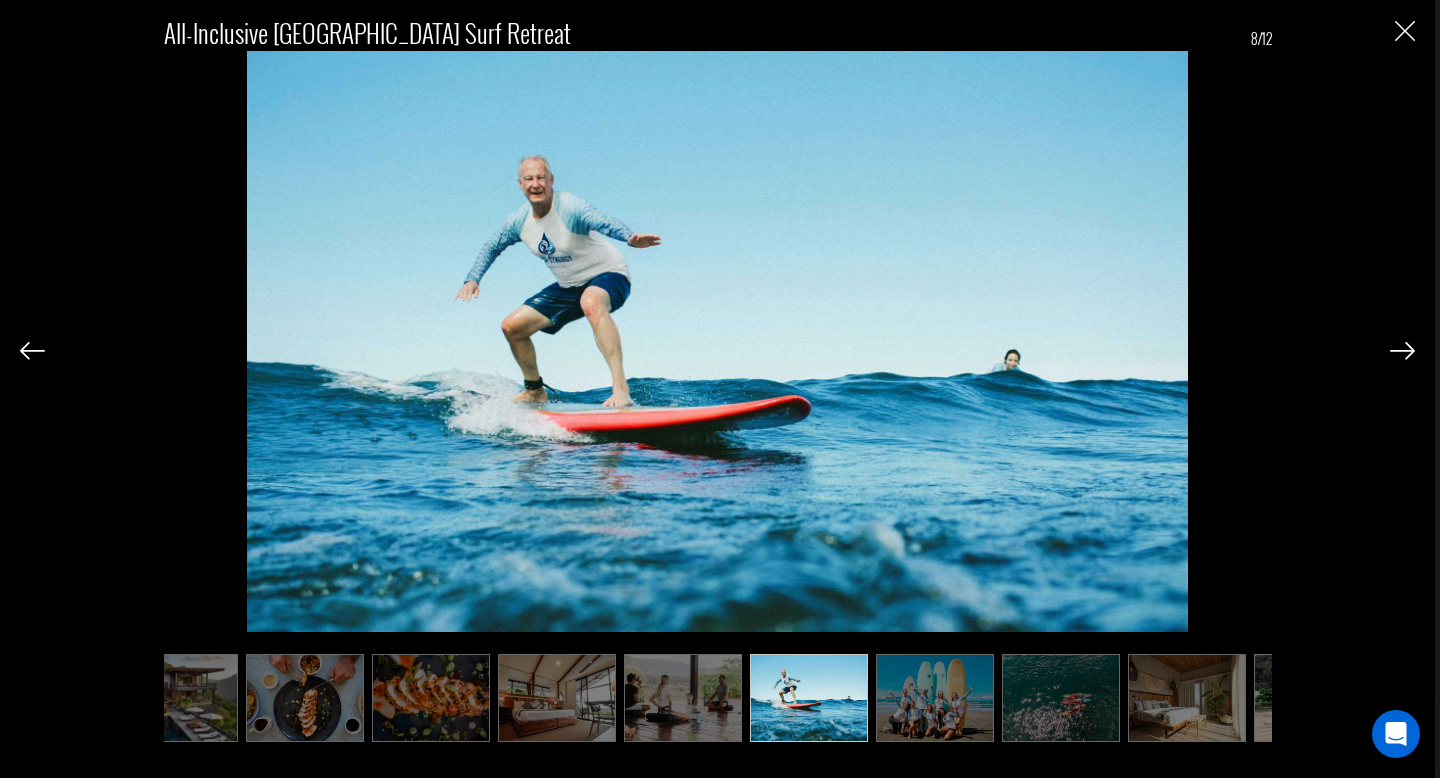 click at bounding box center [1402, 351] 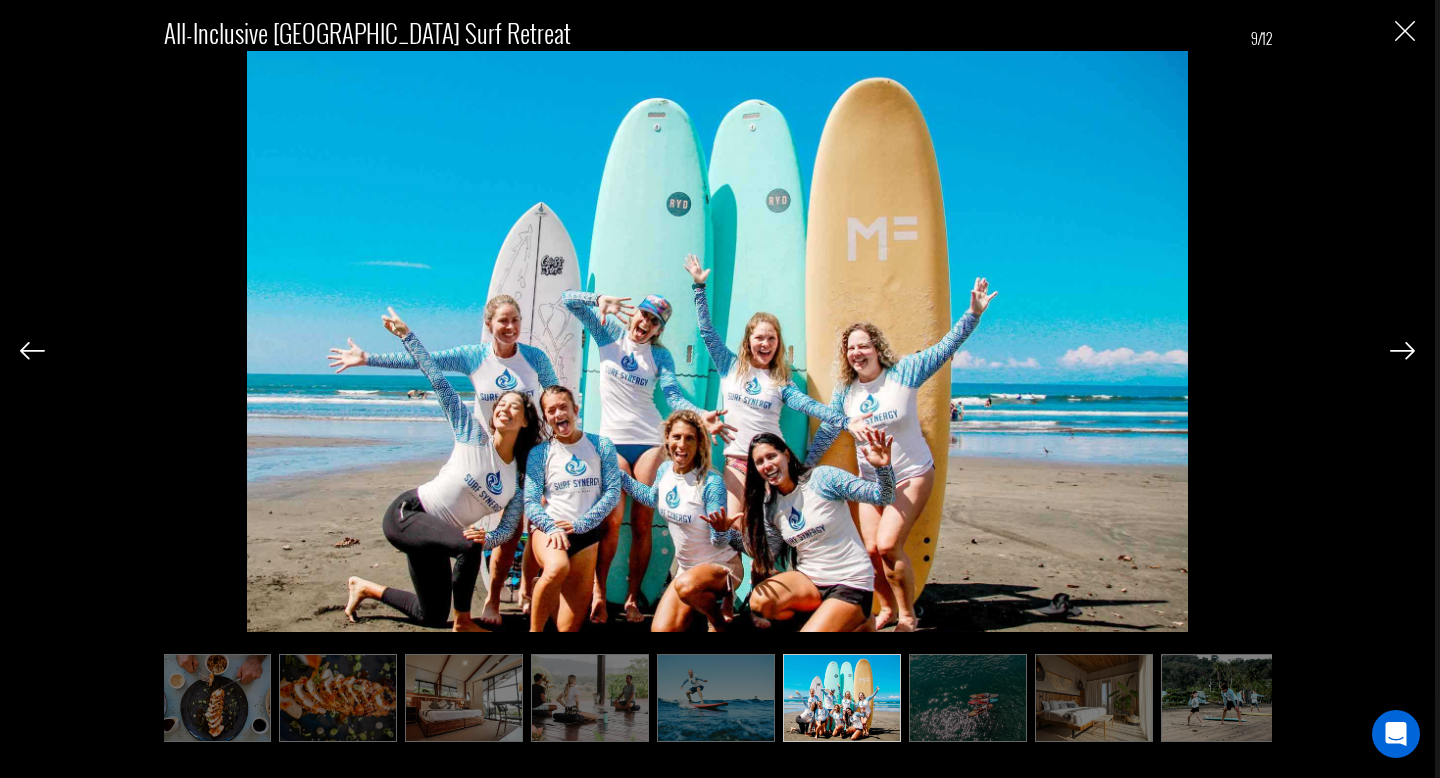 scroll, scrollTop: 0, scrollLeft: 400, axis: horizontal 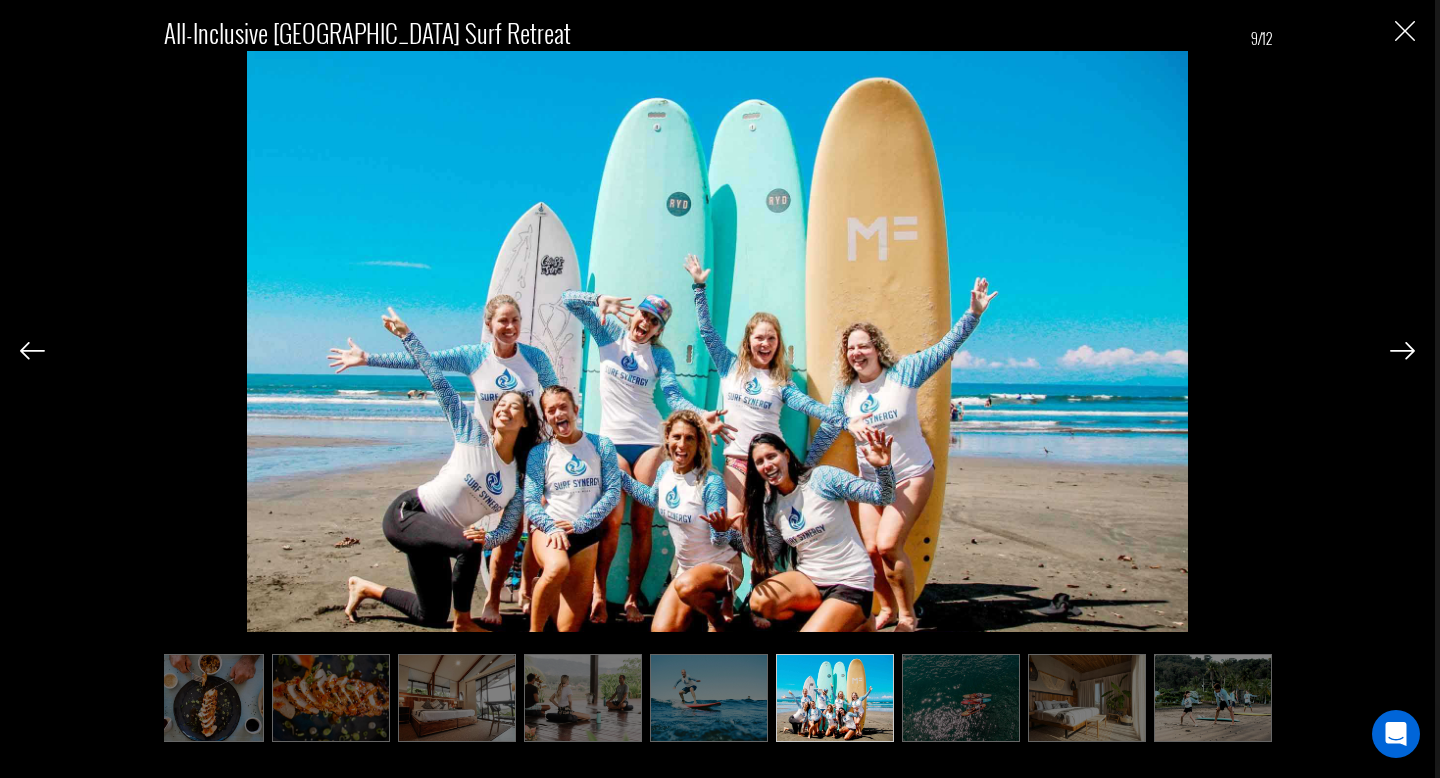 click at bounding box center [1402, 351] 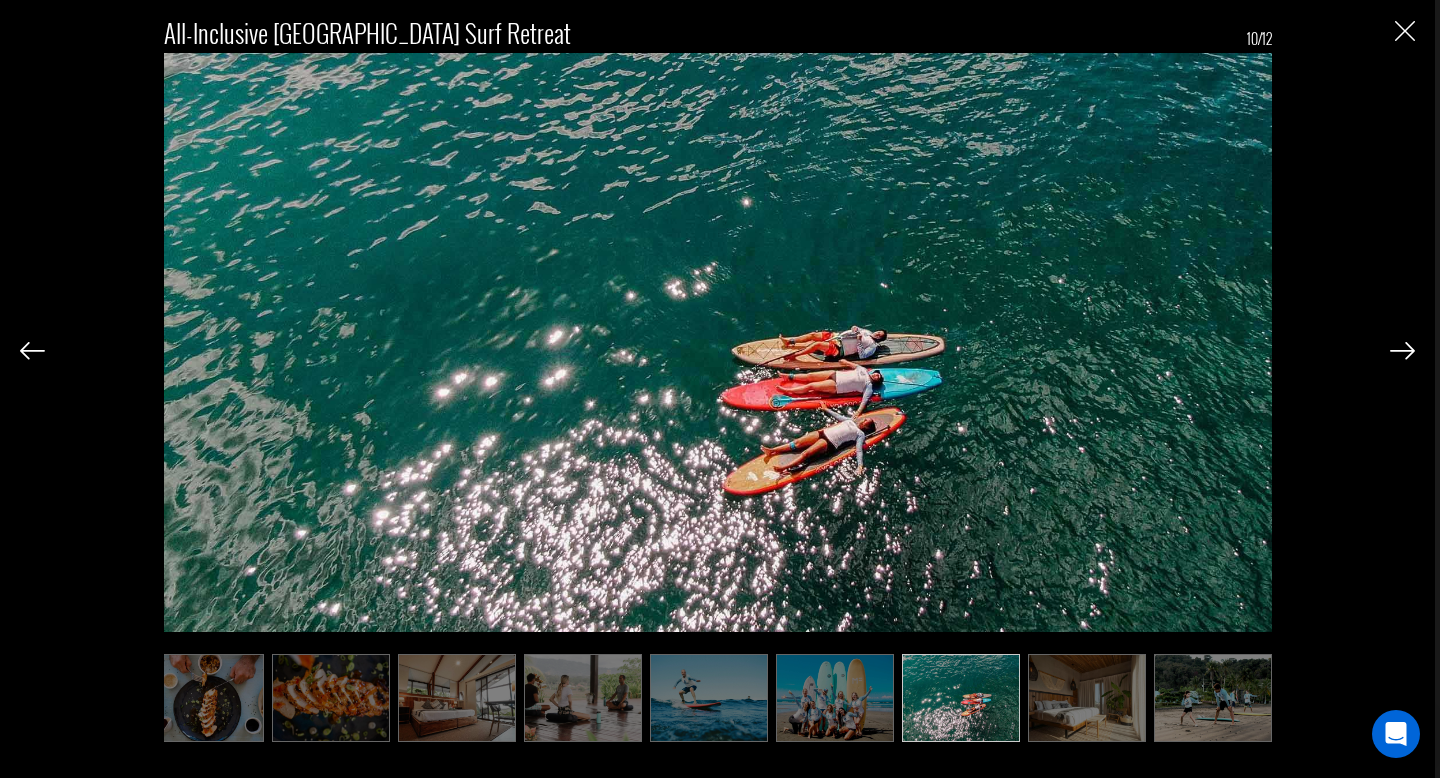 scroll, scrollTop: 0, scrollLeft: 404, axis: horizontal 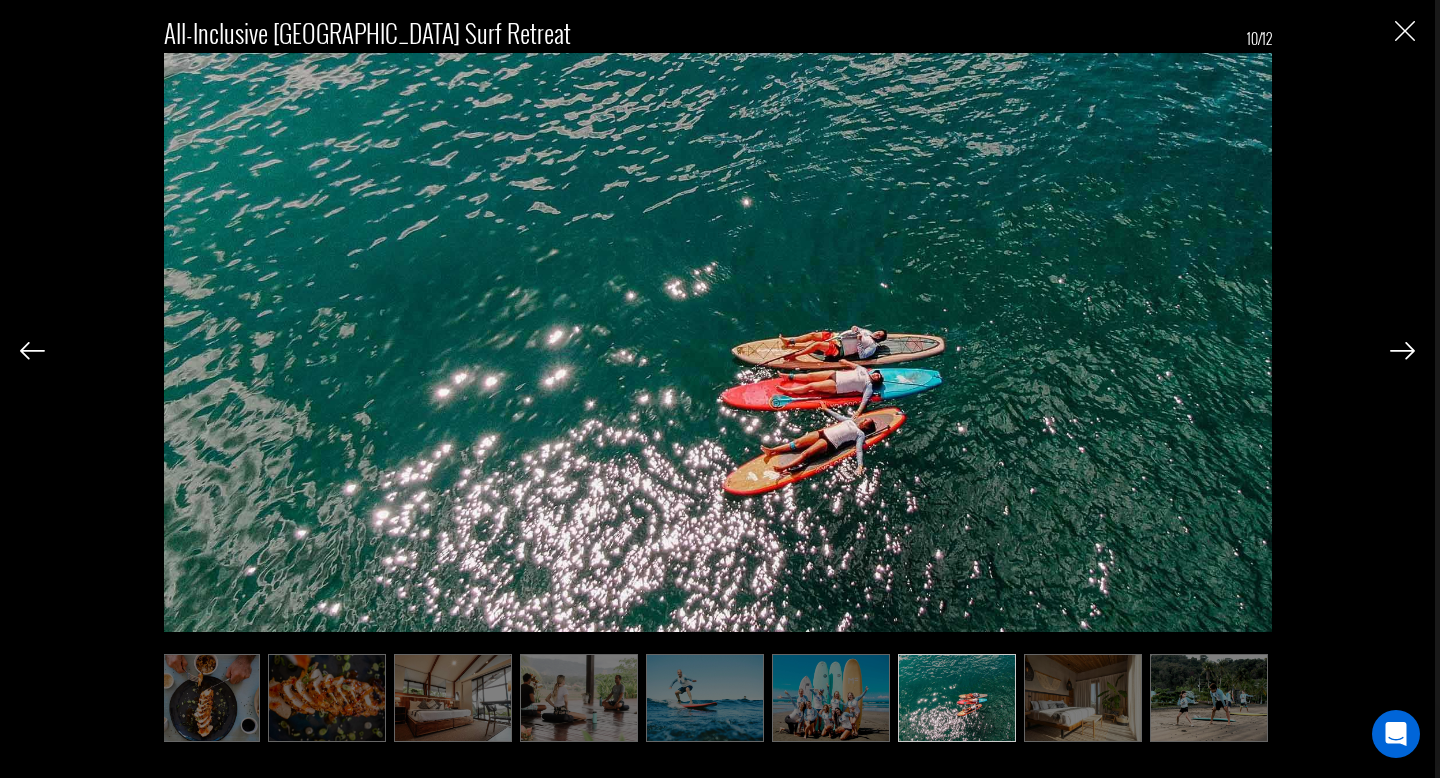 click at bounding box center (1402, 351) 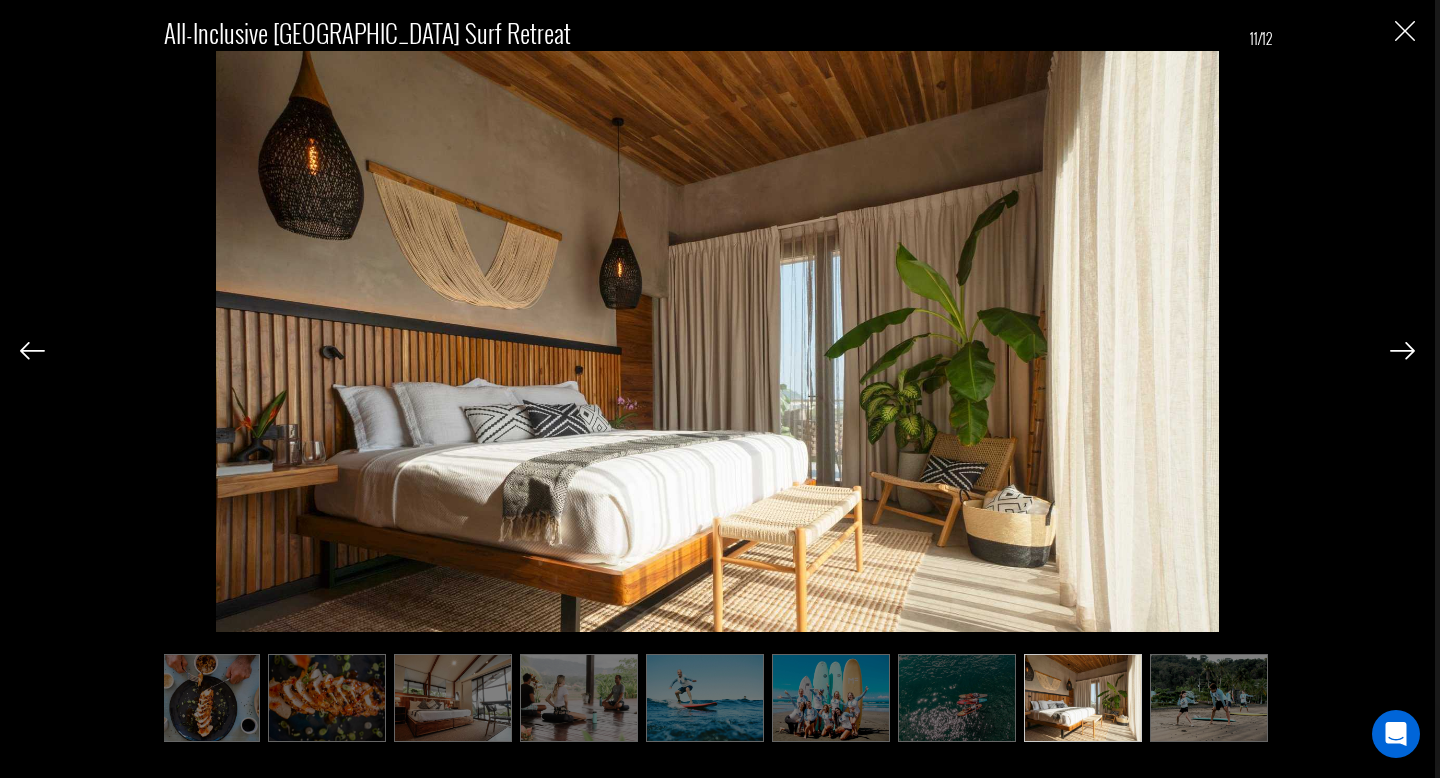 click at bounding box center (1402, 351) 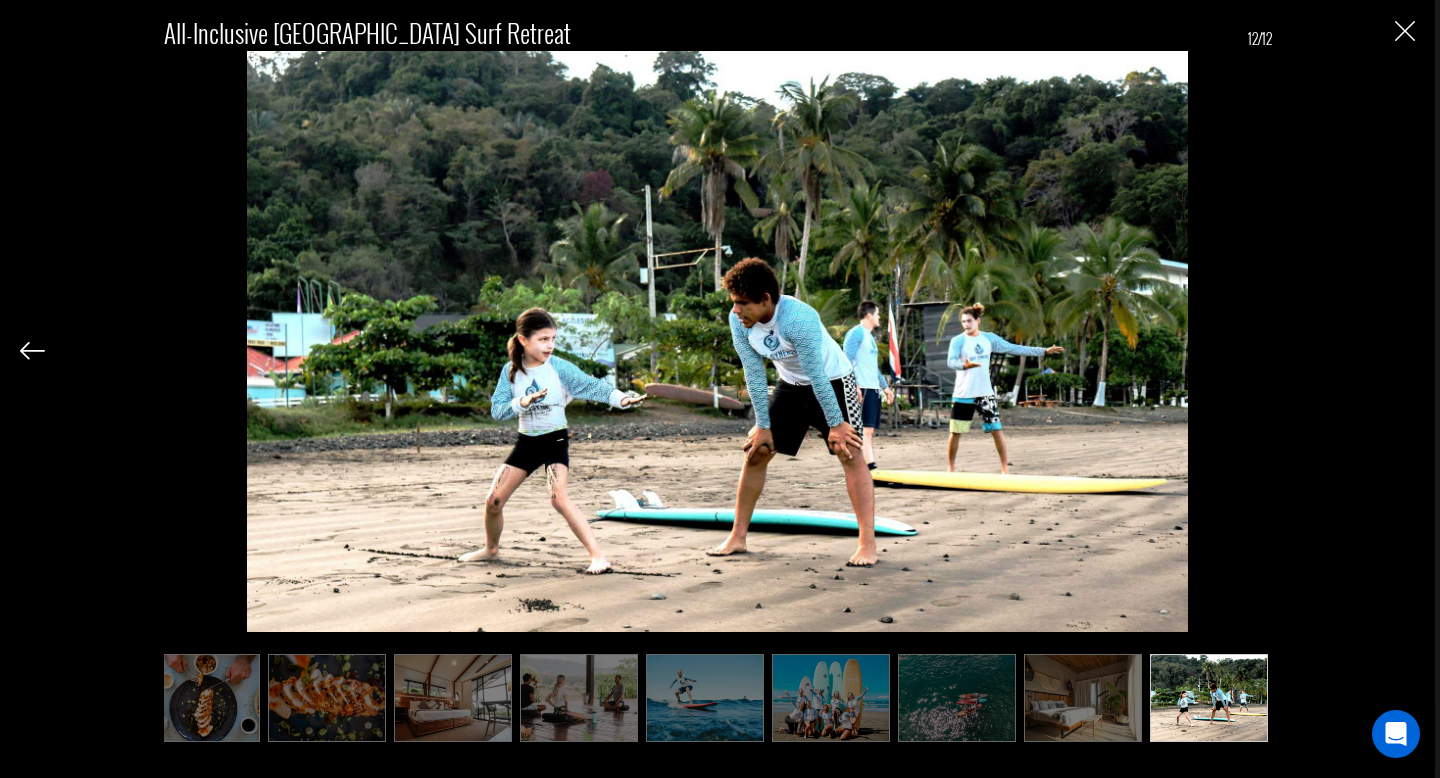 click at bounding box center [1405, 31] 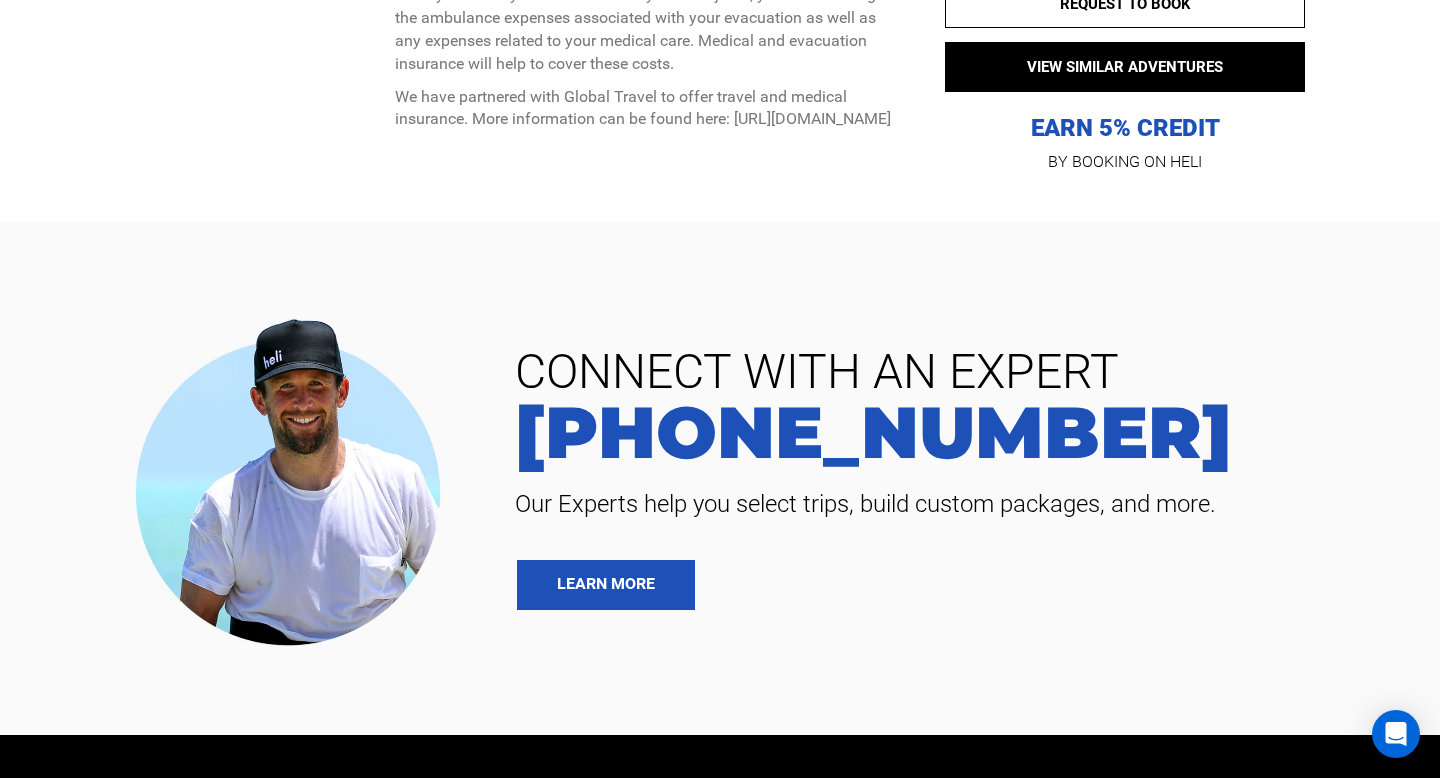 scroll, scrollTop: 7727, scrollLeft: 0, axis: vertical 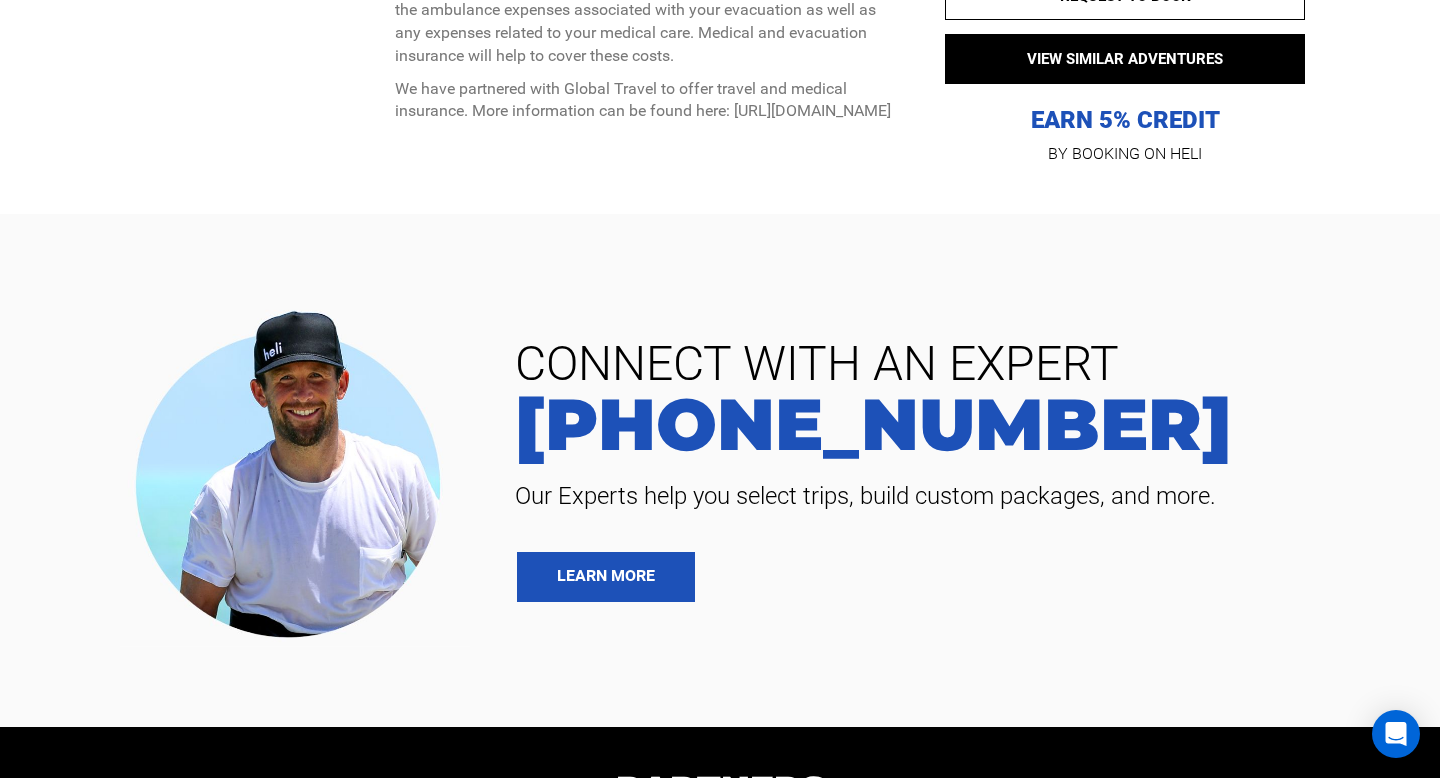 type on "Surf" 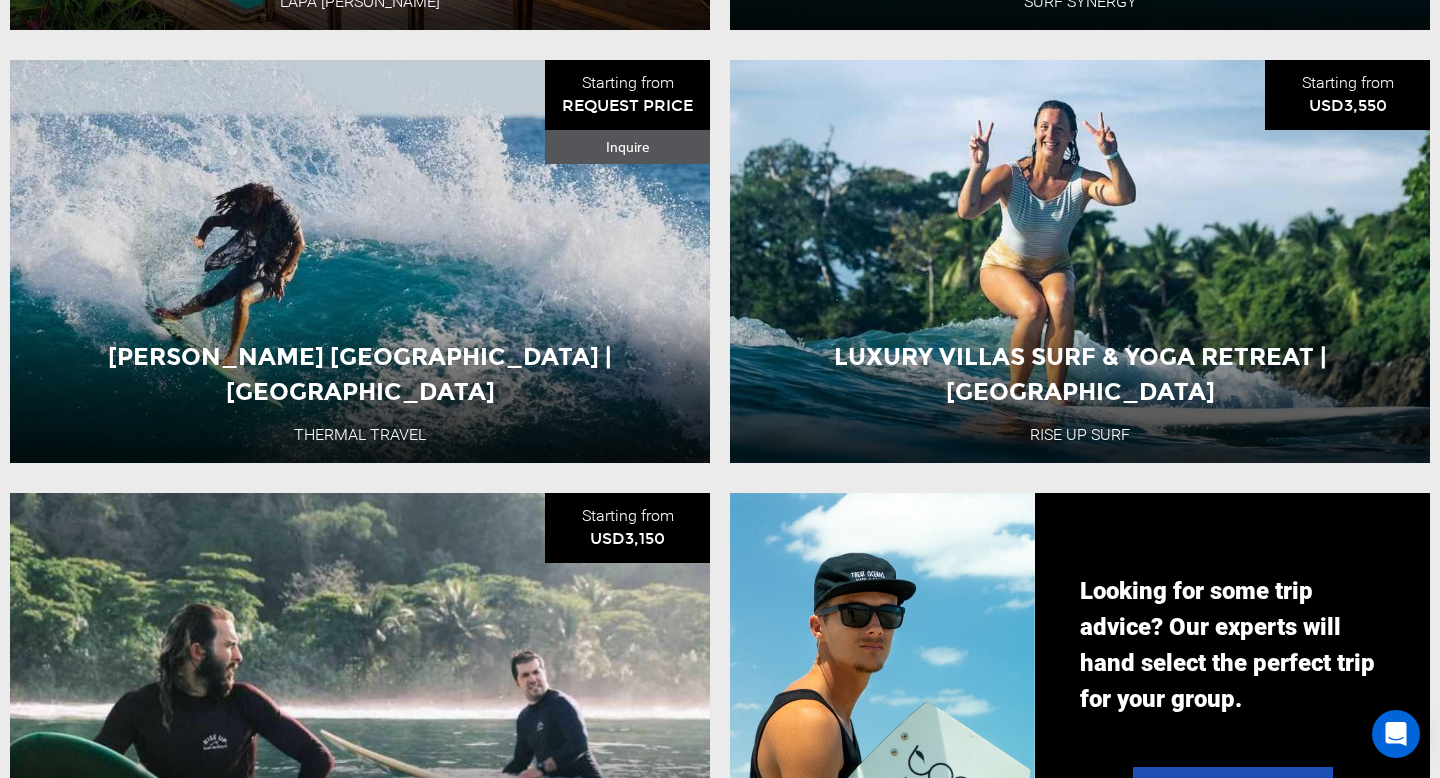 scroll, scrollTop: 1154, scrollLeft: 0, axis: vertical 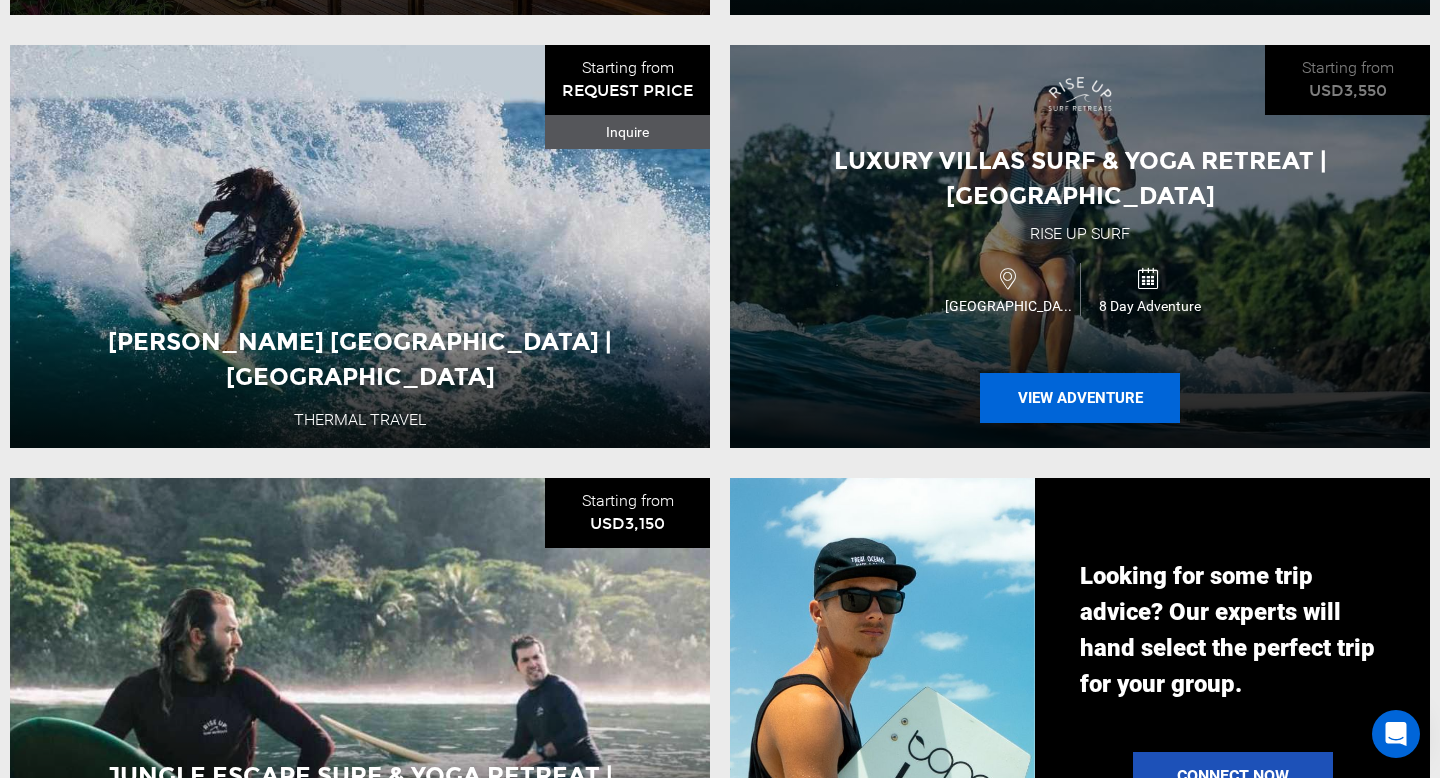 click on "View Adventure" at bounding box center (1080, 398) 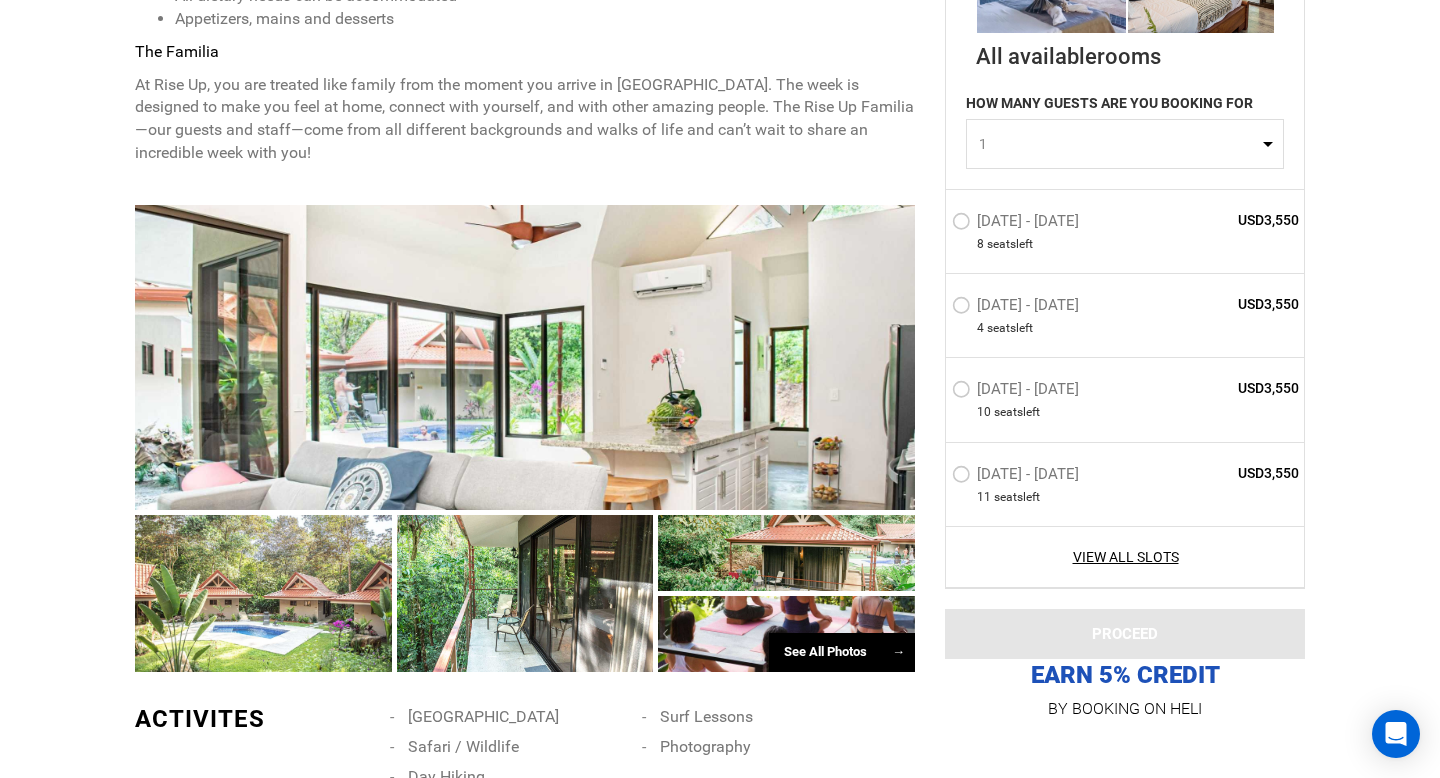 scroll, scrollTop: 2418, scrollLeft: 0, axis: vertical 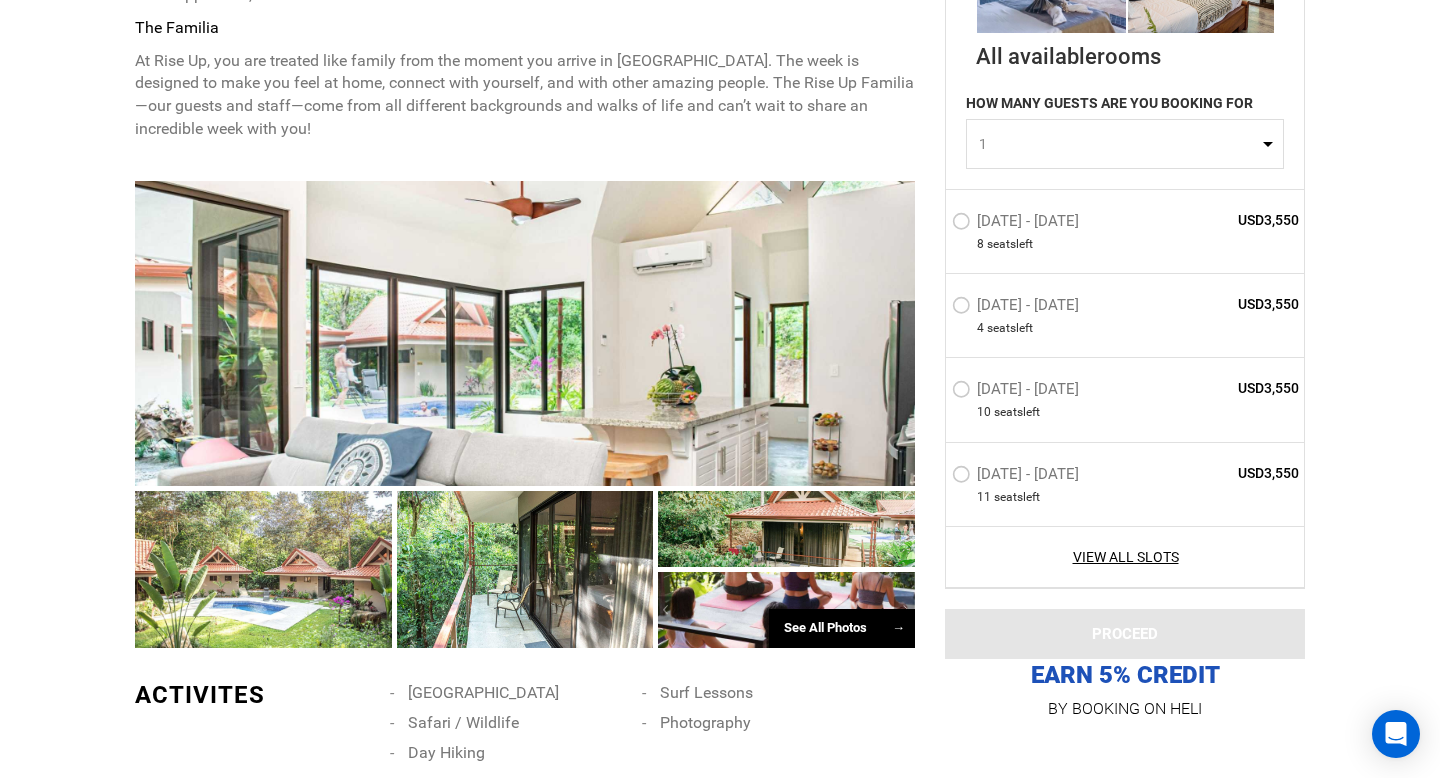 click on "See All Photos →" at bounding box center [842, 628] 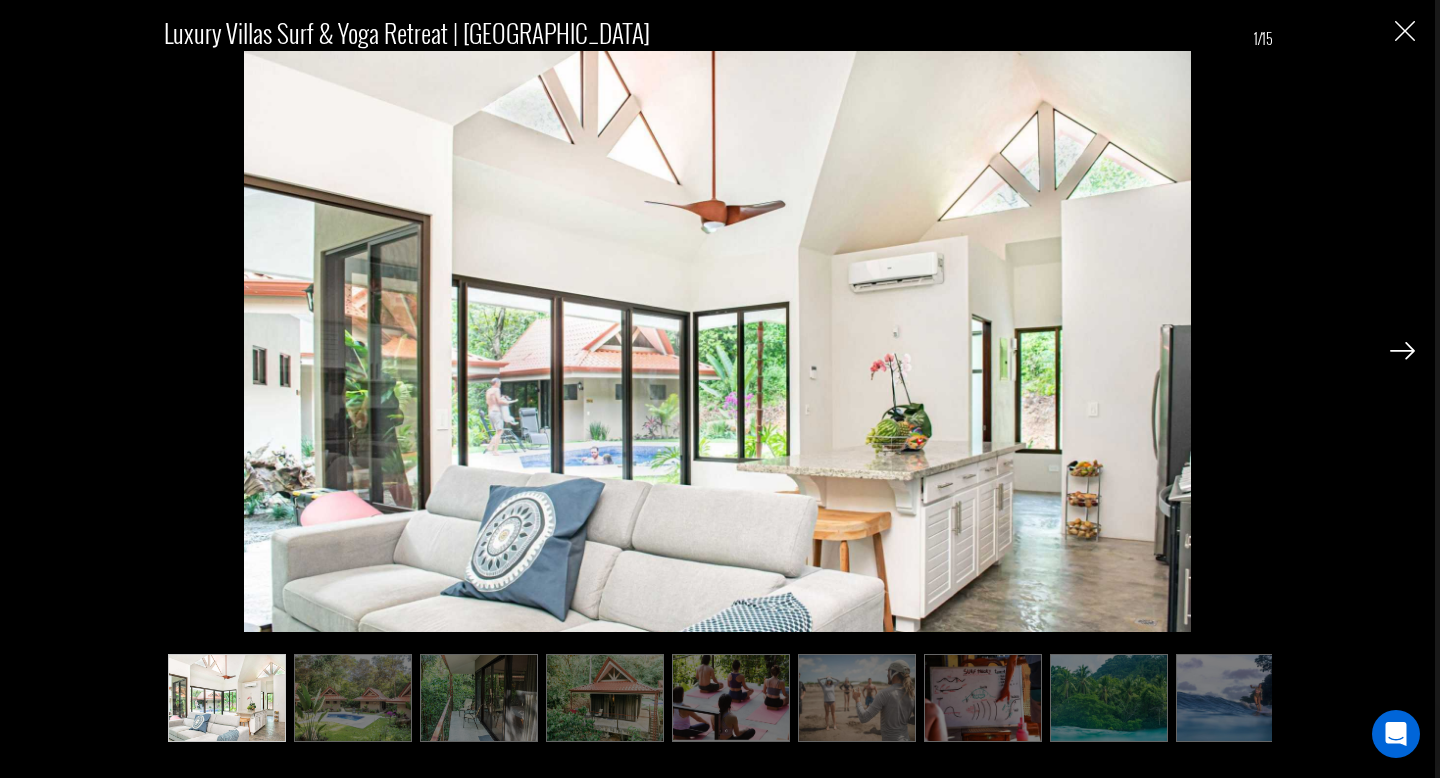 click at bounding box center (1402, 351) 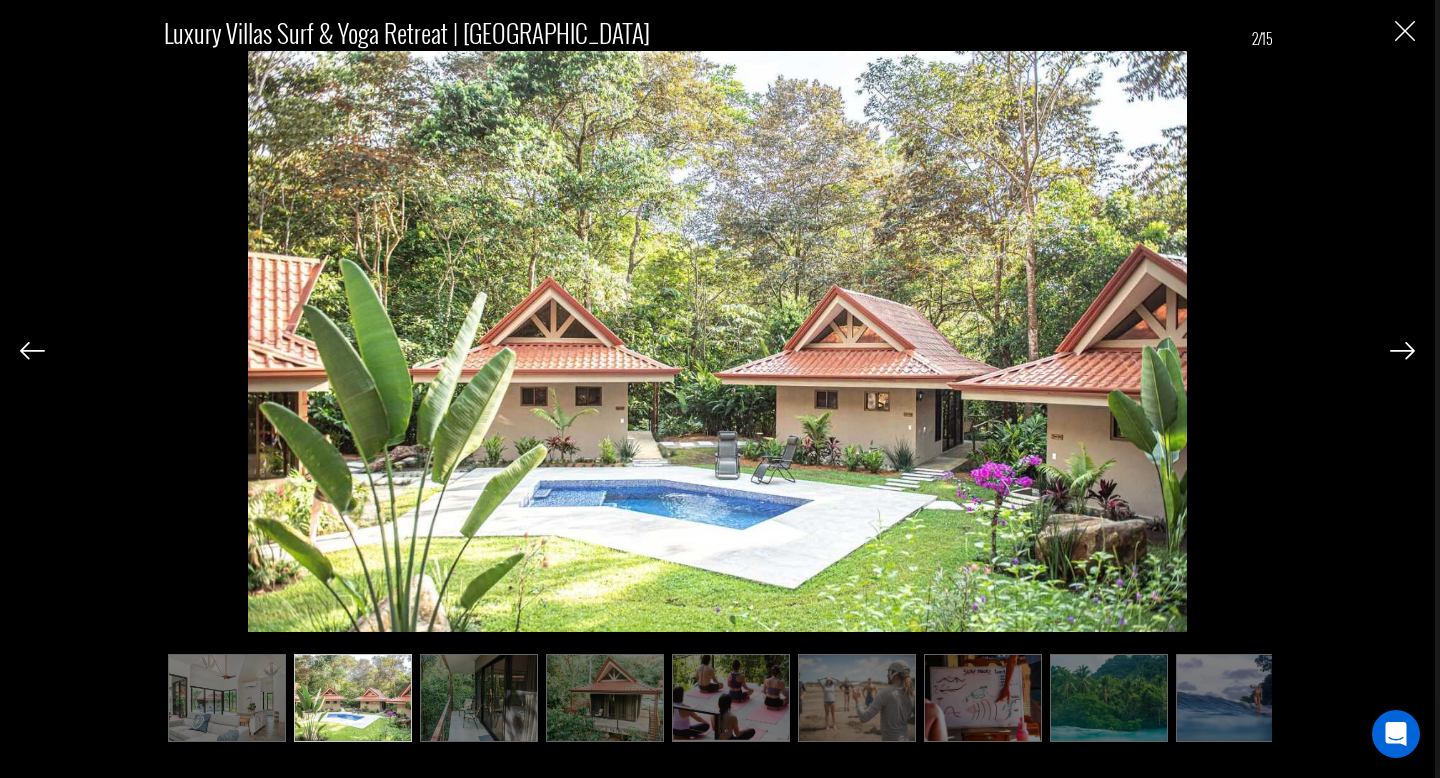 click at bounding box center [1402, 351] 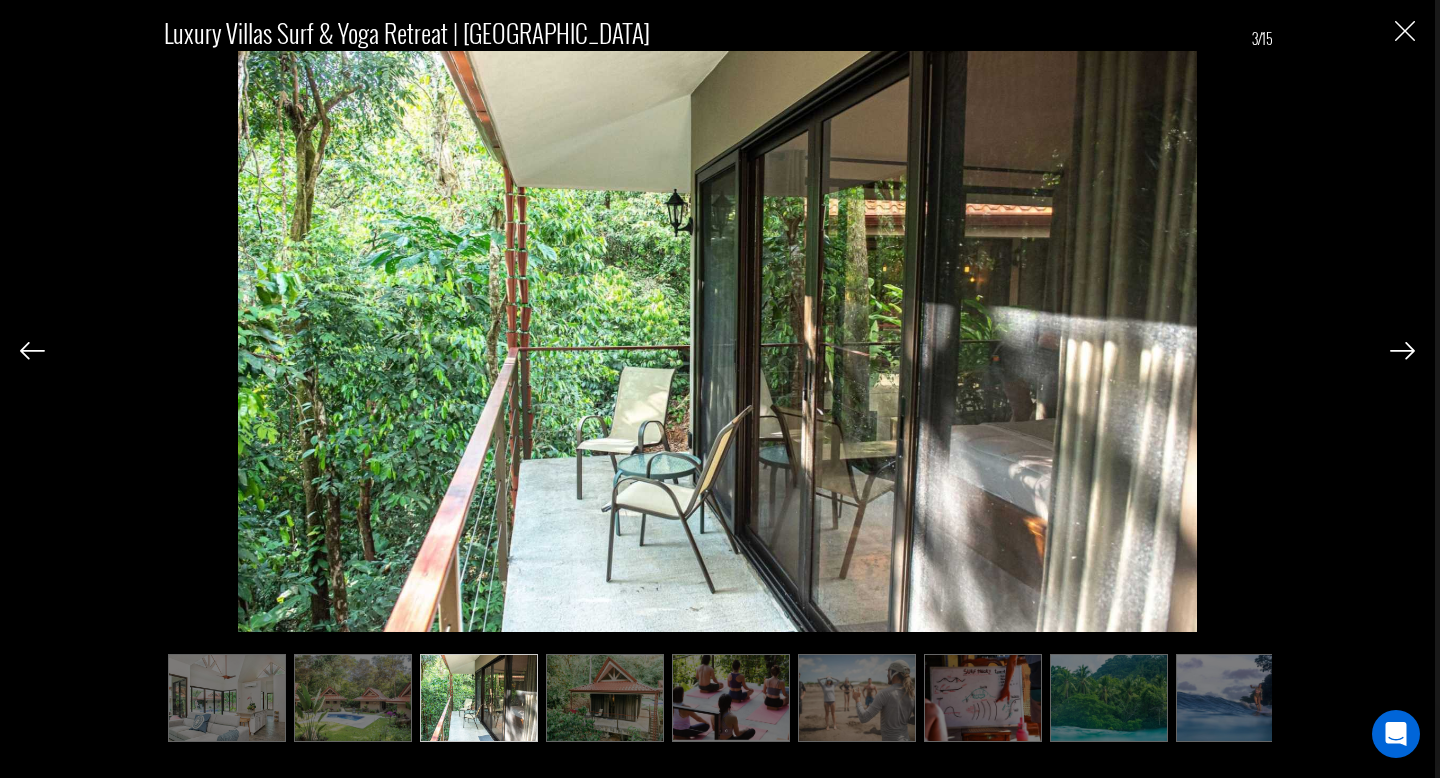 click at bounding box center [1402, 351] 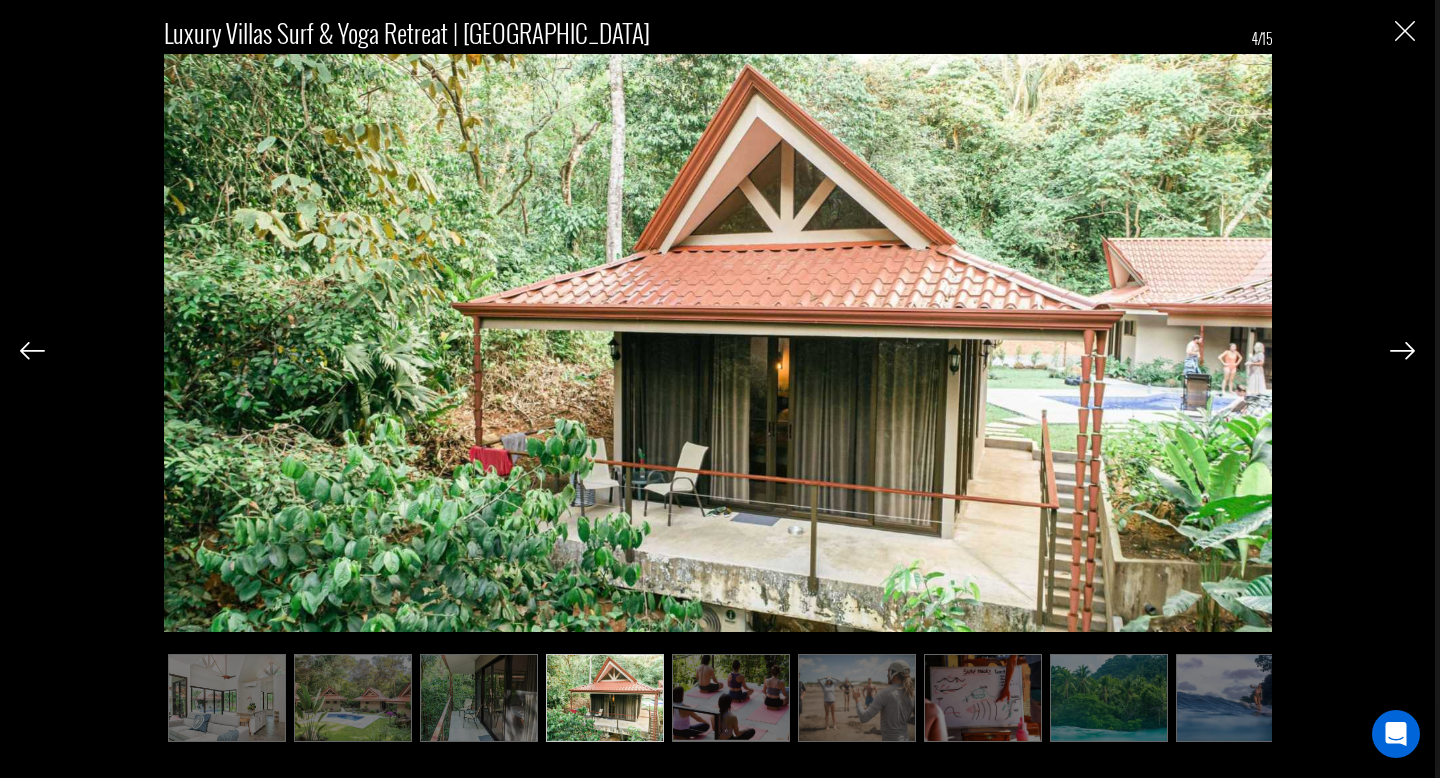 click at bounding box center (1402, 351) 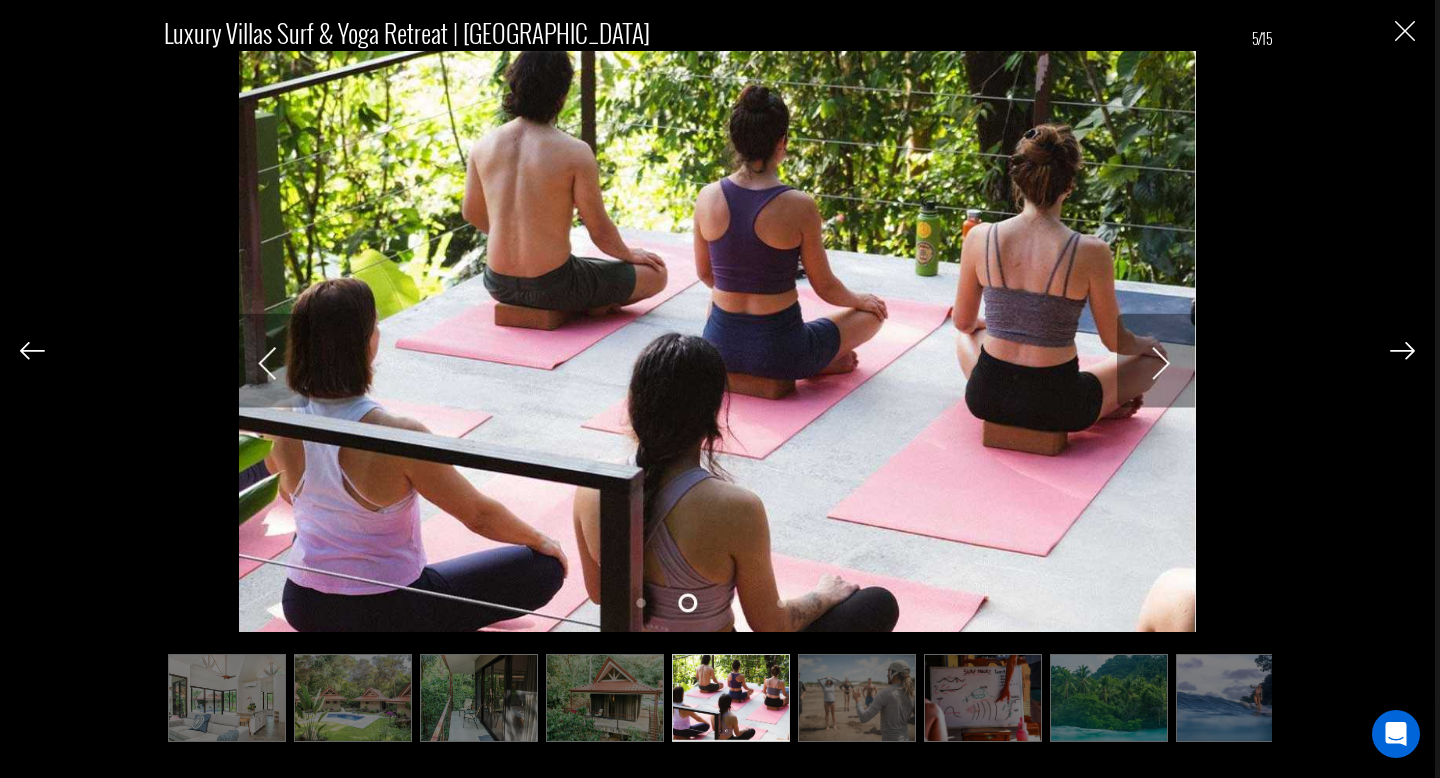 click at bounding box center [1402, 351] 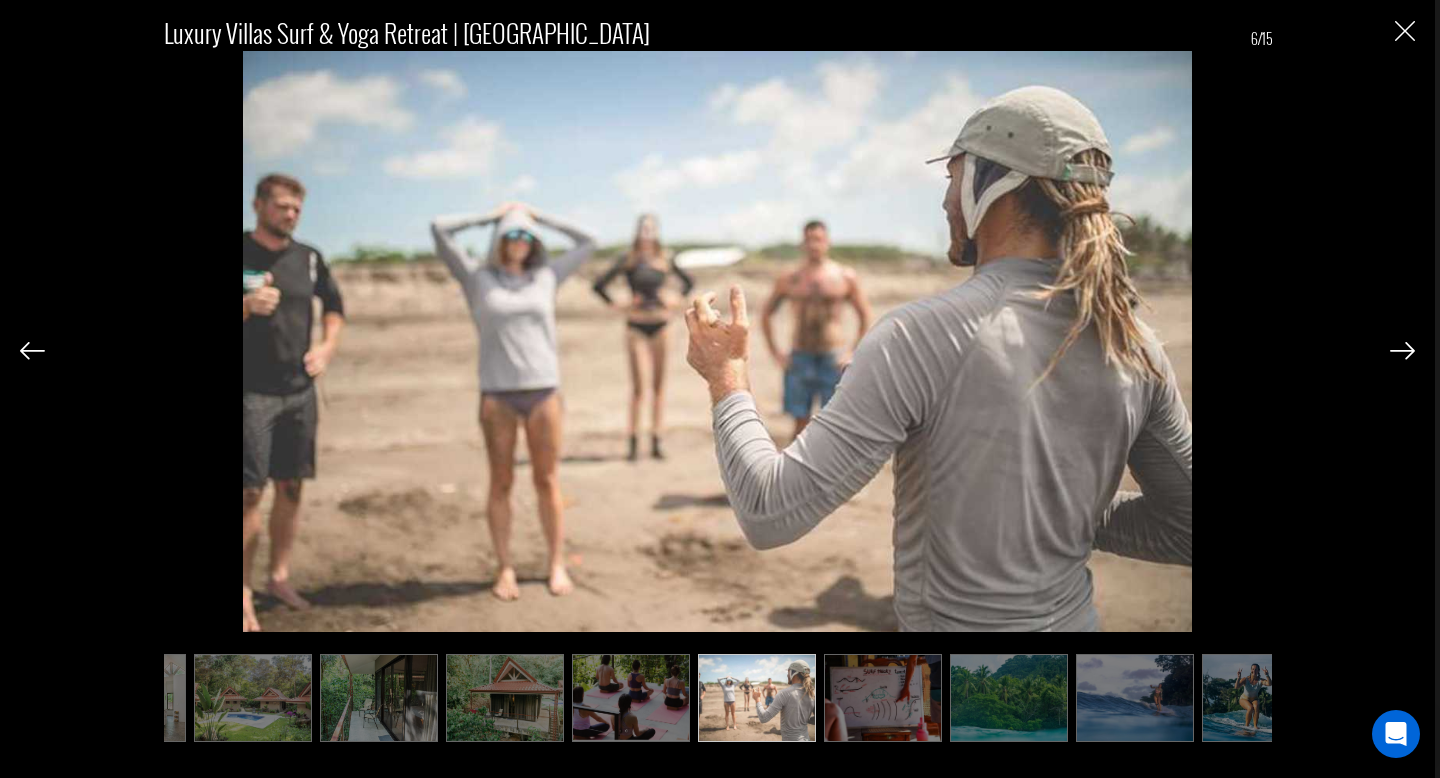 click at bounding box center (1402, 351) 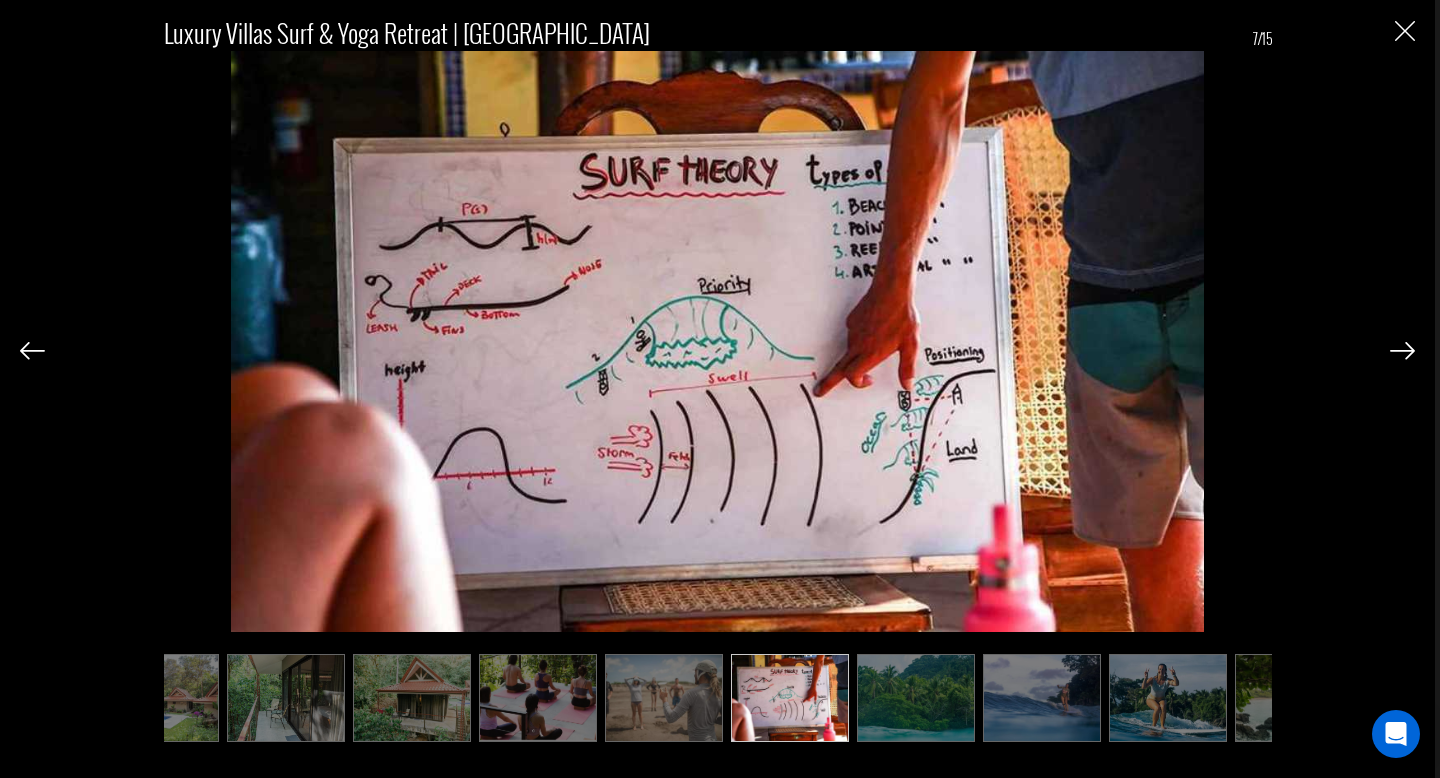 scroll, scrollTop: 0, scrollLeft: 200, axis: horizontal 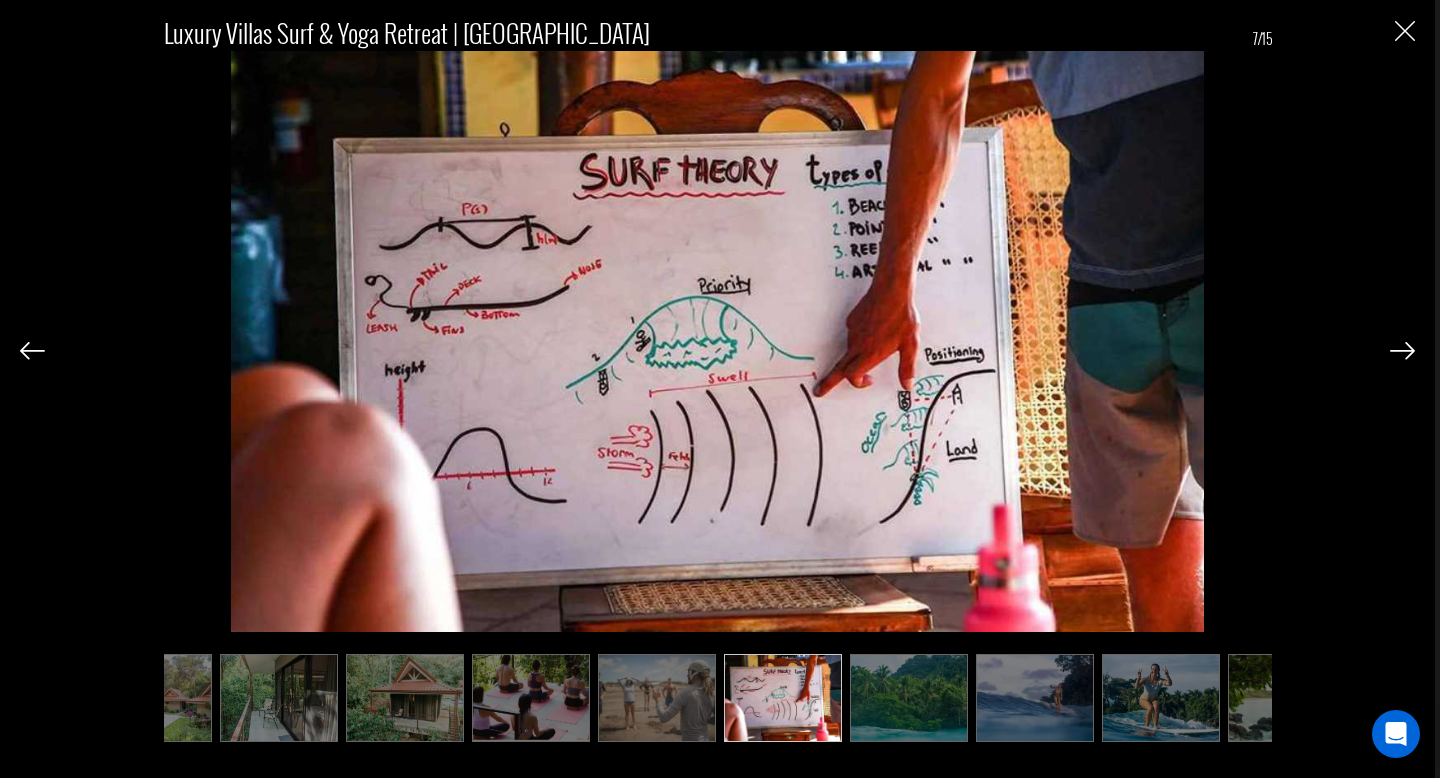 click at bounding box center [1402, 351] 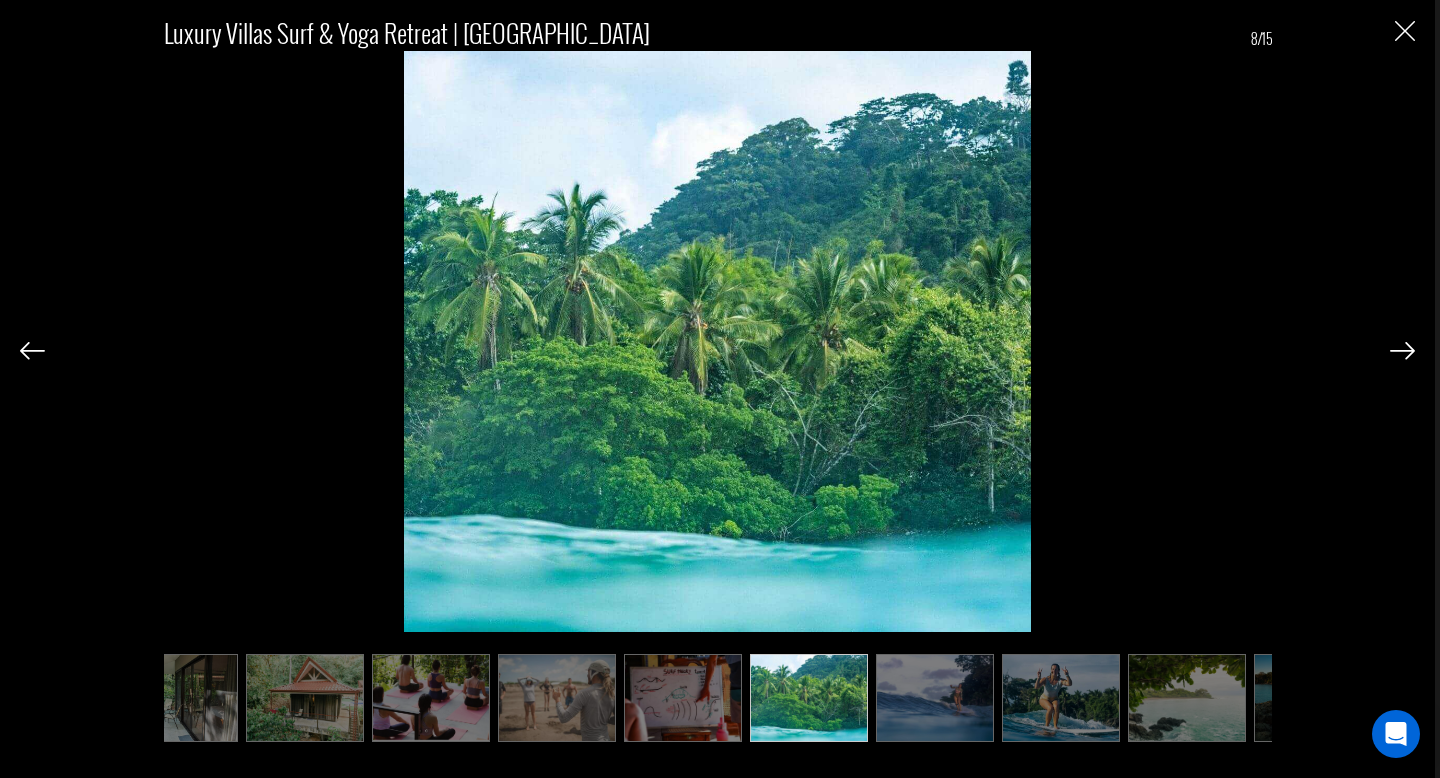 click at bounding box center (1402, 351) 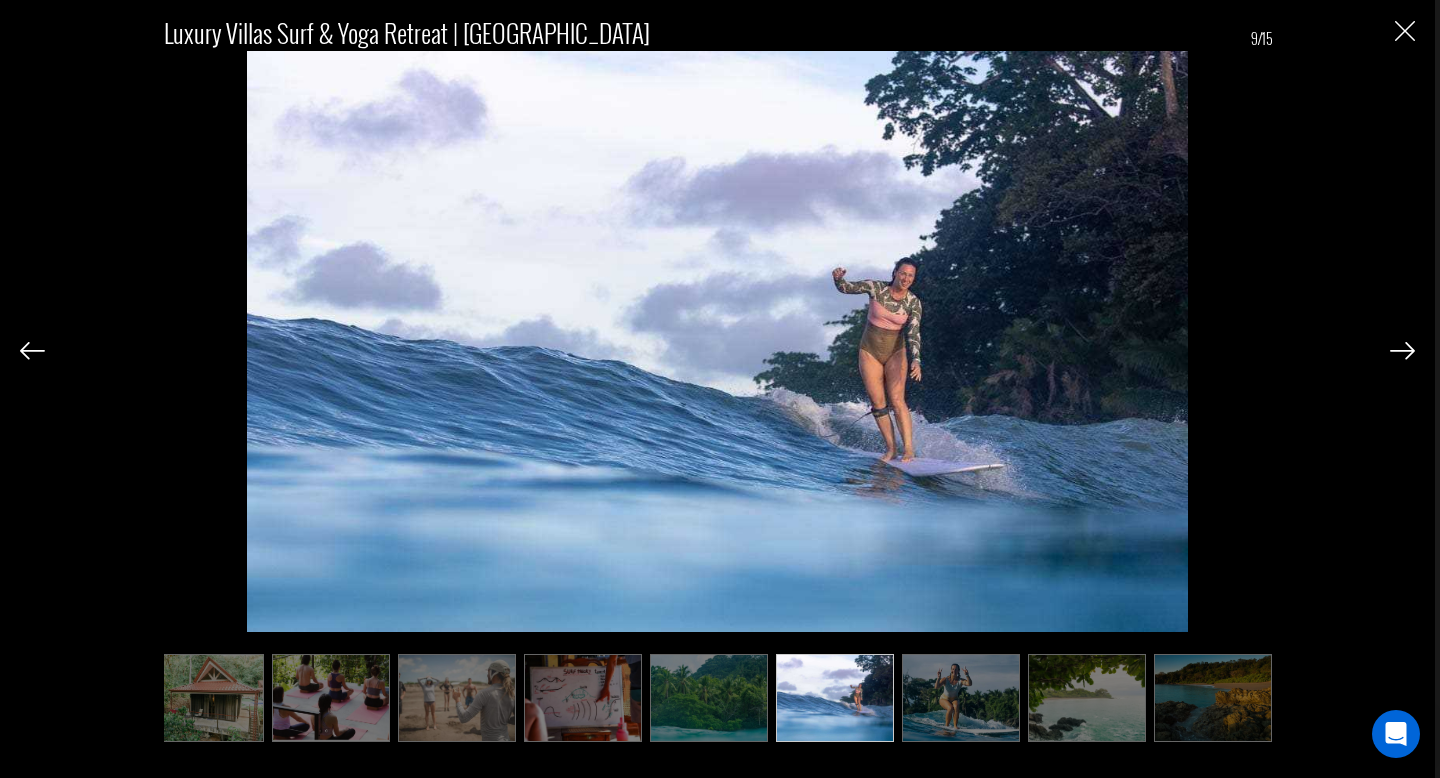 click at bounding box center [1402, 351] 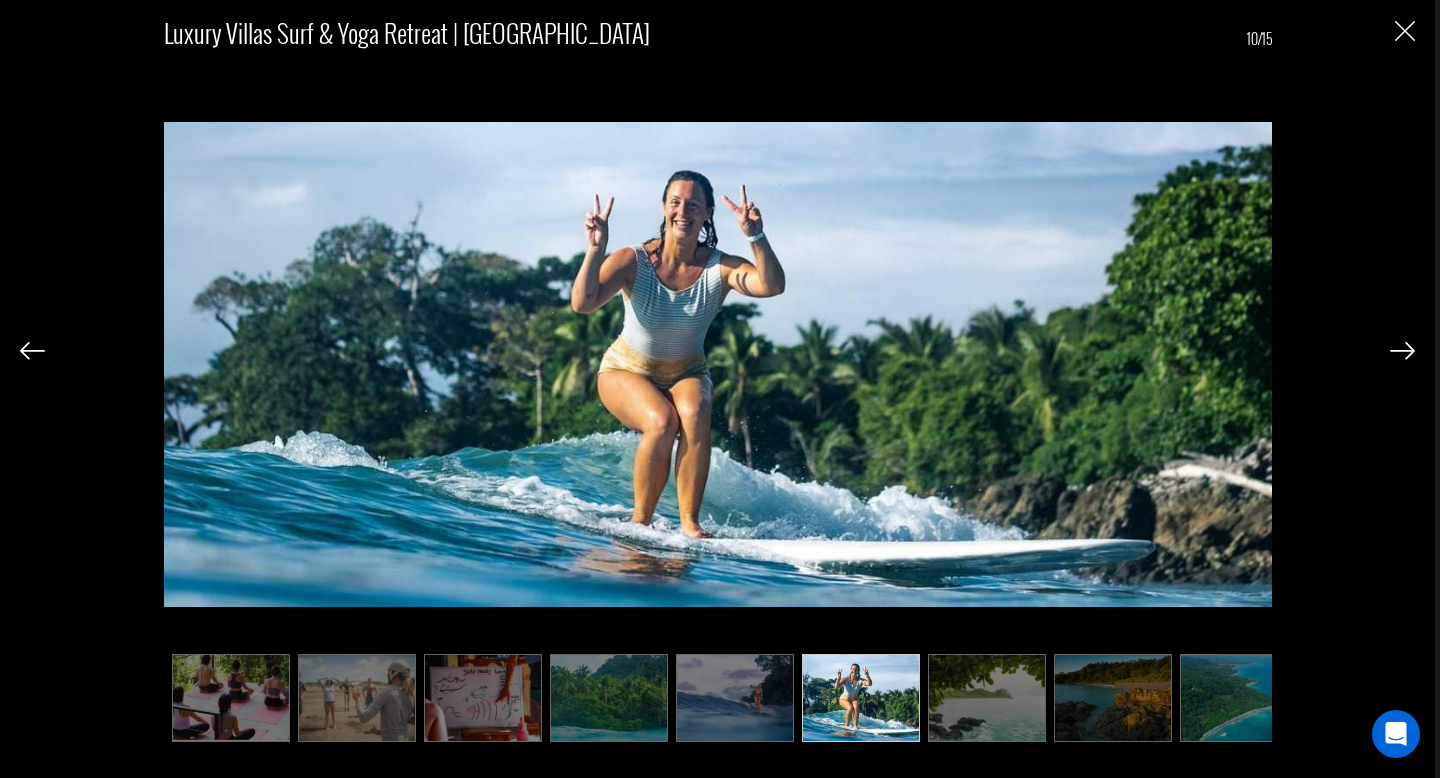 click at bounding box center [1402, 351] 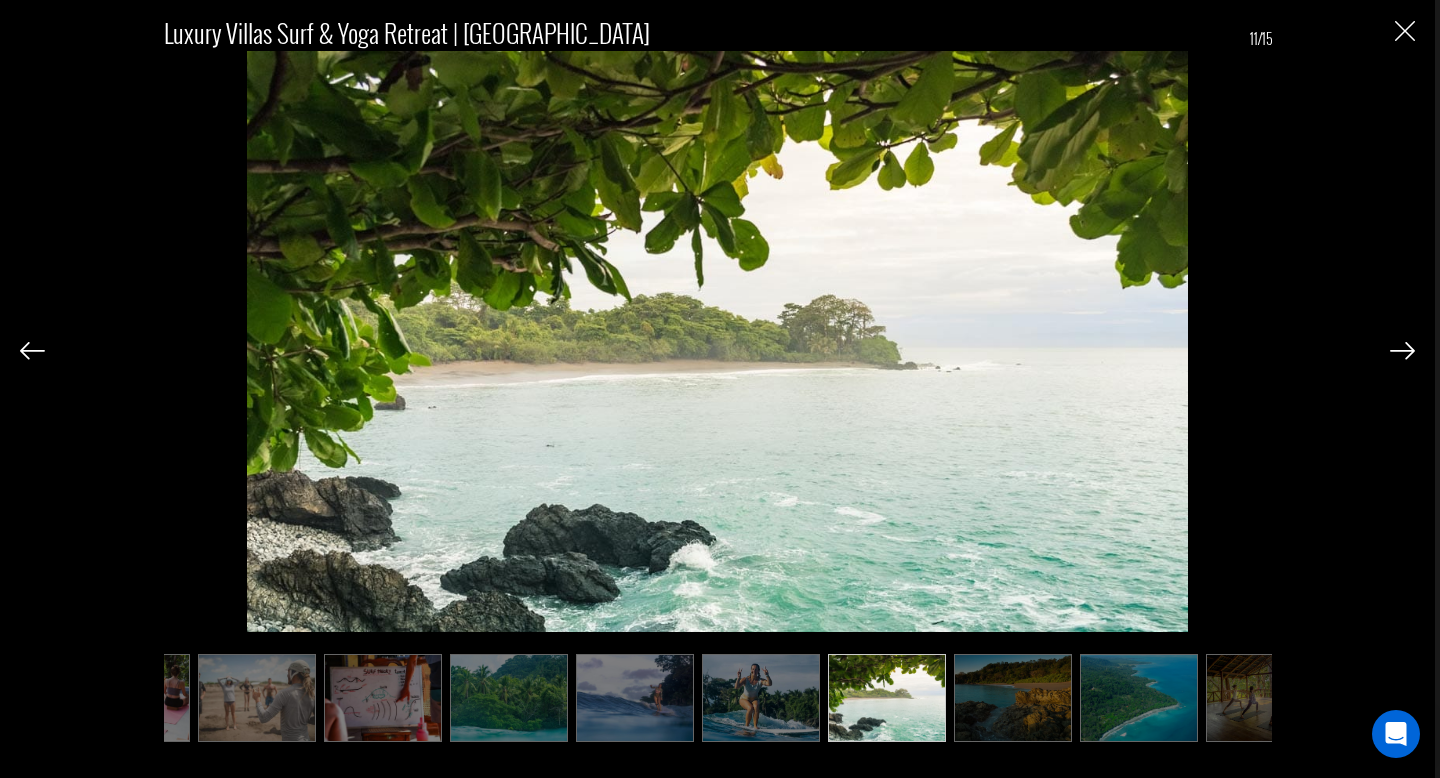 click at bounding box center (1402, 351) 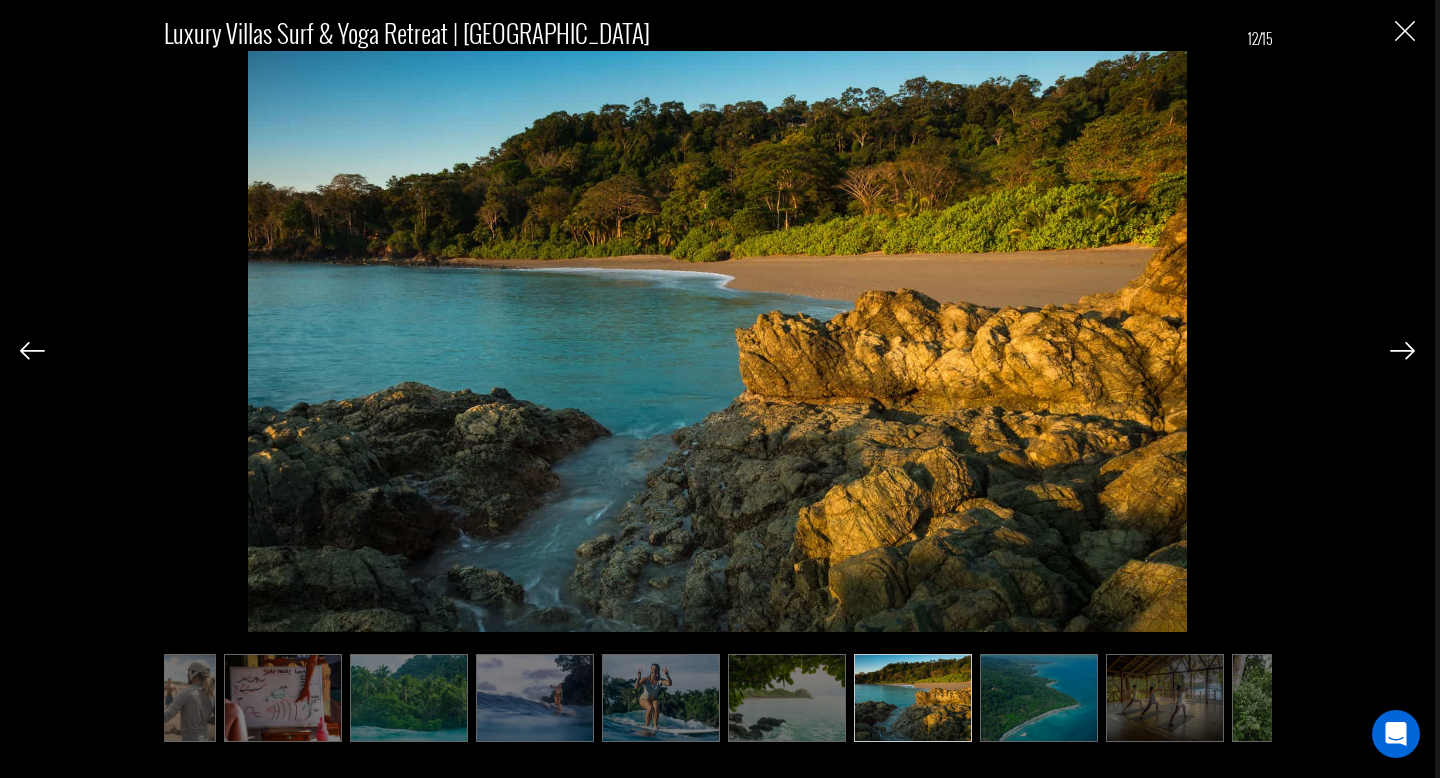 click at bounding box center [1402, 351] 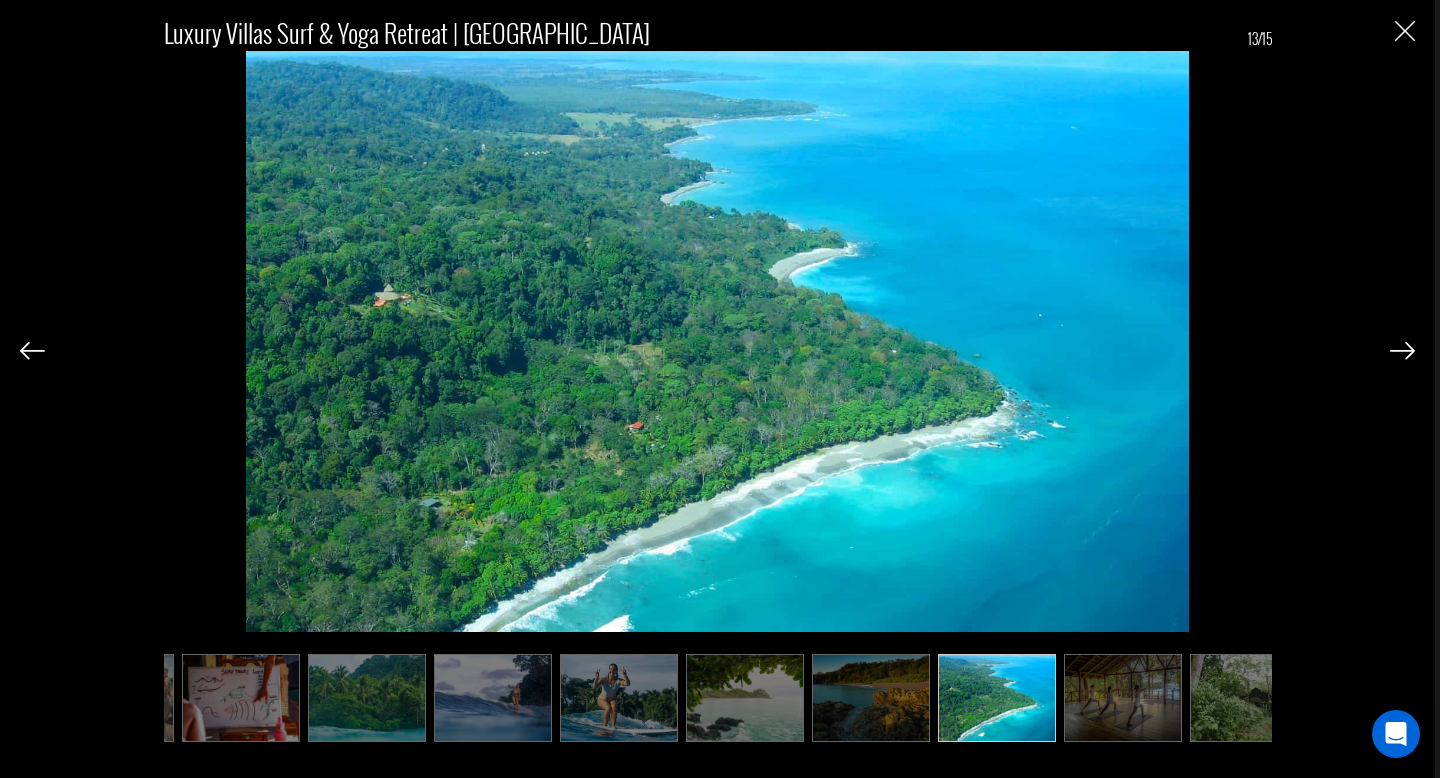 scroll, scrollTop: 0, scrollLeft: 782, axis: horizontal 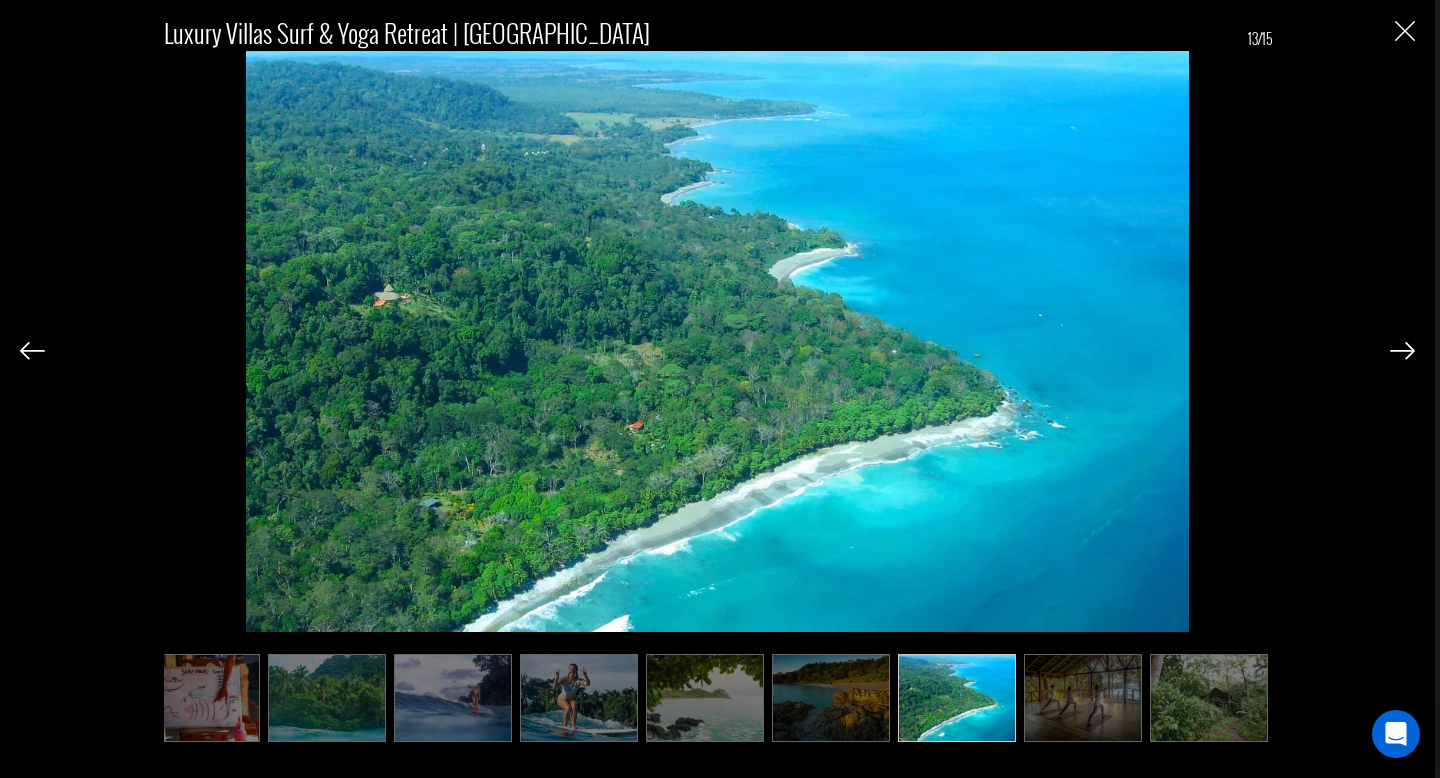 click at bounding box center (1402, 351) 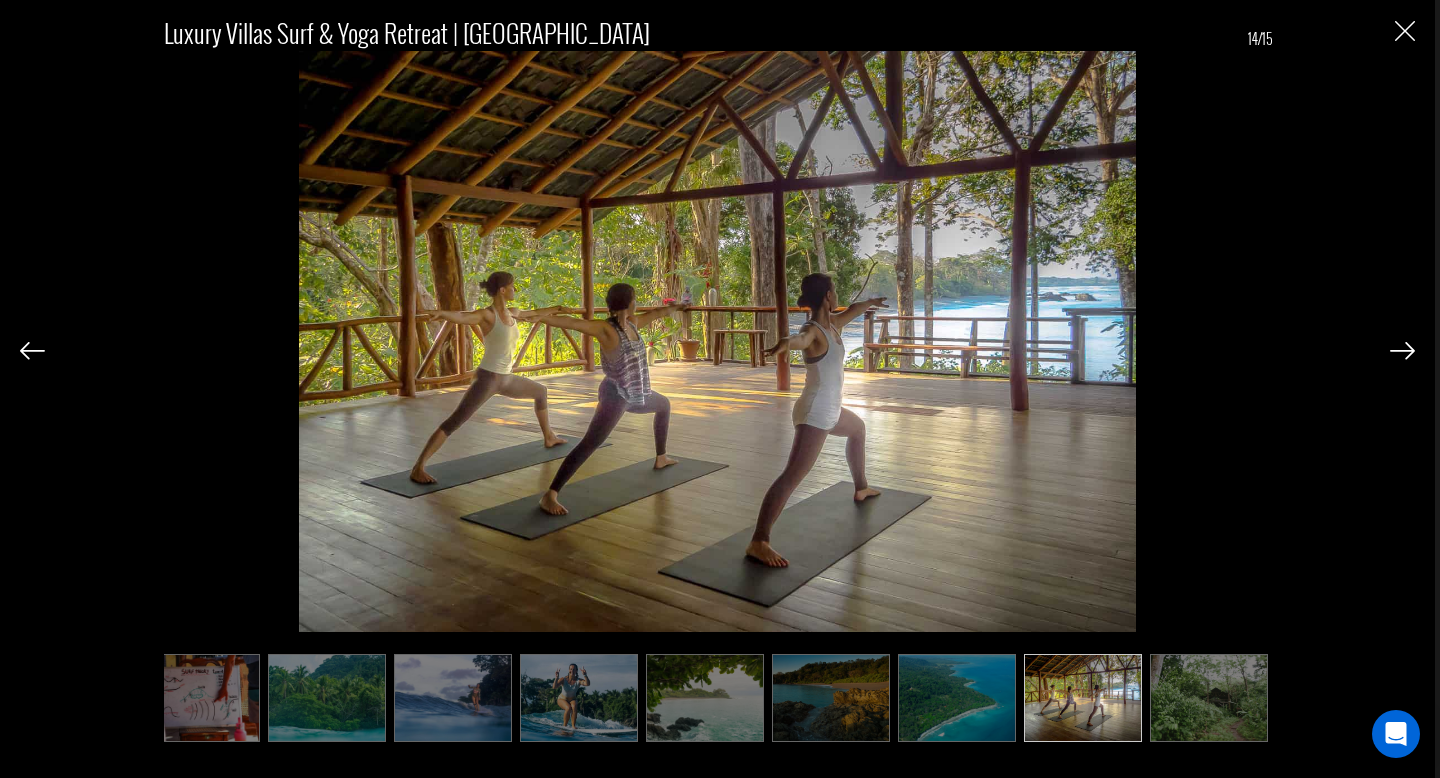 click at bounding box center [1402, 351] 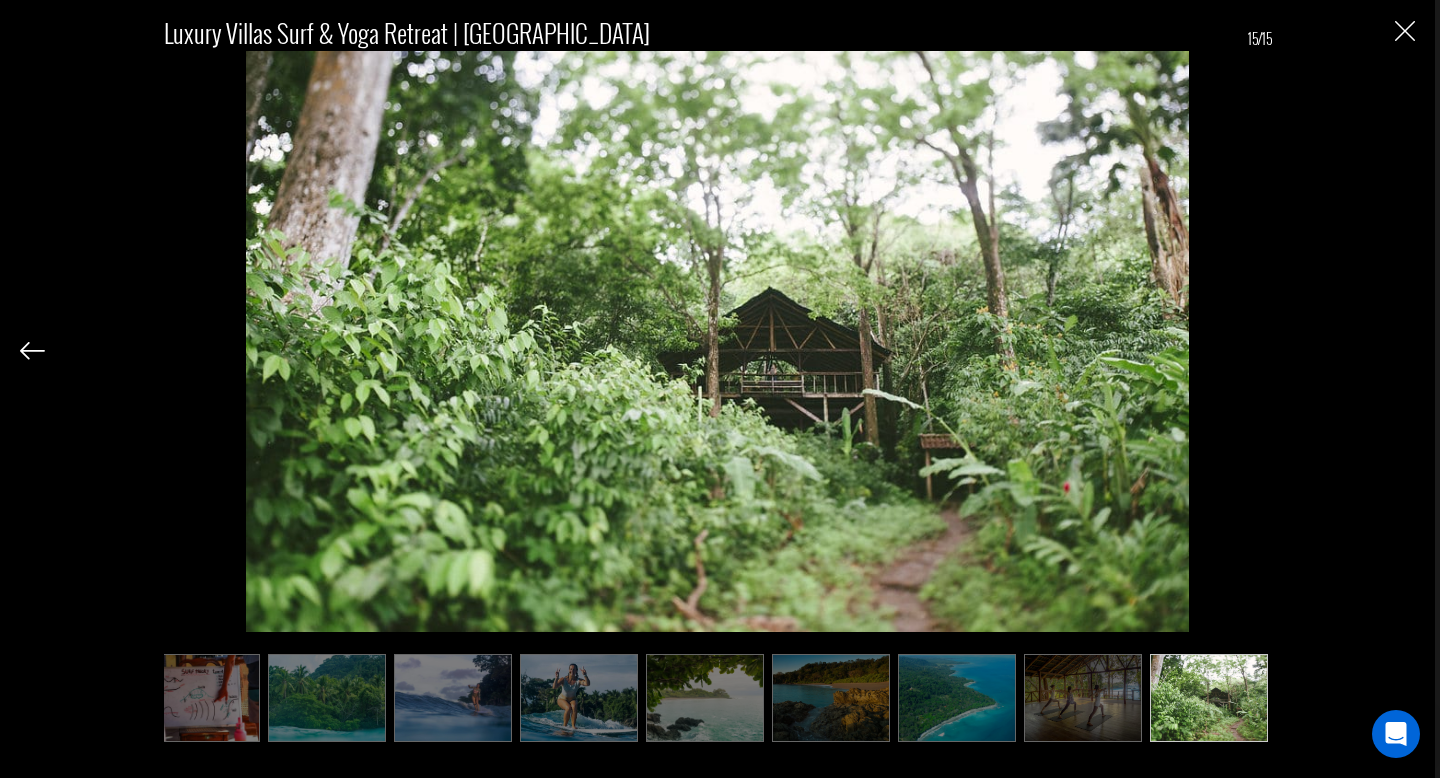 click on "Luxury Villas Surf & Yoga Retreat | [GEOGRAPHIC_DATA]
15/15" at bounding box center (717, 369) 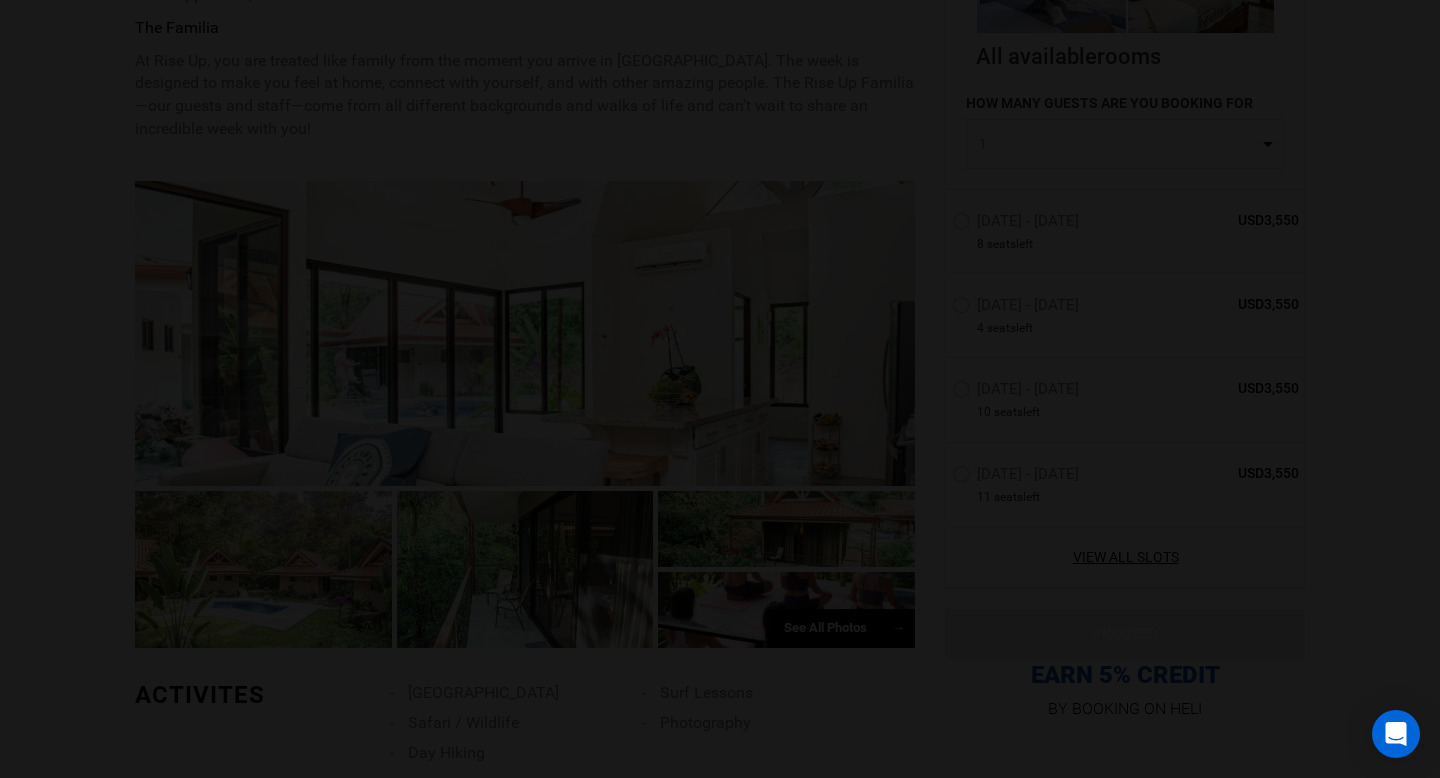 scroll, scrollTop: 0, scrollLeft: 0, axis: both 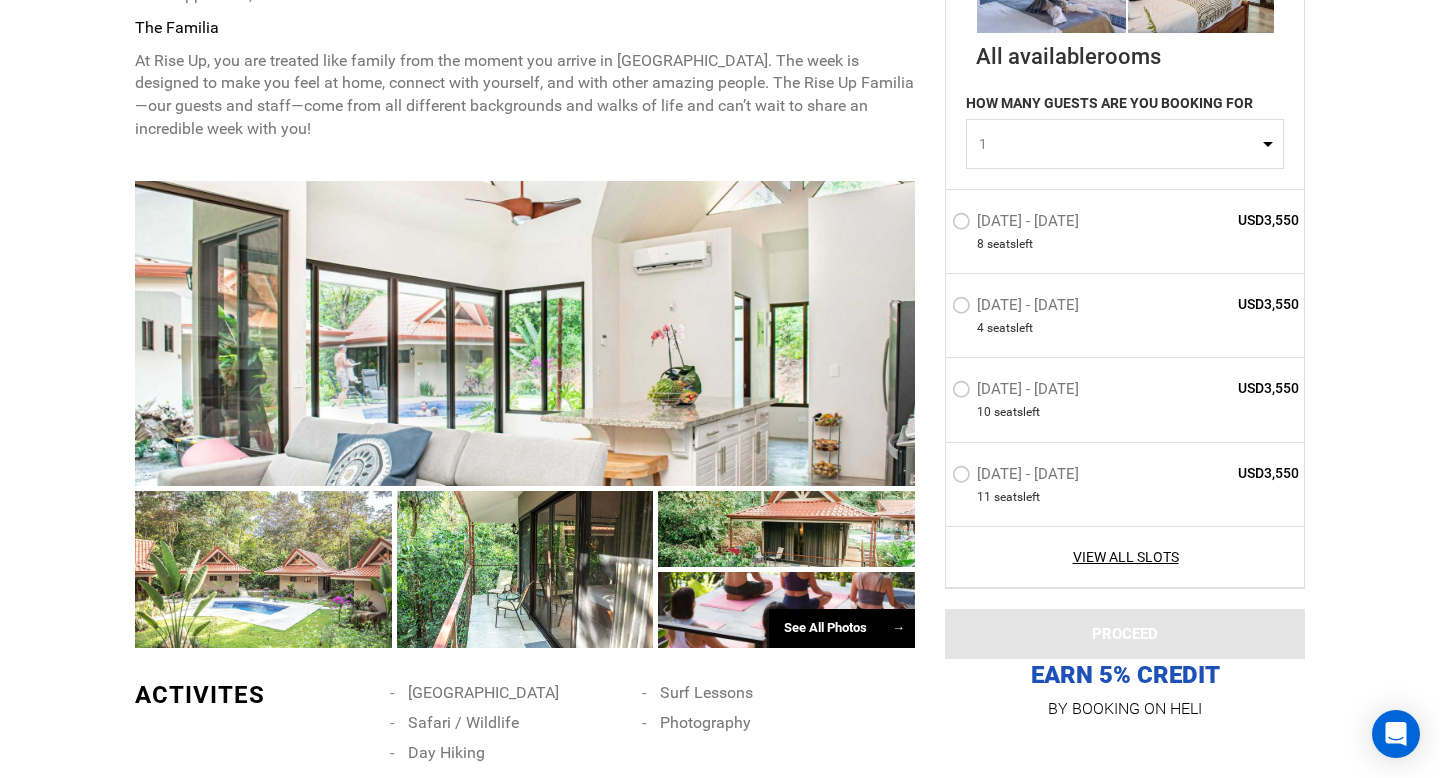 type on "Surf" 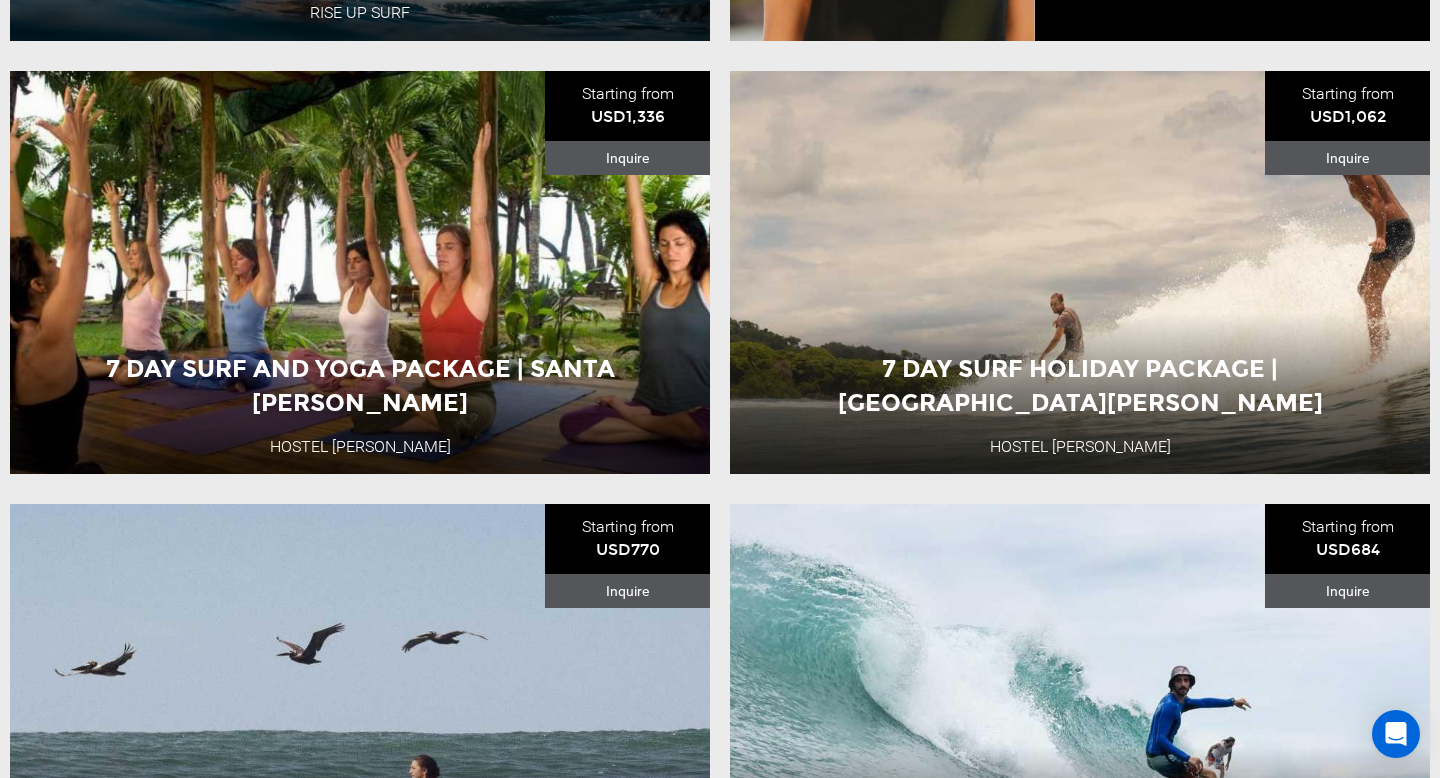 scroll, scrollTop: 1996, scrollLeft: 0, axis: vertical 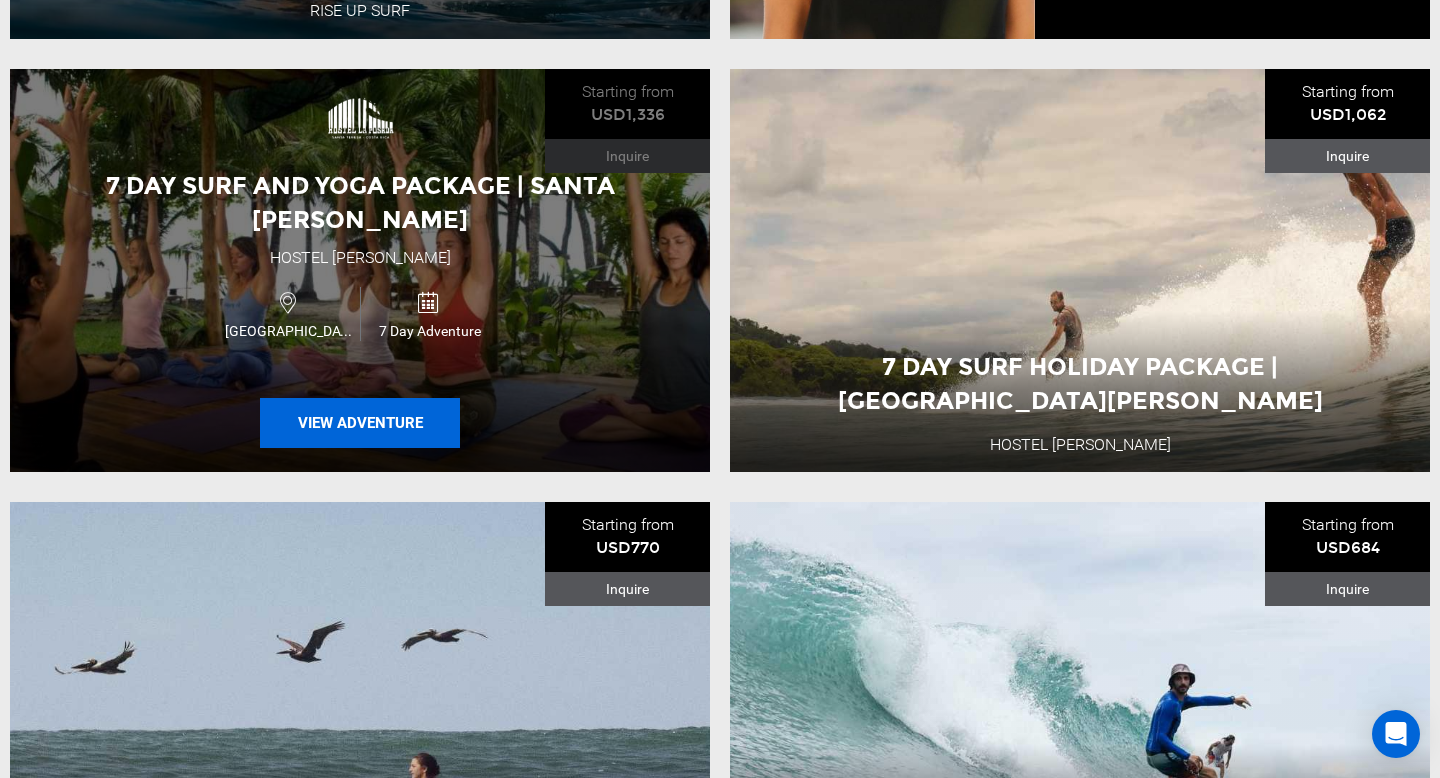click on "View Adventure" at bounding box center (360, 423) 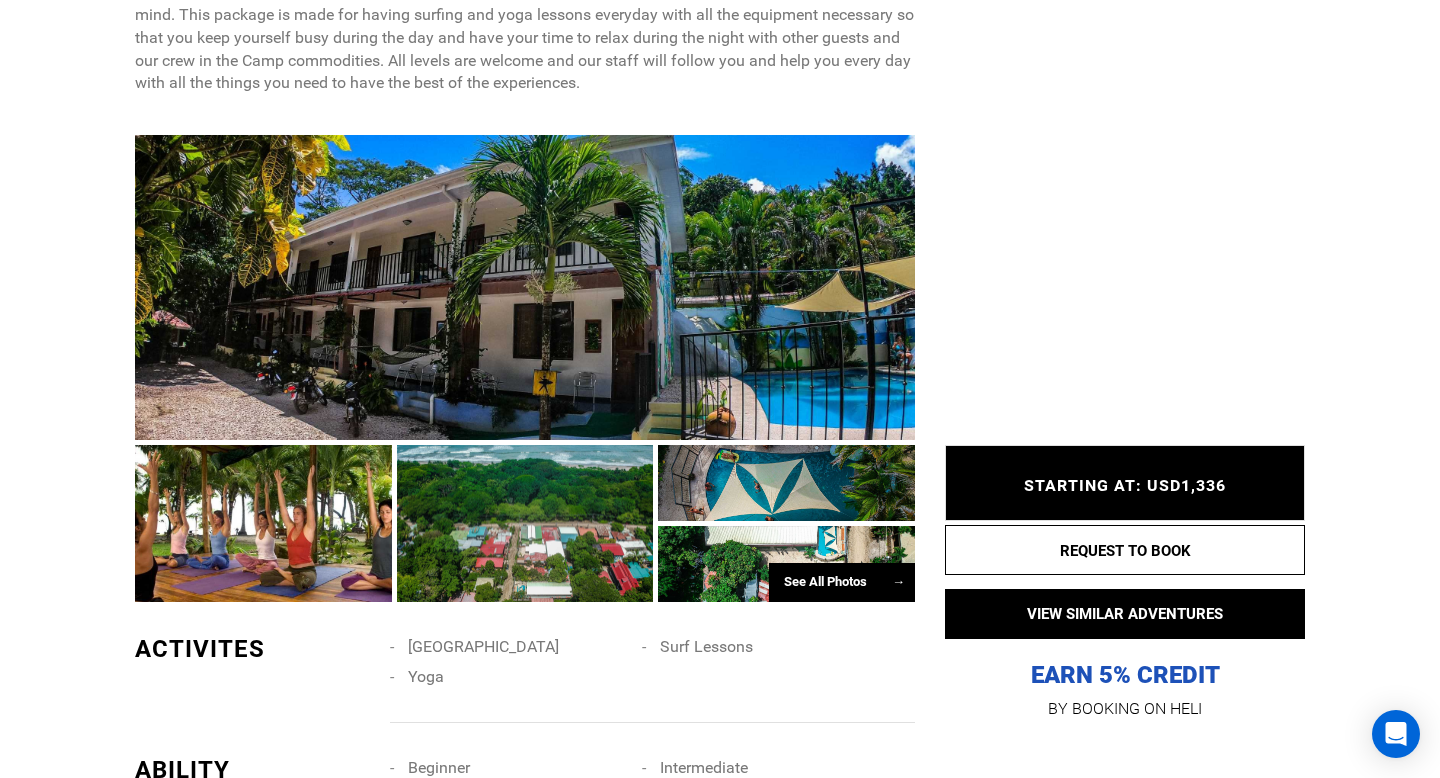 scroll, scrollTop: 920, scrollLeft: 0, axis: vertical 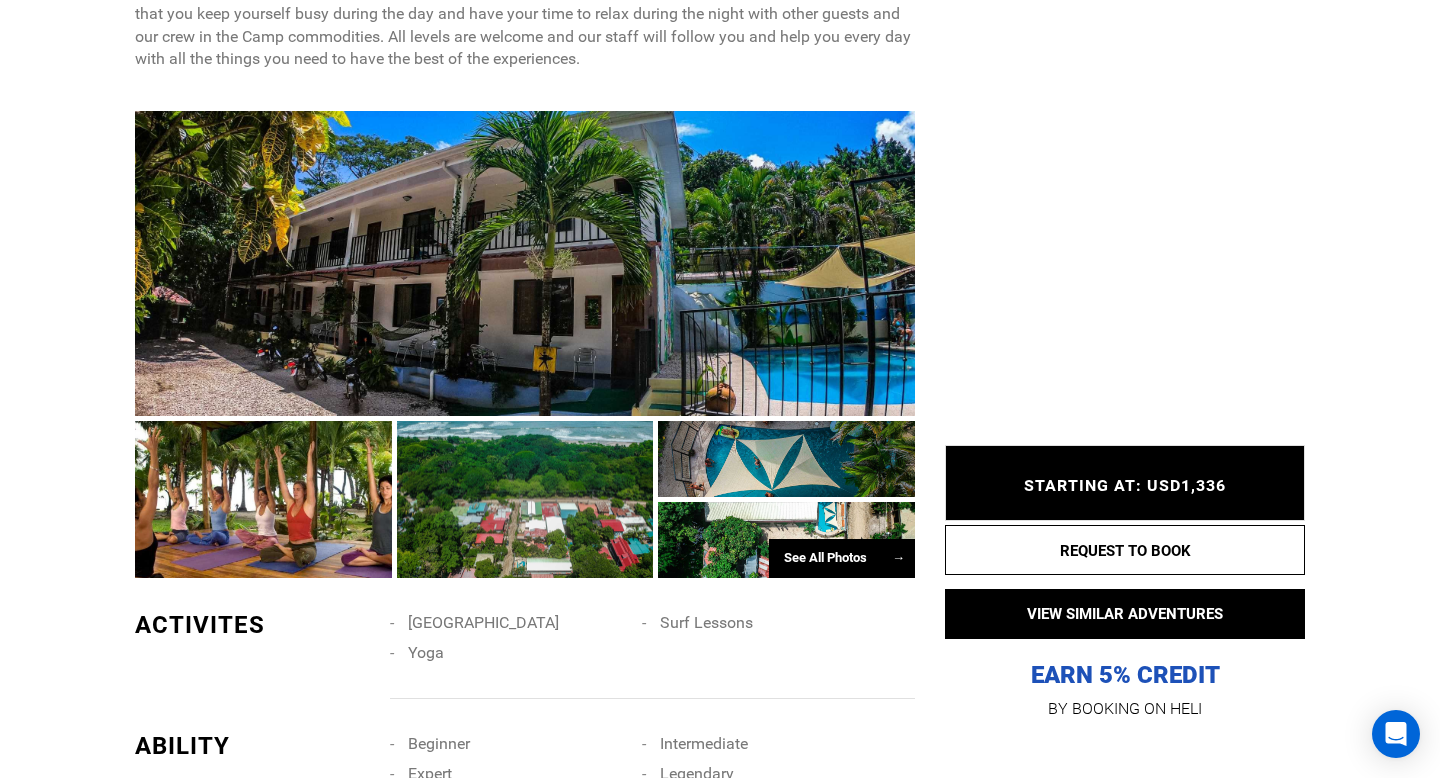 click on "See All Photos →" at bounding box center (842, 558) 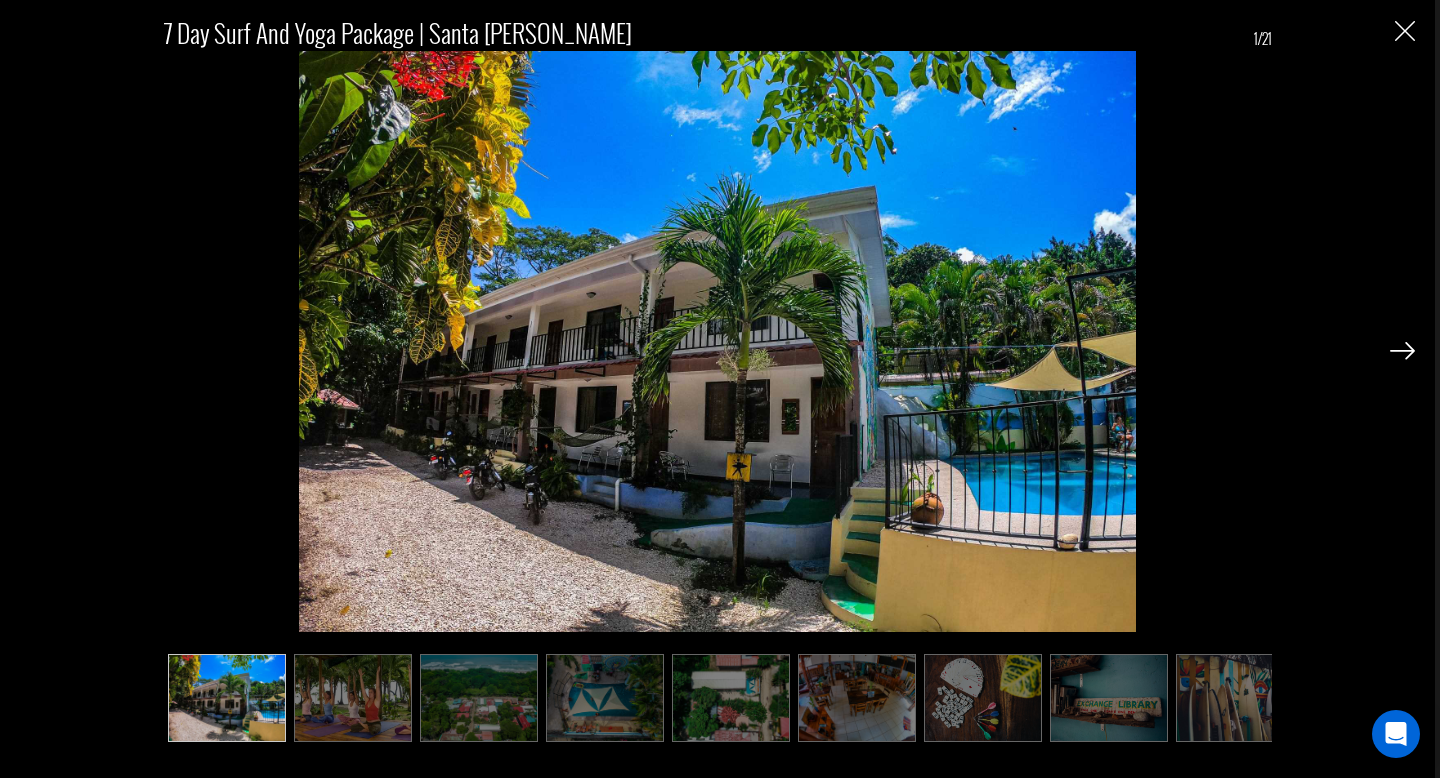 click at bounding box center (1402, 351) 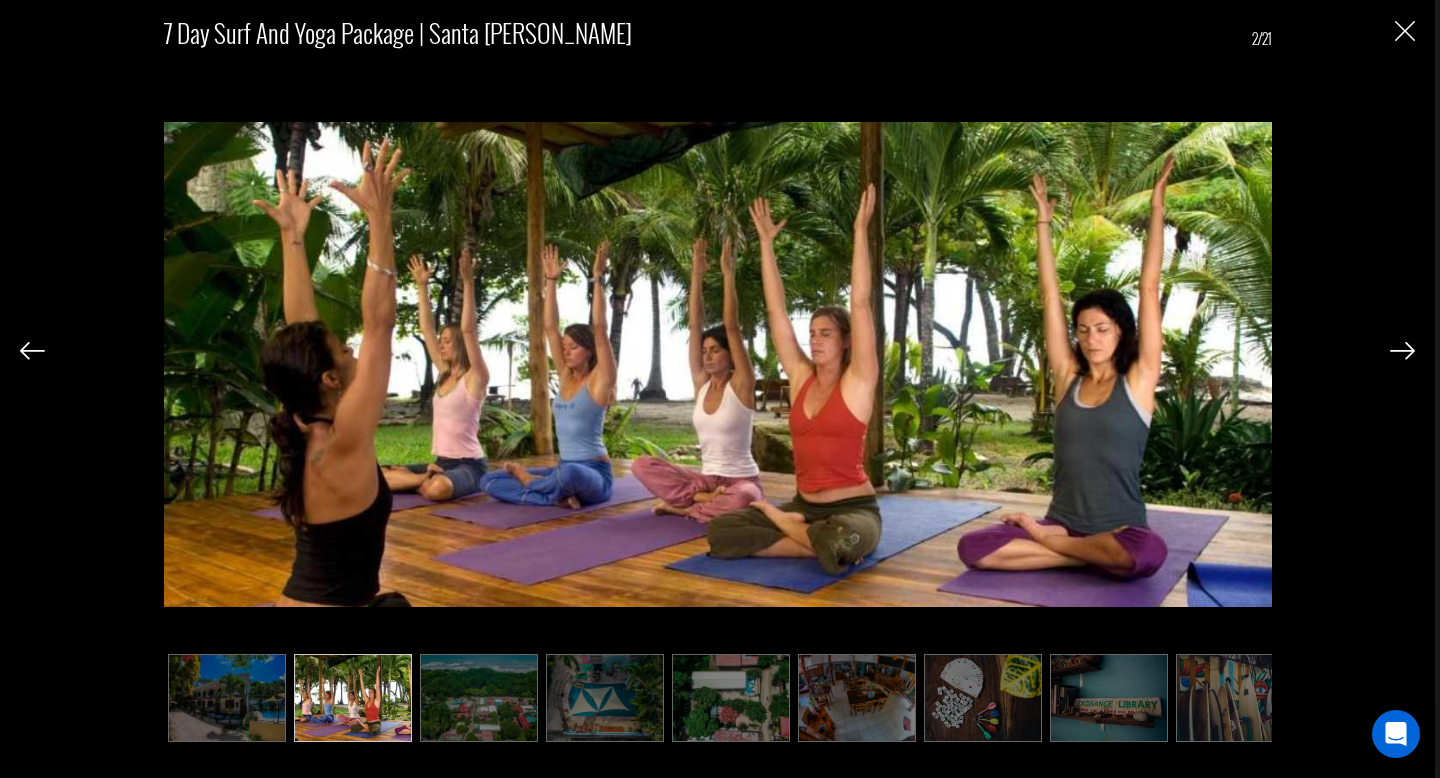 click at bounding box center (1402, 351) 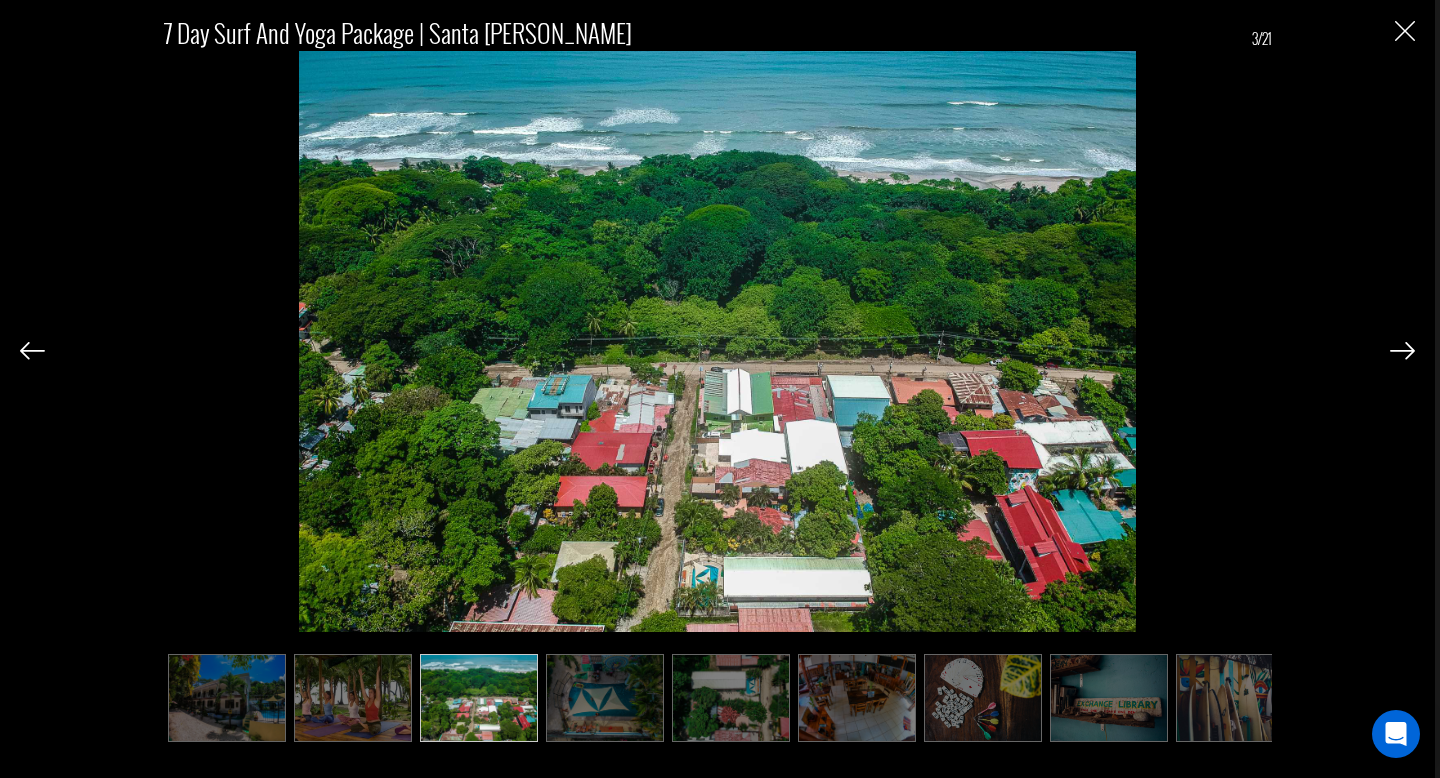 click at bounding box center [1402, 351] 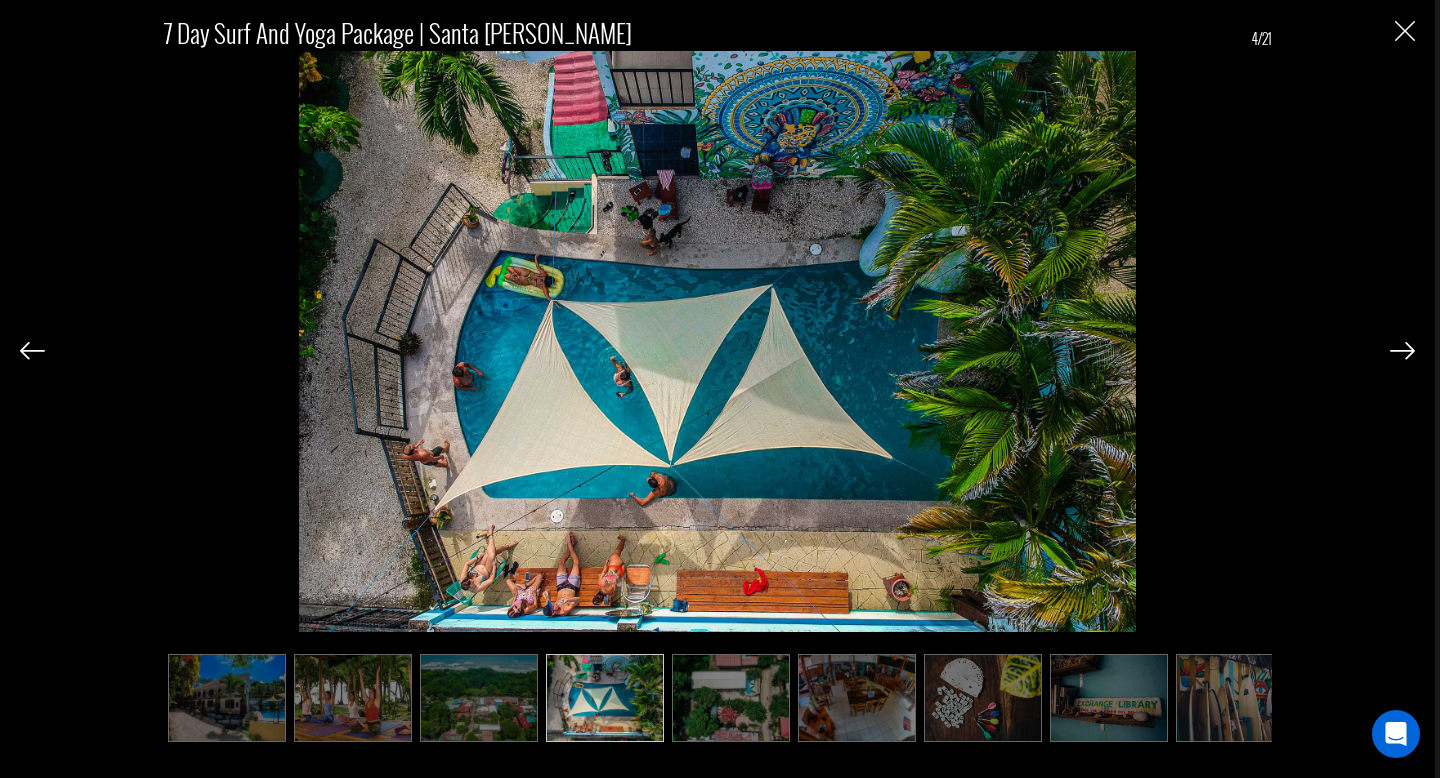 click at bounding box center [1402, 351] 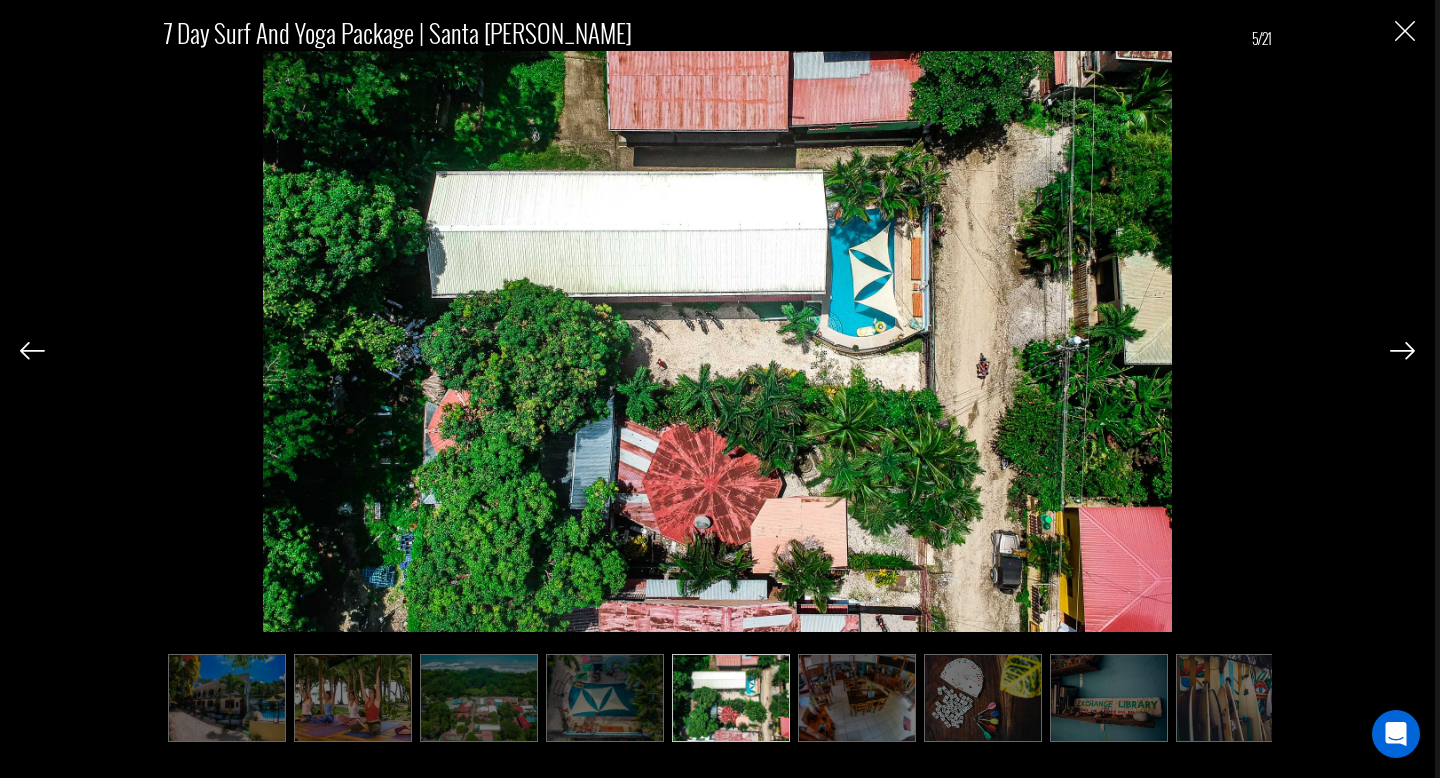 click at bounding box center (1402, 351) 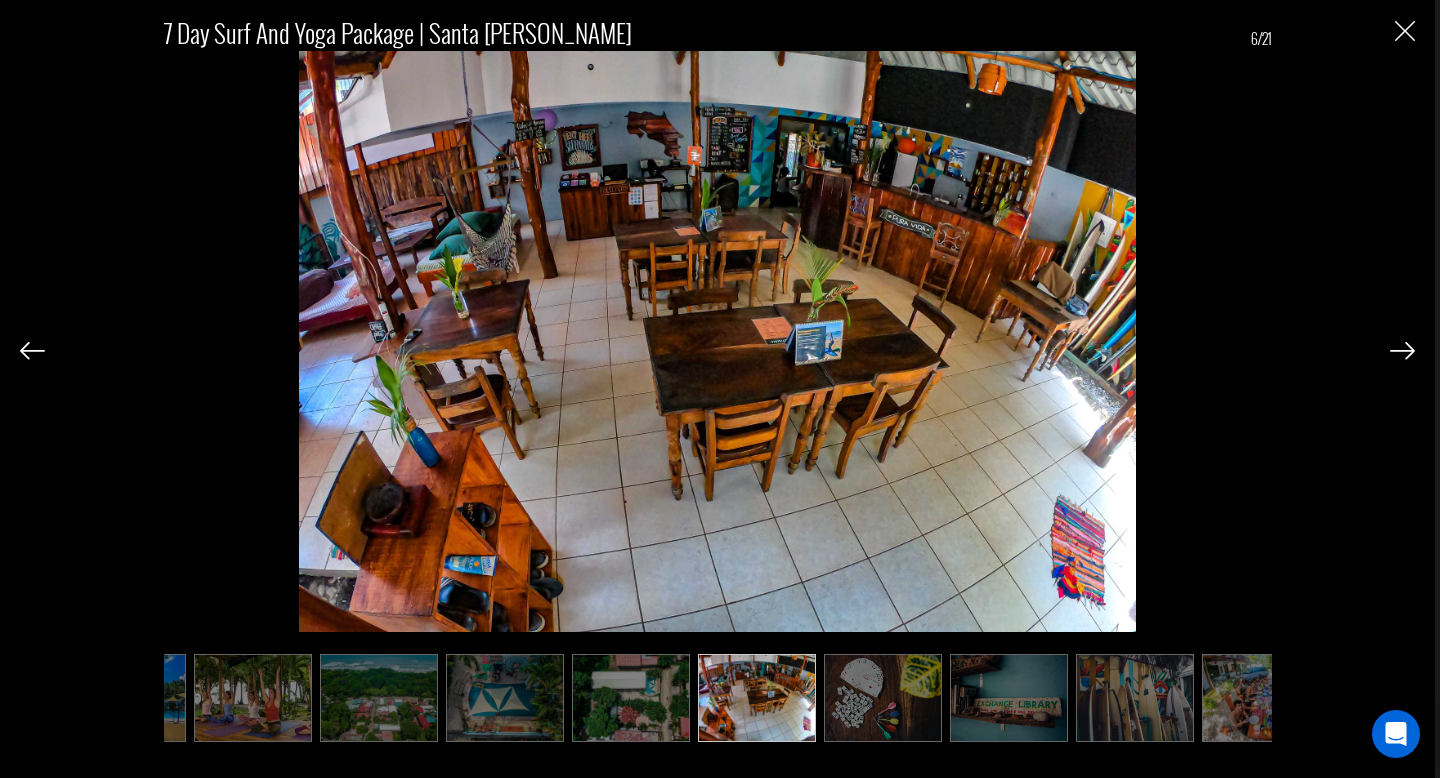 click at bounding box center [1402, 351] 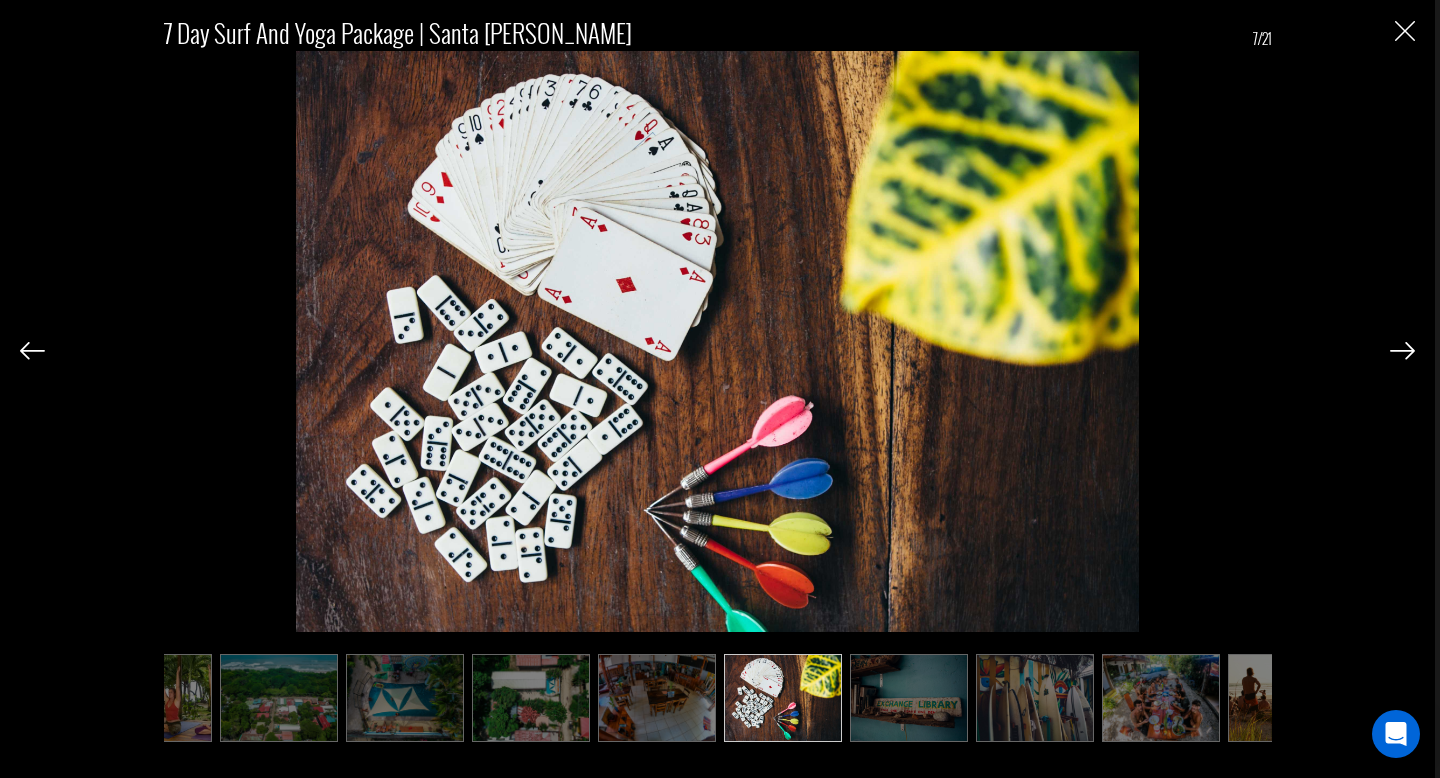 click at bounding box center [1402, 351] 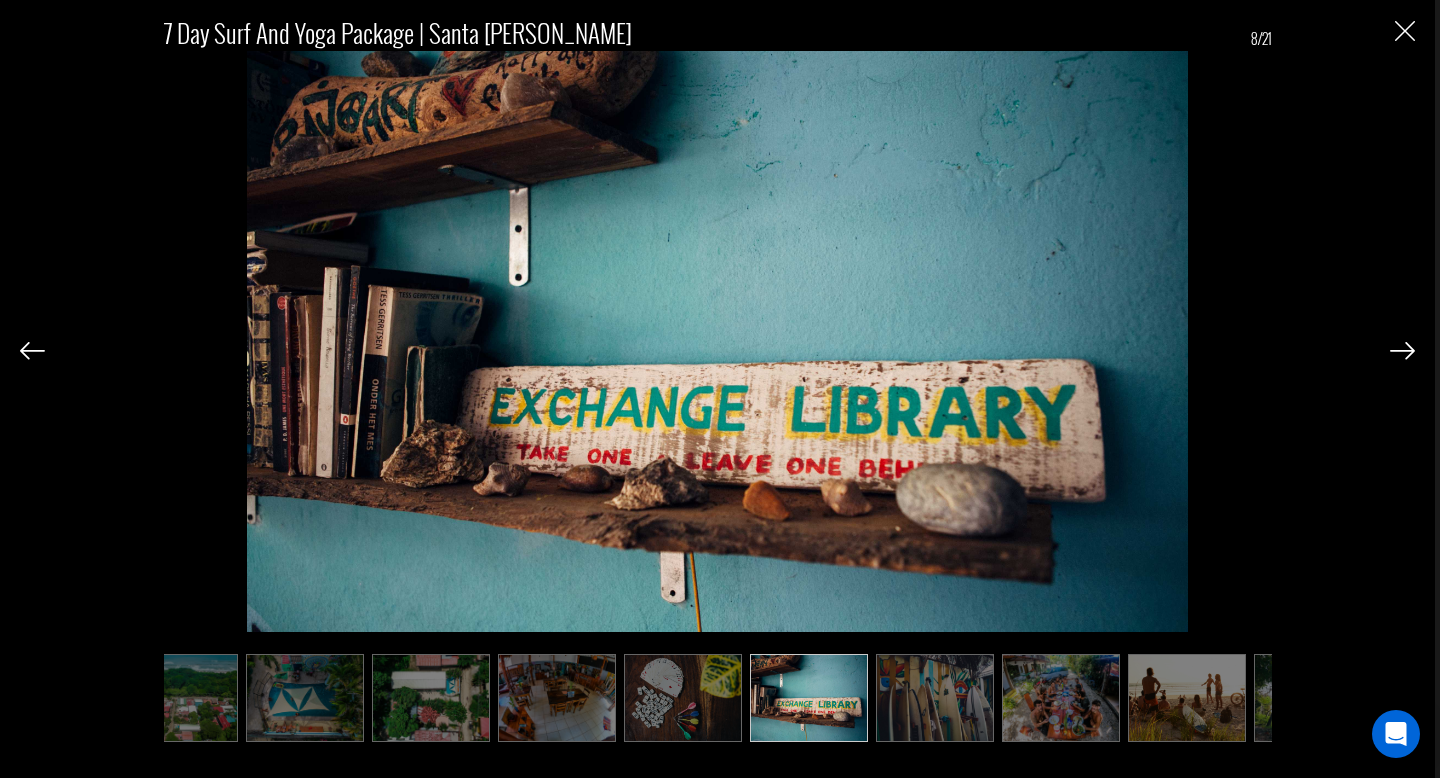click at bounding box center (1402, 351) 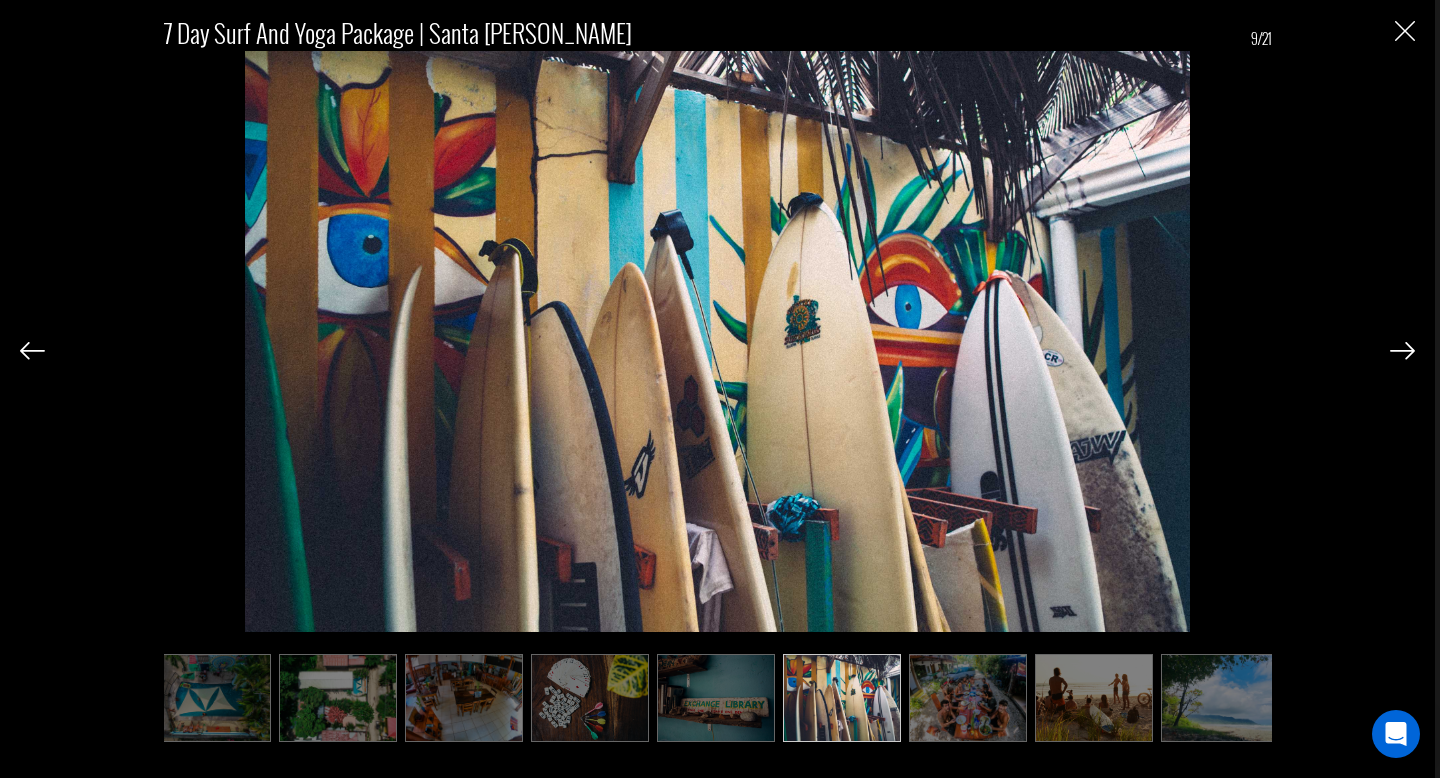 click at bounding box center [1402, 351] 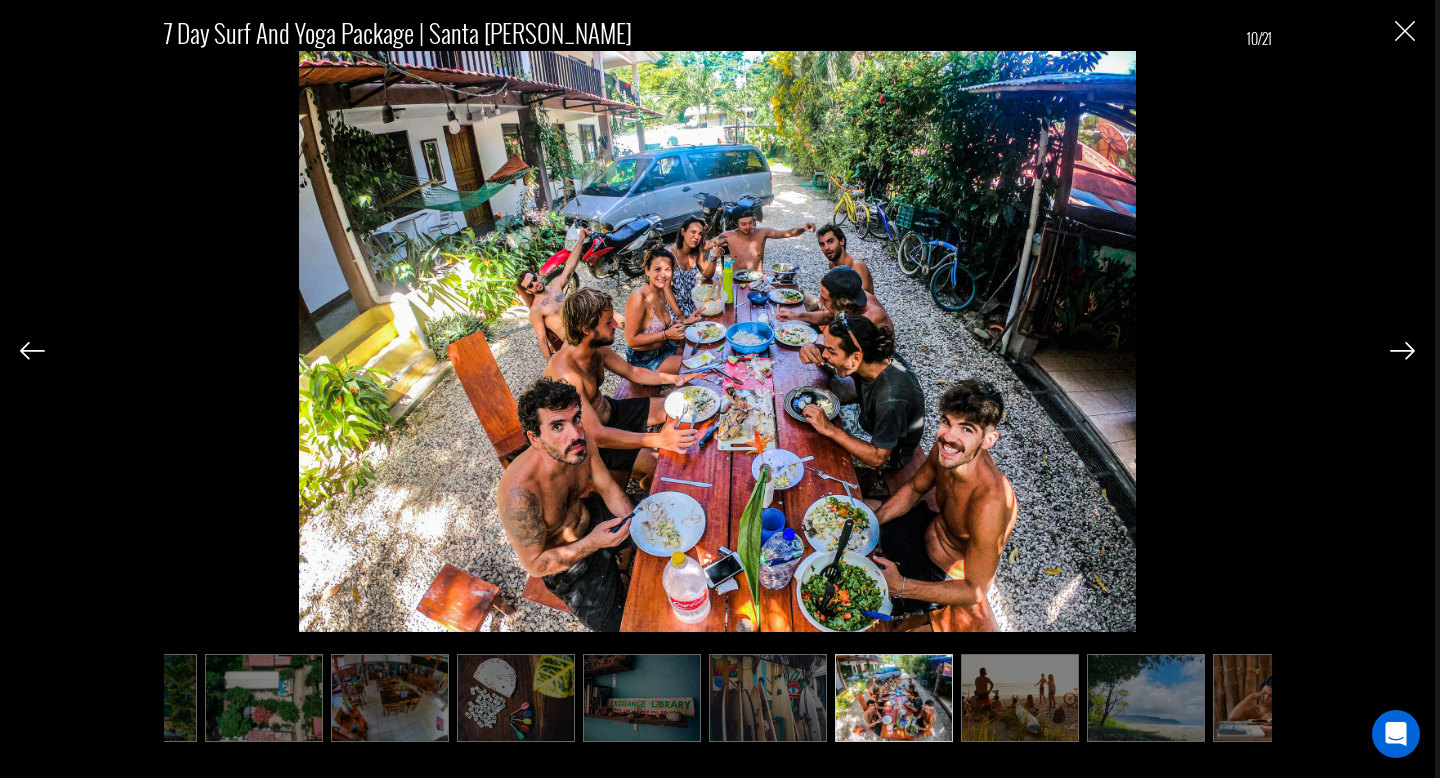 scroll, scrollTop: 0, scrollLeft: 500, axis: horizontal 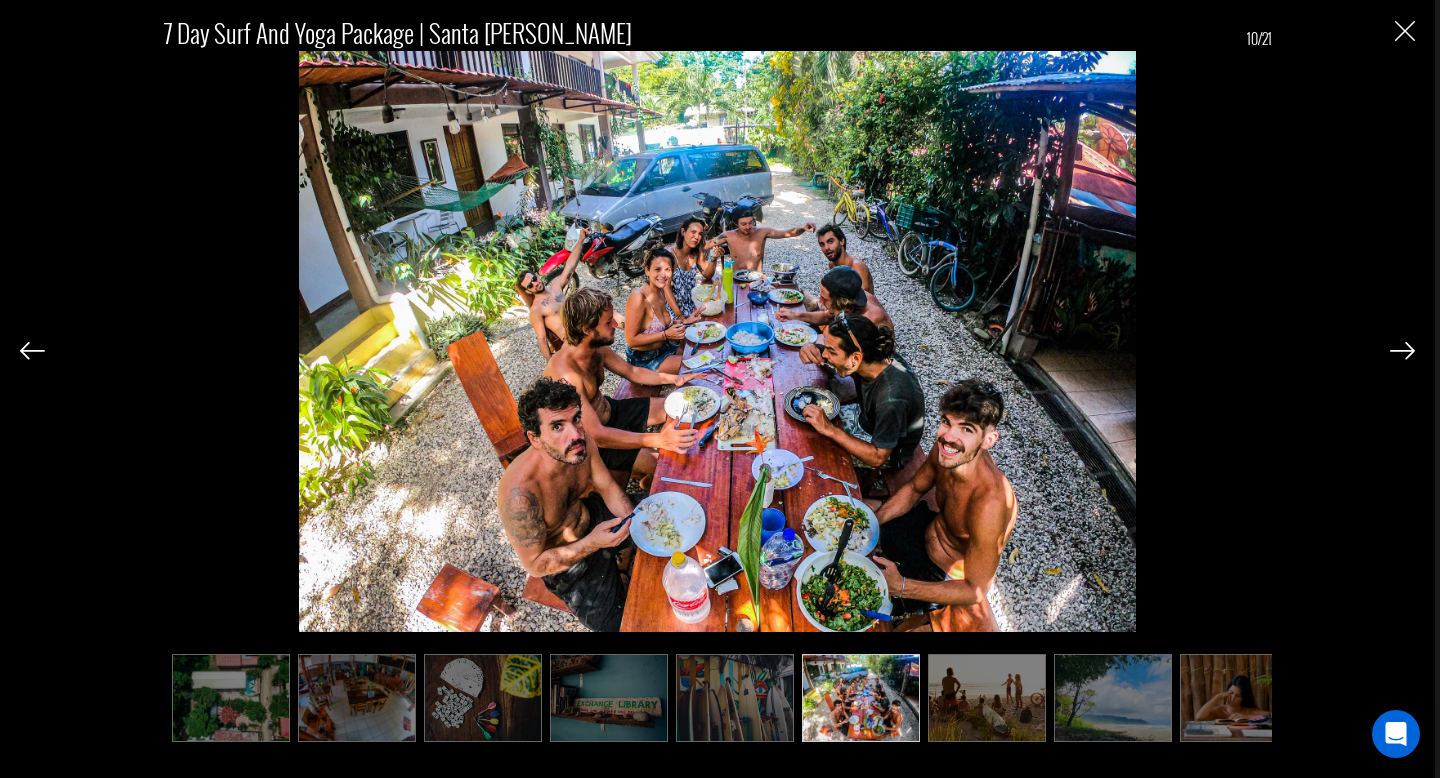click at bounding box center (1402, 351) 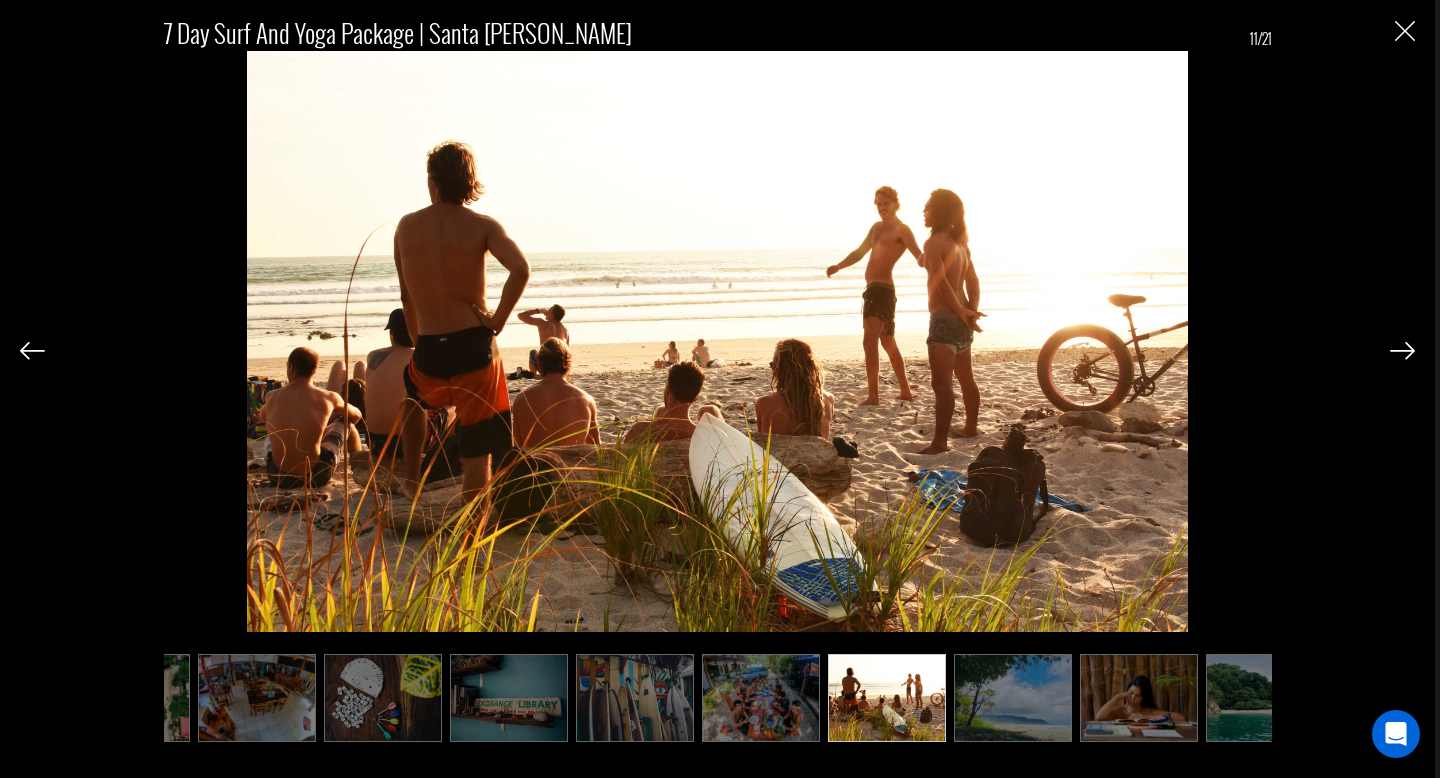 click at bounding box center (1402, 351) 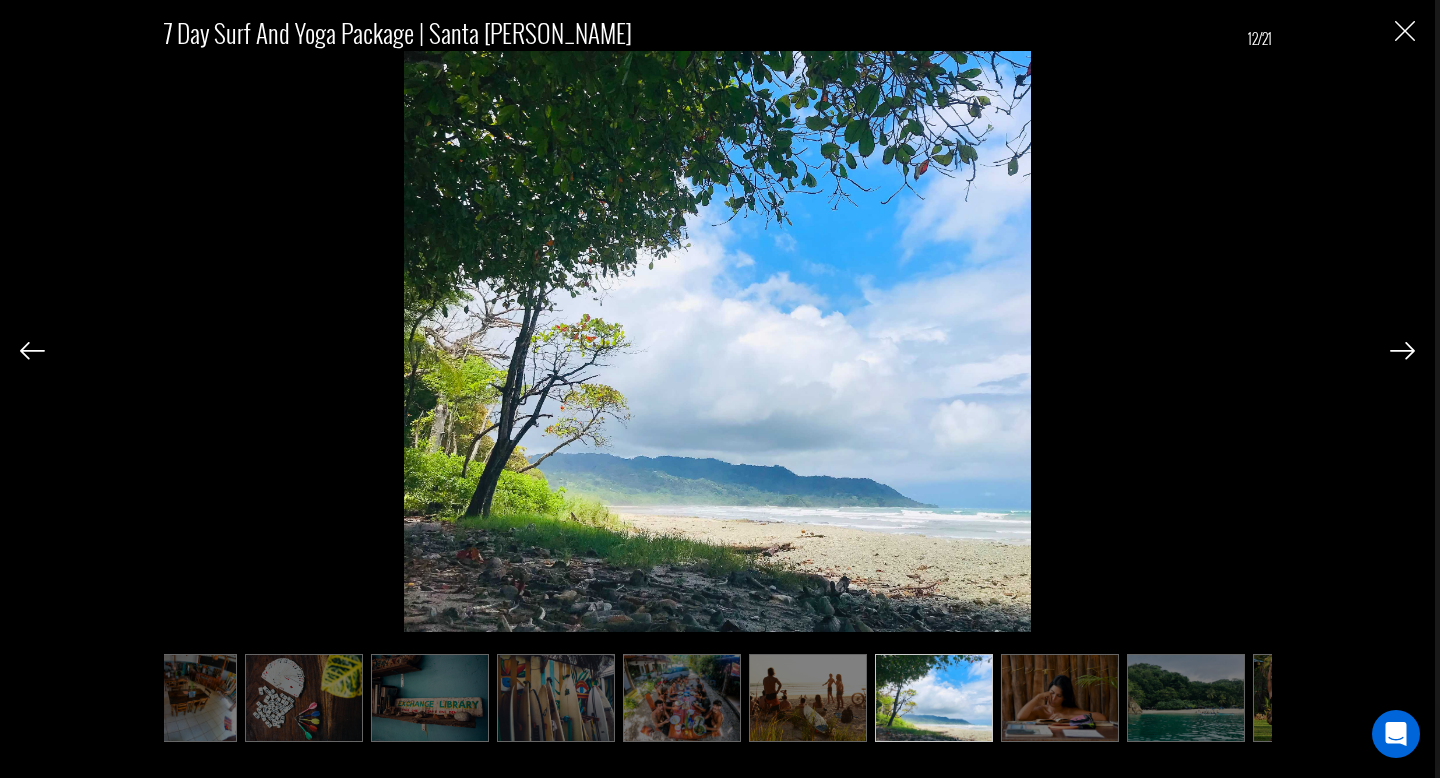 click at bounding box center [1402, 351] 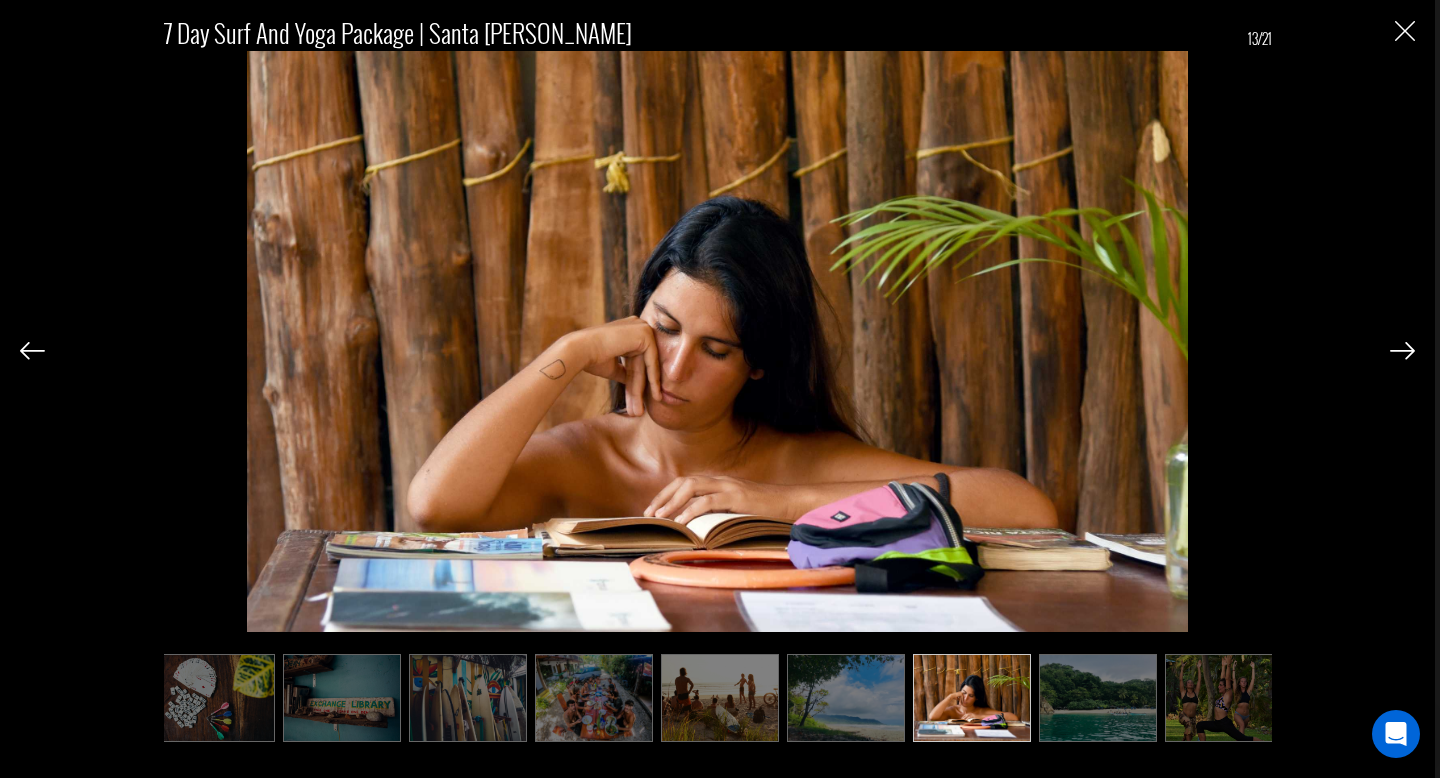 click at bounding box center [1402, 351] 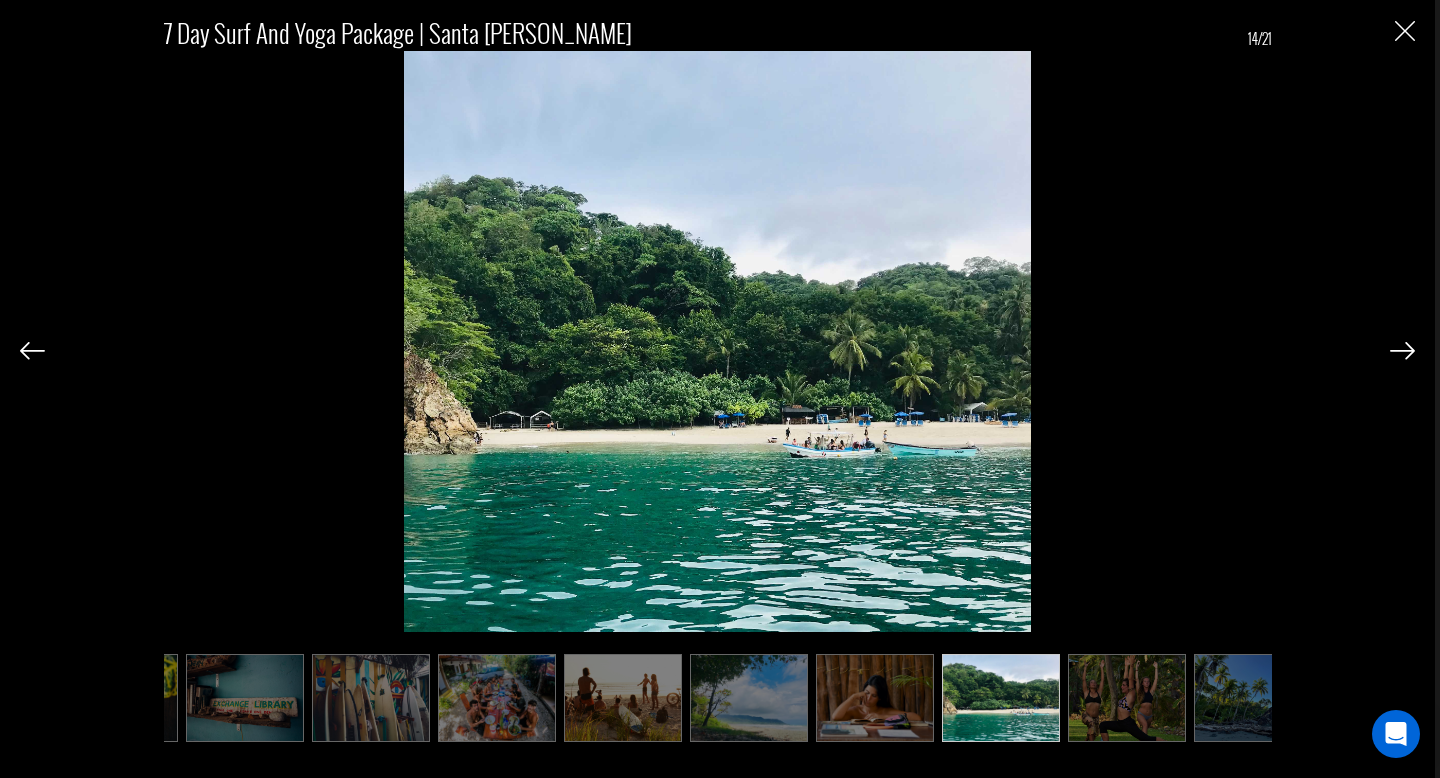 click at bounding box center (1402, 351) 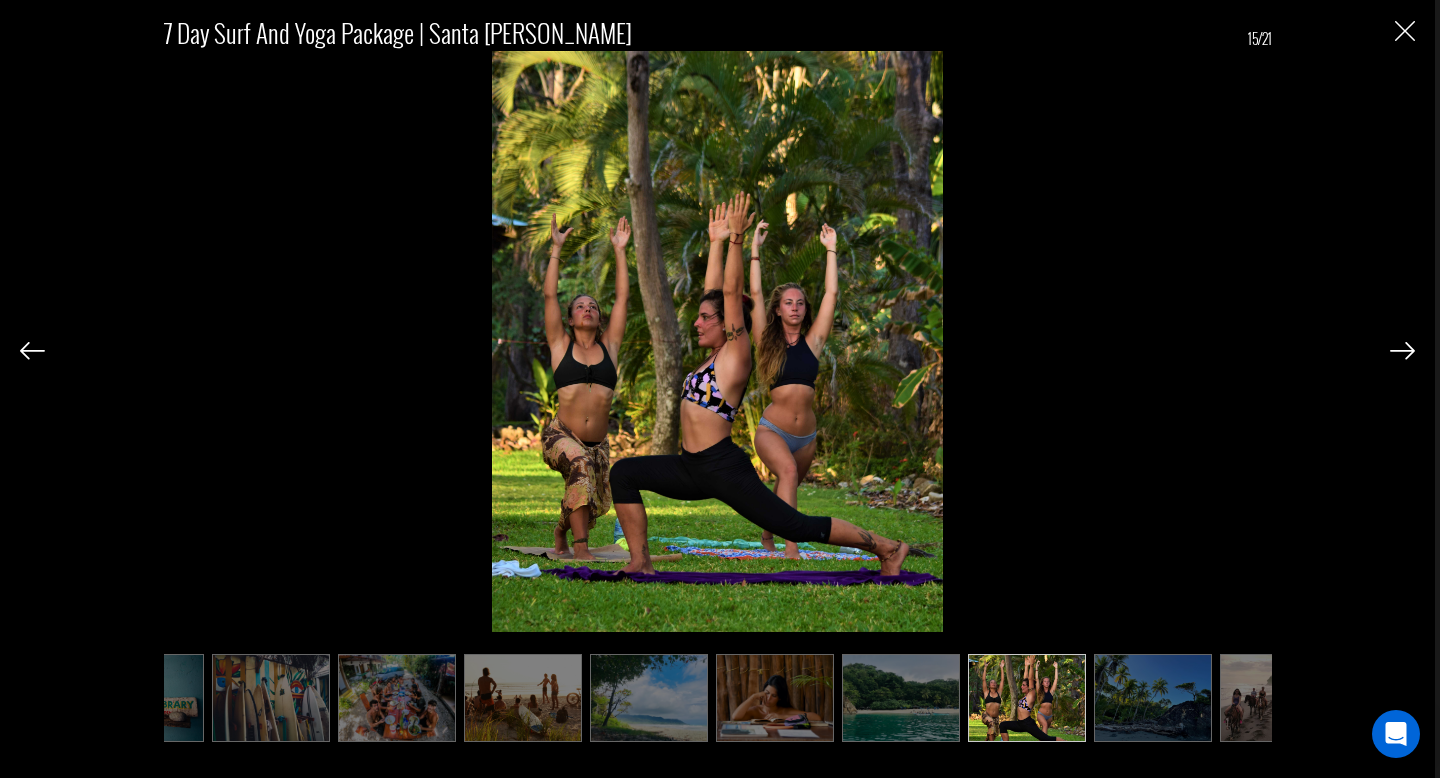 click at bounding box center (1402, 351) 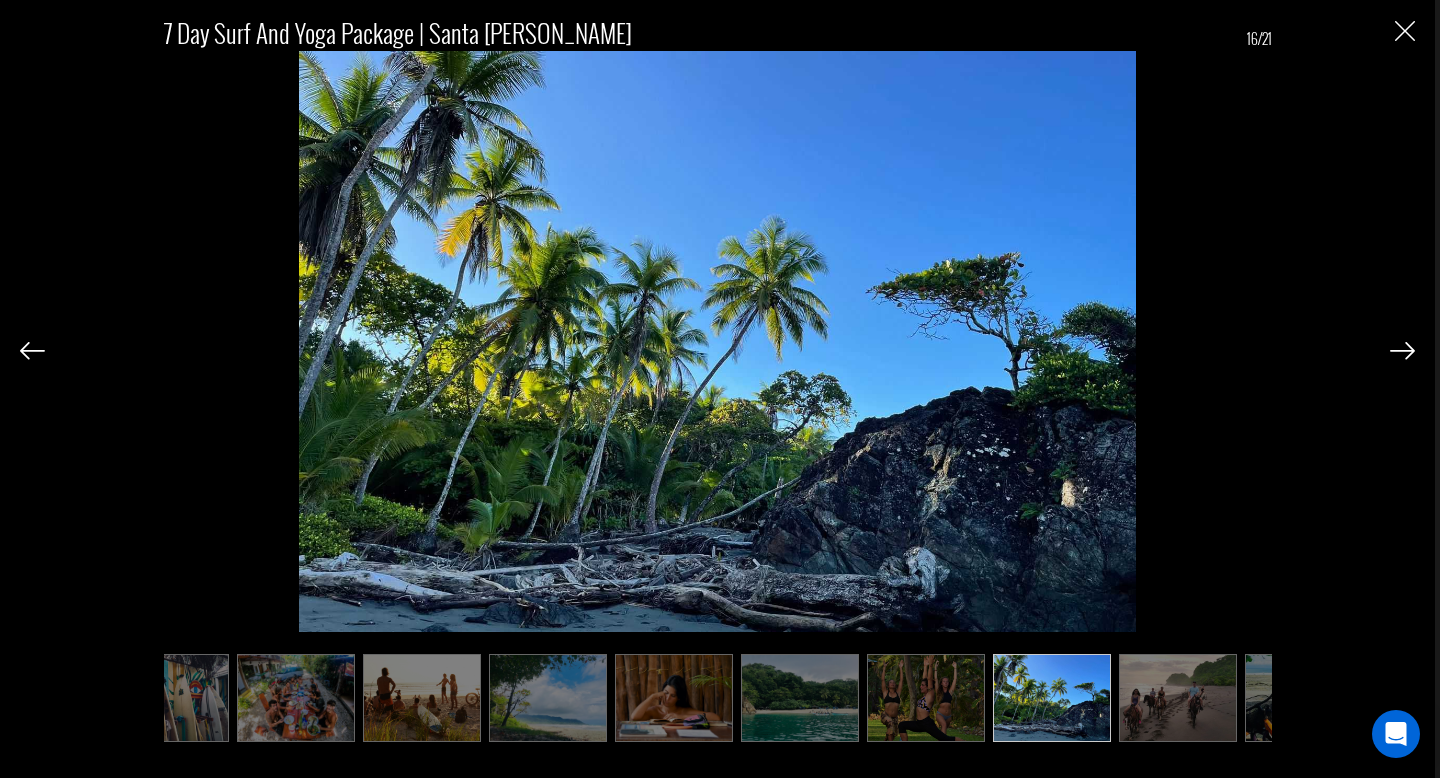 click at bounding box center [1402, 351] 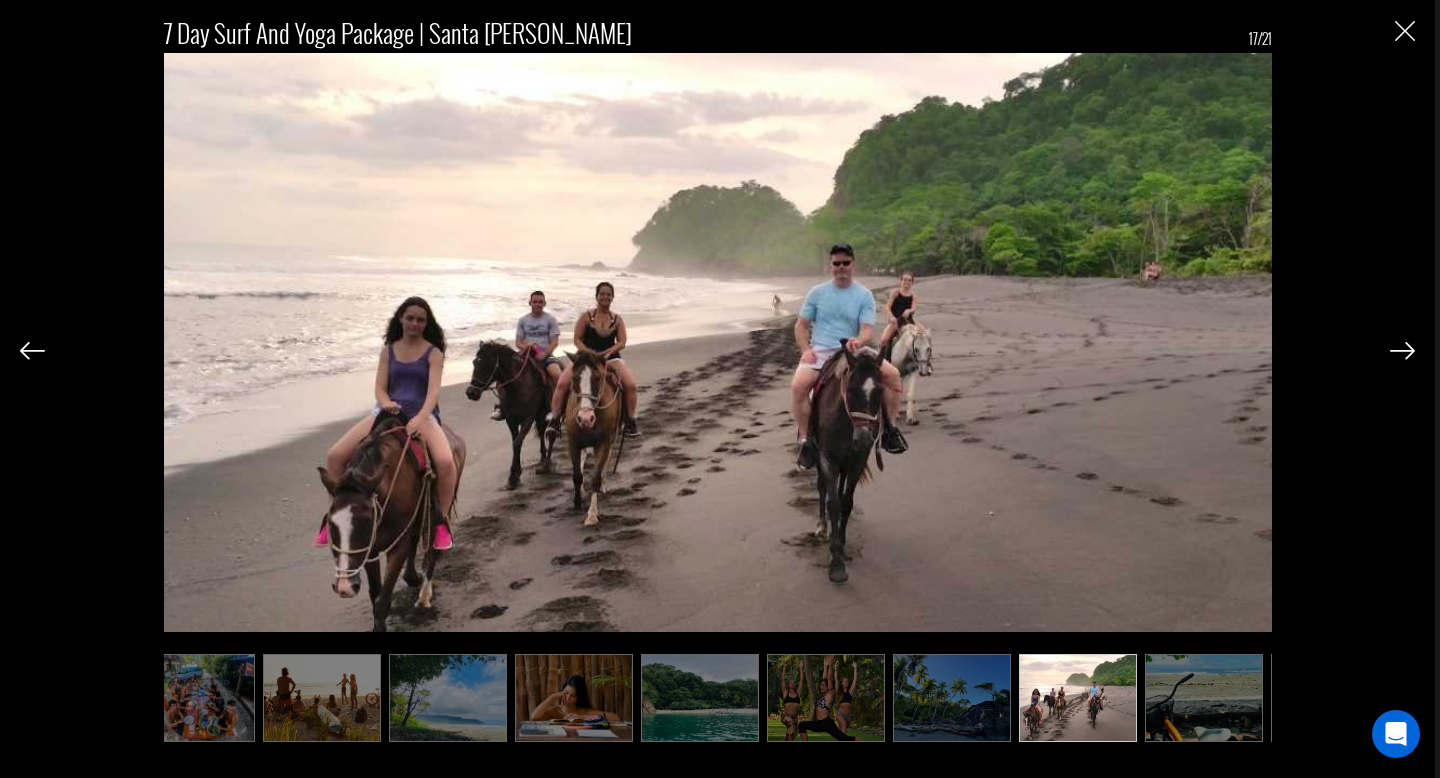 click at bounding box center [1402, 351] 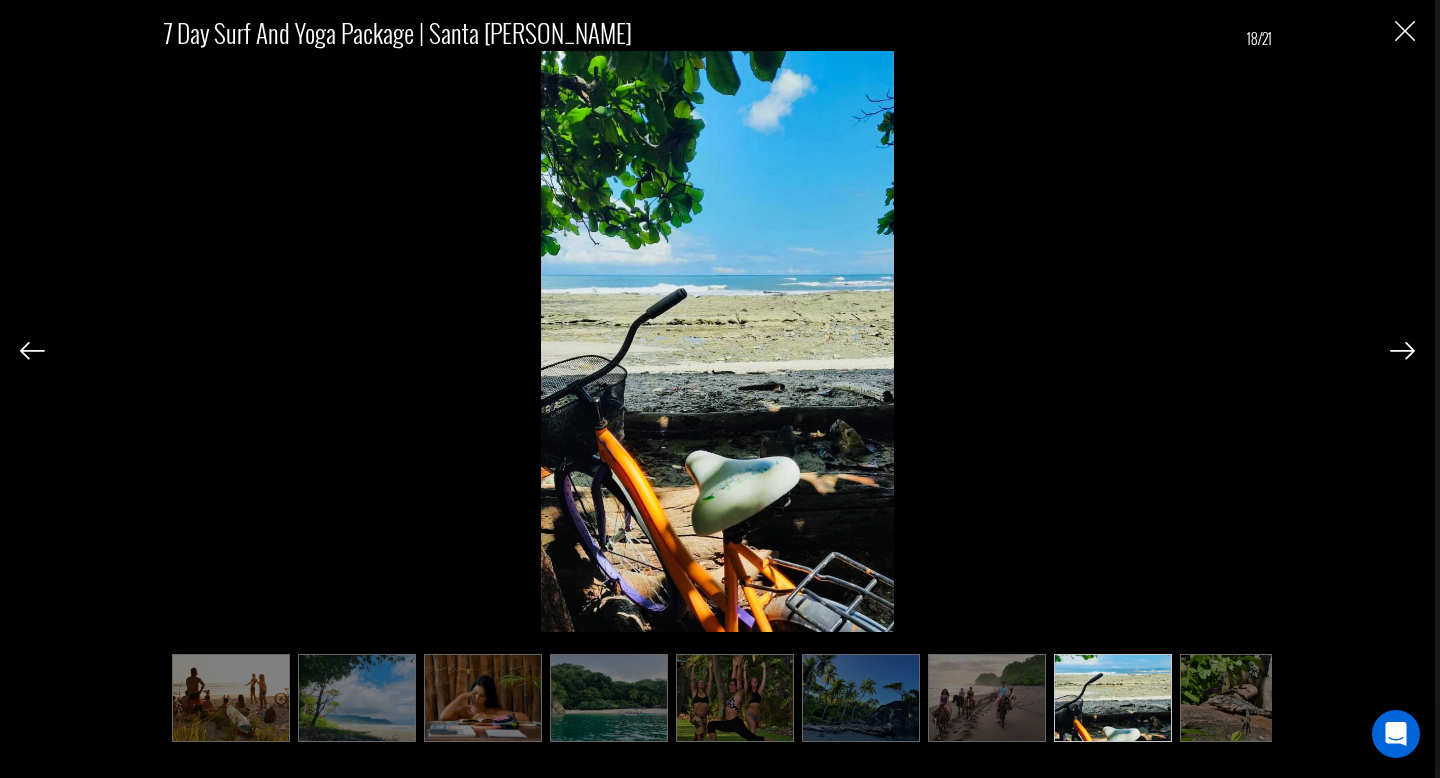 click at bounding box center (1402, 351) 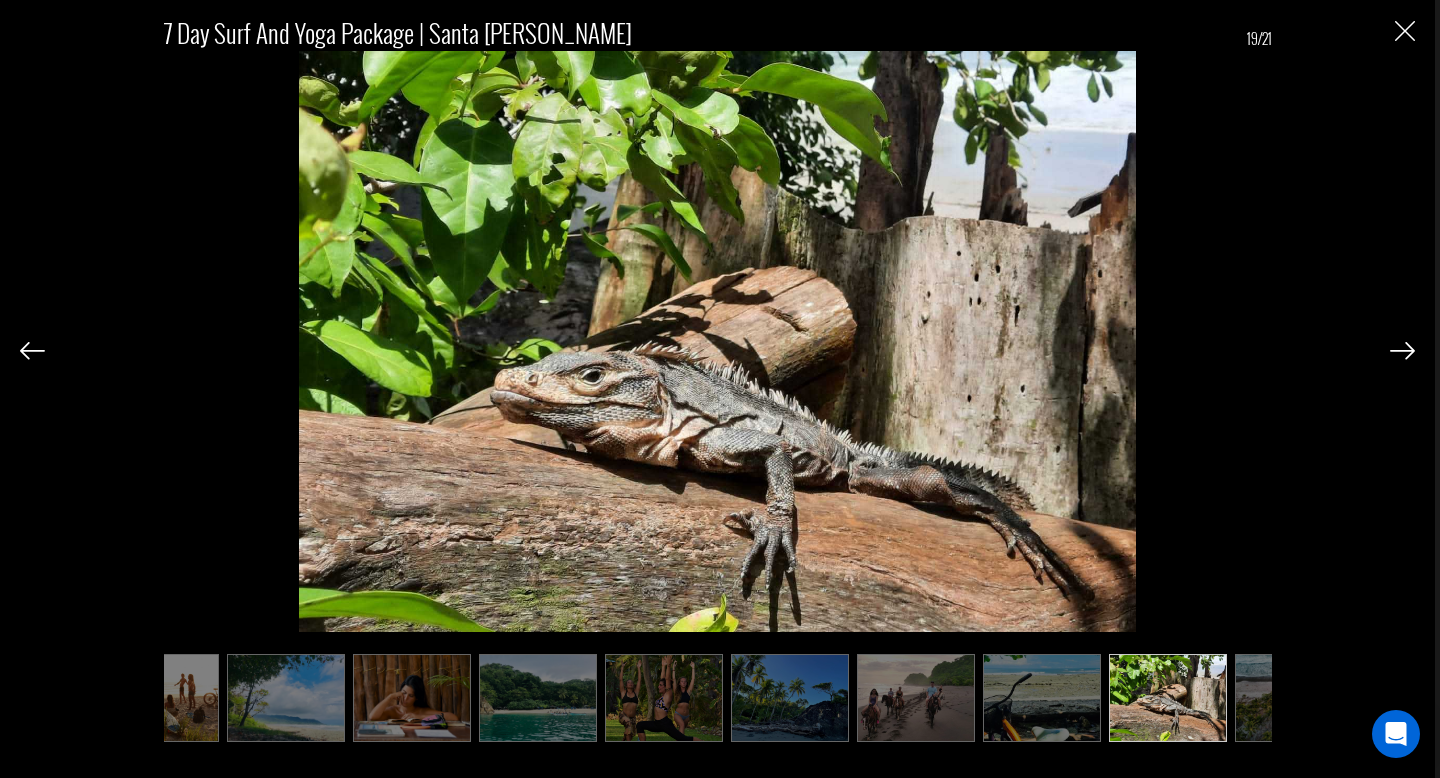 click at bounding box center (1402, 351) 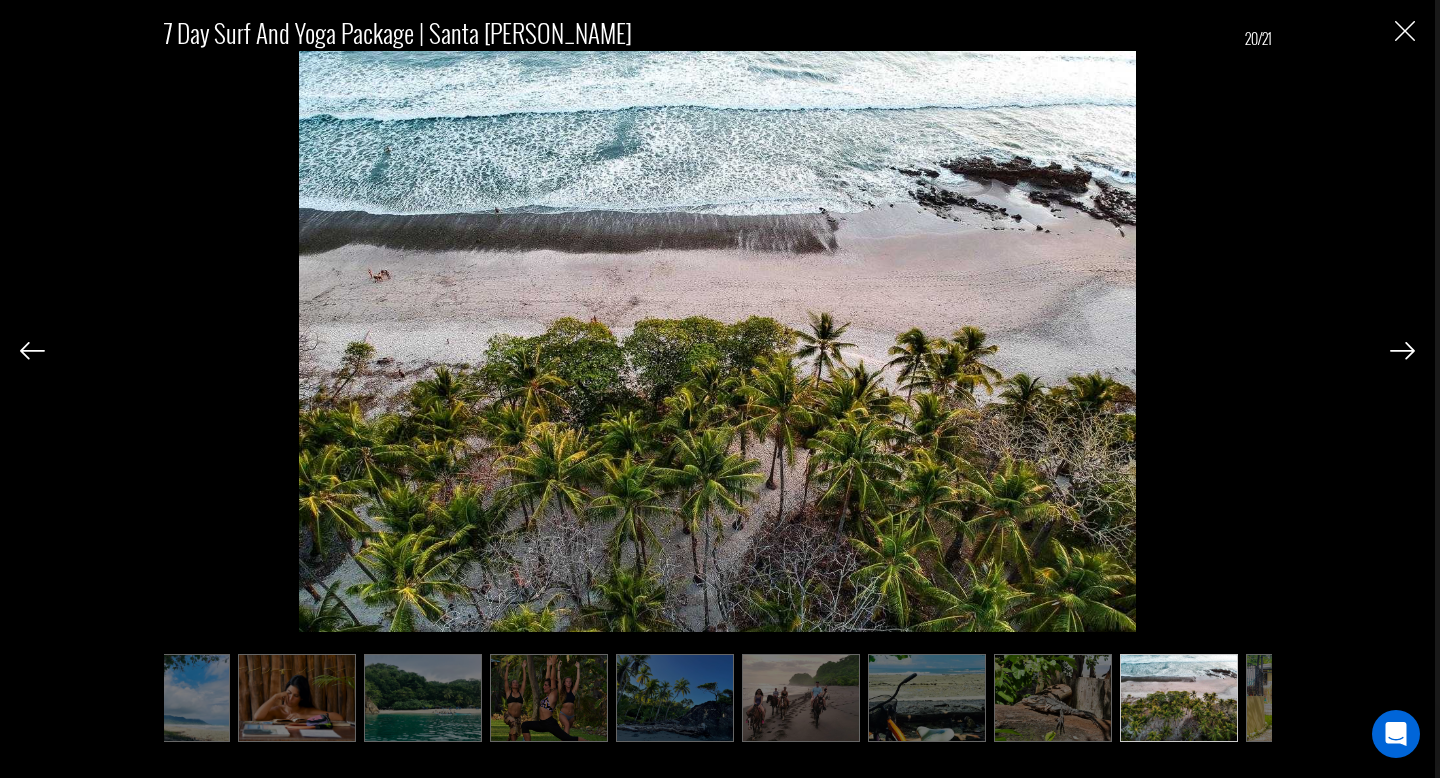 click at bounding box center (1402, 351) 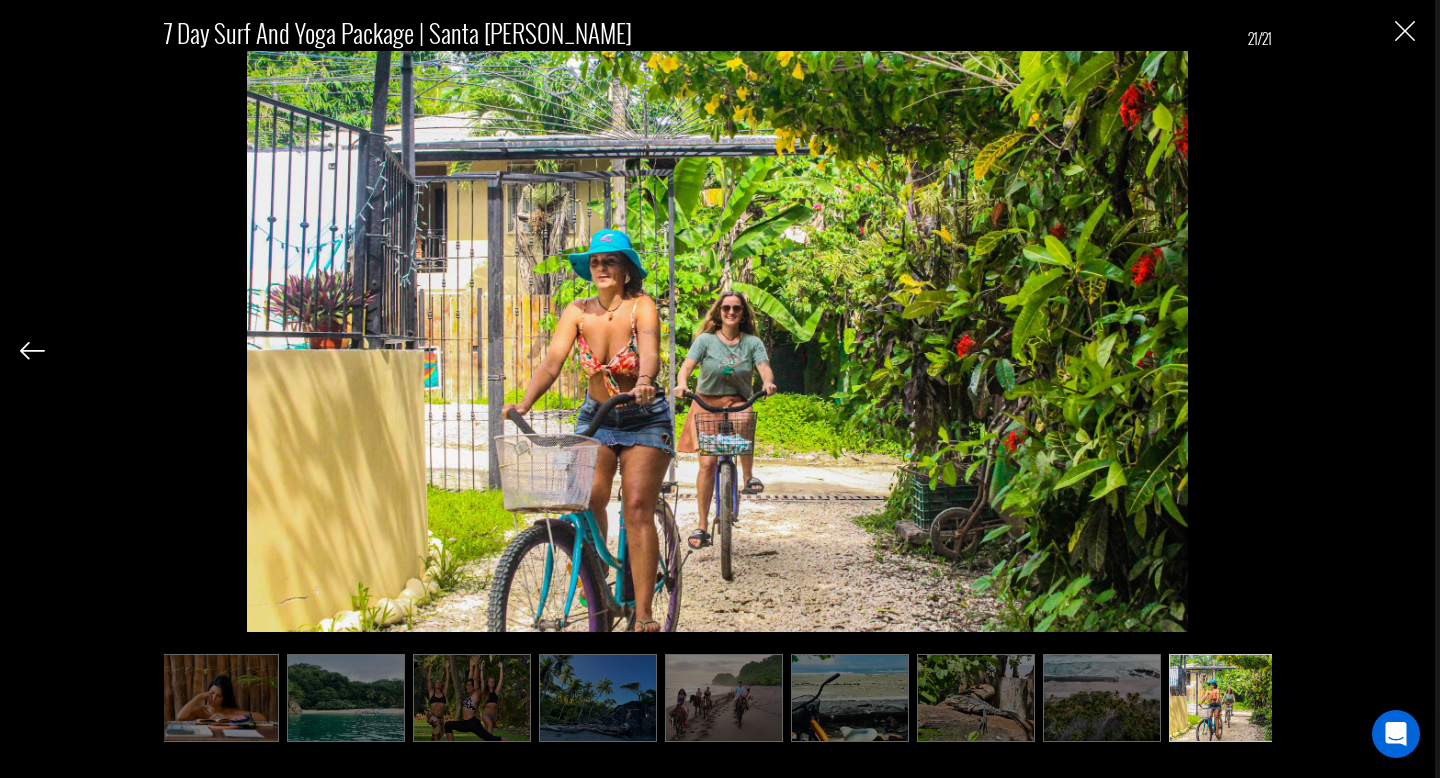 scroll, scrollTop: 0, scrollLeft: 1538, axis: horizontal 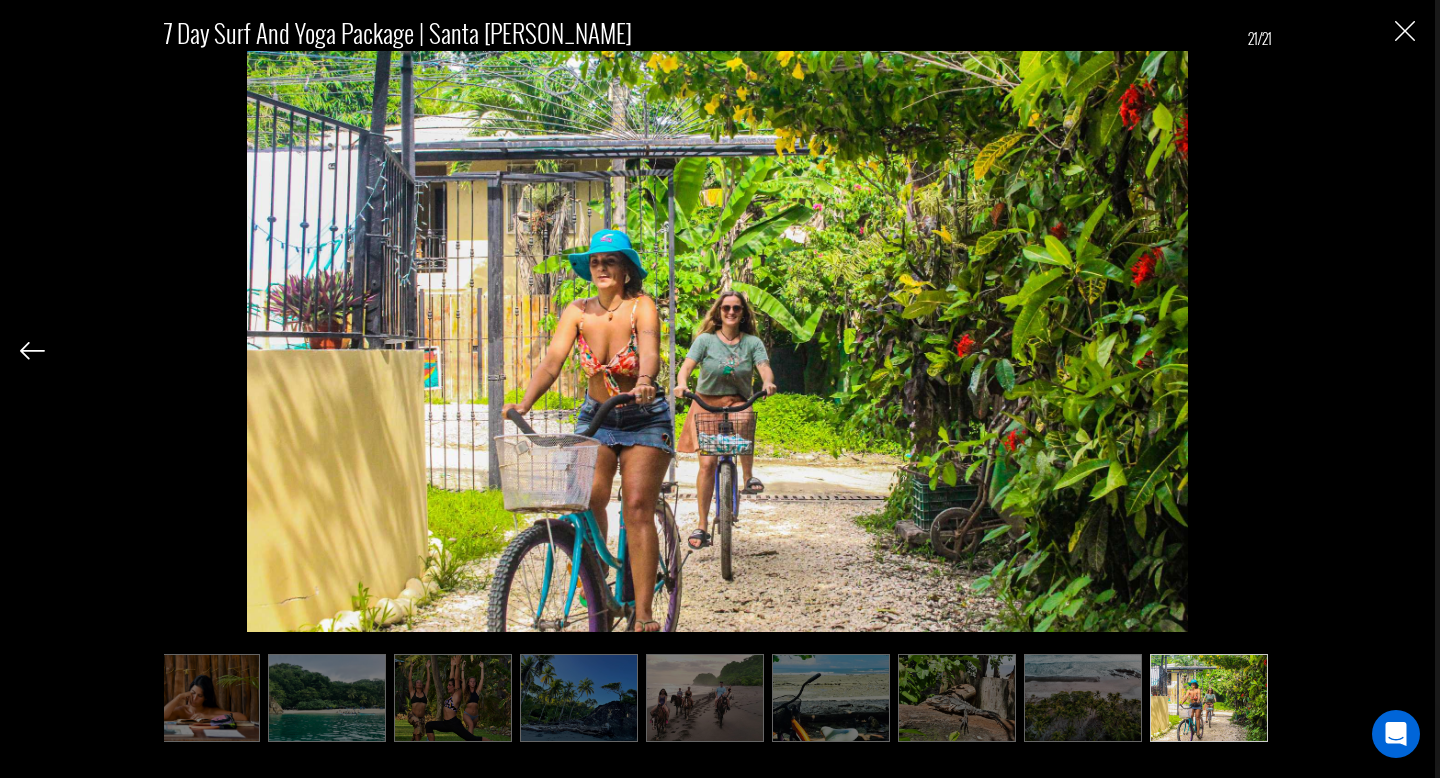 click at bounding box center [1405, 31] 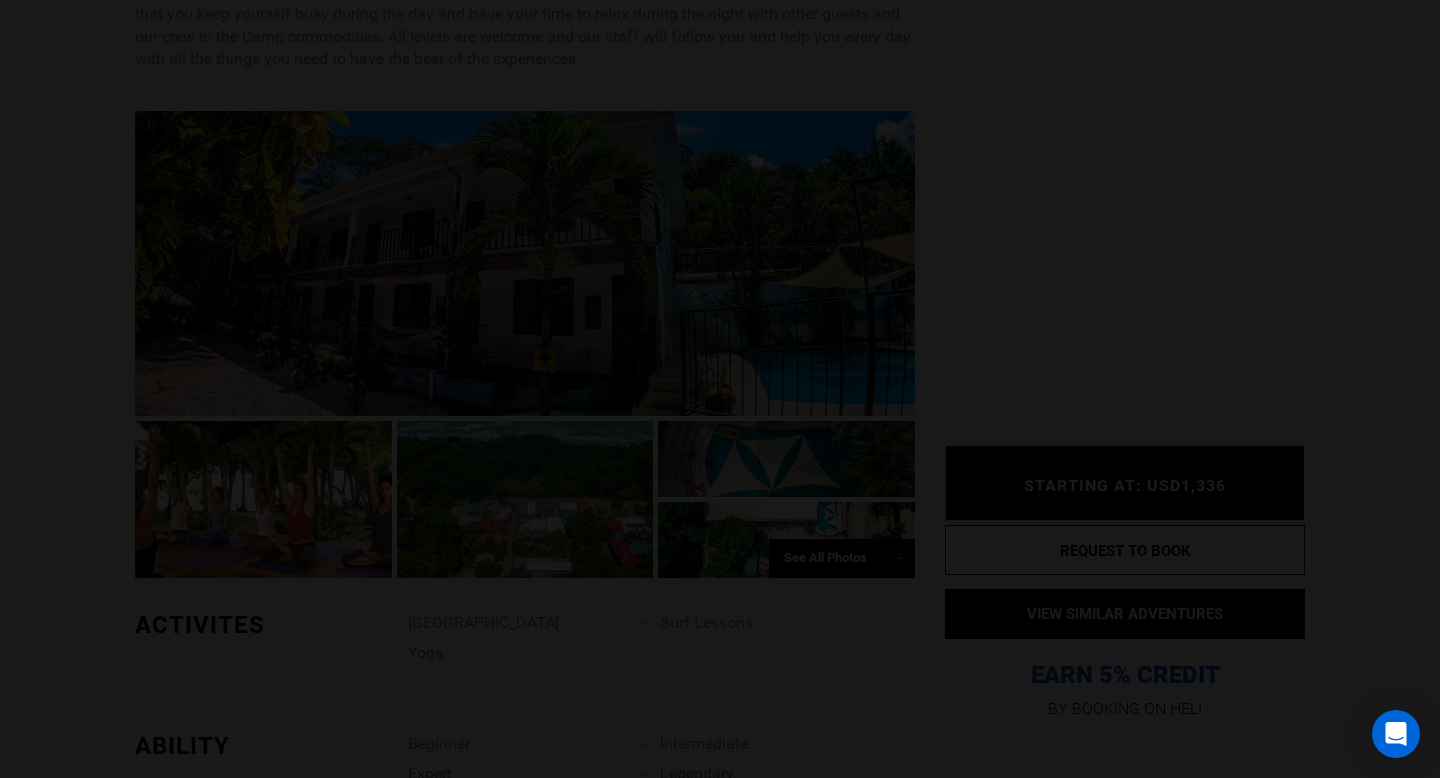 scroll, scrollTop: 0, scrollLeft: 0, axis: both 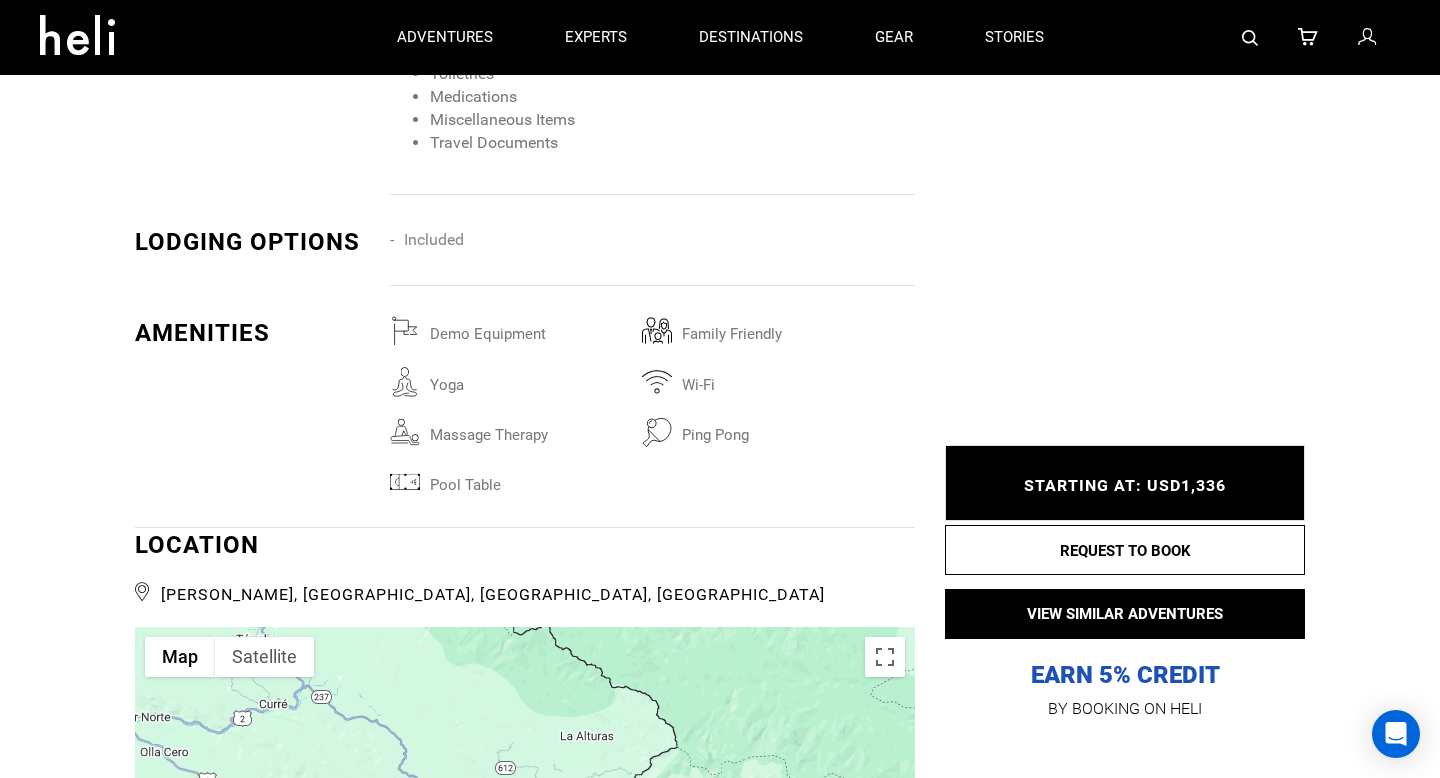 type on "Surf" 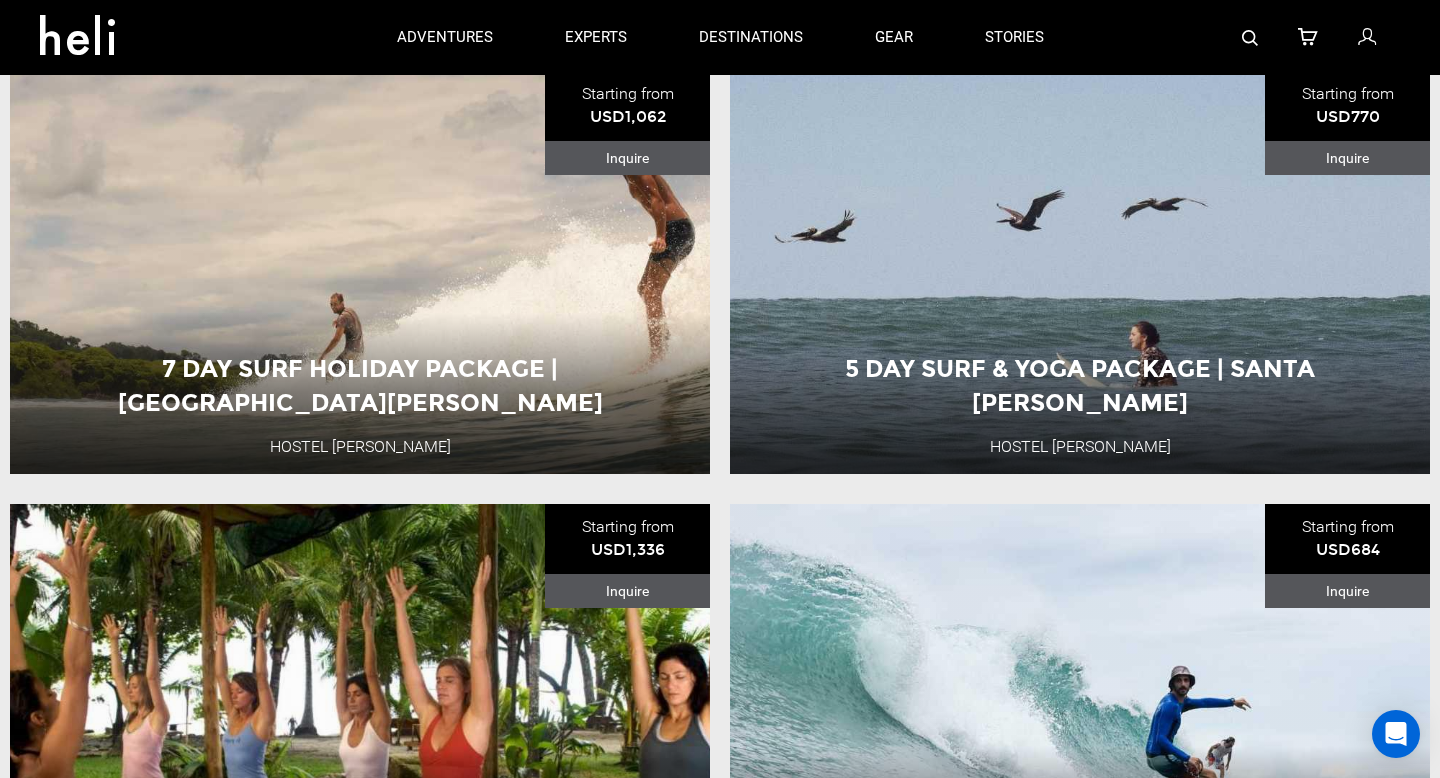 scroll, scrollTop: 1984, scrollLeft: 0, axis: vertical 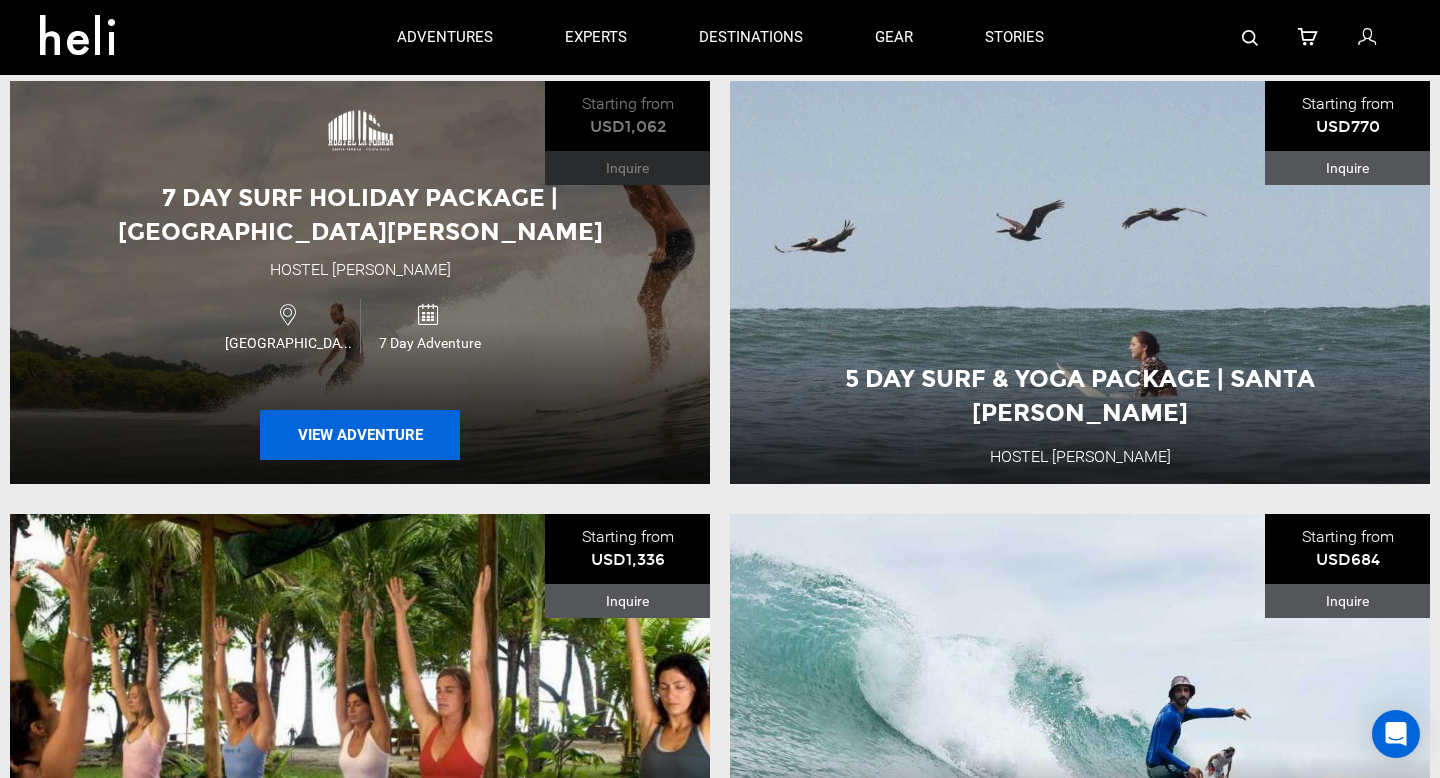 click on "View Adventure" at bounding box center [360, 435] 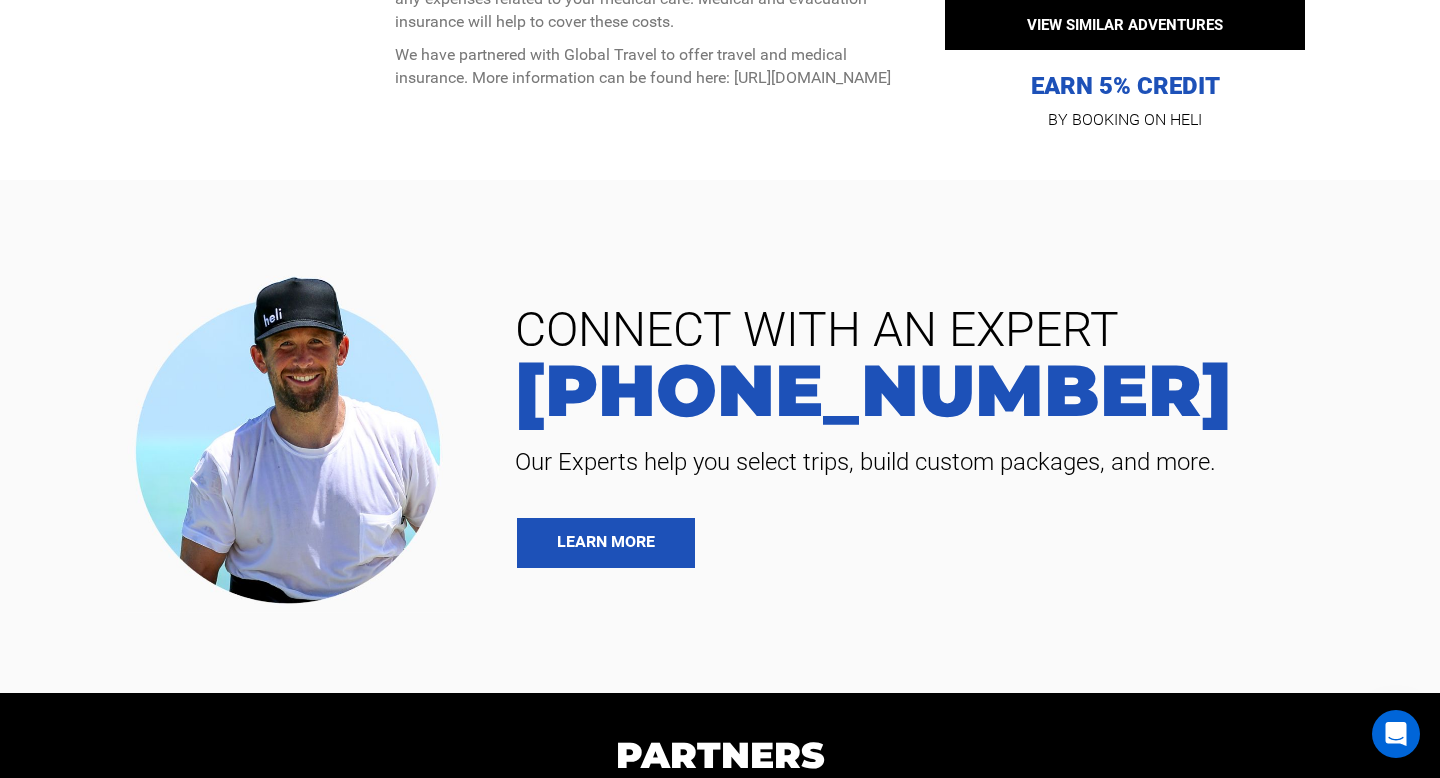 scroll, scrollTop: 5378, scrollLeft: 0, axis: vertical 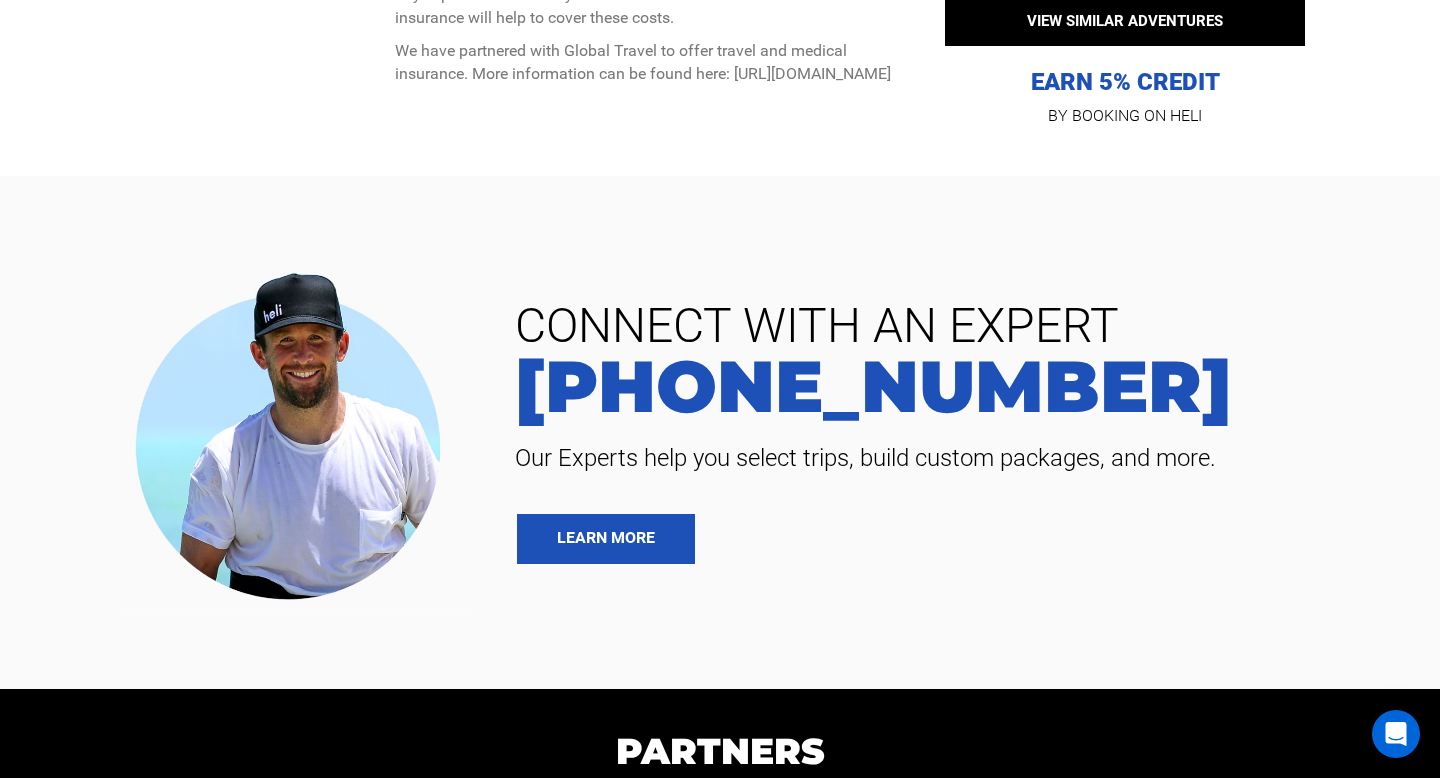 type on "Surf" 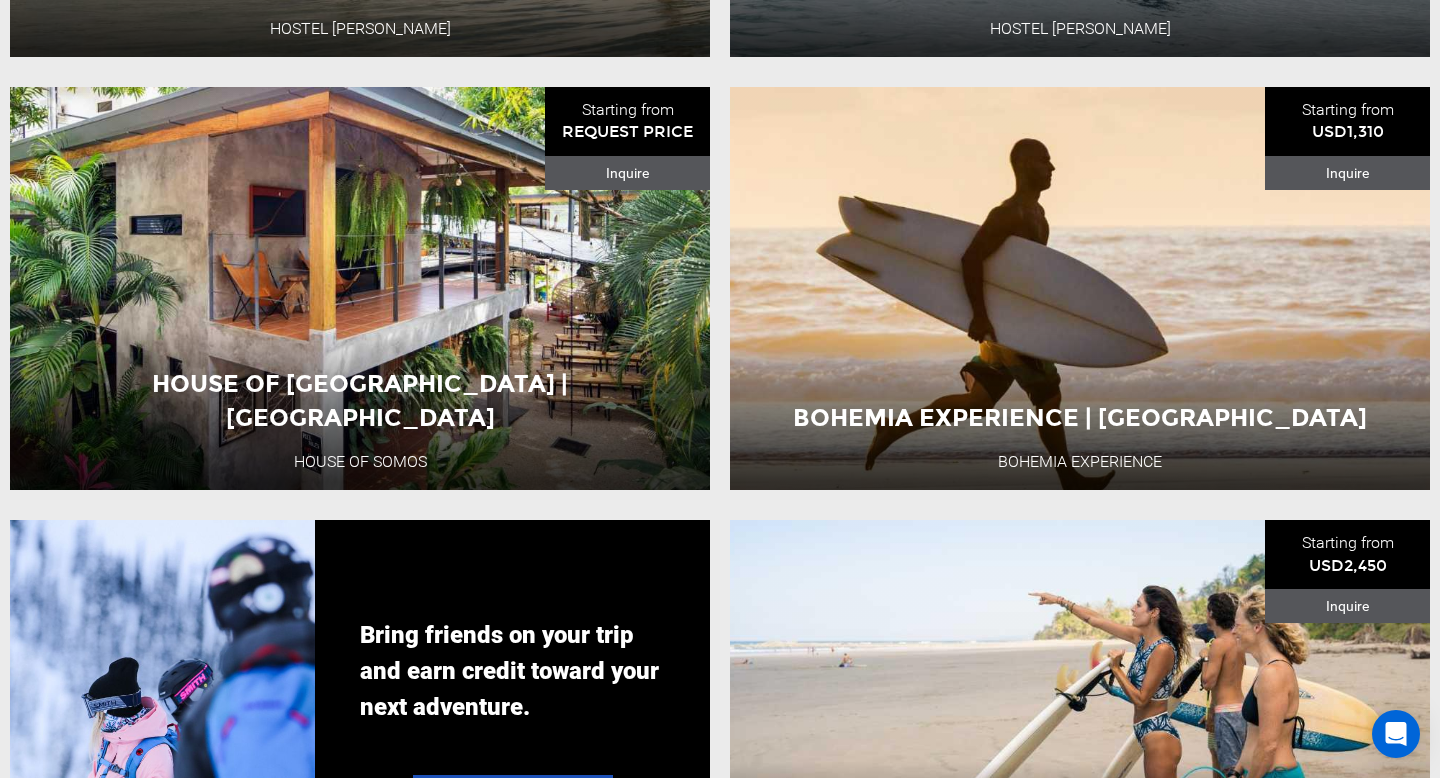 scroll, scrollTop: 2847, scrollLeft: 0, axis: vertical 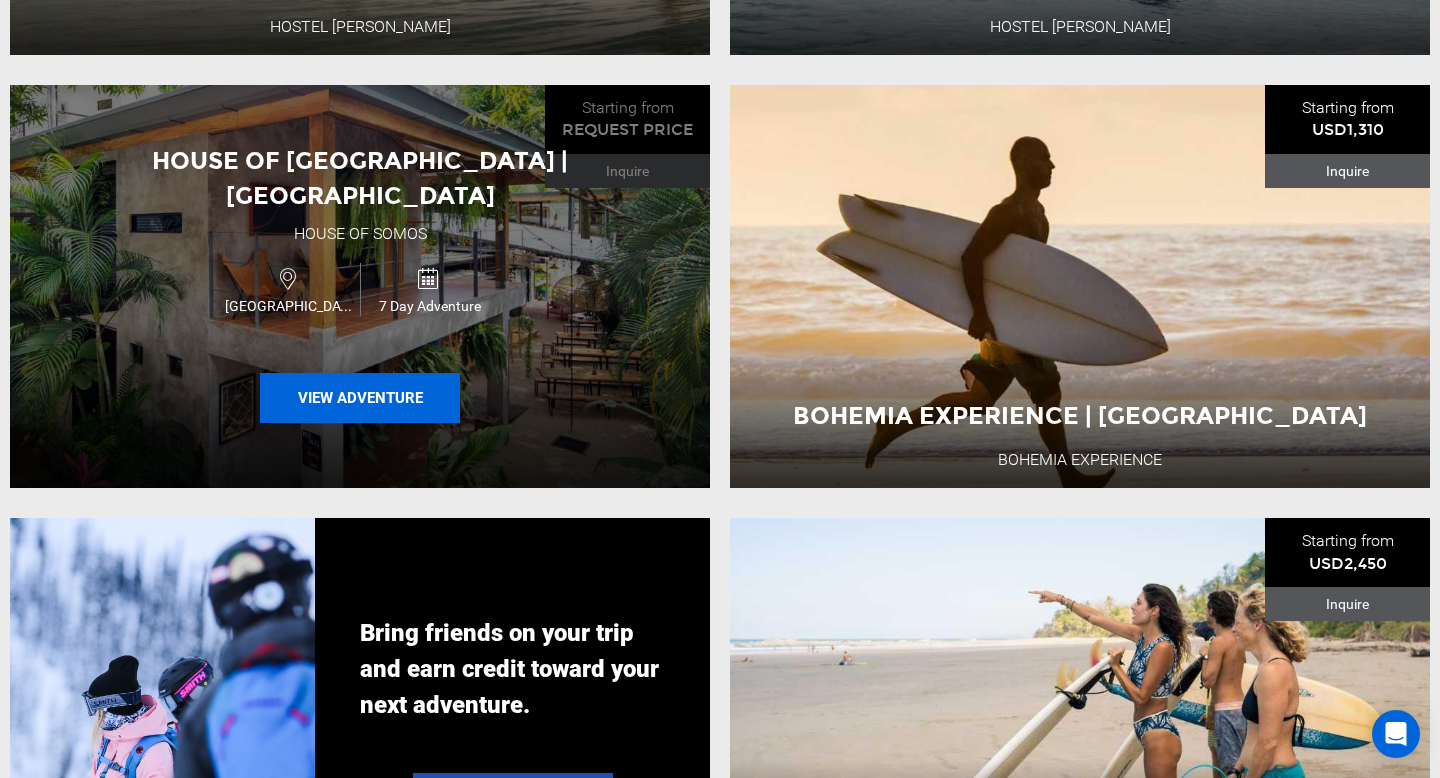 click on "View Adventure" at bounding box center [360, 398] 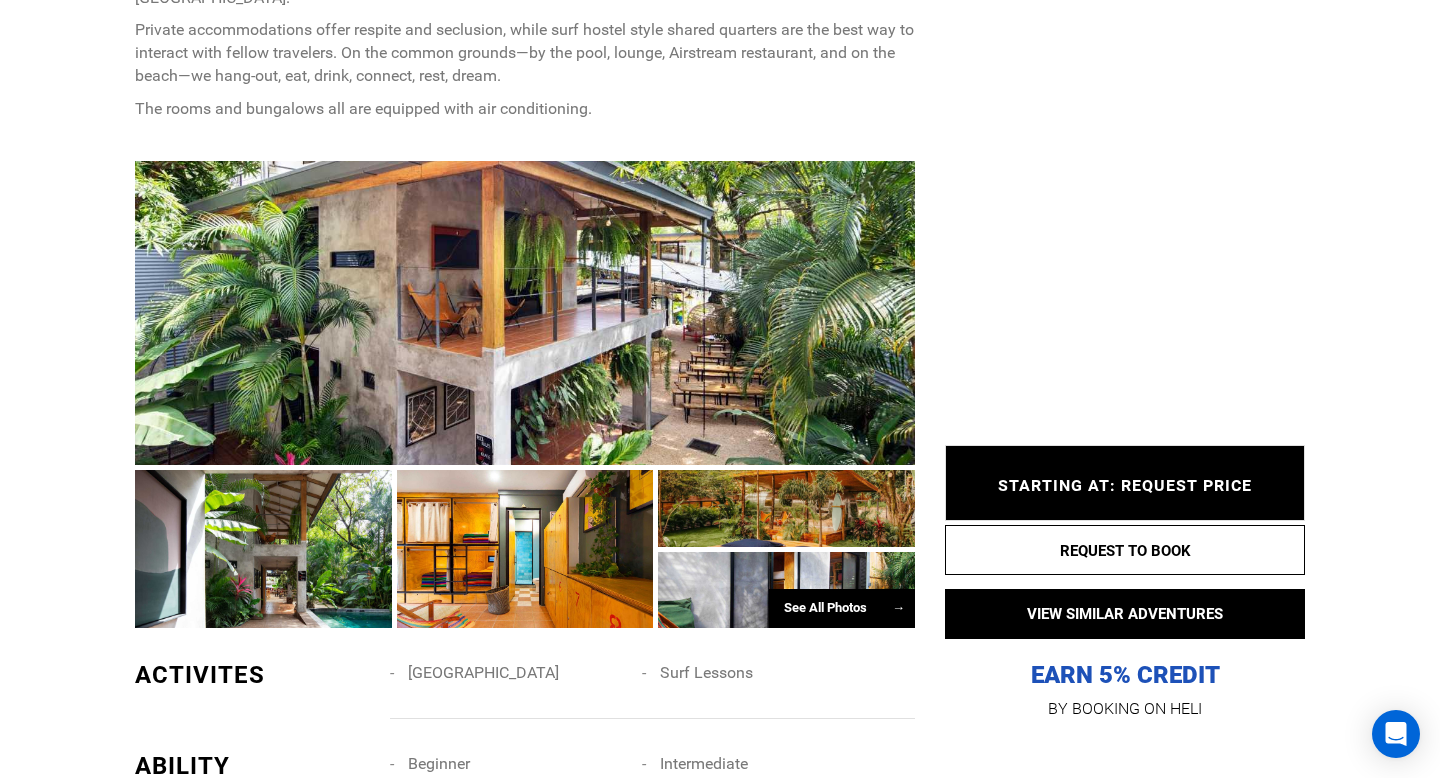 scroll, scrollTop: 1593, scrollLeft: 0, axis: vertical 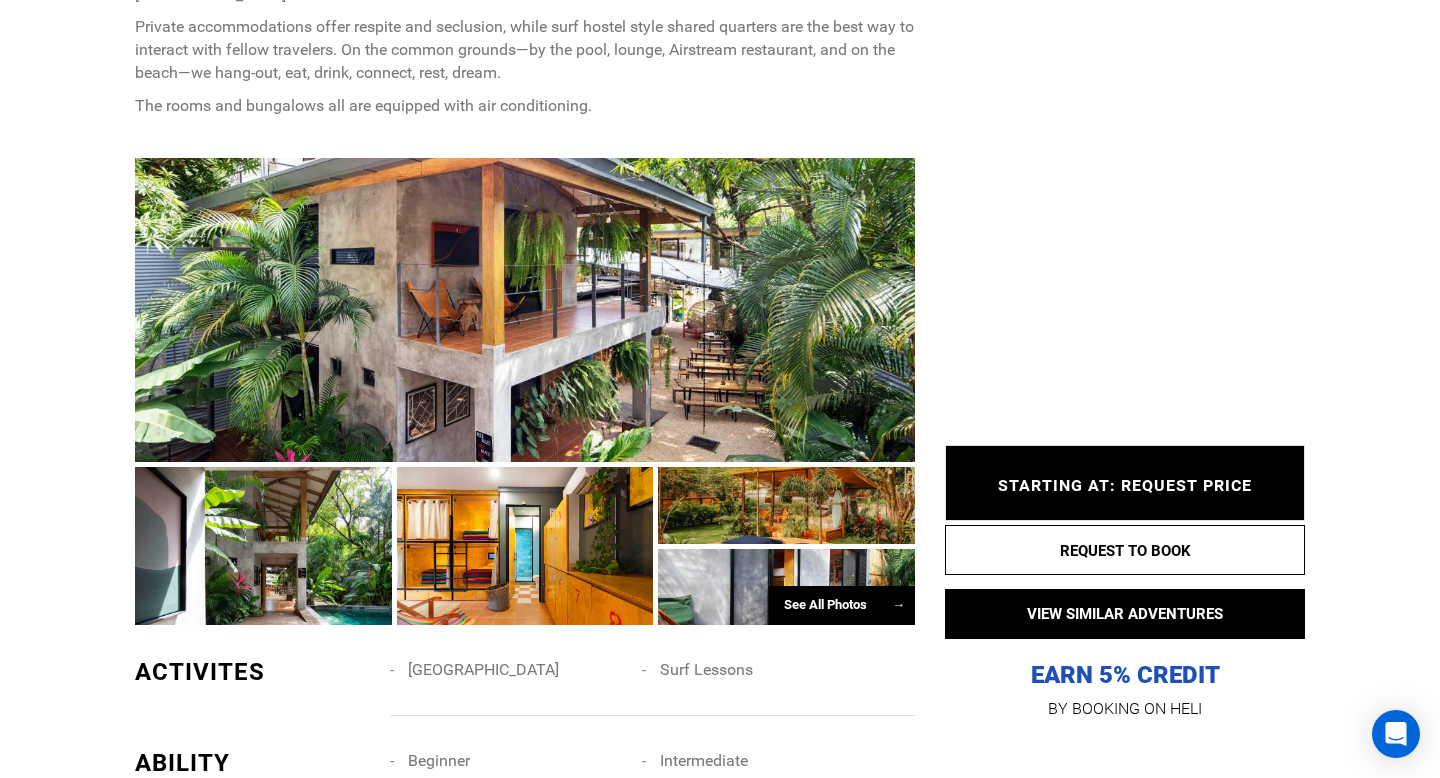 click on "See All Photos →" at bounding box center [842, 605] 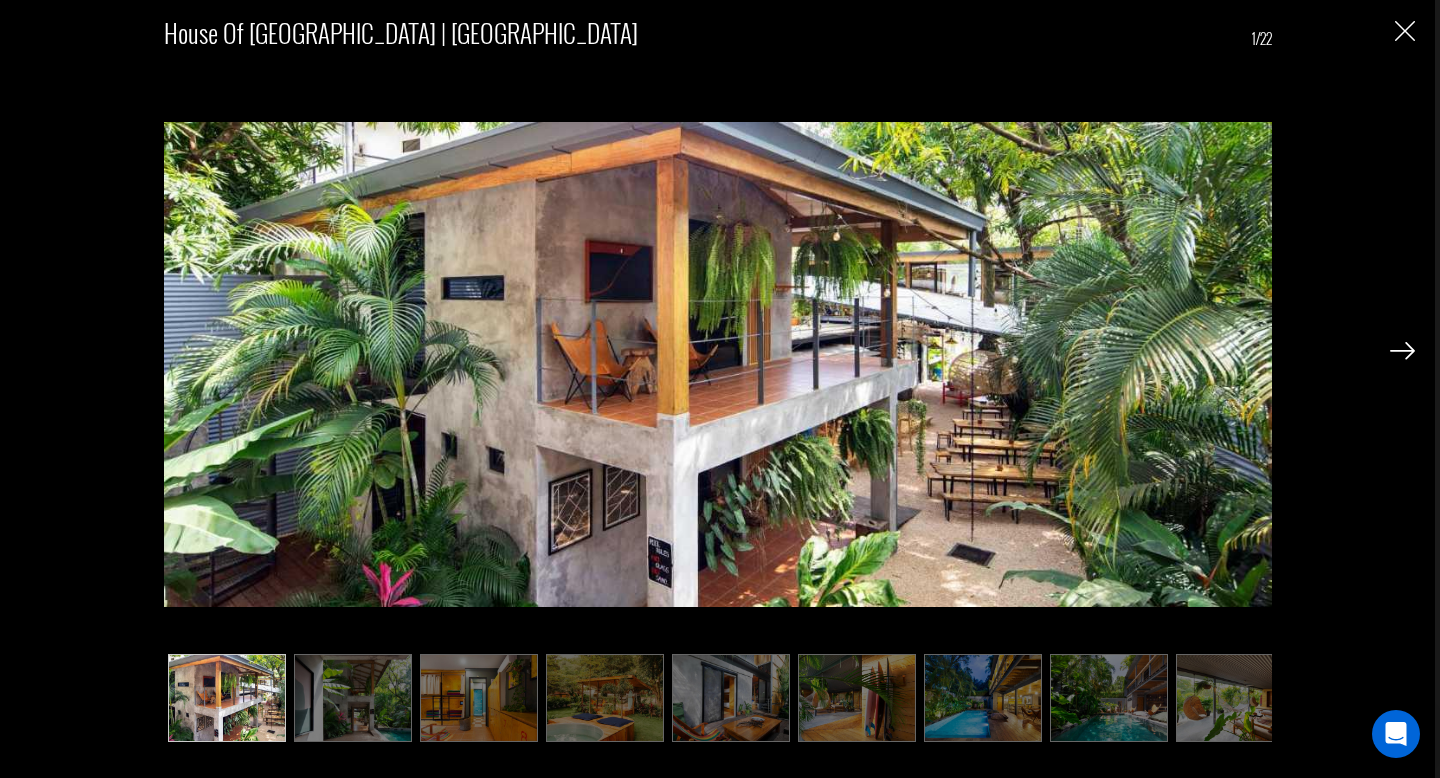 click at bounding box center (1402, 351) 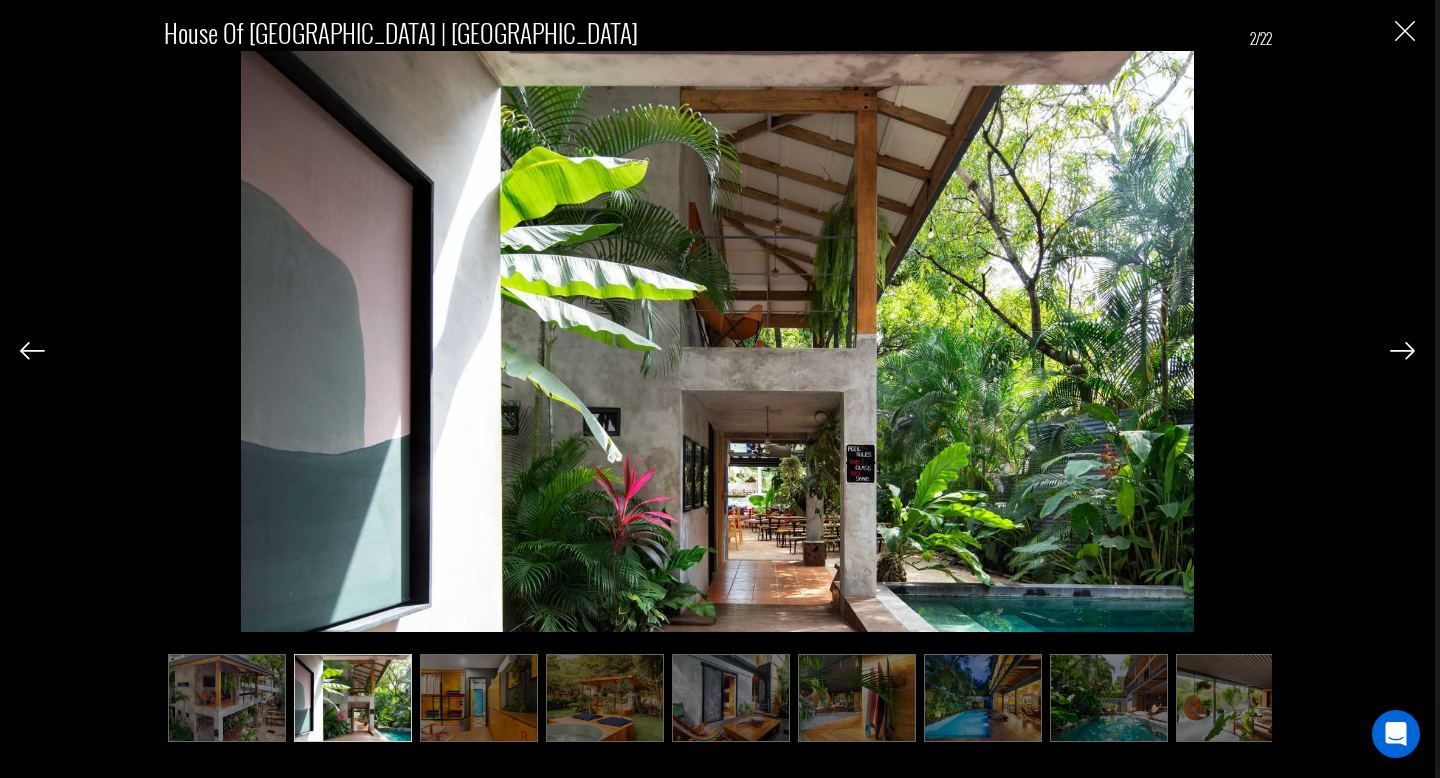 click at bounding box center [1402, 351] 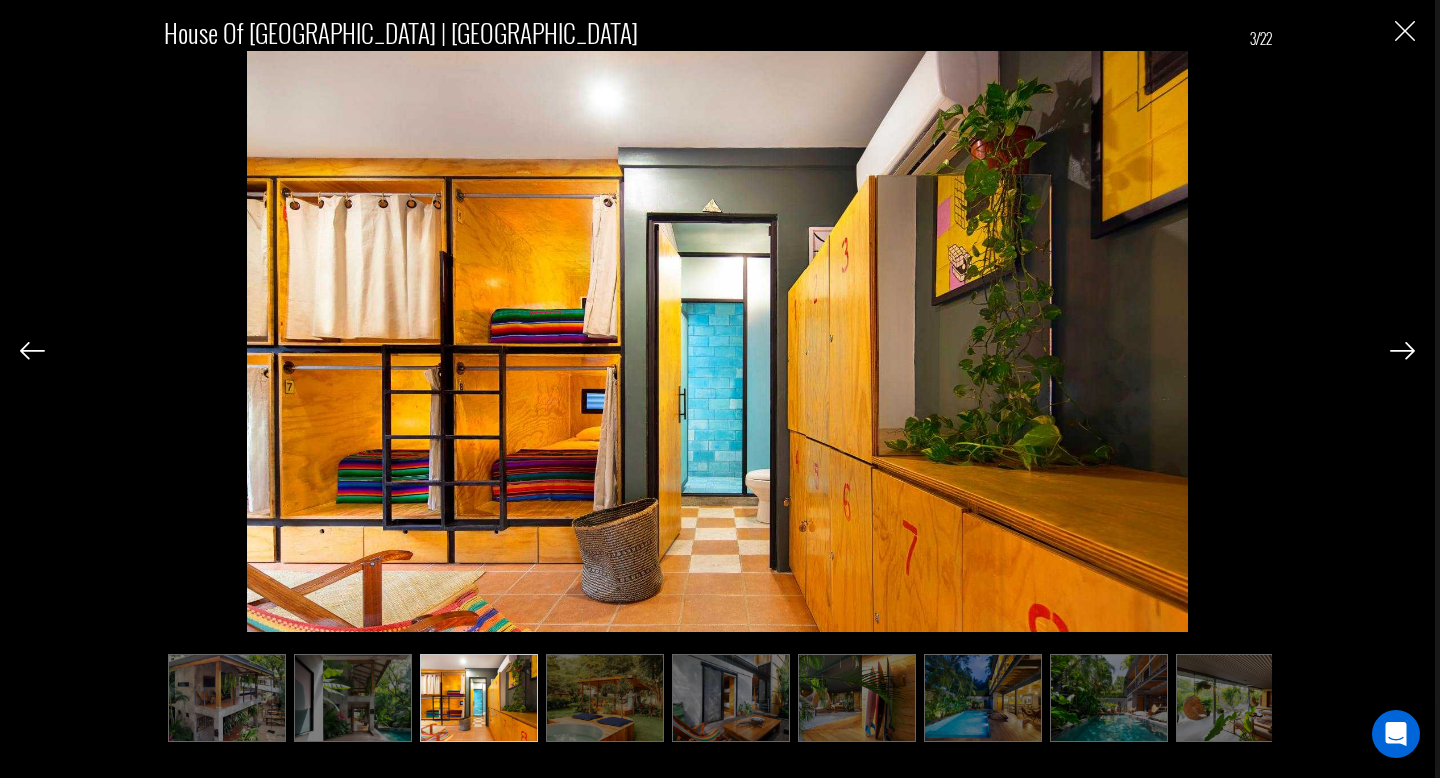 click at bounding box center [1402, 351] 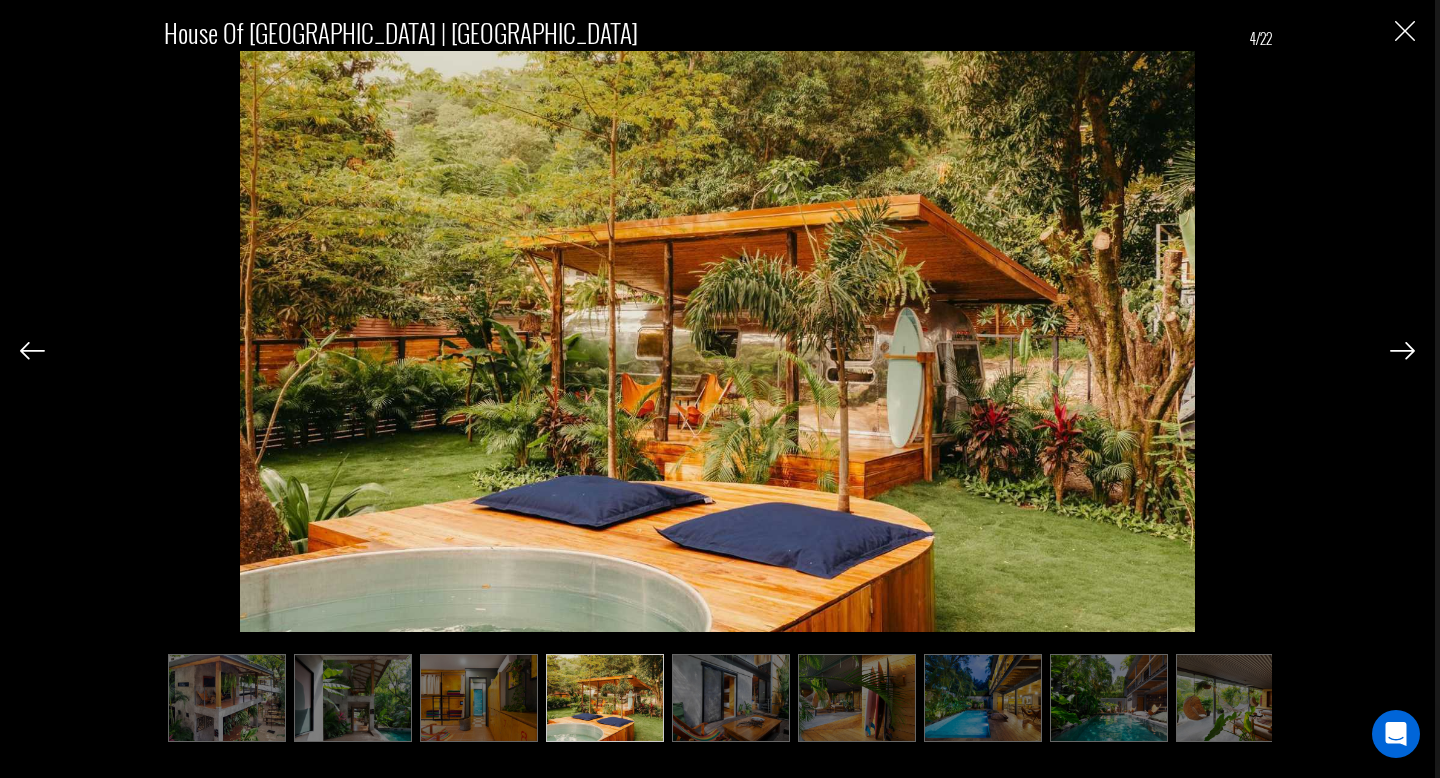 click at bounding box center (1402, 351) 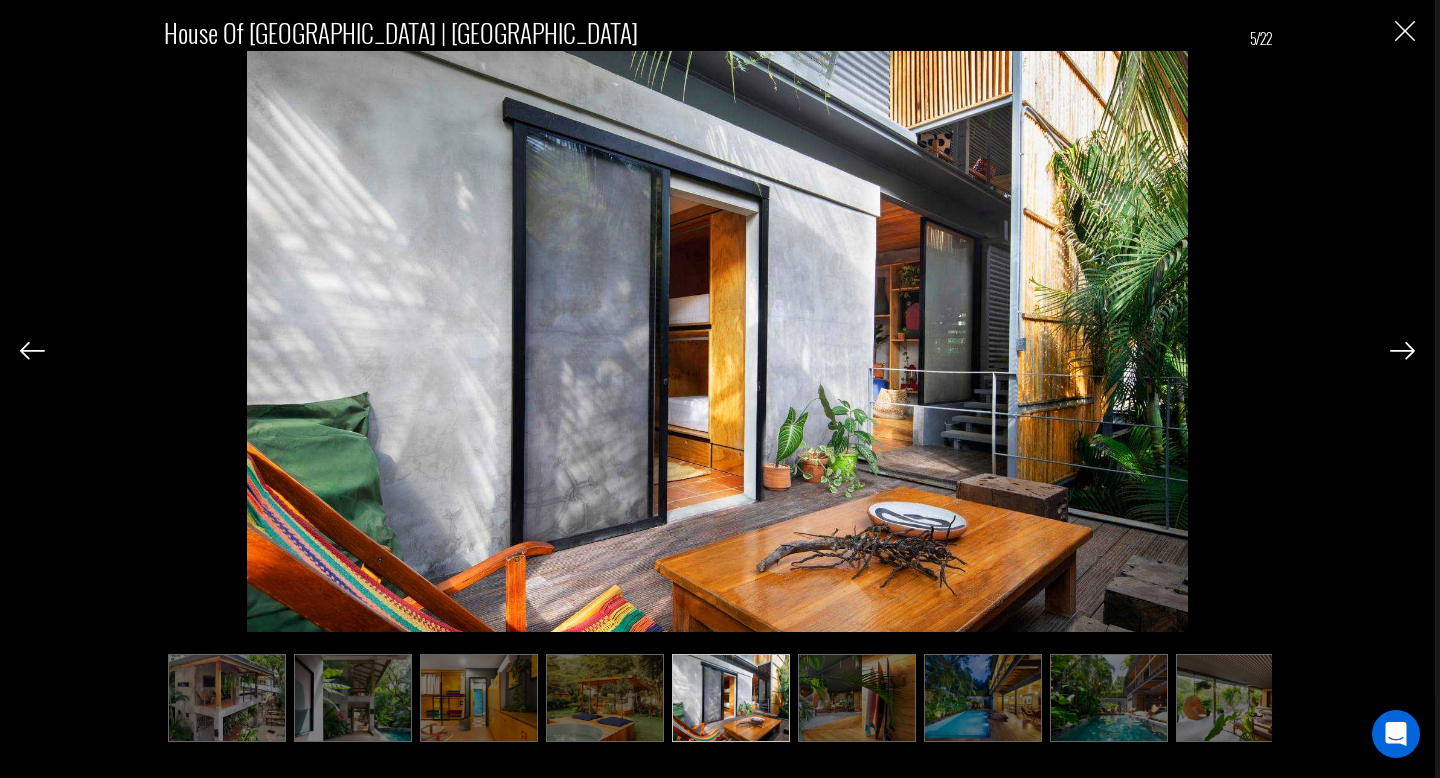 click at bounding box center [1402, 351] 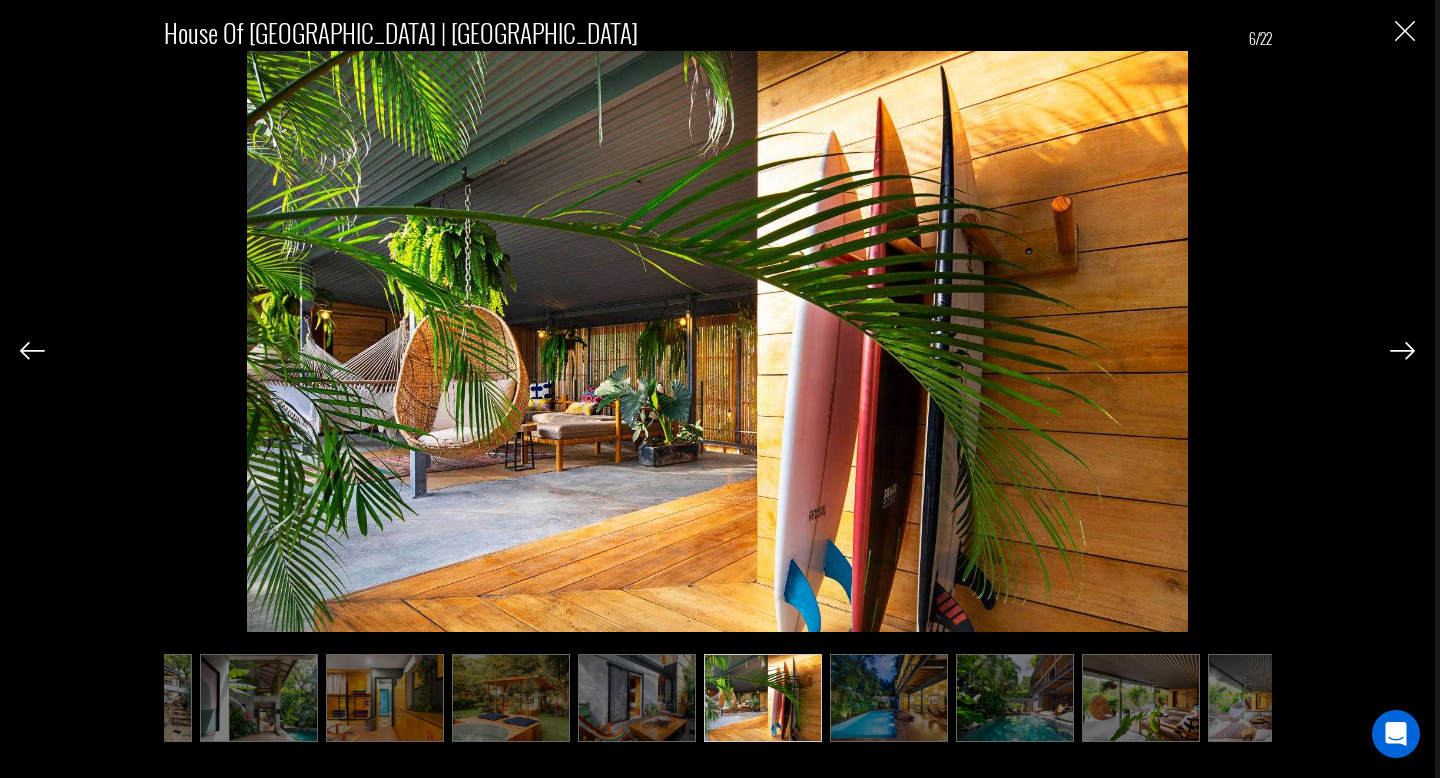 click at bounding box center (1402, 351) 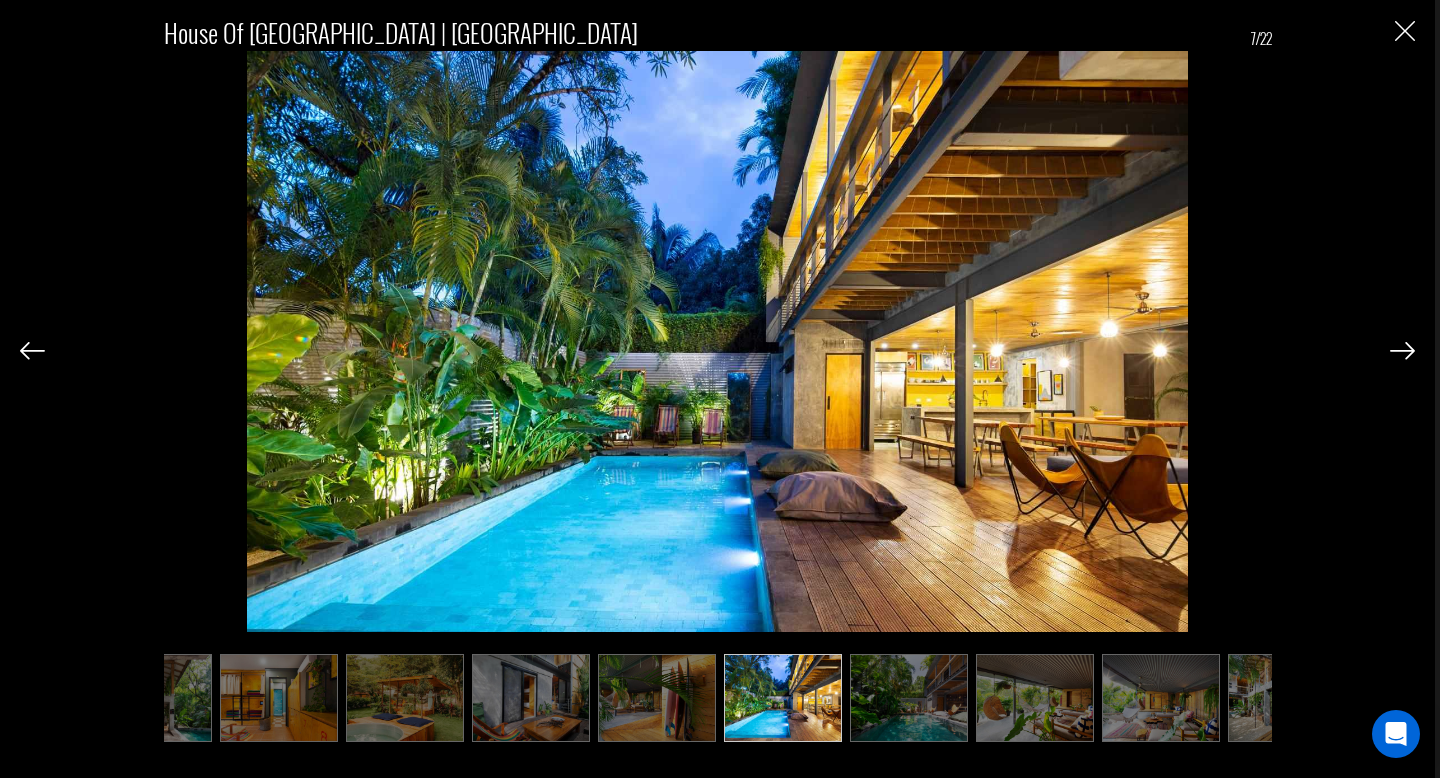 click at bounding box center (1402, 351) 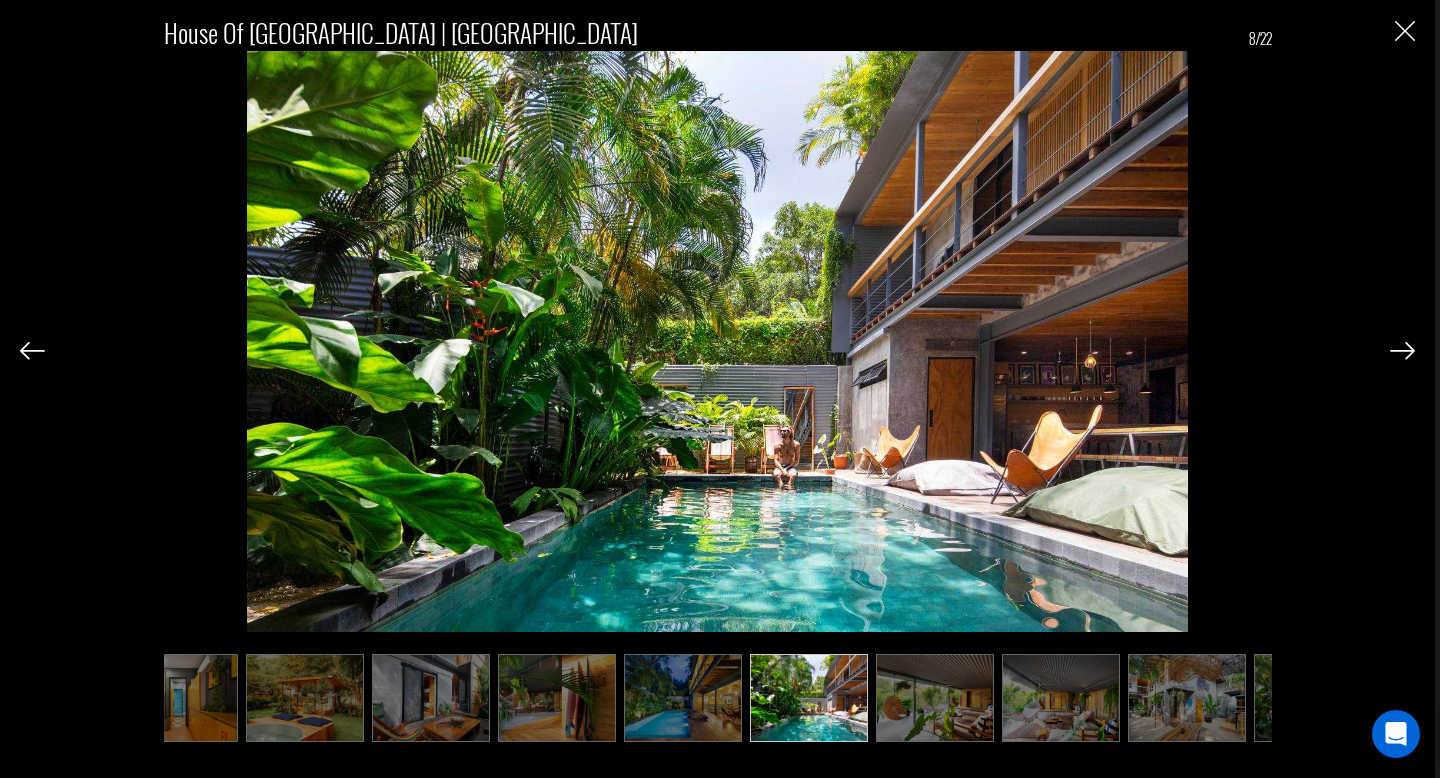 click at bounding box center [1402, 351] 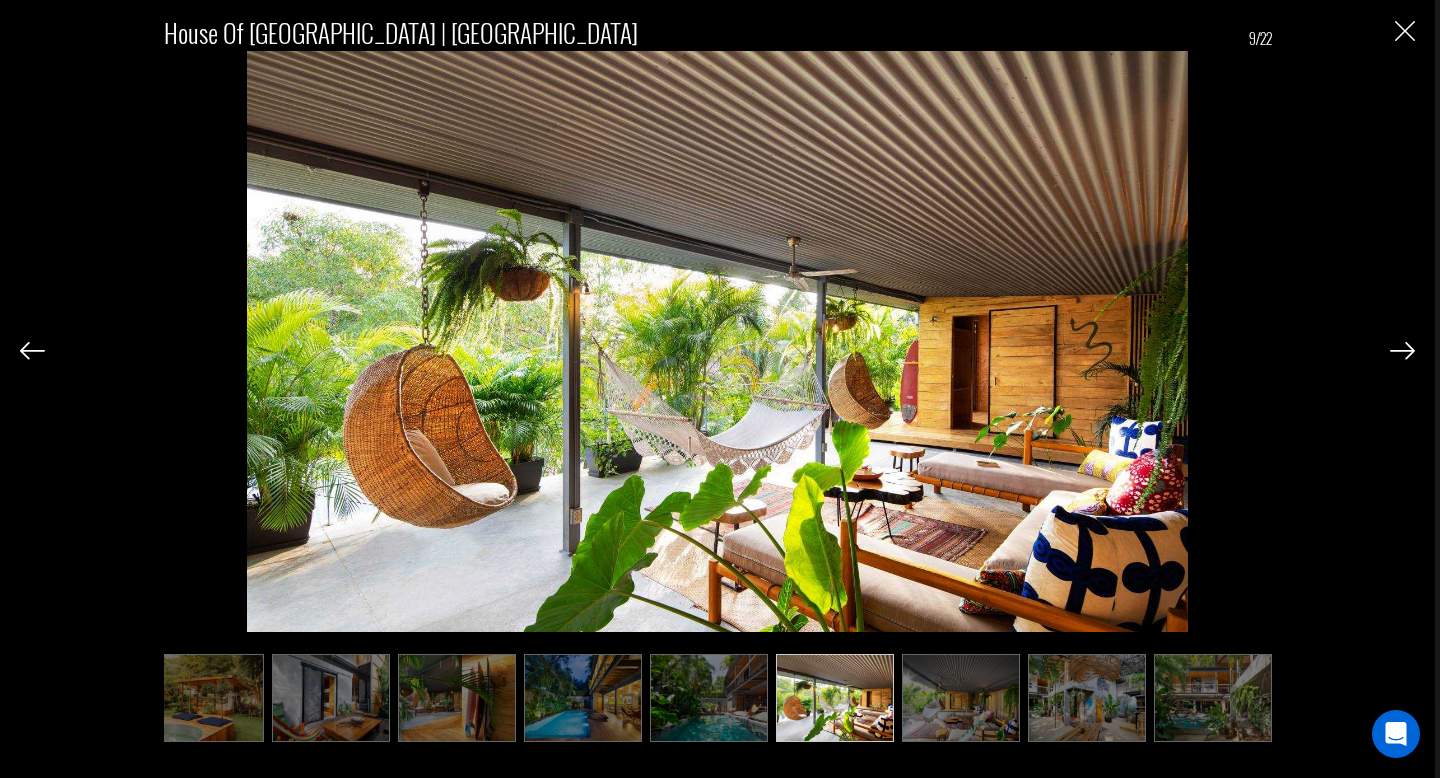 click at bounding box center [1402, 351] 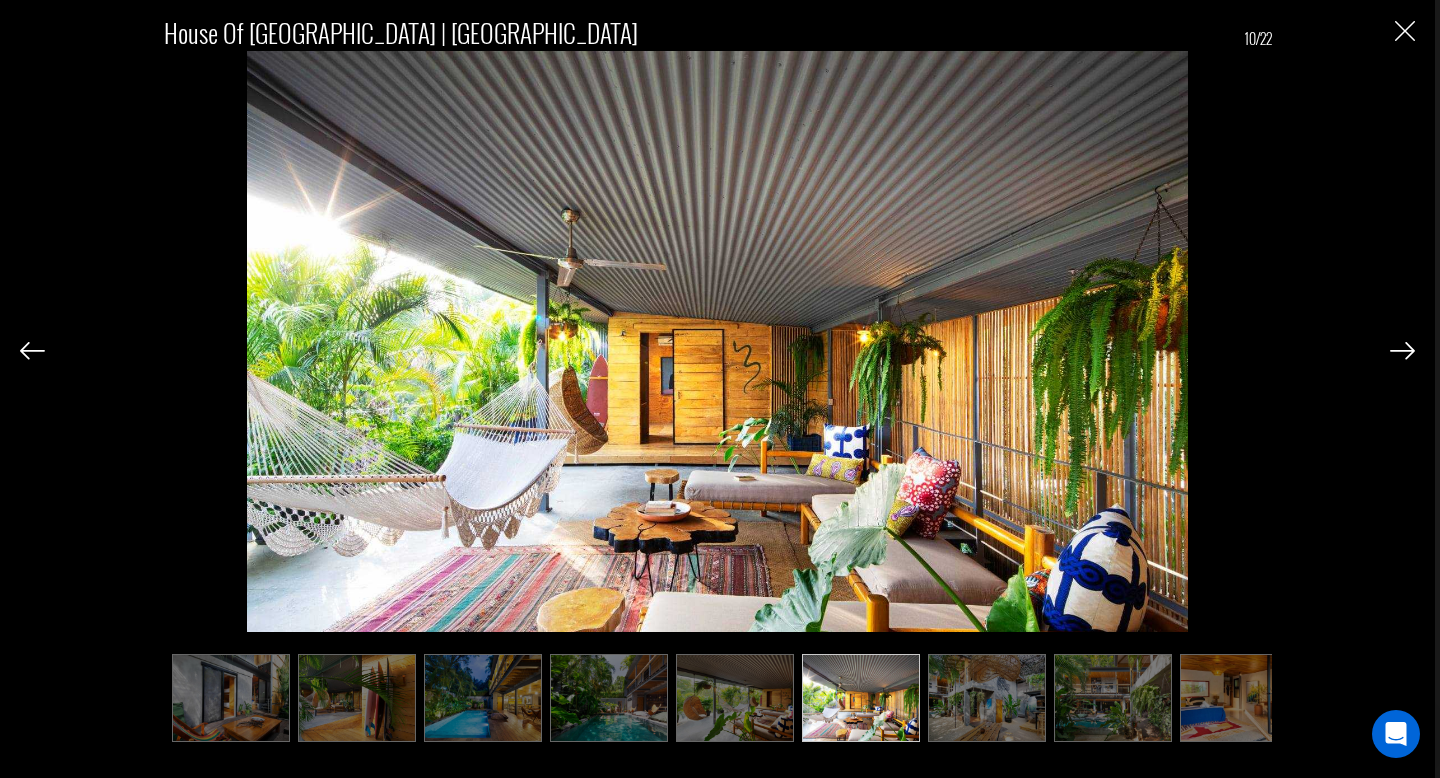 click at bounding box center (1402, 351) 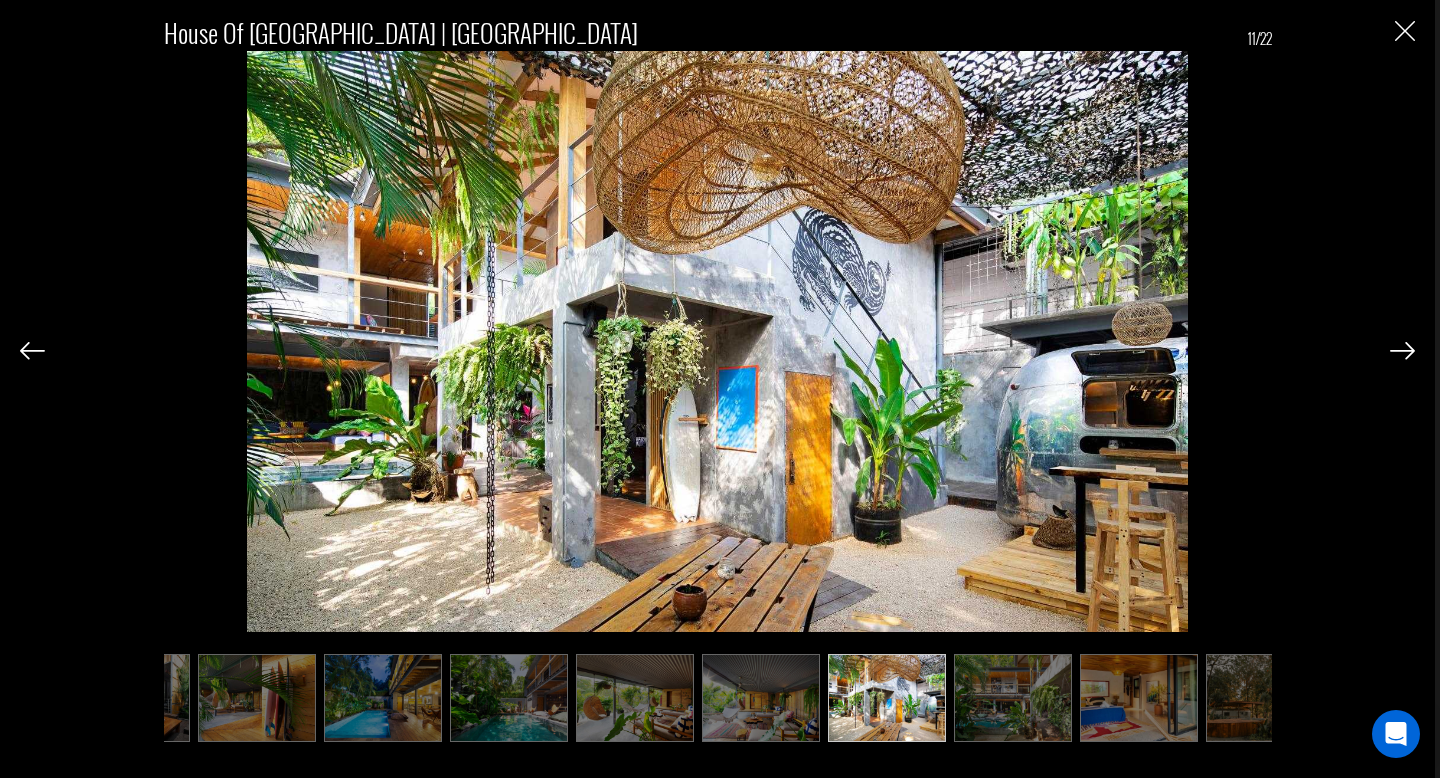 click at bounding box center (1402, 351) 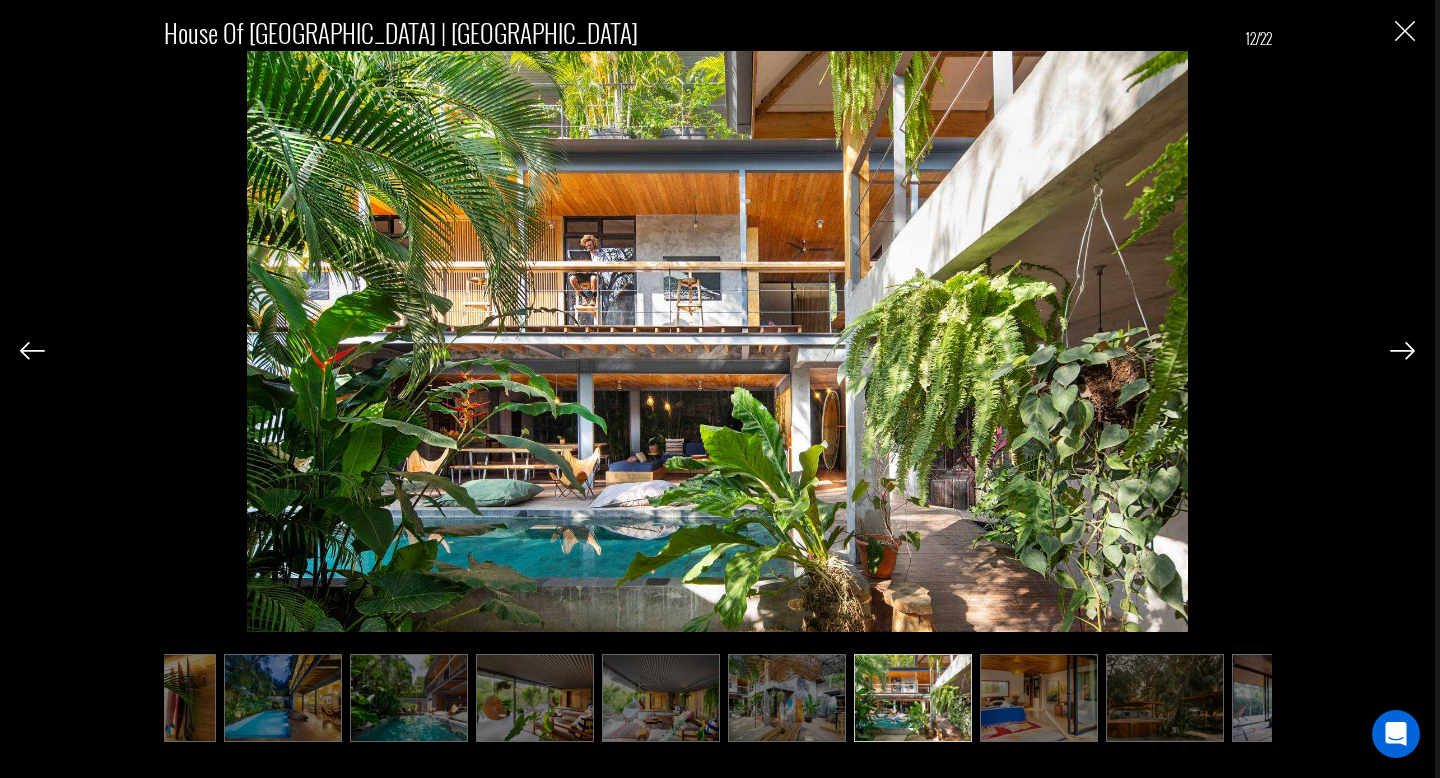 click at bounding box center (1402, 351) 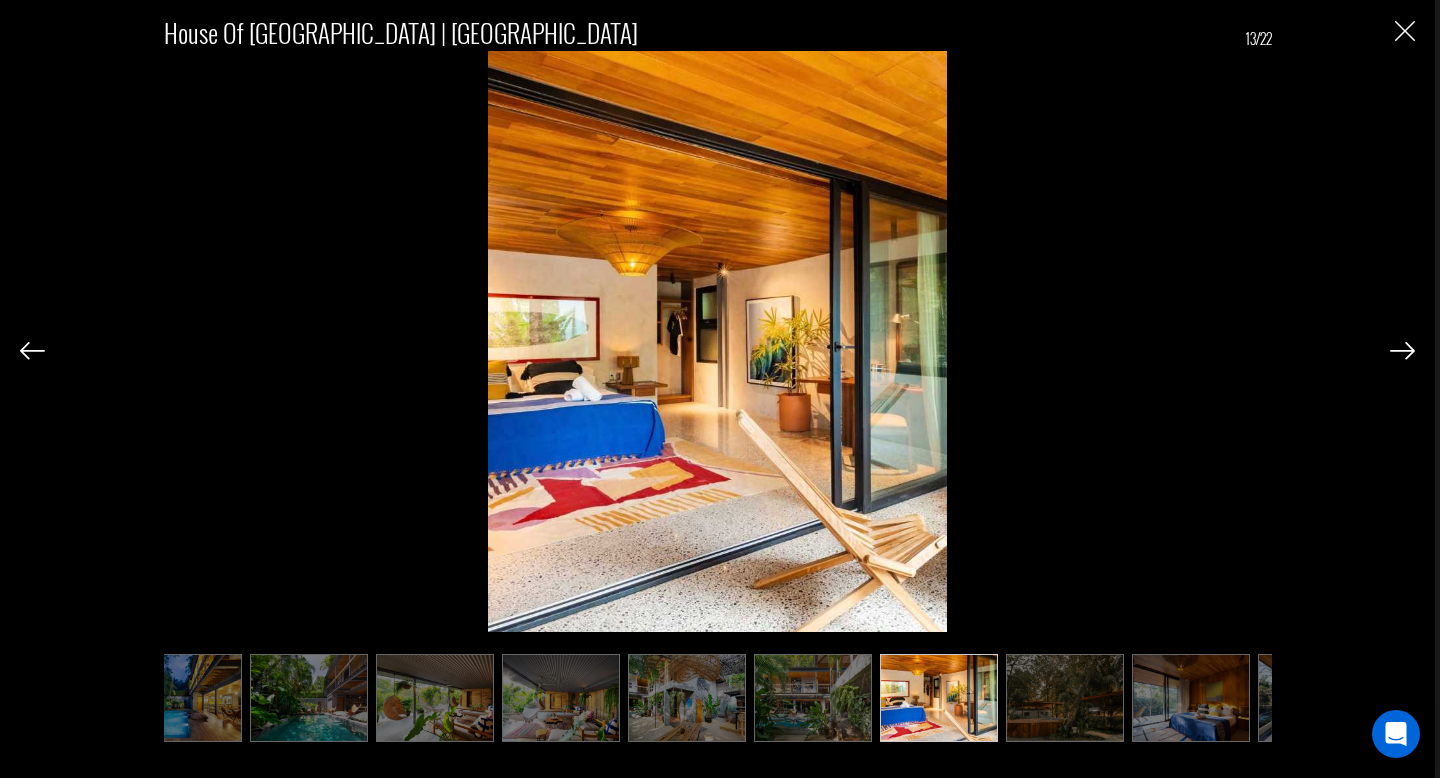 click at bounding box center (1402, 351) 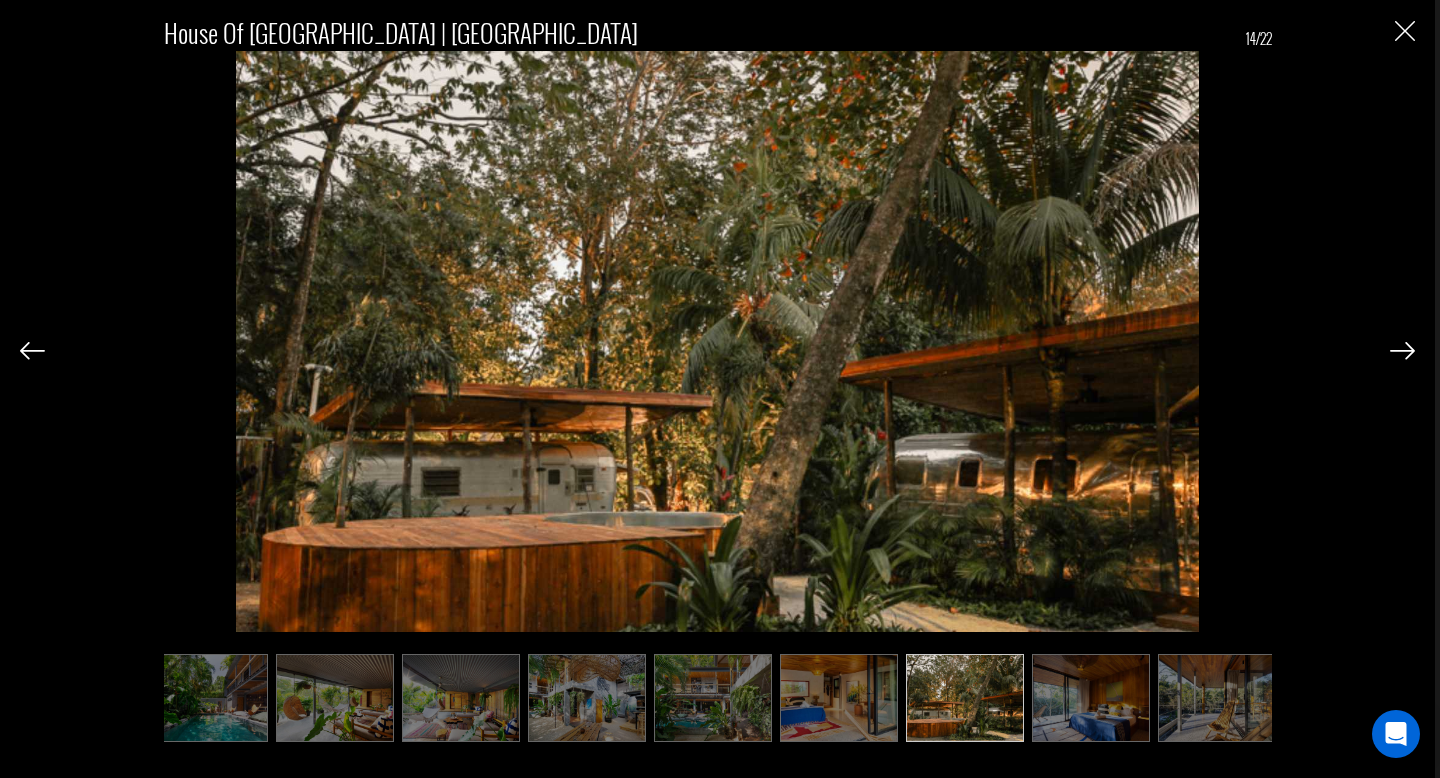 click at bounding box center (1402, 351) 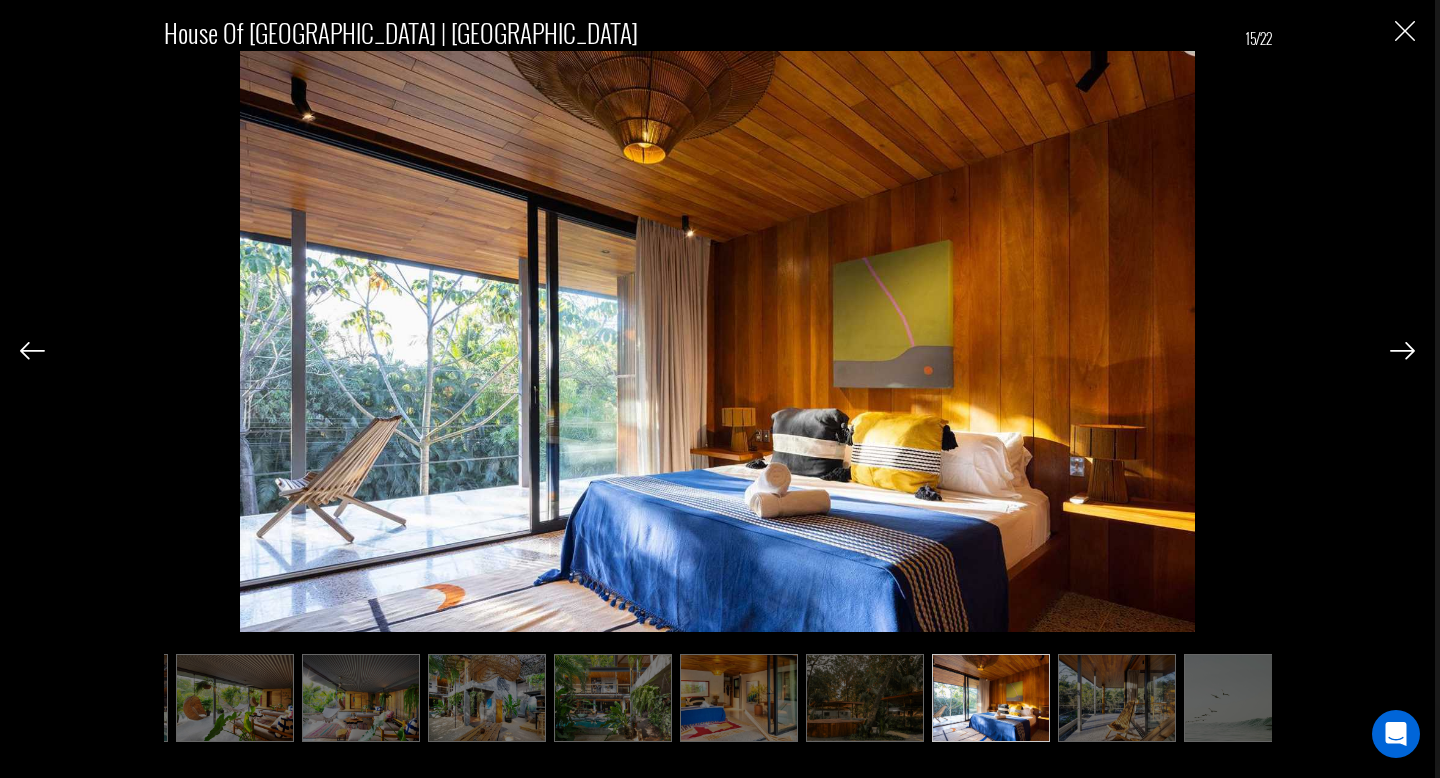 click at bounding box center (1402, 351) 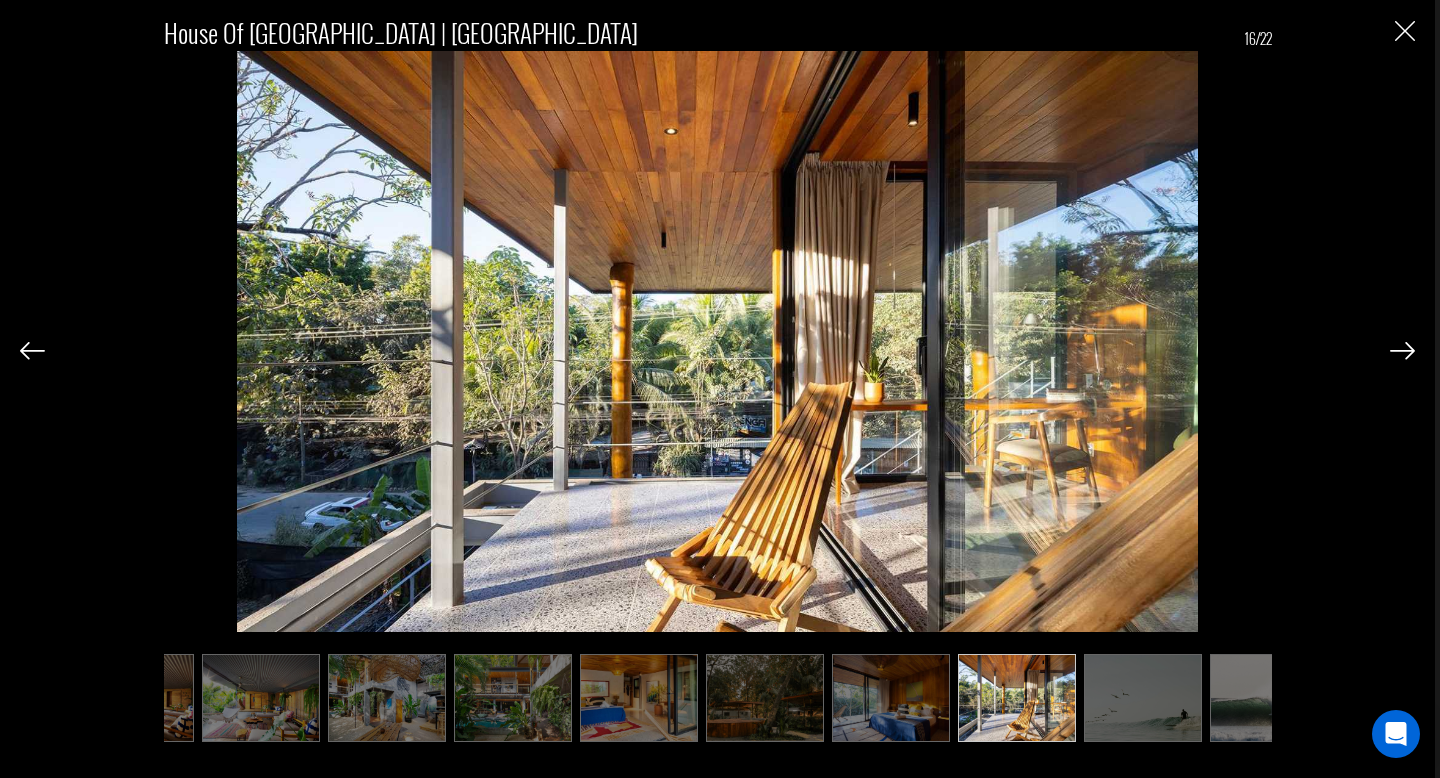click at bounding box center (1402, 351) 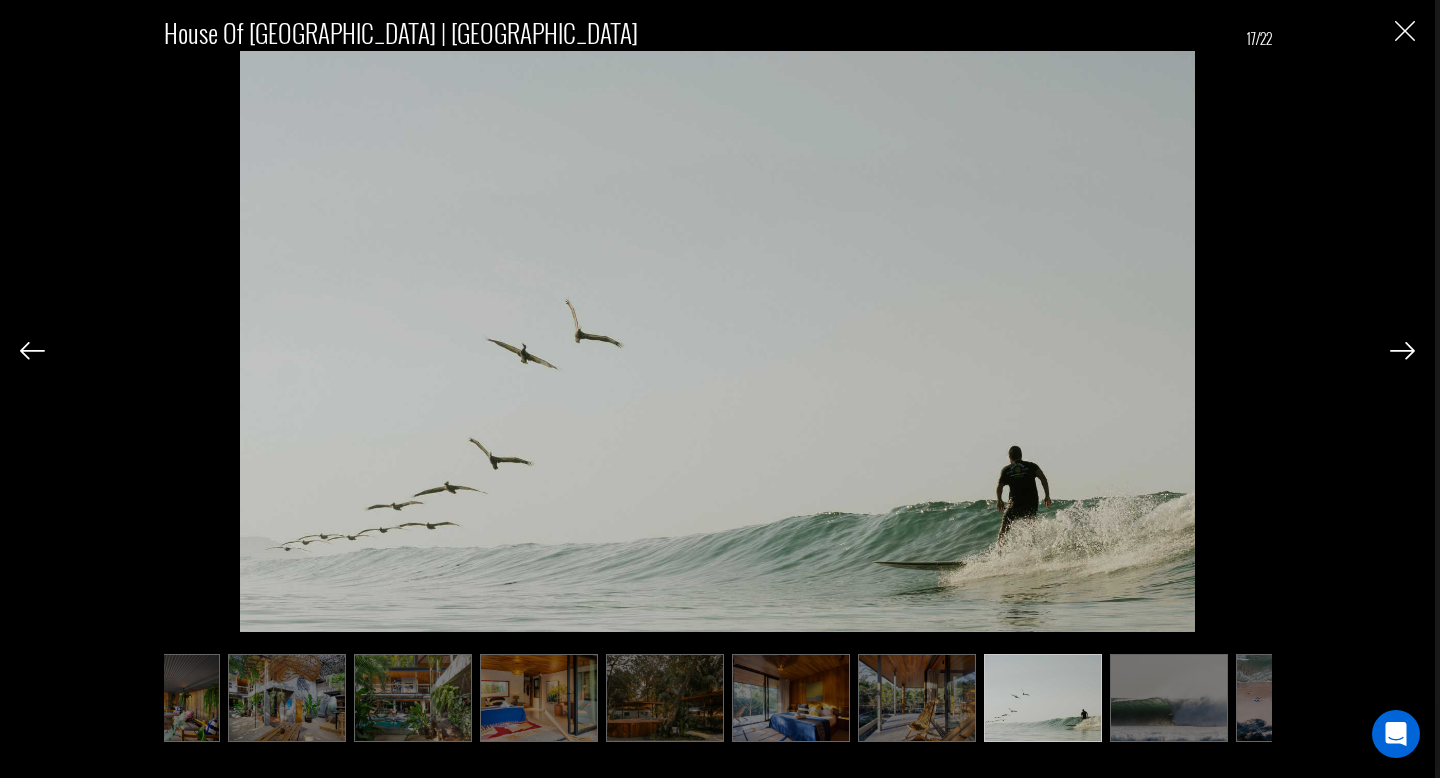 click at bounding box center (1402, 351) 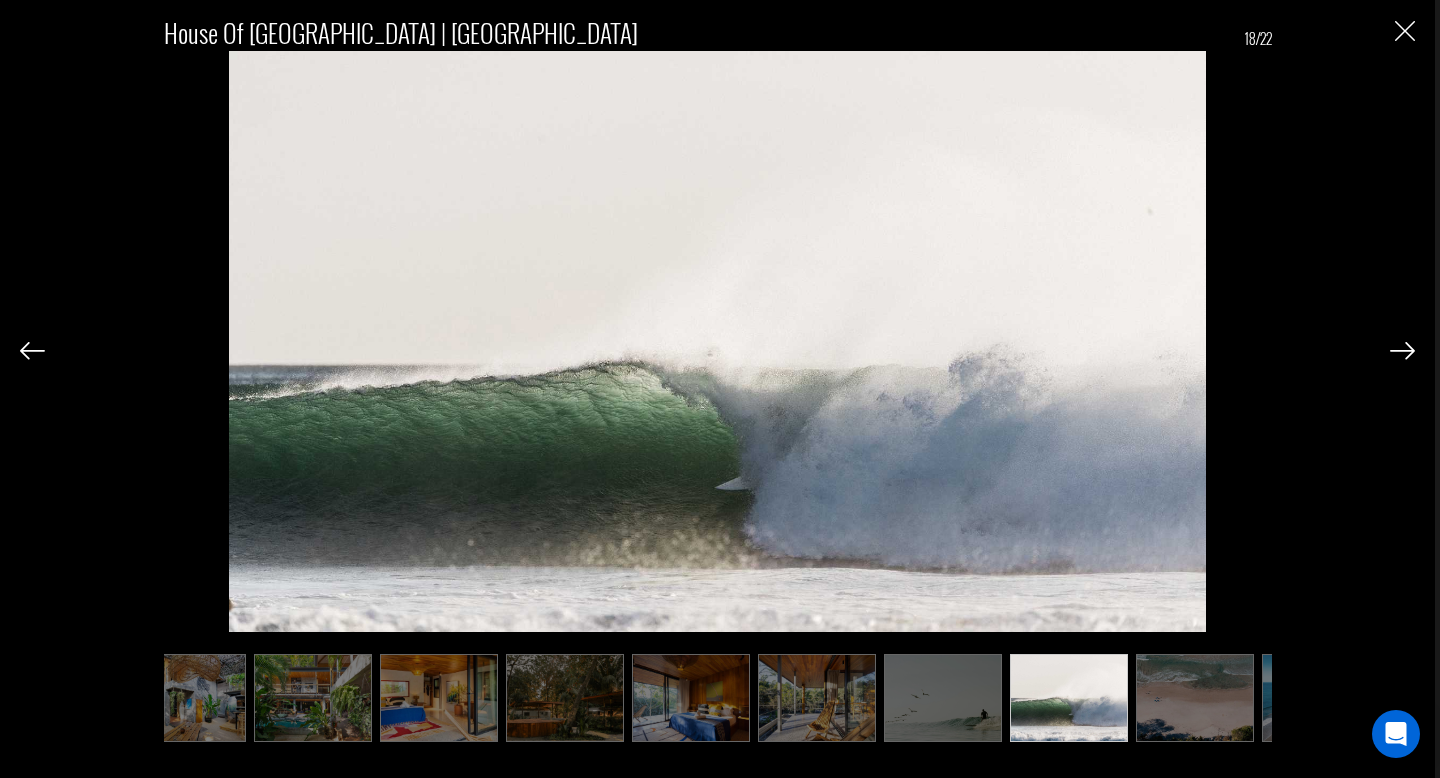 click at bounding box center [1402, 351] 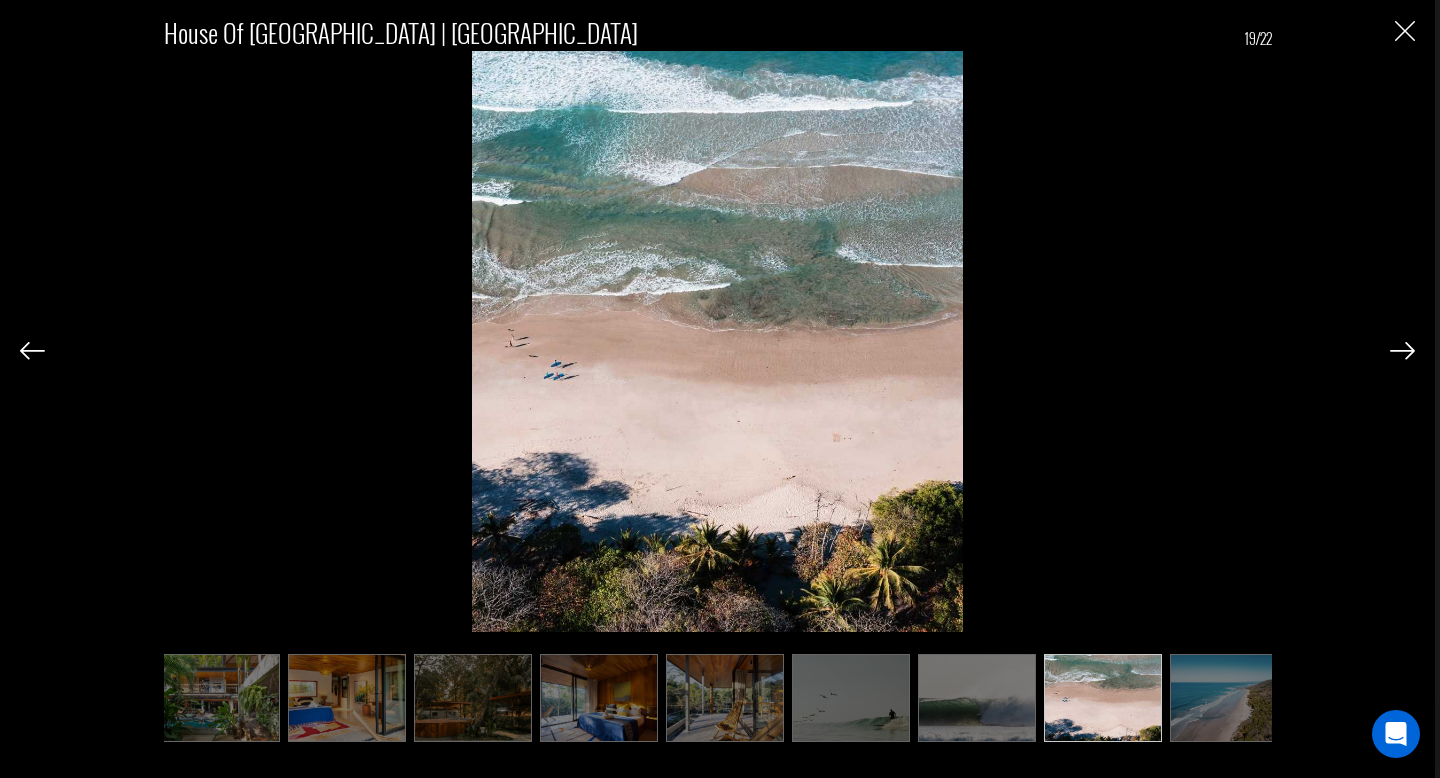 click at bounding box center [1402, 351] 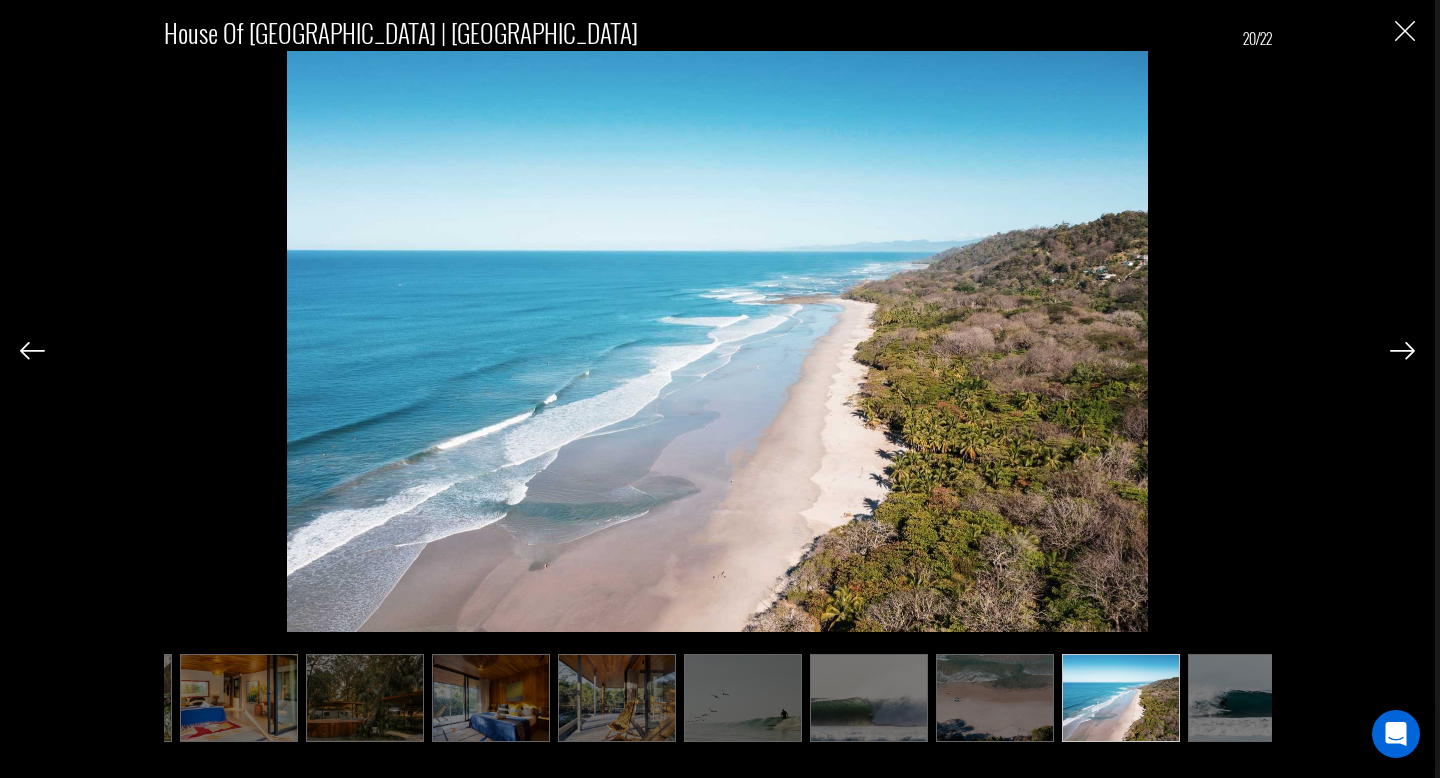 click at bounding box center (1405, 30) 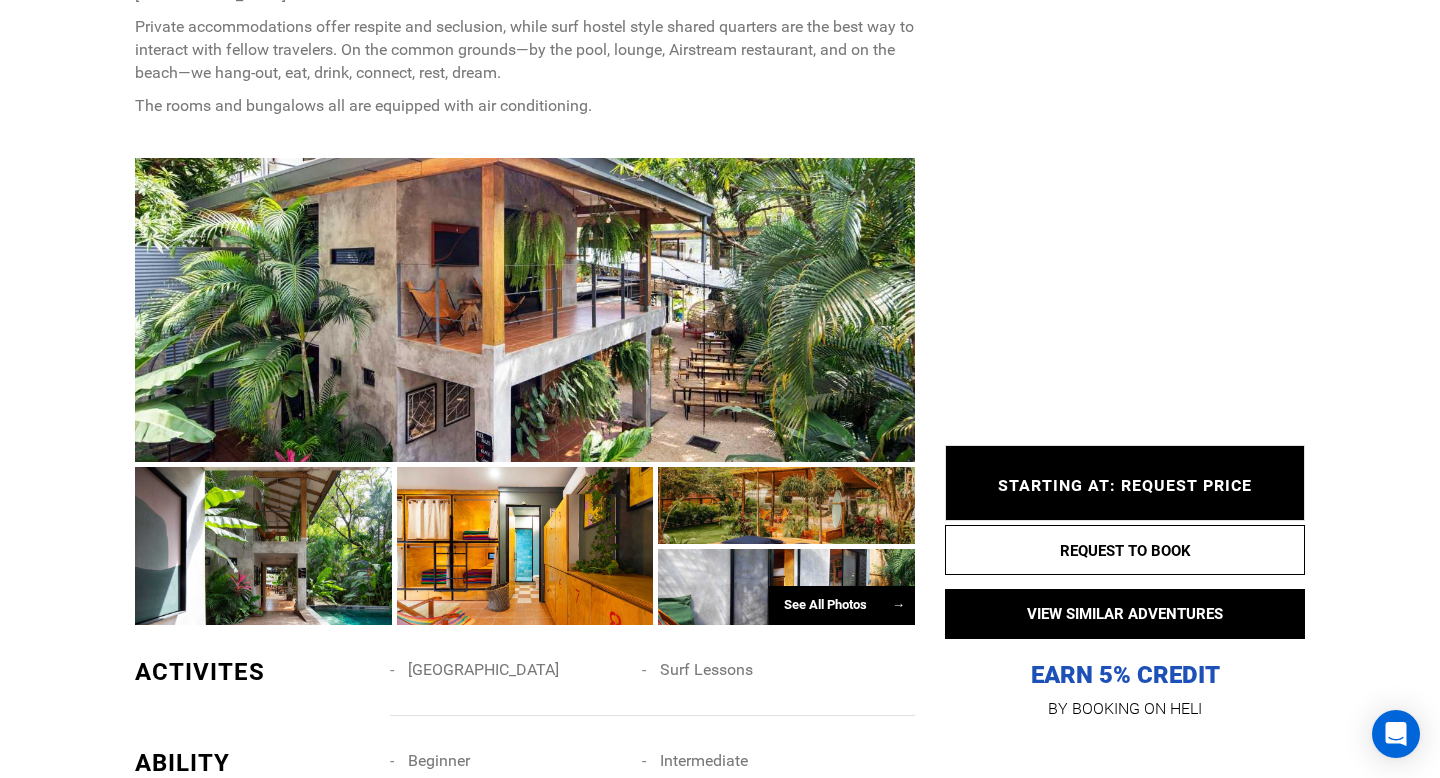 scroll, scrollTop: 0, scrollLeft: 0, axis: both 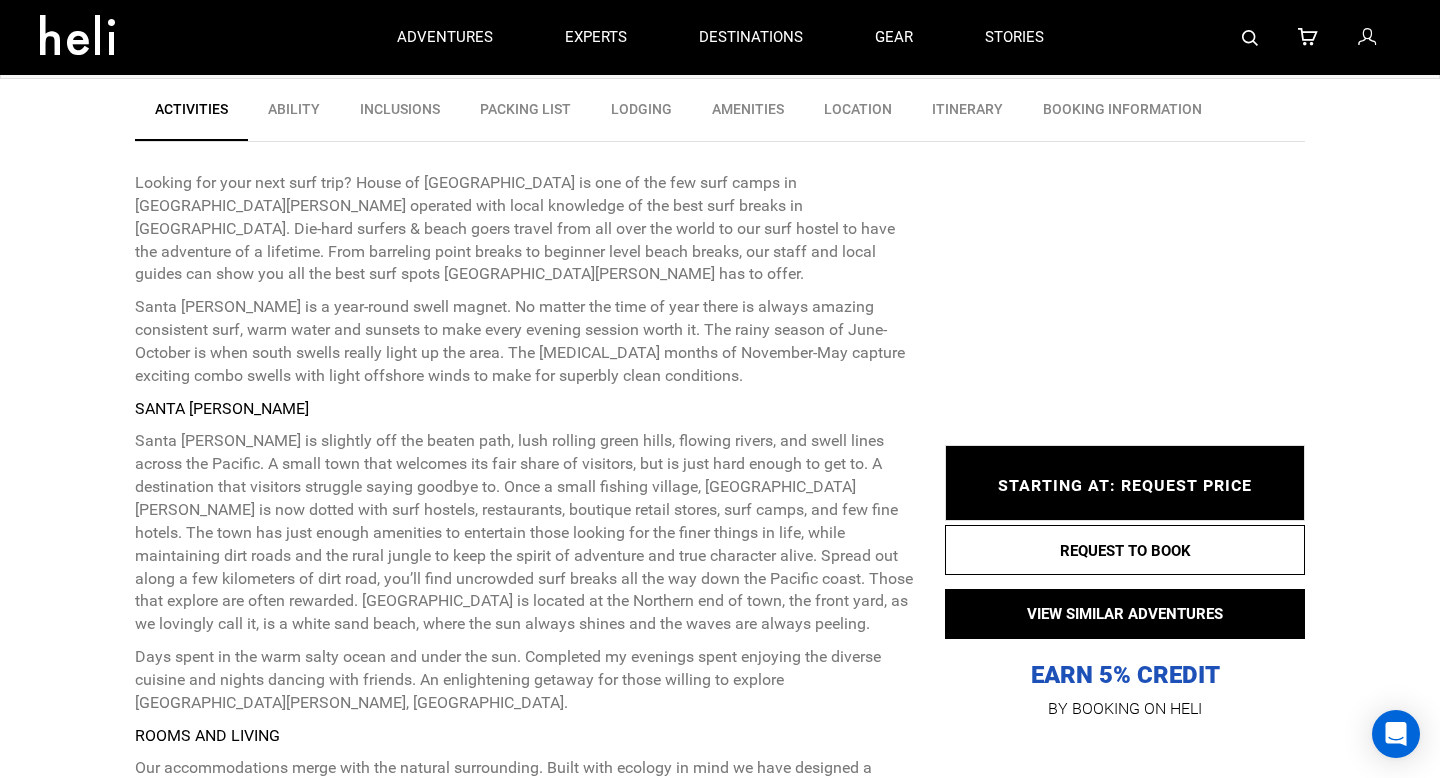 type on "Surf" 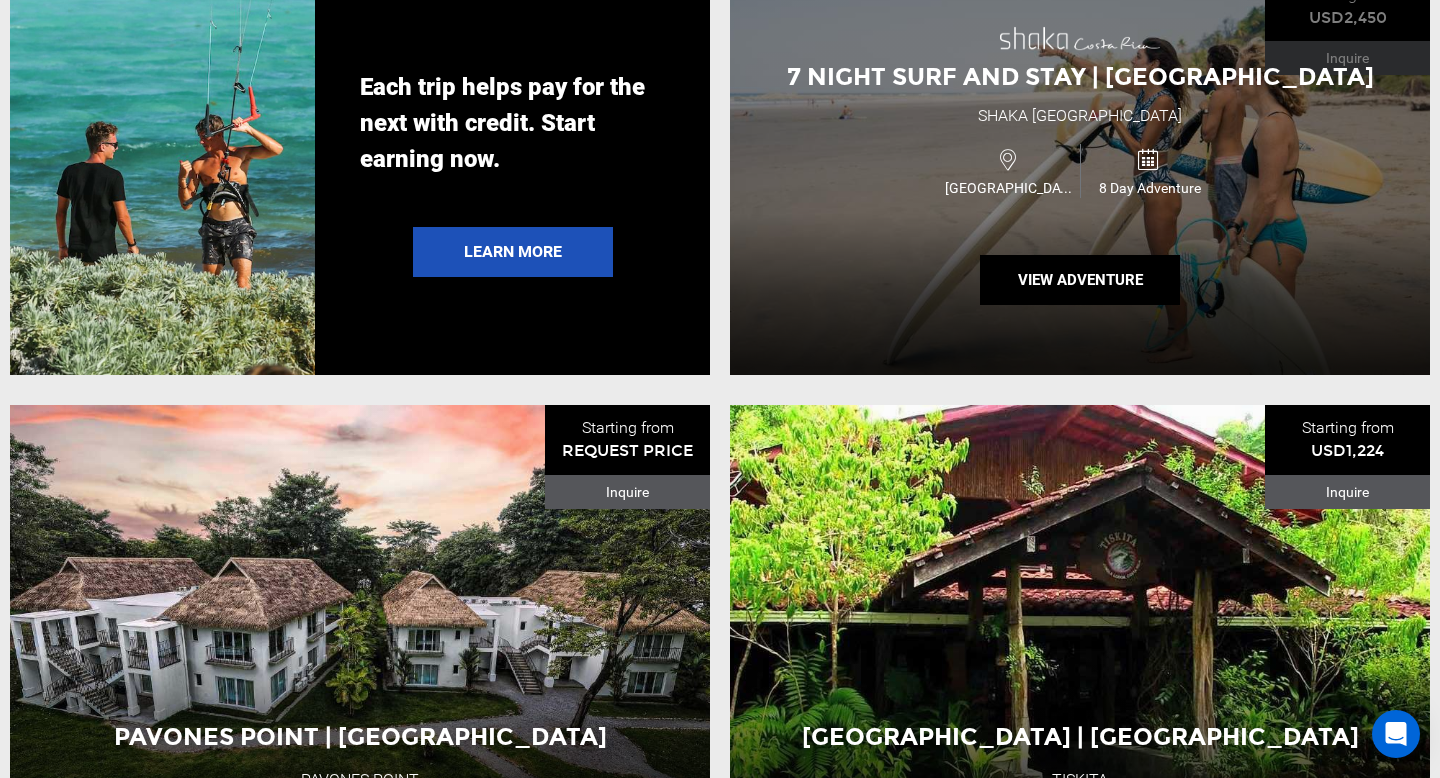 scroll, scrollTop: 3398, scrollLeft: 0, axis: vertical 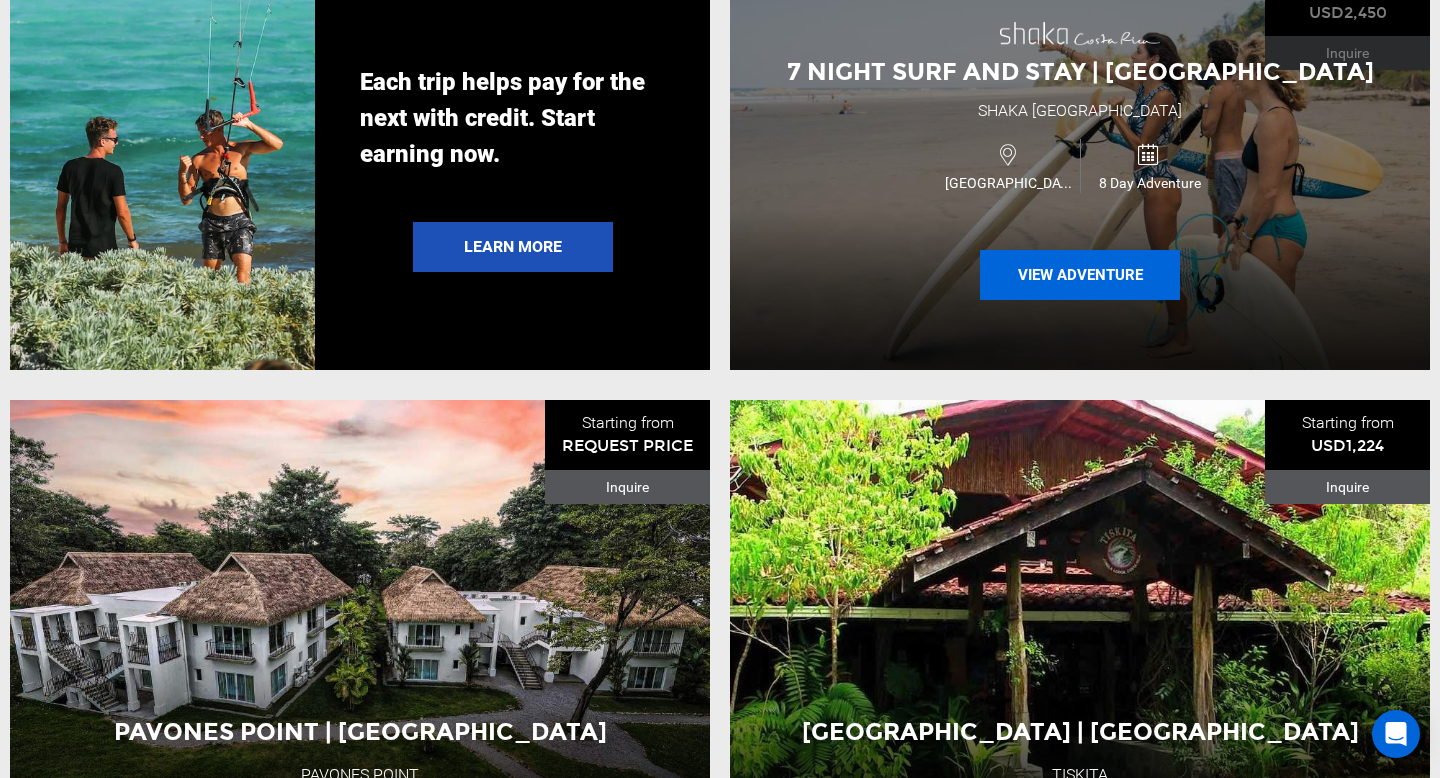 click on "View Adventure" at bounding box center (1080, 275) 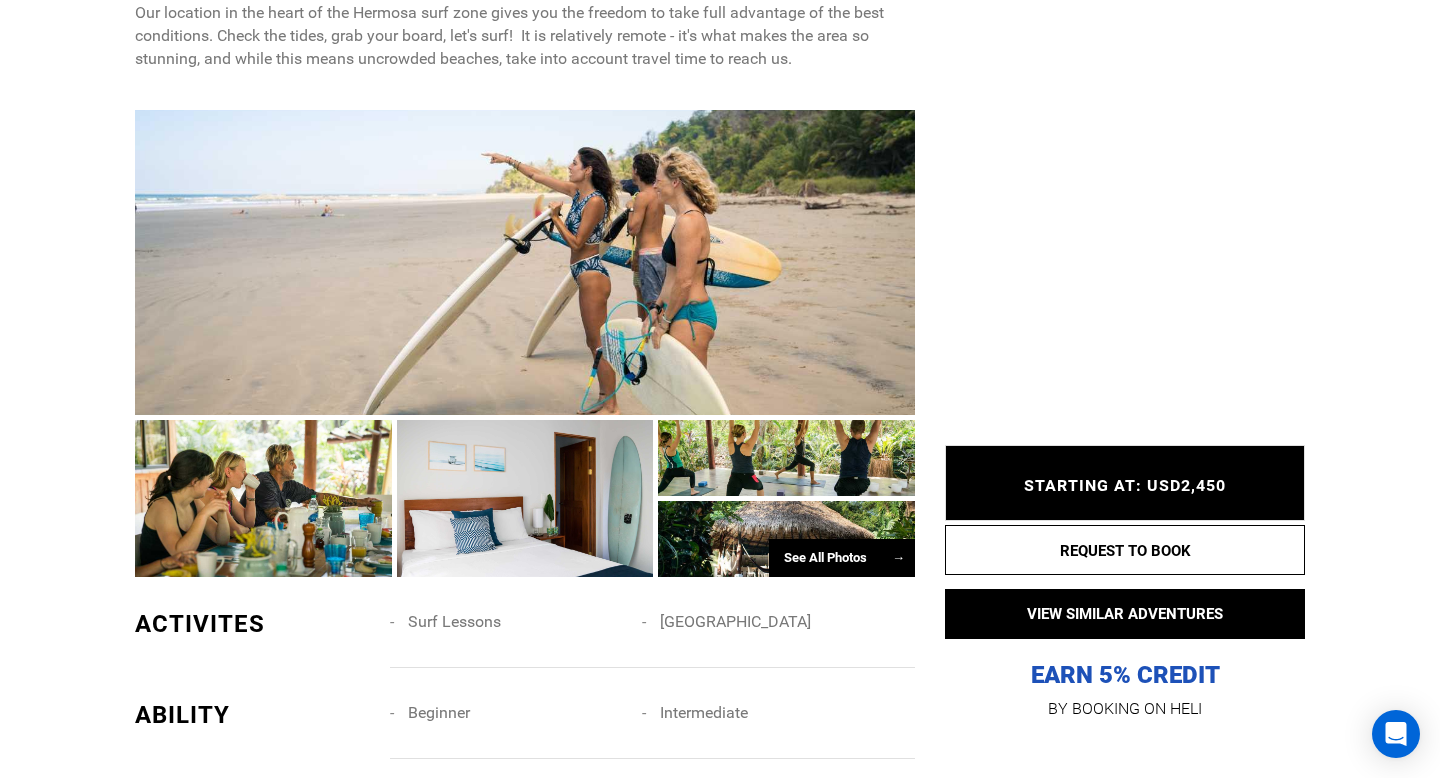scroll, scrollTop: 1390, scrollLeft: 0, axis: vertical 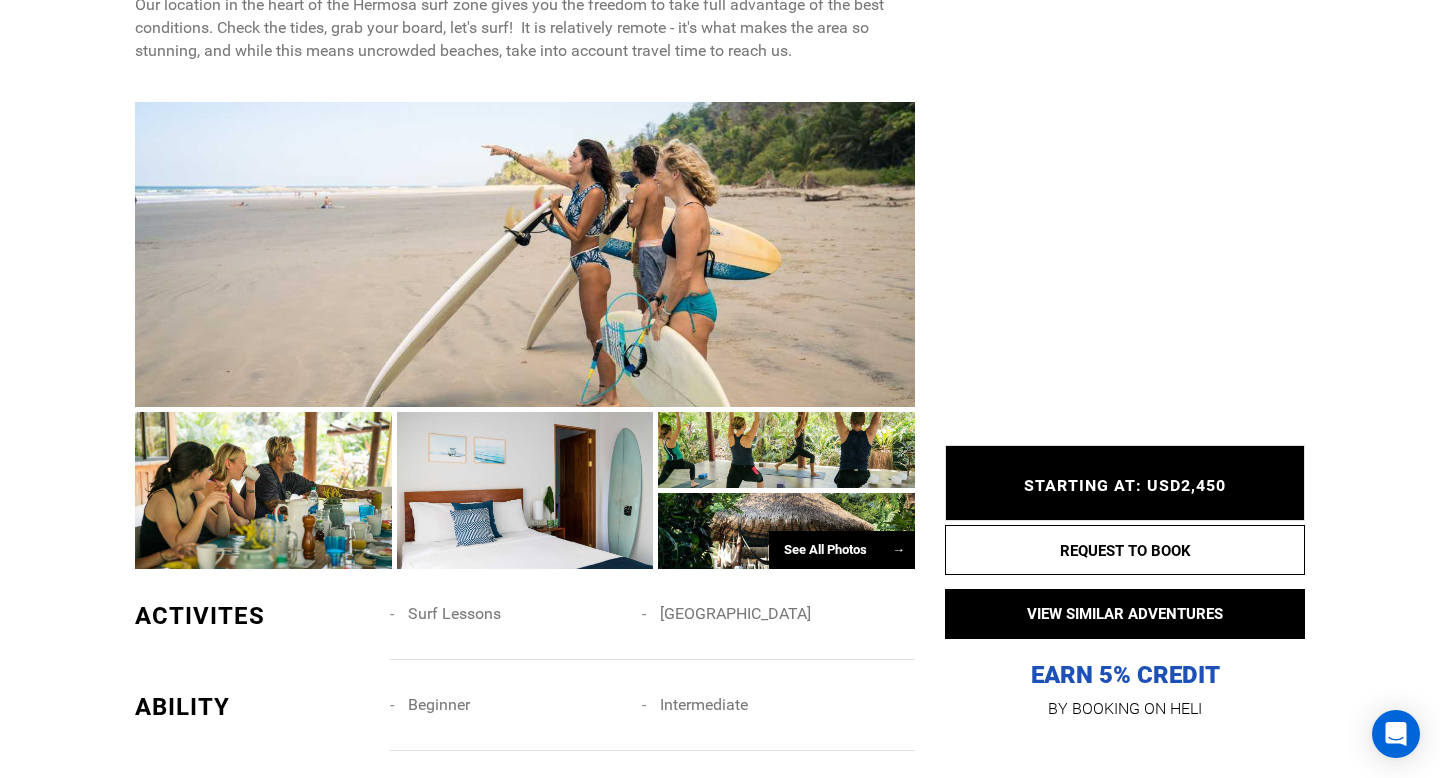 click on "See All Photos →" at bounding box center (842, 550) 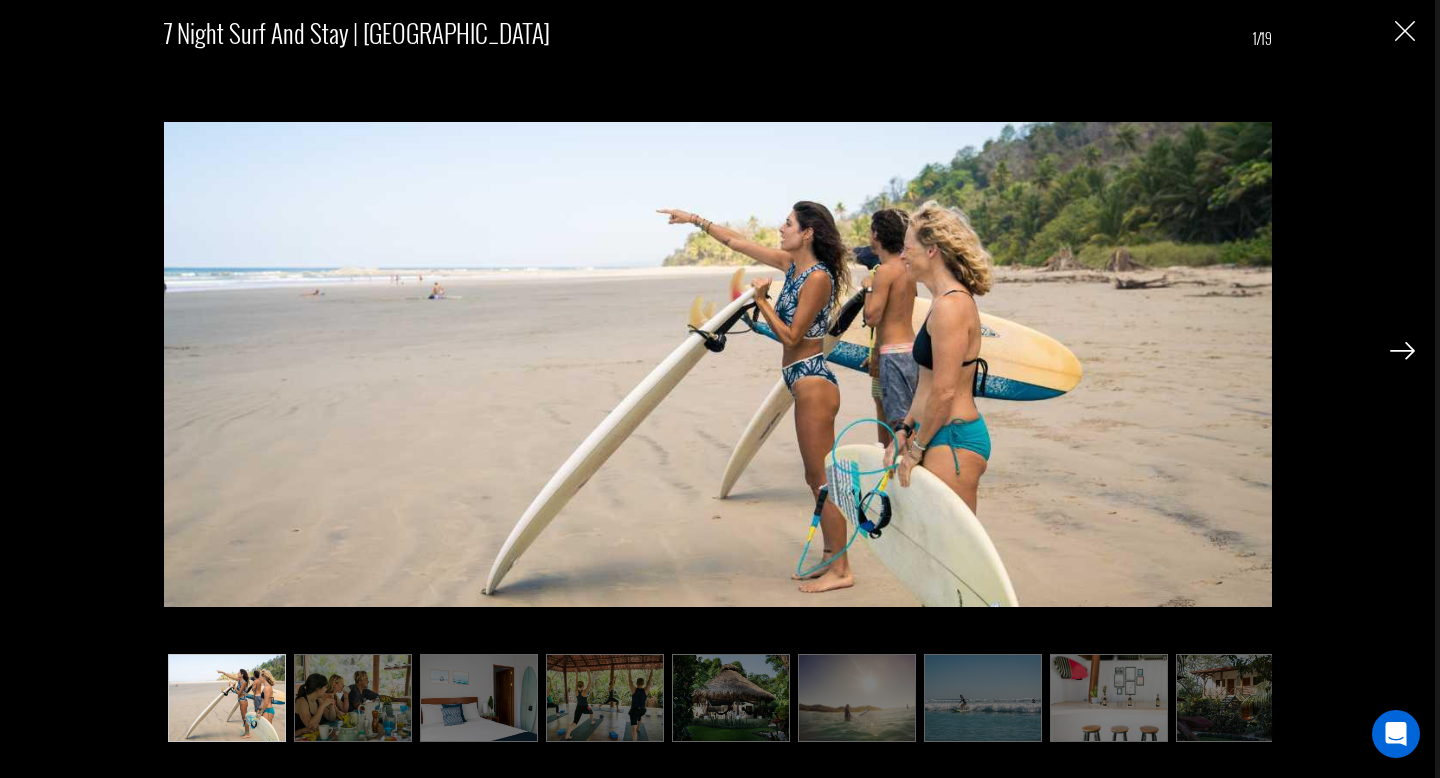 click at bounding box center [1402, 351] 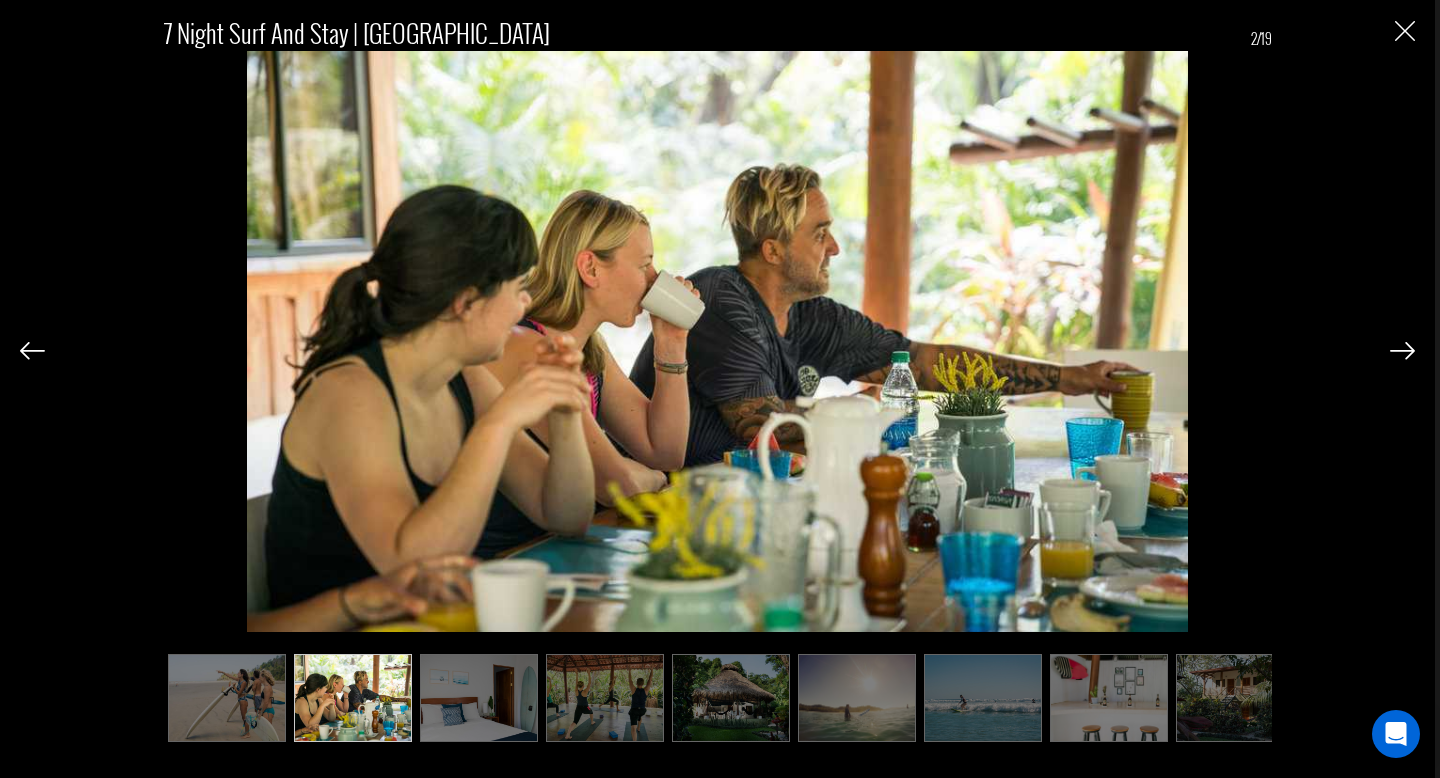 click at bounding box center (1402, 351) 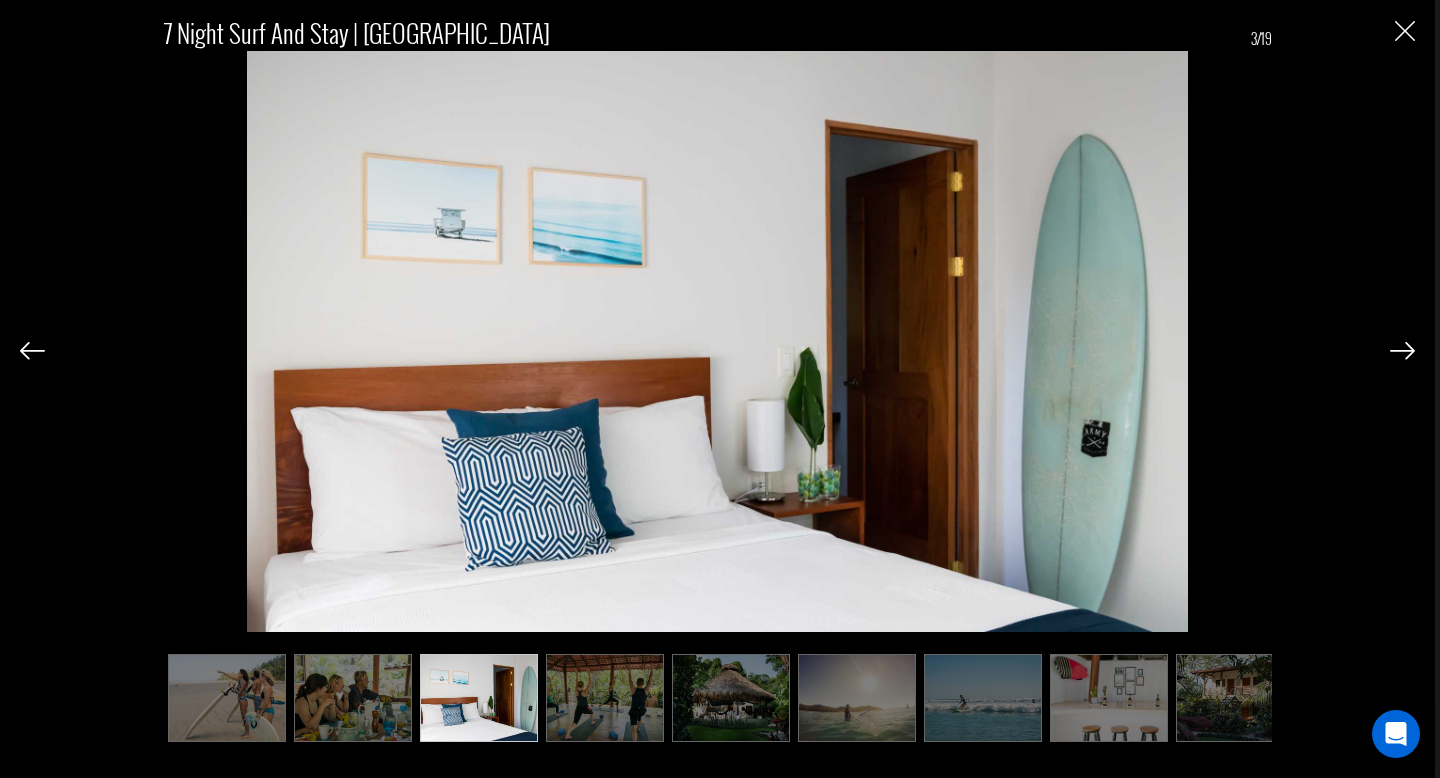 click at bounding box center (1402, 351) 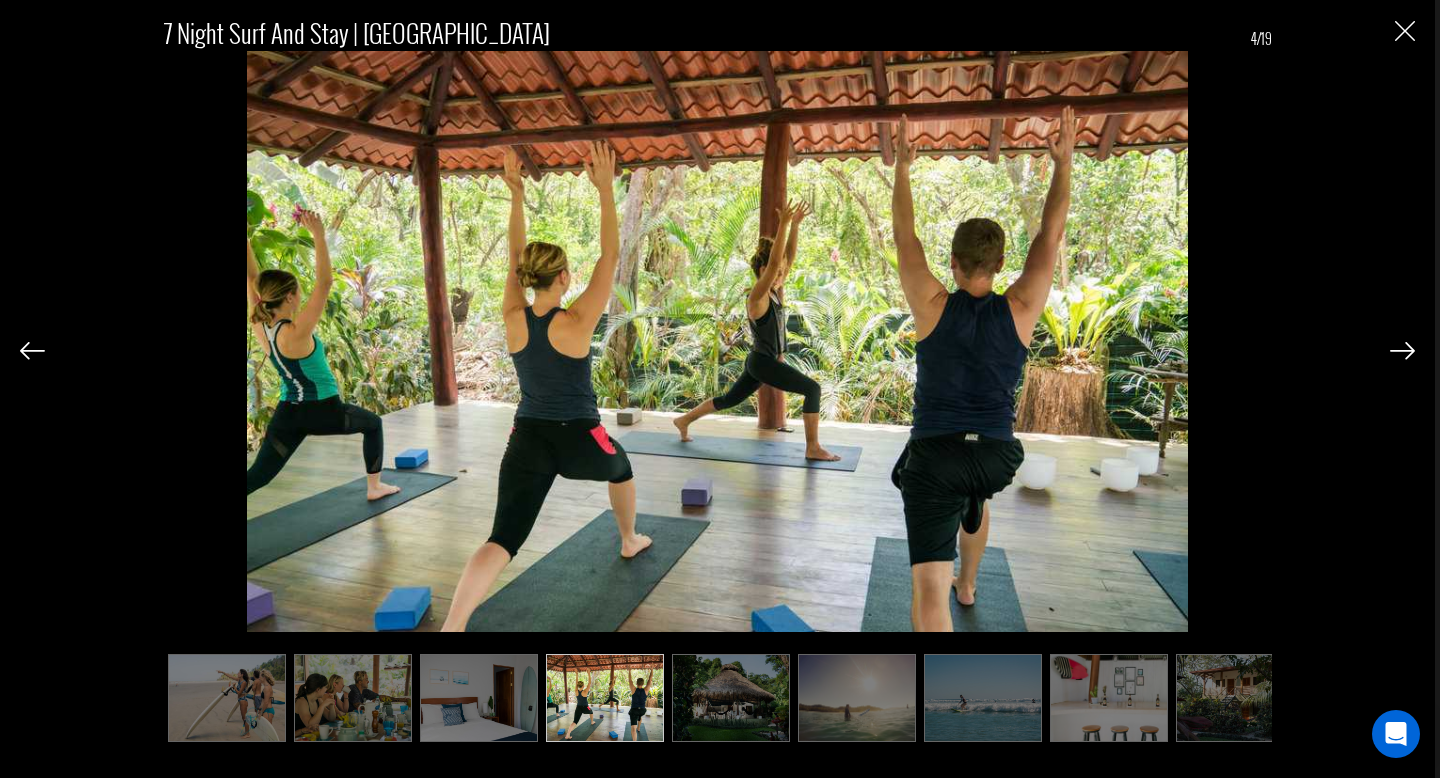click at bounding box center [1402, 351] 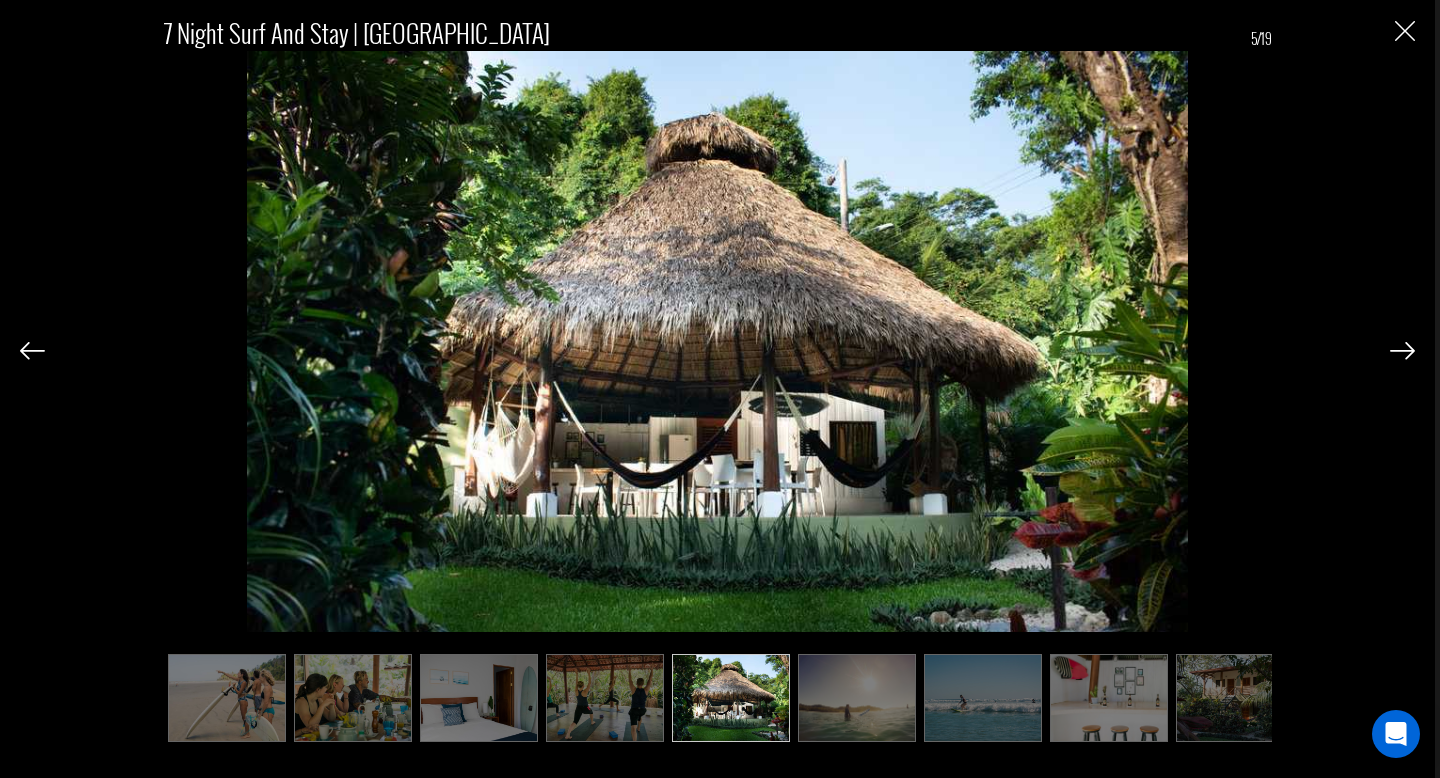 click at bounding box center [1402, 351] 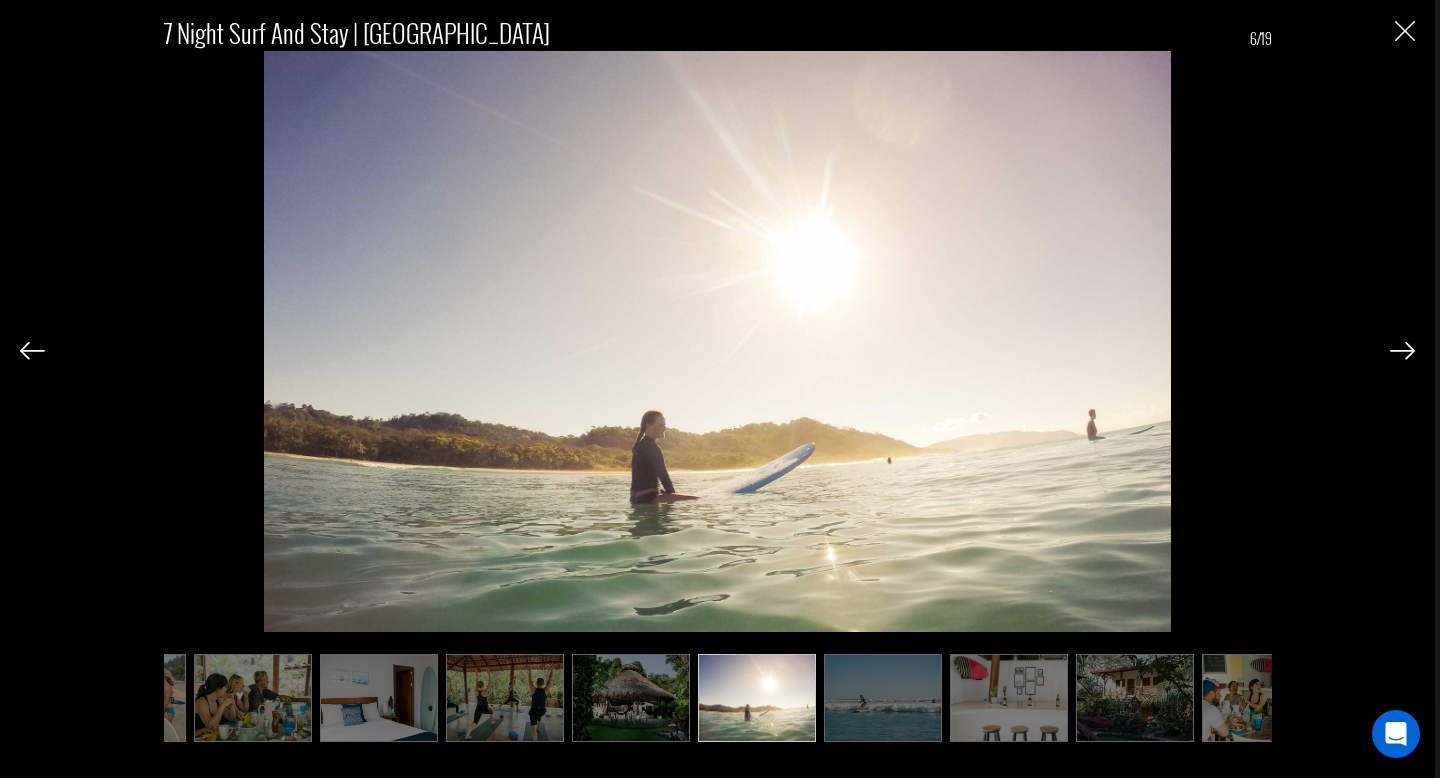 click at bounding box center [1402, 351] 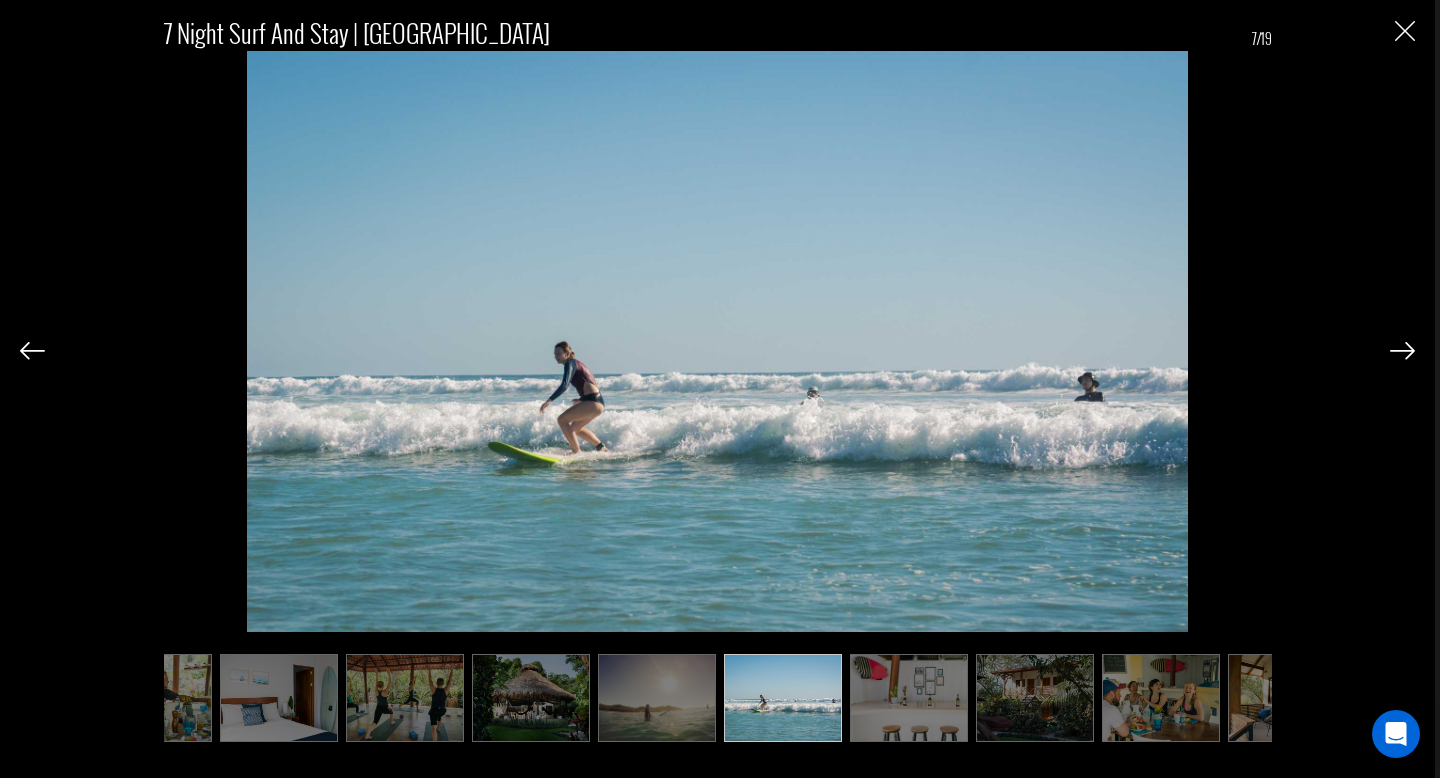 click at bounding box center (1402, 351) 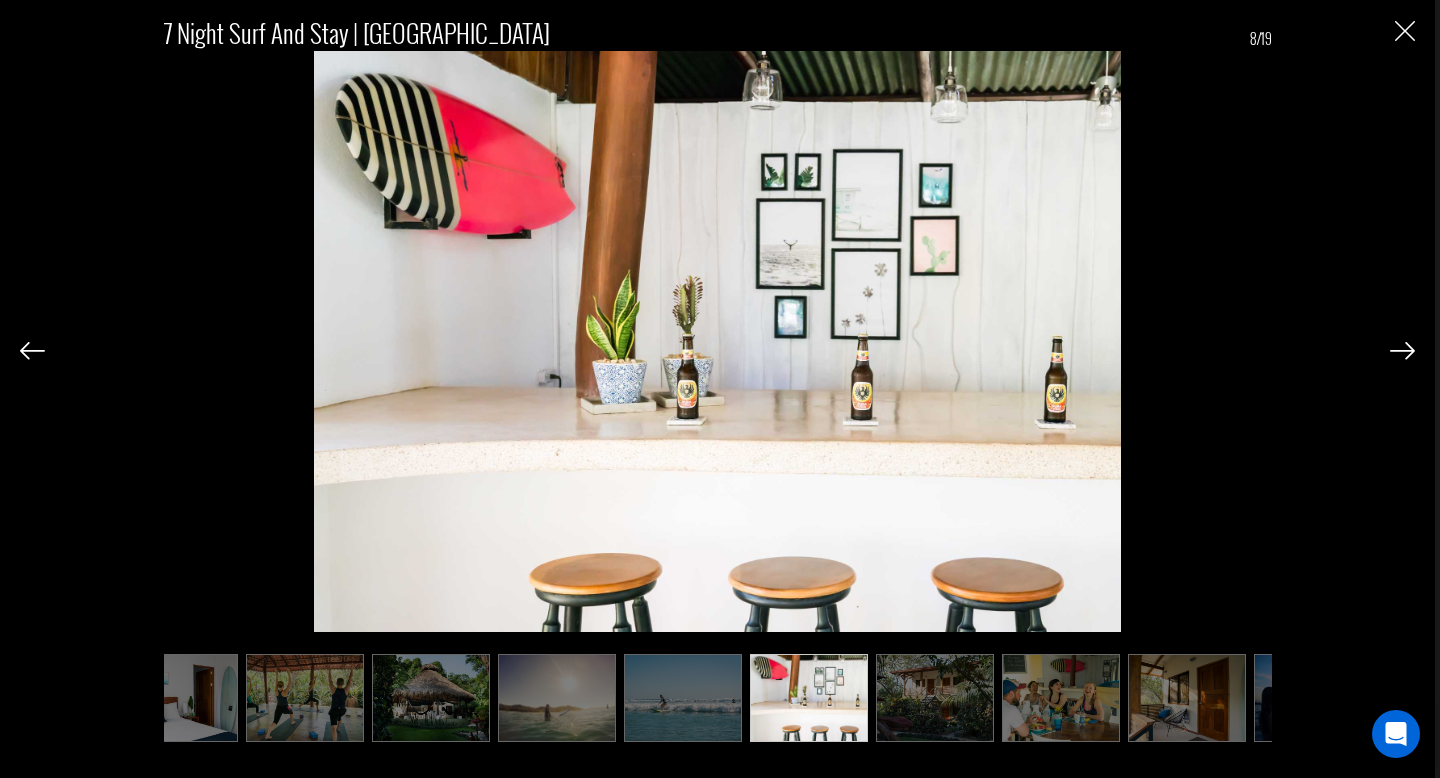 click at bounding box center (1402, 351) 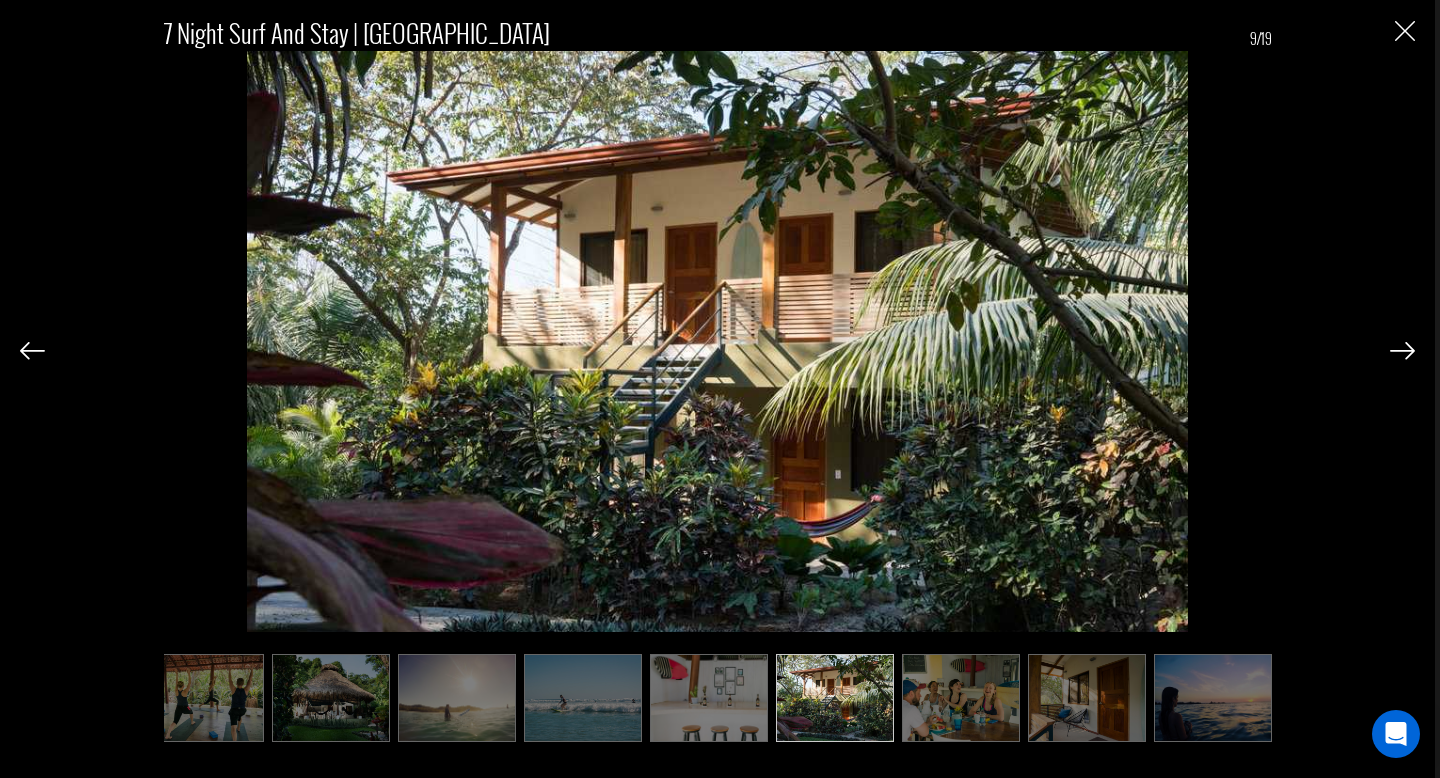 click at bounding box center (1402, 351) 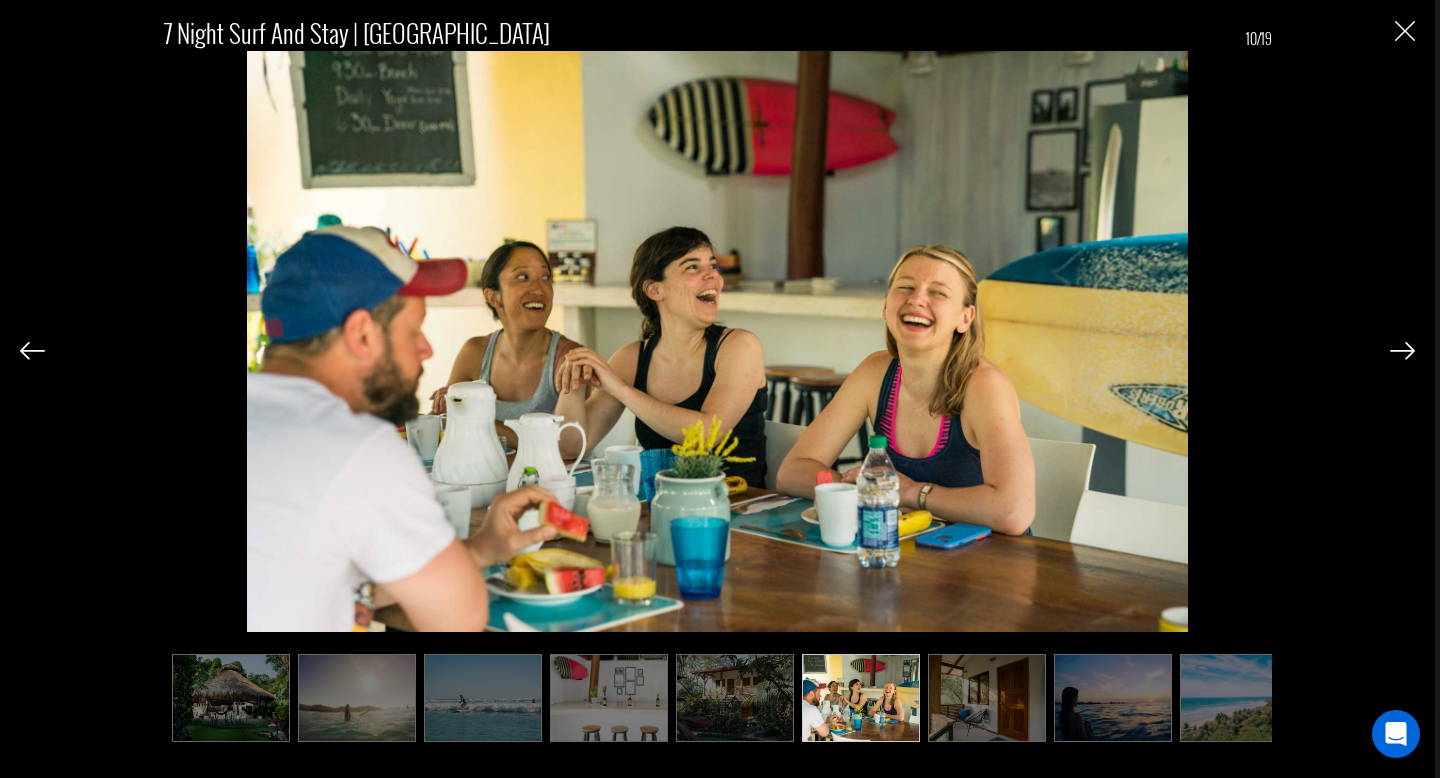 click at bounding box center (1402, 351) 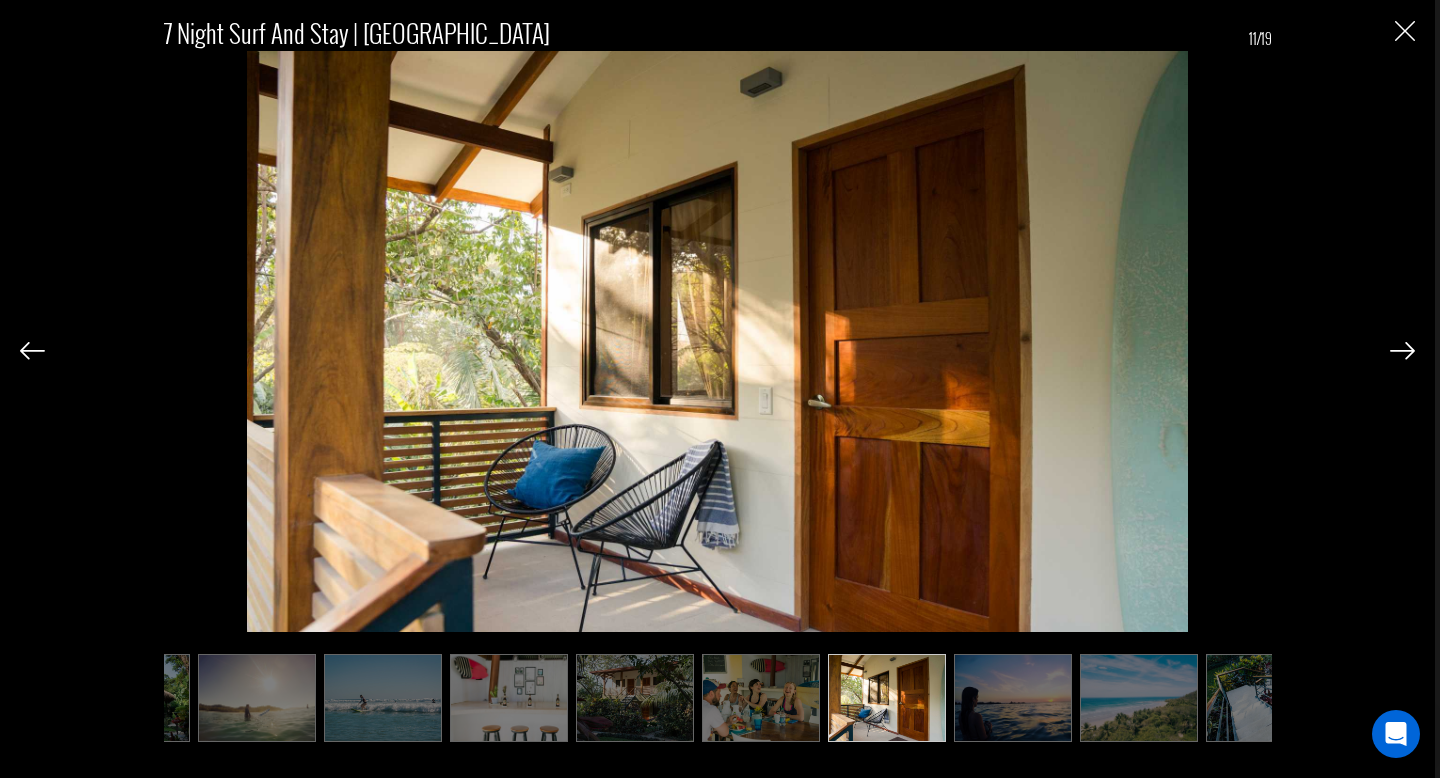 click at bounding box center (1402, 351) 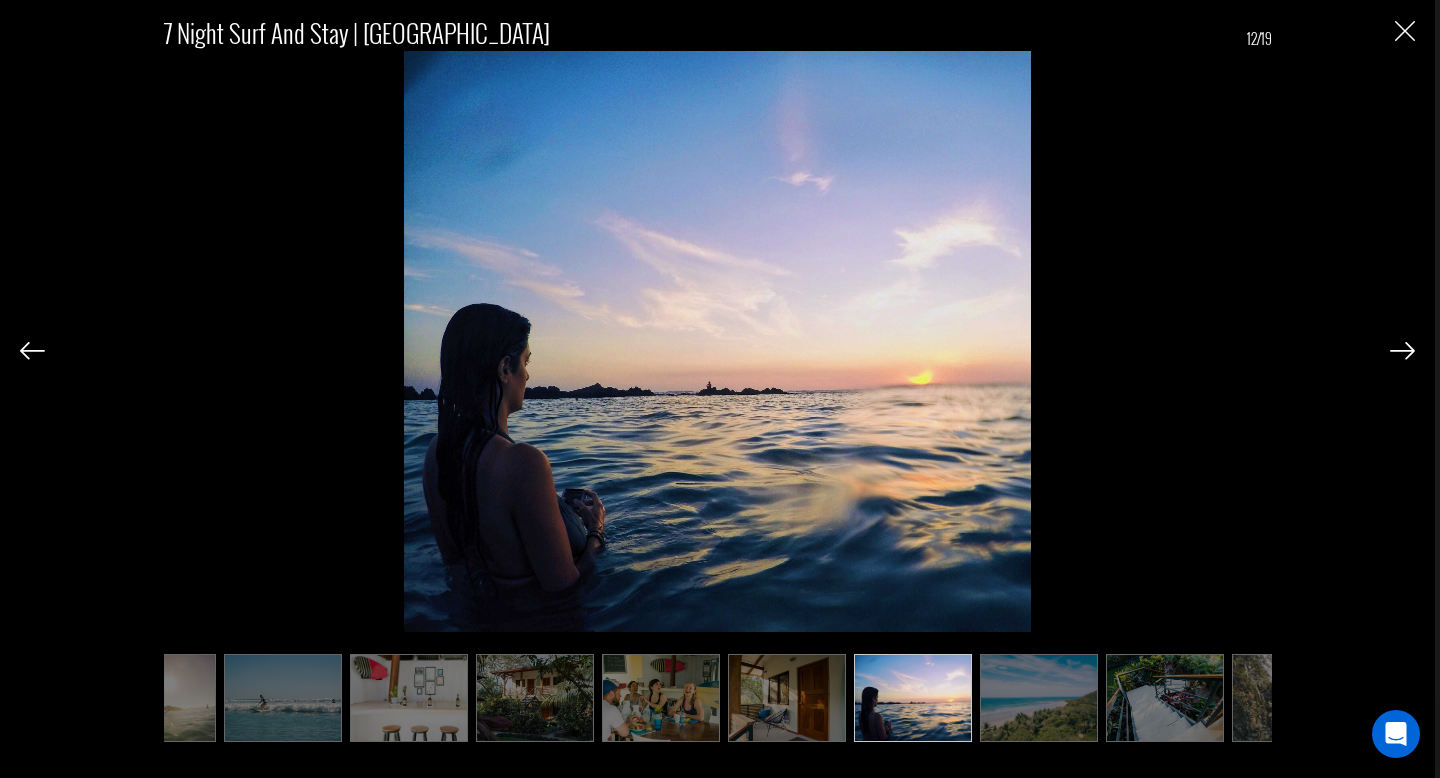 click at bounding box center (1402, 351) 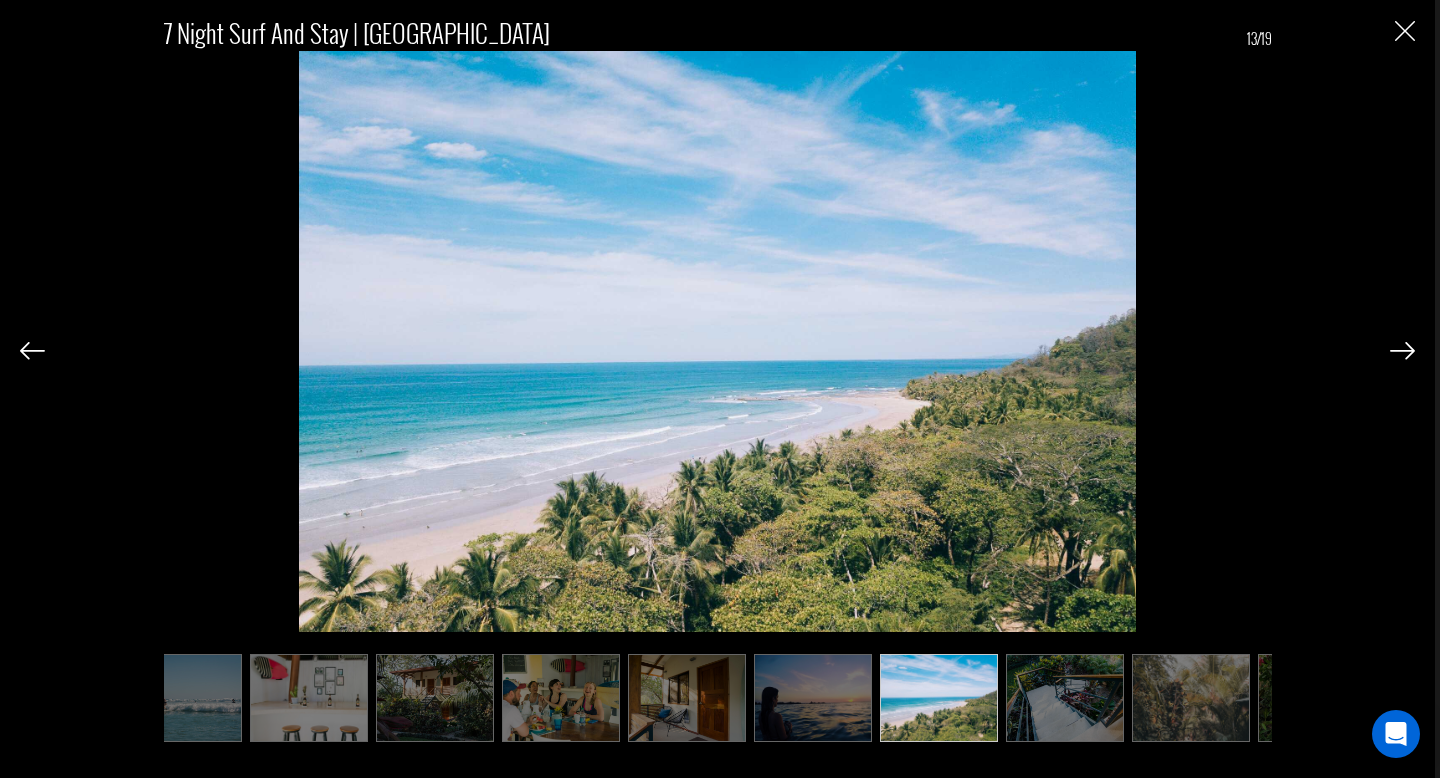 click at bounding box center (1402, 351) 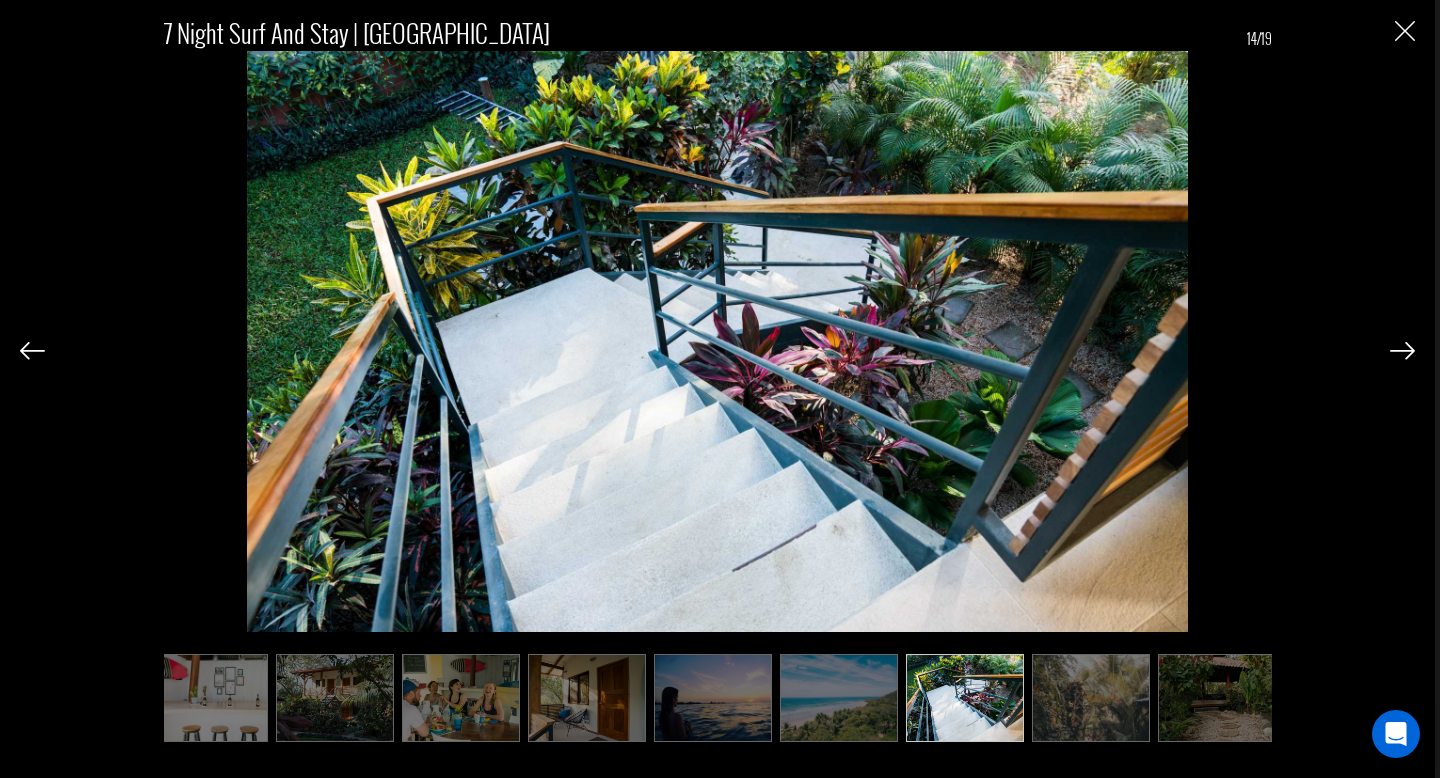 click at bounding box center [1402, 351] 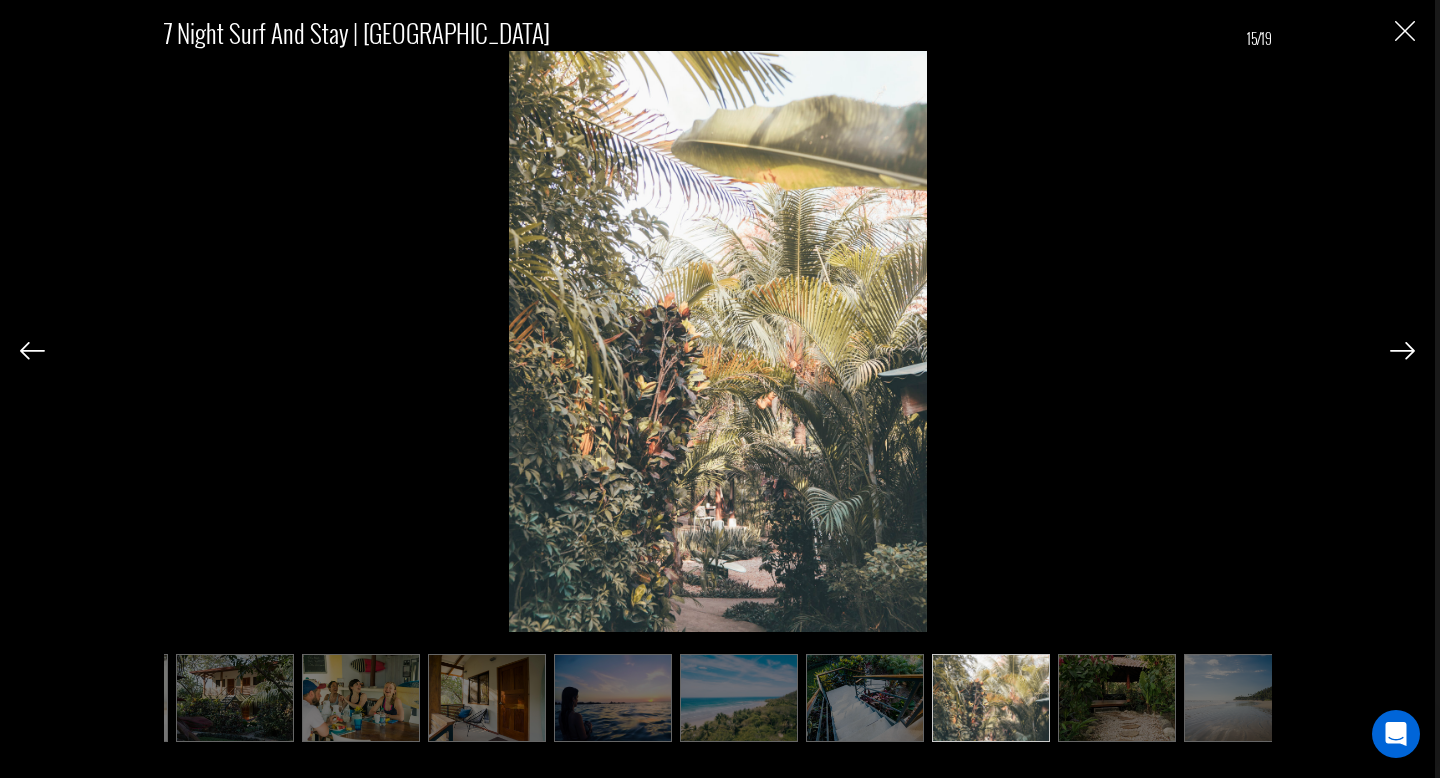 click at bounding box center [1402, 351] 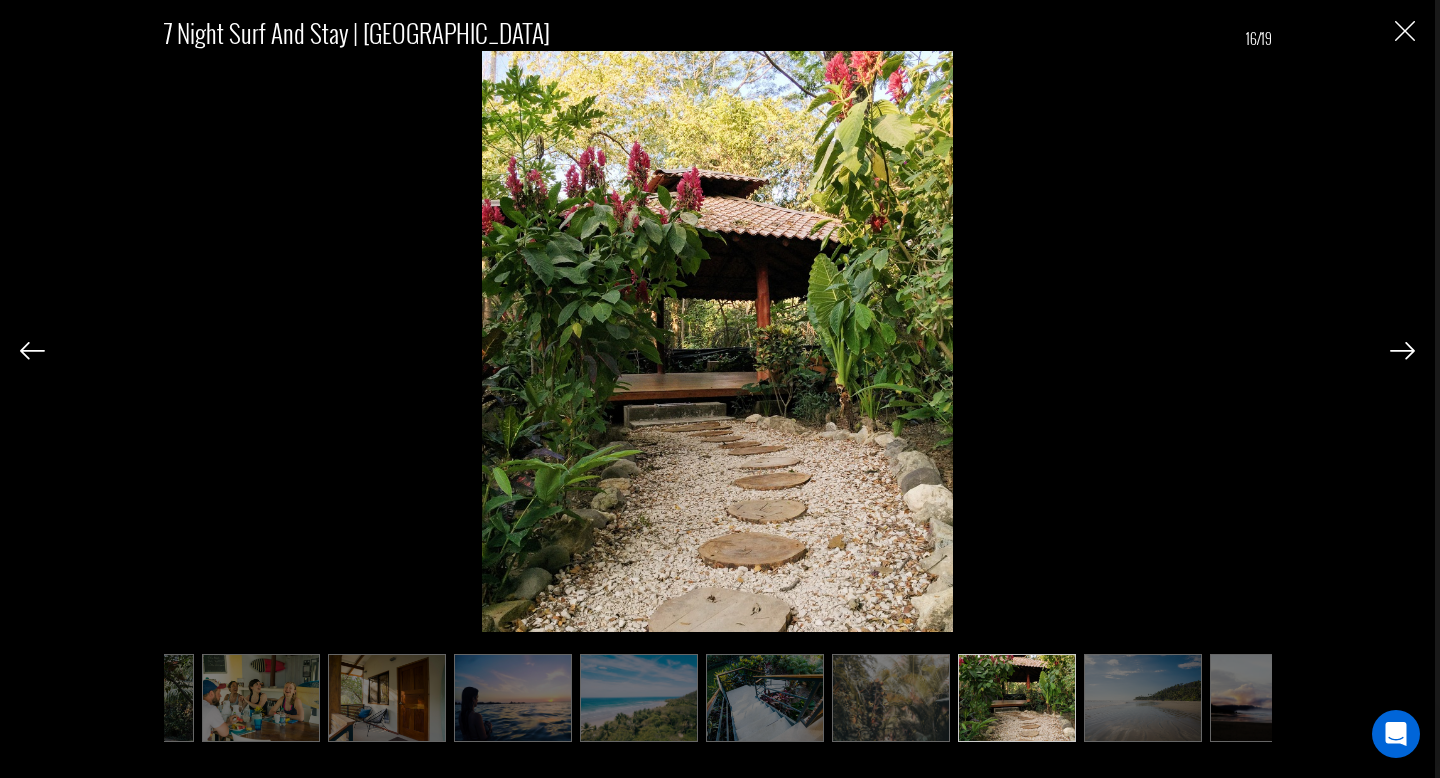 click at bounding box center [1402, 351] 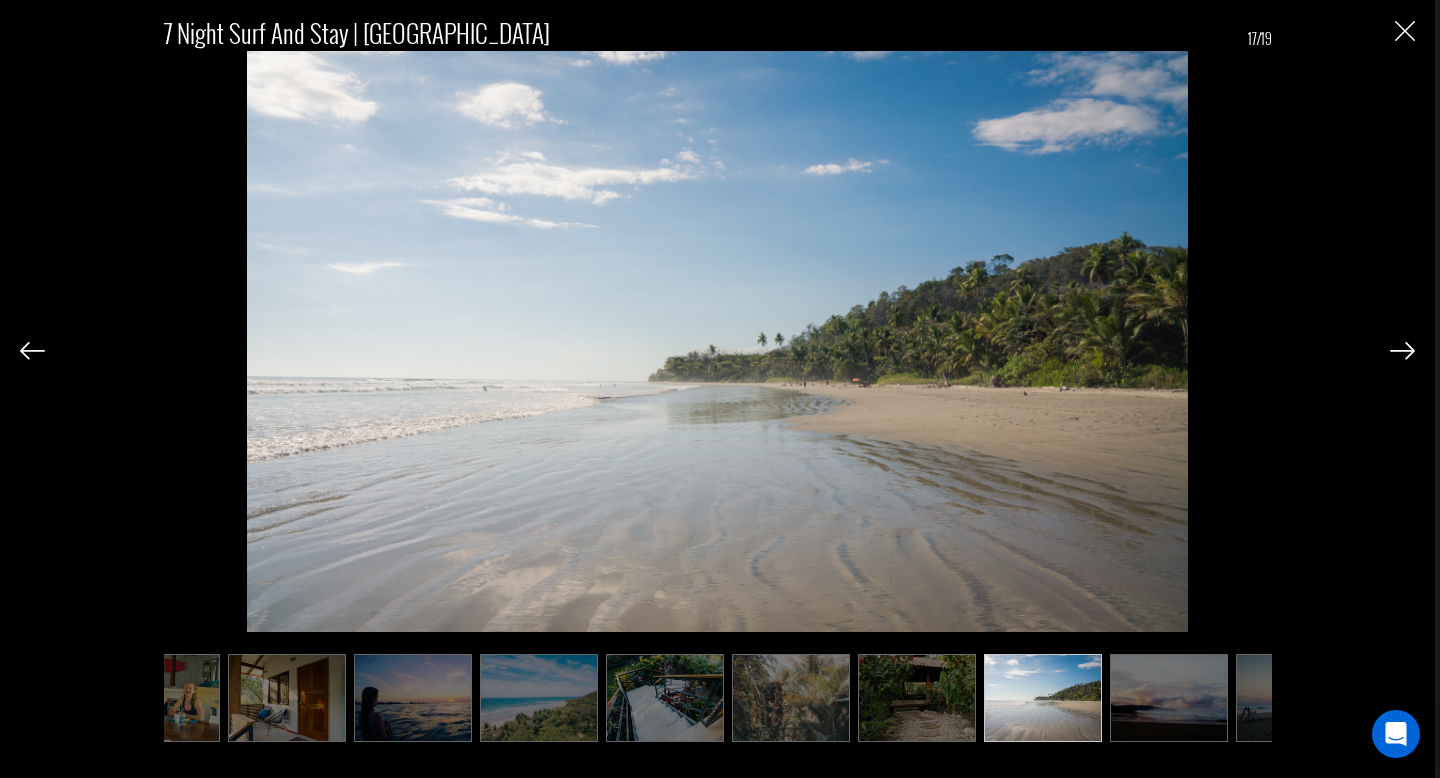 click at bounding box center [1402, 351] 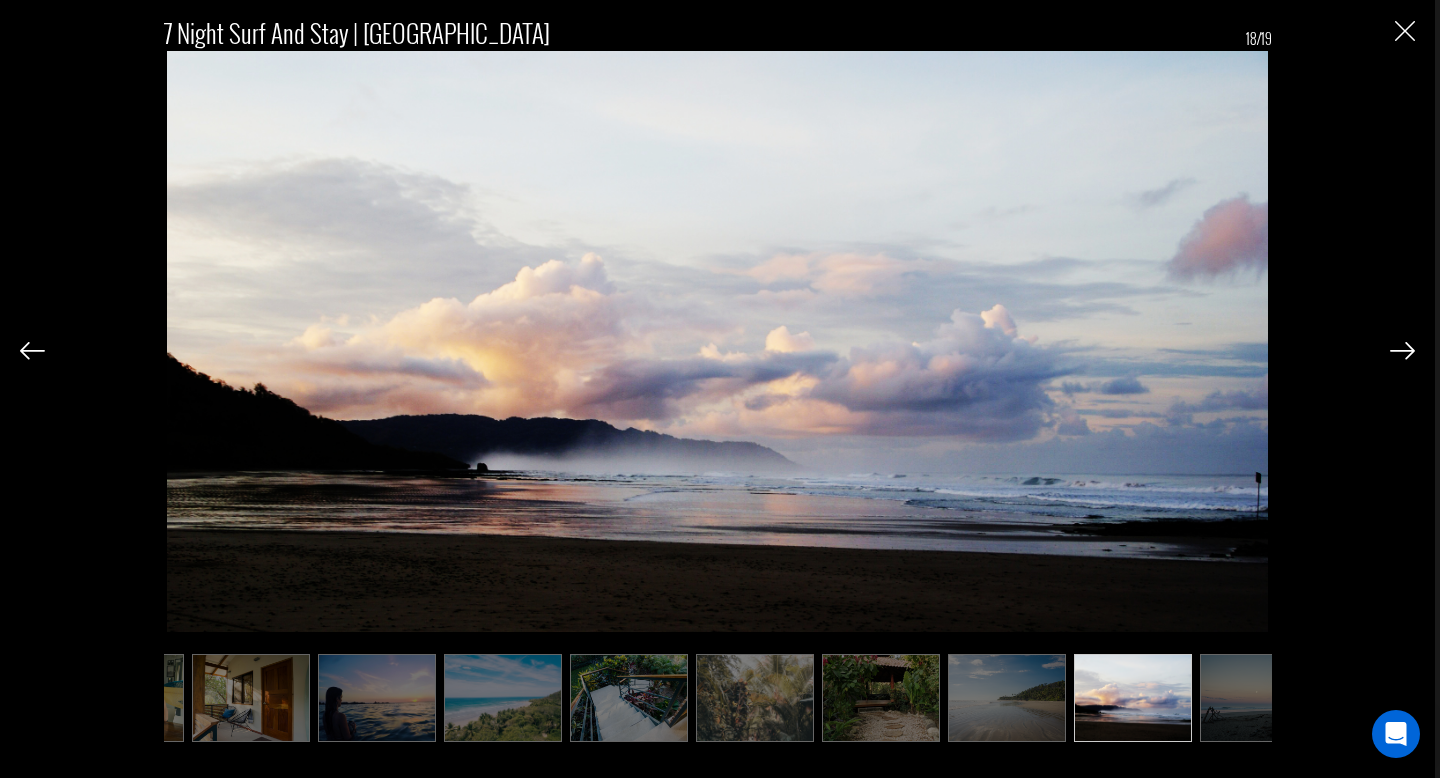 scroll, scrollTop: 0, scrollLeft: 1286, axis: horizontal 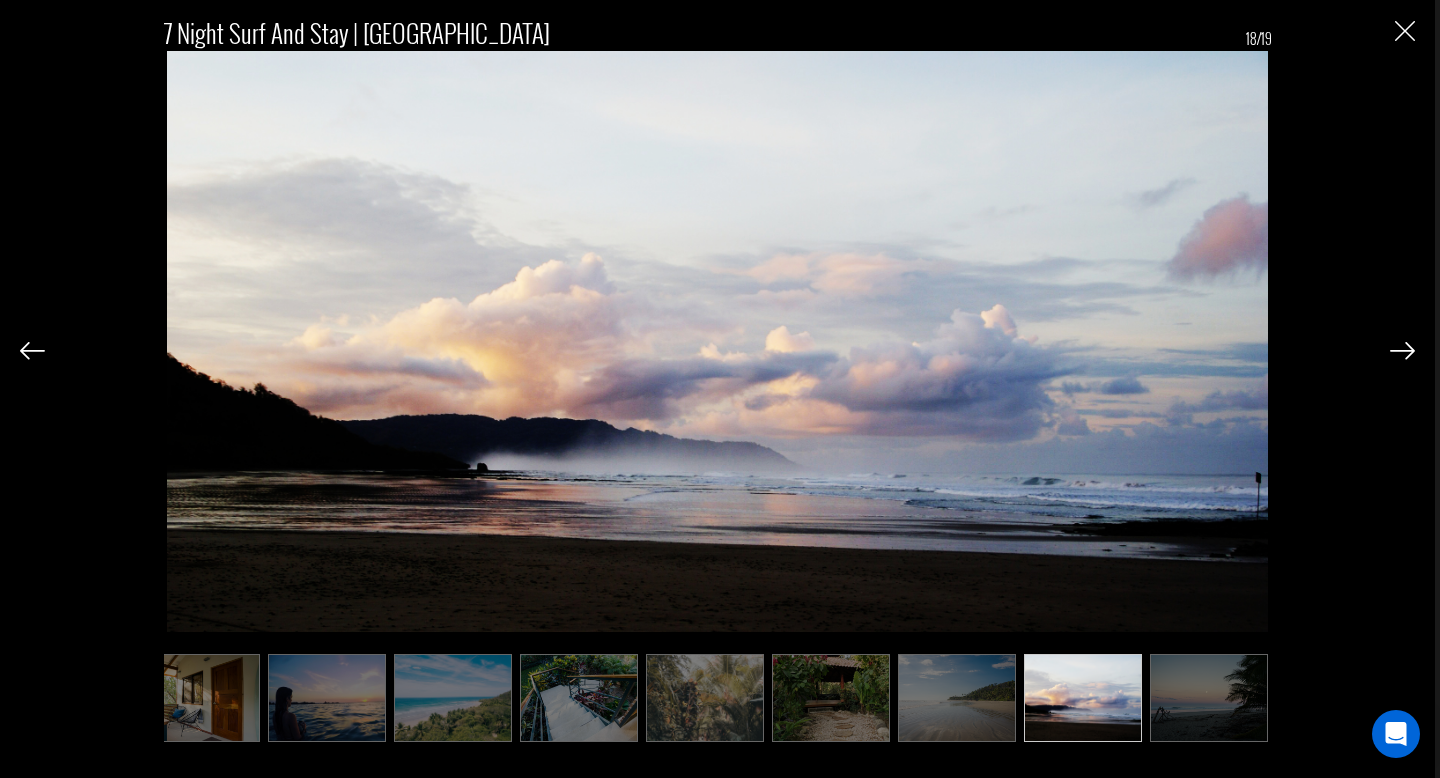 click at bounding box center (1402, 351) 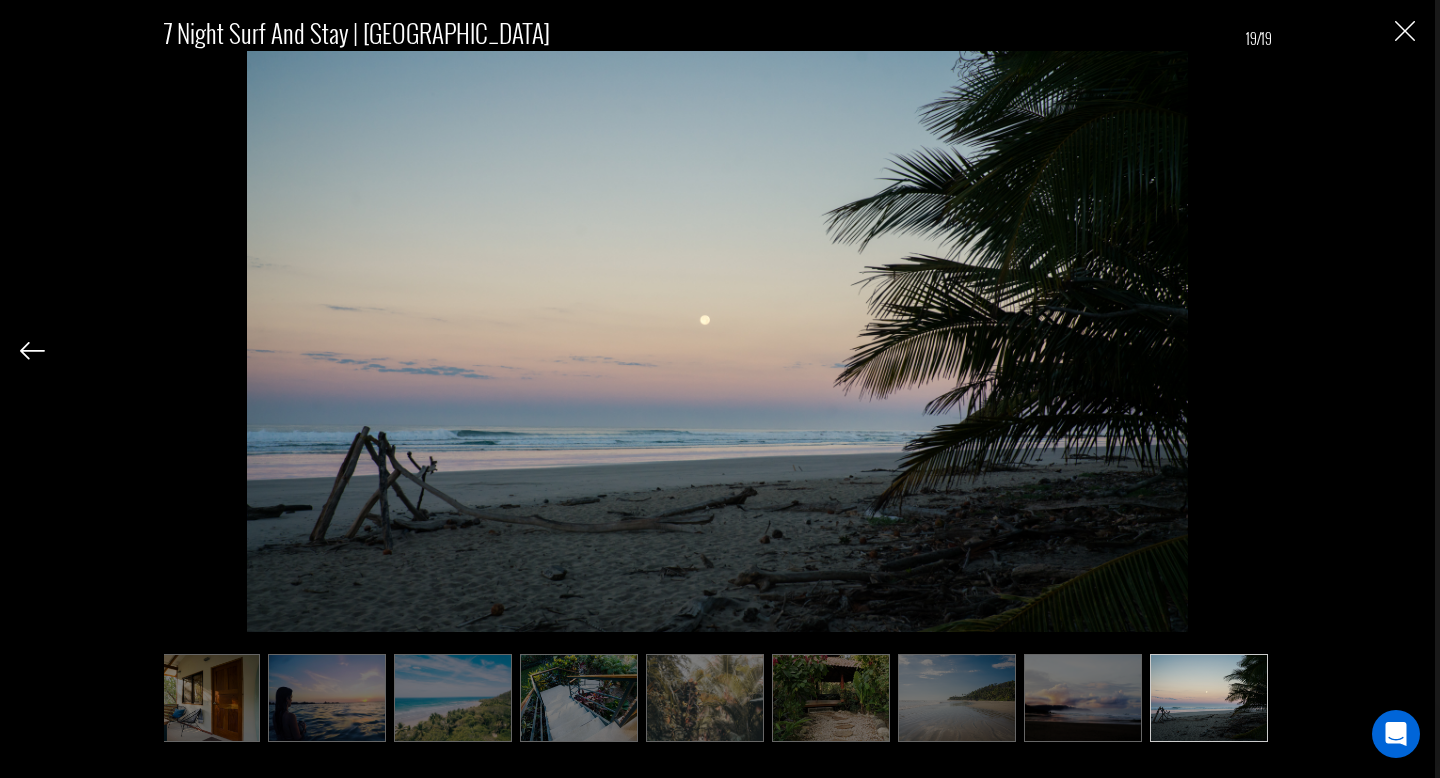 click at bounding box center (1405, 31) 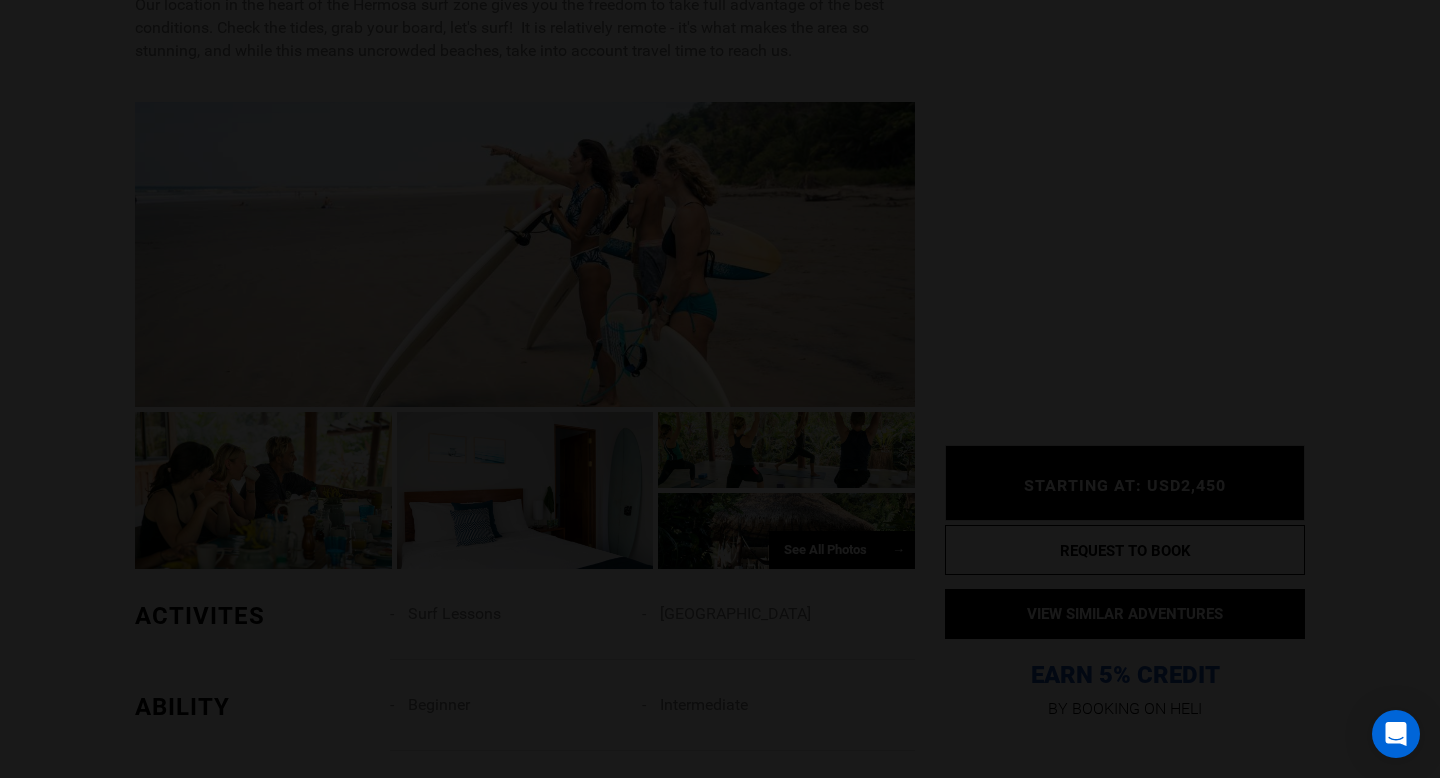 scroll, scrollTop: 0, scrollLeft: 0, axis: both 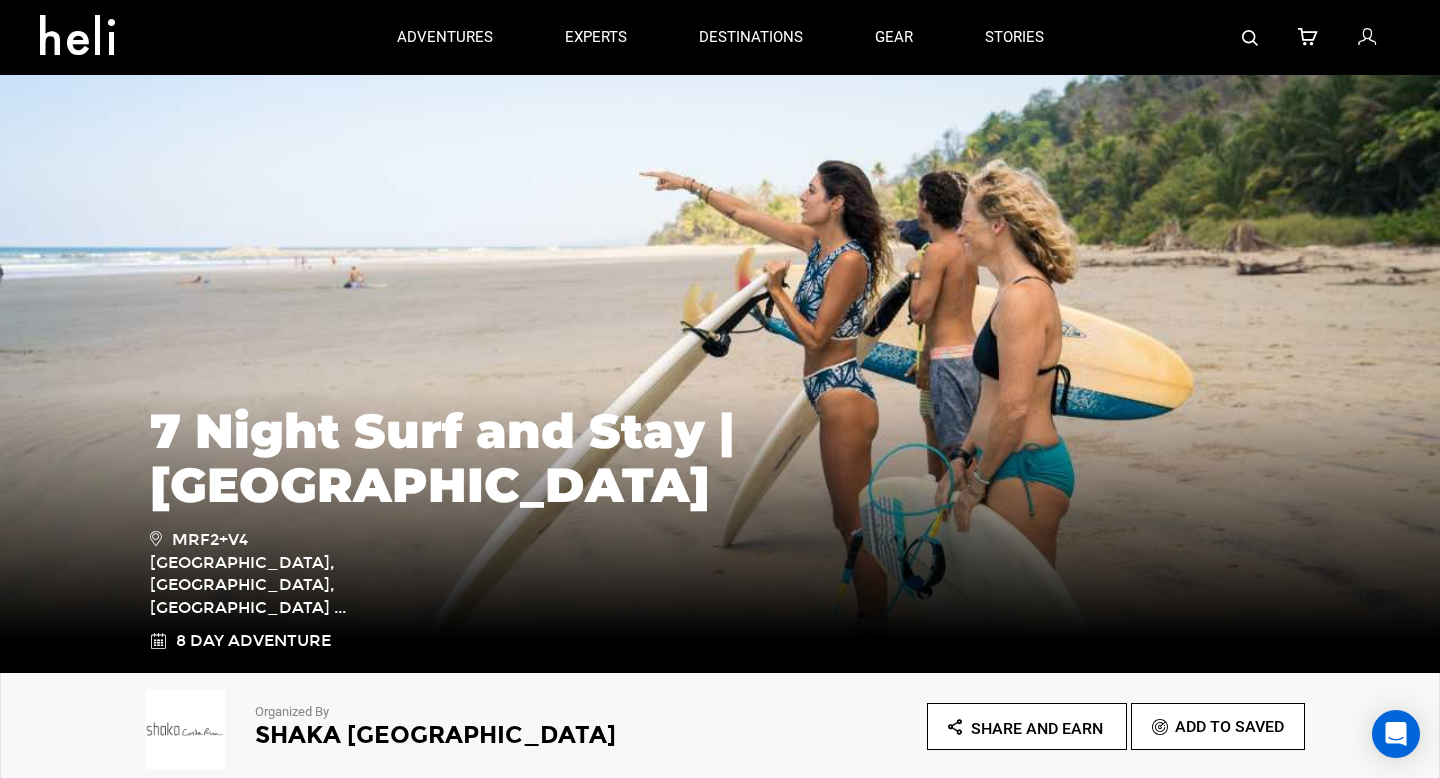 type on "Surf" 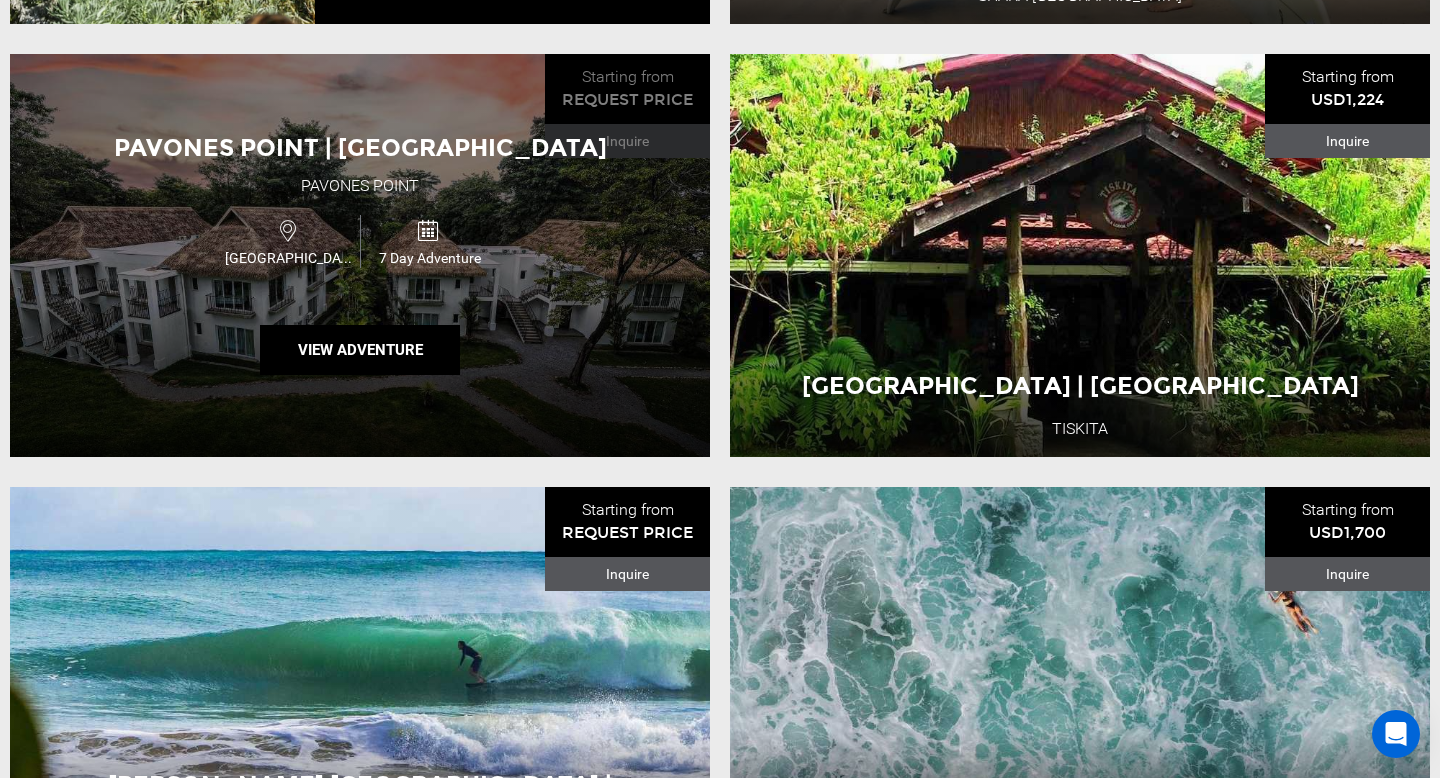 scroll, scrollTop: 3746, scrollLeft: 0, axis: vertical 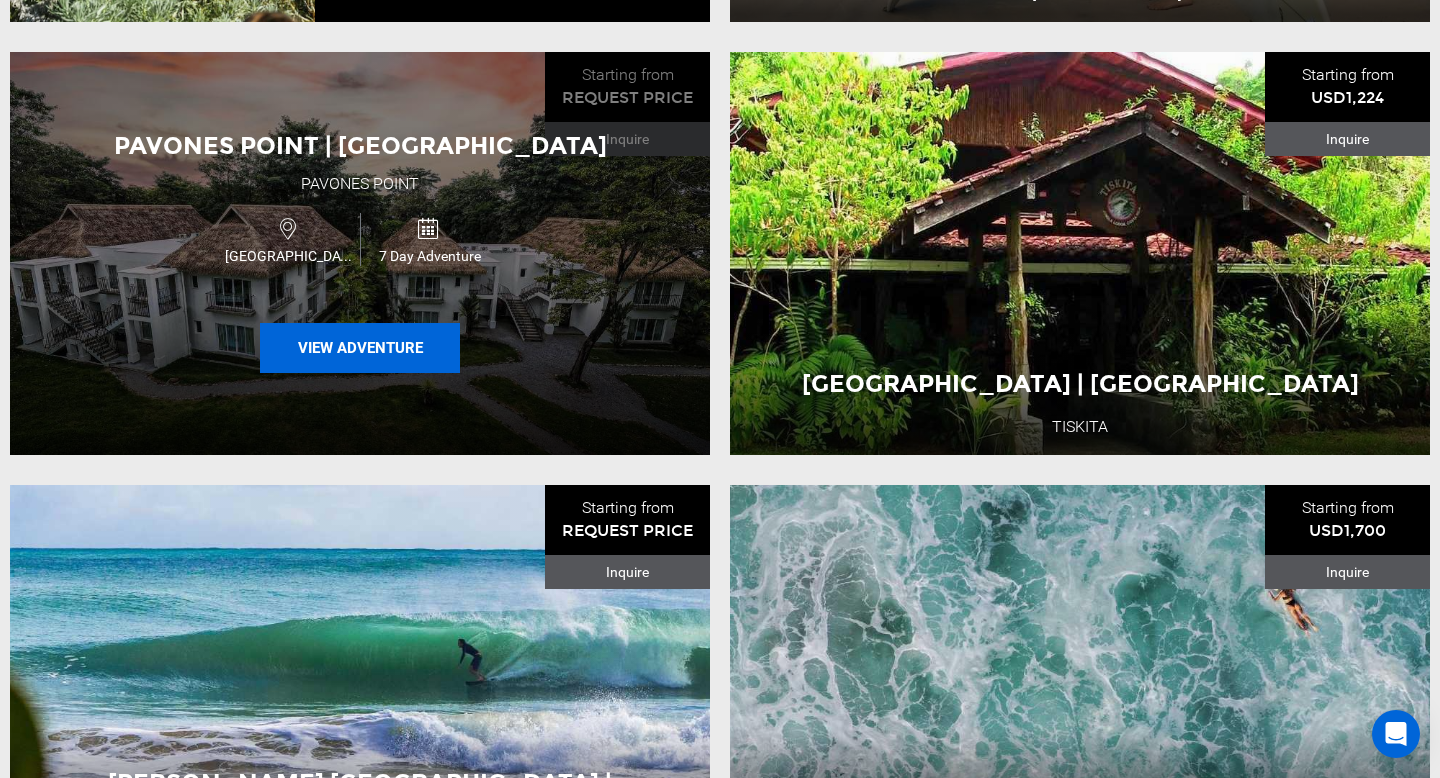 click on "View Adventure" at bounding box center (360, 348) 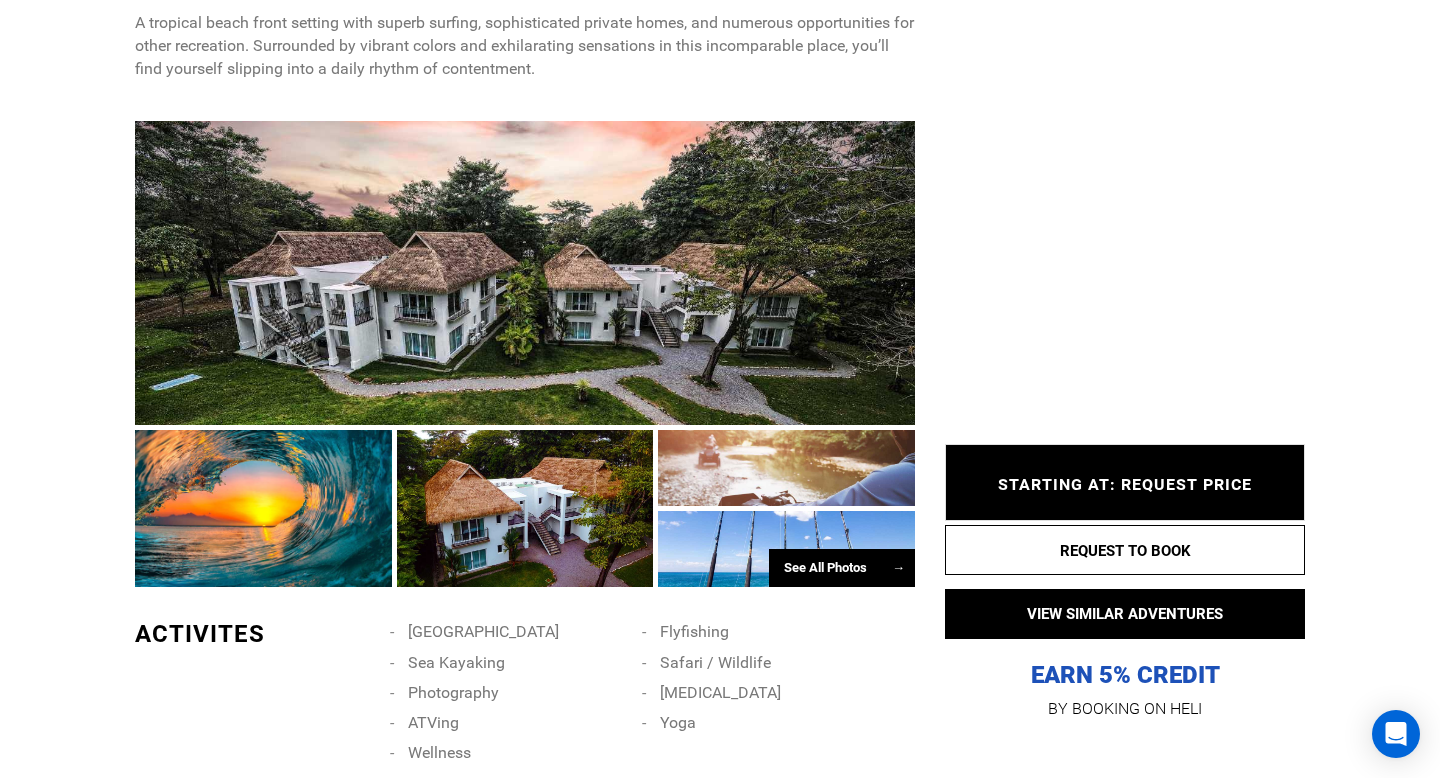 scroll, scrollTop: 1211, scrollLeft: 0, axis: vertical 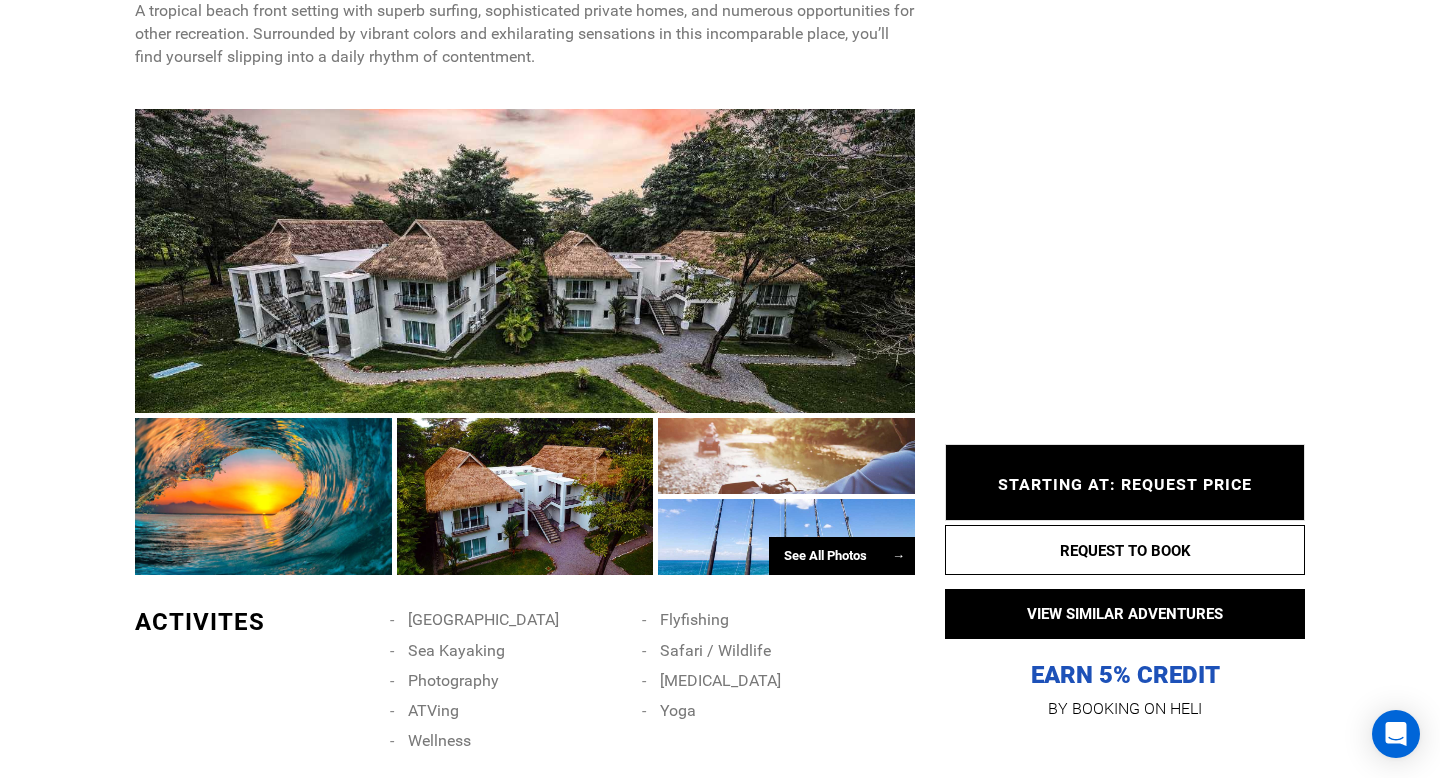 click on "See All Photos →" at bounding box center (842, 556) 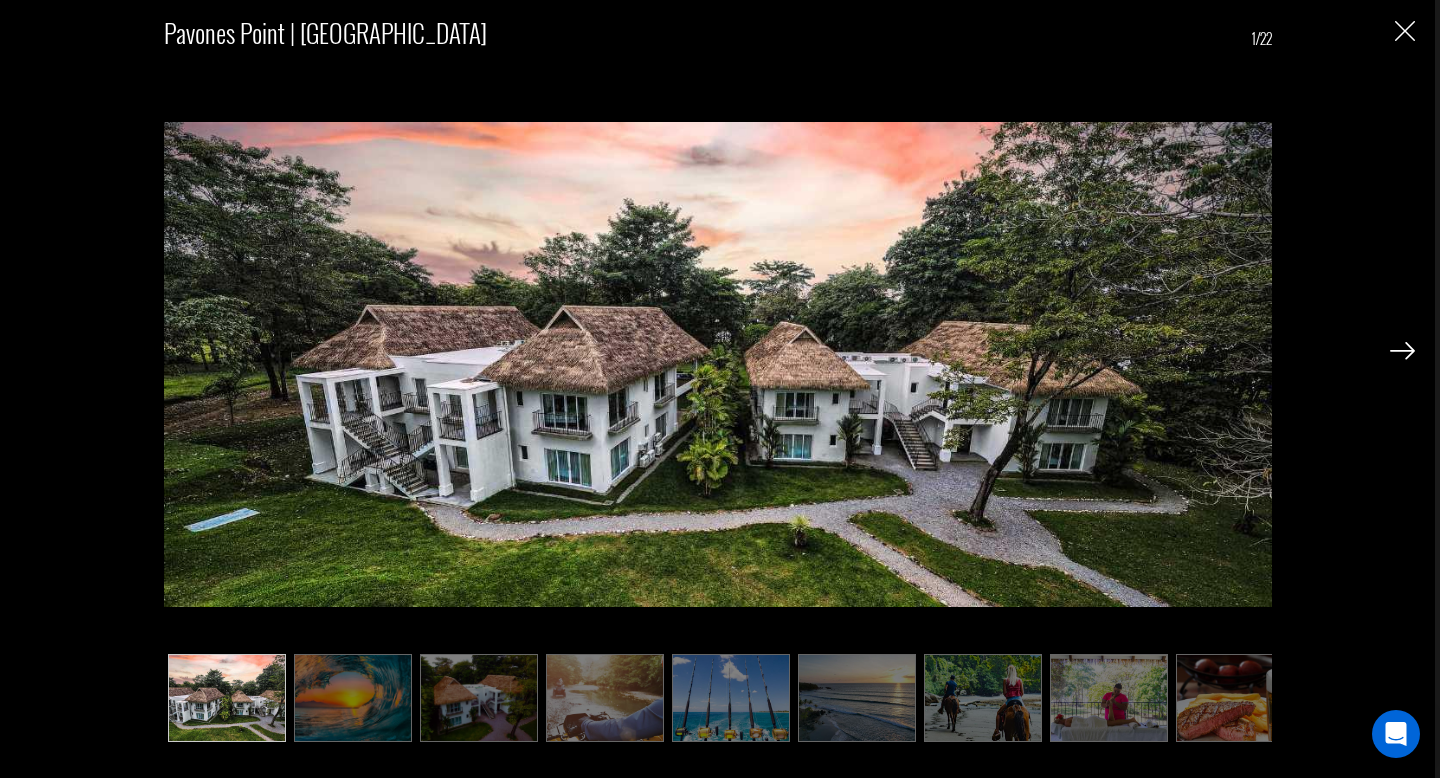 click at bounding box center (1402, 351) 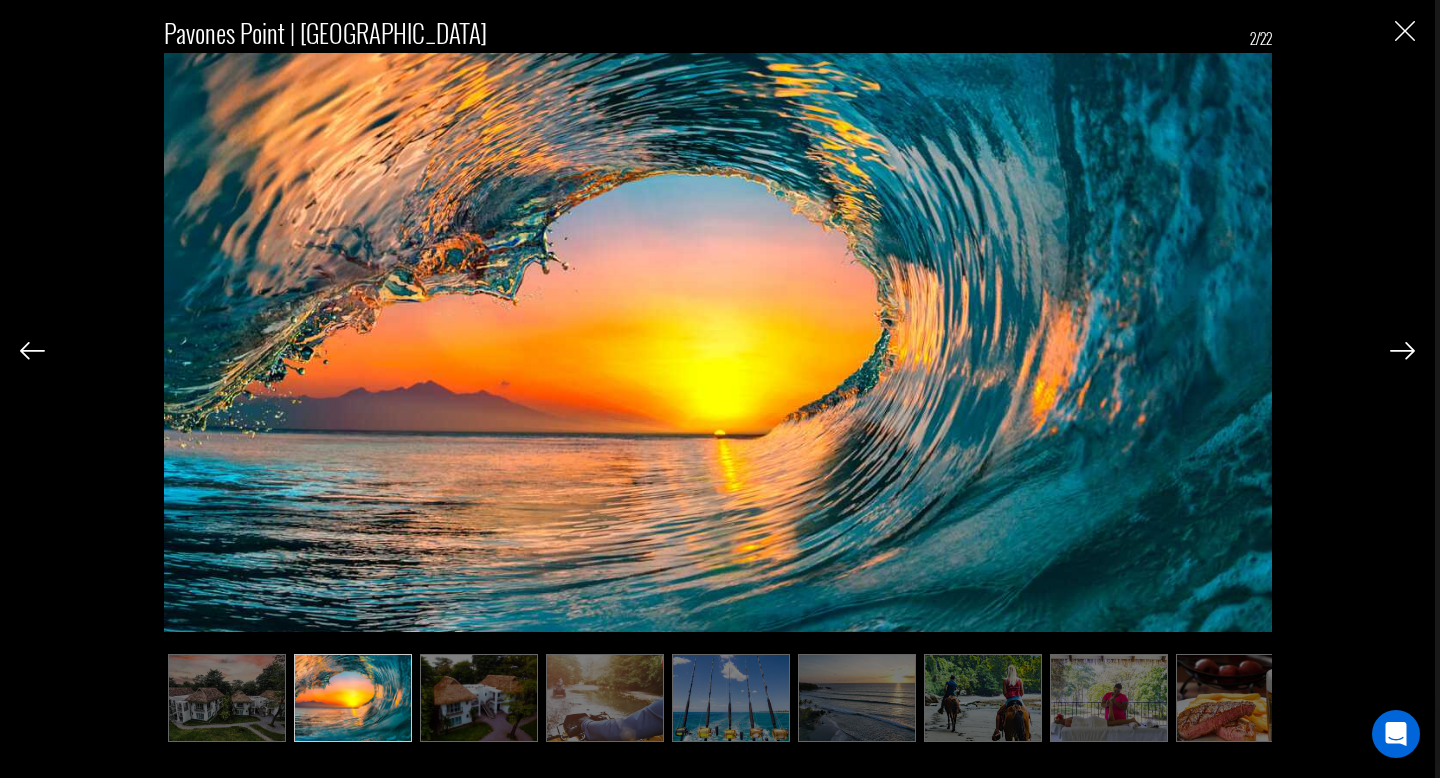 click at bounding box center [1402, 351] 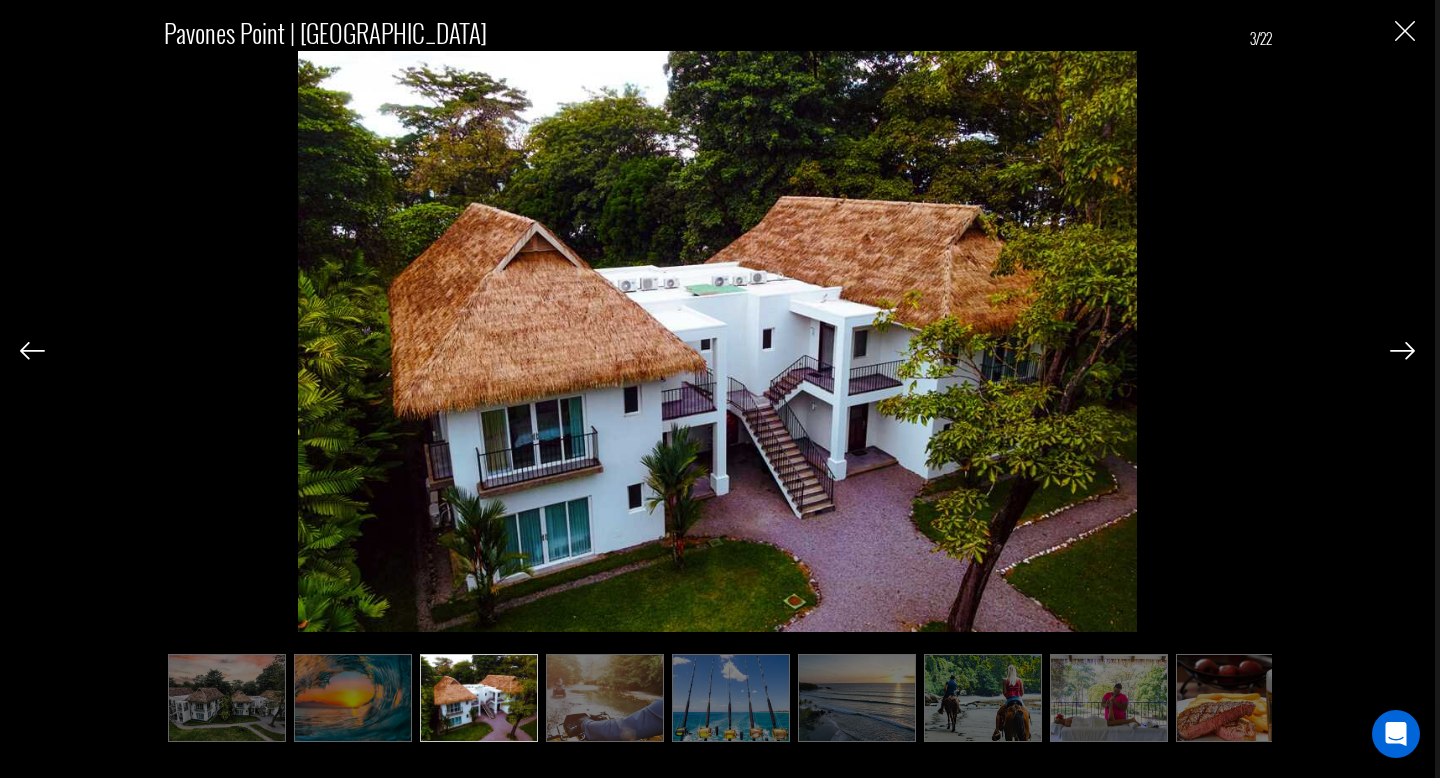click at bounding box center (1402, 351) 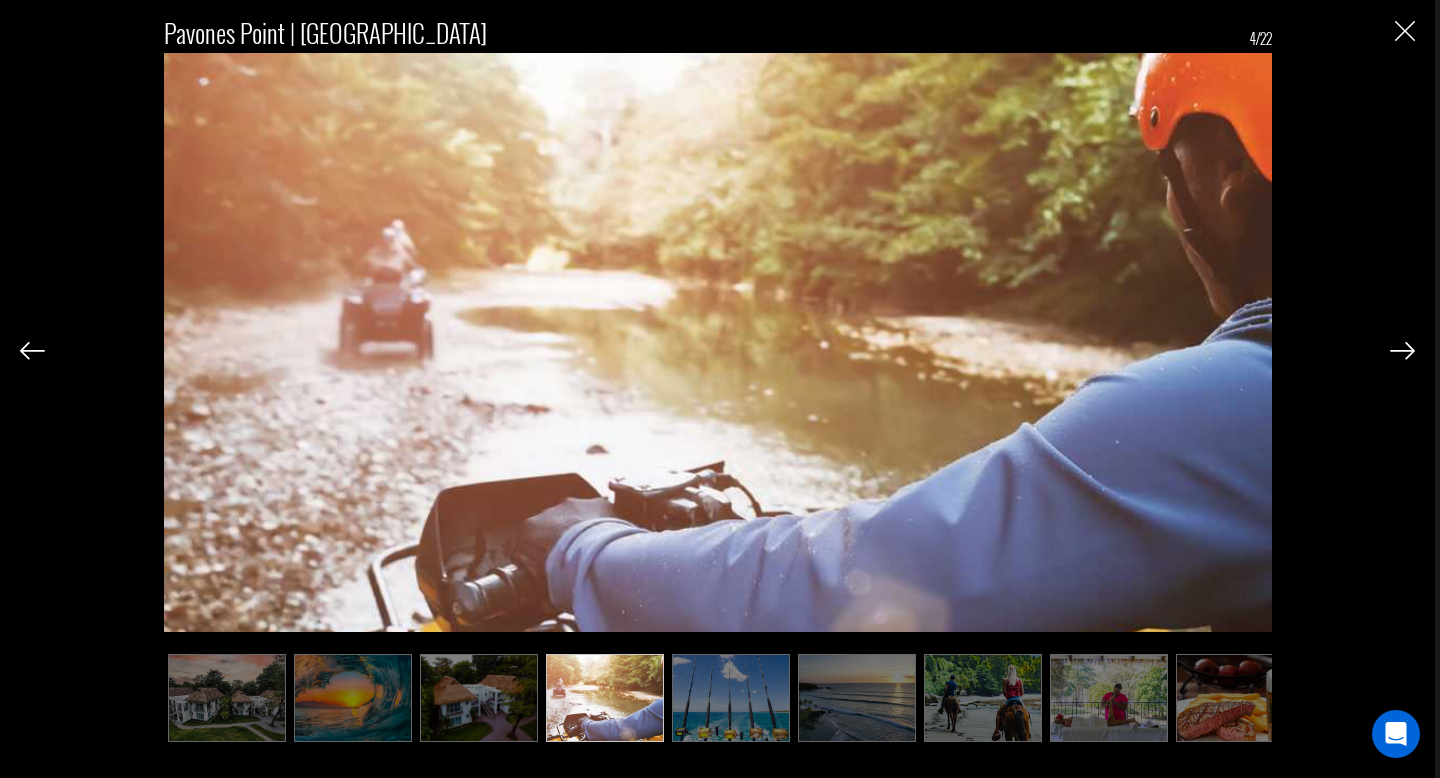 click at bounding box center (1402, 351) 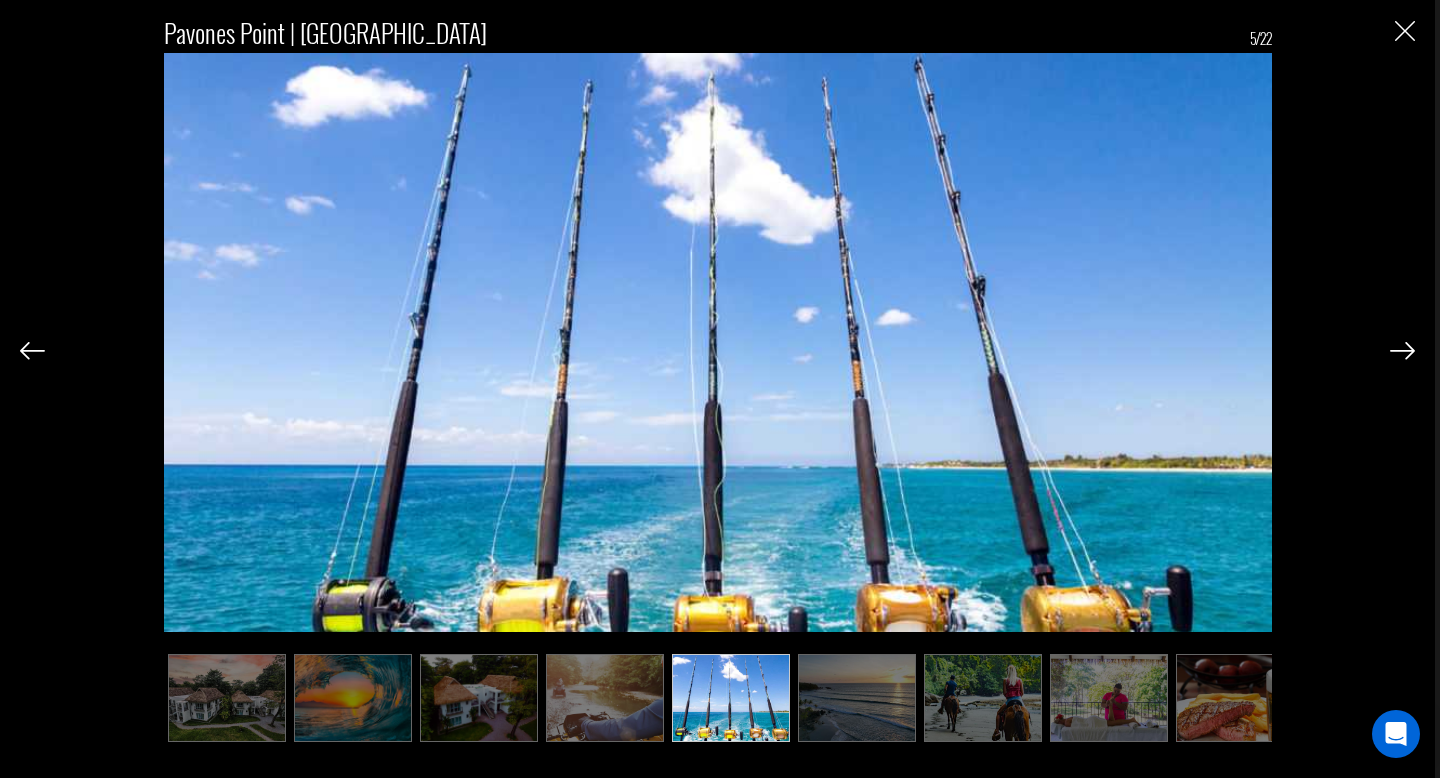 click at bounding box center (1402, 351) 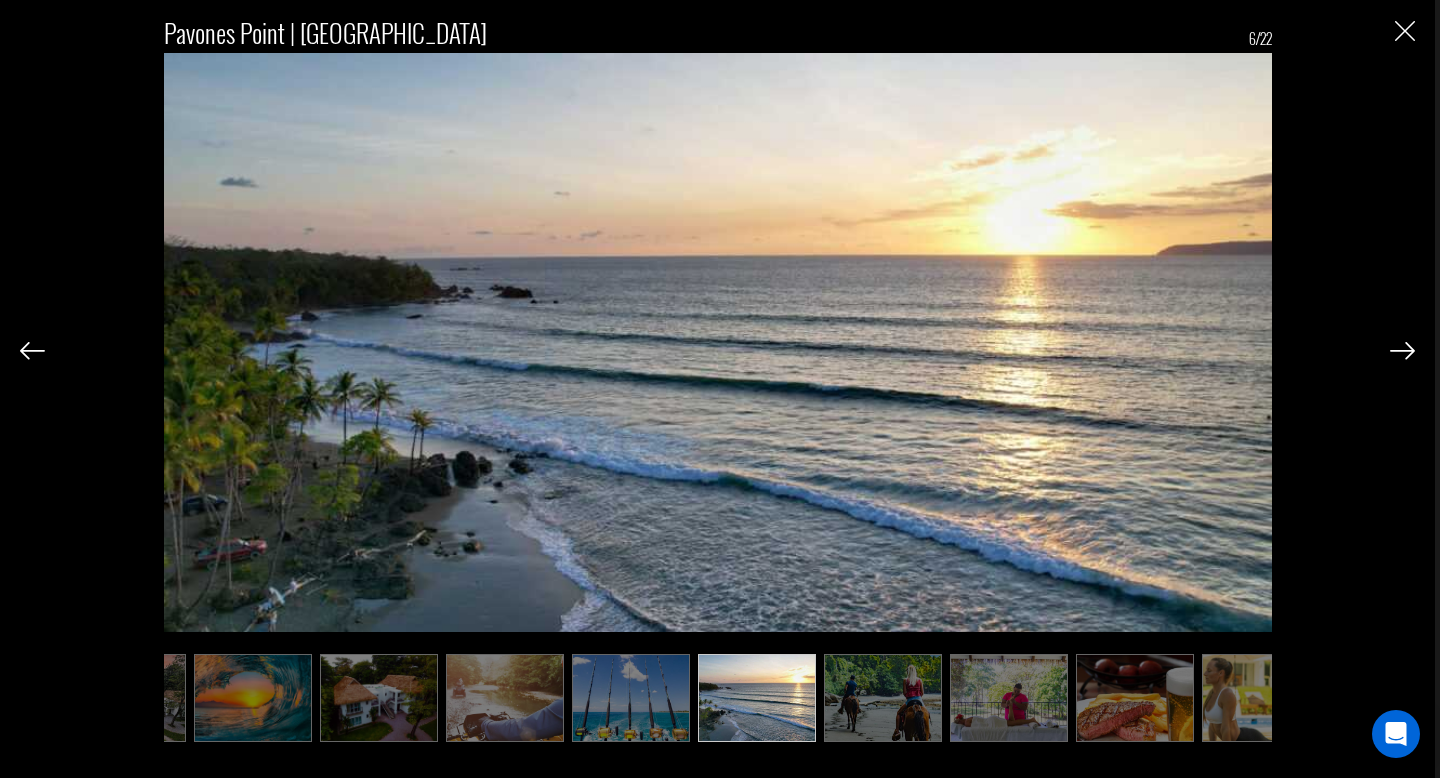 click at bounding box center (1402, 351) 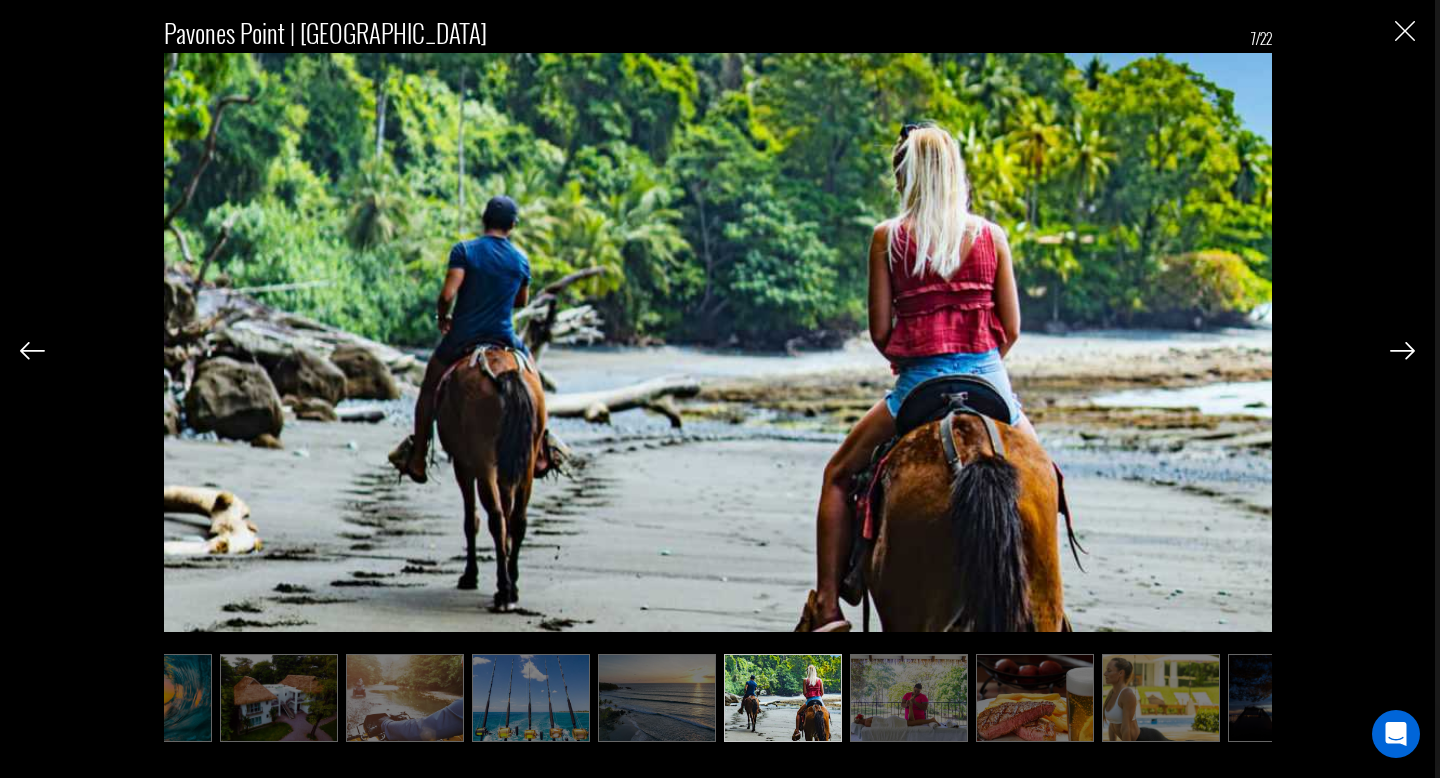 click at bounding box center (1402, 351) 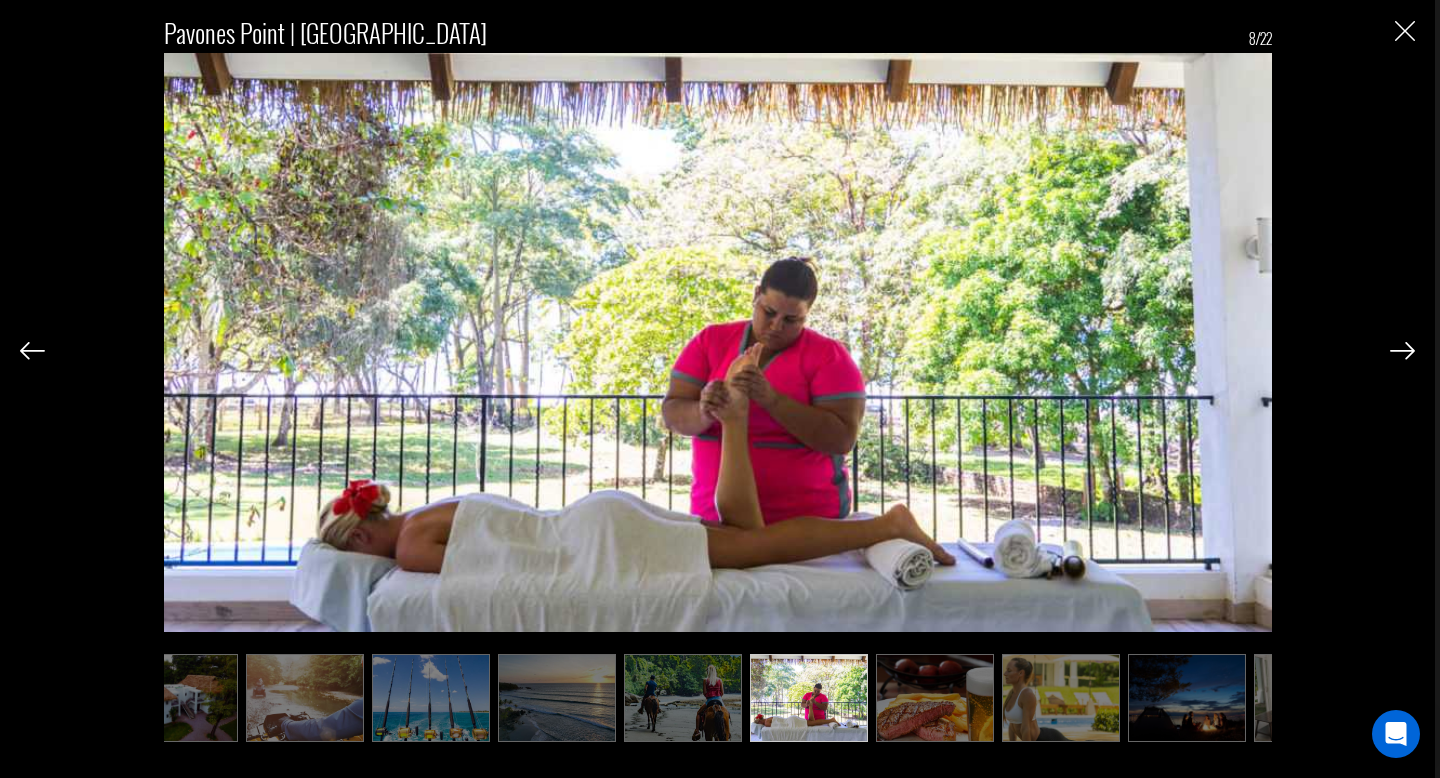 click at bounding box center [1402, 351] 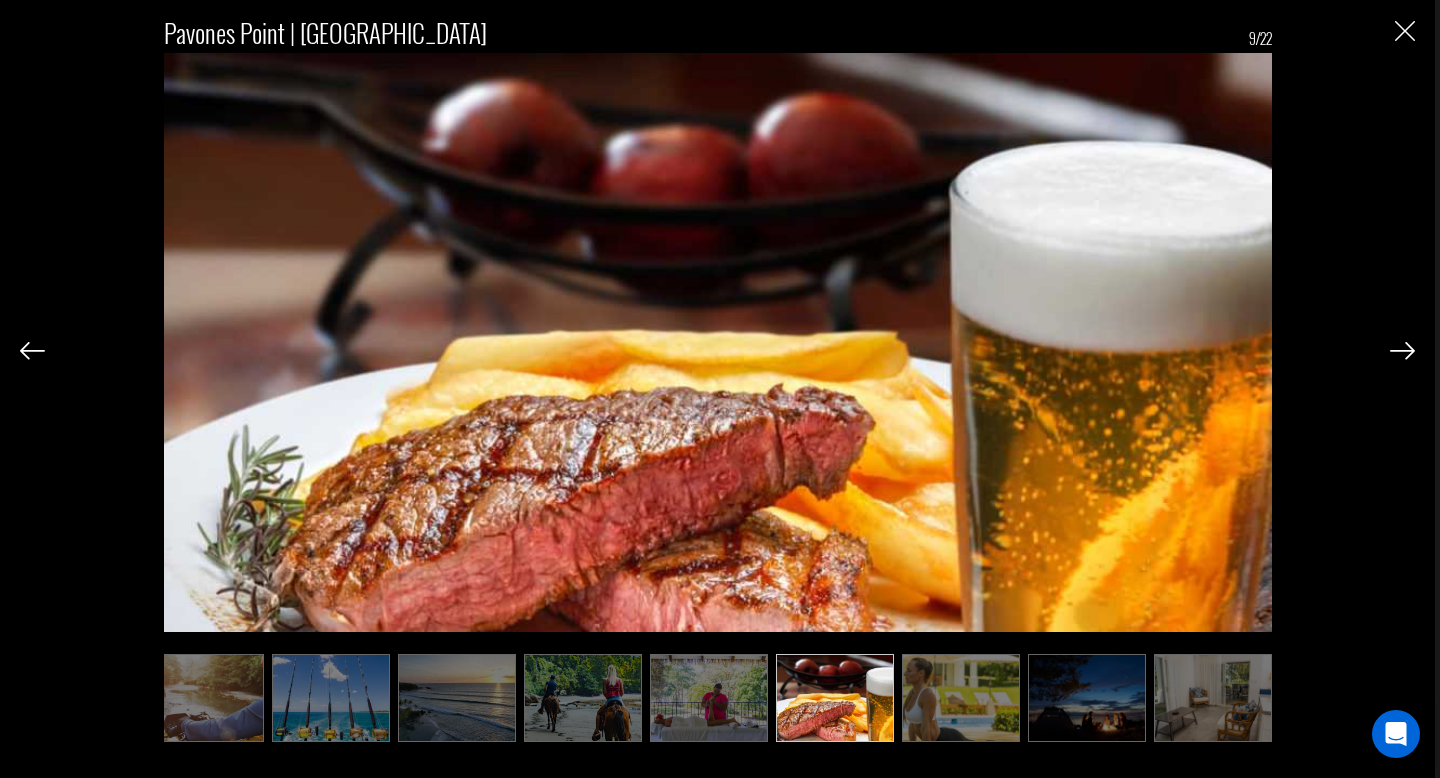 click at bounding box center [1402, 351] 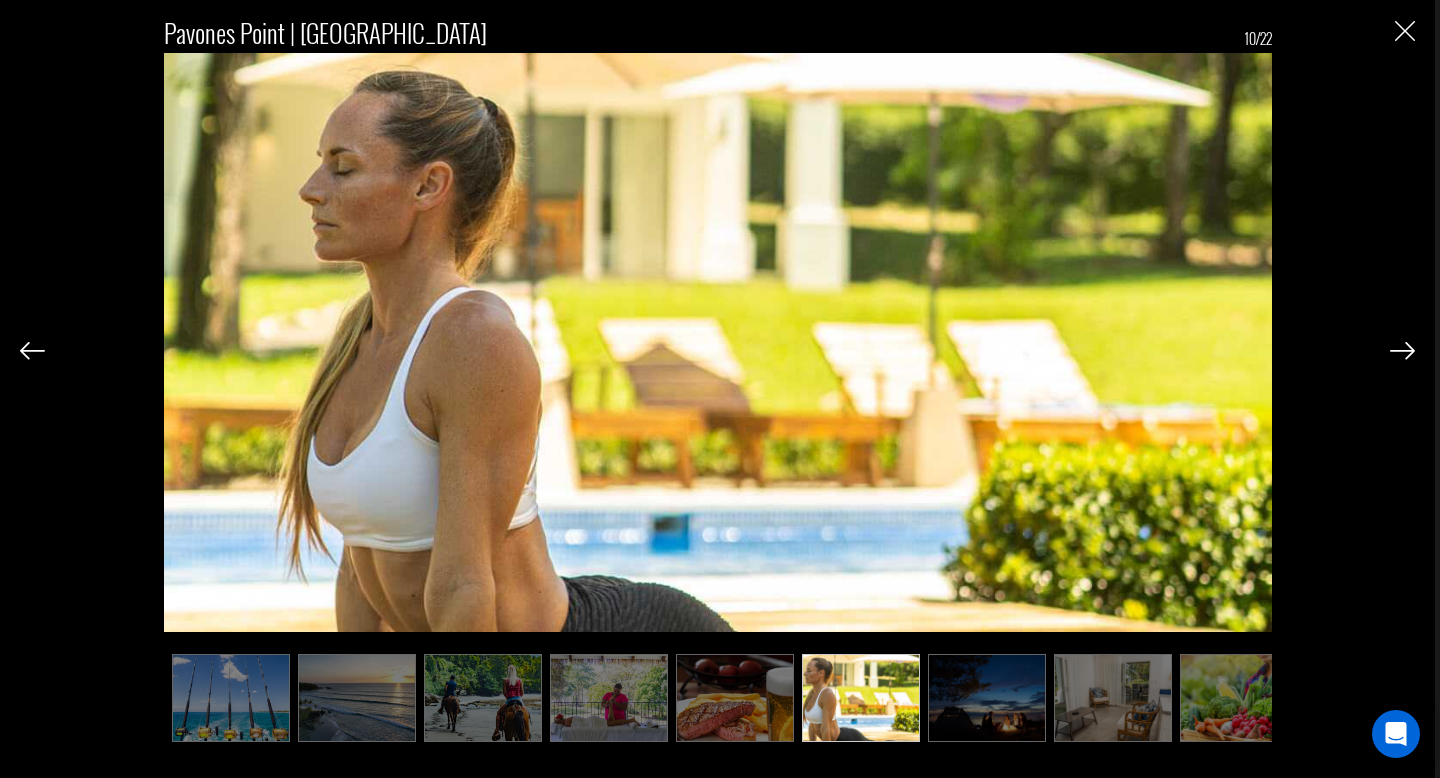 click at bounding box center [1402, 351] 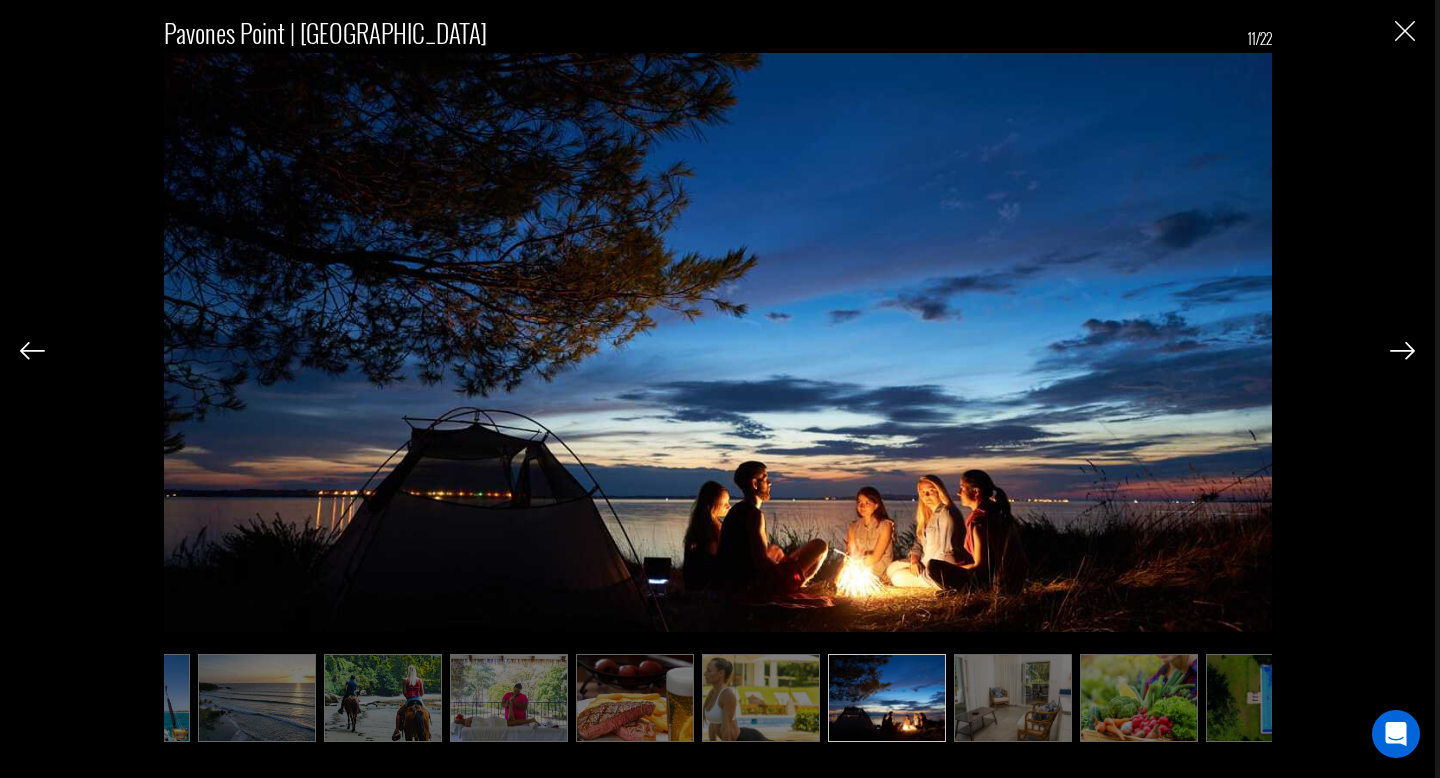 click at bounding box center (1402, 351) 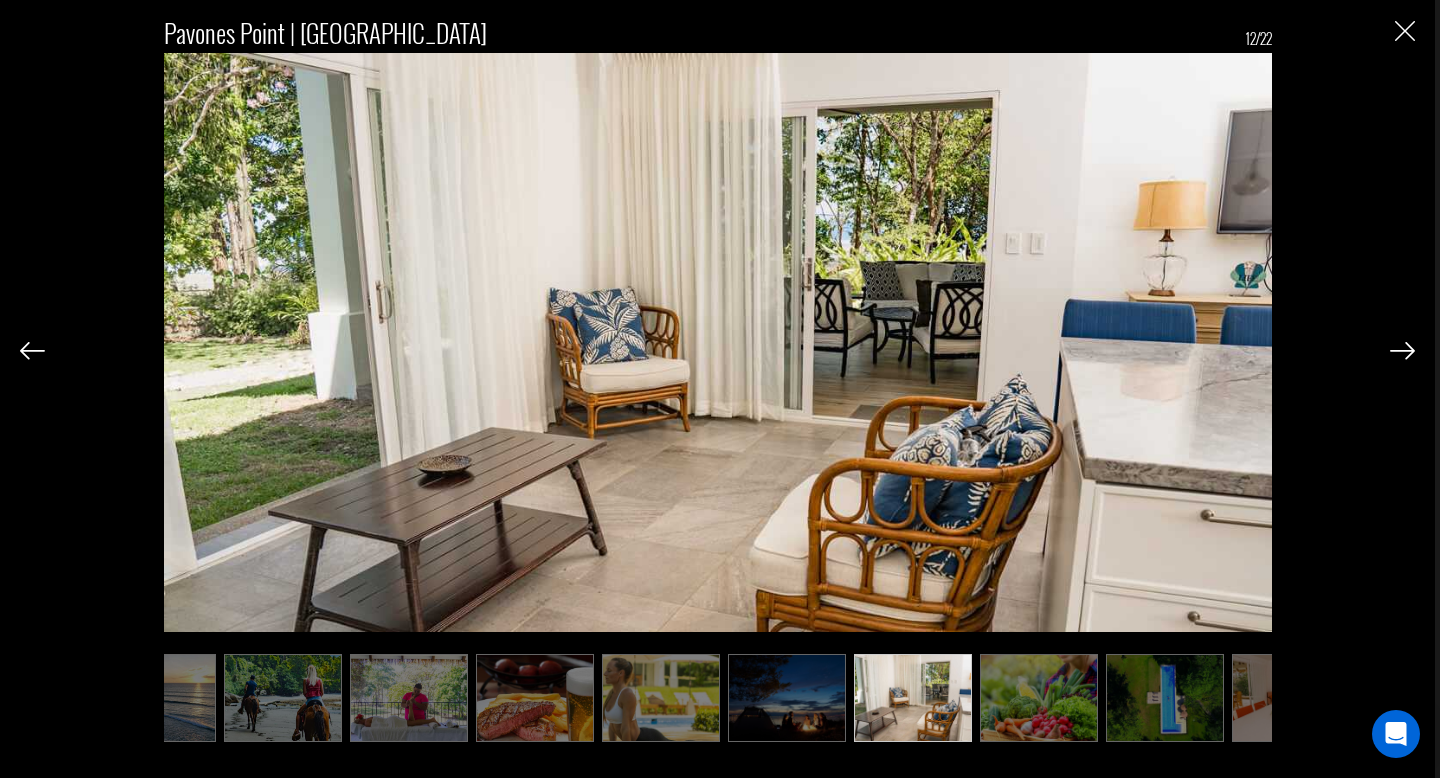 click at bounding box center (1402, 351) 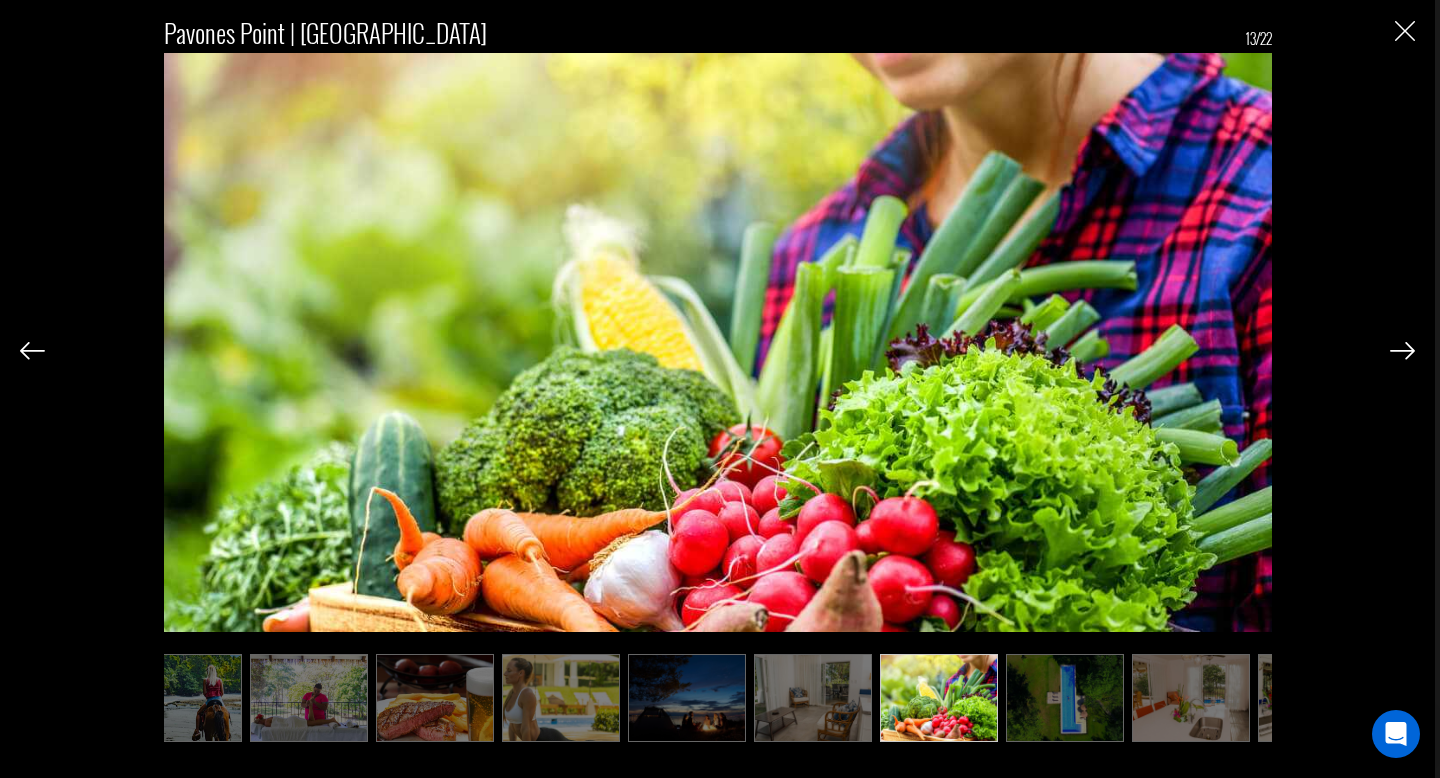 click at bounding box center [1402, 351] 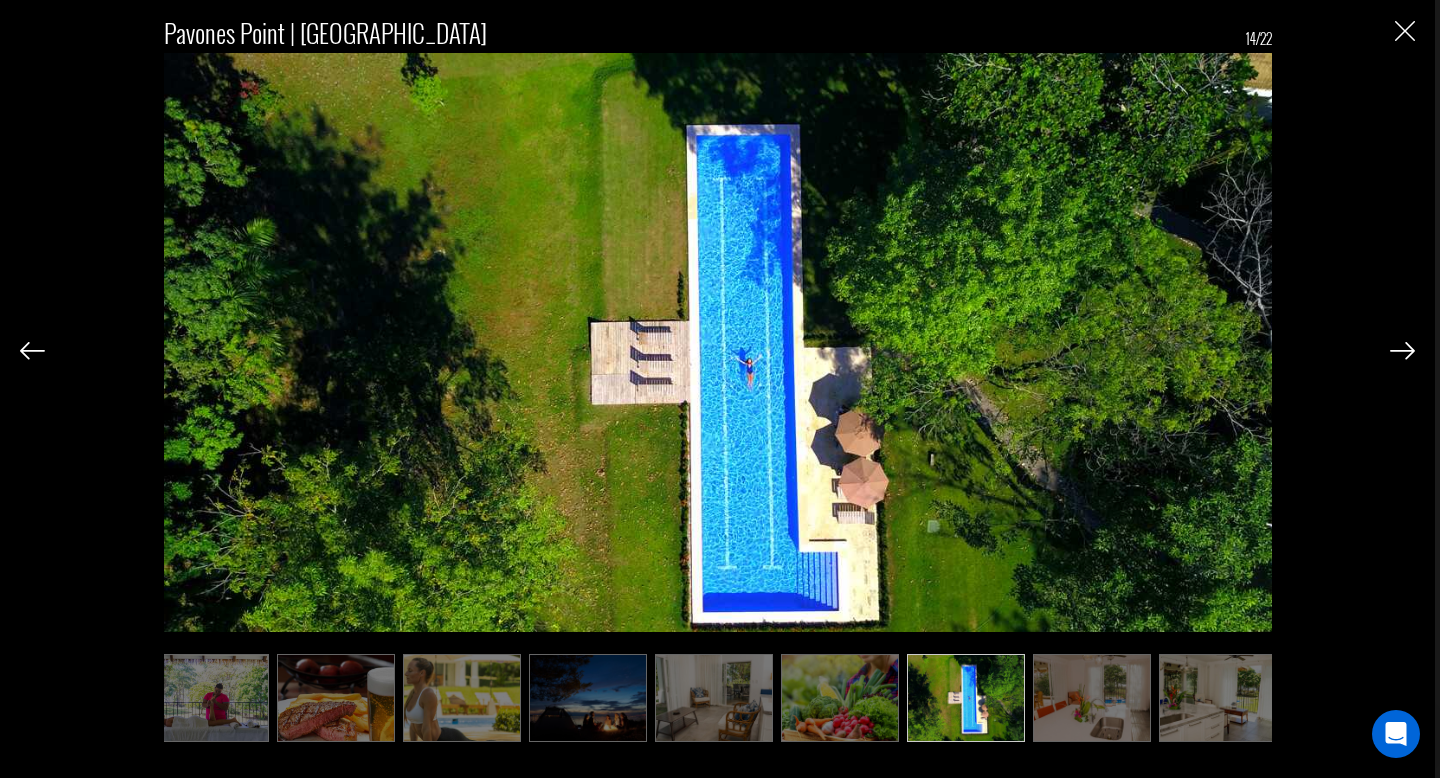 scroll, scrollTop: 0, scrollLeft: 900, axis: horizontal 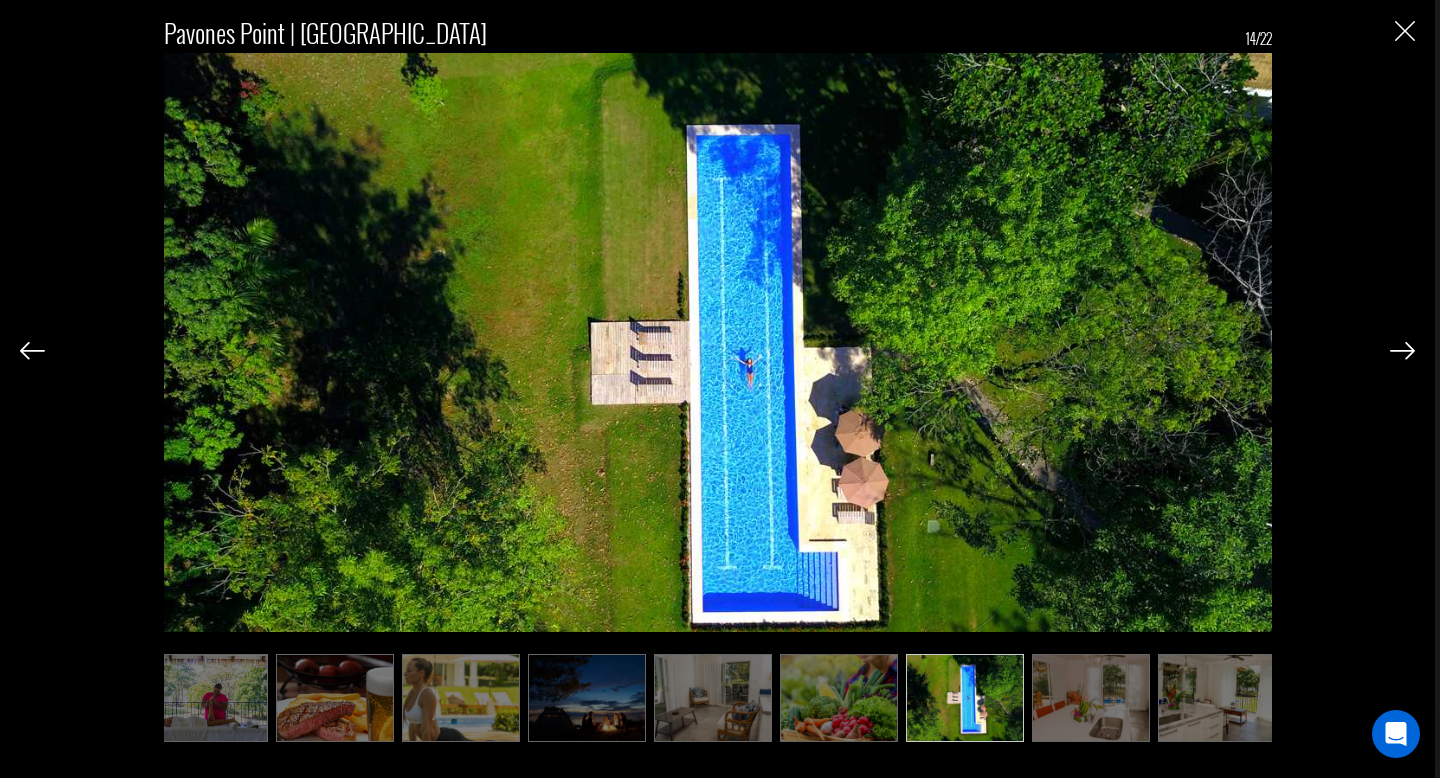 click at bounding box center [1402, 351] 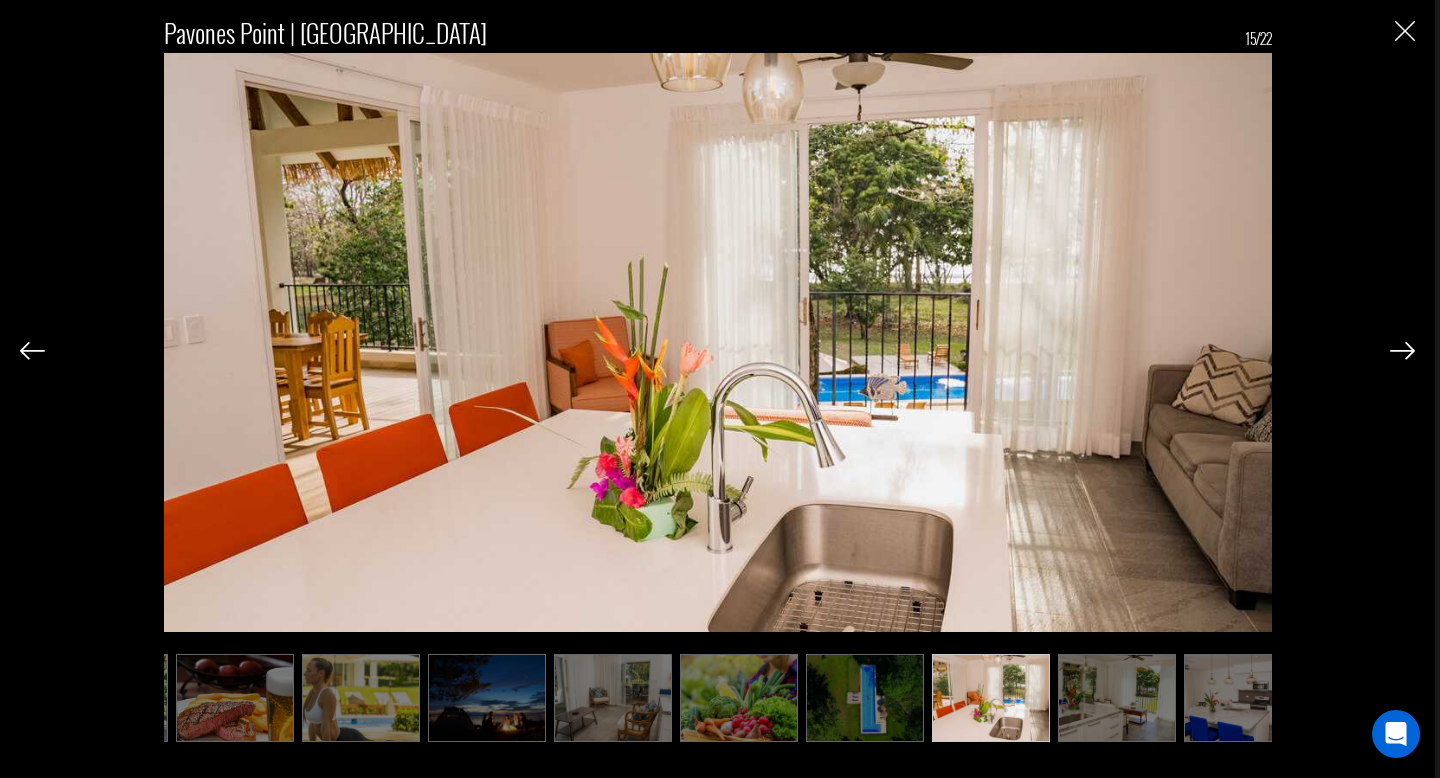 click at bounding box center (1402, 351) 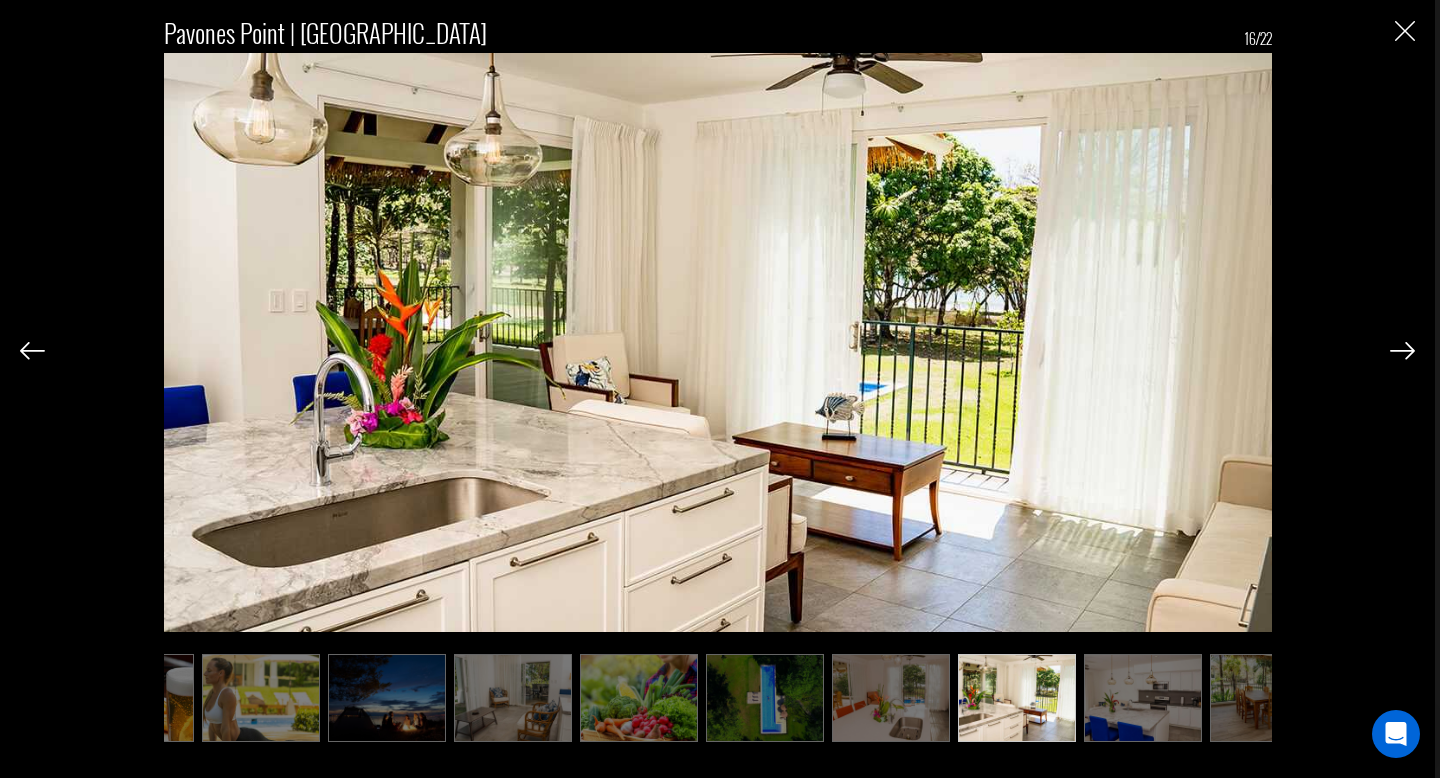 click at bounding box center [1402, 351] 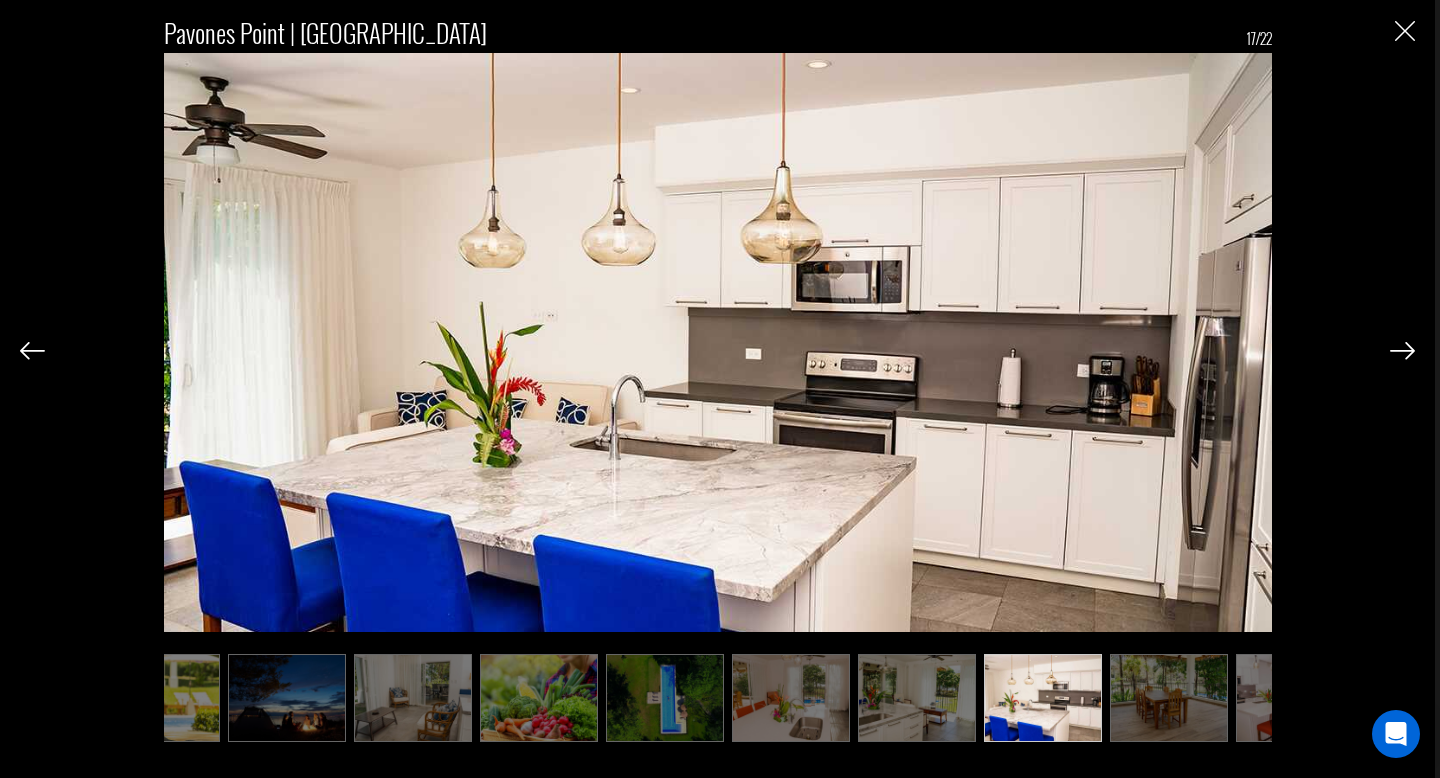 click at bounding box center [1402, 351] 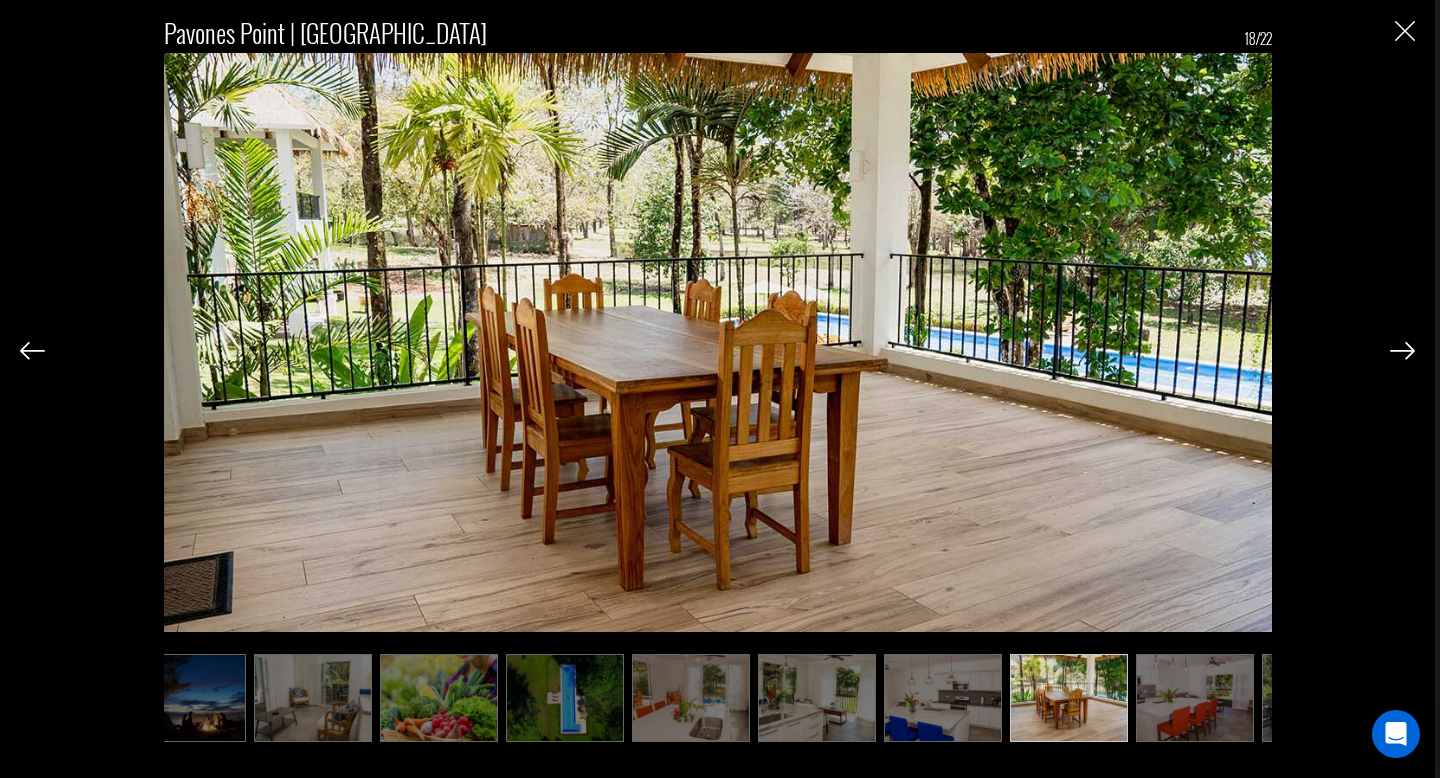 click at bounding box center (1402, 351) 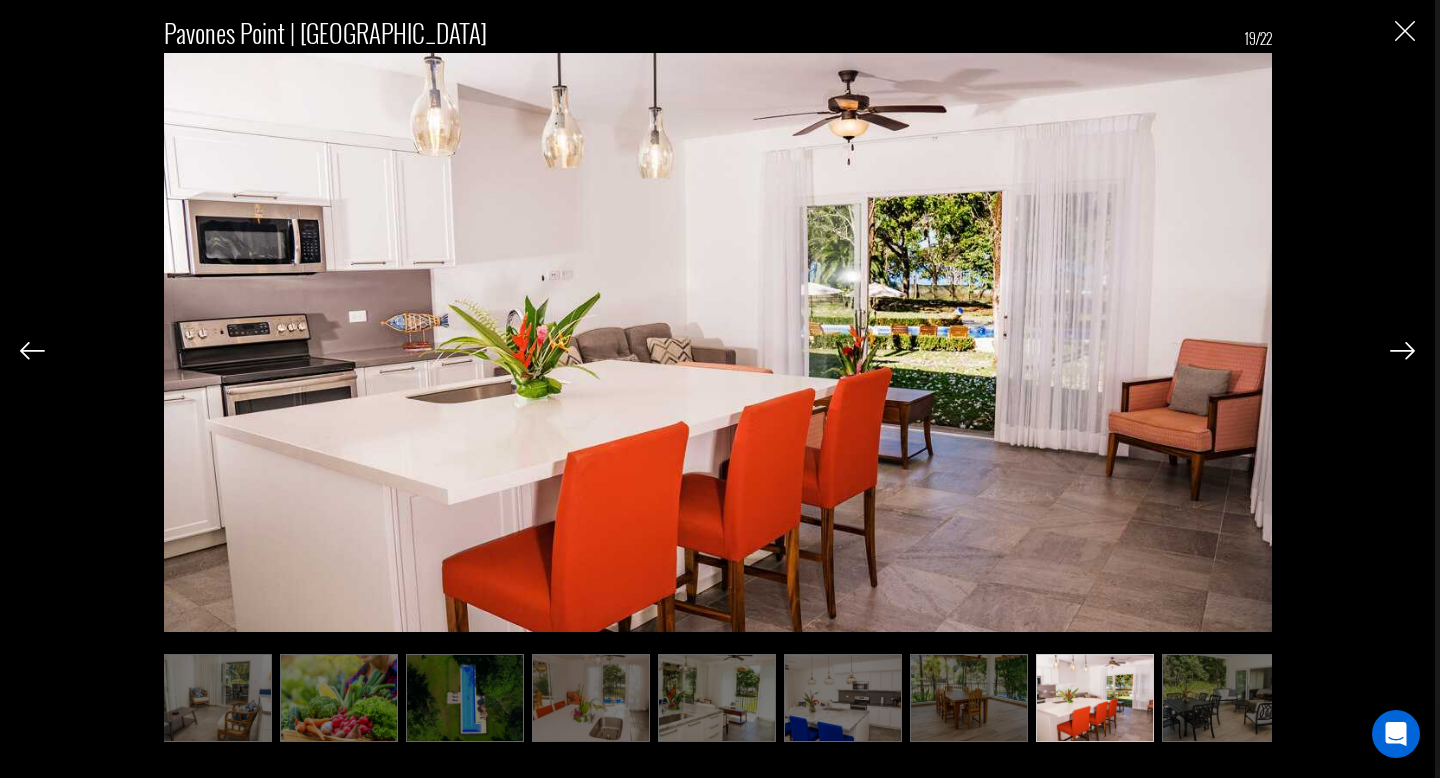 click at bounding box center (1402, 351) 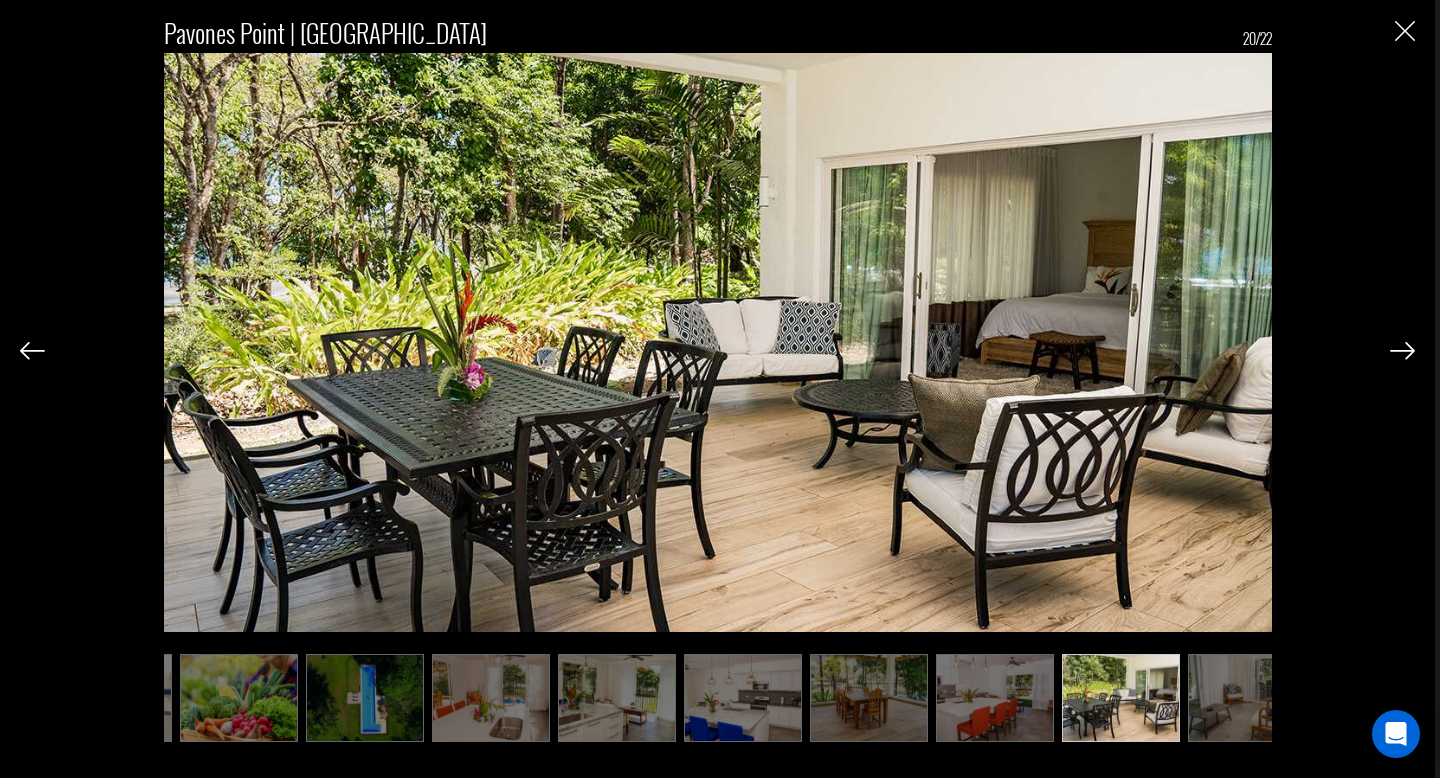 click at bounding box center (1402, 351) 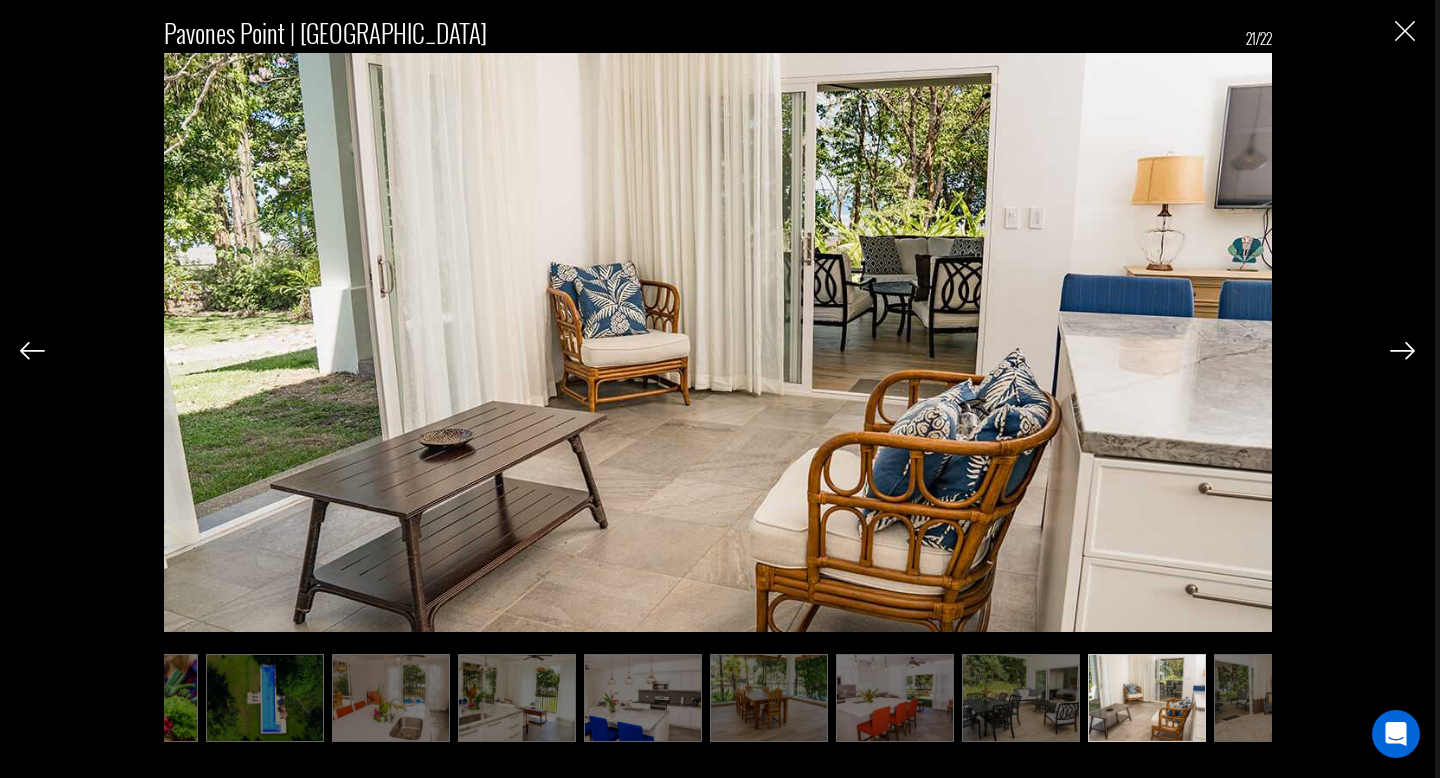 click at bounding box center [1402, 351] 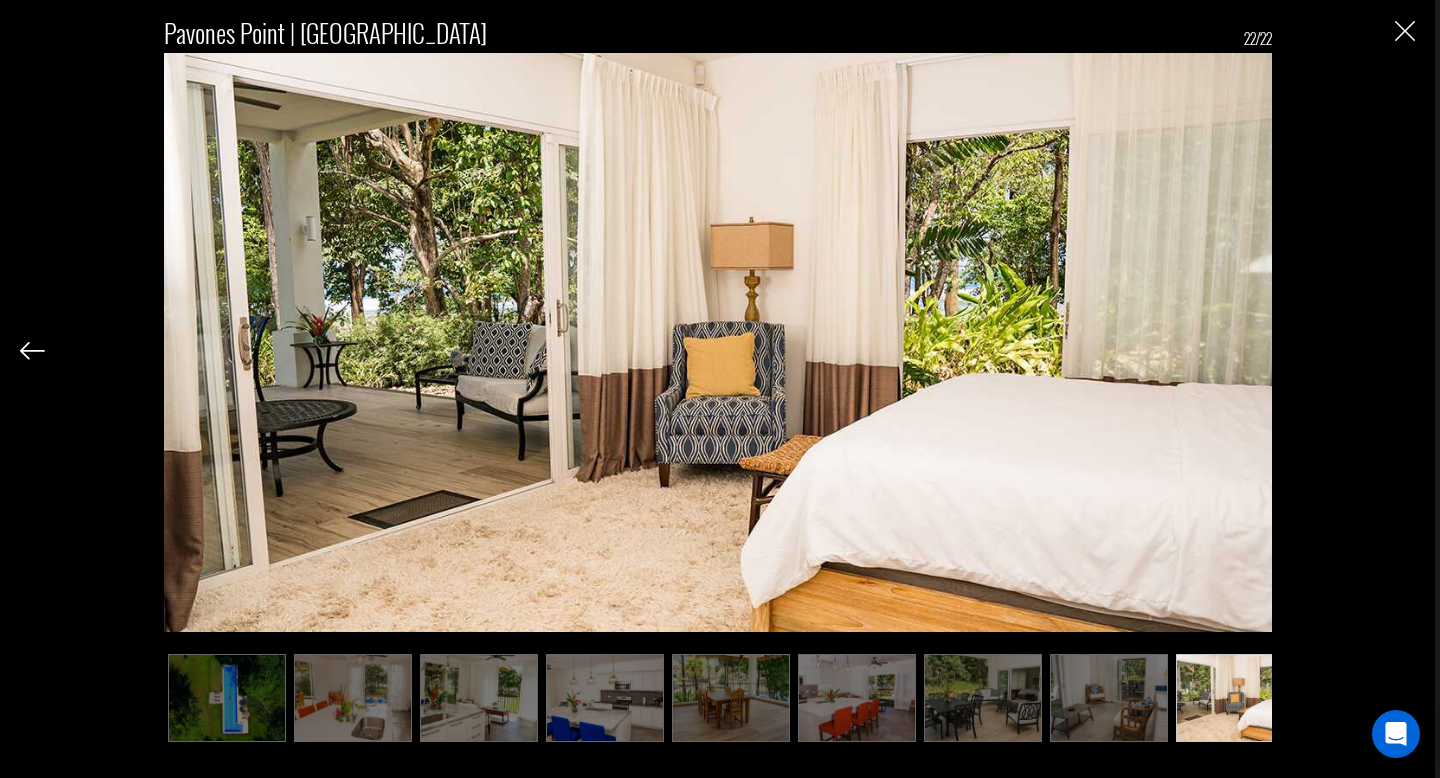 scroll, scrollTop: 0, scrollLeft: 1664, axis: horizontal 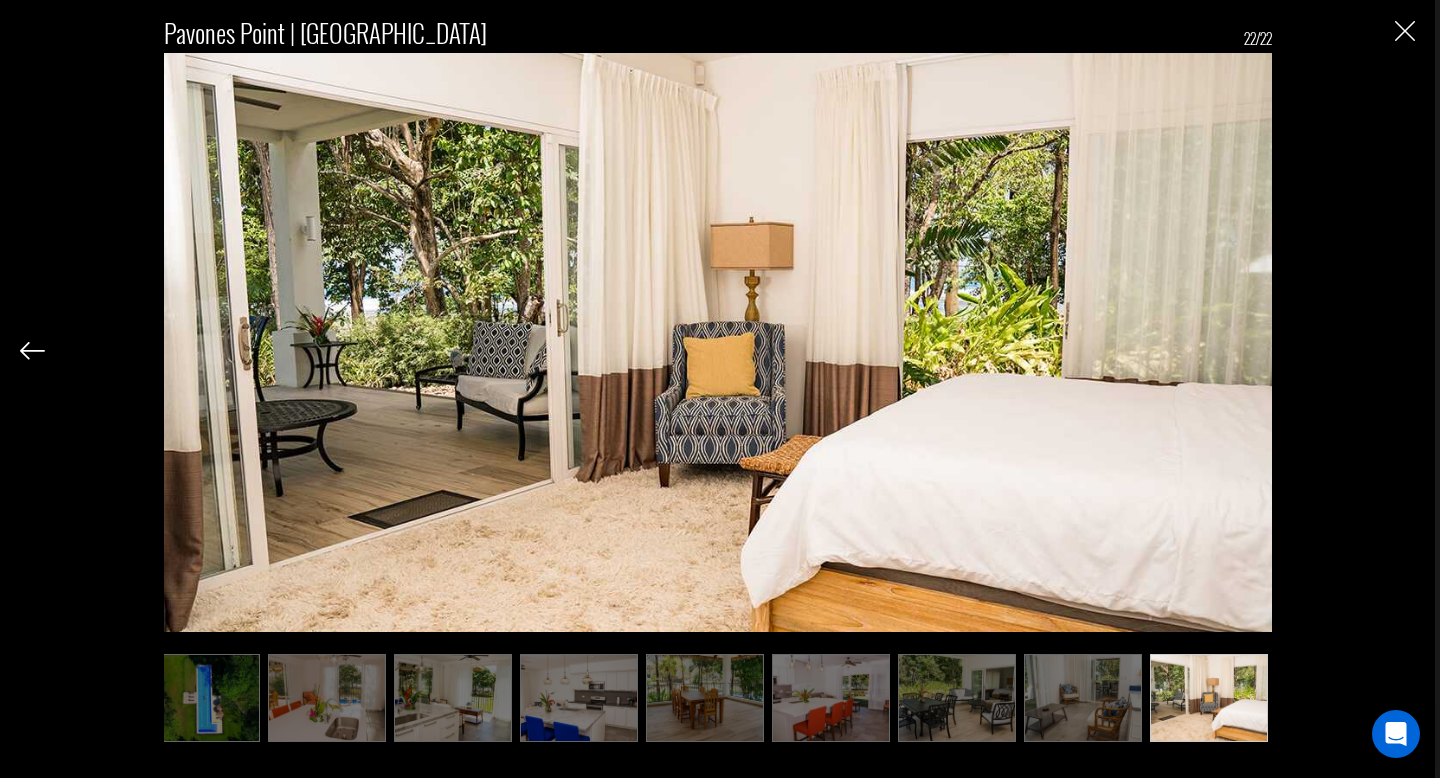 click at bounding box center [1405, 31] 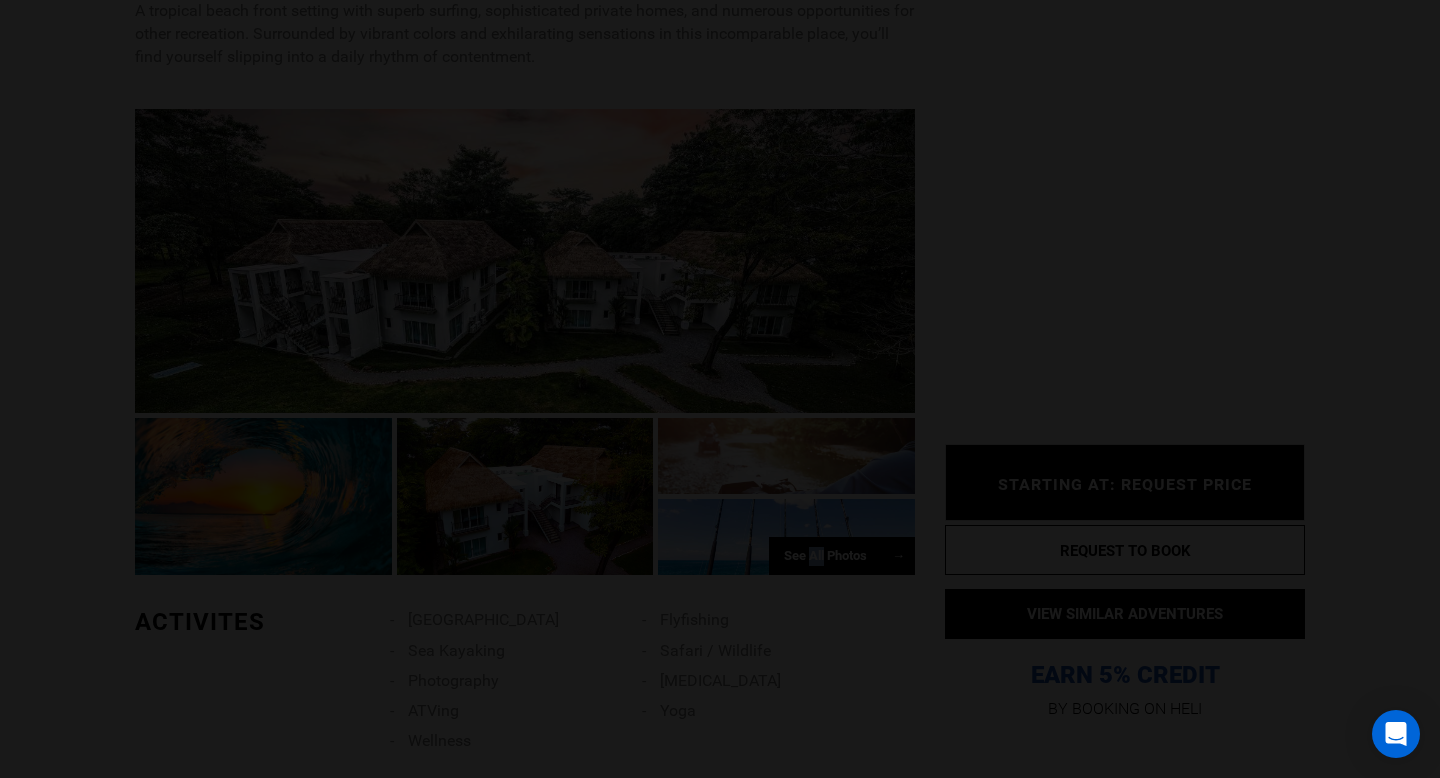 scroll, scrollTop: 0, scrollLeft: 0, axis: both 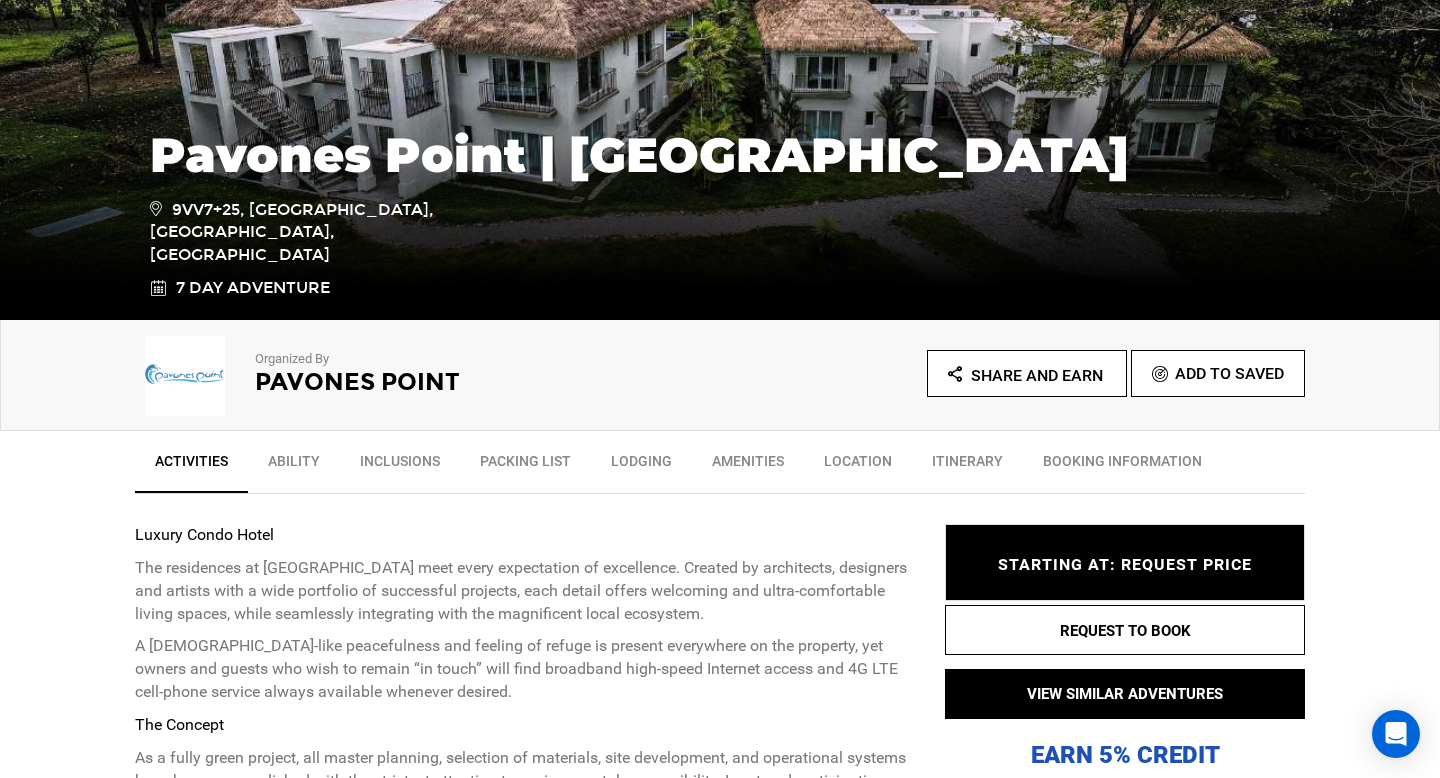 type on "Surf" 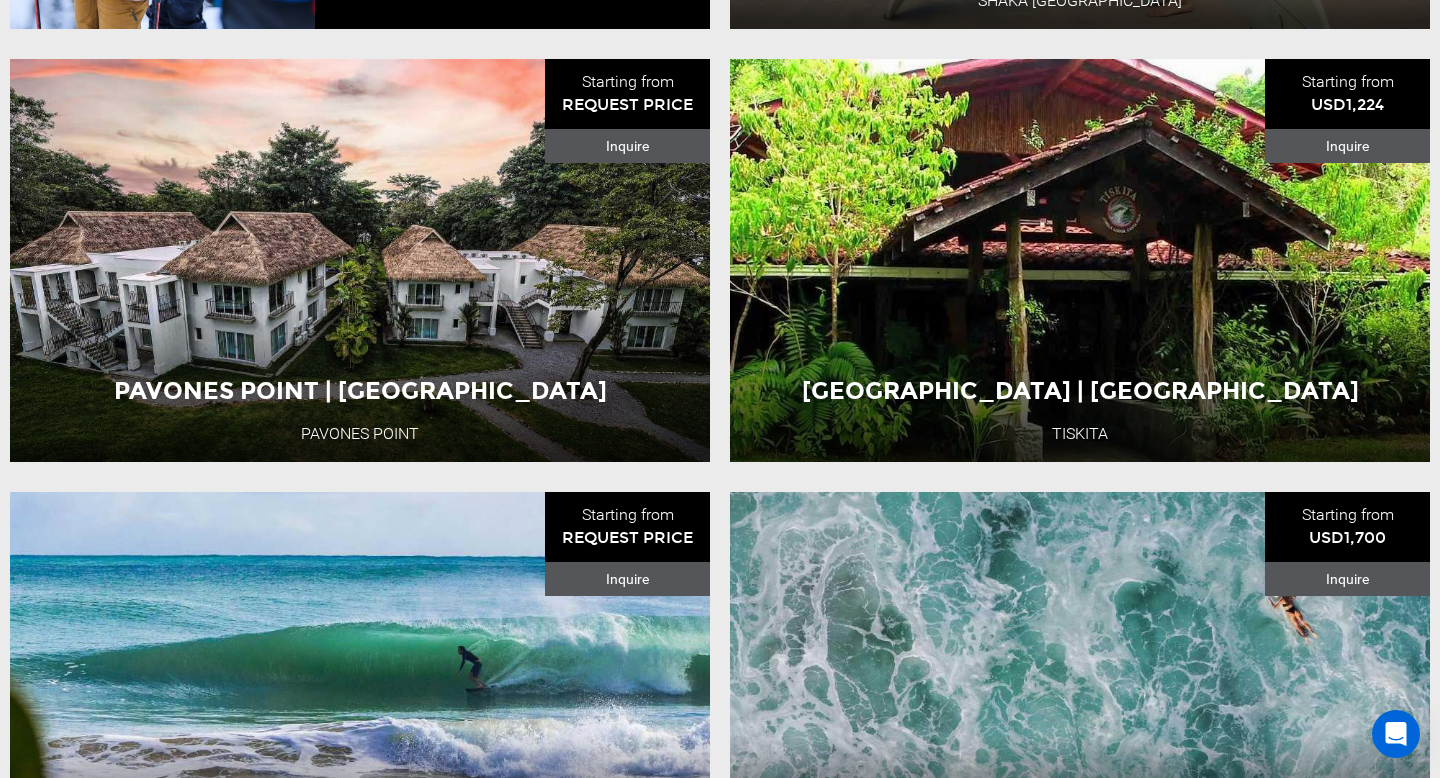 scroll, scrollTop: 3742, scrollLeft: 0, axis: vertical 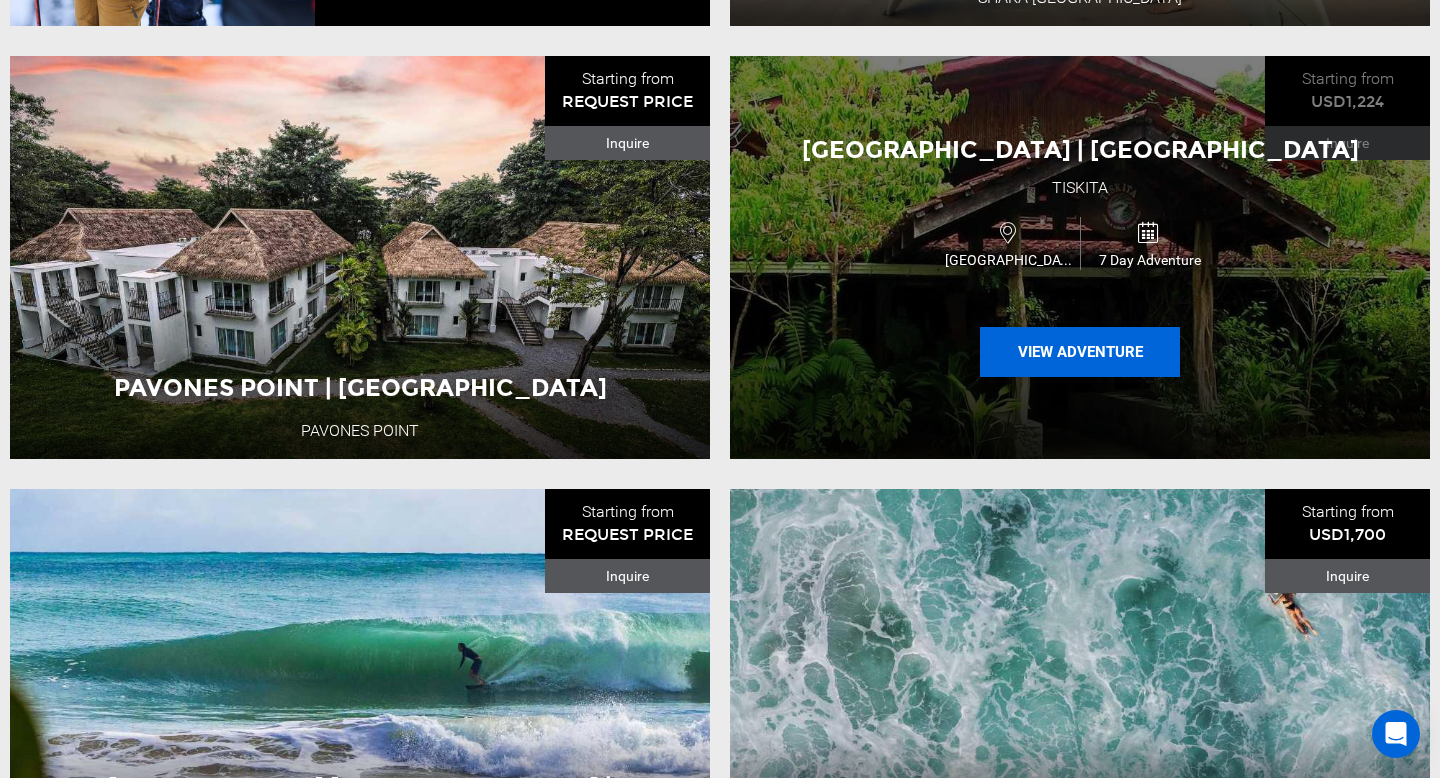 click on "View Adventure" at bounding box center [1080, 352] 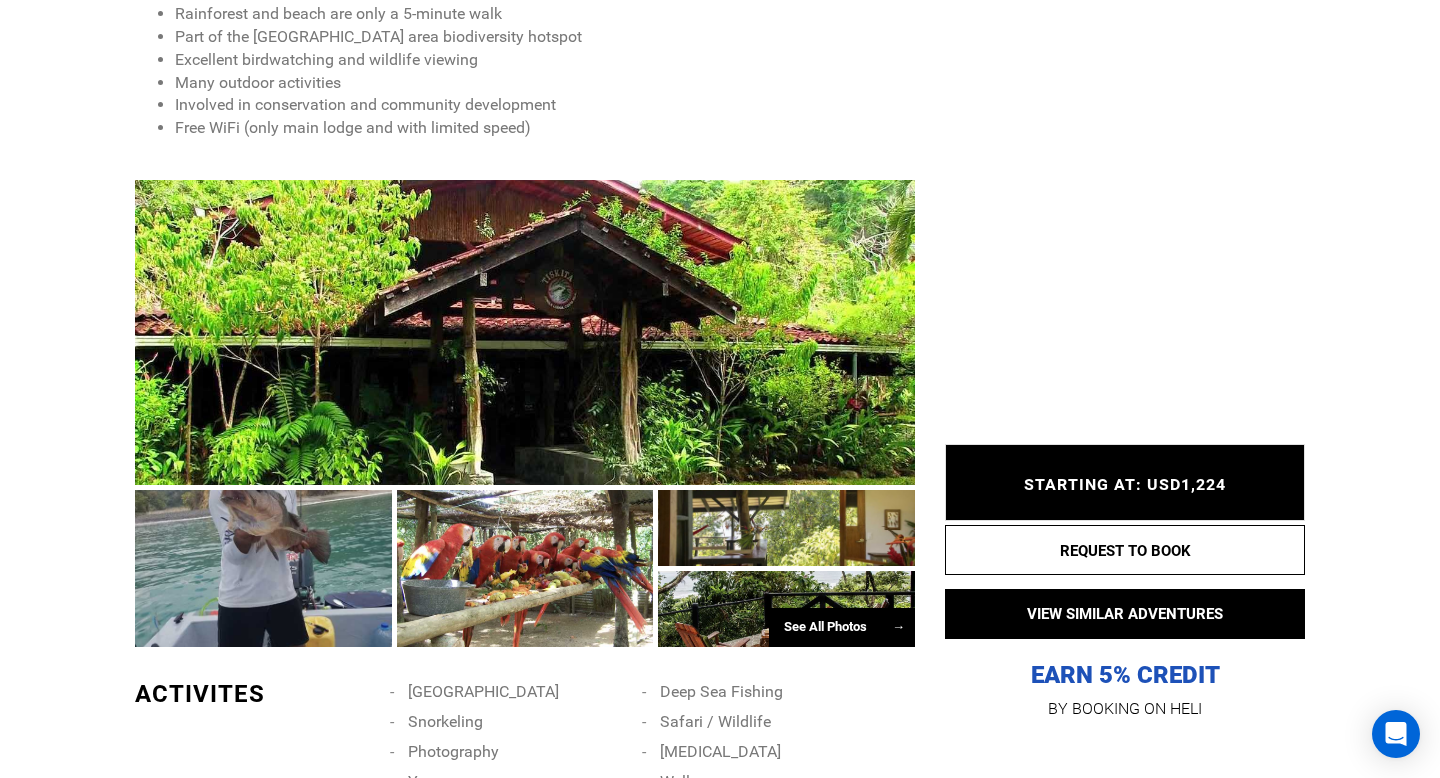 scroll, scrollTop: 1212, scrollLeft: 0, axis: vertical 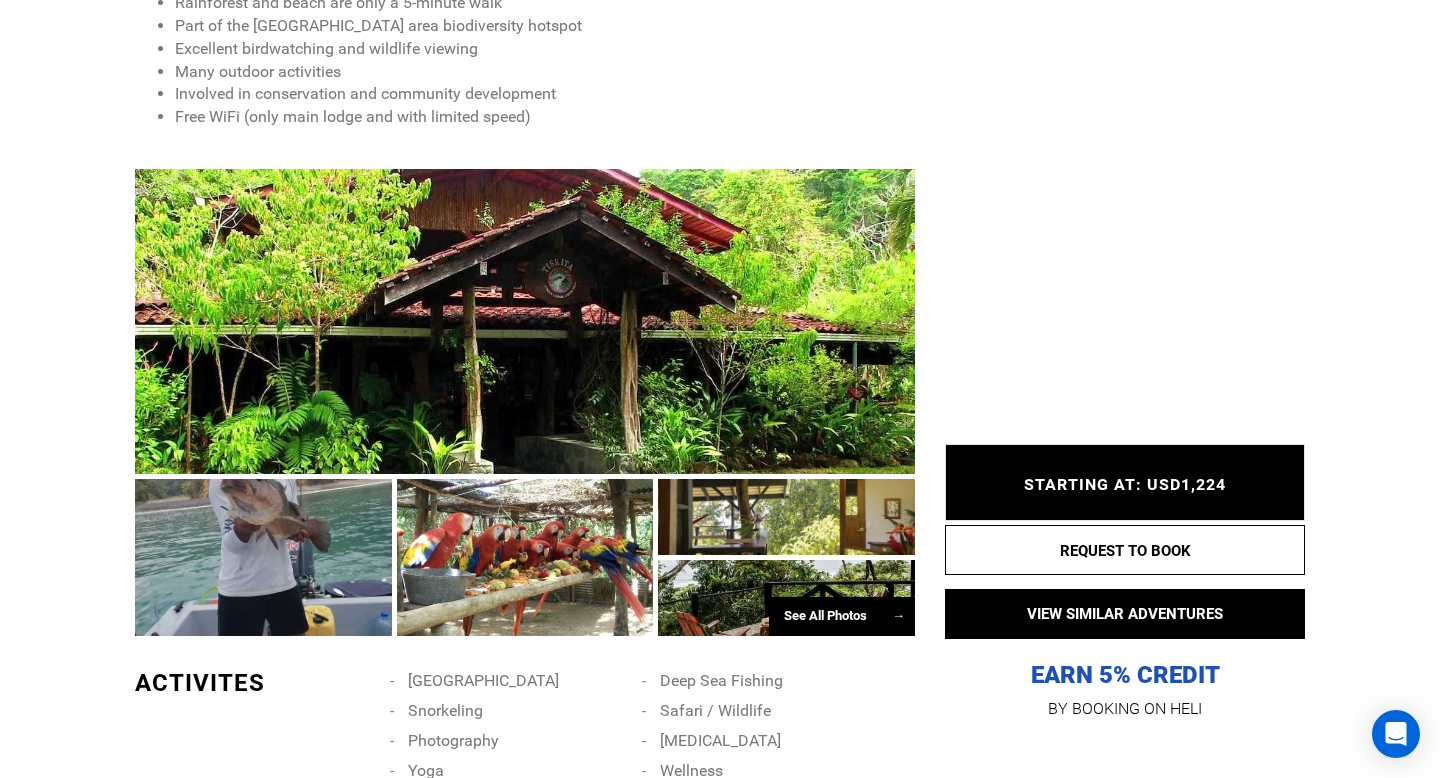 click on "See All Photos →" at bounding box center (842, 616) 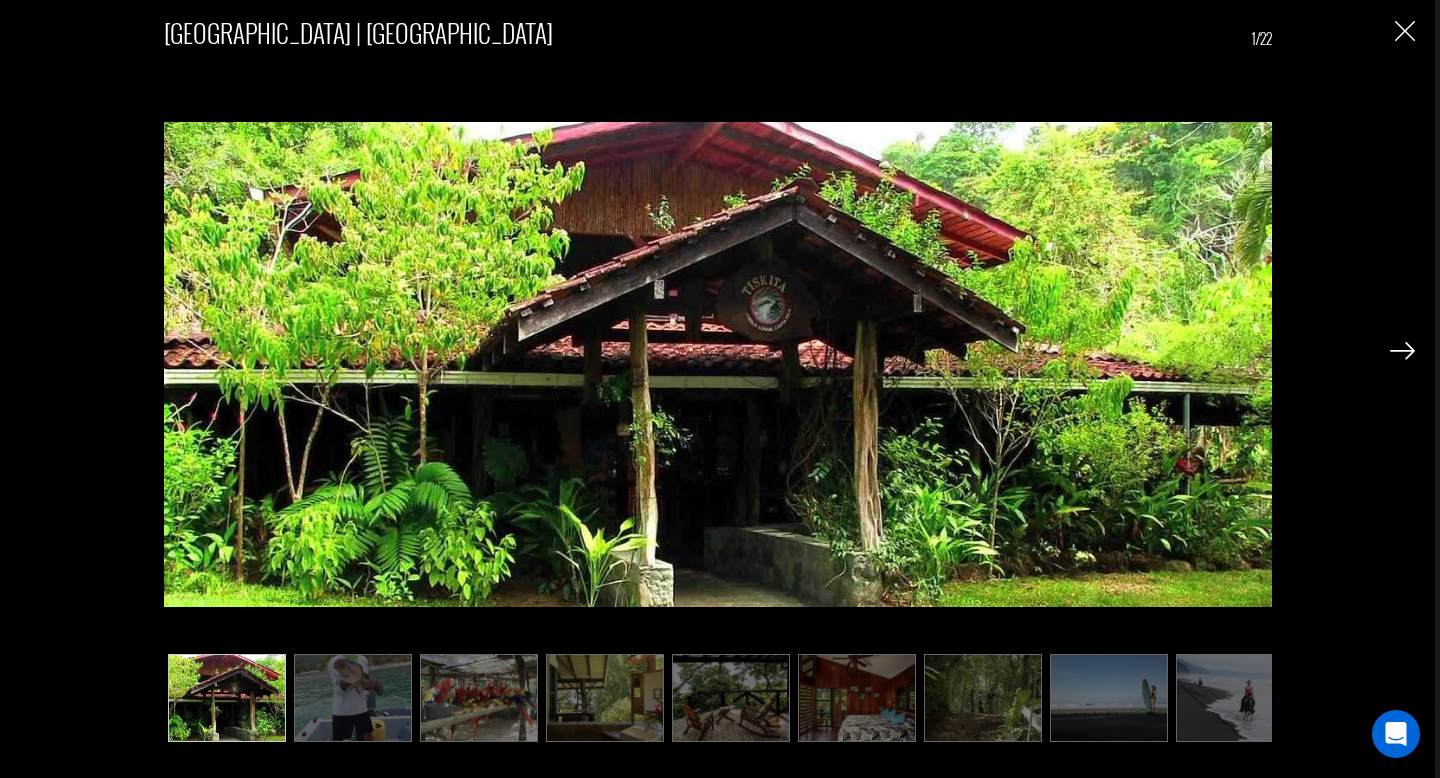 click at bounding box center (1402, 351) 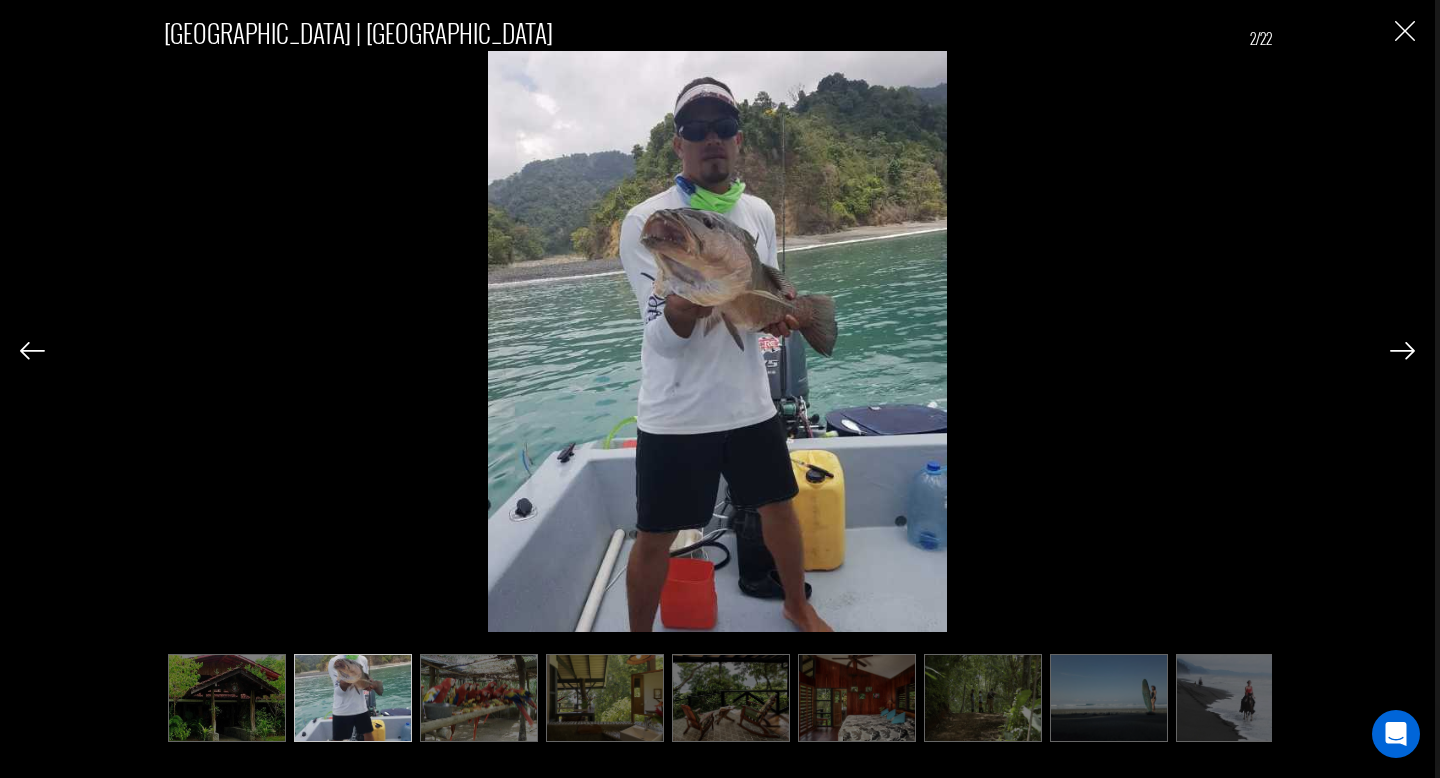 click at bounding box center [1402, 351] 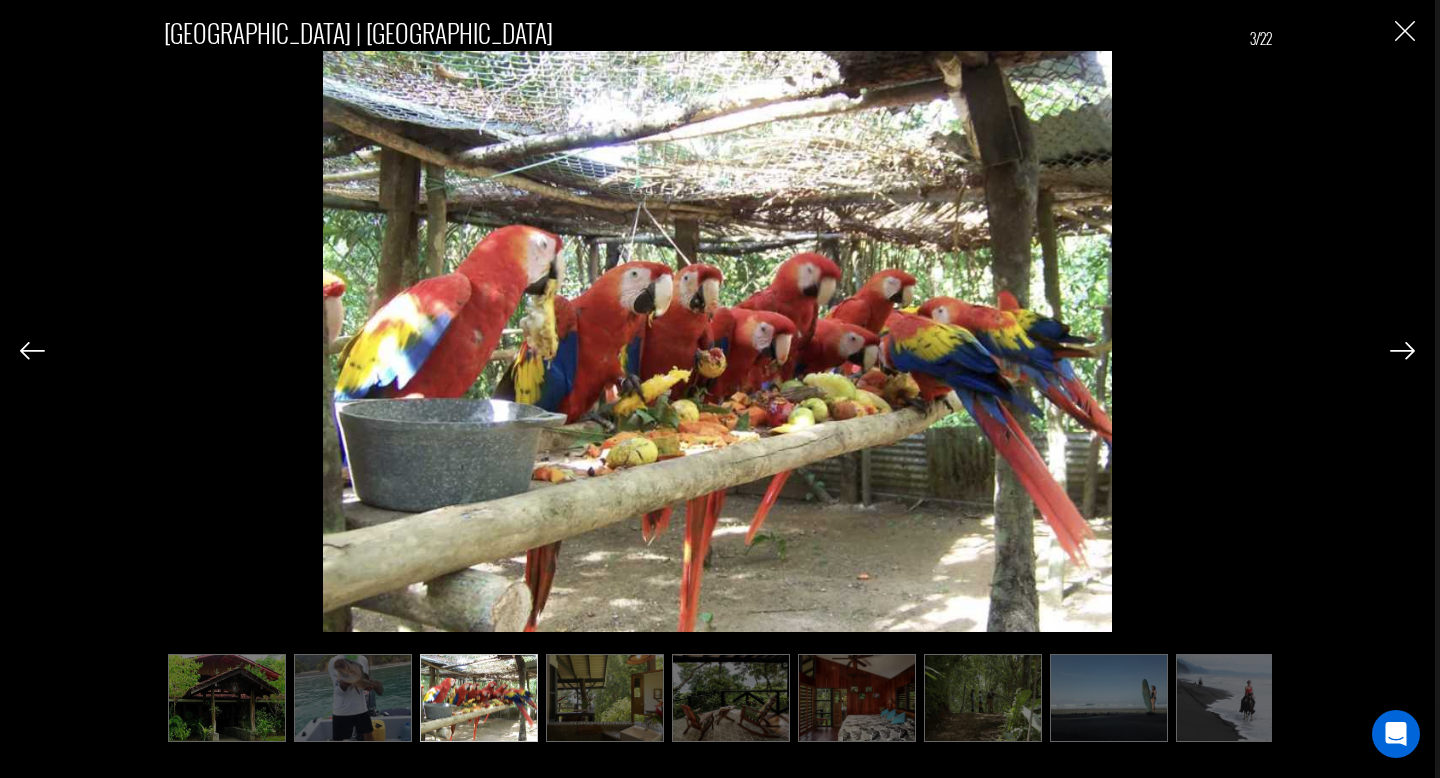 click at bounding box center (1402, 351) 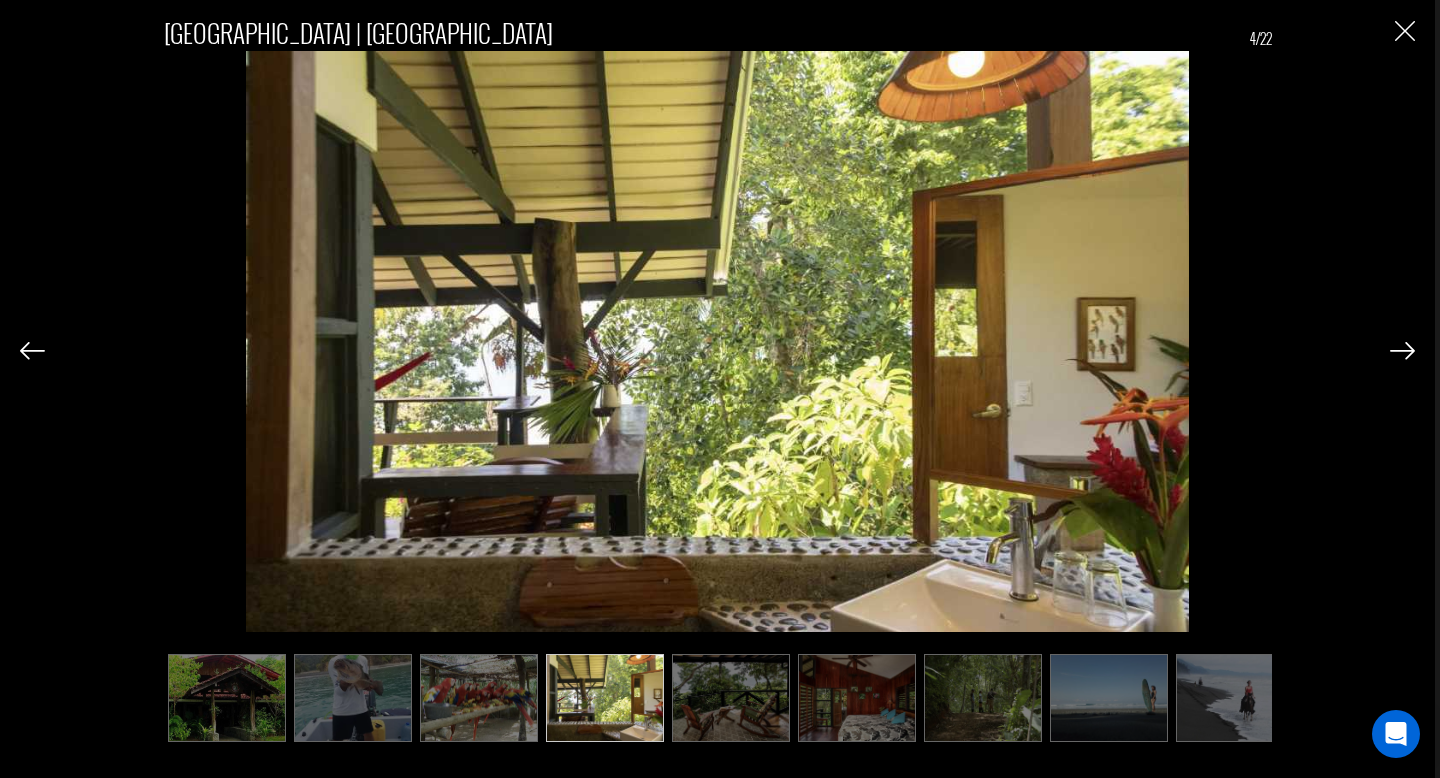 click at bounding box center (1402, 351) 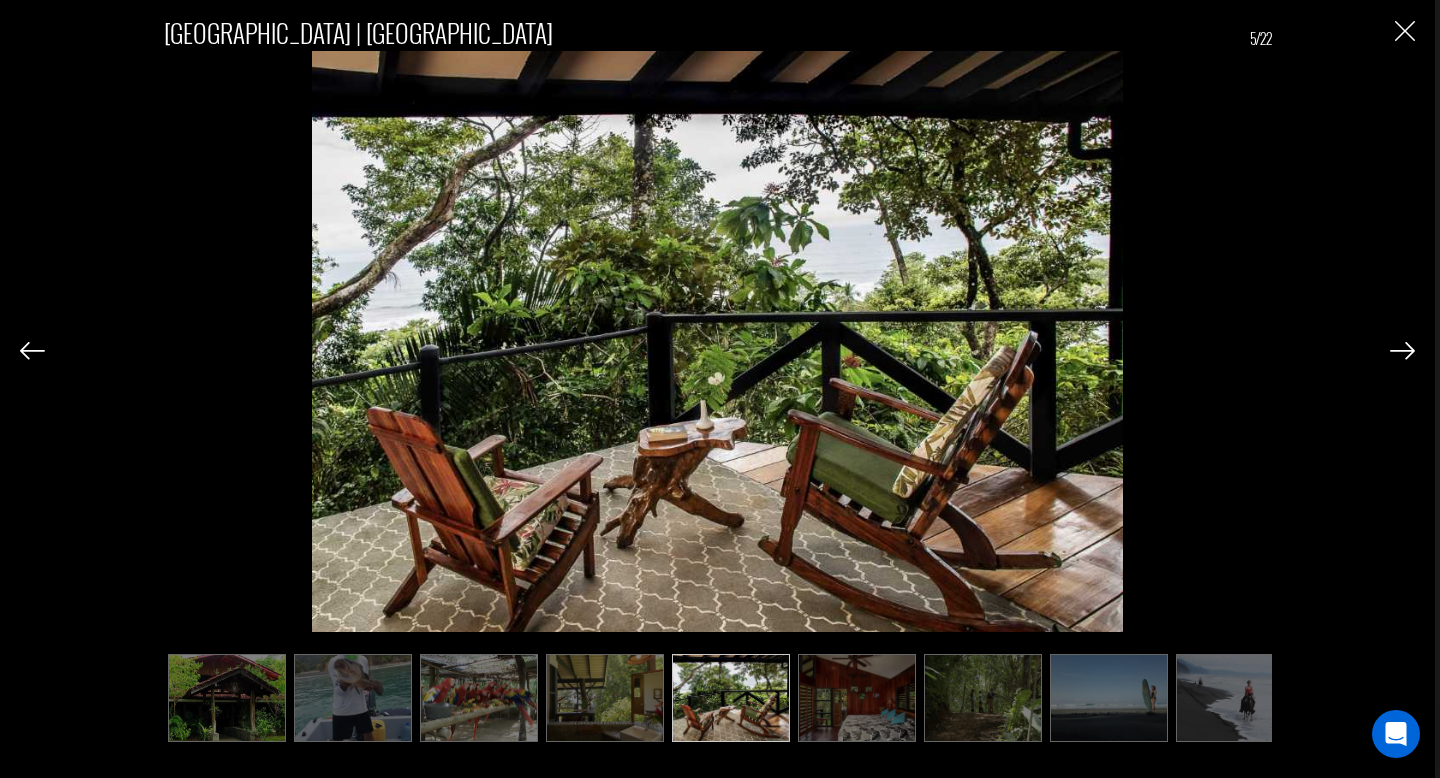 click at bounding box center (1402, 351) 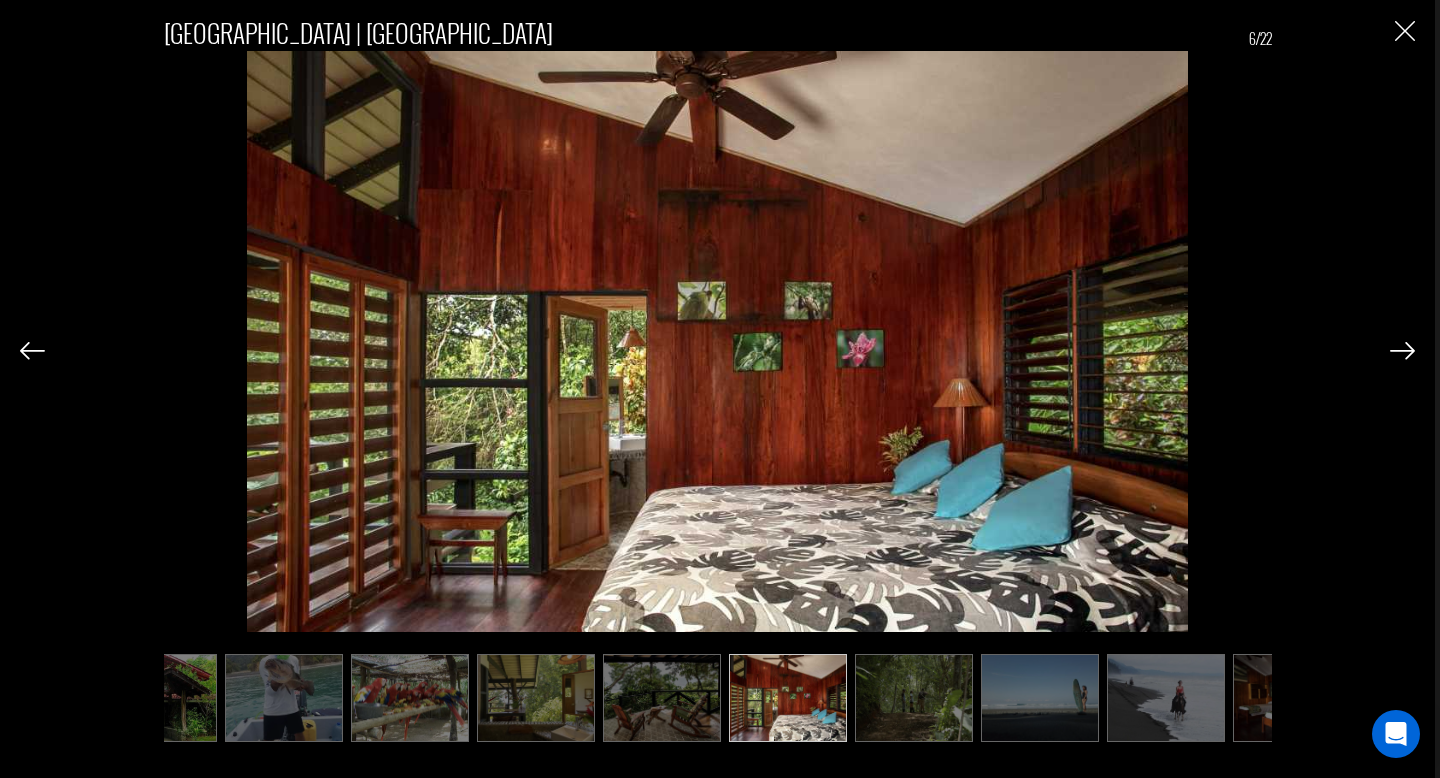 click at bounding box center [1402, 351] 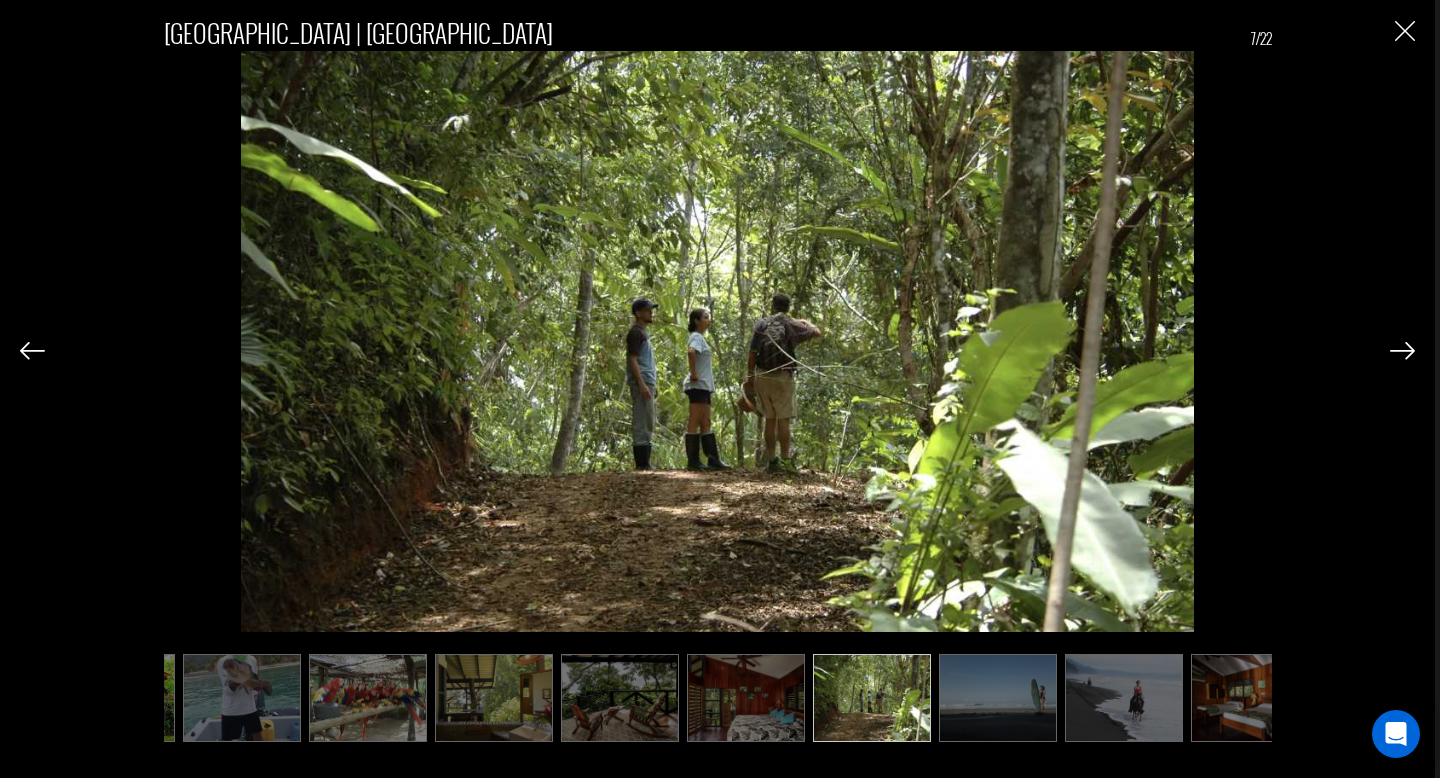 click at bounding box center (1402, 351) 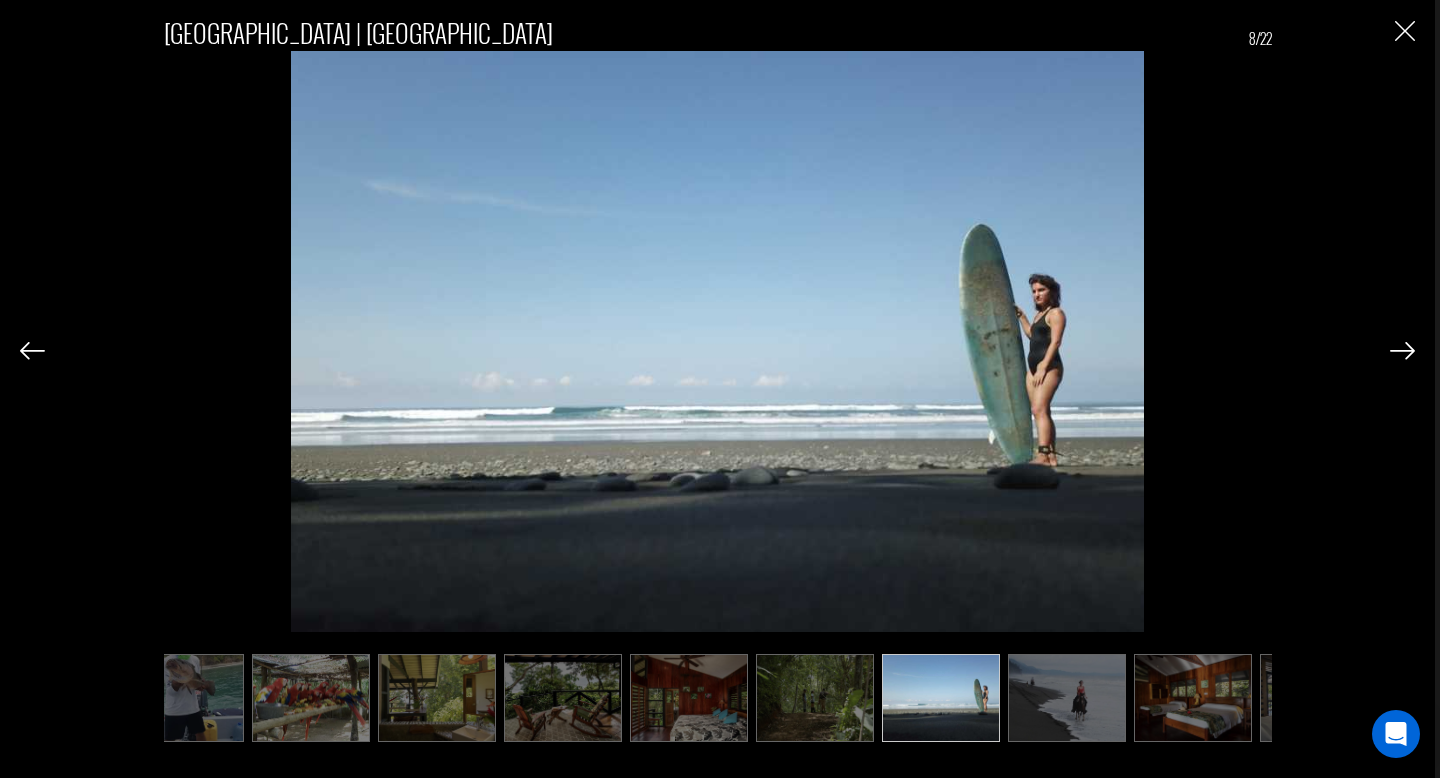 click at bounding box center (1402, 351) 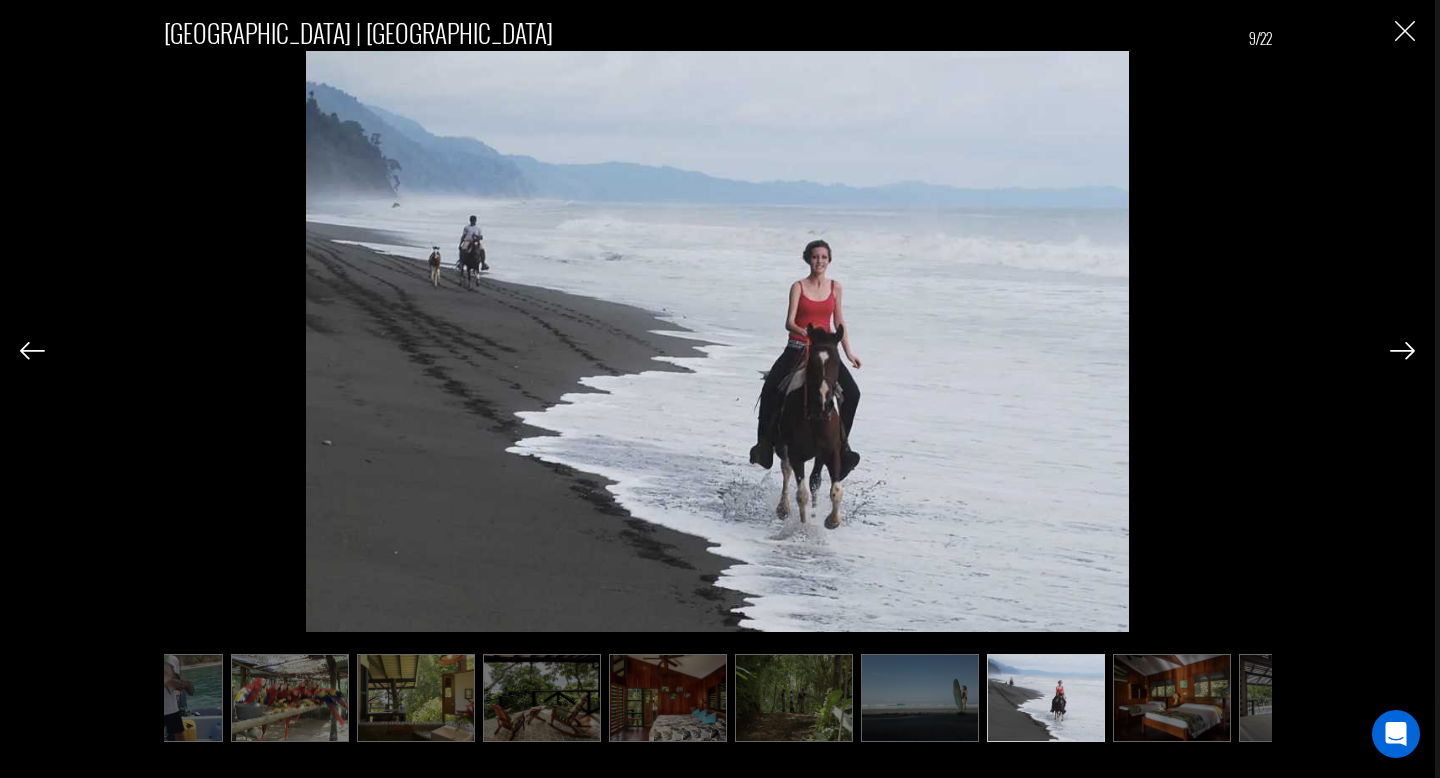 click at bounding box center (1402, 351) 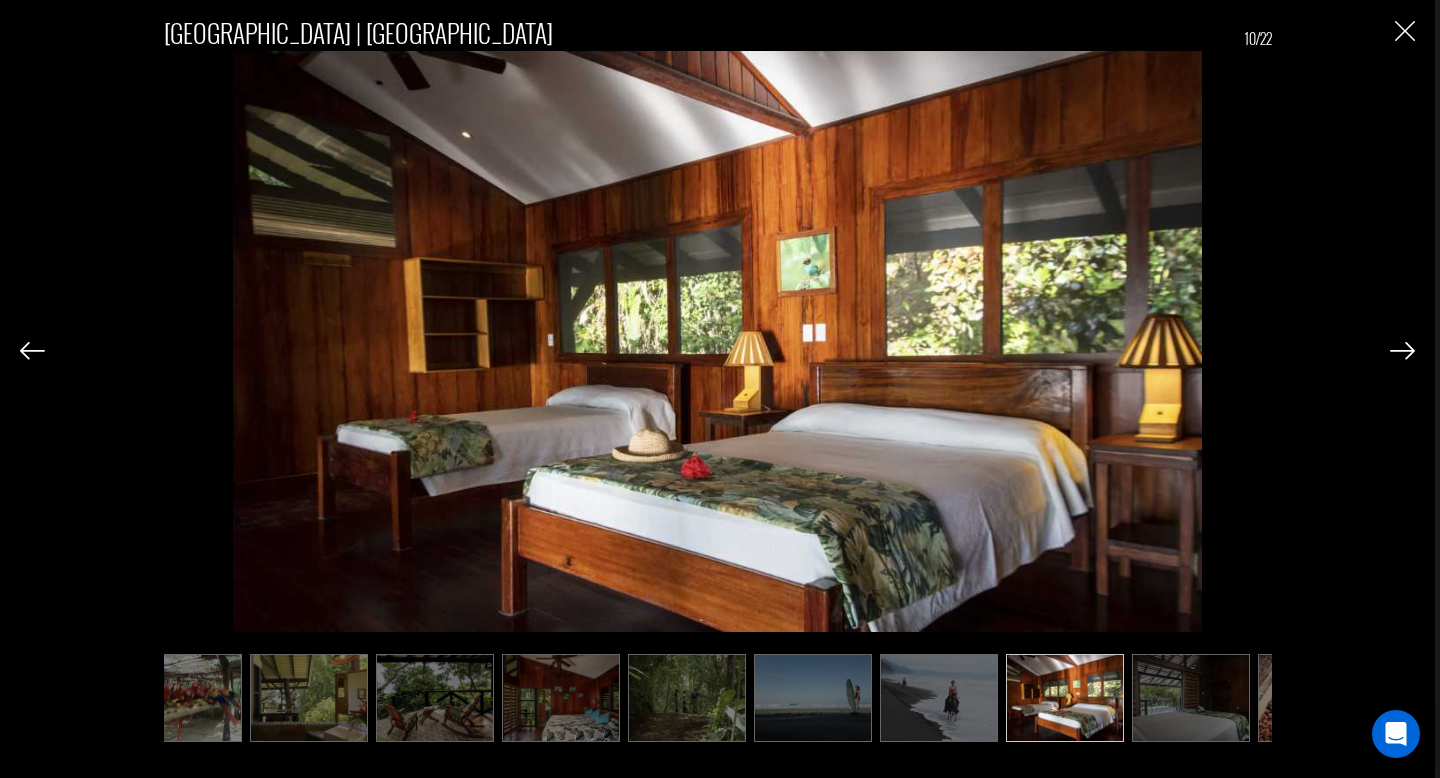 click at bounding box center [1405, 31] 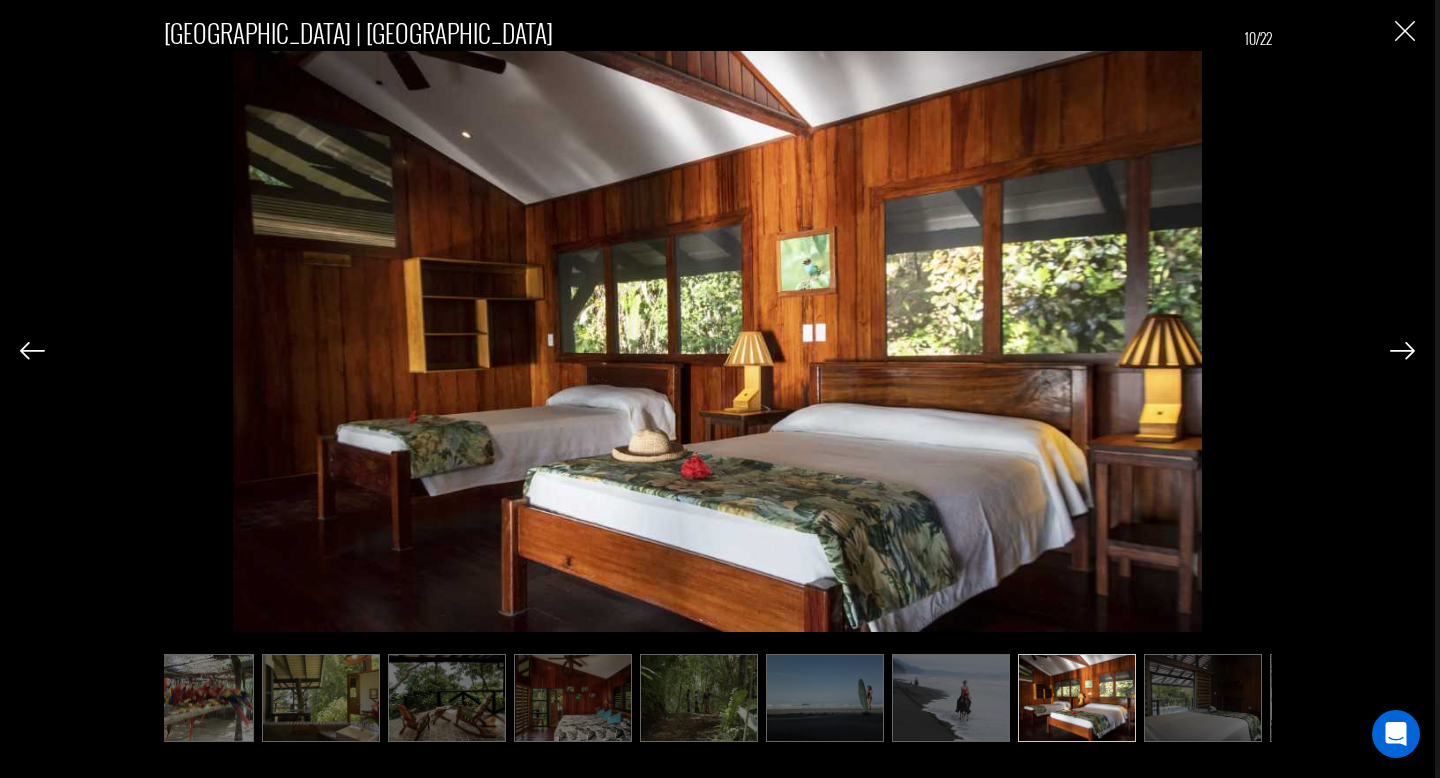scroll, scrollTop: 0, scrollLeft: 0, axis: both 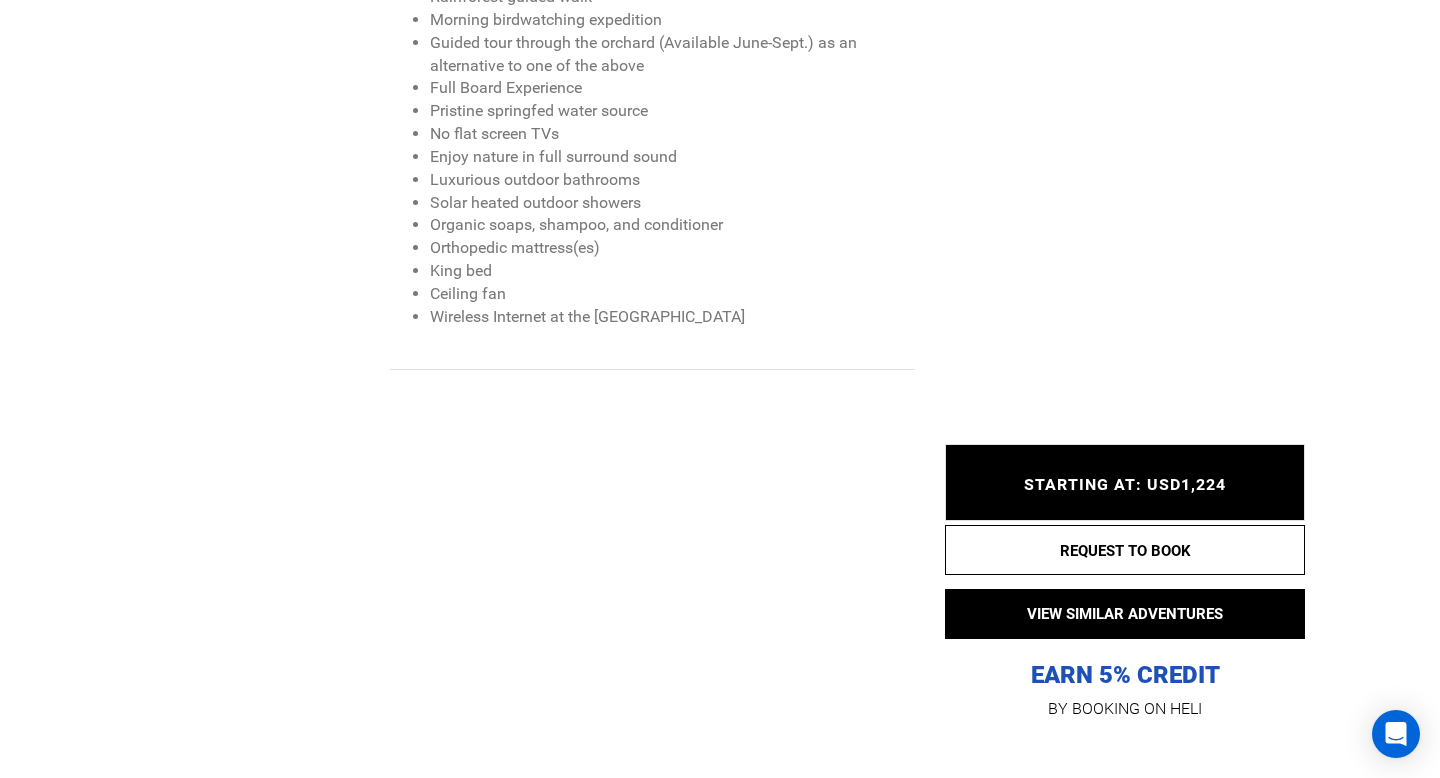 type on "Surf" 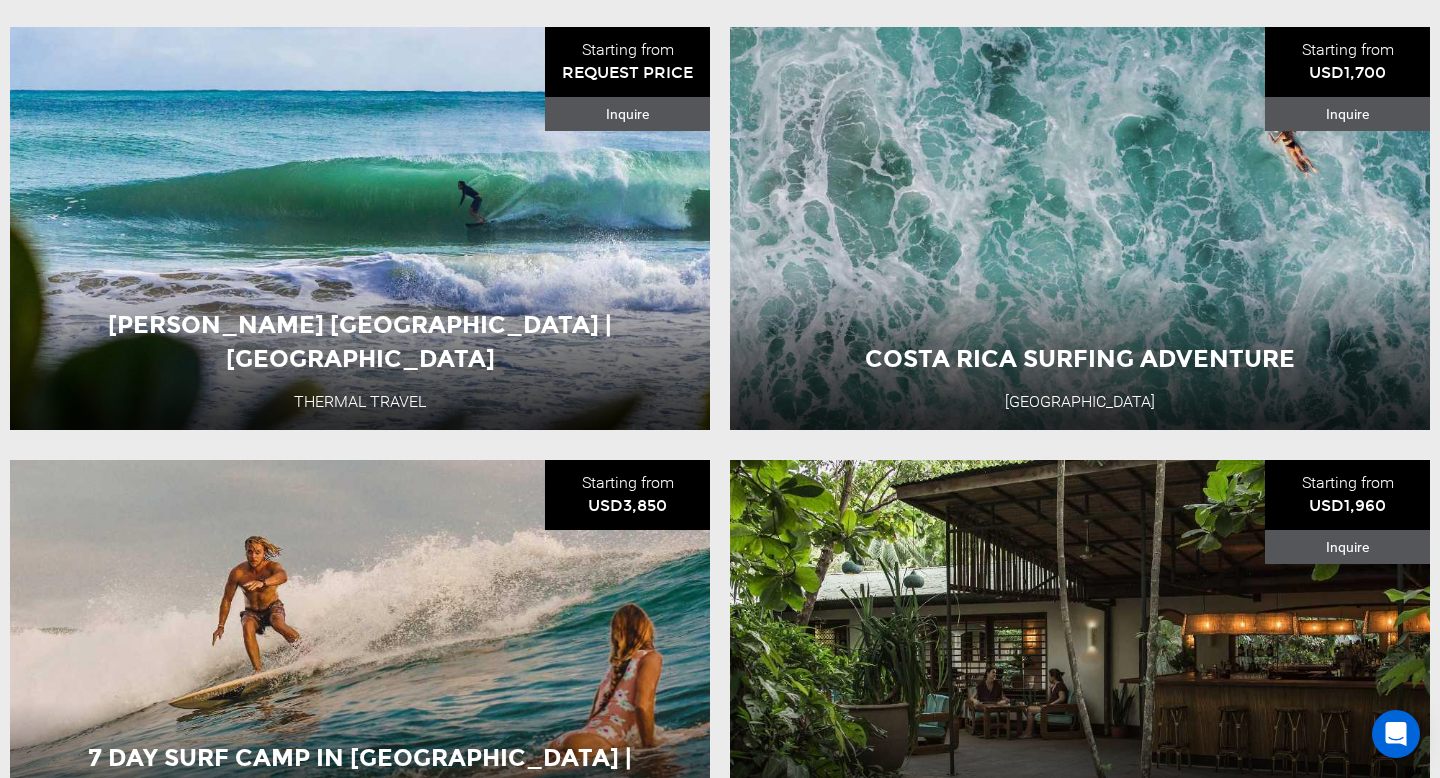 scroll, scrollTop: 4207, scrollLeft: 0, axis: vertical 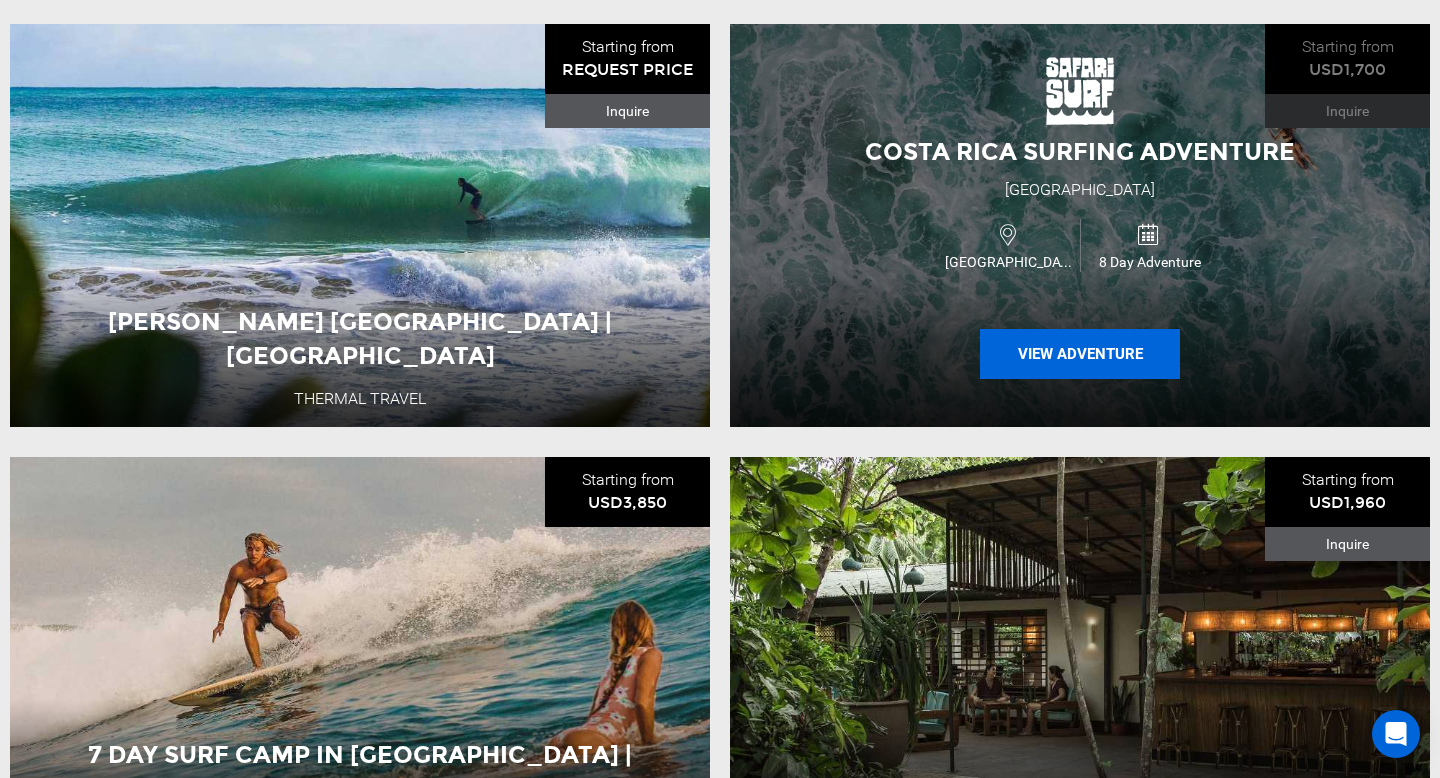 click on "View Adventure" at bounding box center [1080, 354] 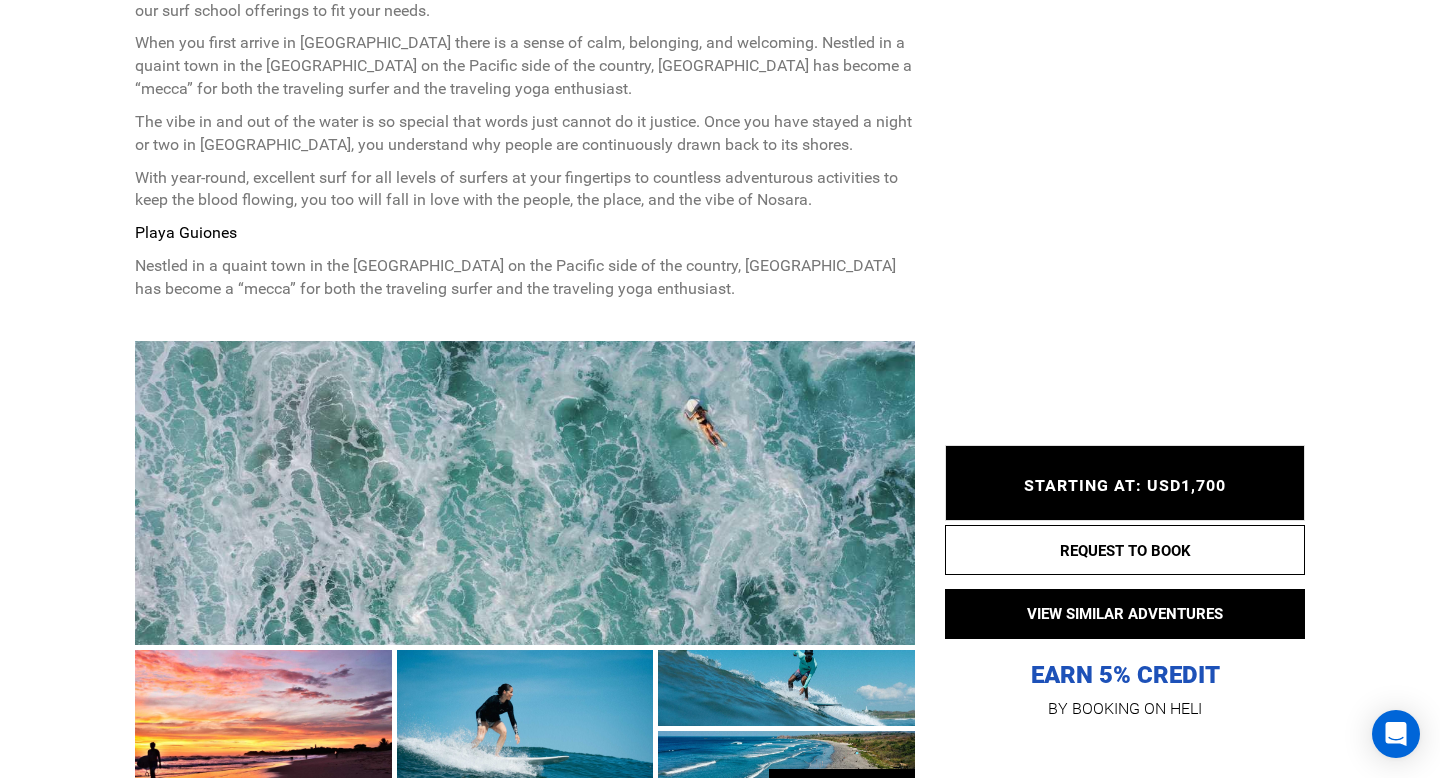 scroll, scrollTop: 1079, scrollLeft: 0, axis: vertical 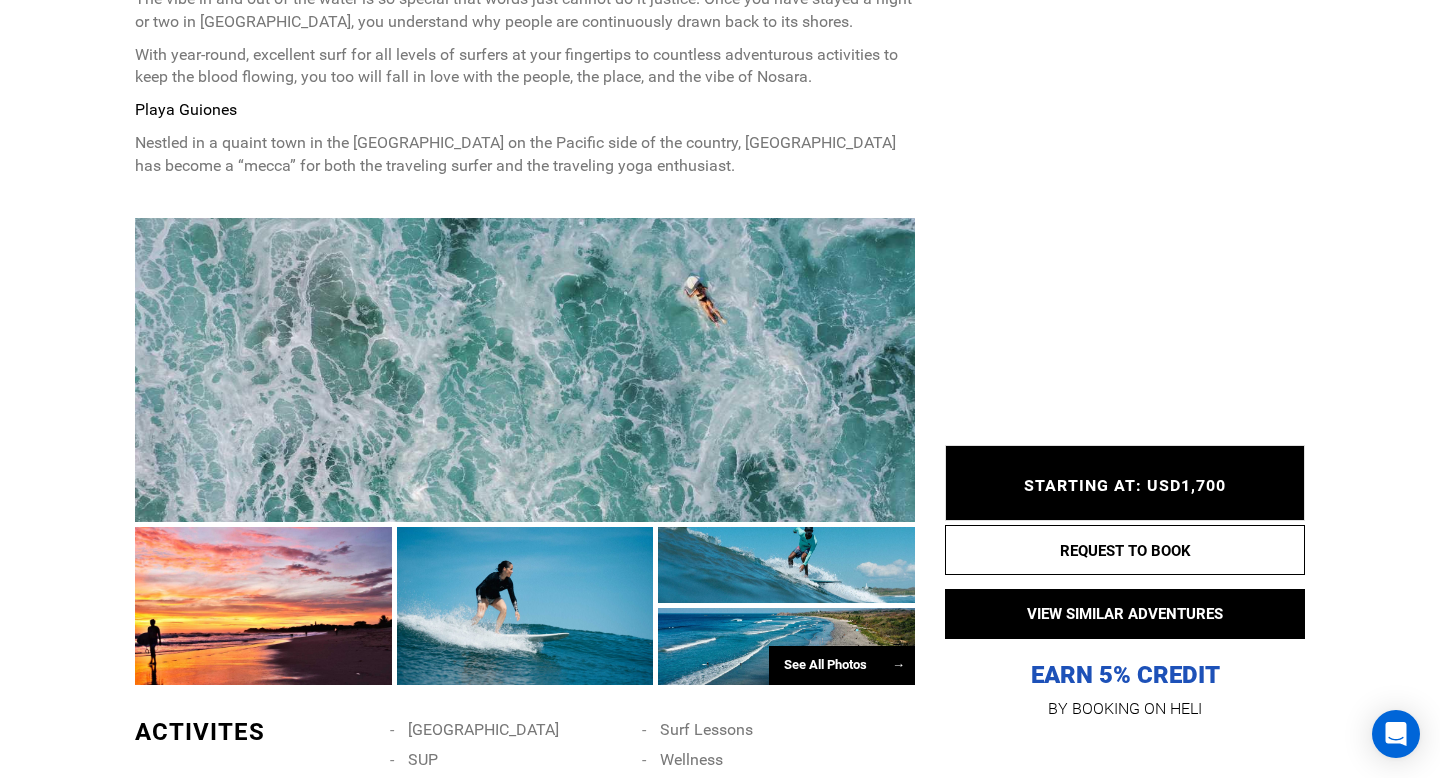 click on "See All Photos →" at bounding box center [842, 665] 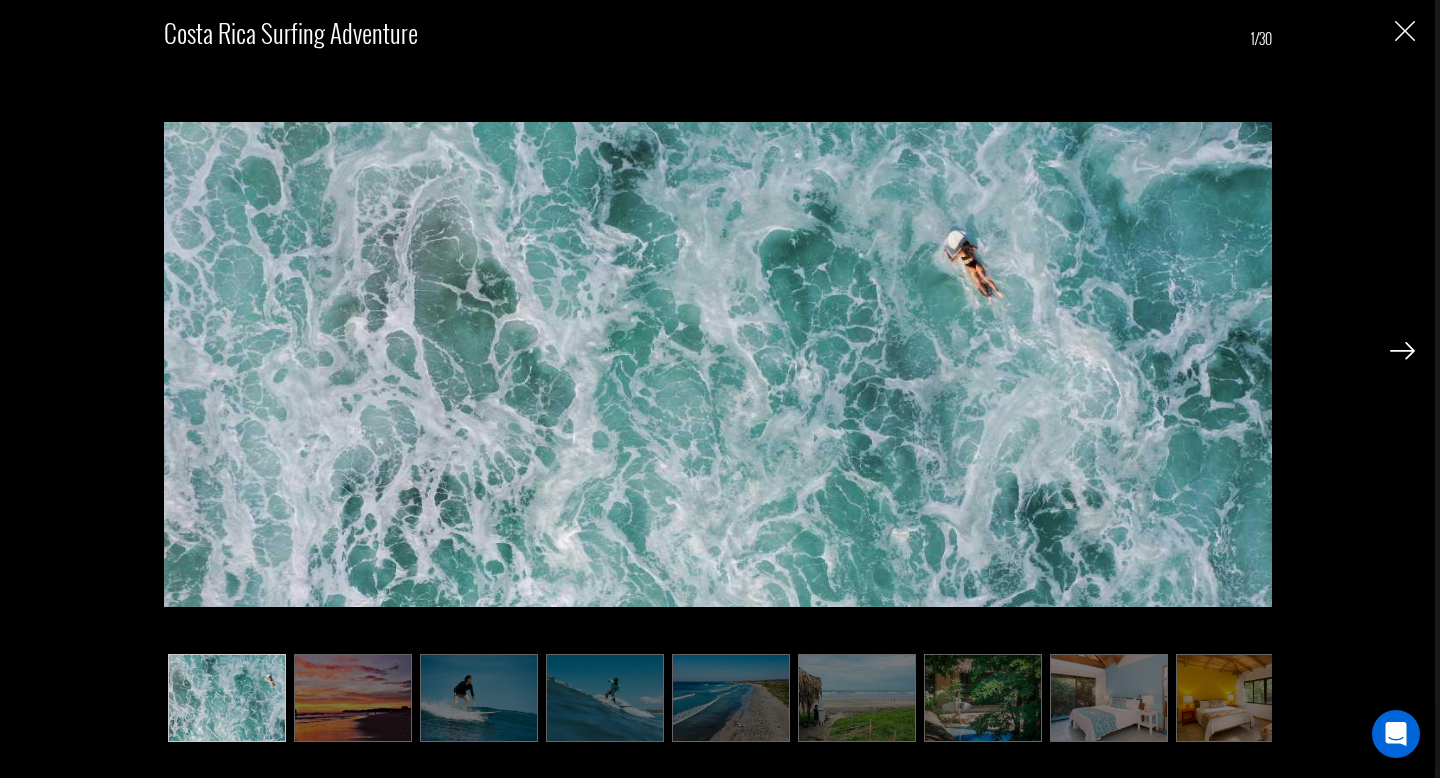 click at bounding box center [1402, 351] 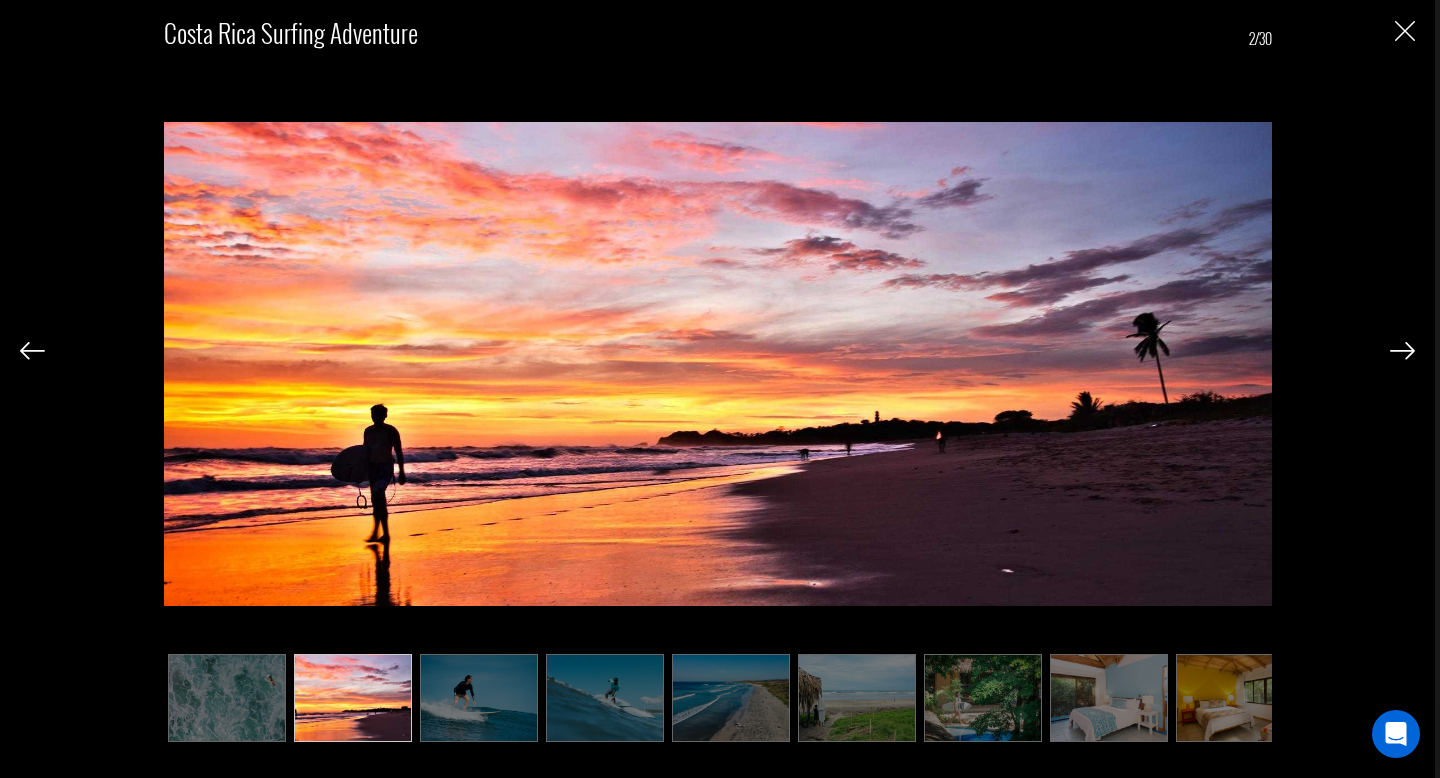 click at bounding box center (1402, 351) 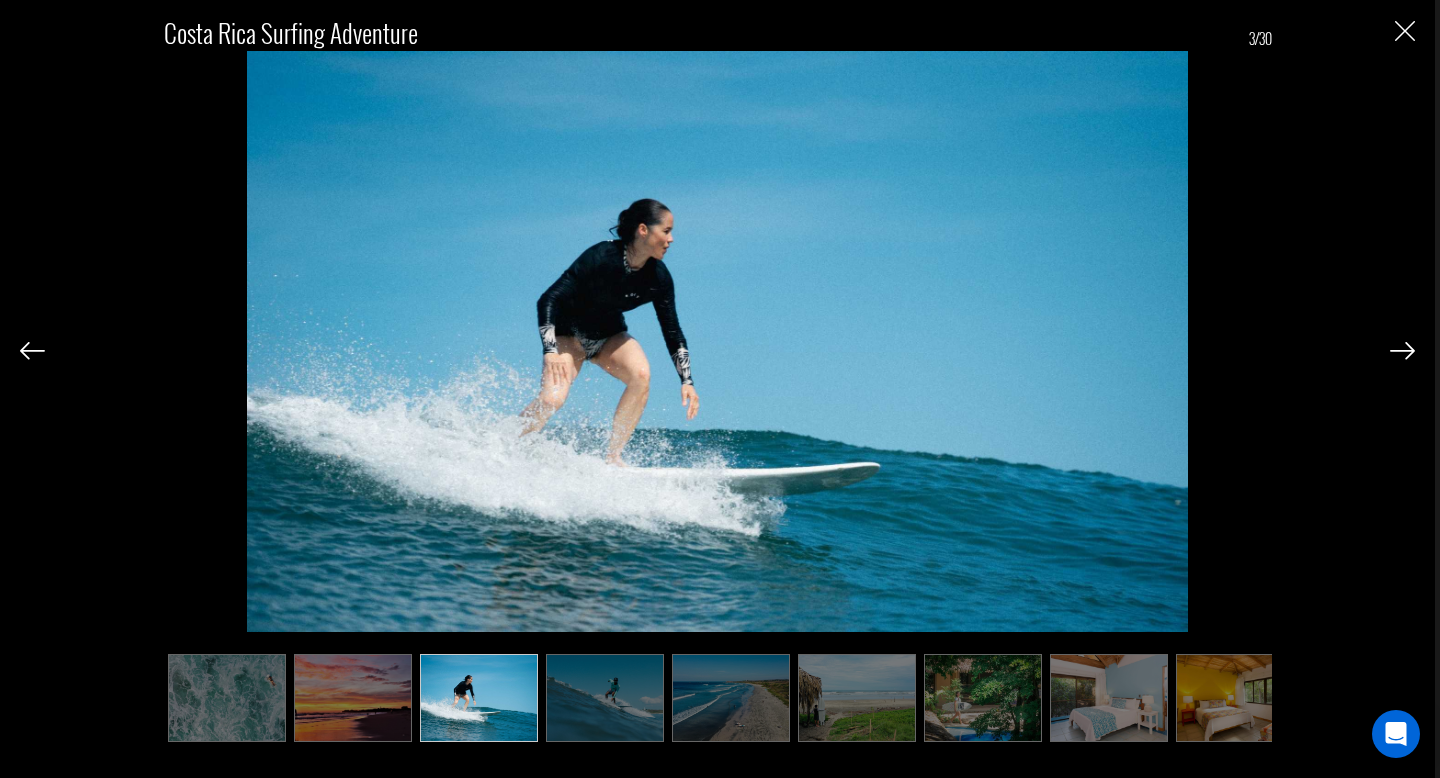 click at bounding box center [1402, 351] 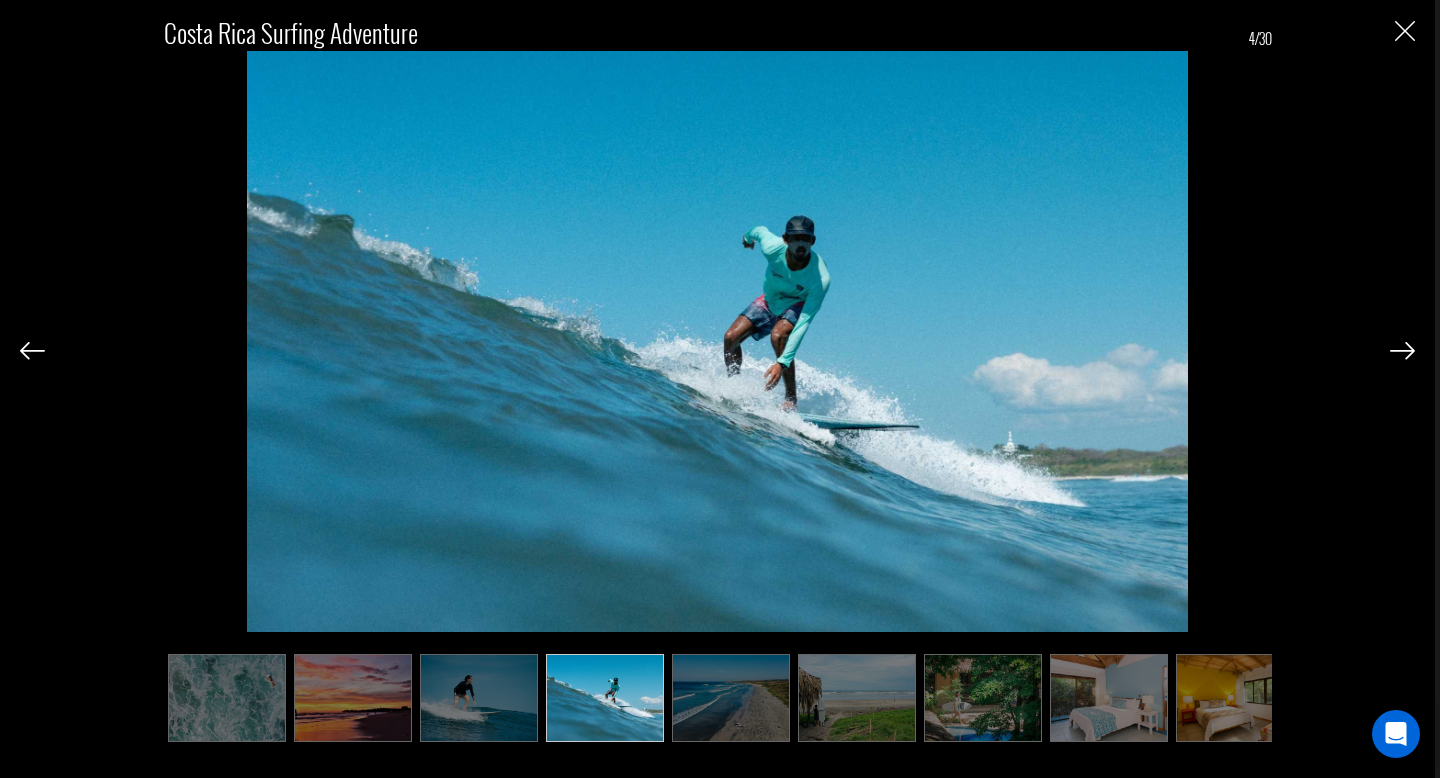 click at bounding box center [1402, 351] 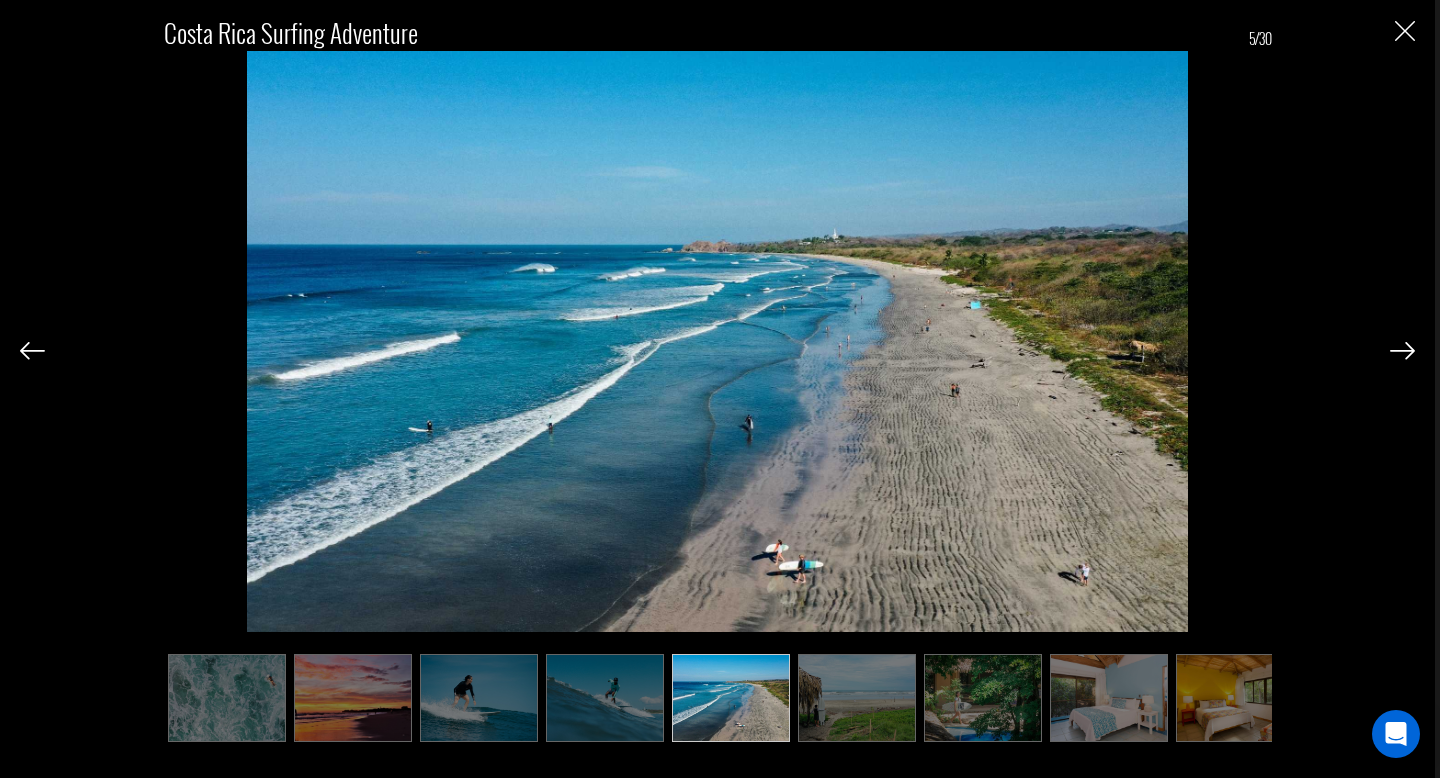 click at bounding box center [1402, 351] 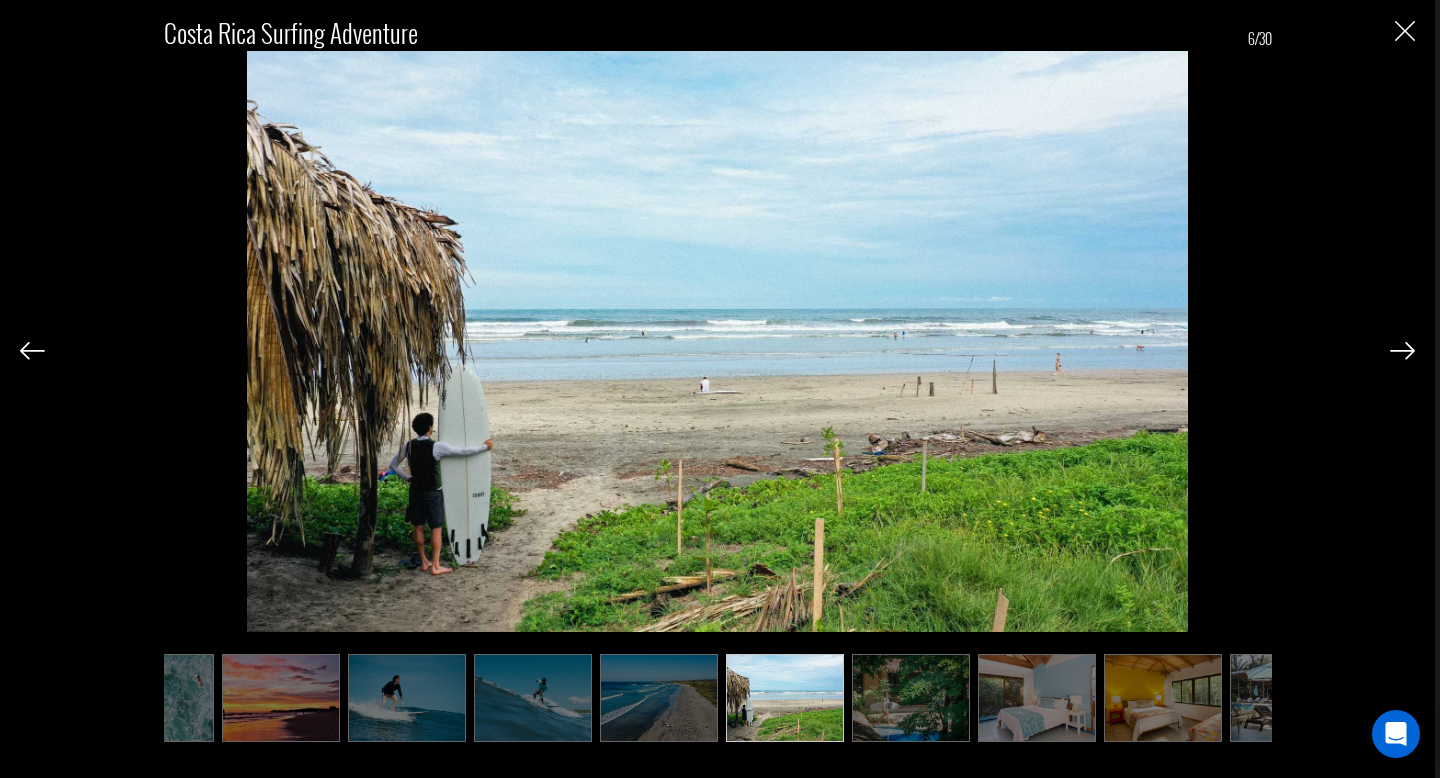 click at bounding box center (1402, 351) 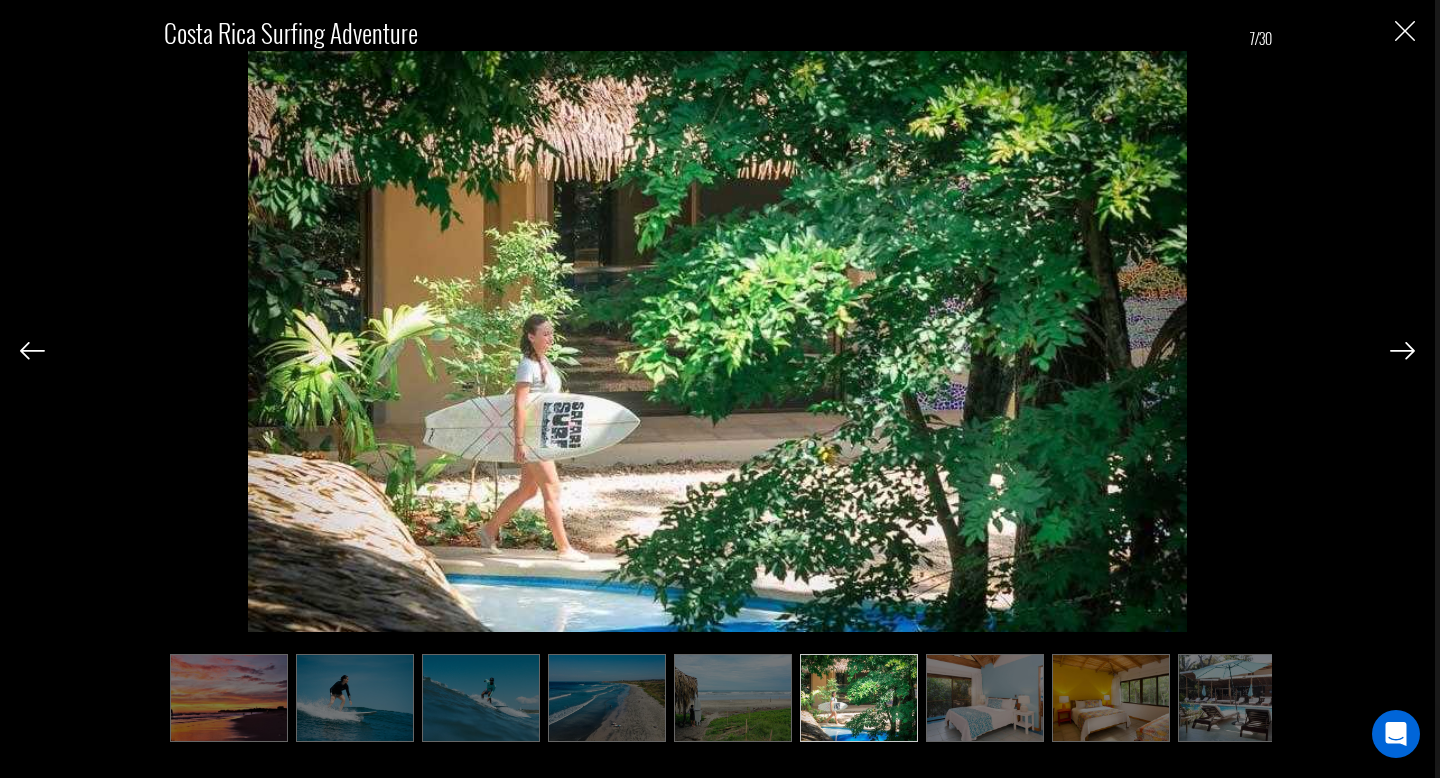 click at bounding box center (1402, 351) 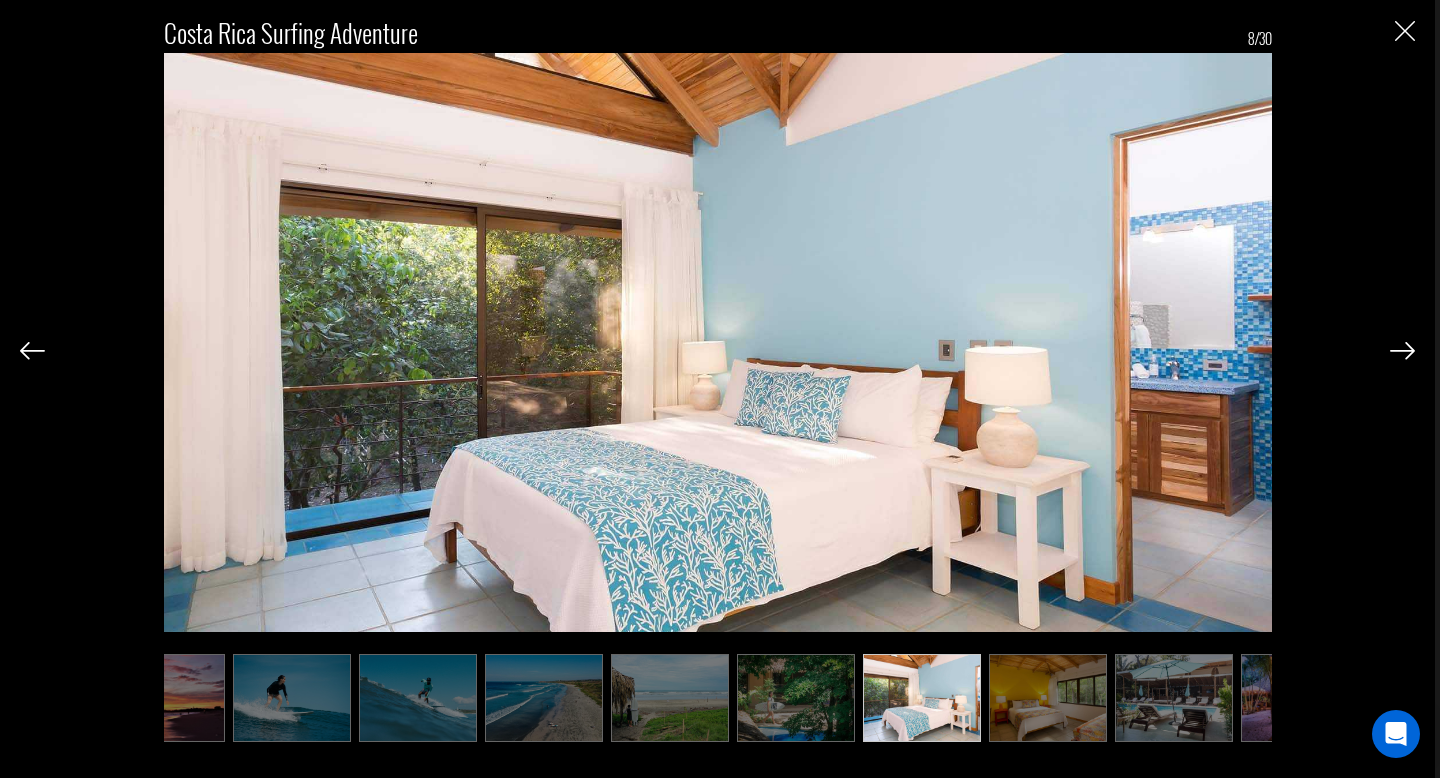 click at bounding box center (1402, 351) 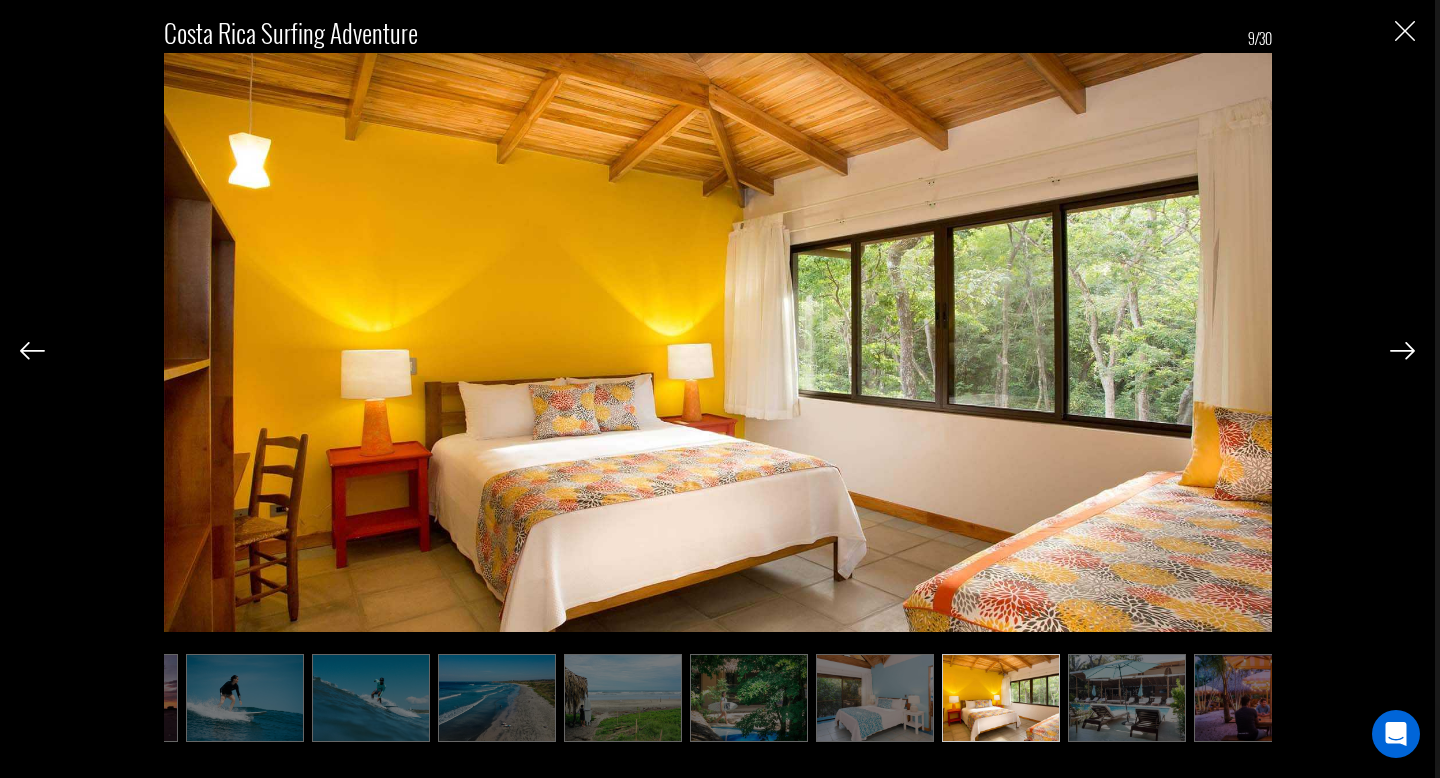 click at bounding box center (1402, 351) 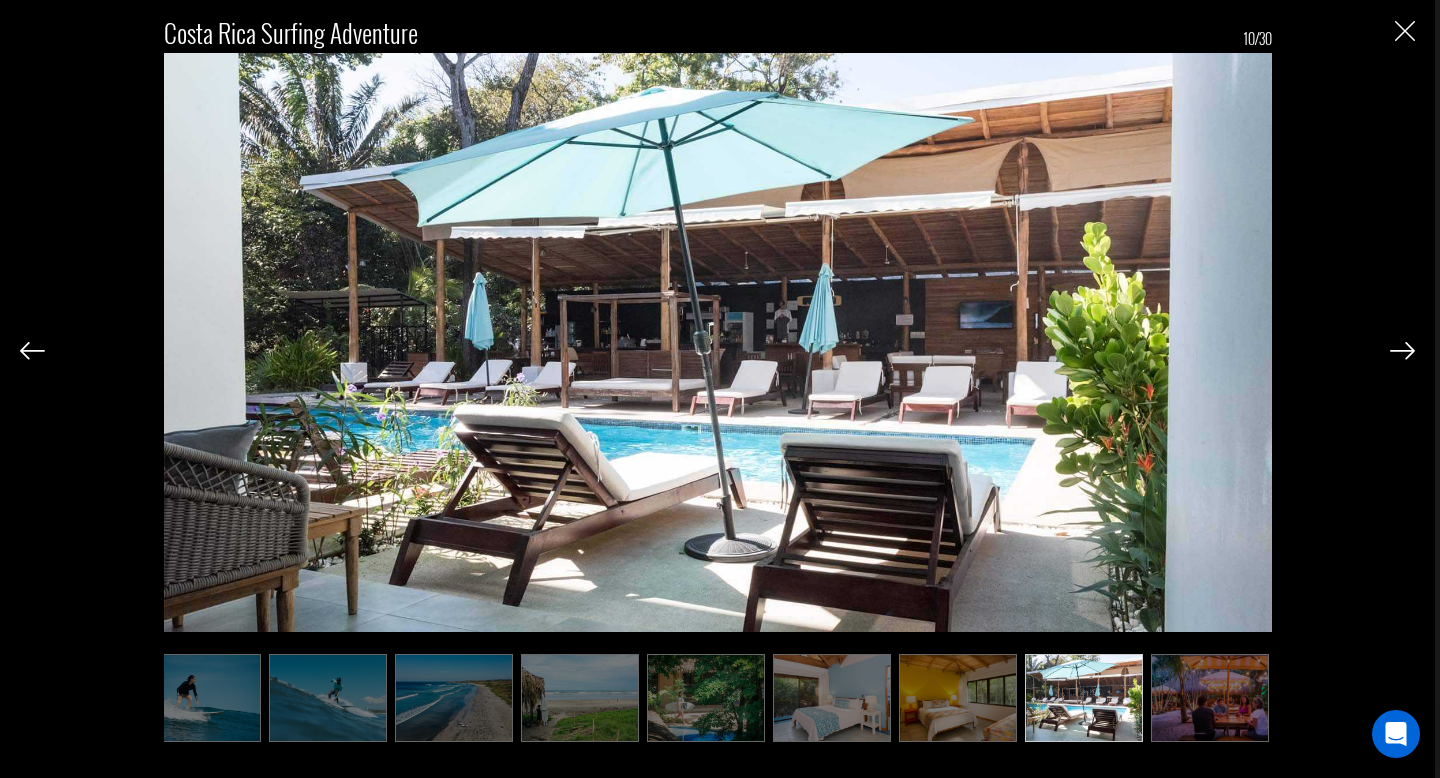 click at bounding box center [1402, 351] 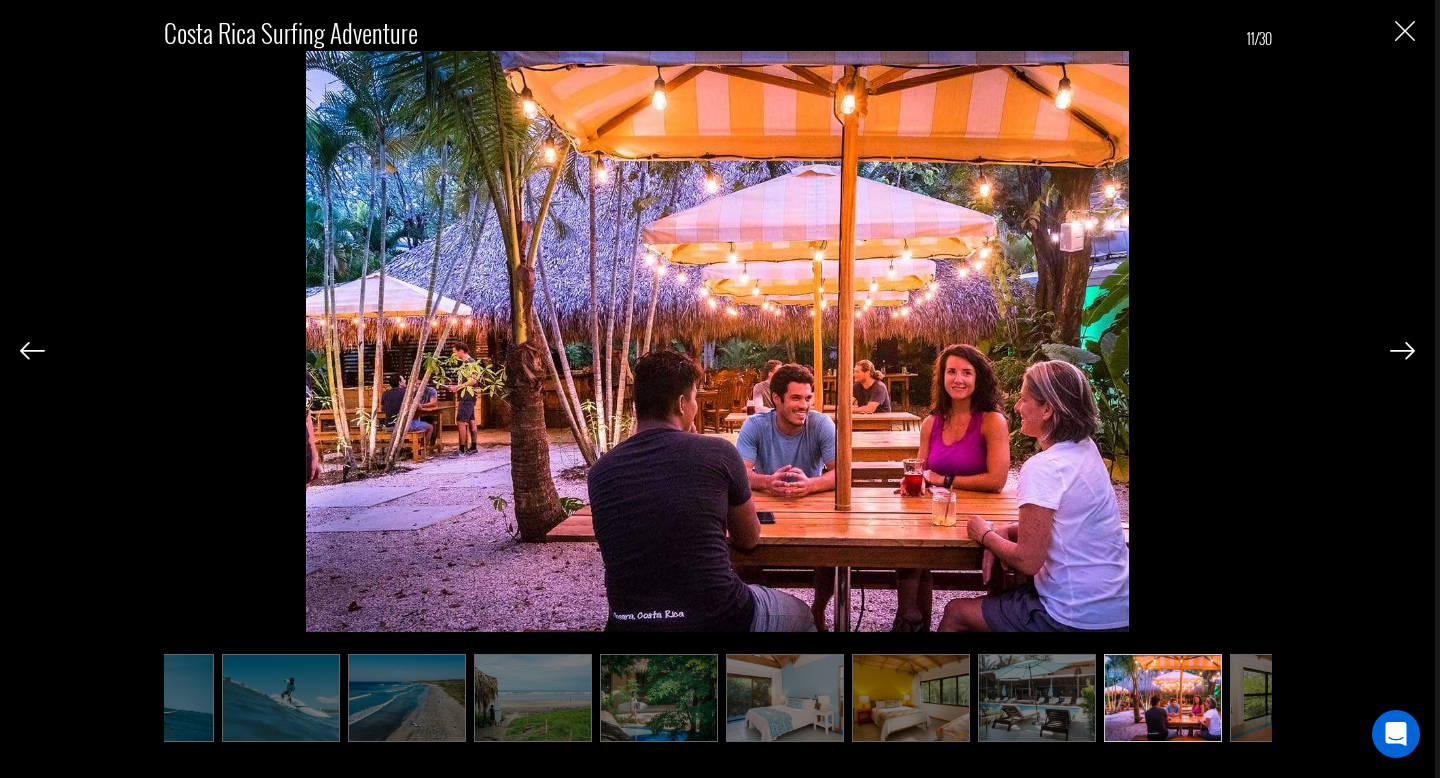 click at bounding box center [1402, 351] 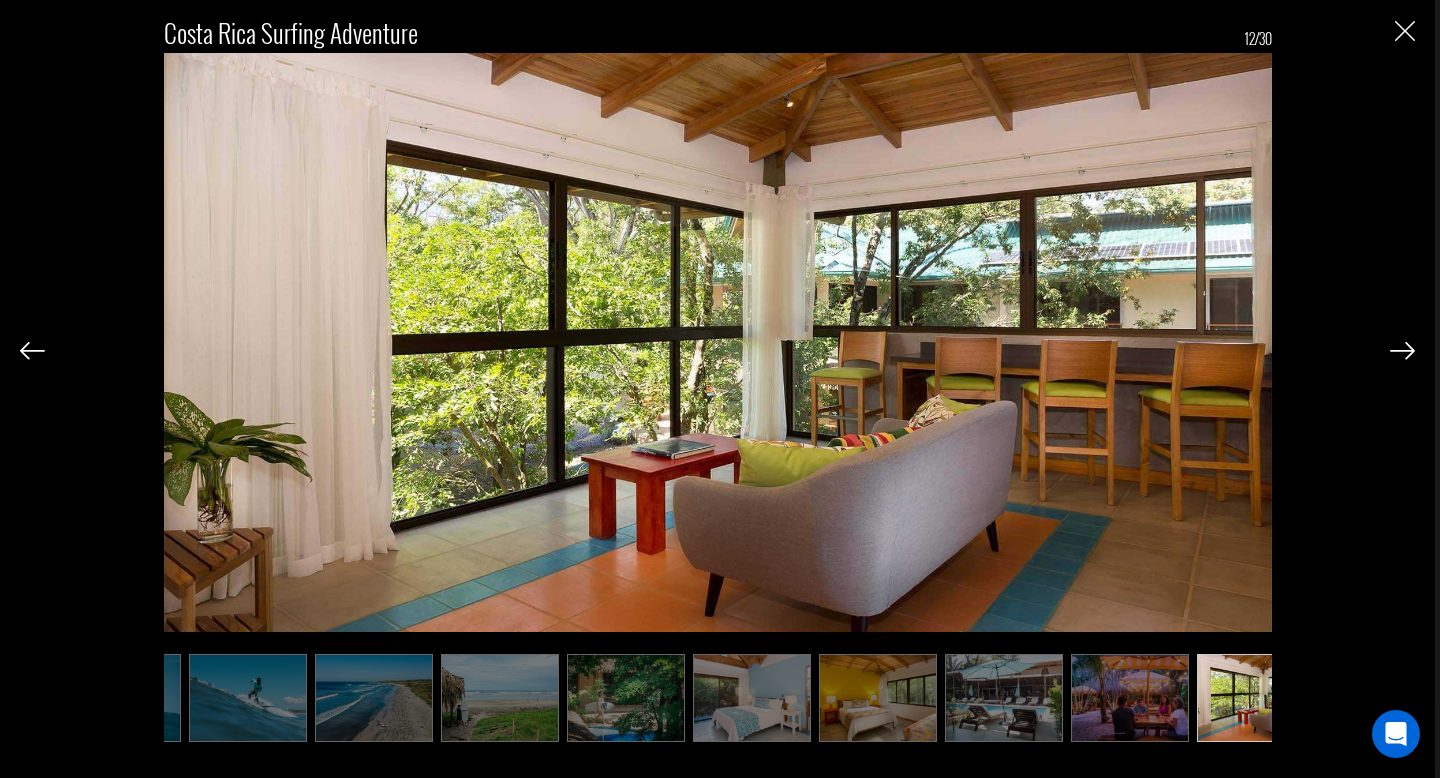 click at bounding box center (1402, 351) 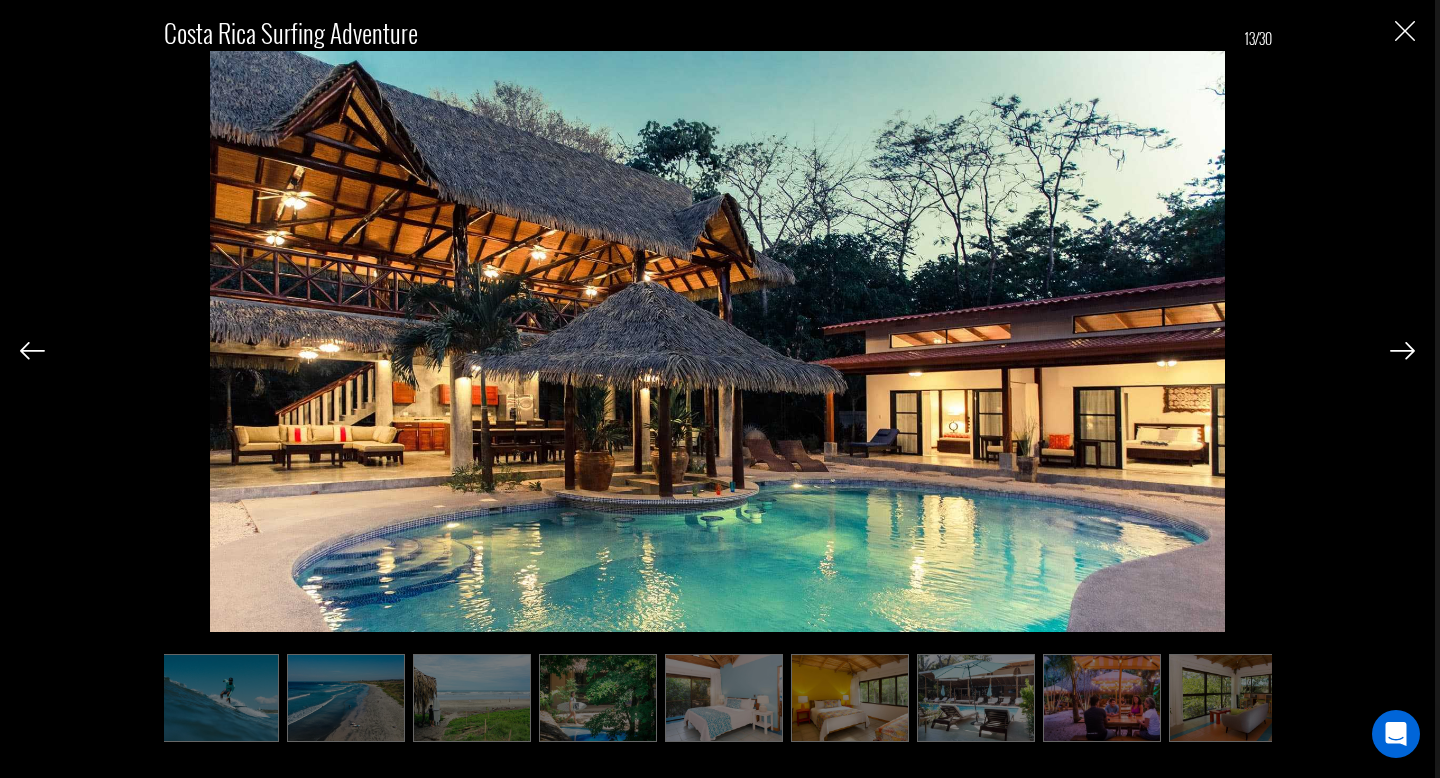 click at bounding box center [1402, 351] 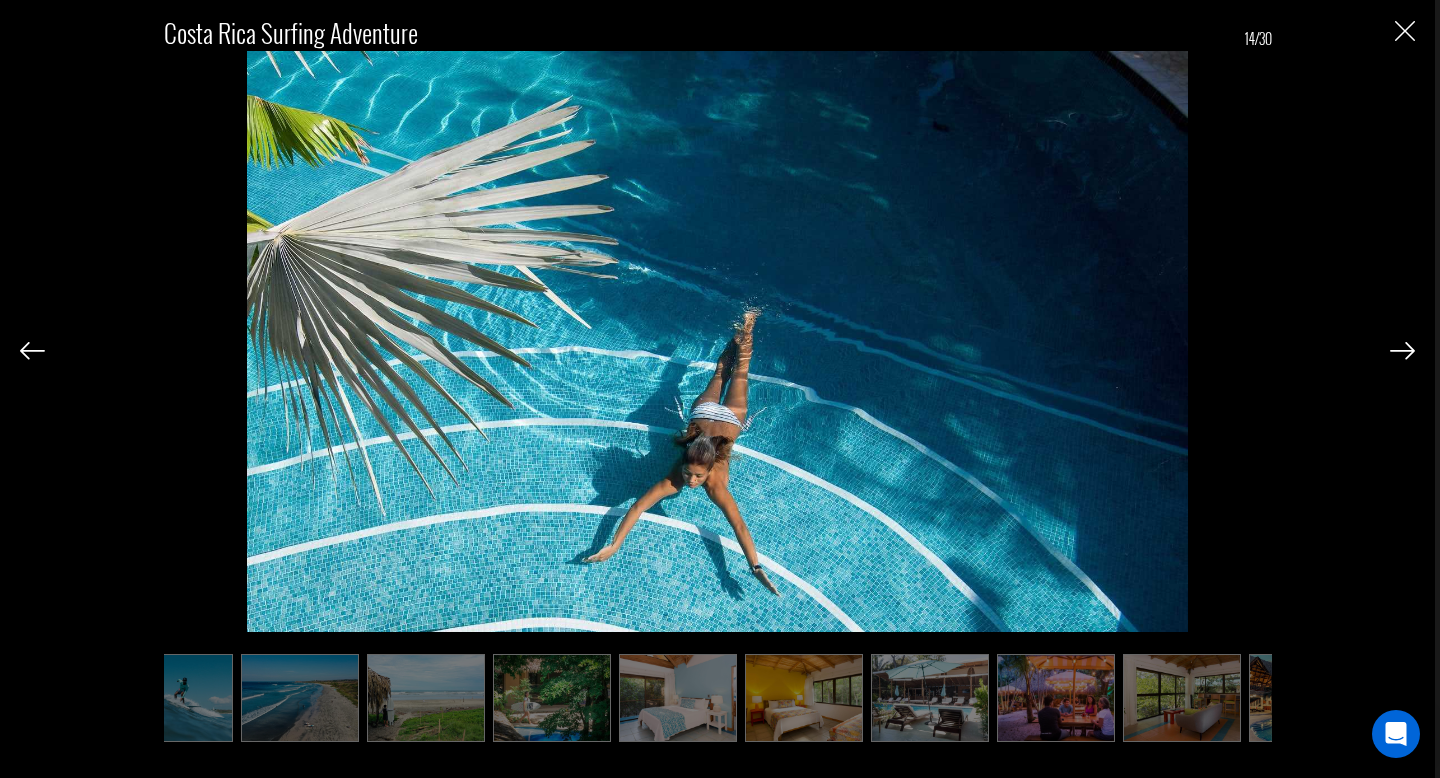 click at bounding box center [1402, 351] 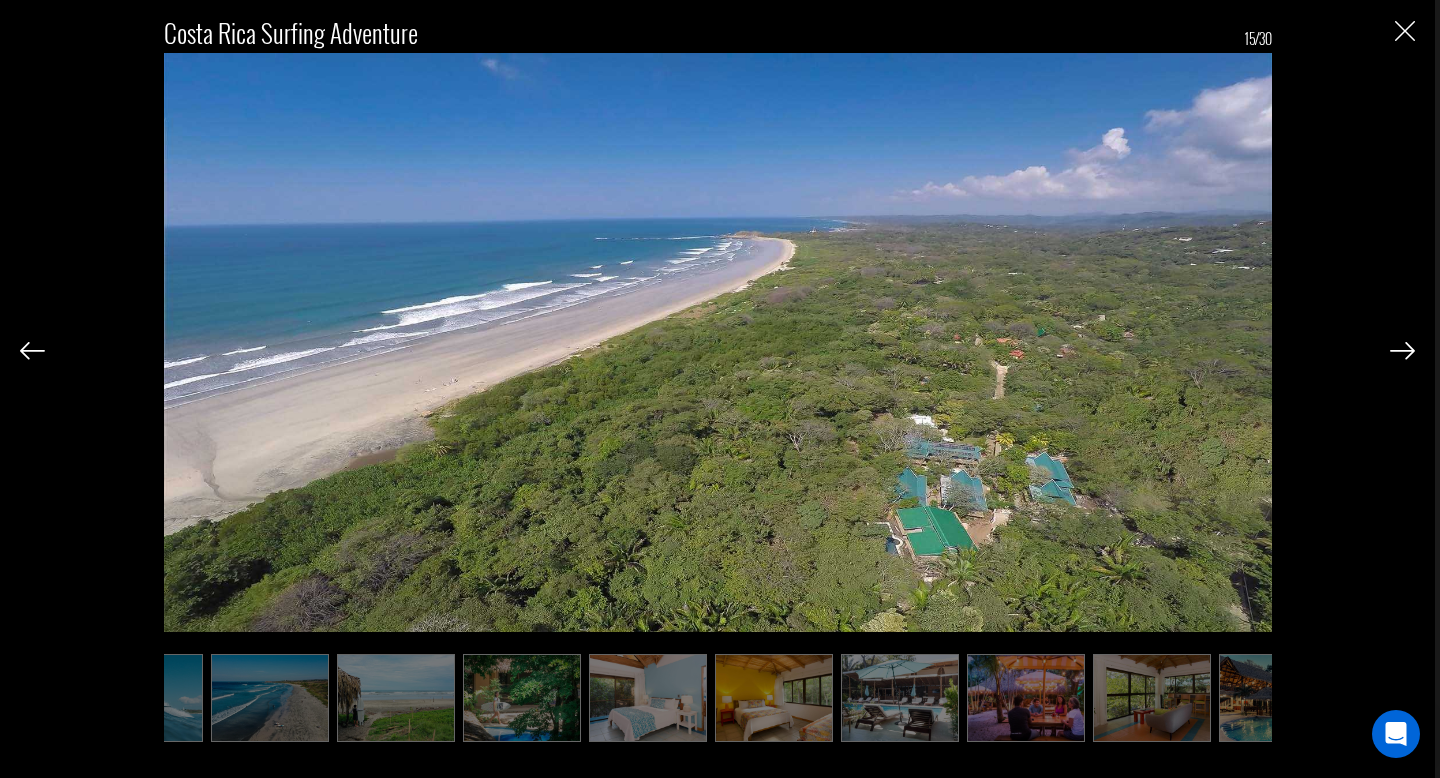 click at bounding box center (1402, 351) 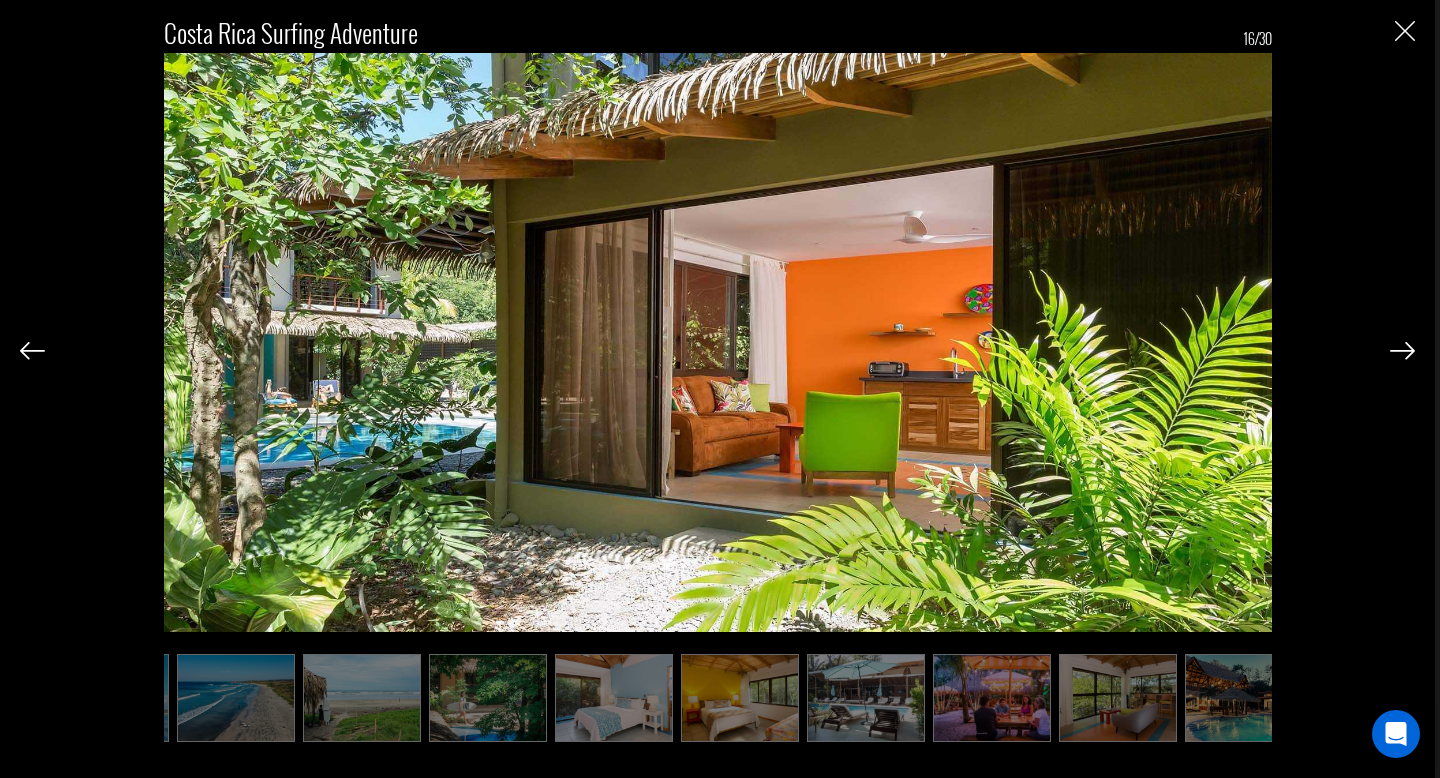 click at bounding box center (1402, 351) 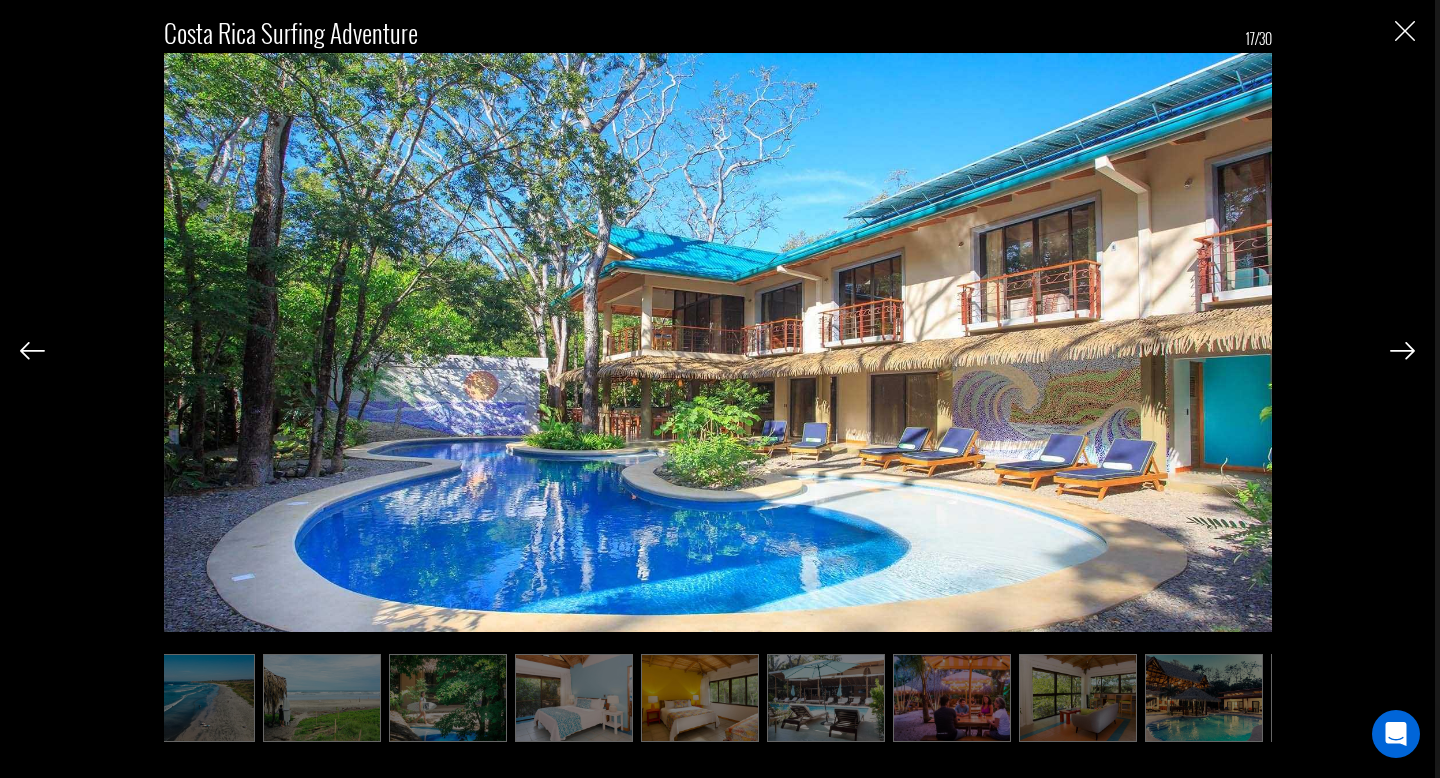 click at bounding box center [1402, 351] 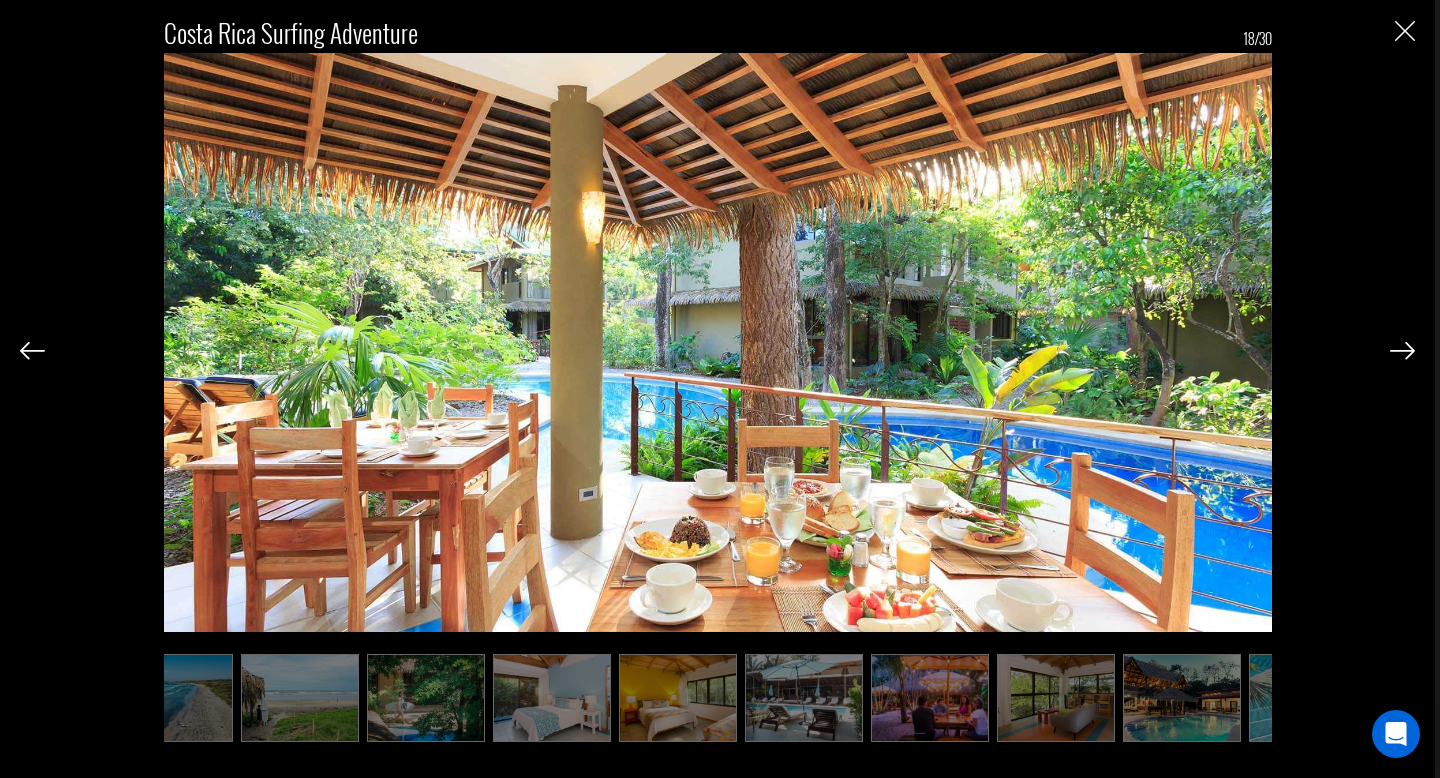 click at bounding box center (1402, 351) 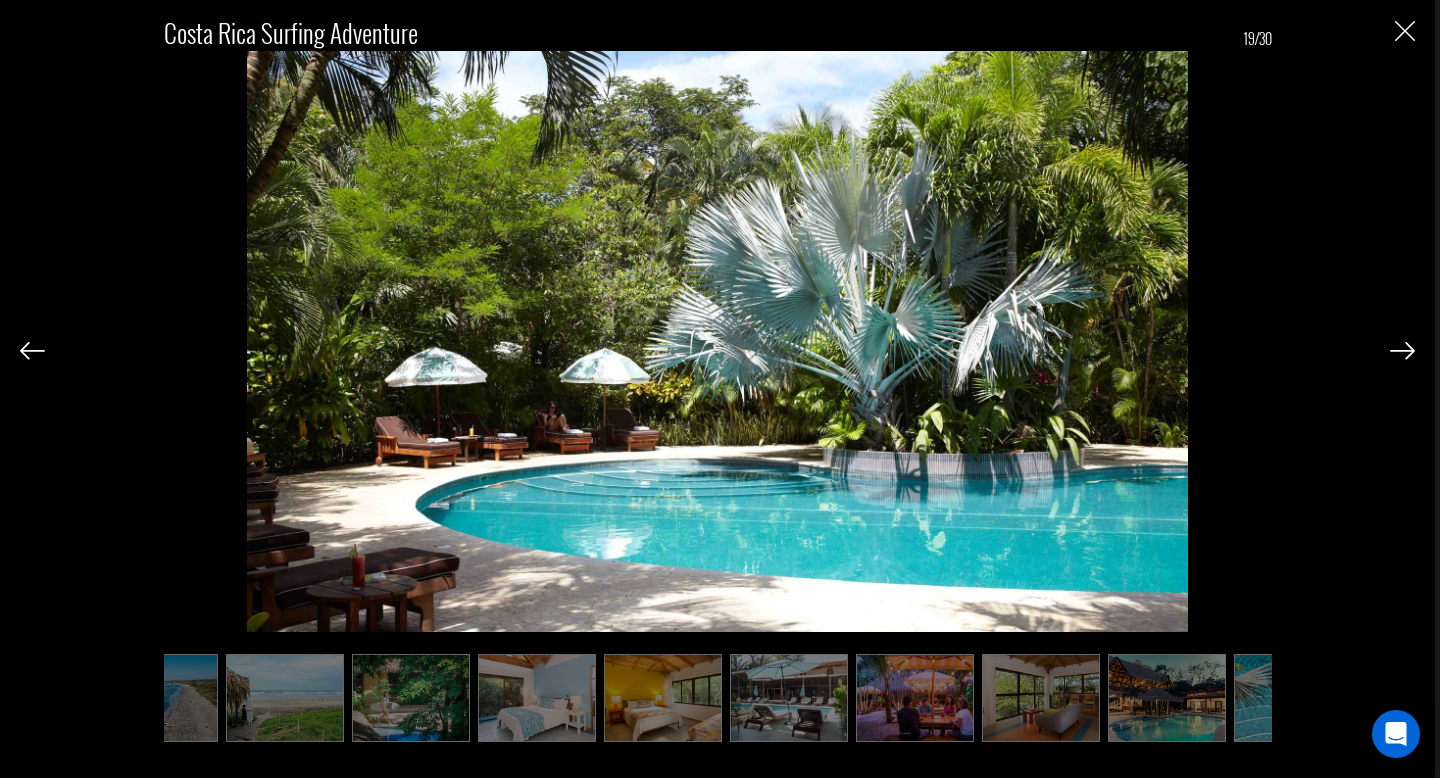 click at bounding box center (1402, 351) 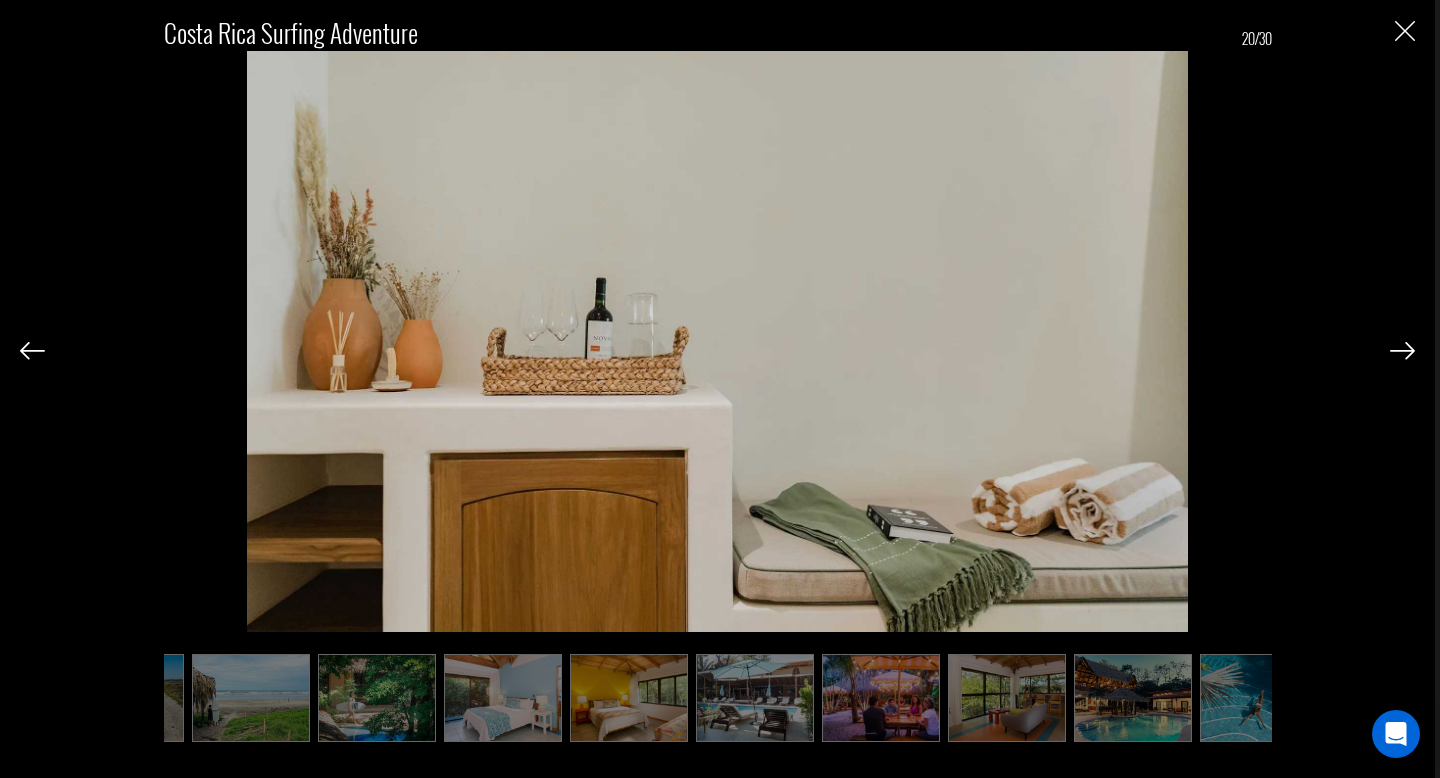 click at bounding box center (1402, 351) 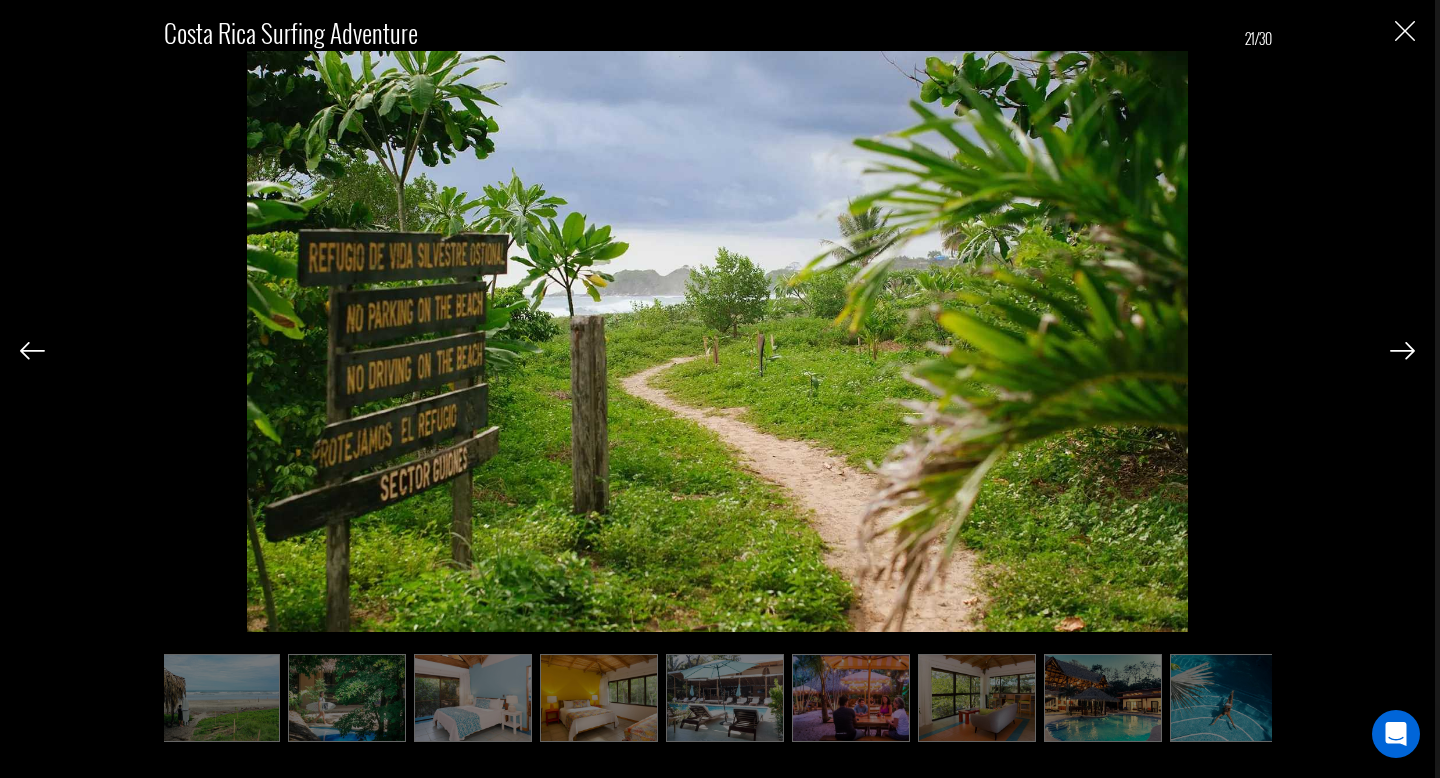 click at bounding box center (1402, 351) 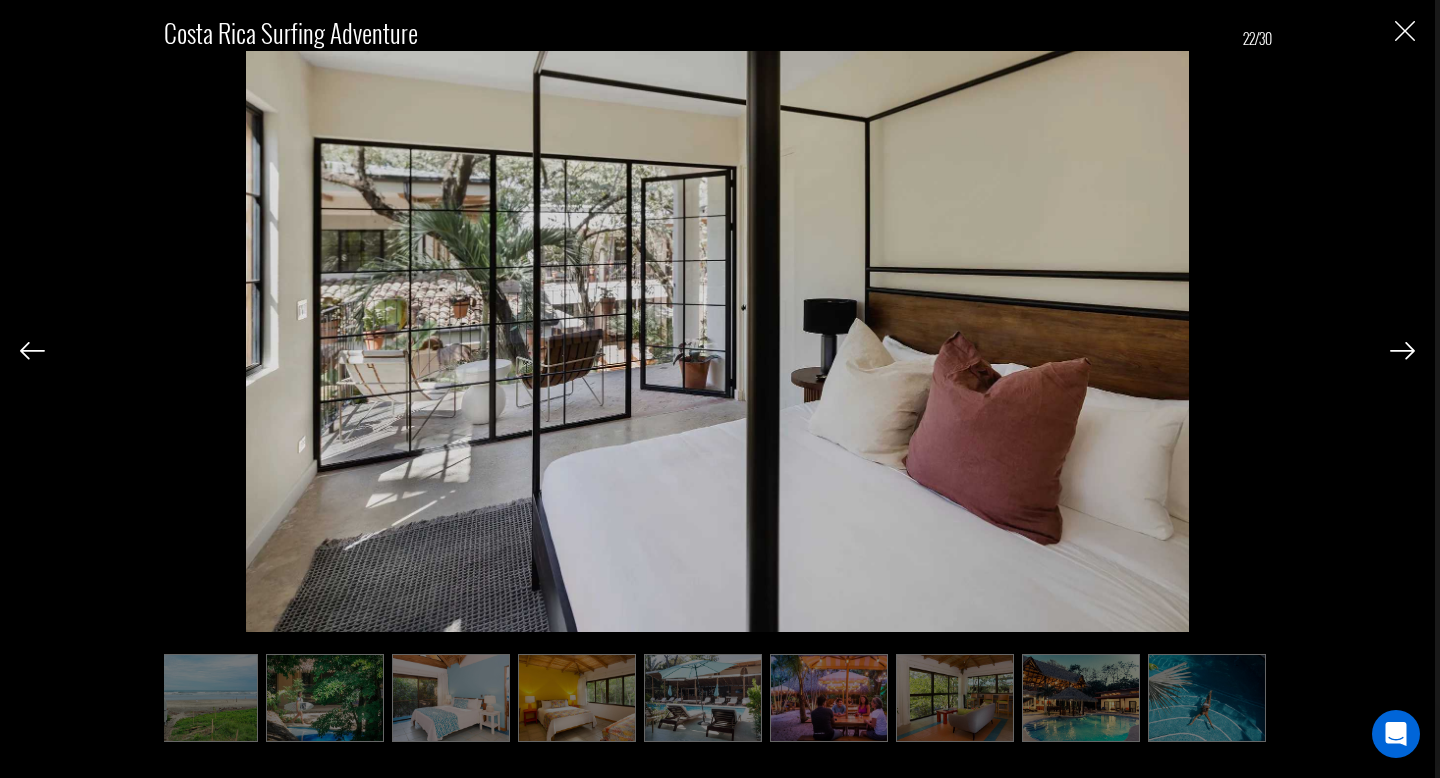 click at bounding box center [1402, 351] 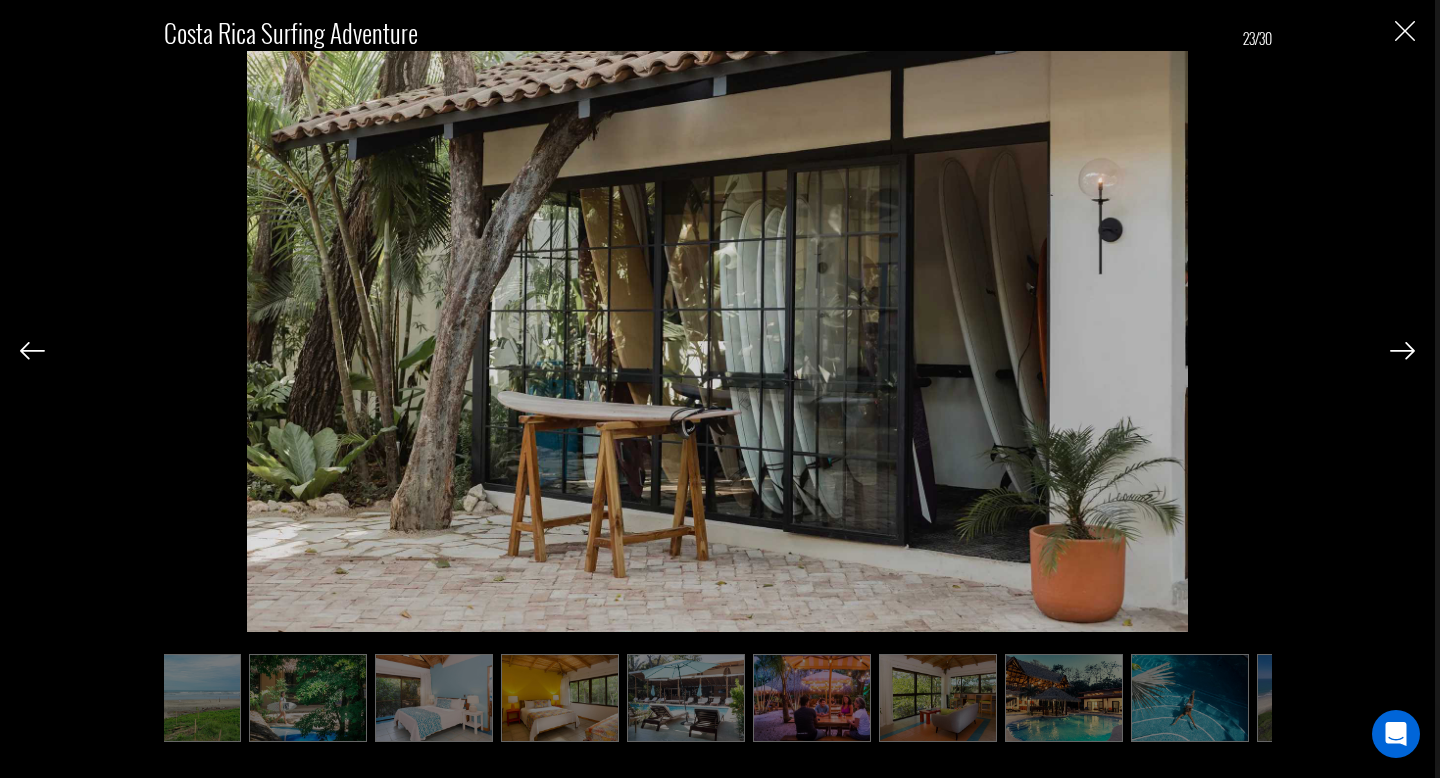 click at bounding box center (1402, 351) 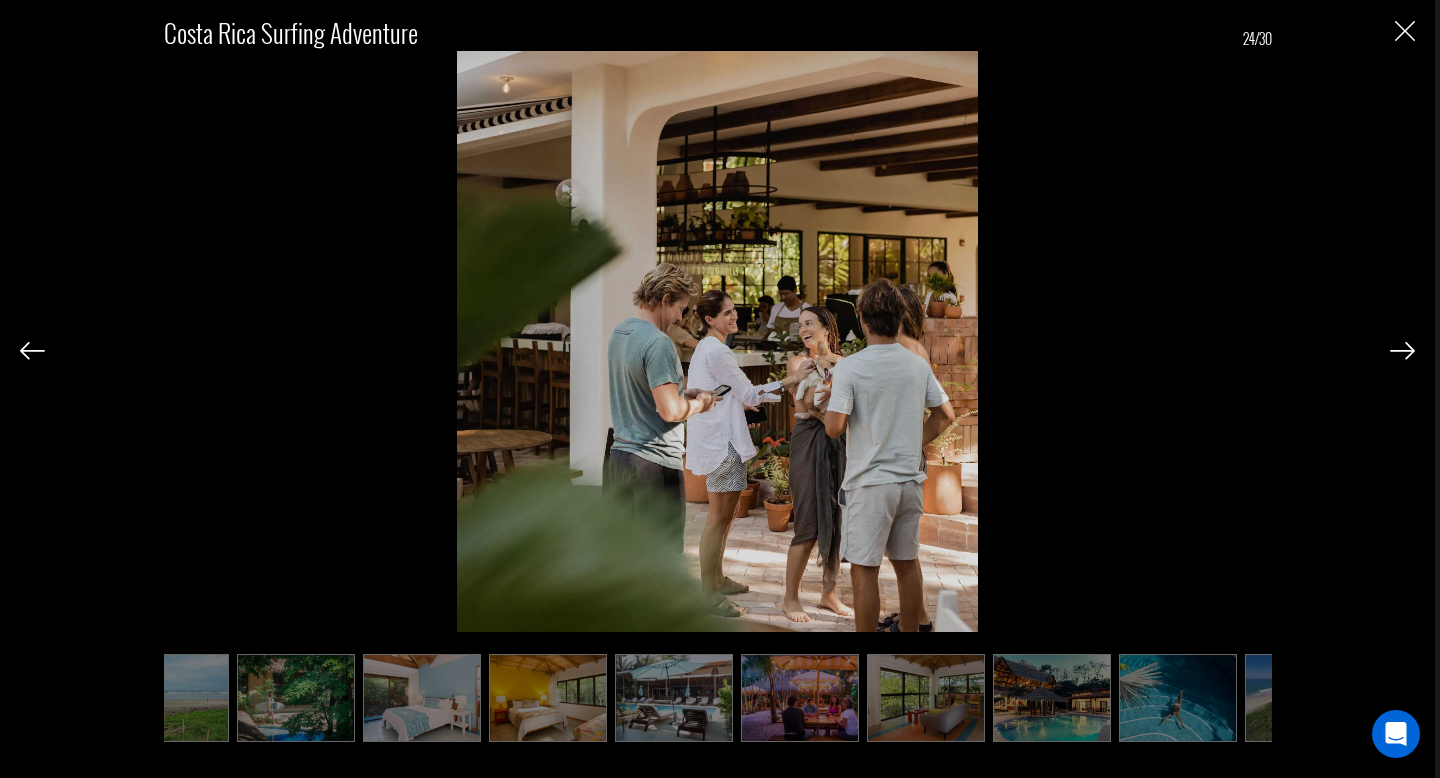 click at bounding box center [1402, 351] 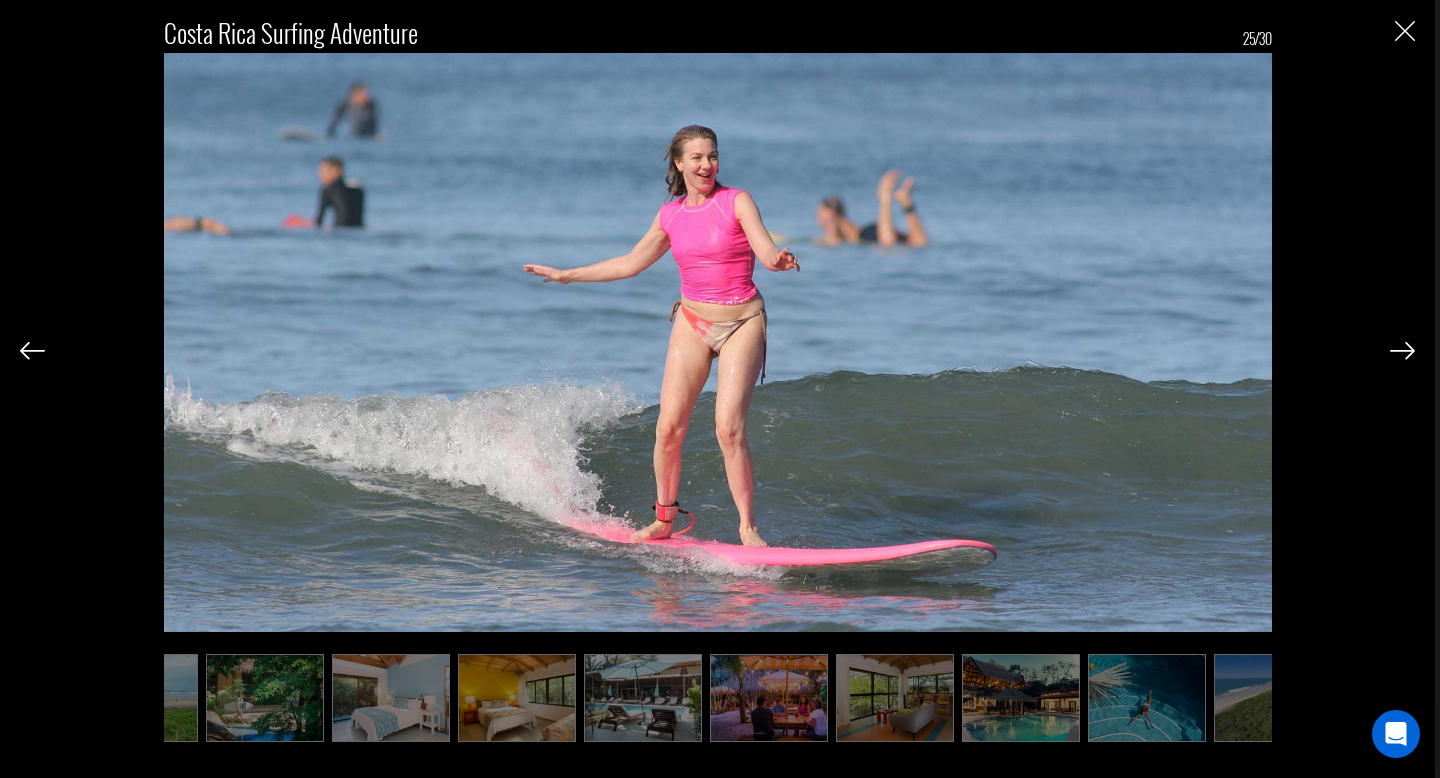 click at bounding box center (1402, 351) 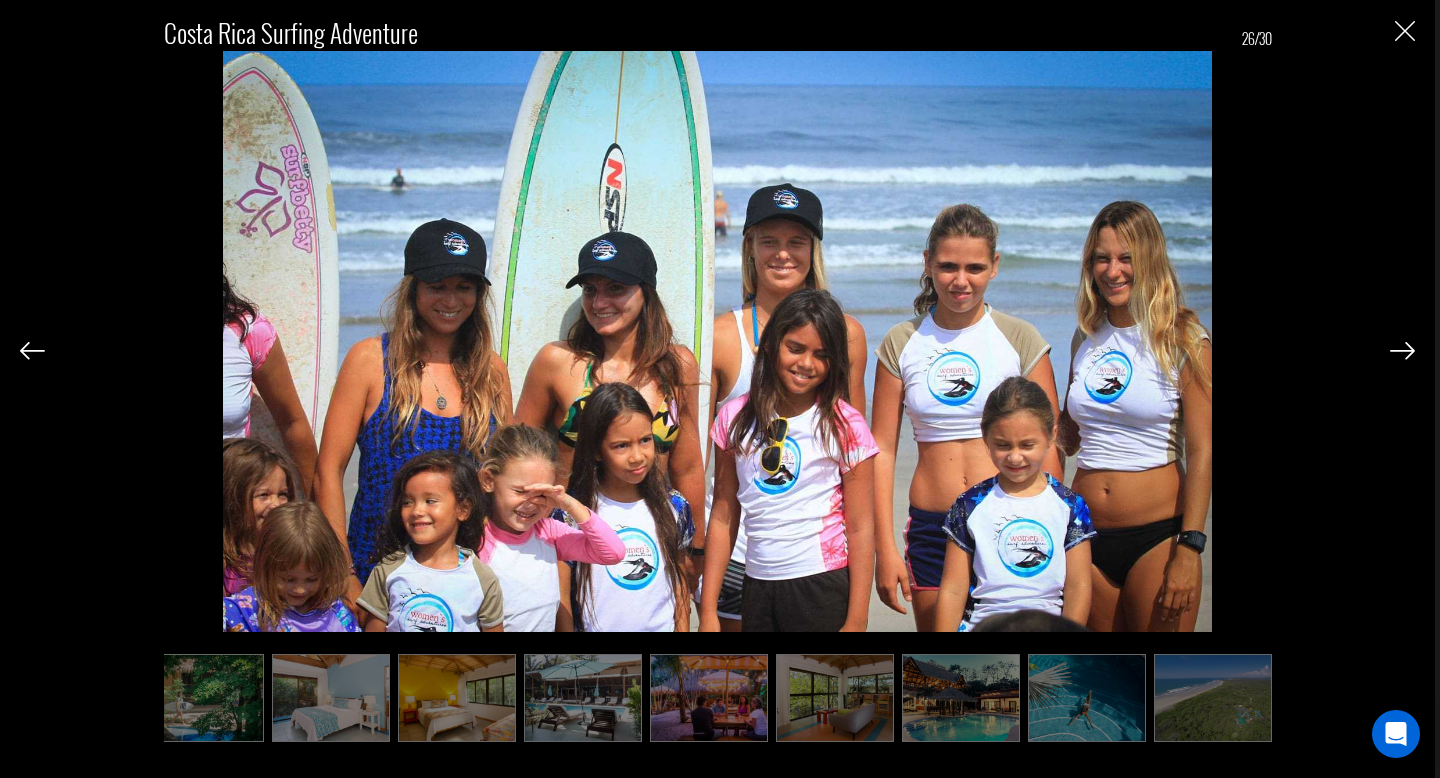 click at bounding box center (1402, 351) 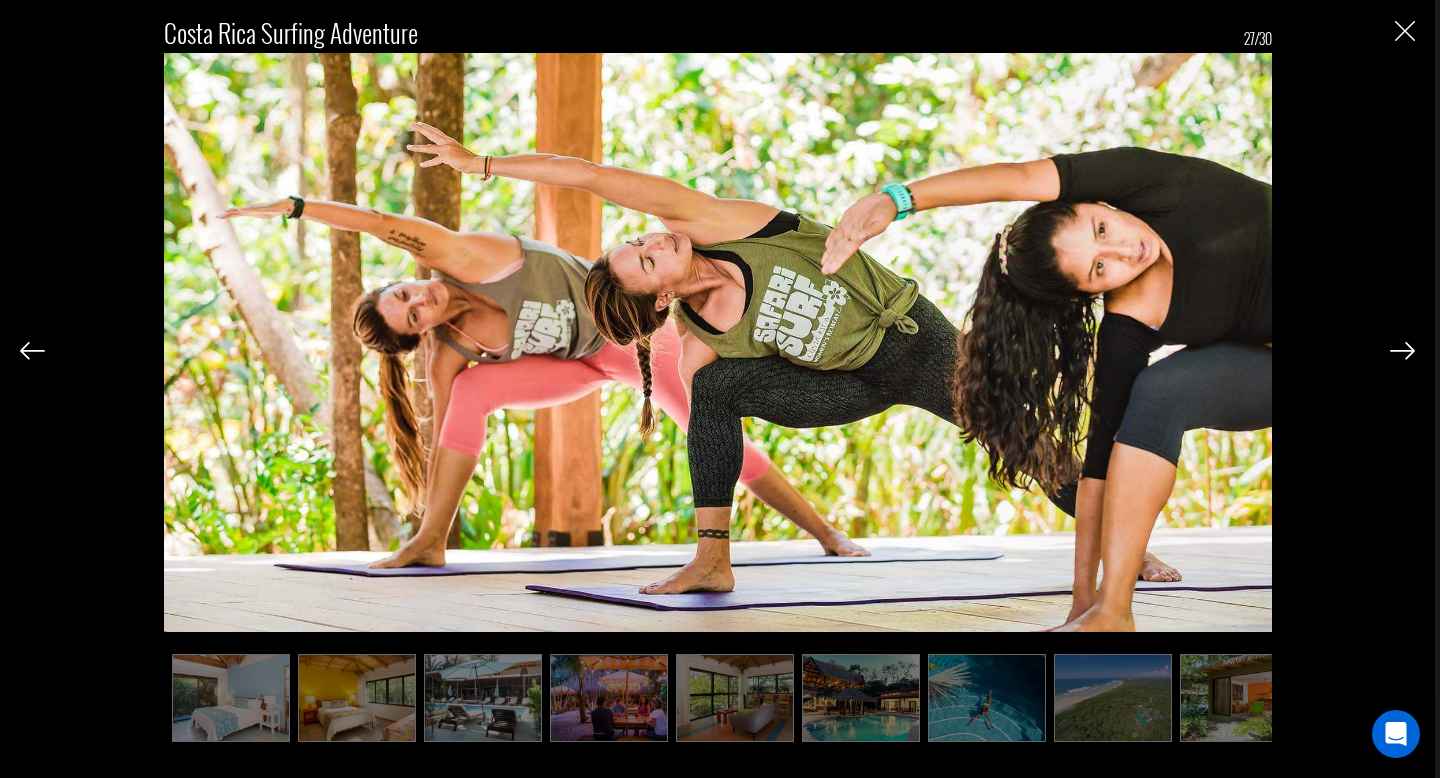 scroll, scrollTop: 0, scrollLeft: 881, axis: horizontal 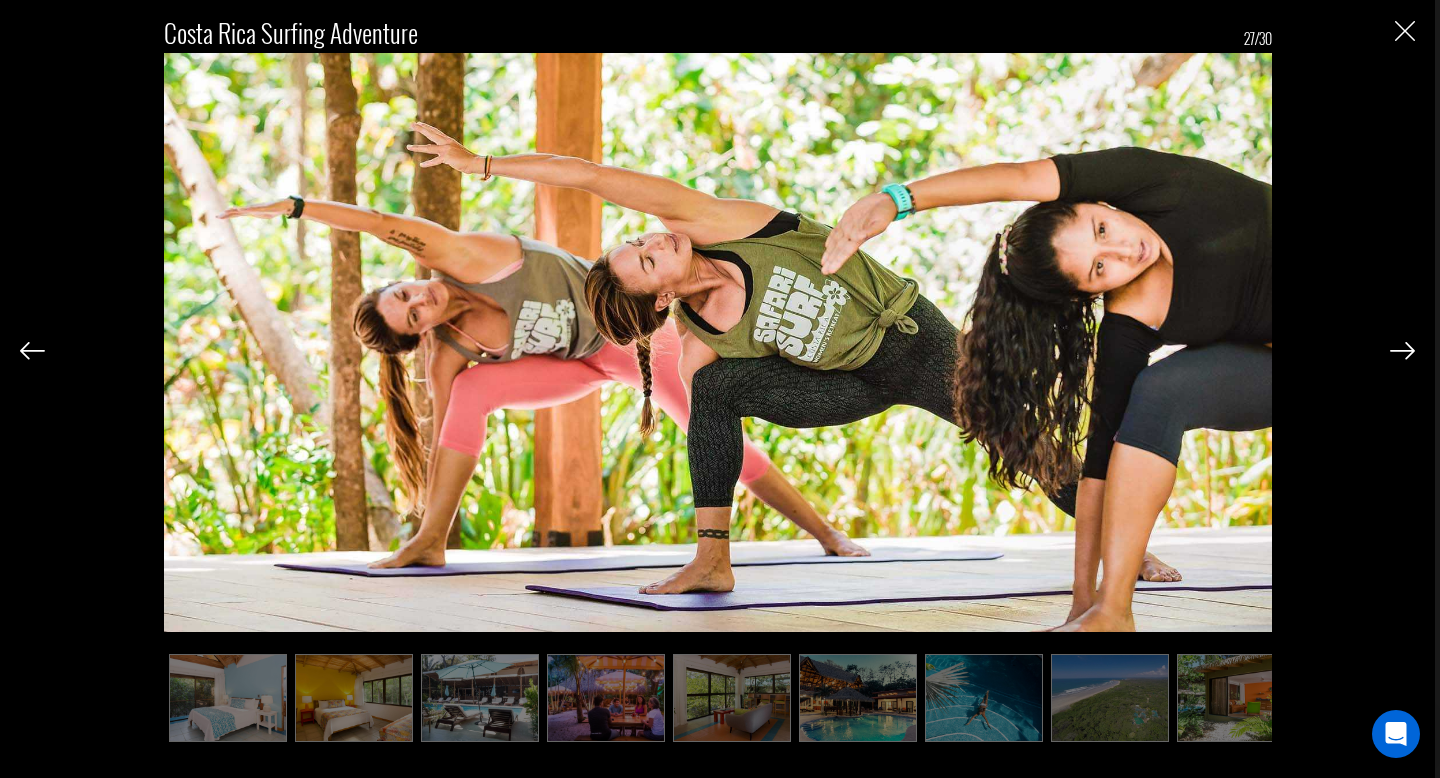 click at bounding box center [1405, 31] 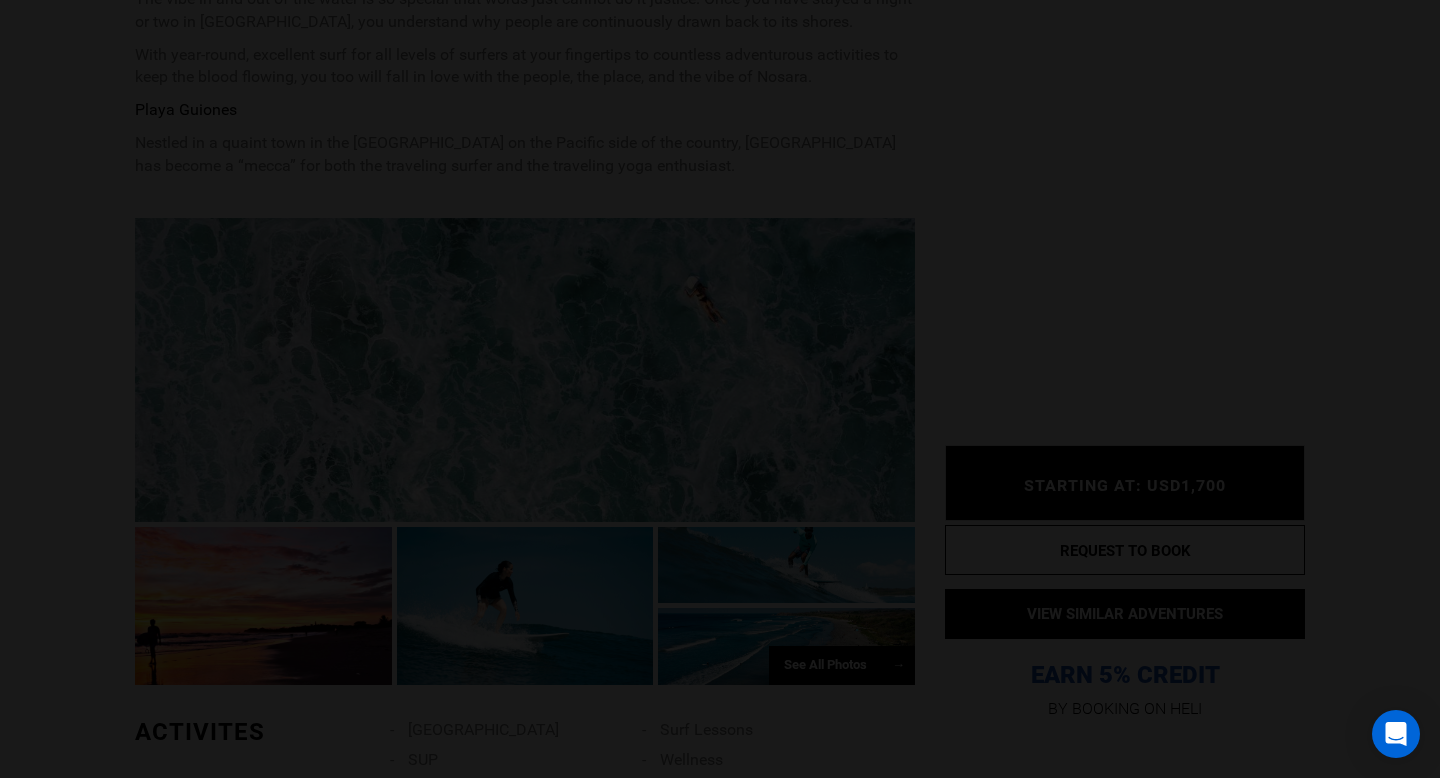 scroll, scrollTop: 0, scrollLeft: 0, axis: both 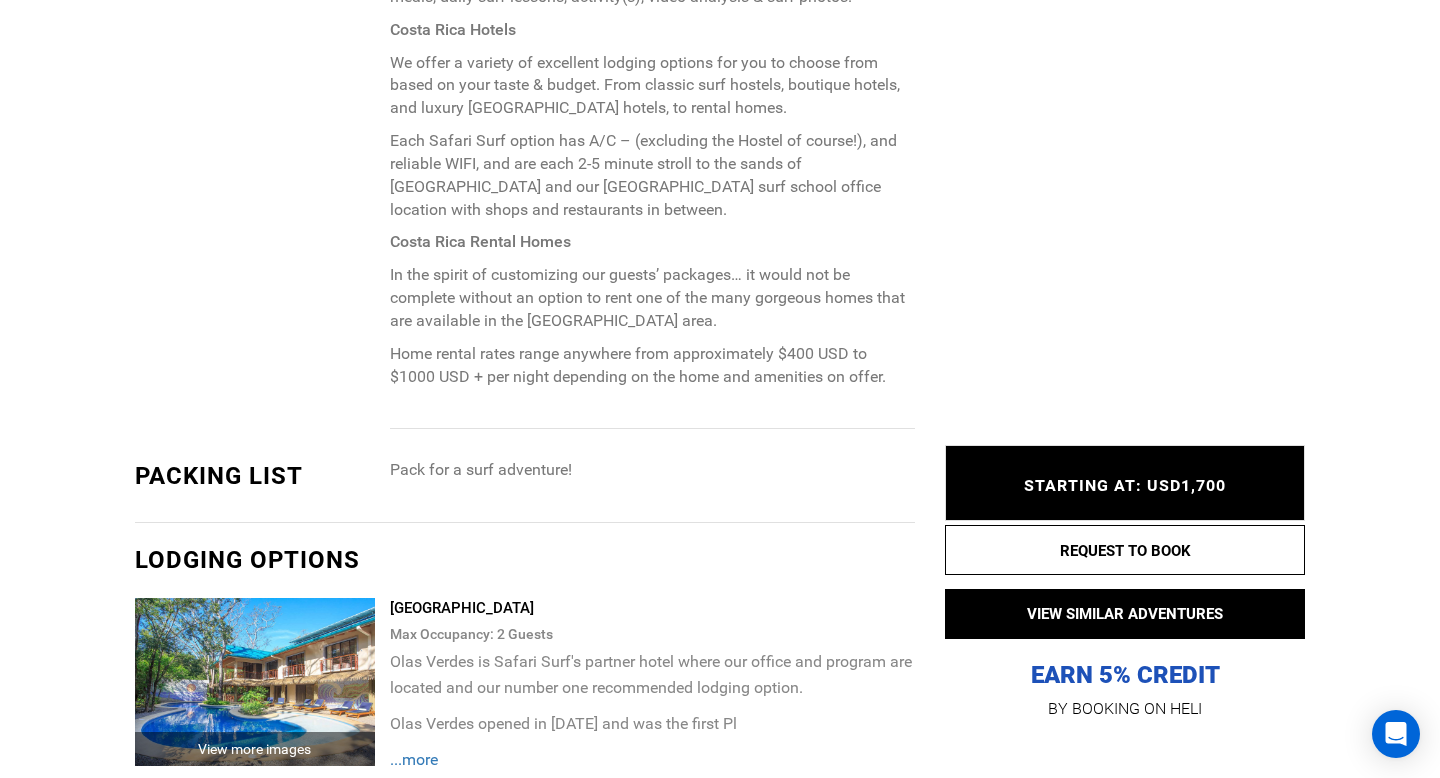 type on "Surf" 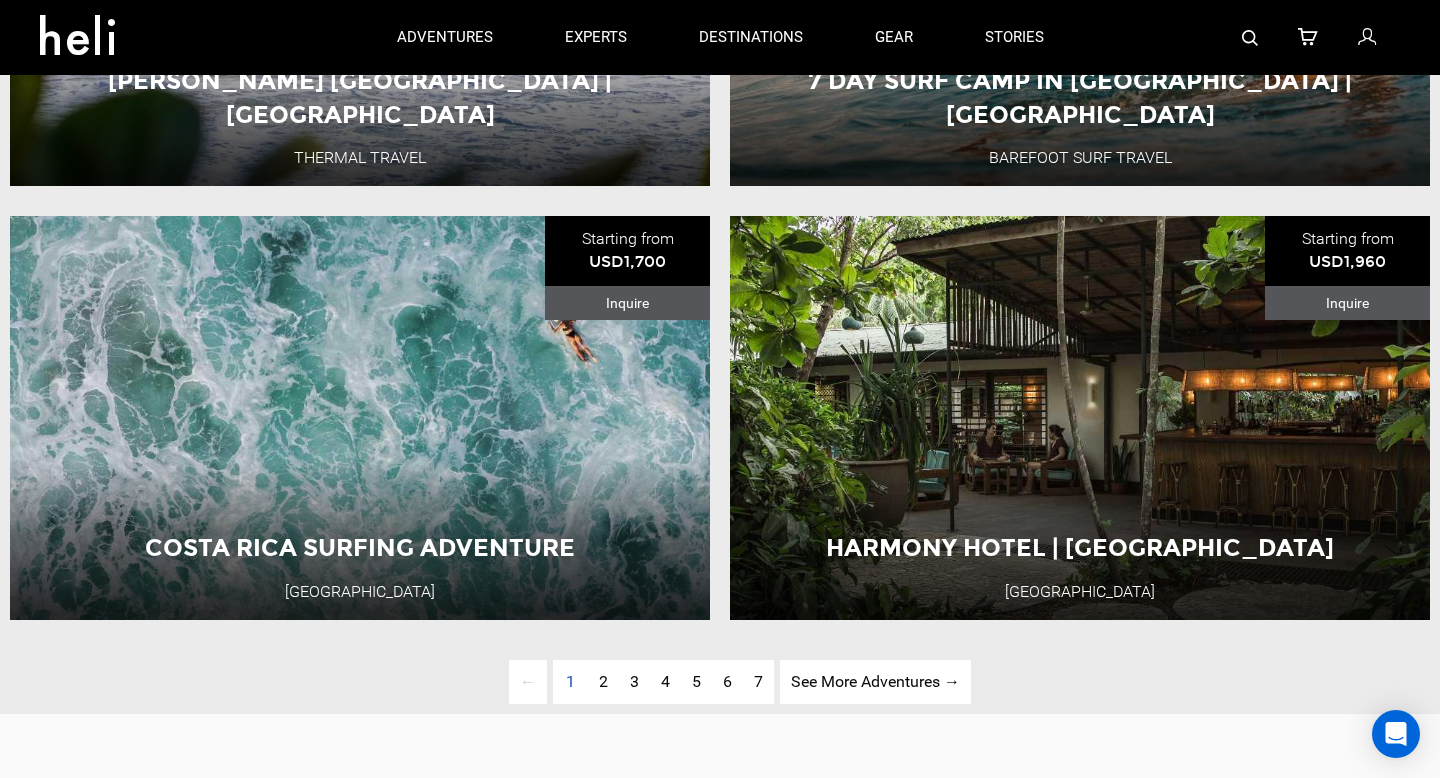 scroll, scrollTop: 4423, scrollLeft: 0, axis: vertical 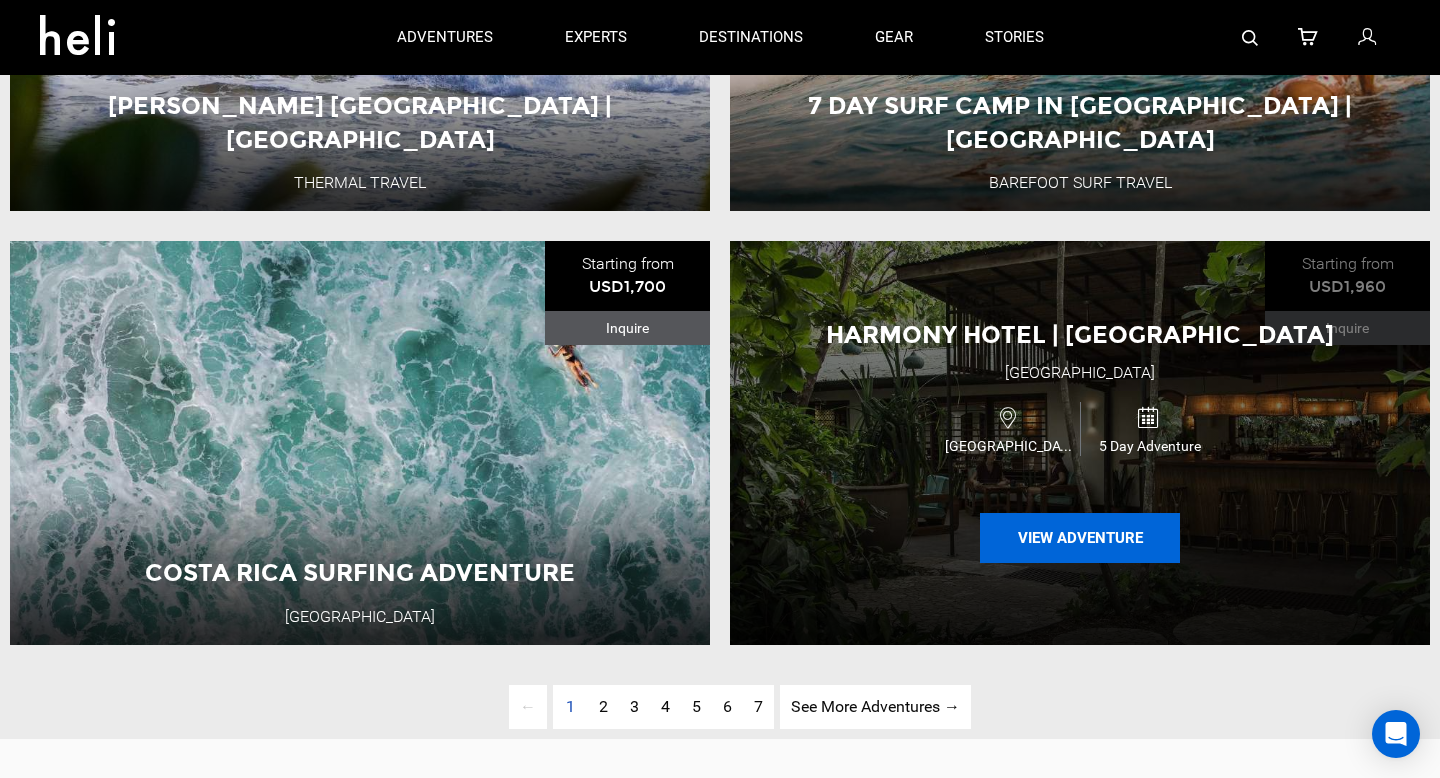 click on "View Adventure" at bounding box center (1080, 538) 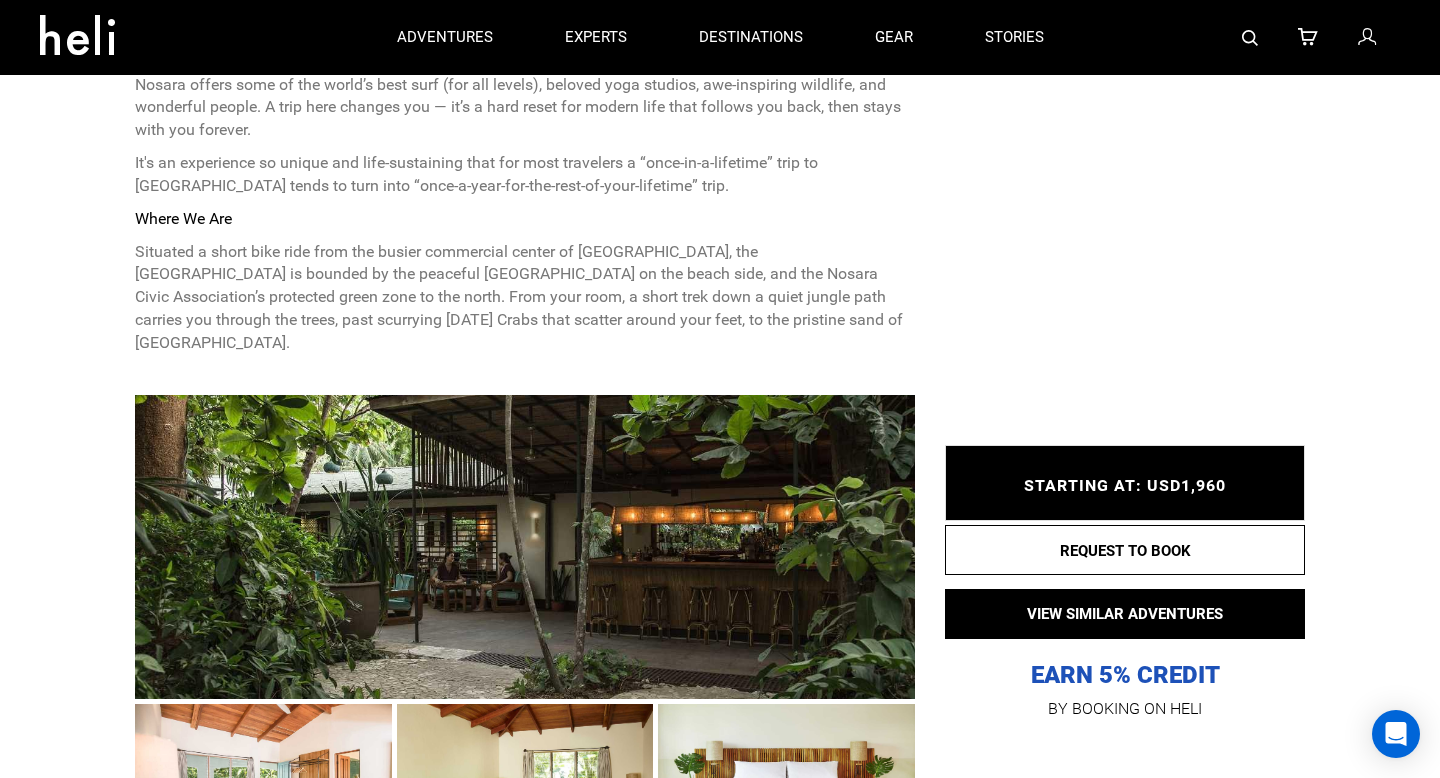 scroll, scrollTop: 0, scrollLeft: 0, axis: both 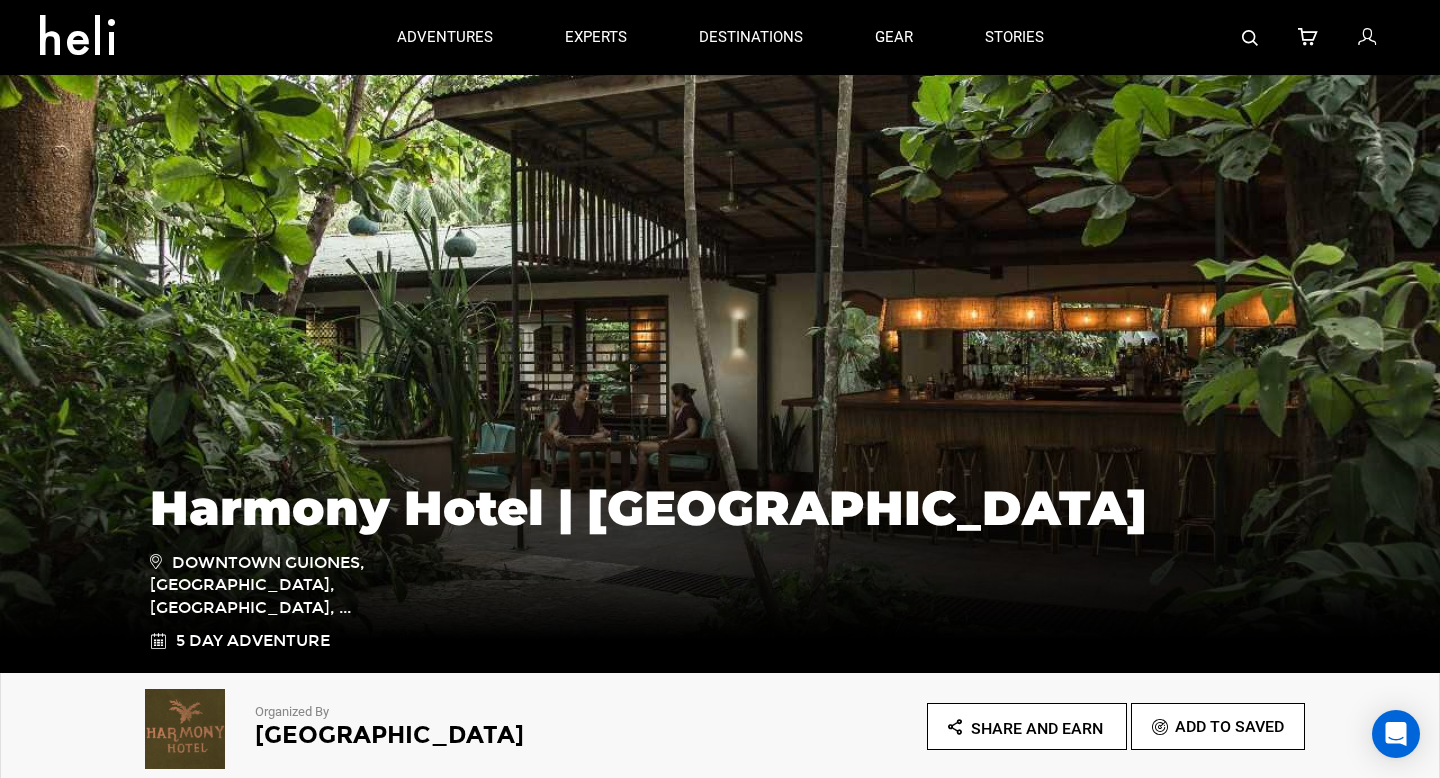 type on "Surf" 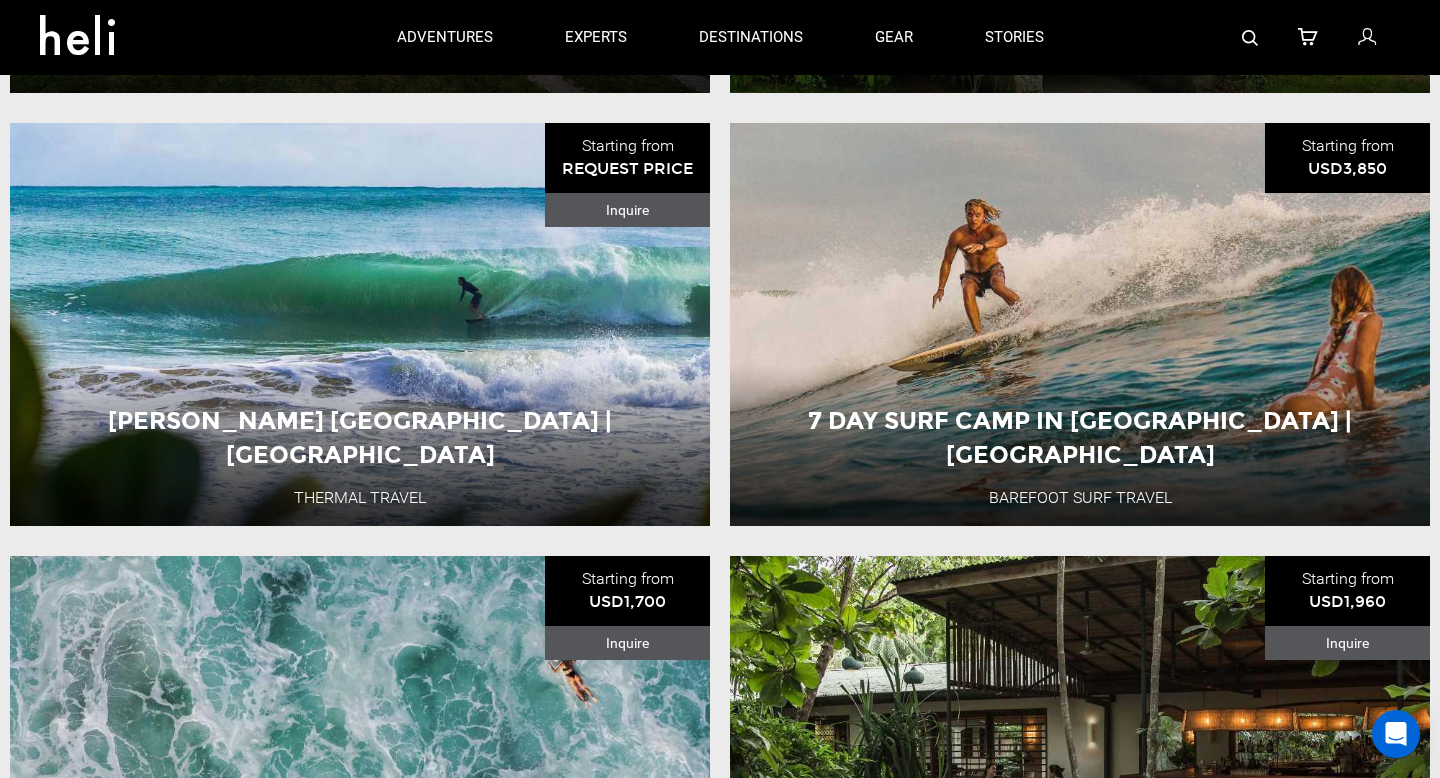 scroll, scrollTop: 4104, scrollLeft: 0, axis: vertical 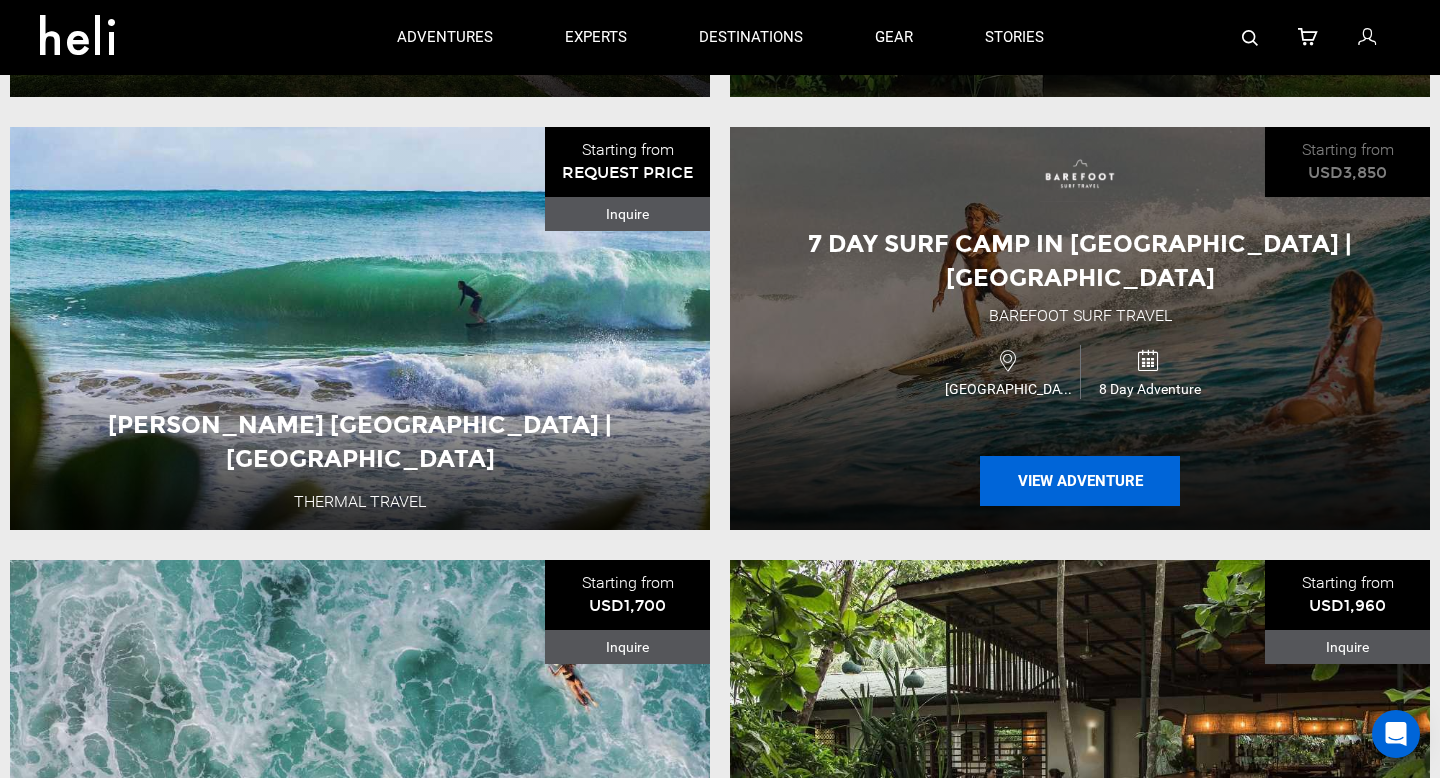 click on "View Adventure" at bounding box center (1080, 481) 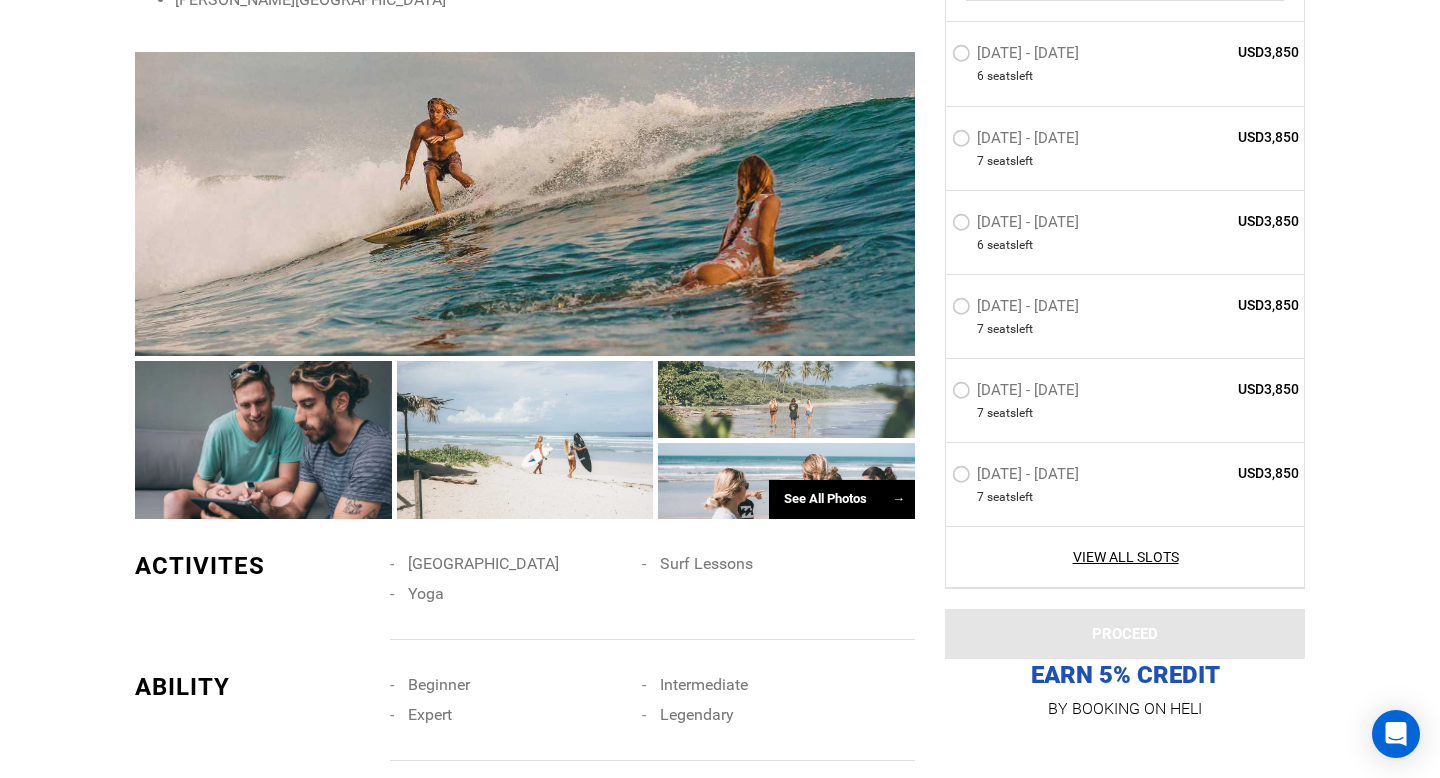 scroll, scrollTop: 1384, scrollLeft: 0, axis: vertical 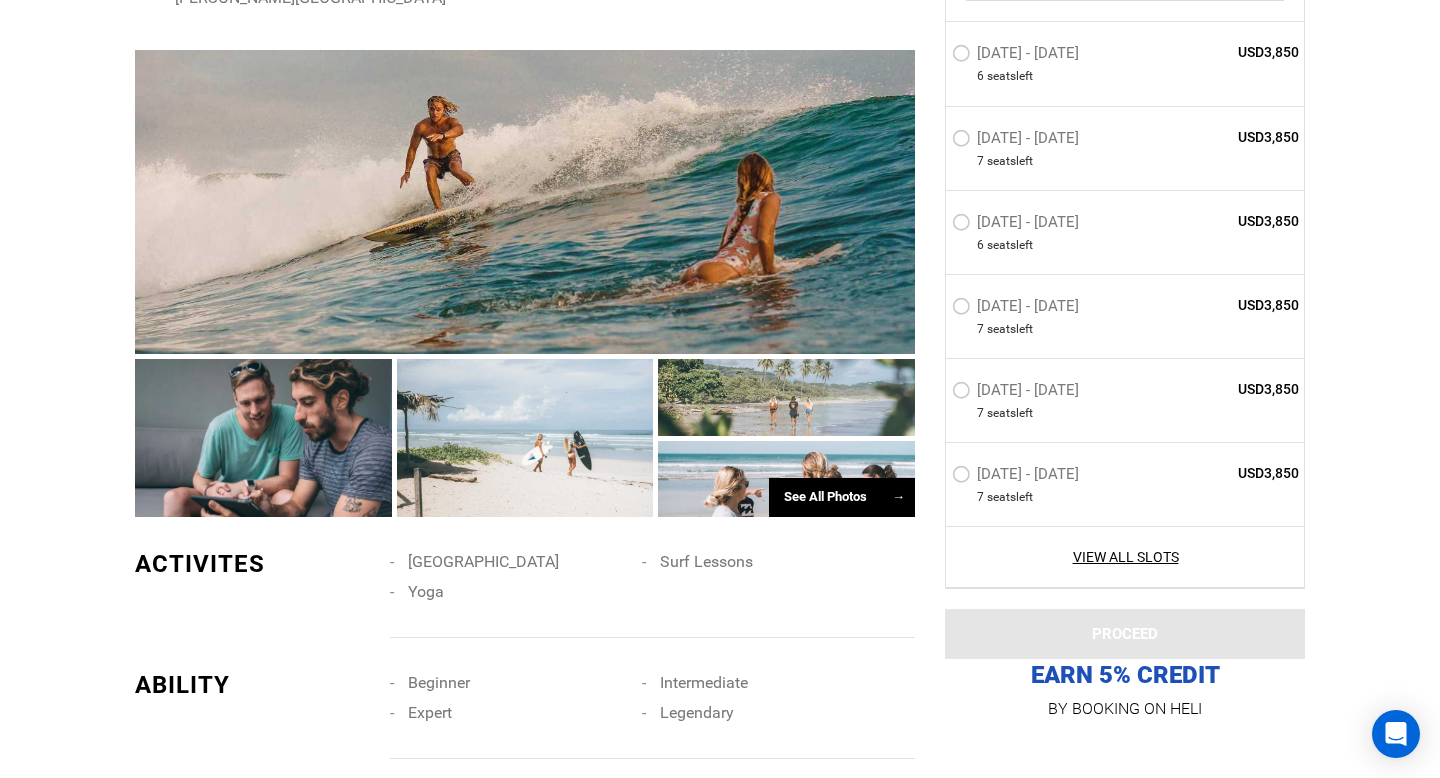 click on "See All Photos →" at bounding box center (842, 497) 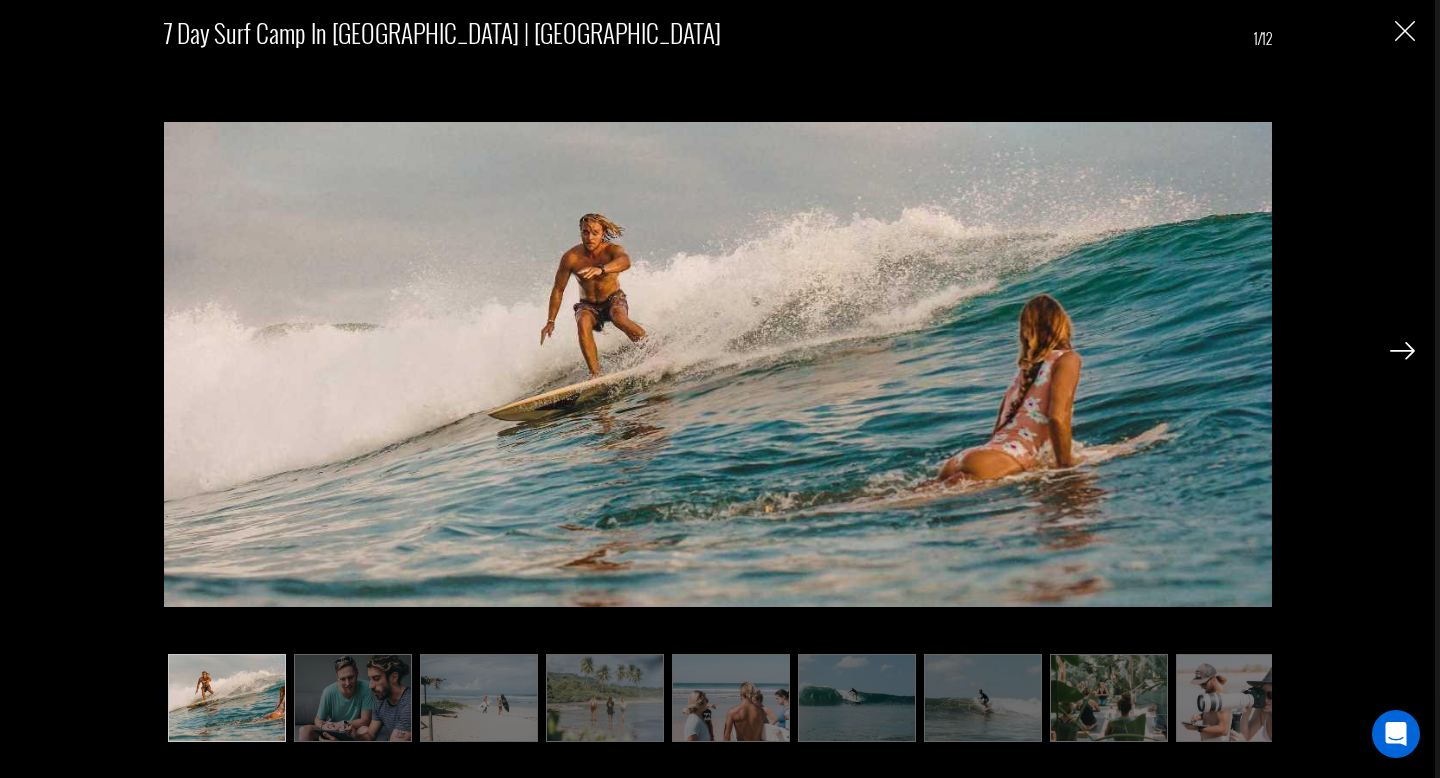 click at bounding box center (1402, 351) 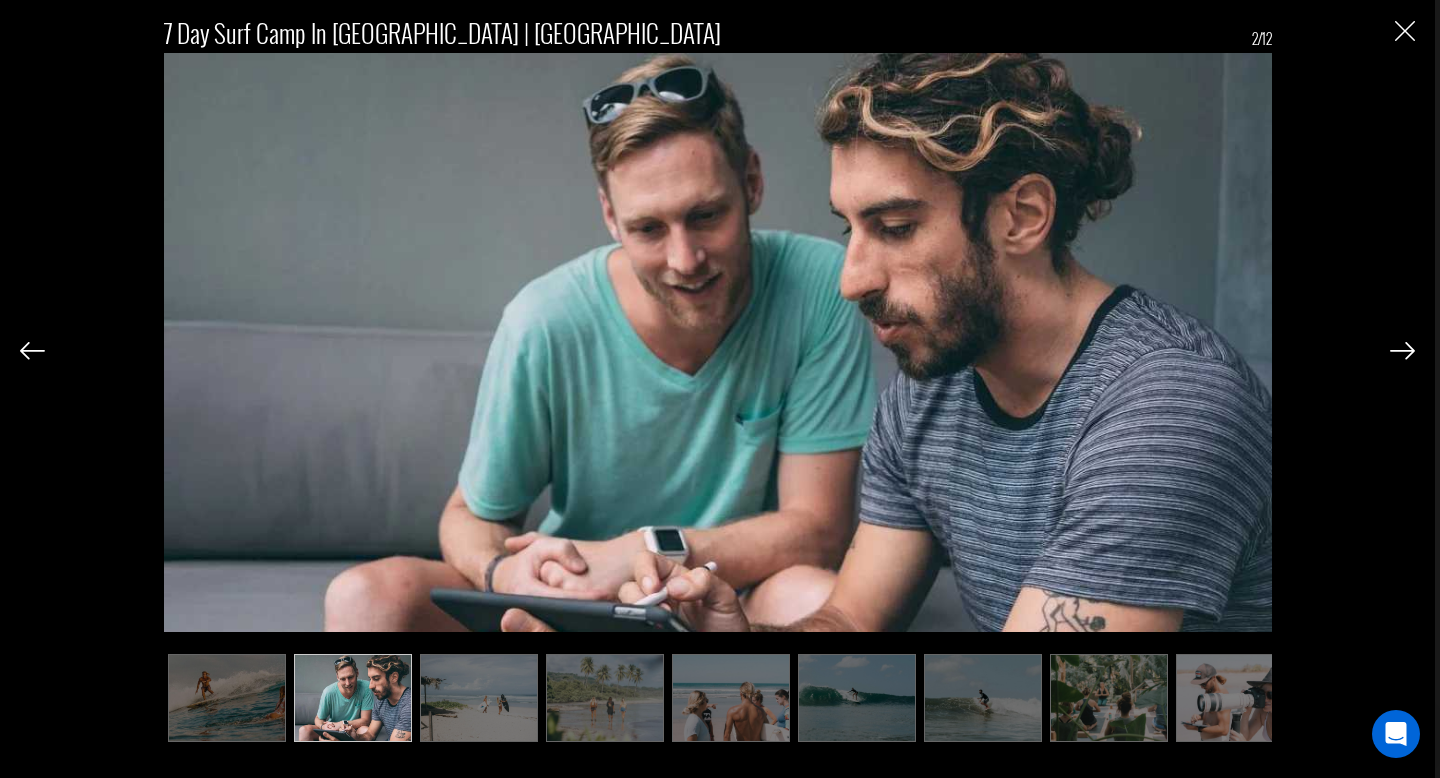 click at bounding box center (1402, 351) 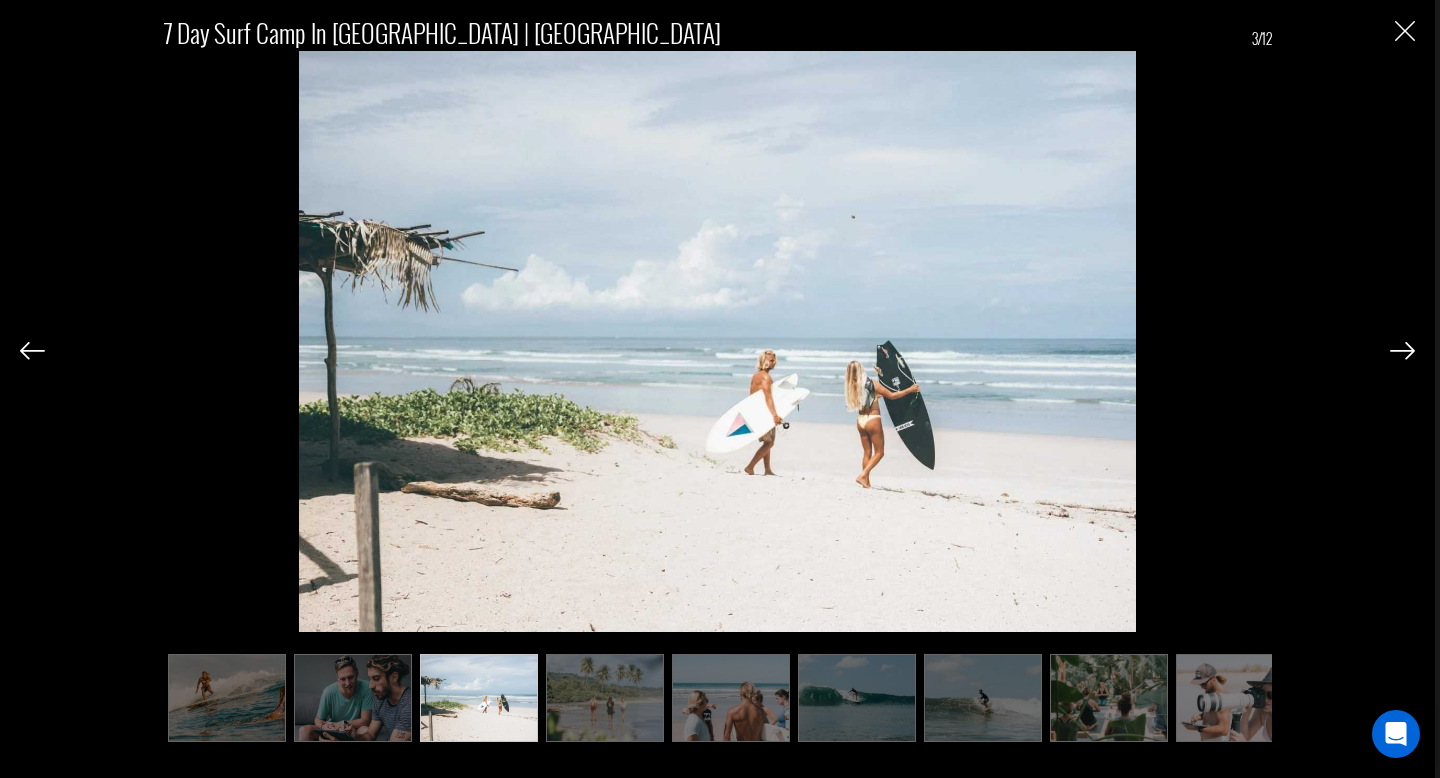 click at bounding box center (1402, 351) 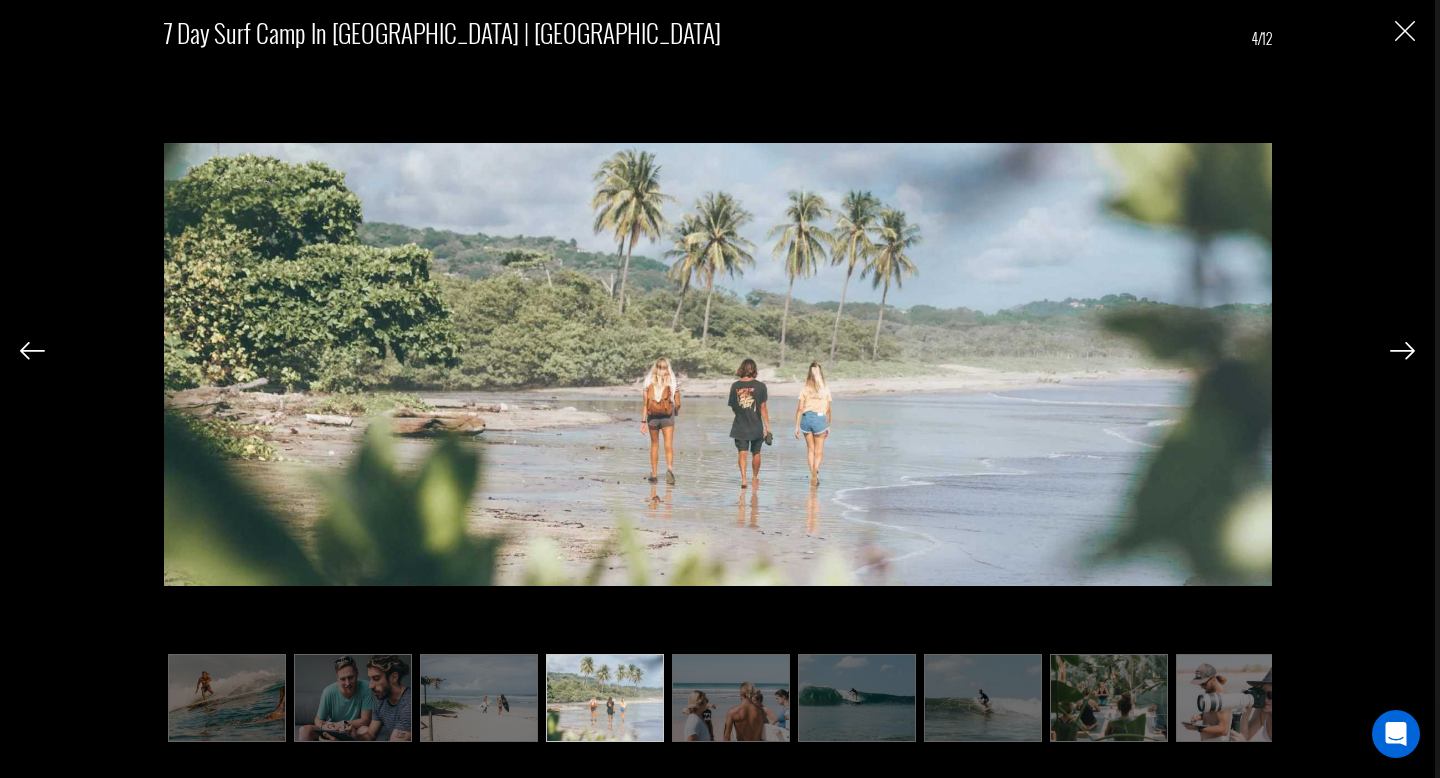 click at bounding box center [1402, 351] 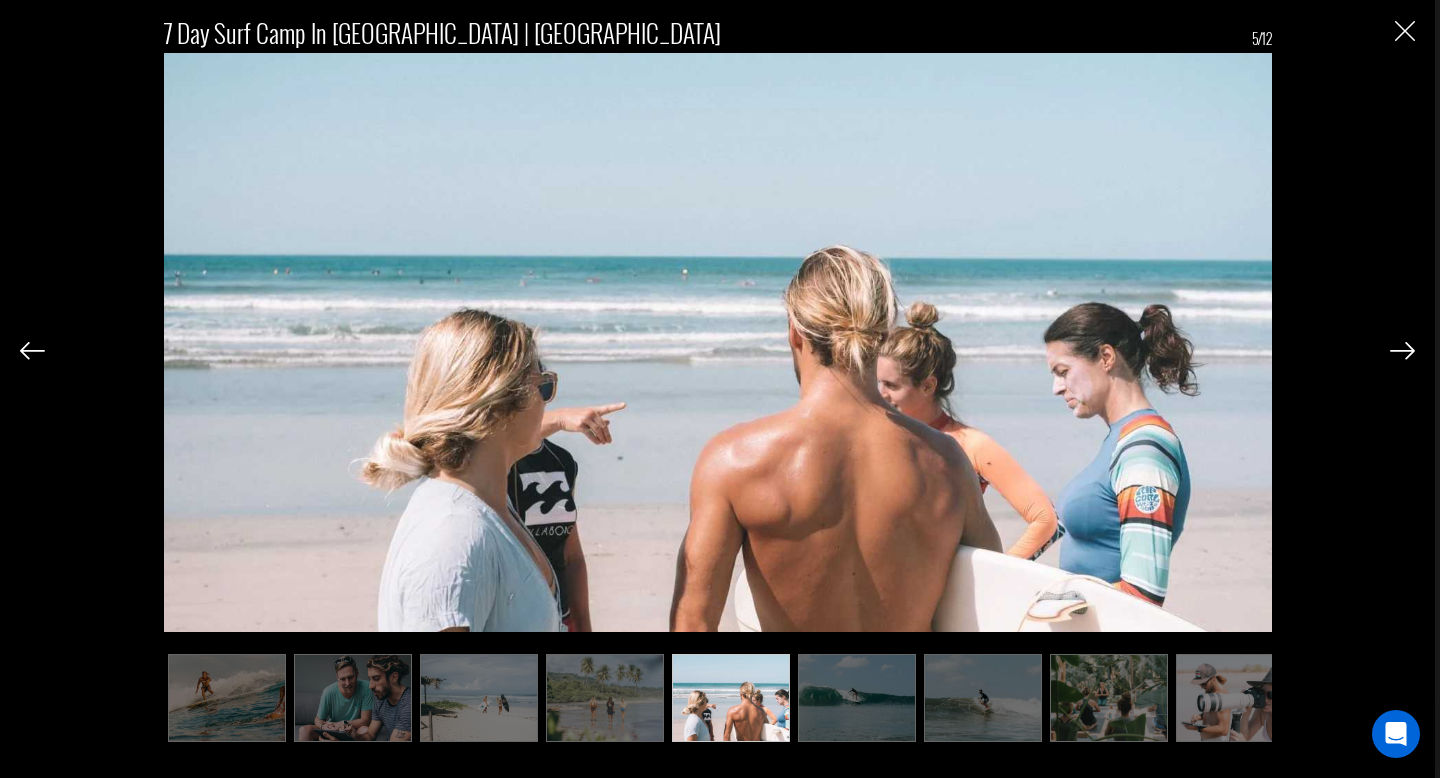 click at bounding box center (1402, 351) 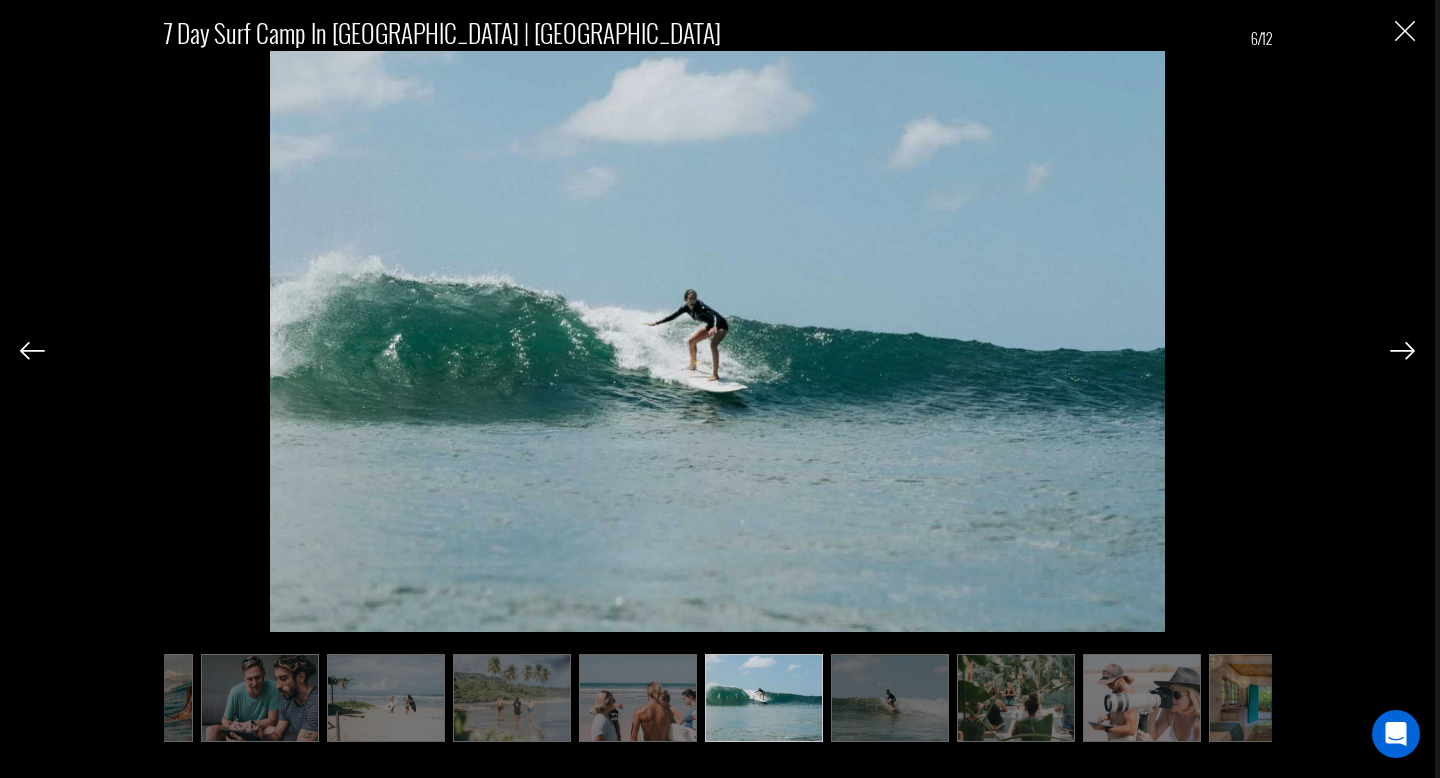 click at bounding box center (1402, 351) 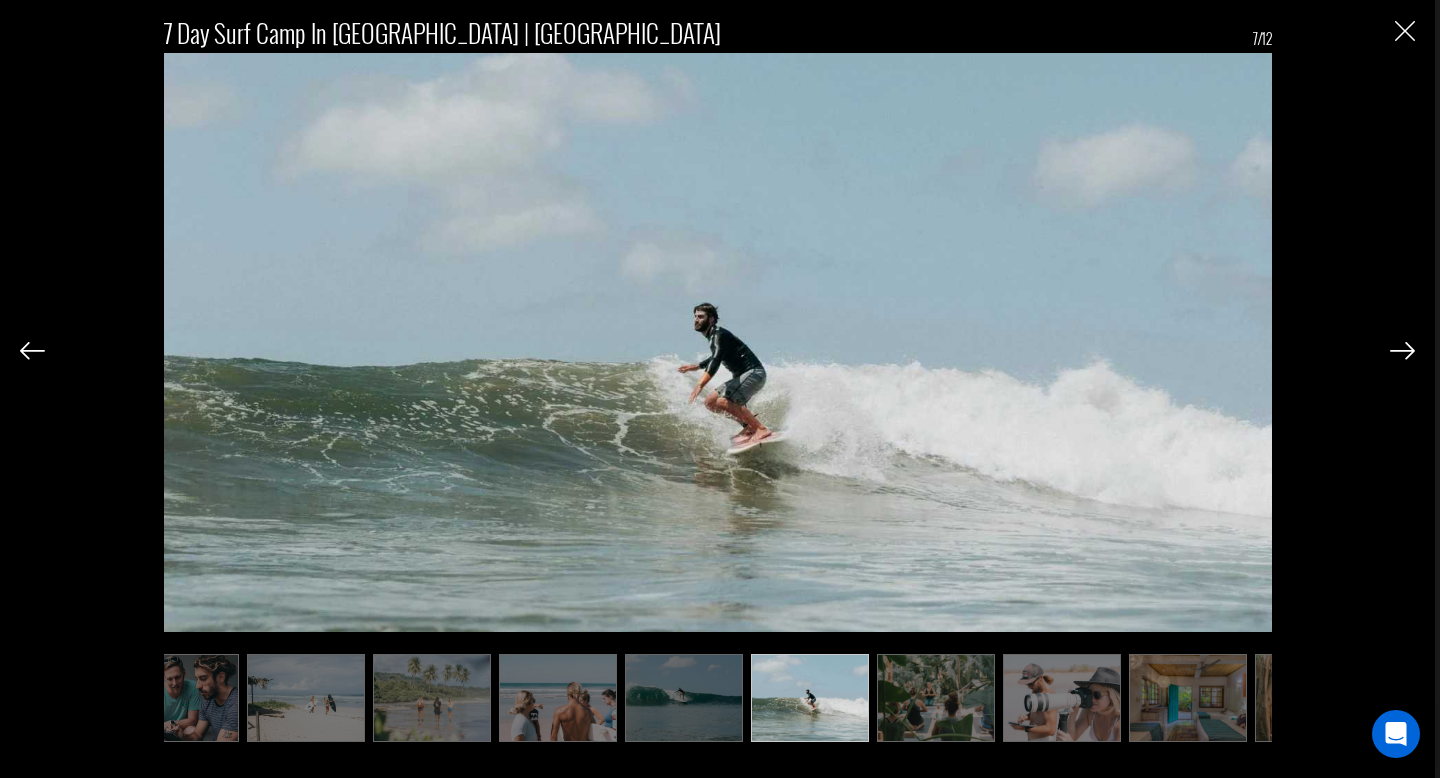 click at bounding box center [1402, 351] 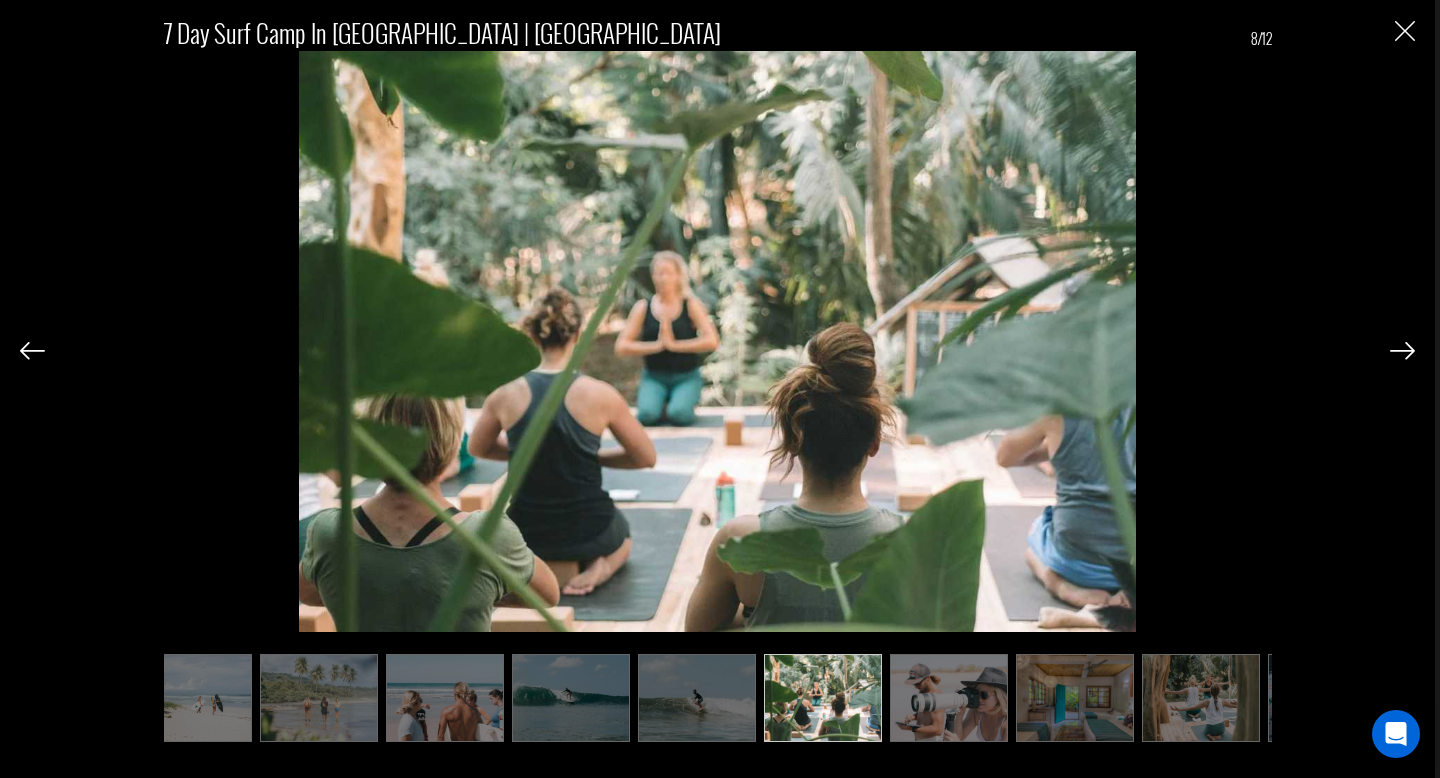 click at bounding box center [1402, 351] 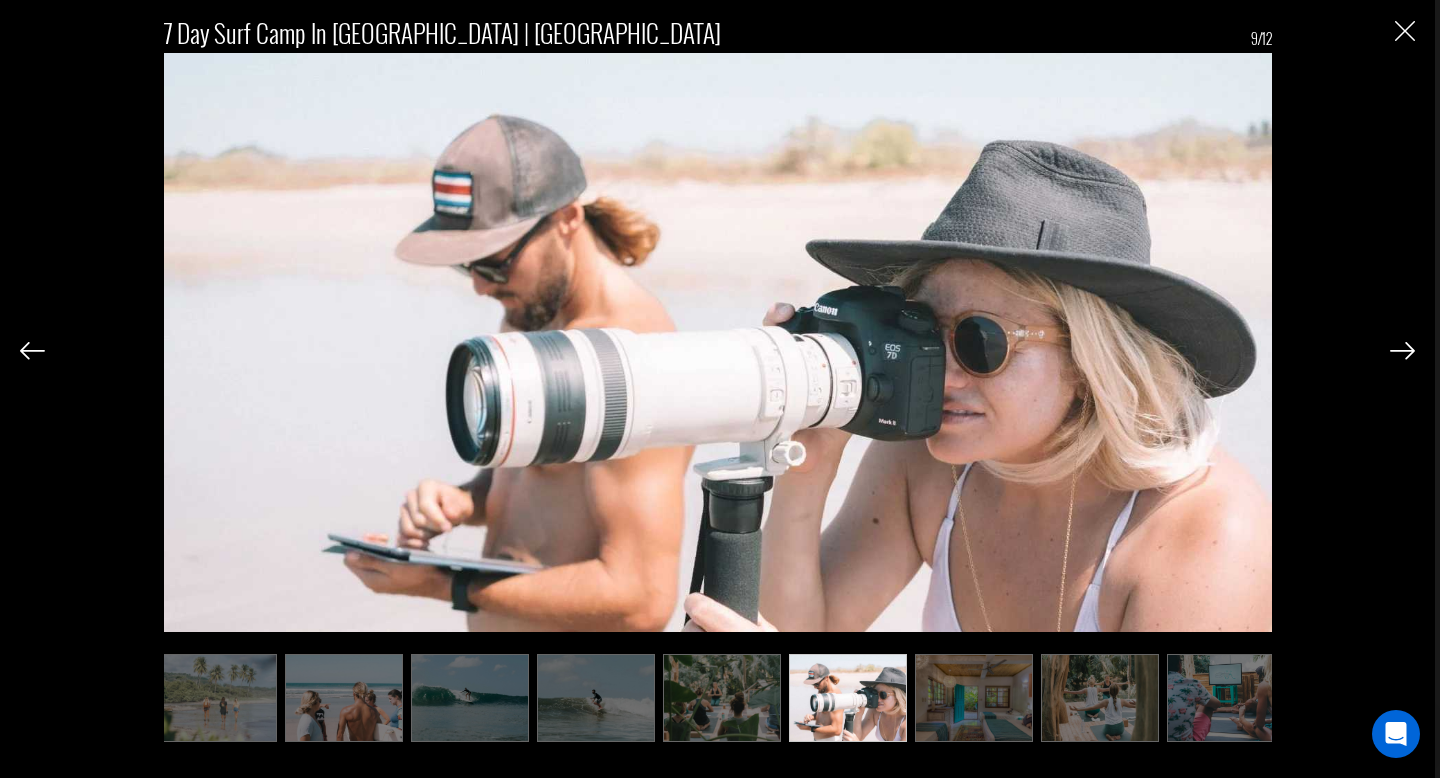 click at bounding box center [1402, 351] 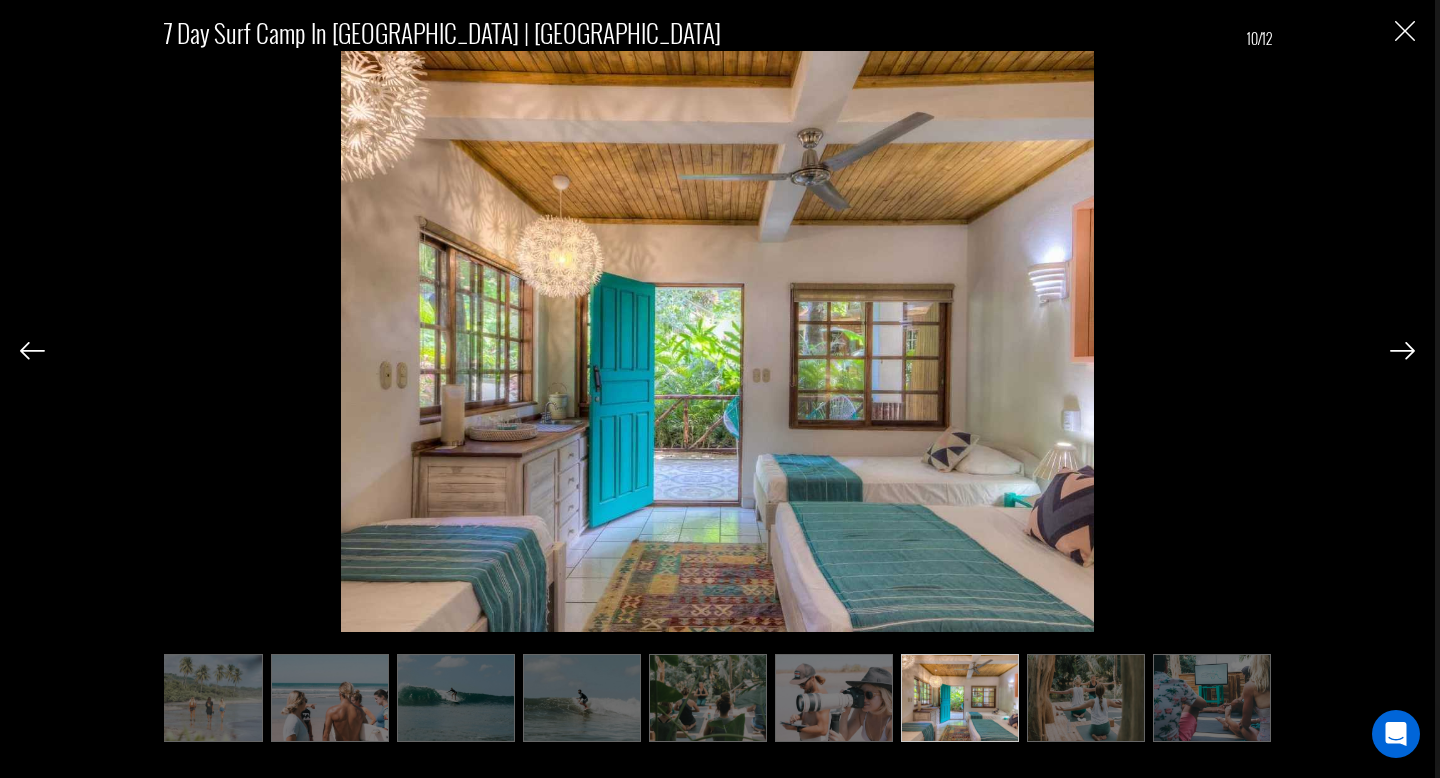 scroll, scrollTop: 0, scrollLeft: 404, axis: horizontal 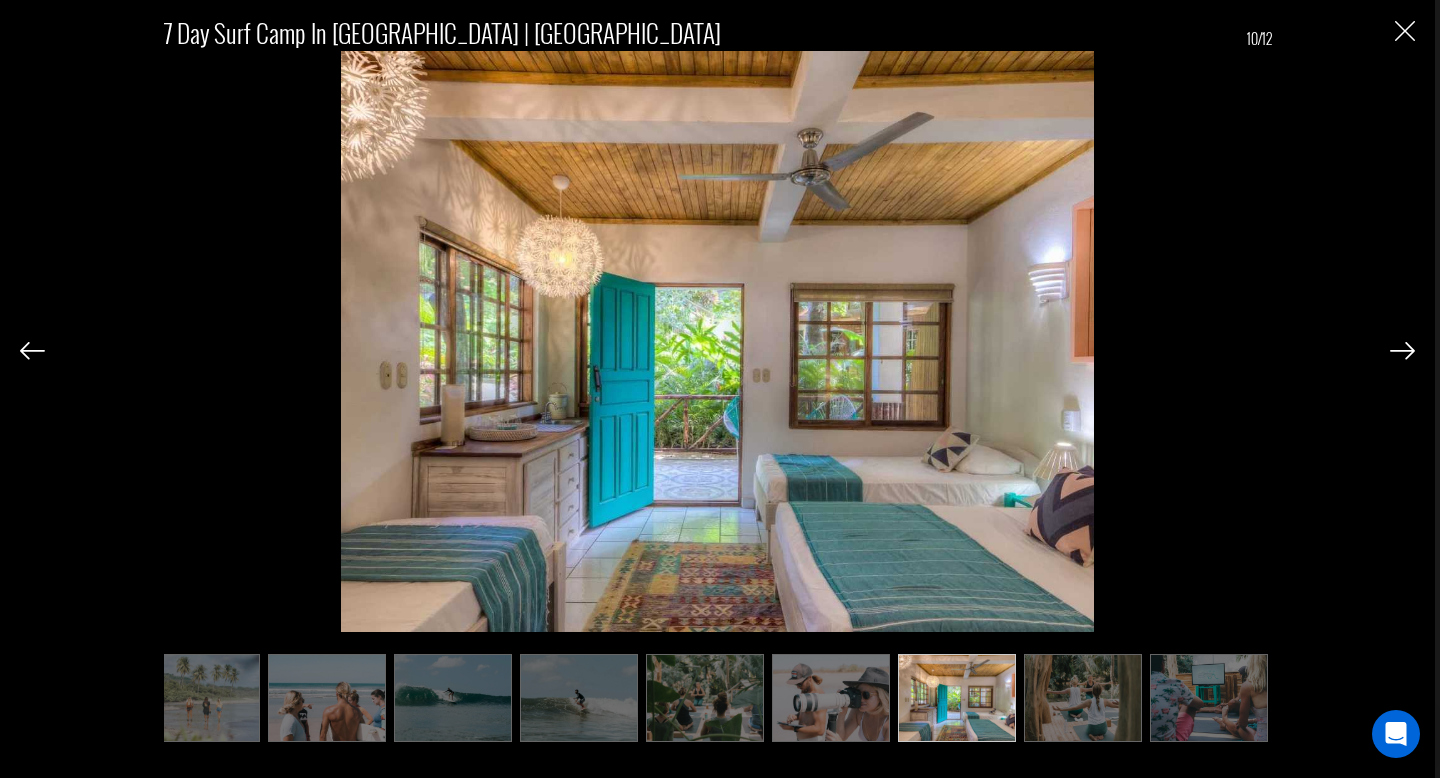 click at bounding box center (1402, 351) 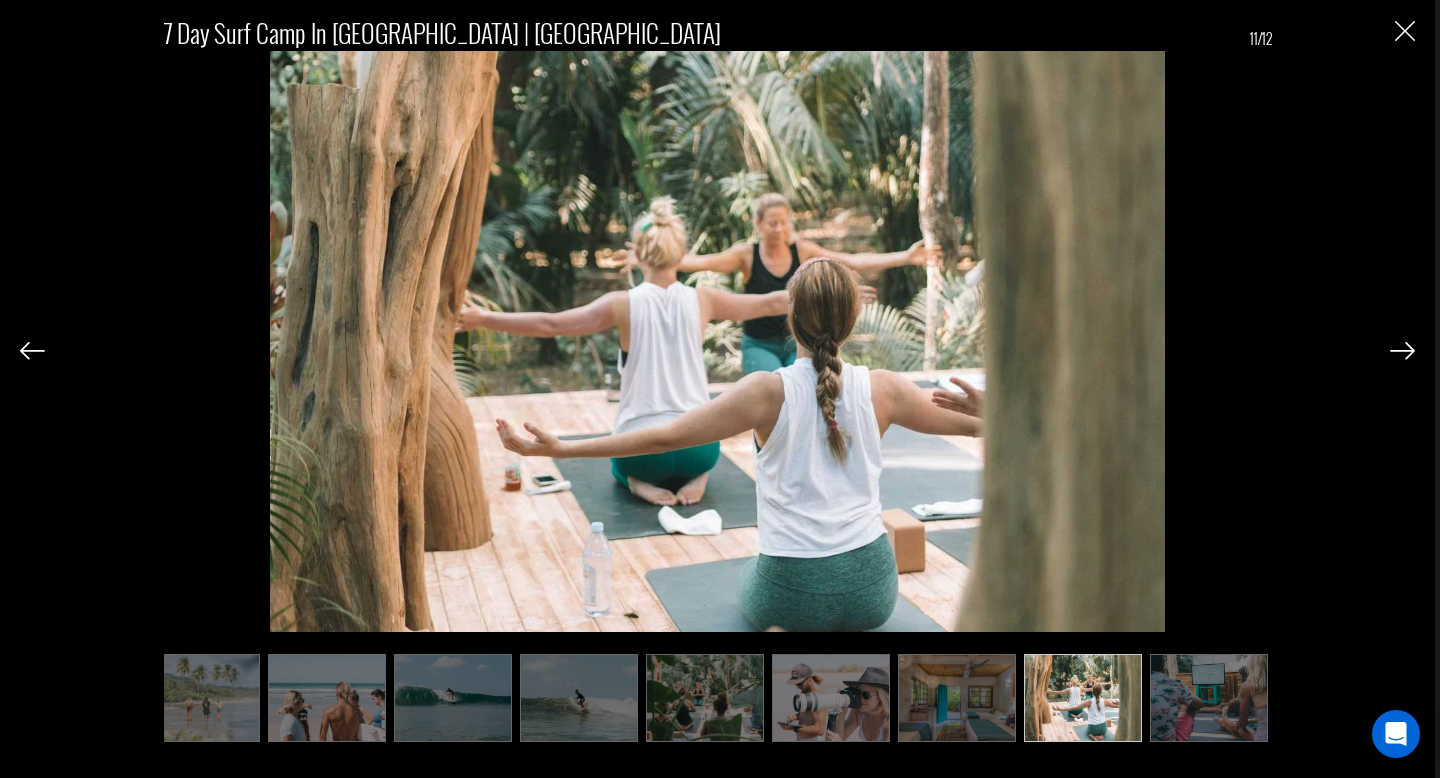 click at bounding box center [1402, 351] 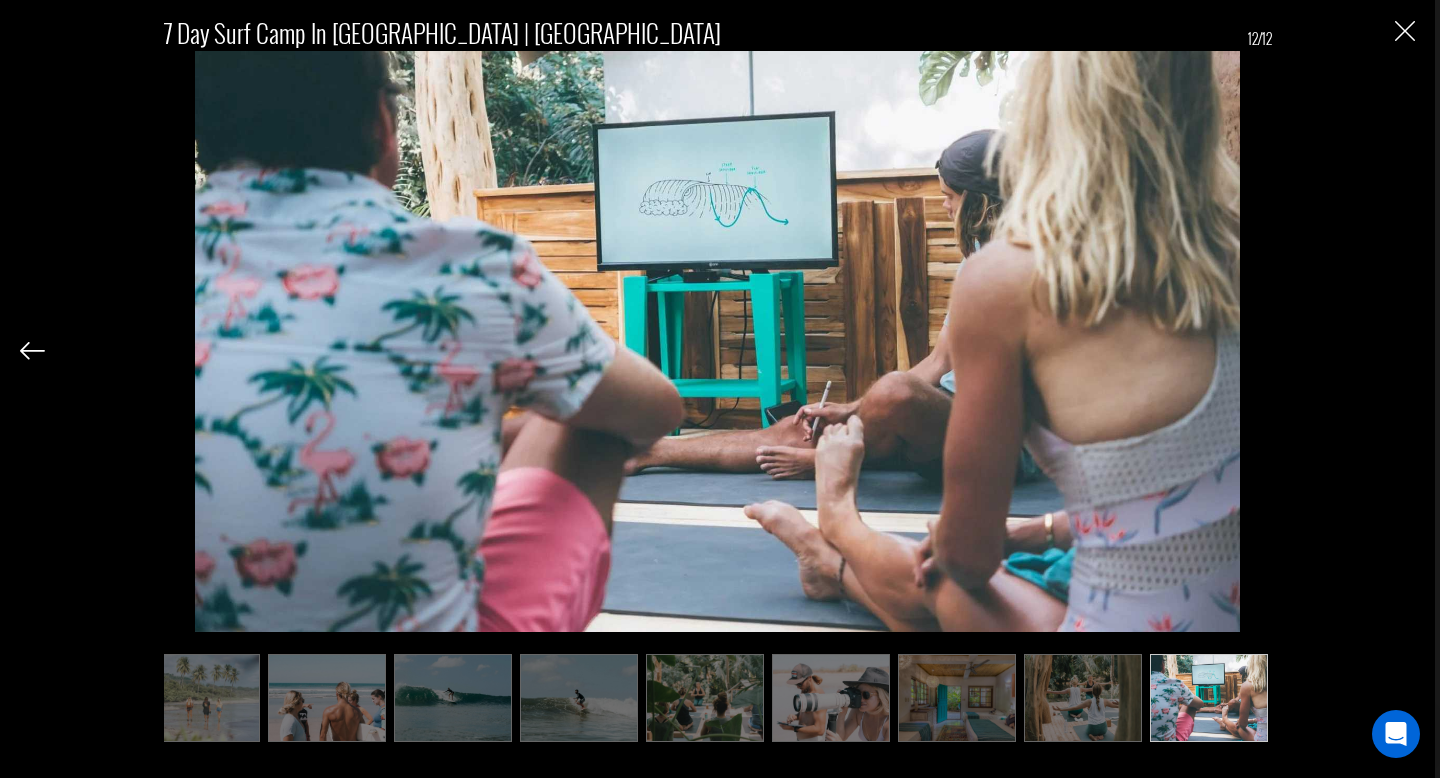click at bounding box center [1405, 31] 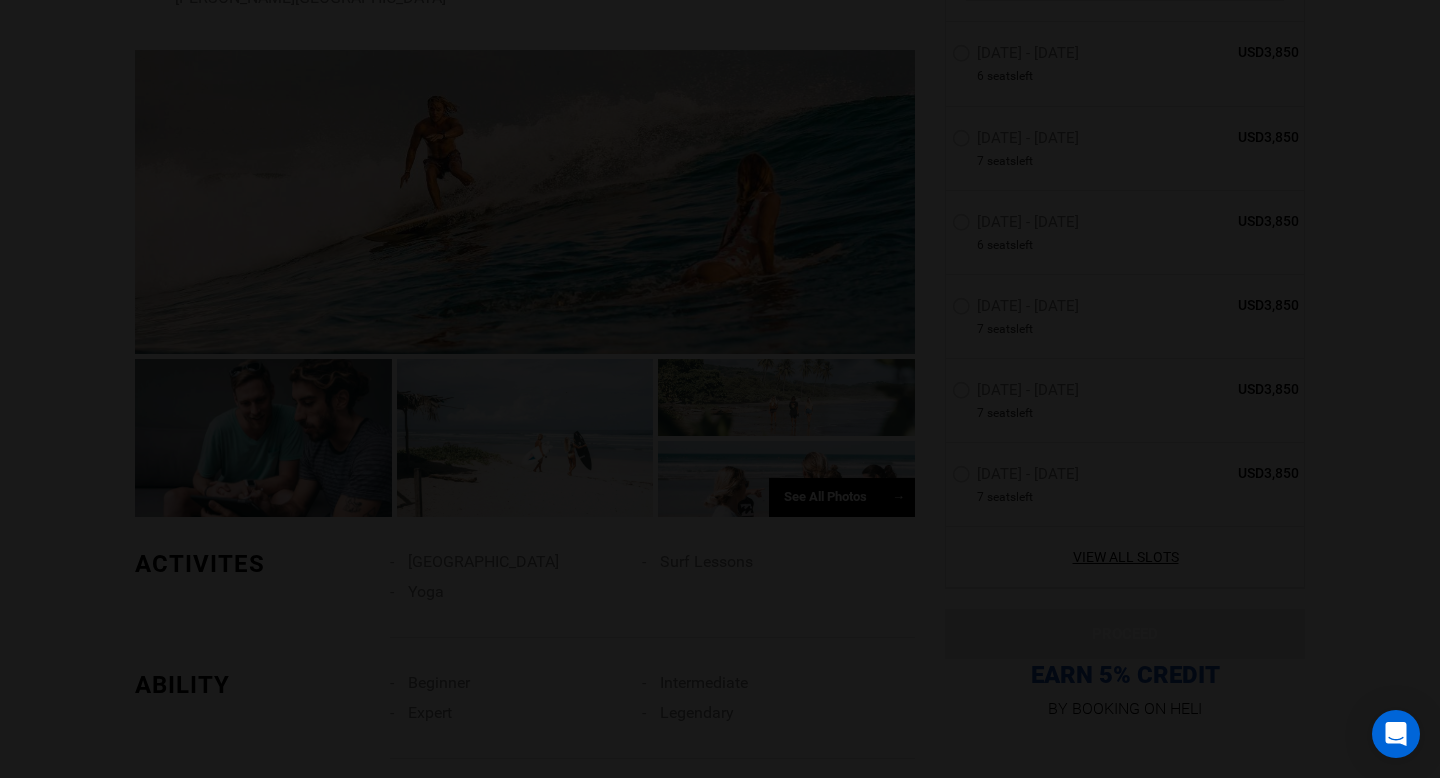 scroll, scrollTop: 0, scrollLeft: 0, axis: both 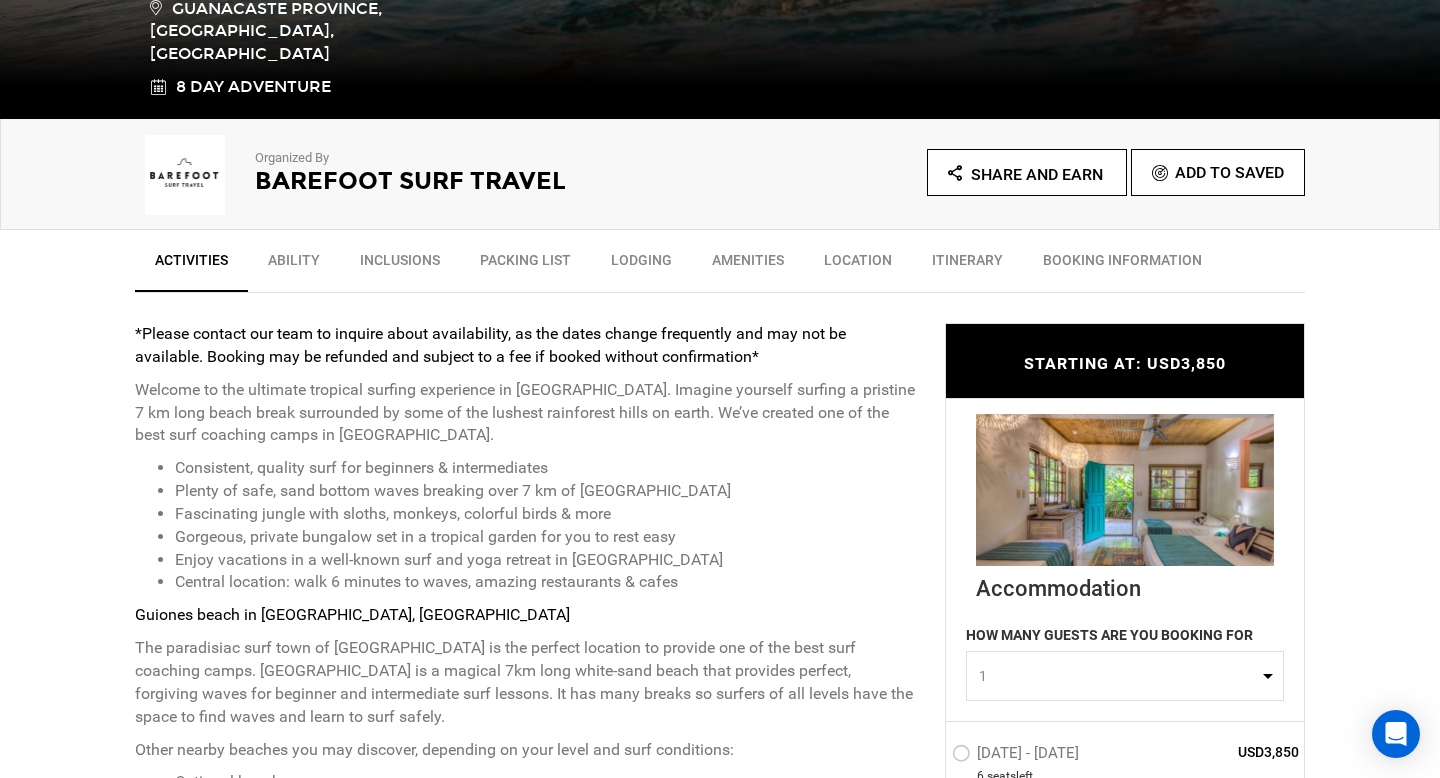 type on "Surf" 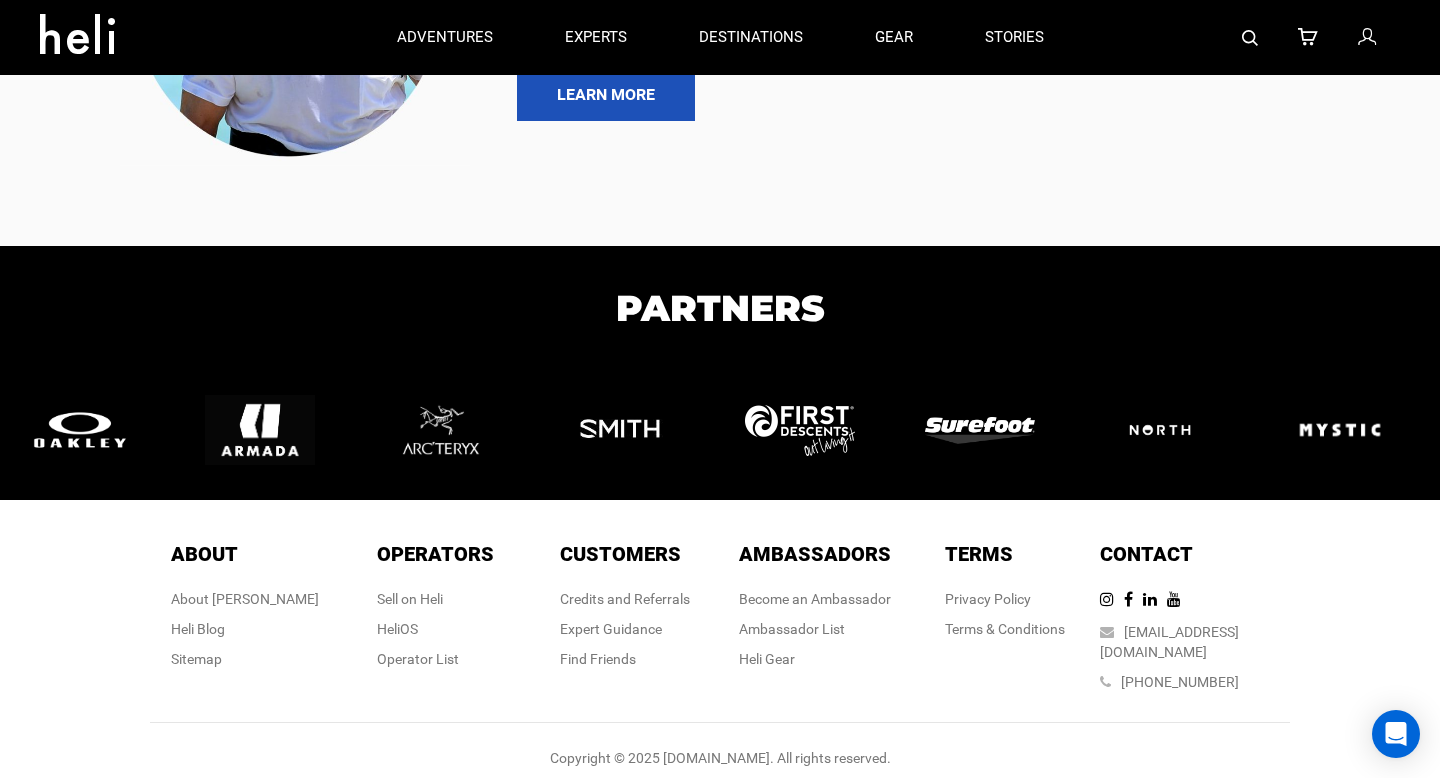 scroll, scrollTop: 0, scrollLeft: 0, axis: both 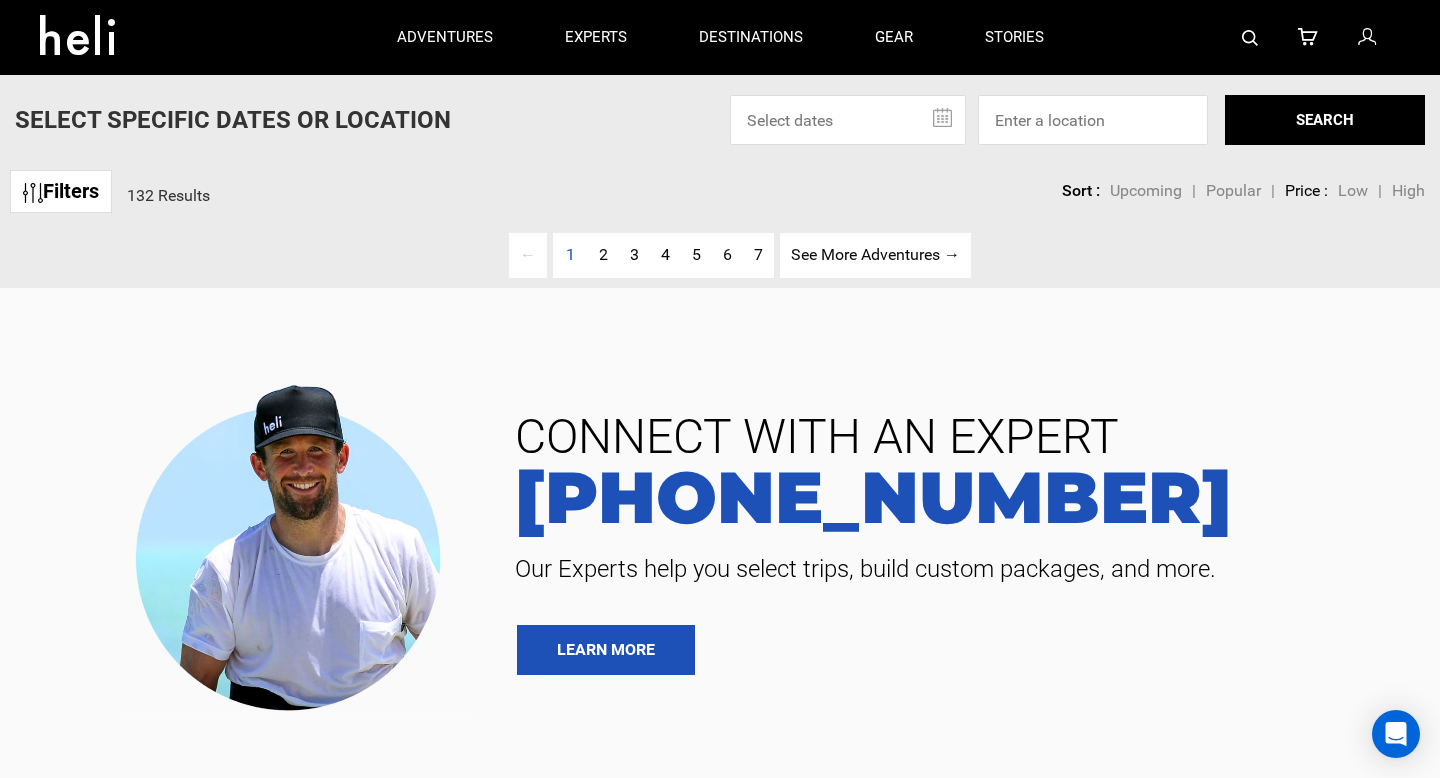 click at bounding box center [848, 120] 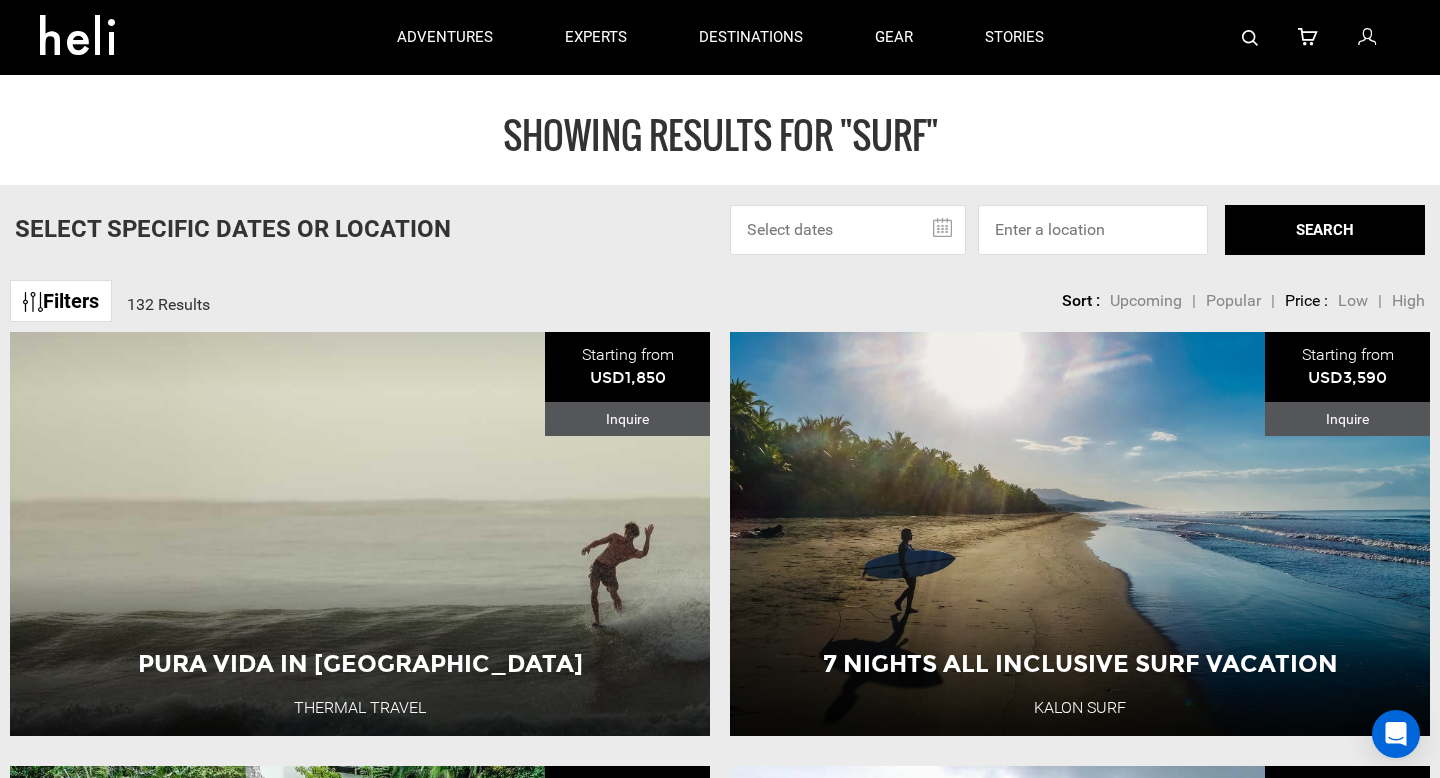 click at bounding box center [848, 230] 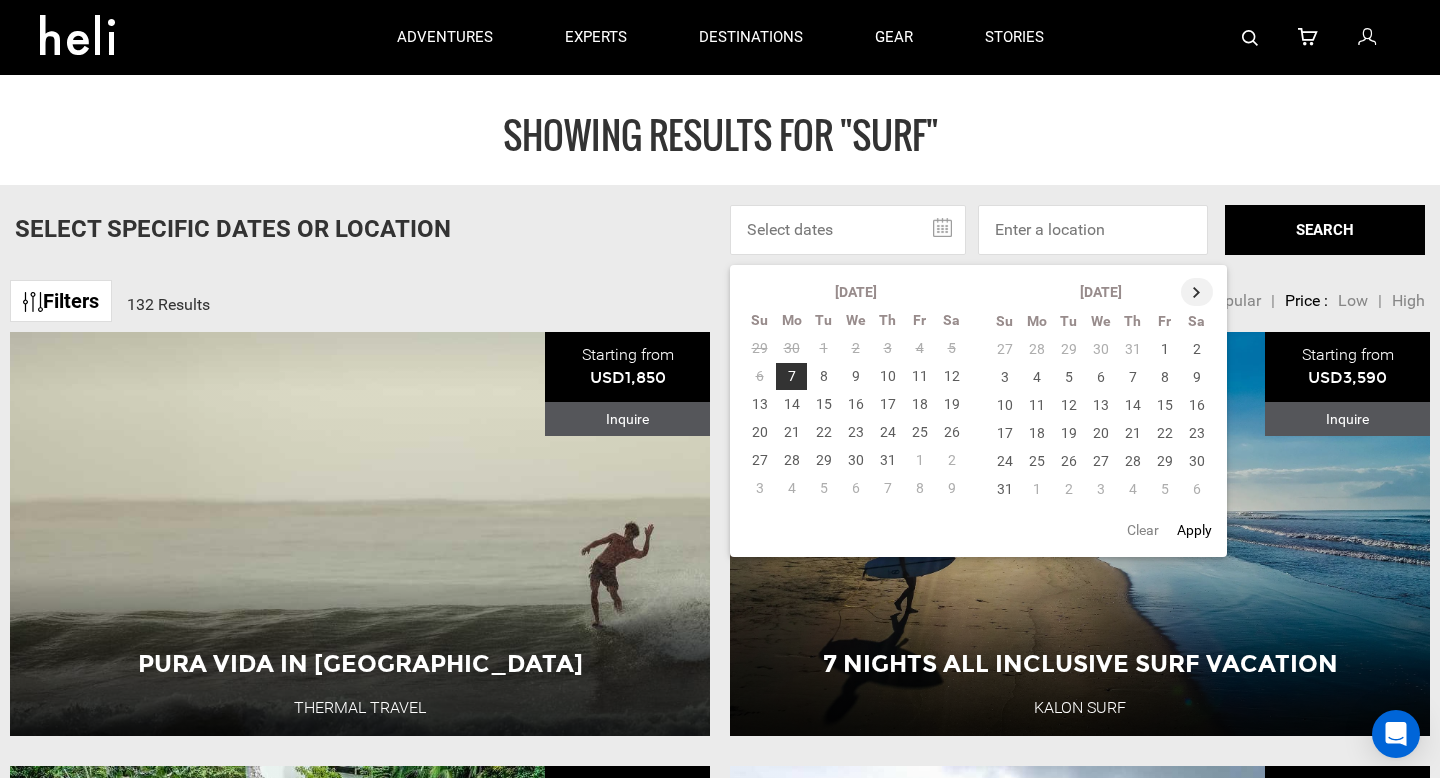 click at bounding box center (1197, 292) 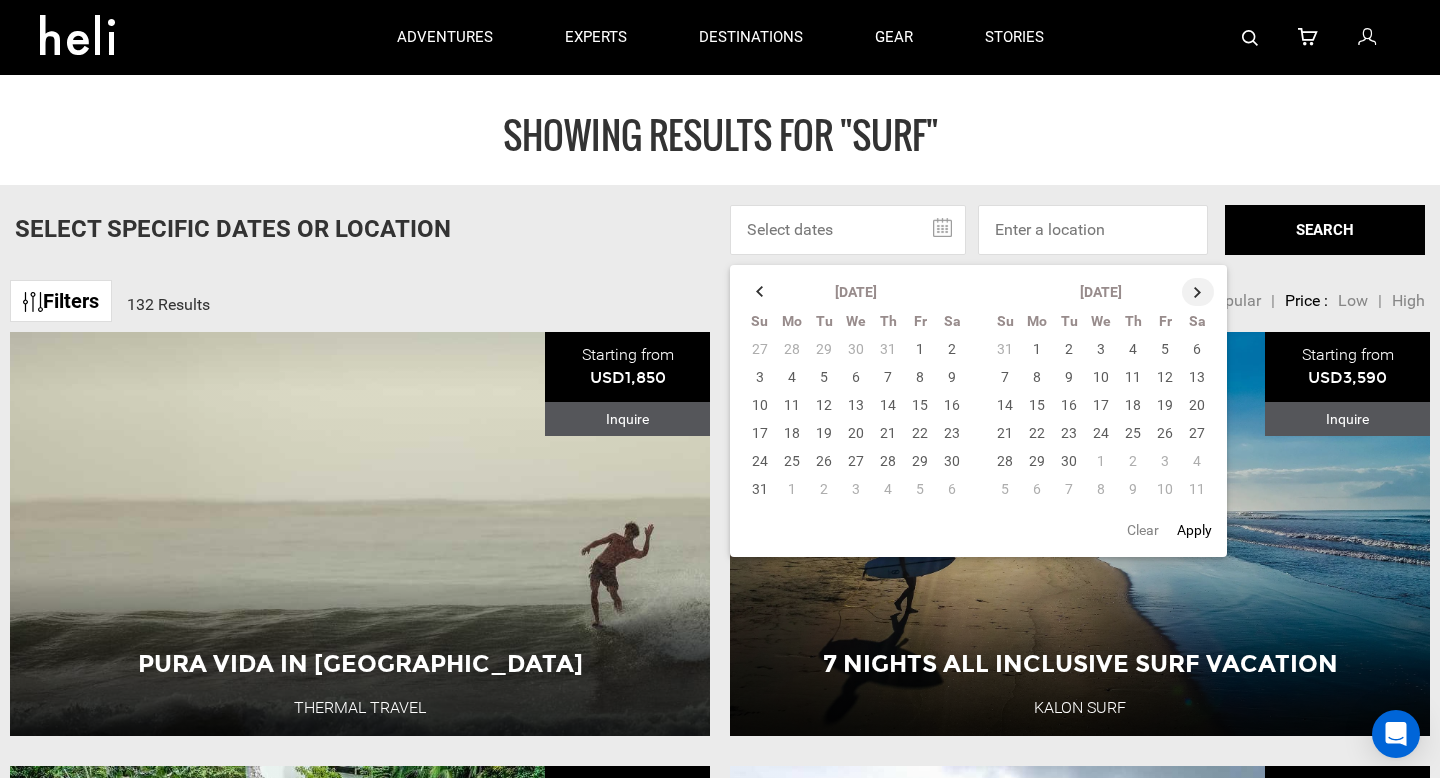 click at bounding box center [1198, 292] 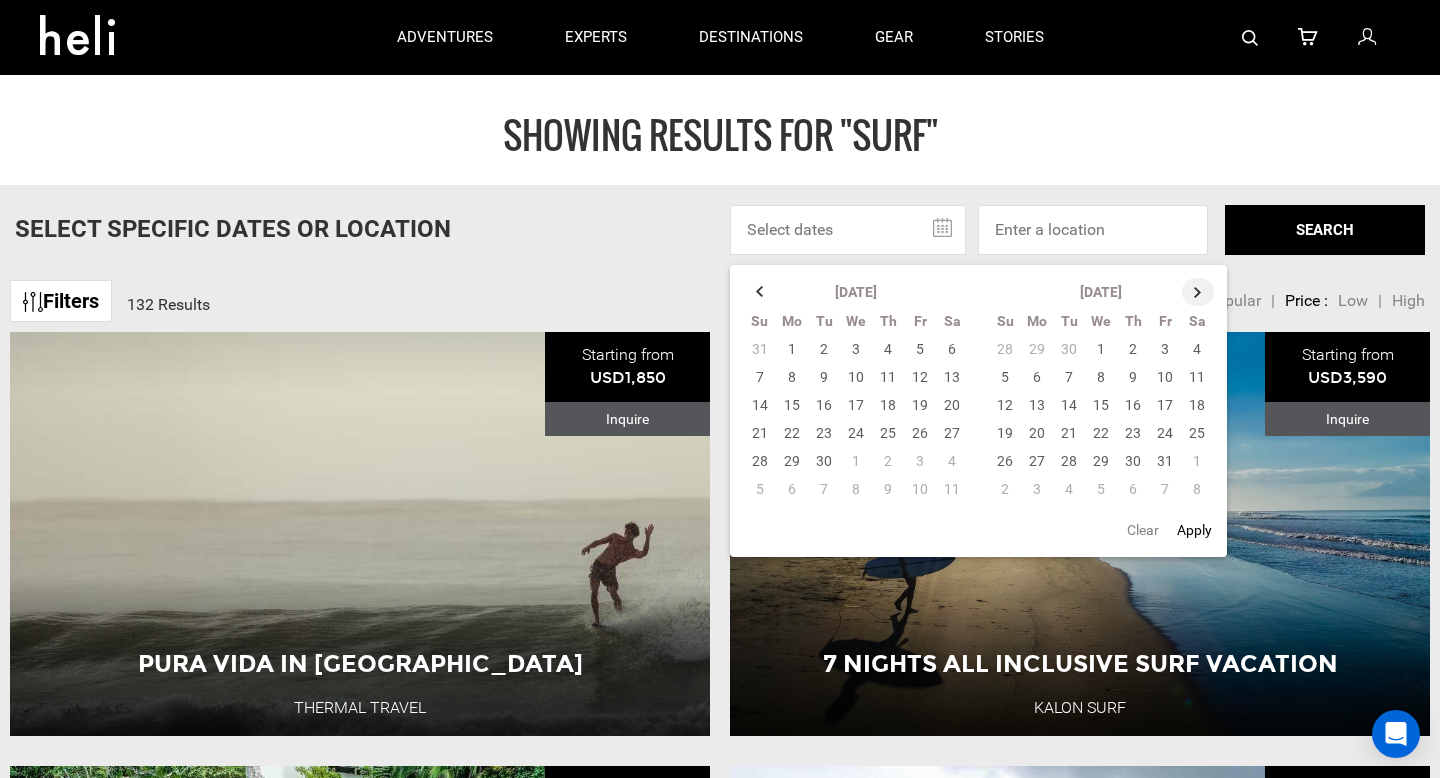 click at bounding box center [1198, 292] 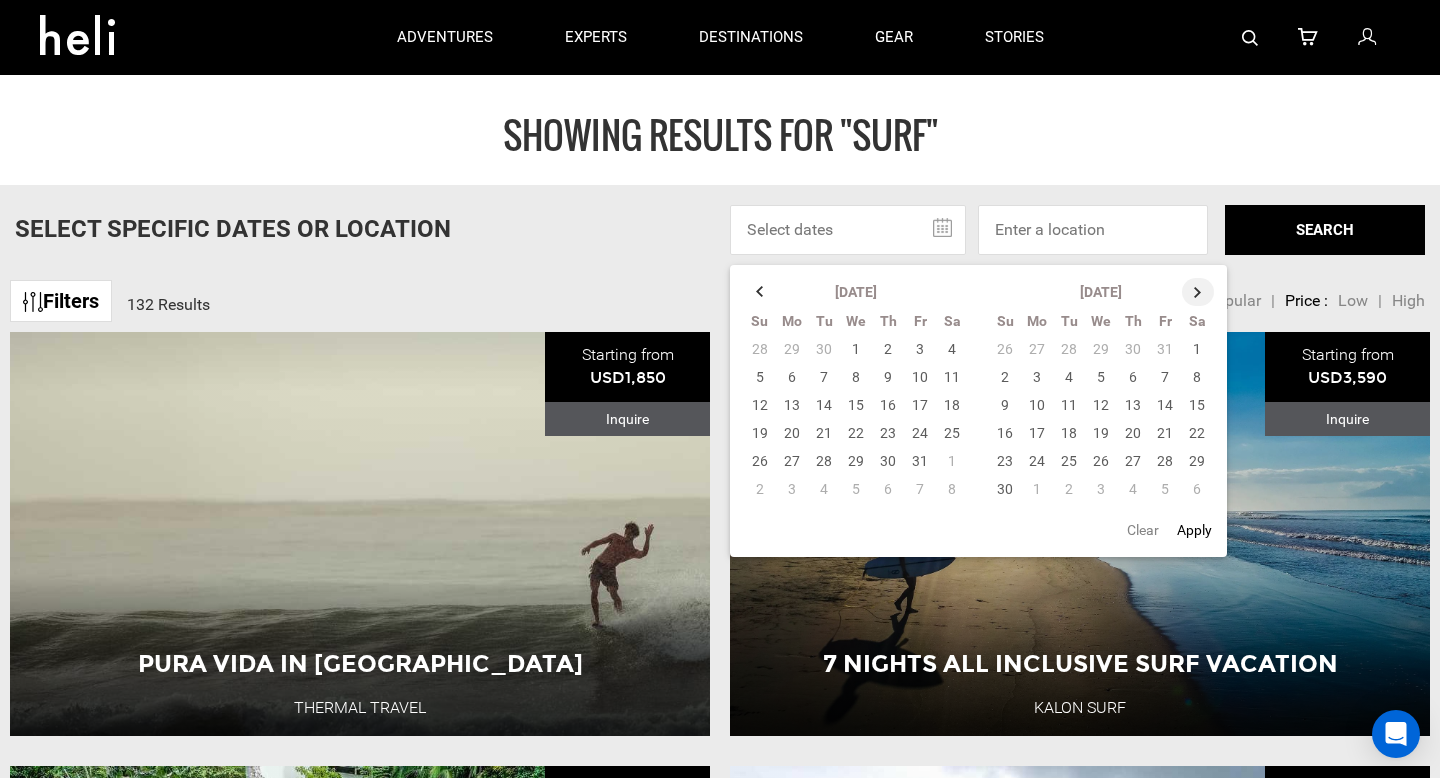click at bounding box center [1198, 292] 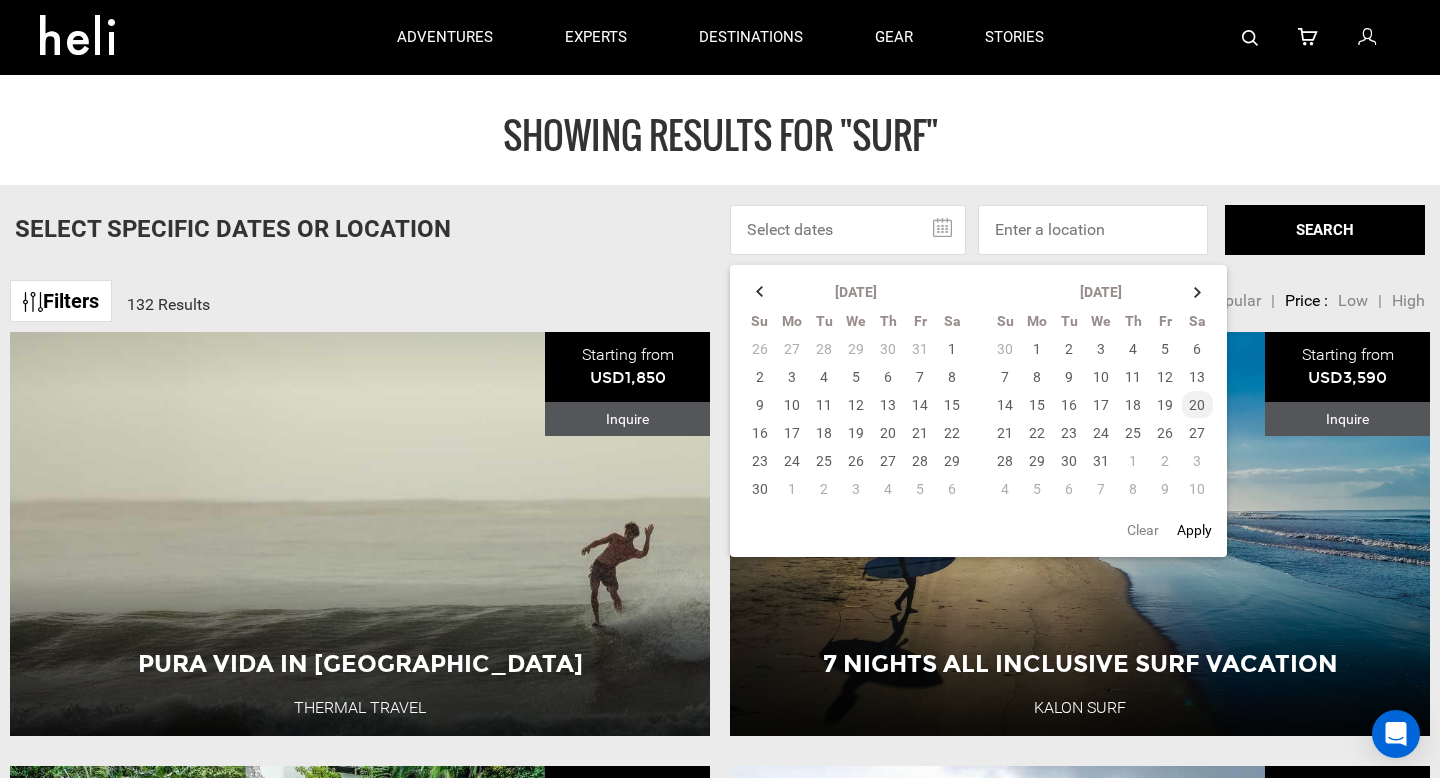 click on "20" at bounding box center [1197, 405] 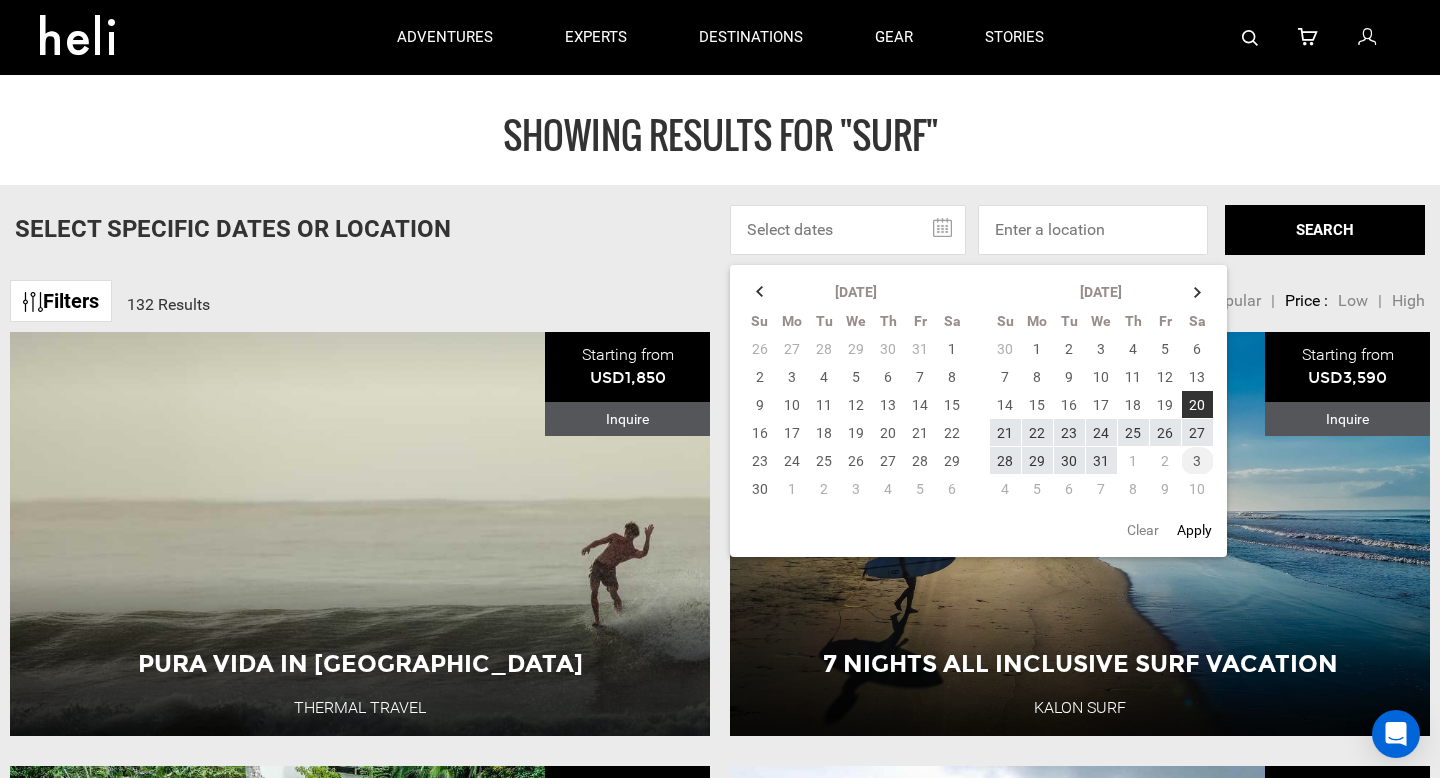 click on "3" at bounding box center [1197, 461] 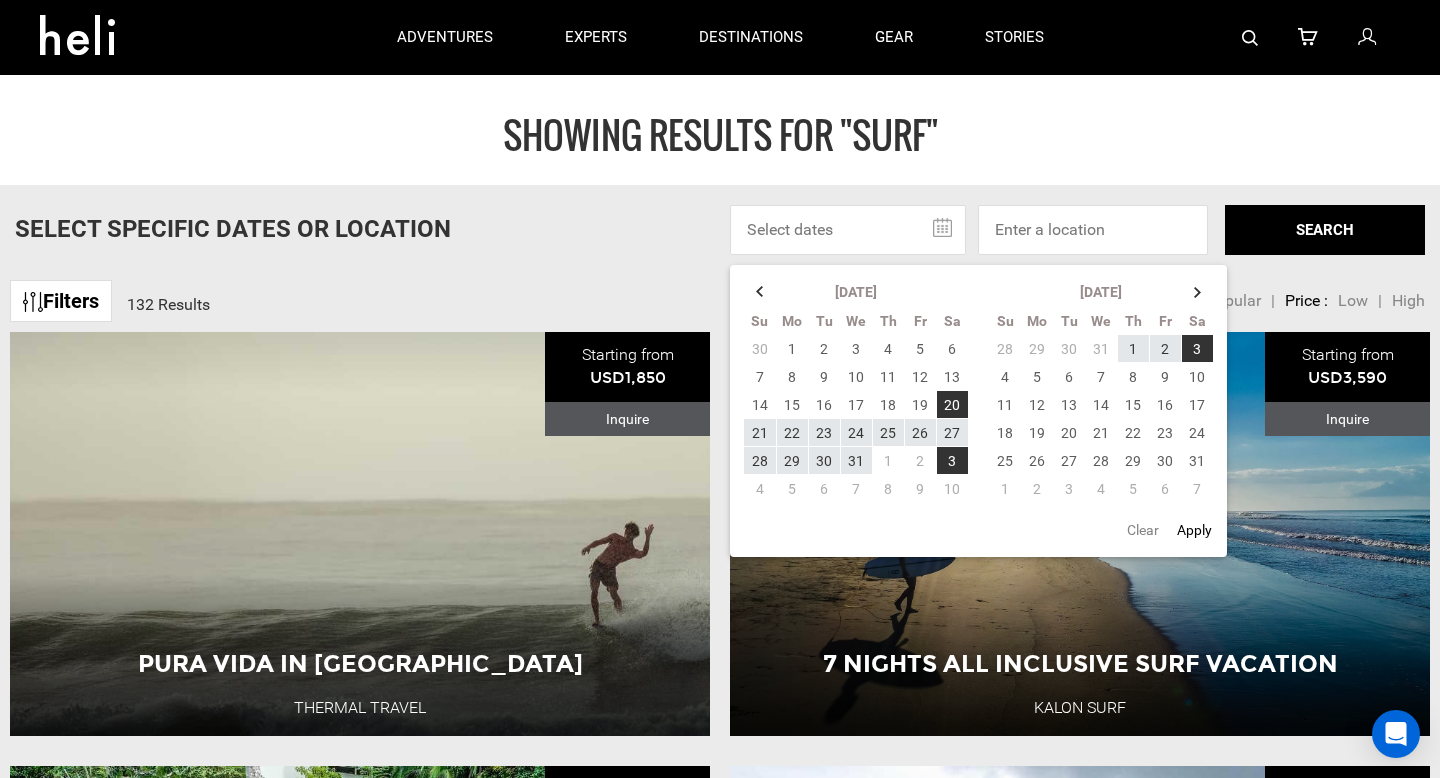 click on "SEARCH" at bounding box center (1325, 230) 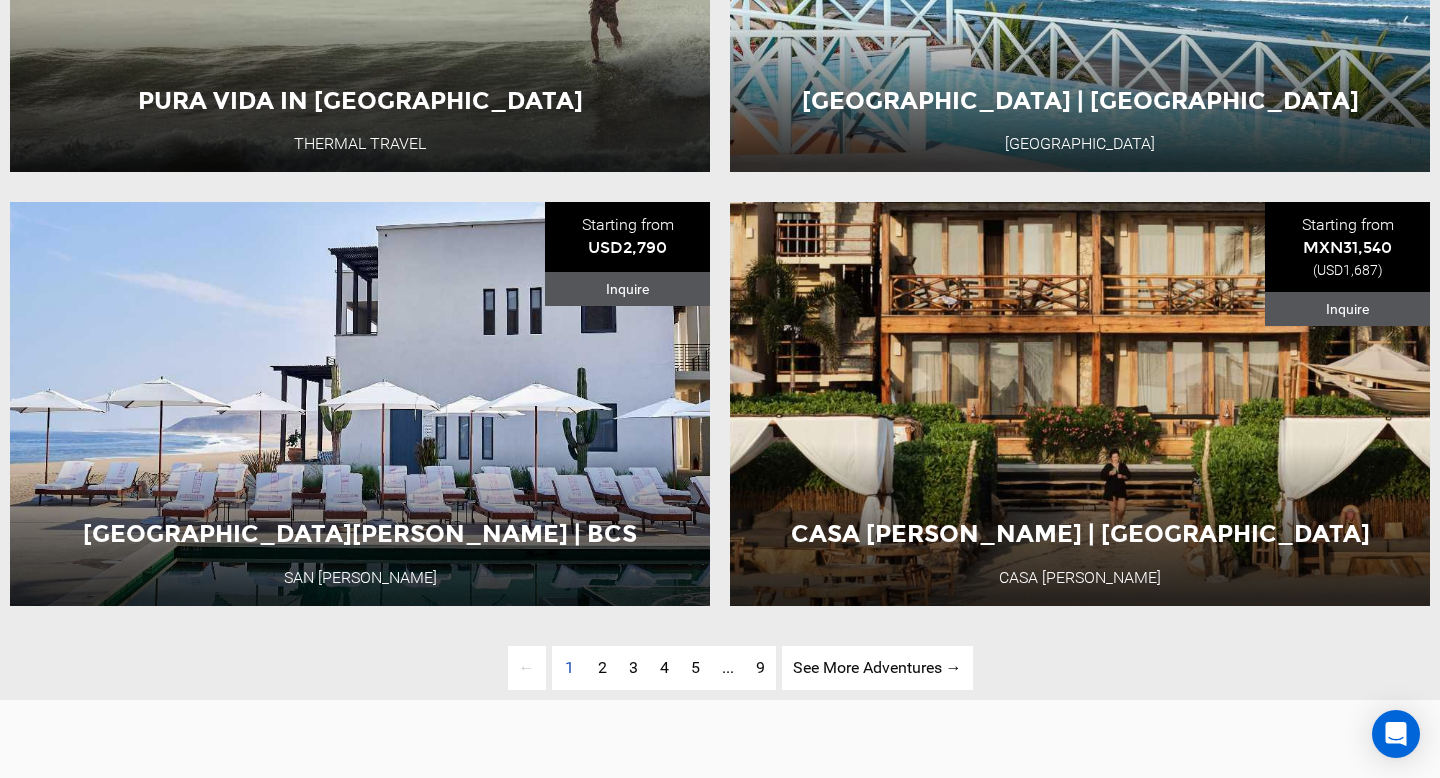 scroll, scrollTop: 4464, scrollLeft: 0, axis: vertical 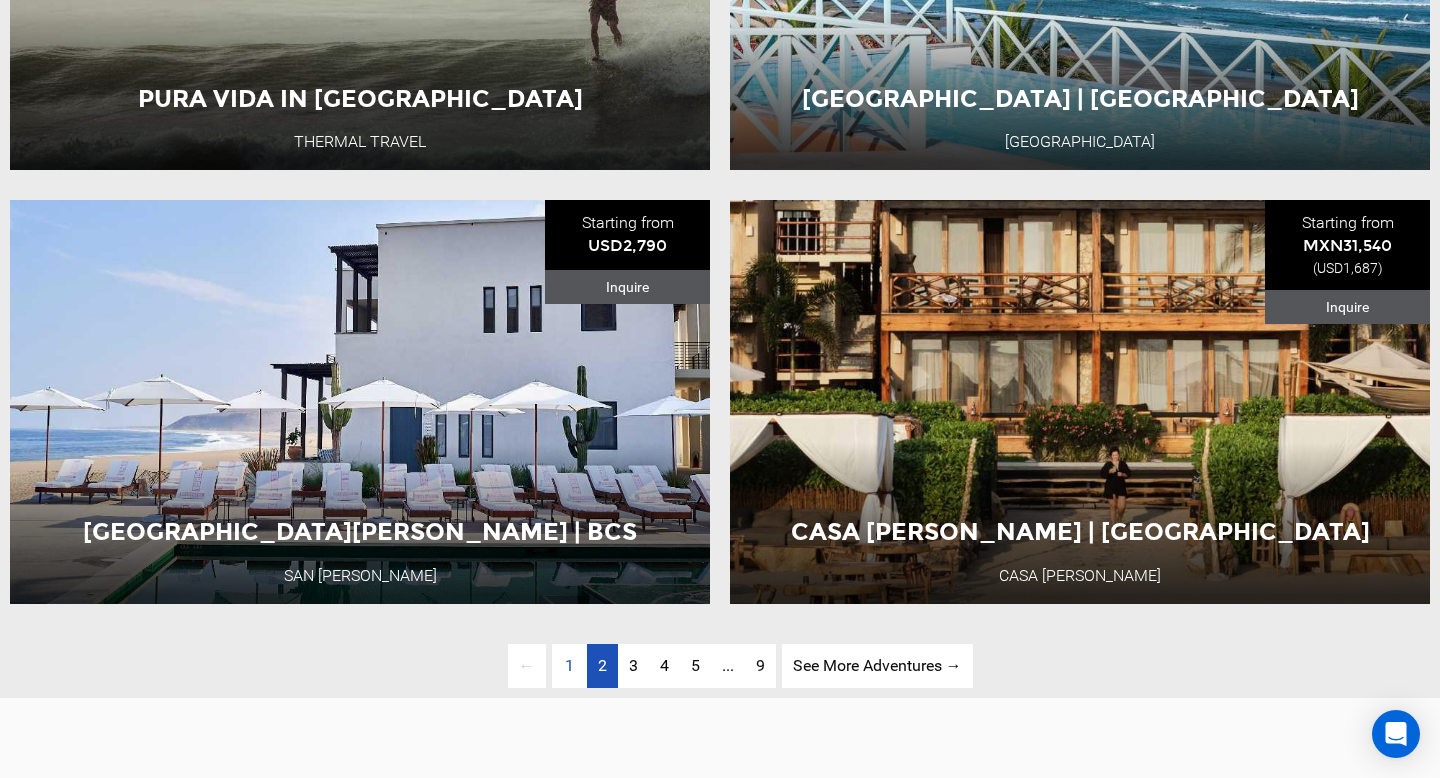 click on "2" at bounding box center (602, 665) 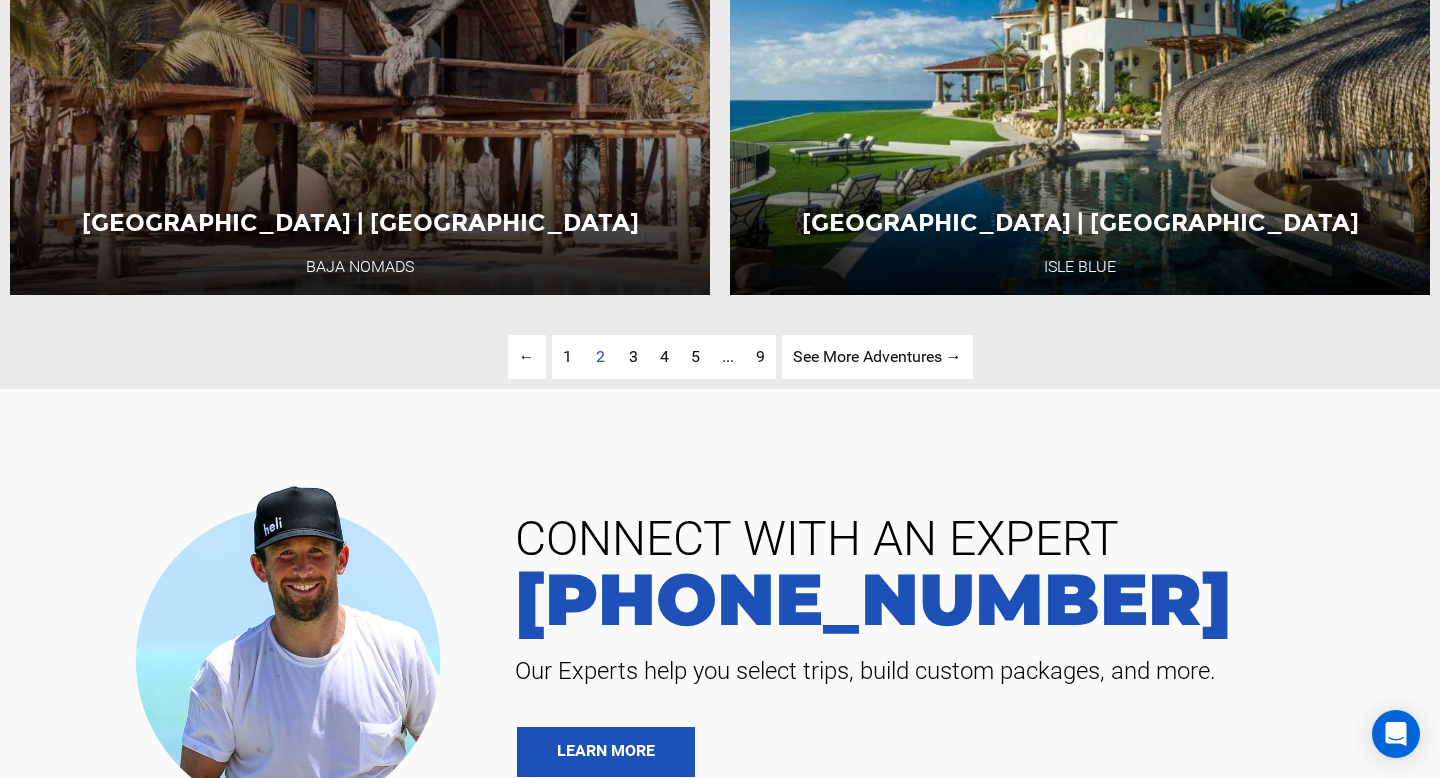 scroll, scrollTop: 4774, scrollLeft: 0, axis: vertical 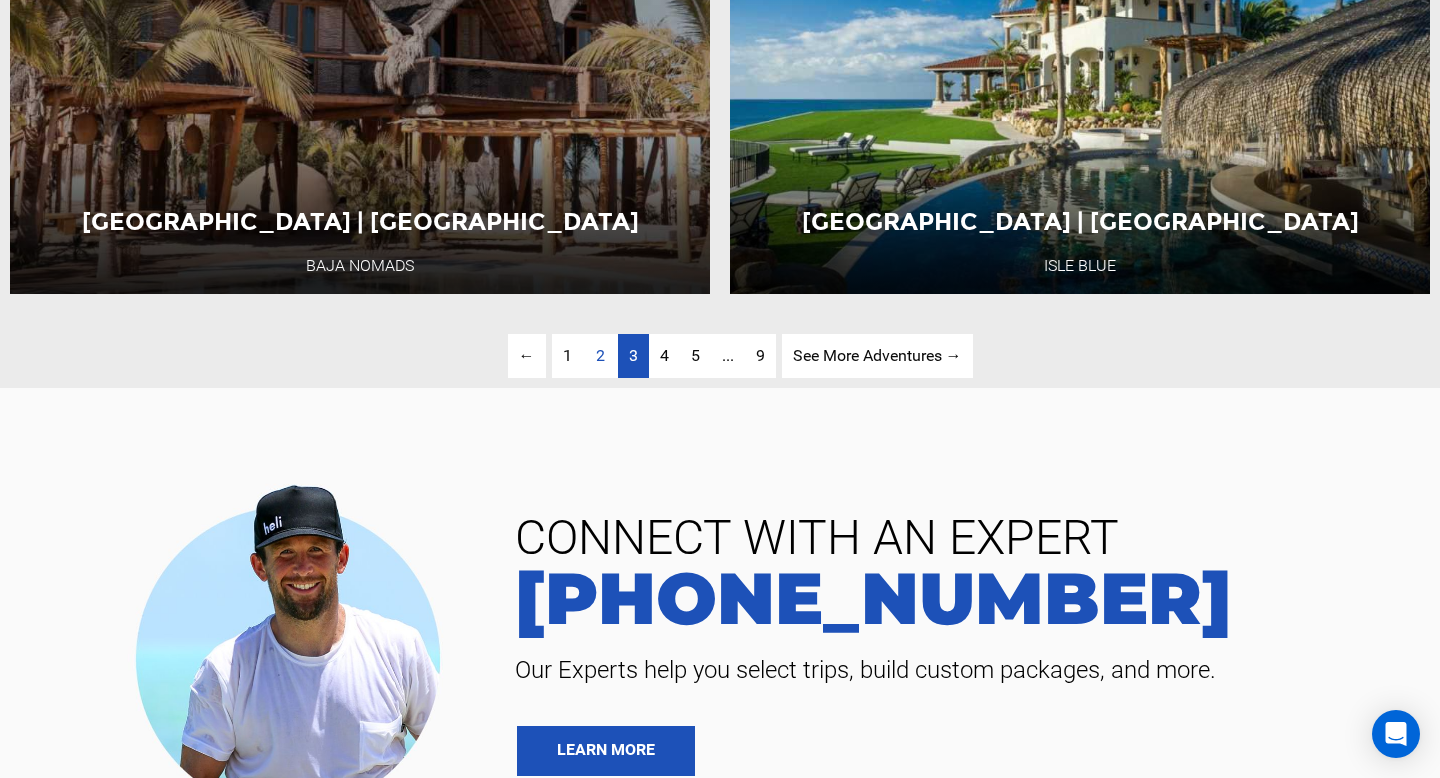 click on "3" at bounding box center [633, 355] 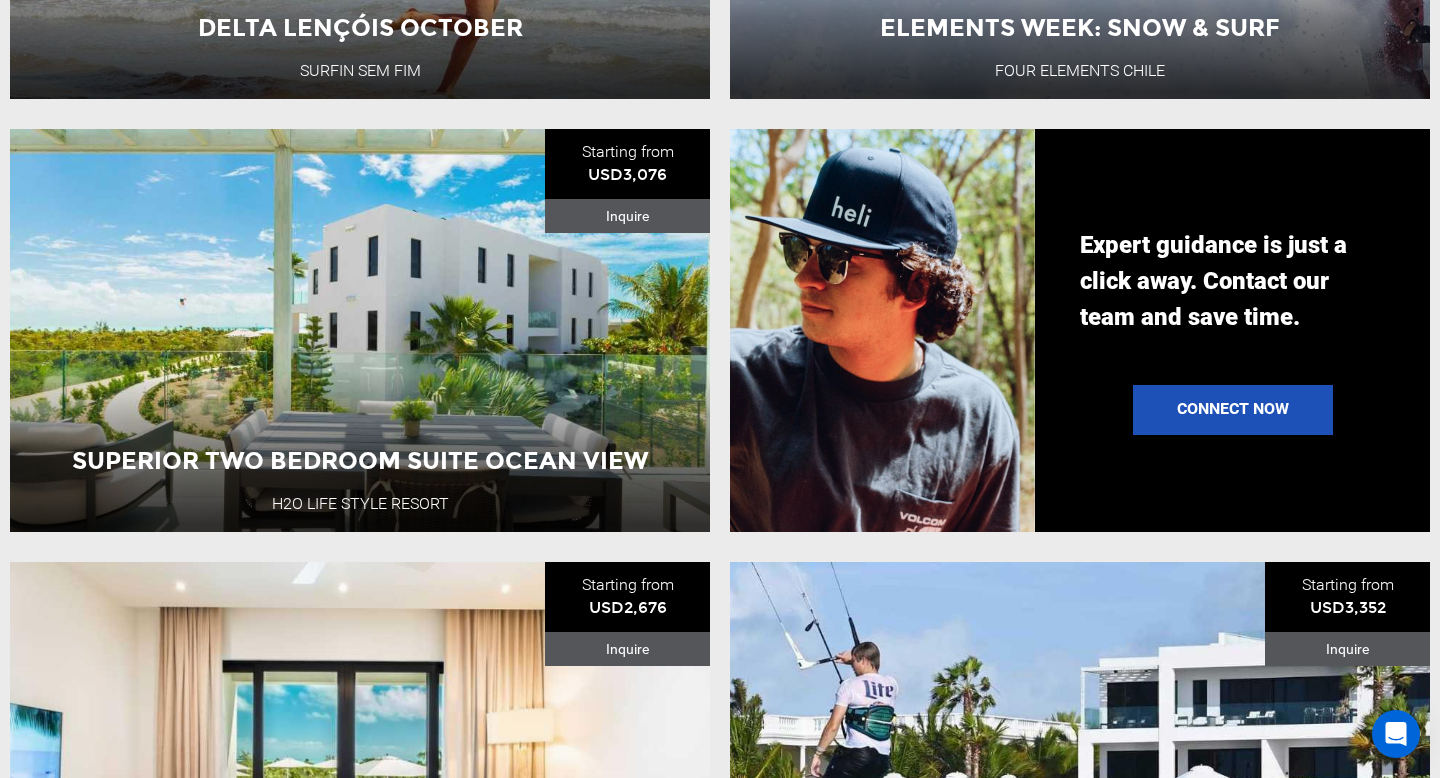 scroll, scrollTop: 1510, scrollLeft: 0, axis: vertical 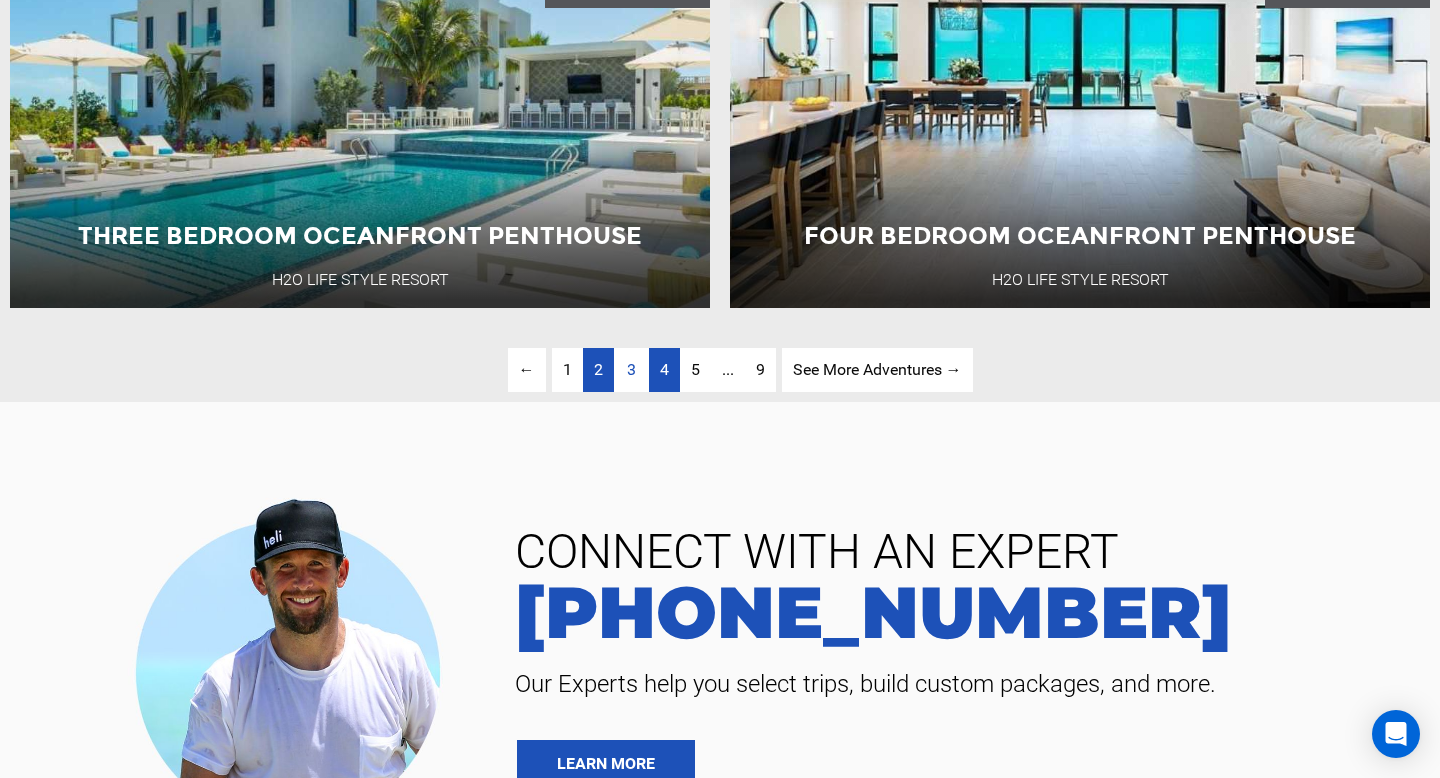 click on "4" at bounding box center (664, 369) 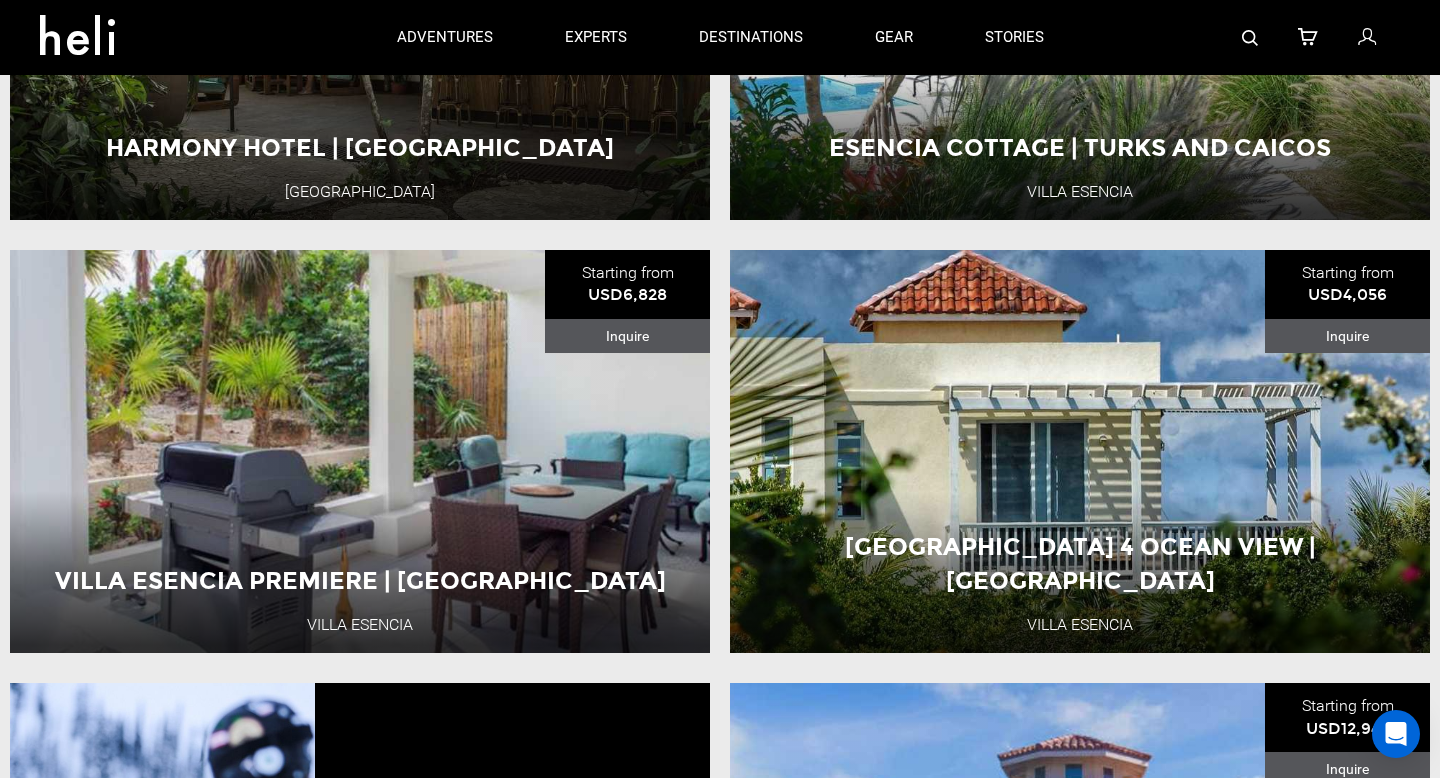 scroll, scrollTop: 237, scrollLeft: 0, axis: vertical 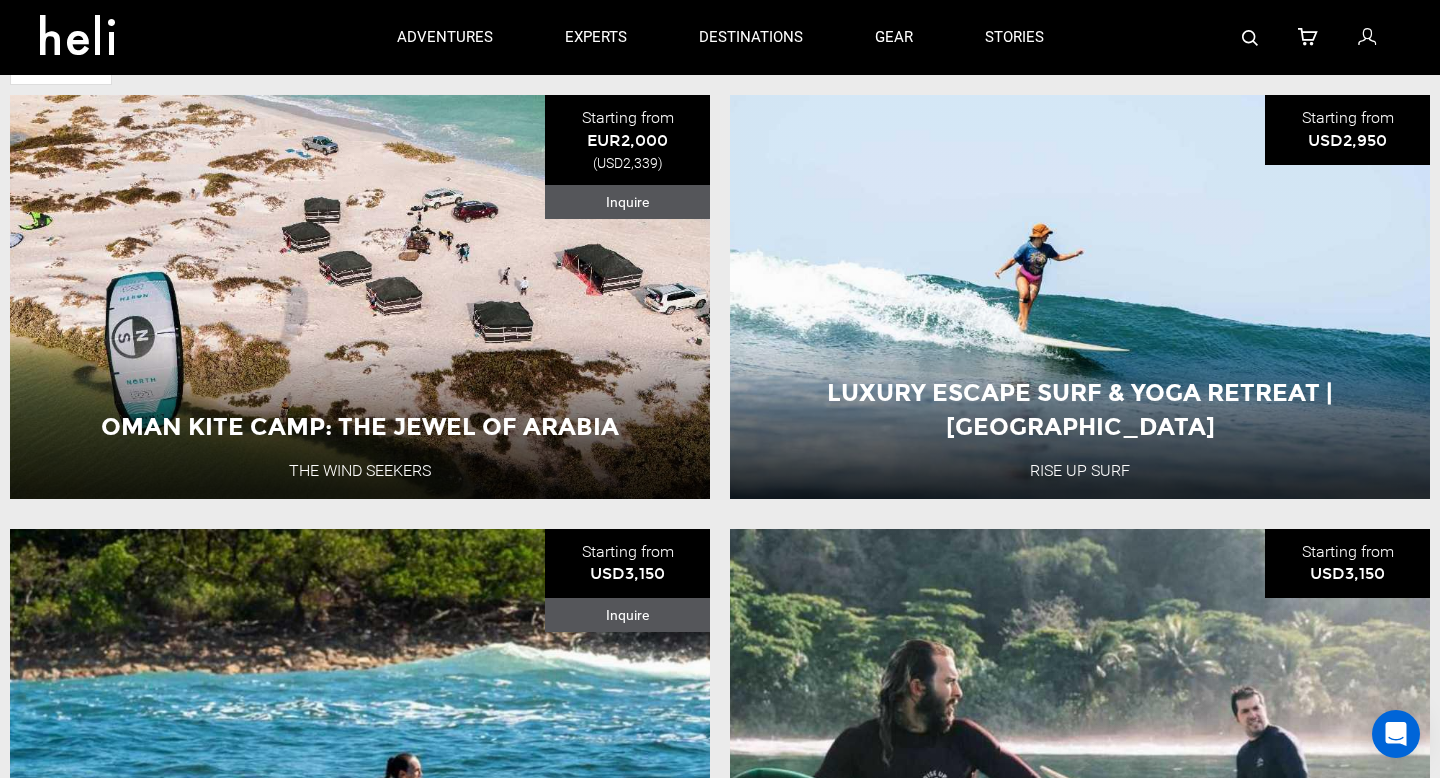 click on "Luxury Escape Surf & Yoga Retreat | [GEOGRAPHIC_DATA] Rise Up Surf  Starting from USD2,950 Luxury Escape Surf & Yoga Retreat | [GEOGRAPHIC_DATA] Rise Up Surf   [GEOGRAPHIC_DATA] 8 Day Adventure  View Adventure" at bounding box center [1080, 296] 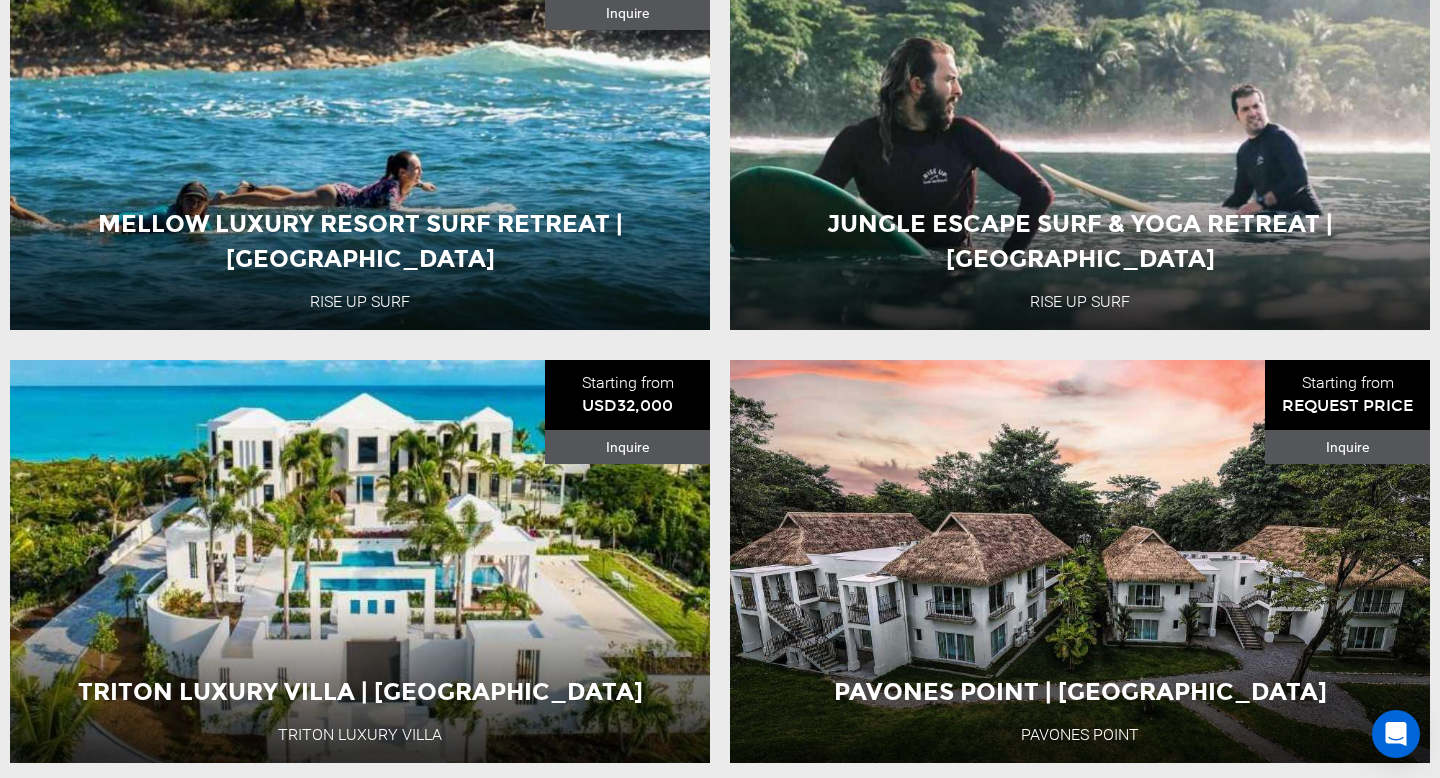 scroll, scrollTop: 842, scrollLeft: 0, axis: vertical 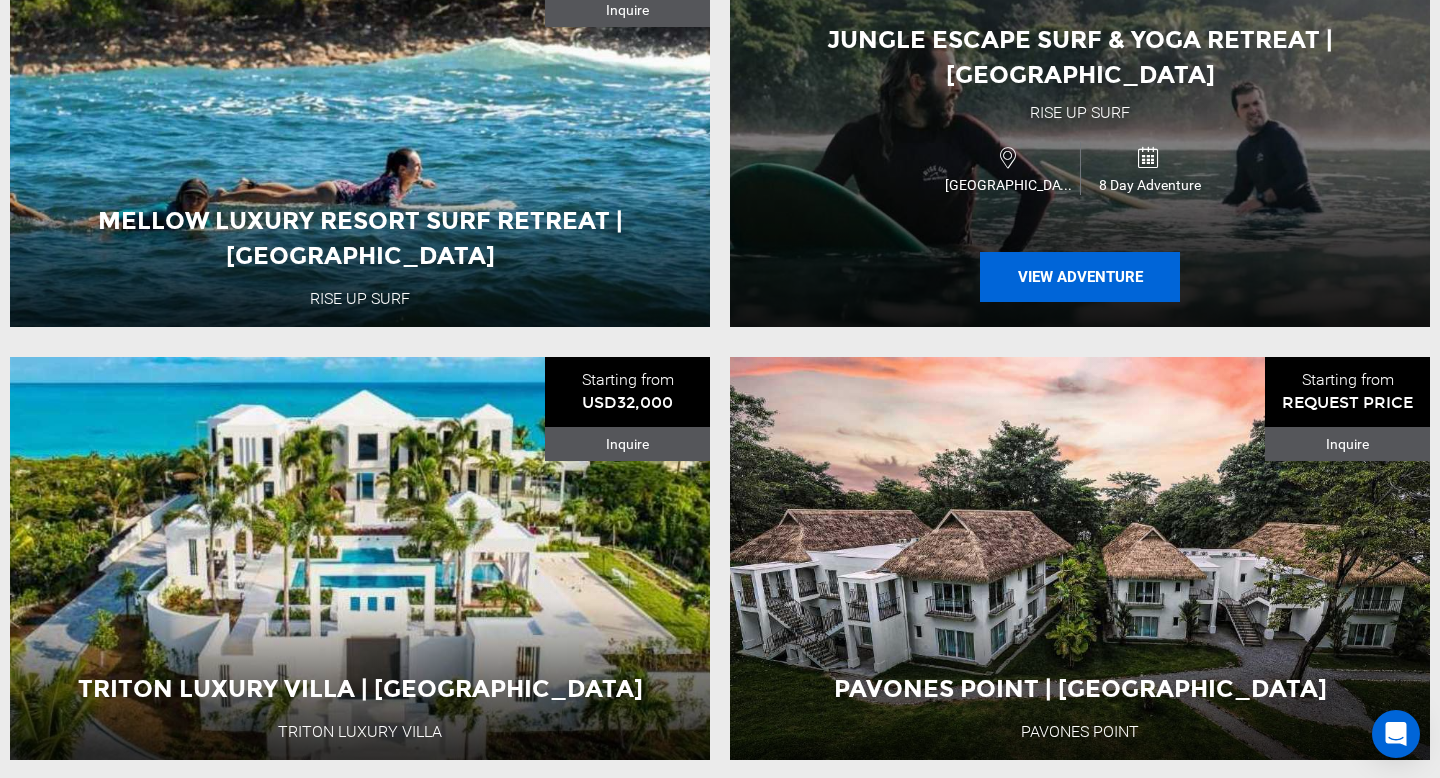 click on "View Adventure" at bounding box center [1080, 277] 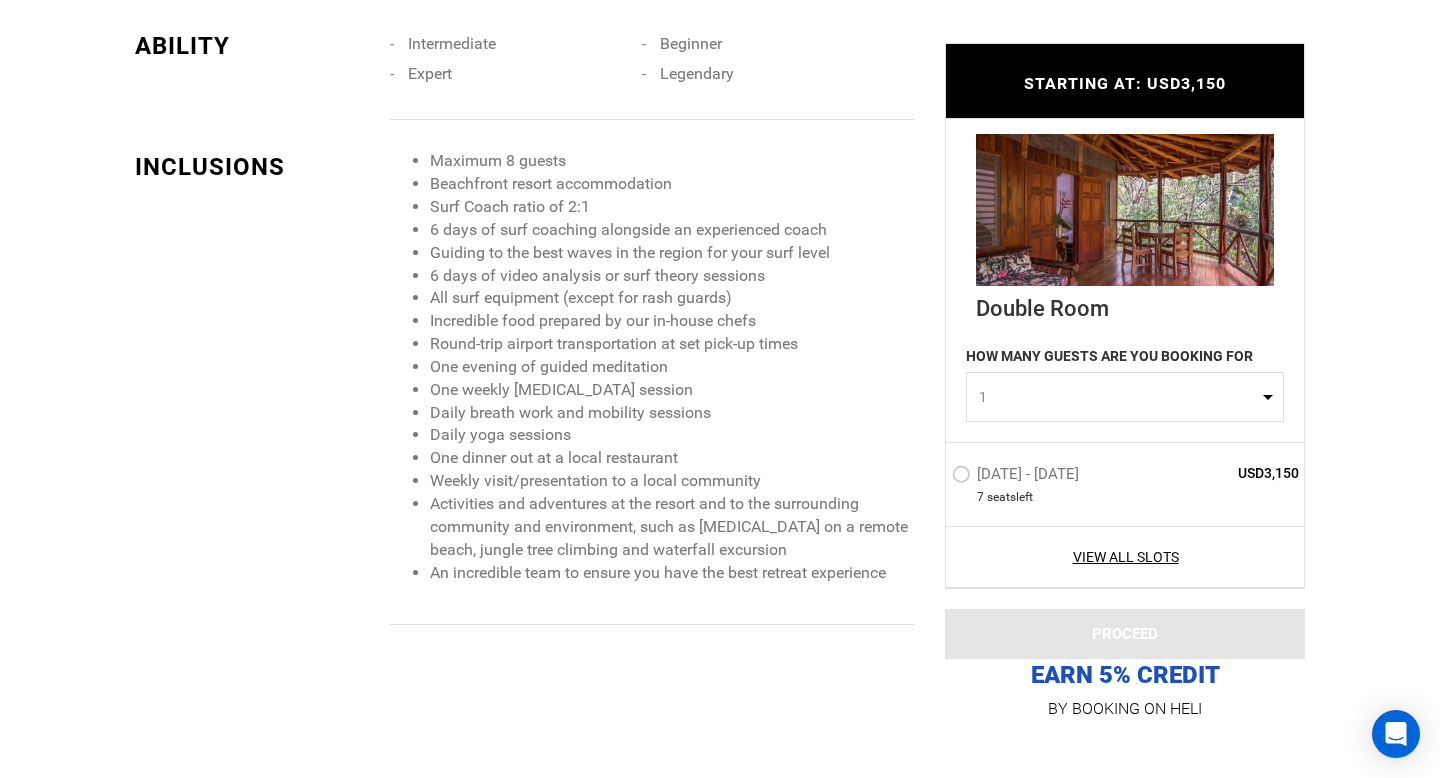 scroll, scrollTop: 2977, scrollLeft: 0, axis: vertical 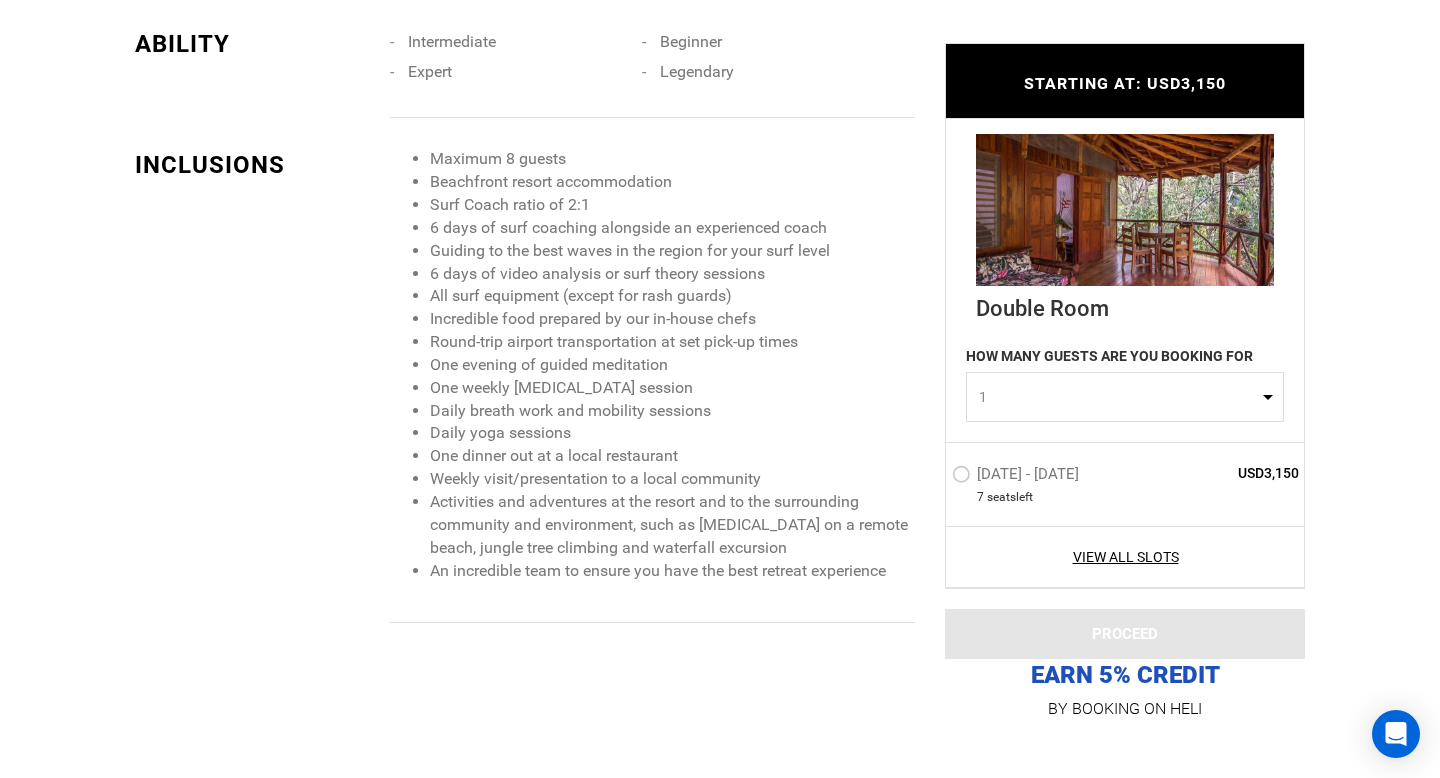 type on "Surf" 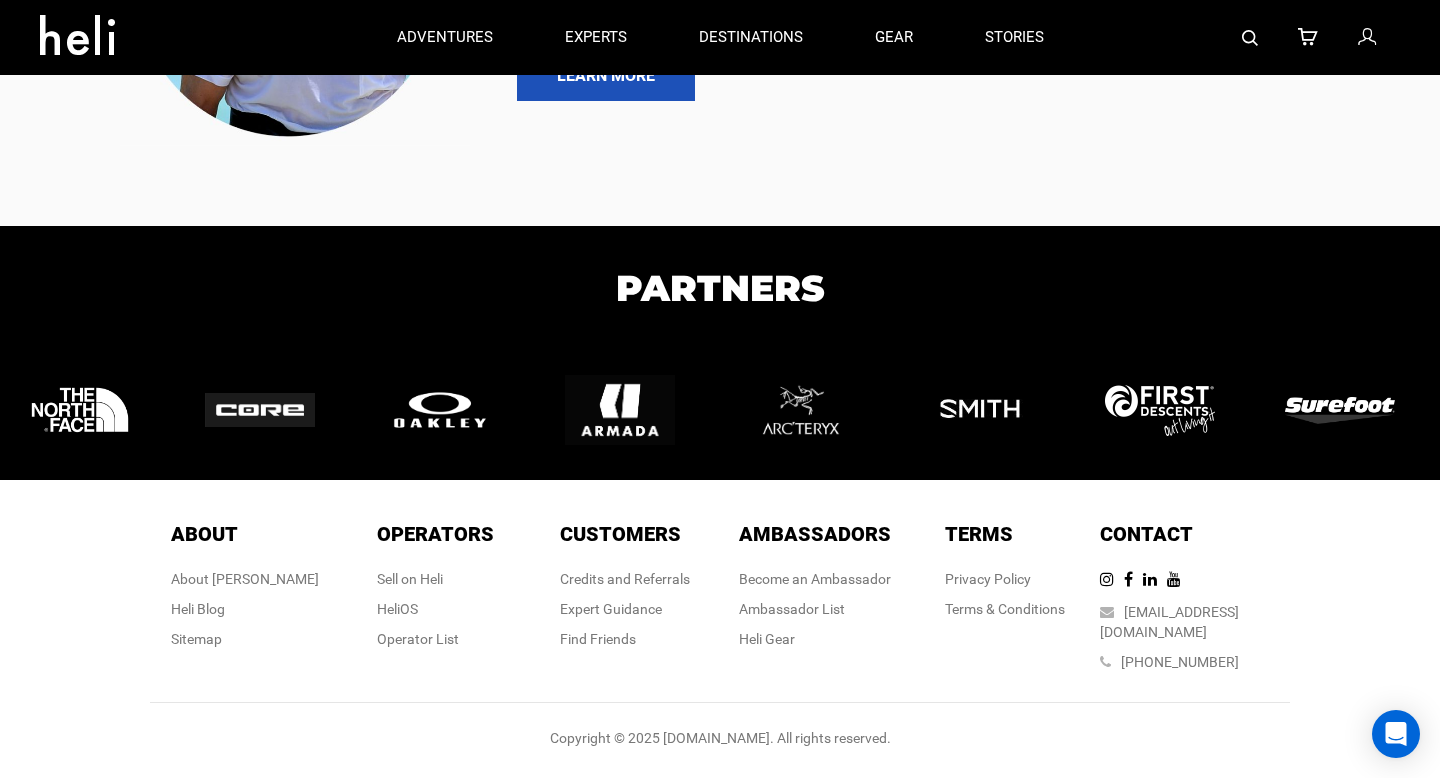 scroll, scrollTop: 0, scrollLeft: 0, axis: both 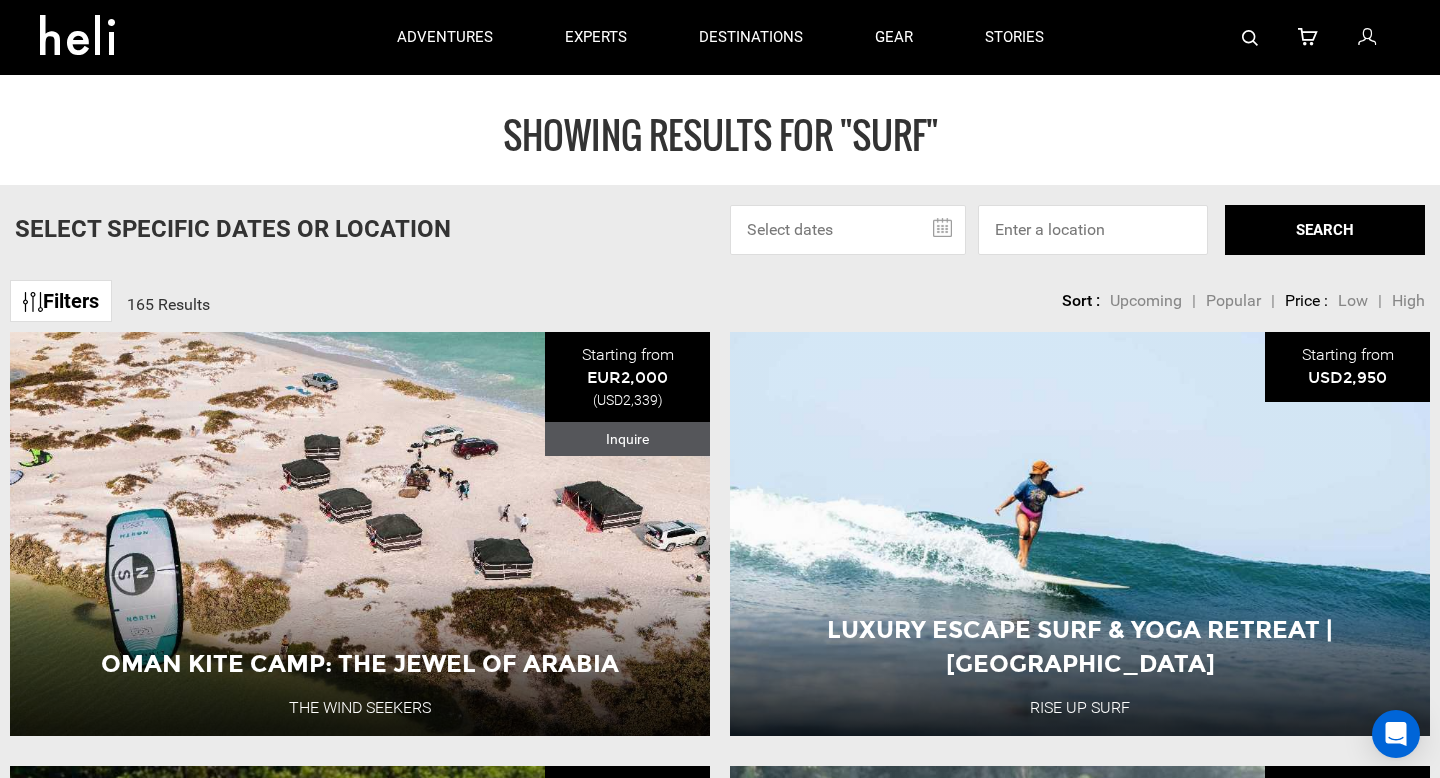 click at bounding box center [848, 230] 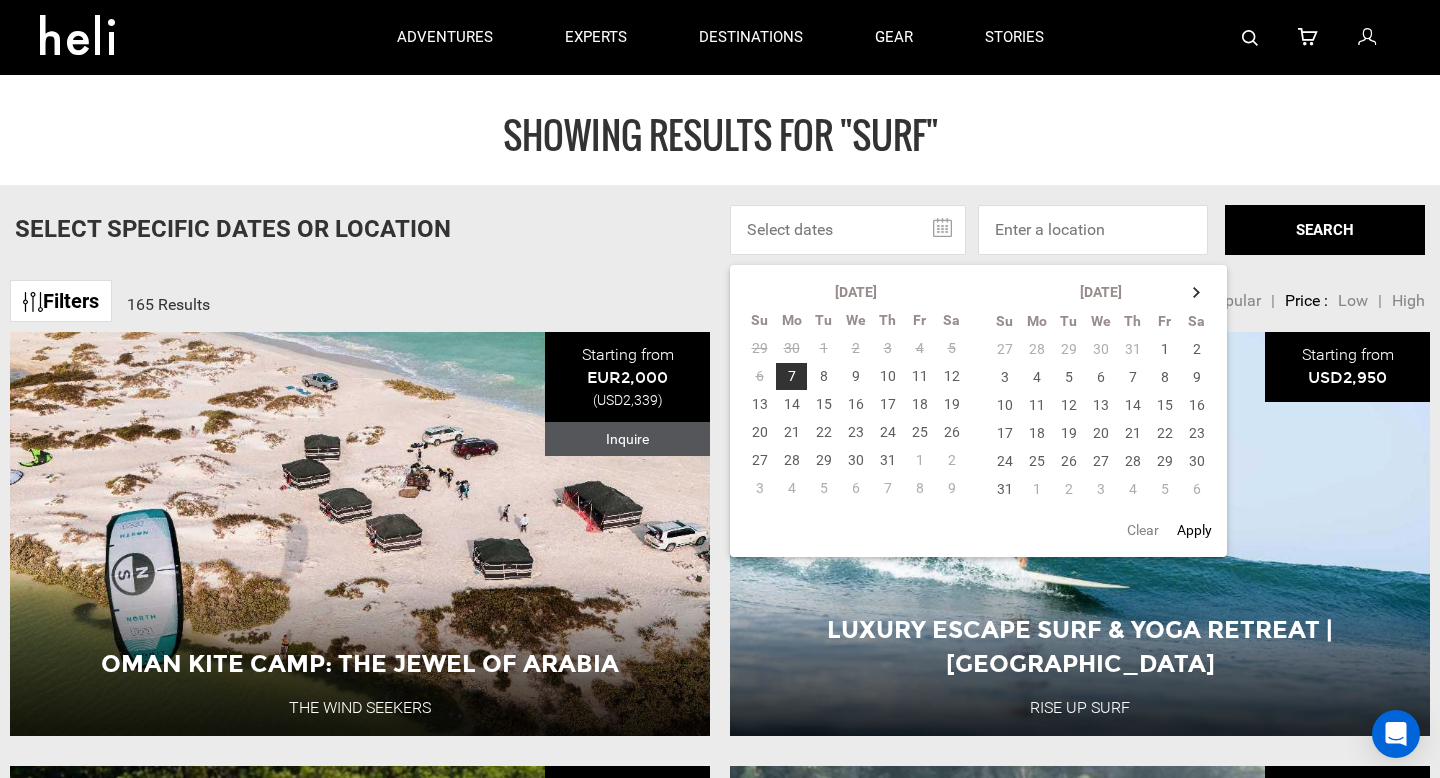 click on "Filters 165 Results  sortby  Sort Upcoming Popular Price: Low to High Price : High to Low Sort :  Upcoming | Popular |  Price :  Low | High" 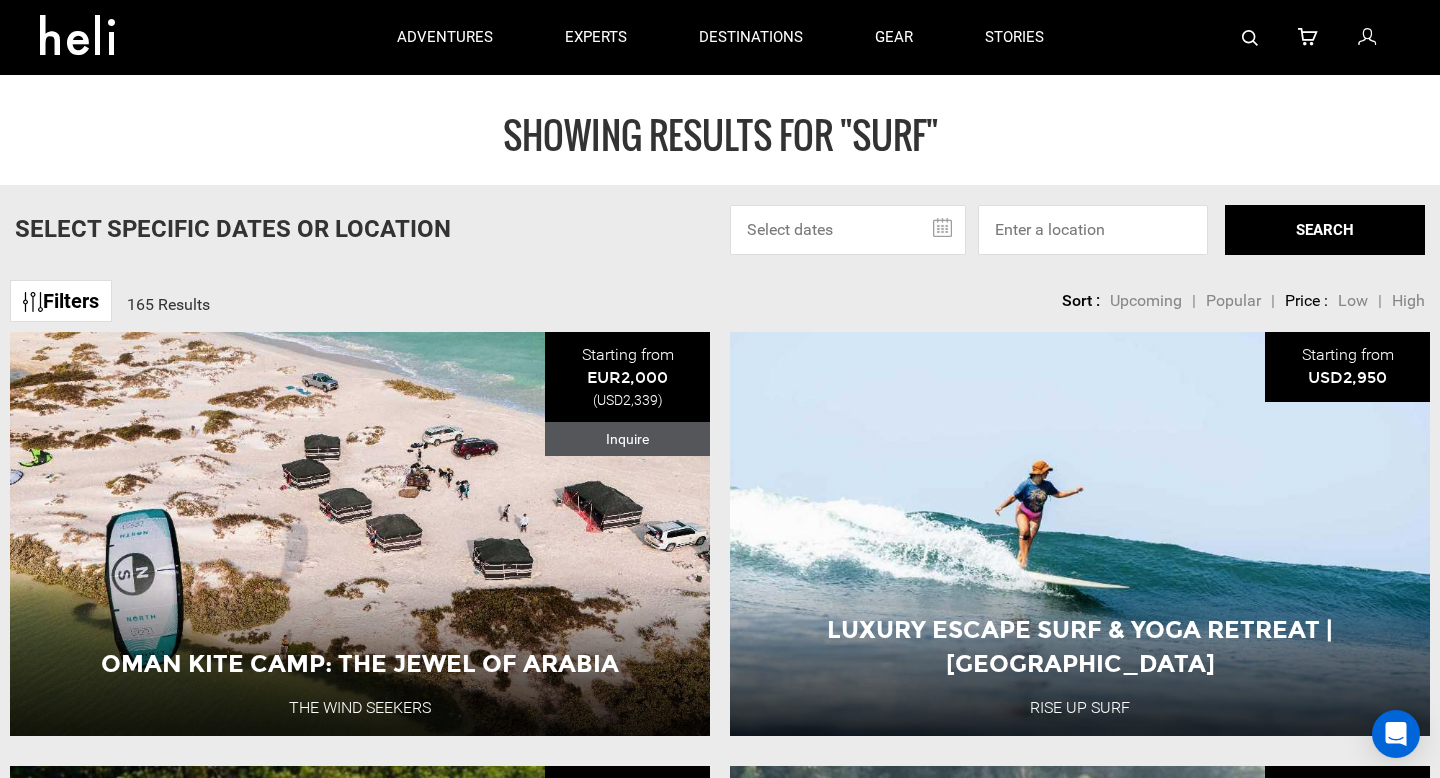 click at bounding box center [848, 230] 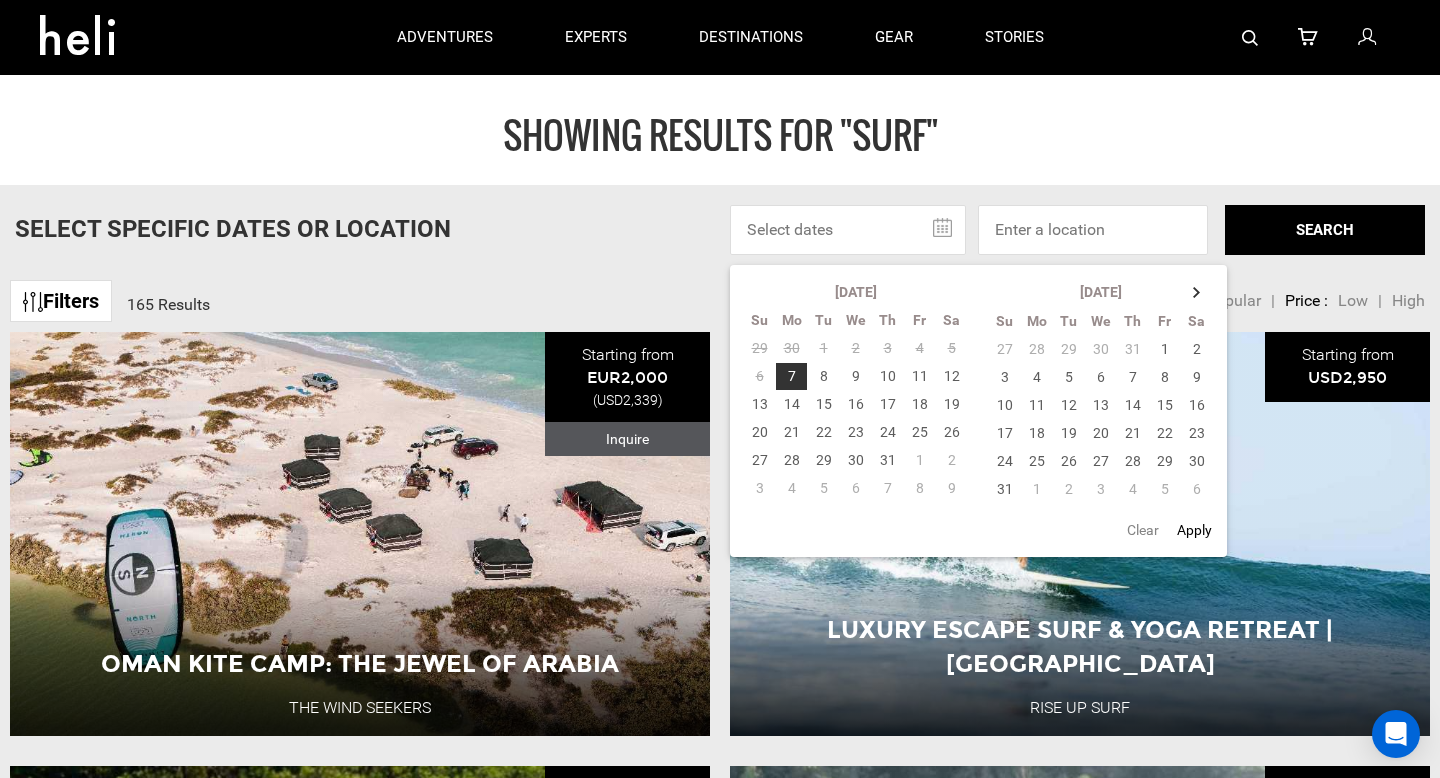 click on "Select Specific Dates Or Location  [DATE]  Su Mo Tu We Th Fr Sa 29 30 1 2 3 4 5 6 7 8 9 10 11 12 13 14 15 16 17 18 19 20 21 22 23 24 25 26 27 28 29 30 31 1 2 3 4 5 6 7 8 [DATE] Mo Tu We Th Fr Sa 27 28 29 30 31 1 2 3 4 5 6 7 8 9 10 11 12 13 14 15 16 17 18 19 20 21 22 23 24 25 26 27 28 29 30 31 1 2 3 4 5 6  Clear  Apply SEARCH SEARCH" at bounding box center (720, 230) 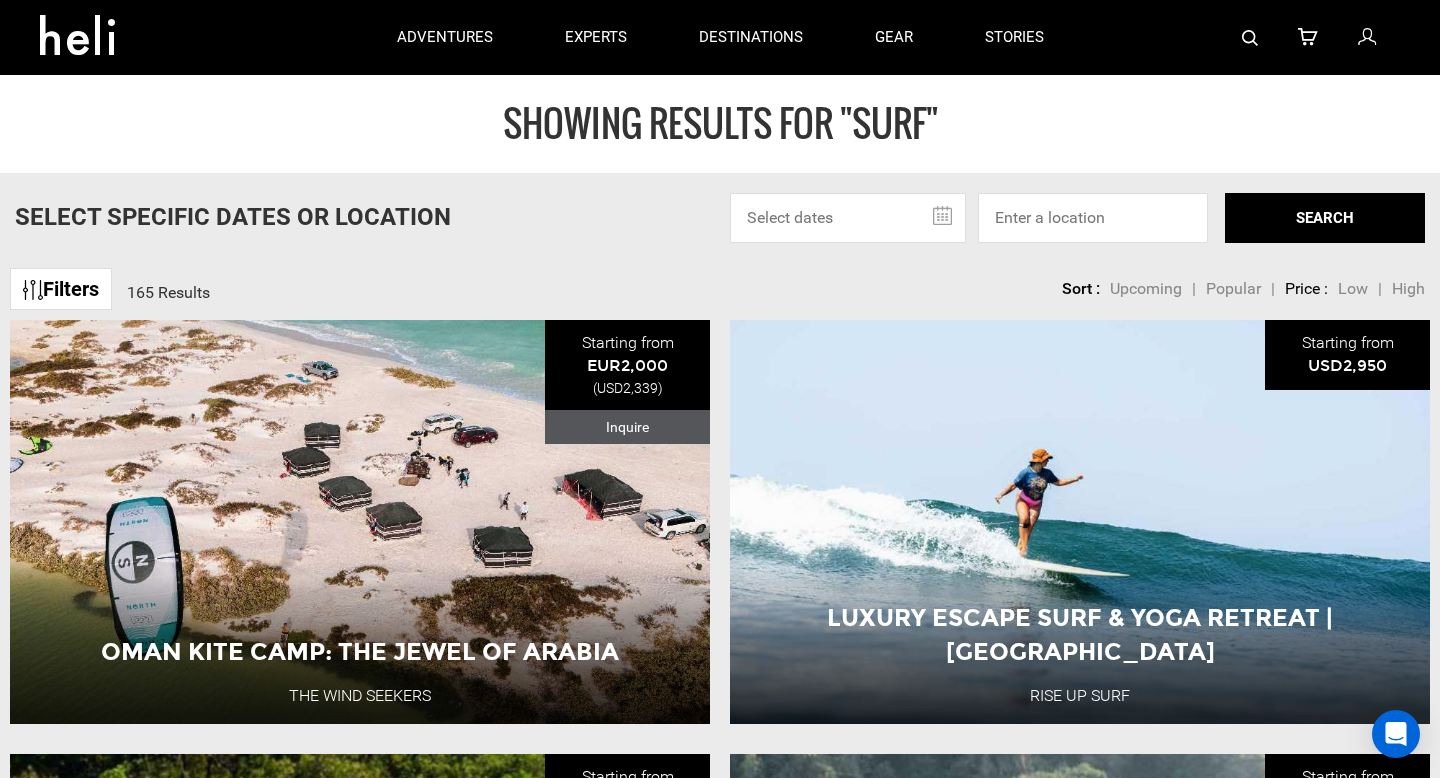 scroll, scrollTop: 0, scrollLeft: 0, axis: both 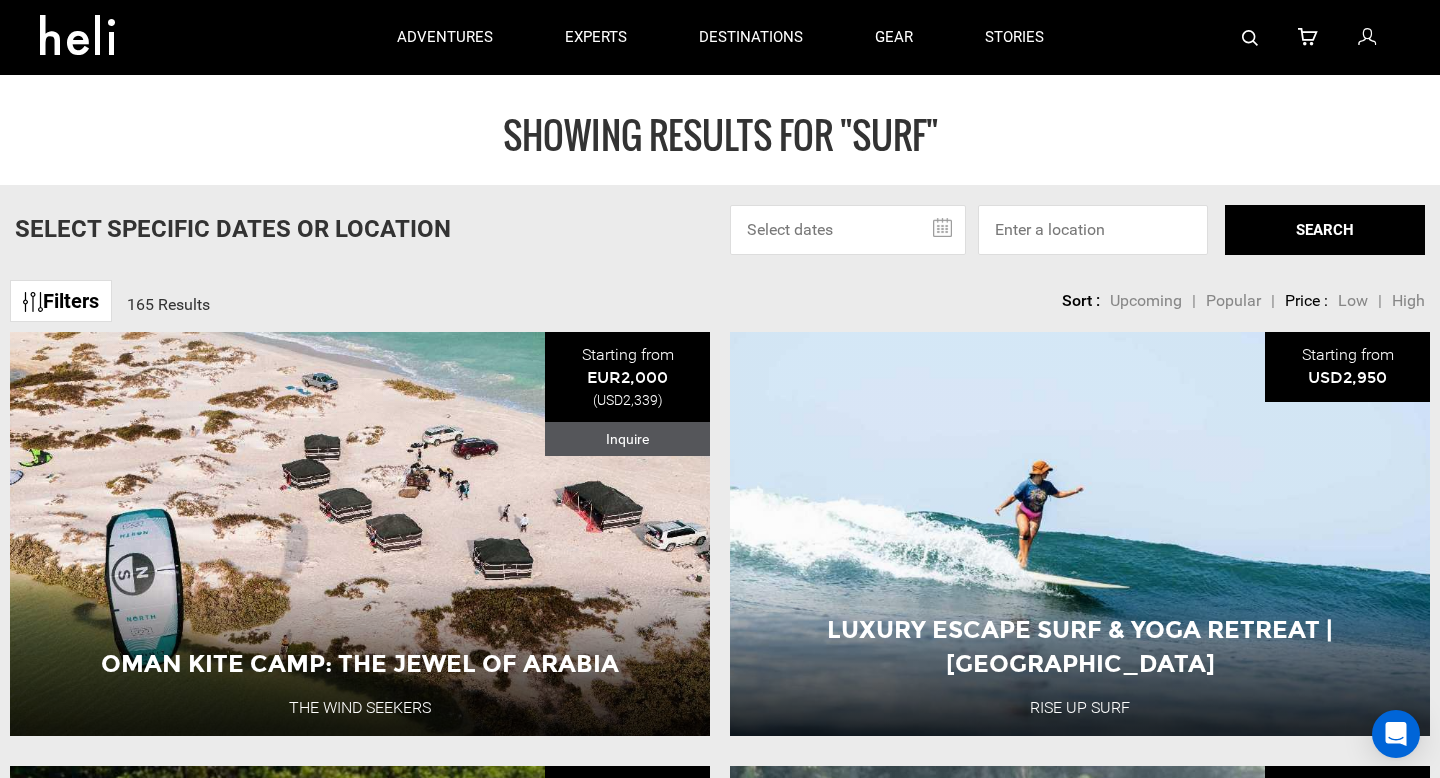 click at bounding box center (848, 230) 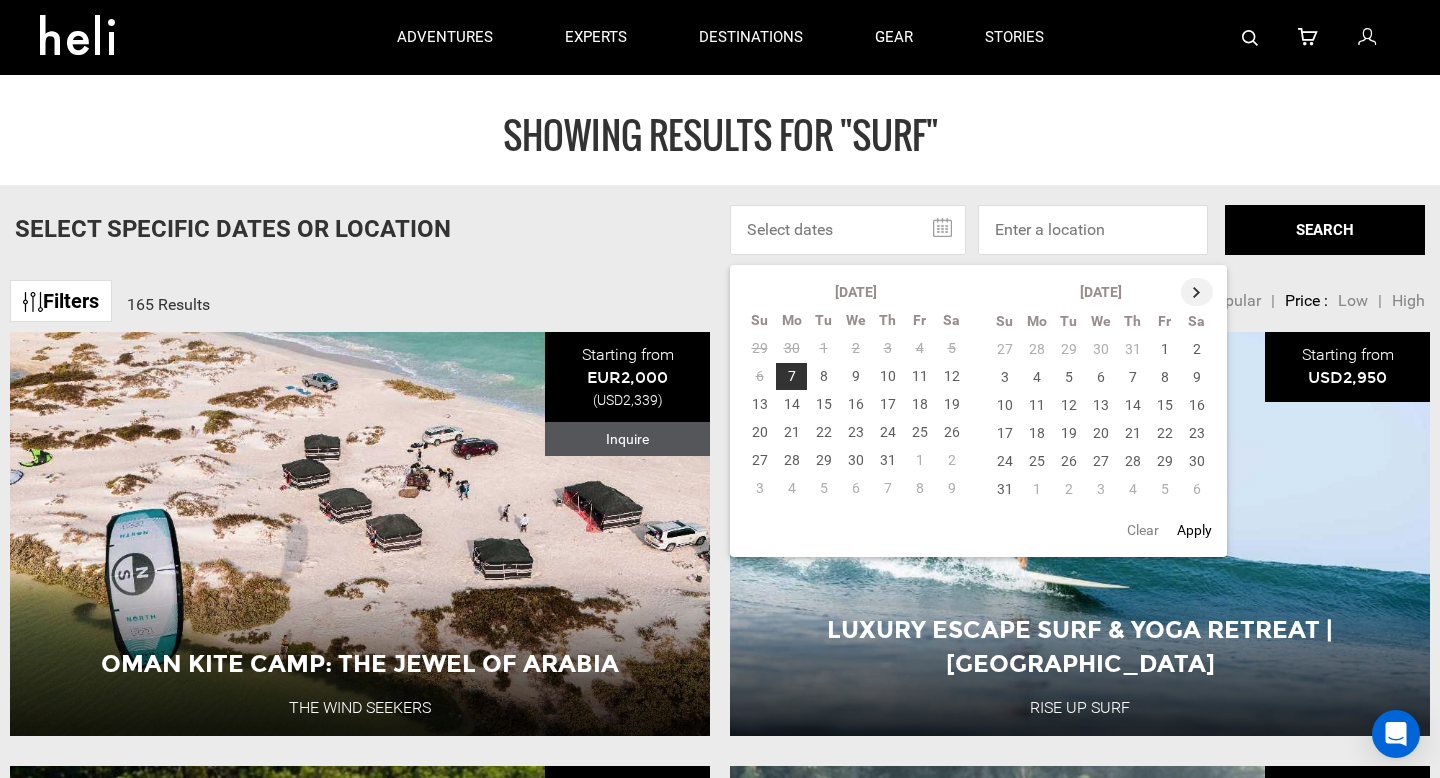 click at bounding box center [1197, 292] 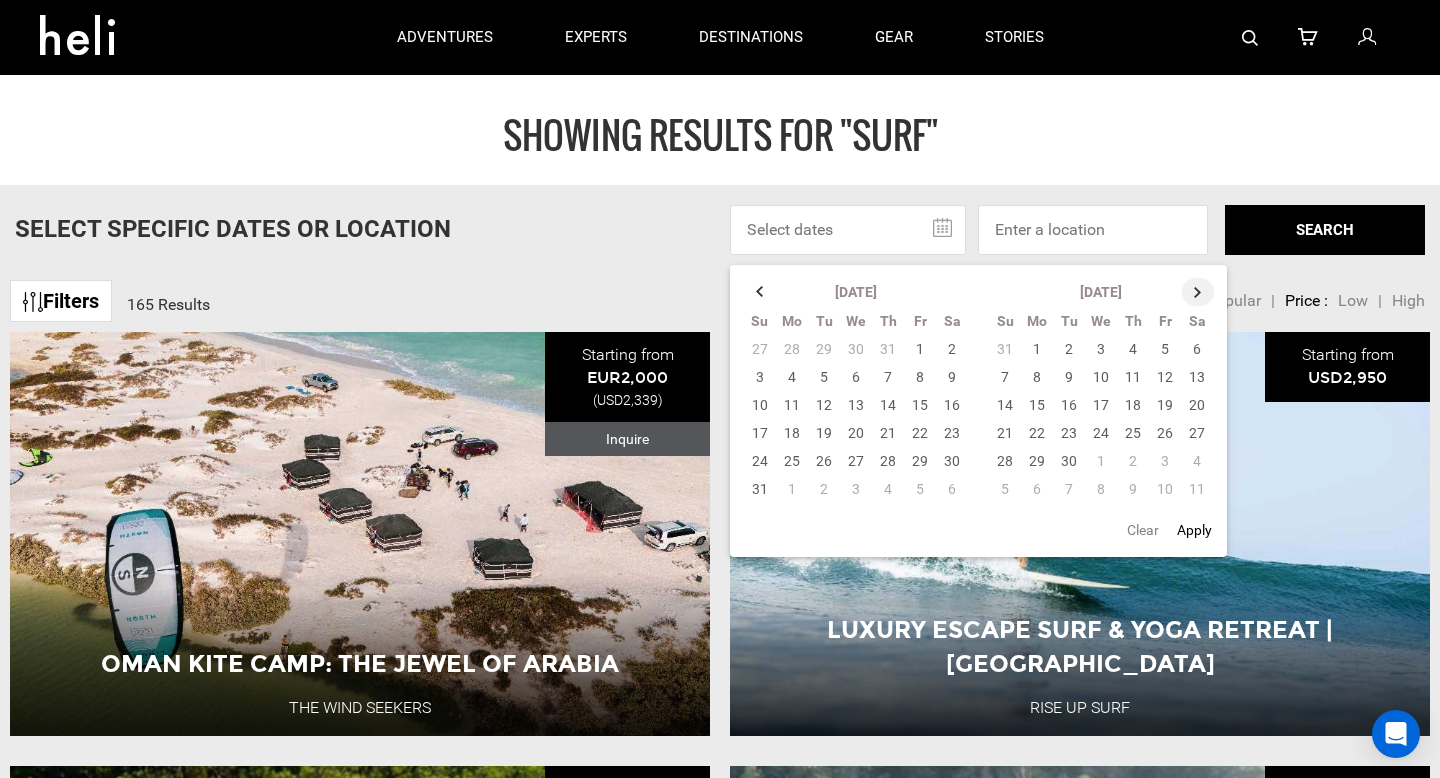 click at bounding box center [1198, 292] 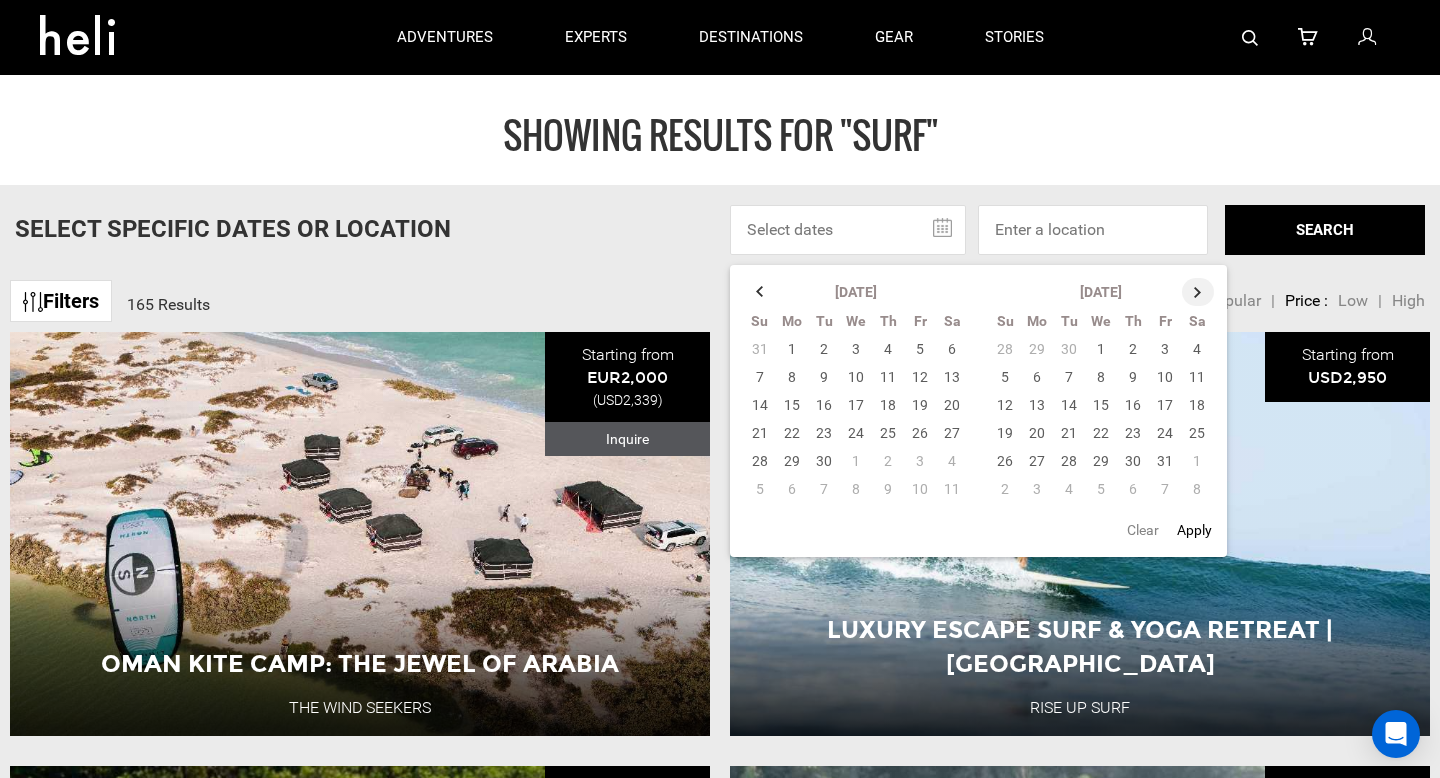 click at bounding box center (1198, 292) 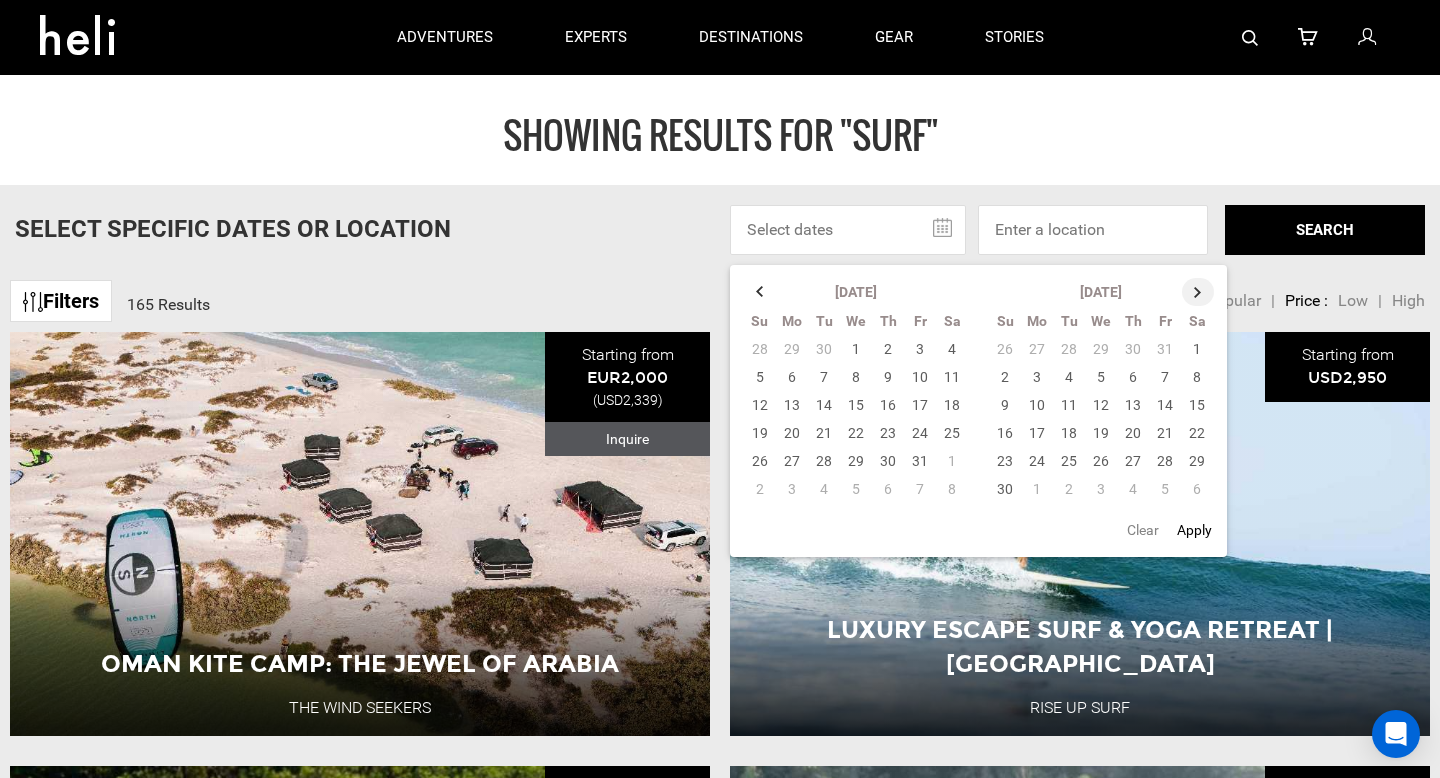 click at bounding box center (1198, 292) 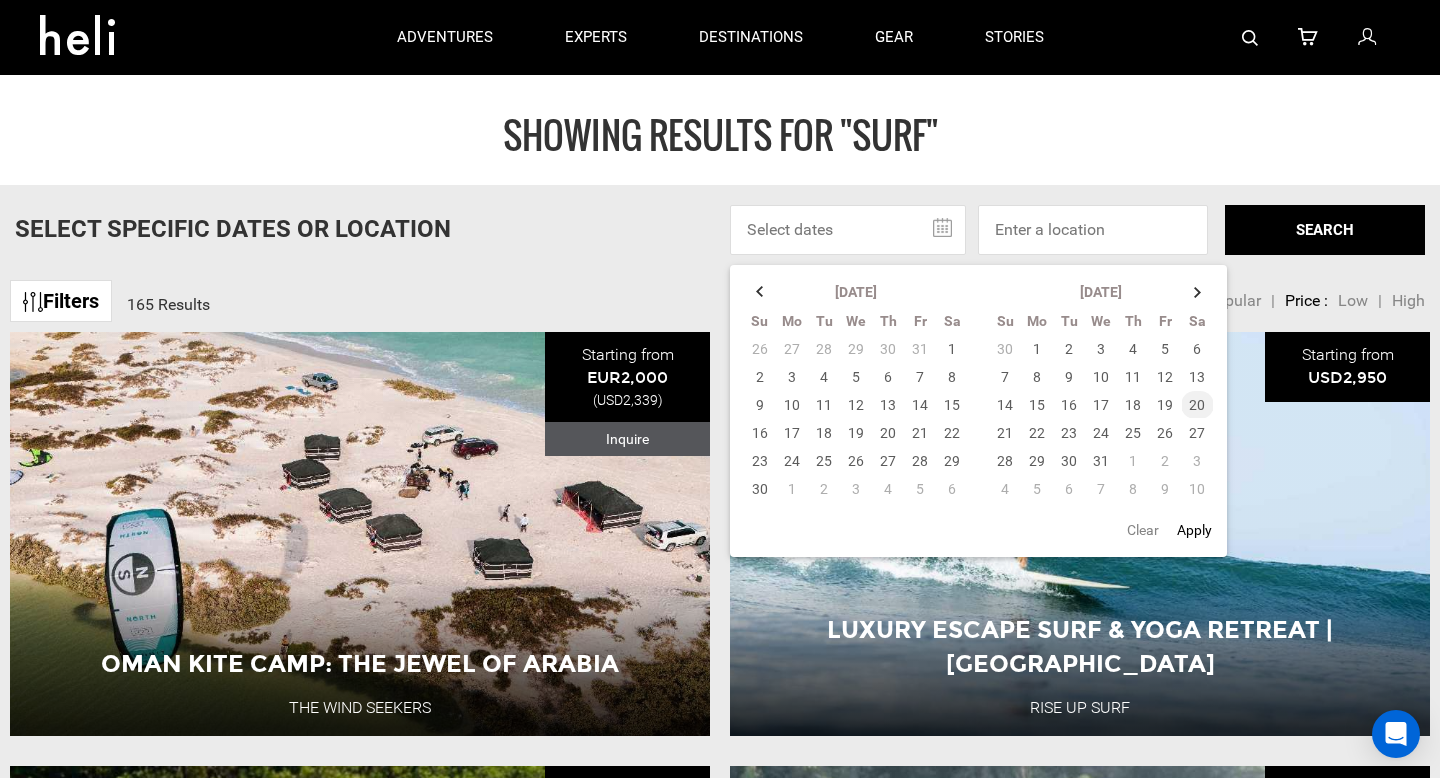 click on "20" at bounding box center [1197, 405] 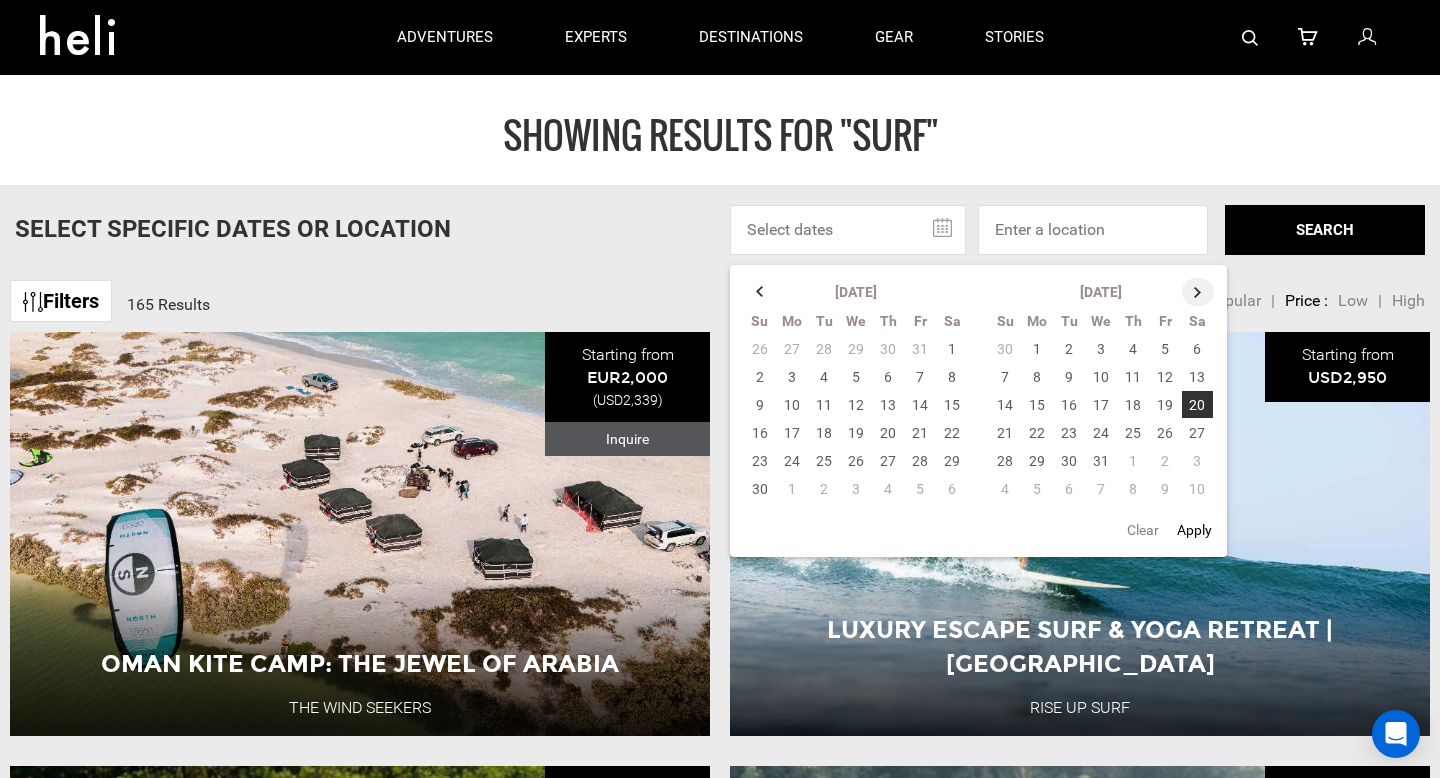 click at bounding box center [1198, 292] 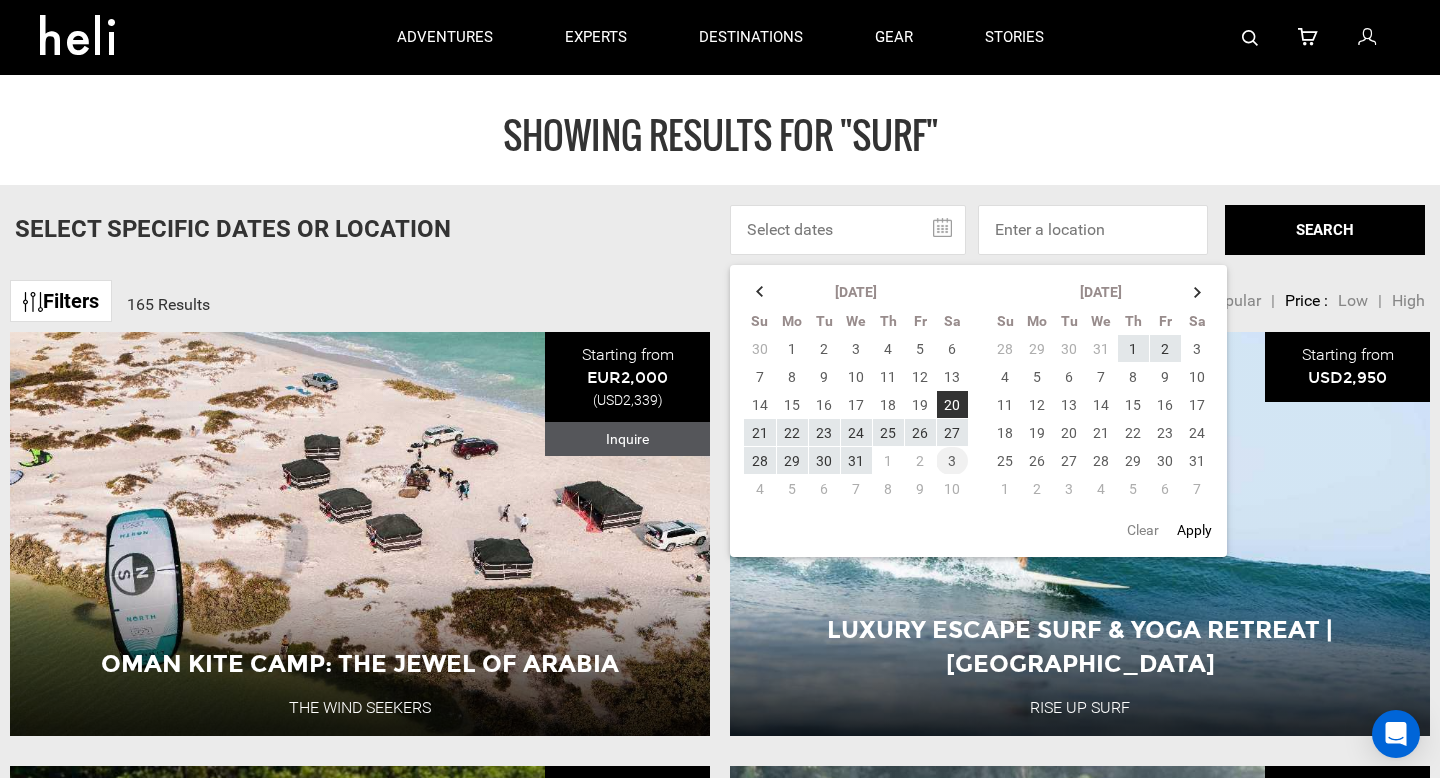click on "3" at bounding box center (952, 461) 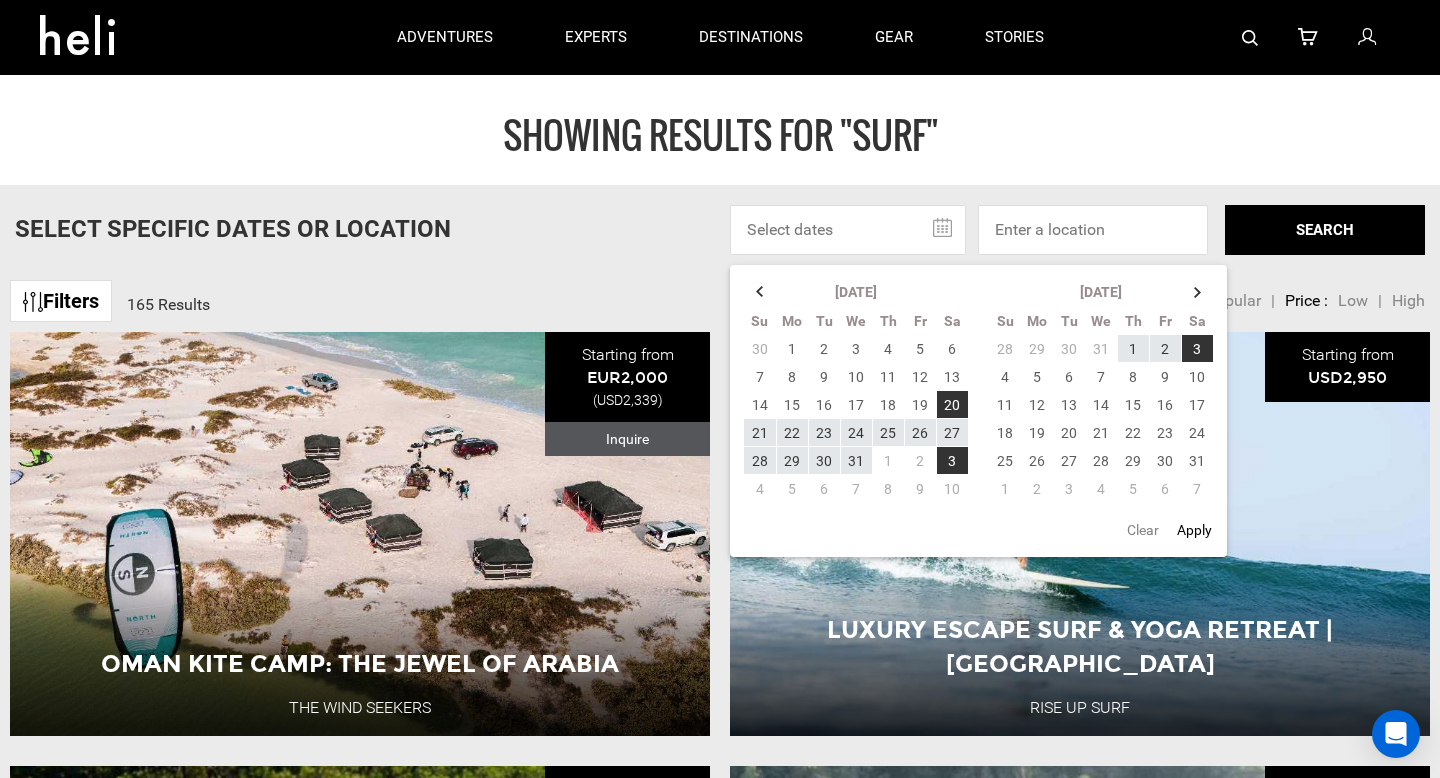 click on "Apply" at bounding box center (1194, 530) 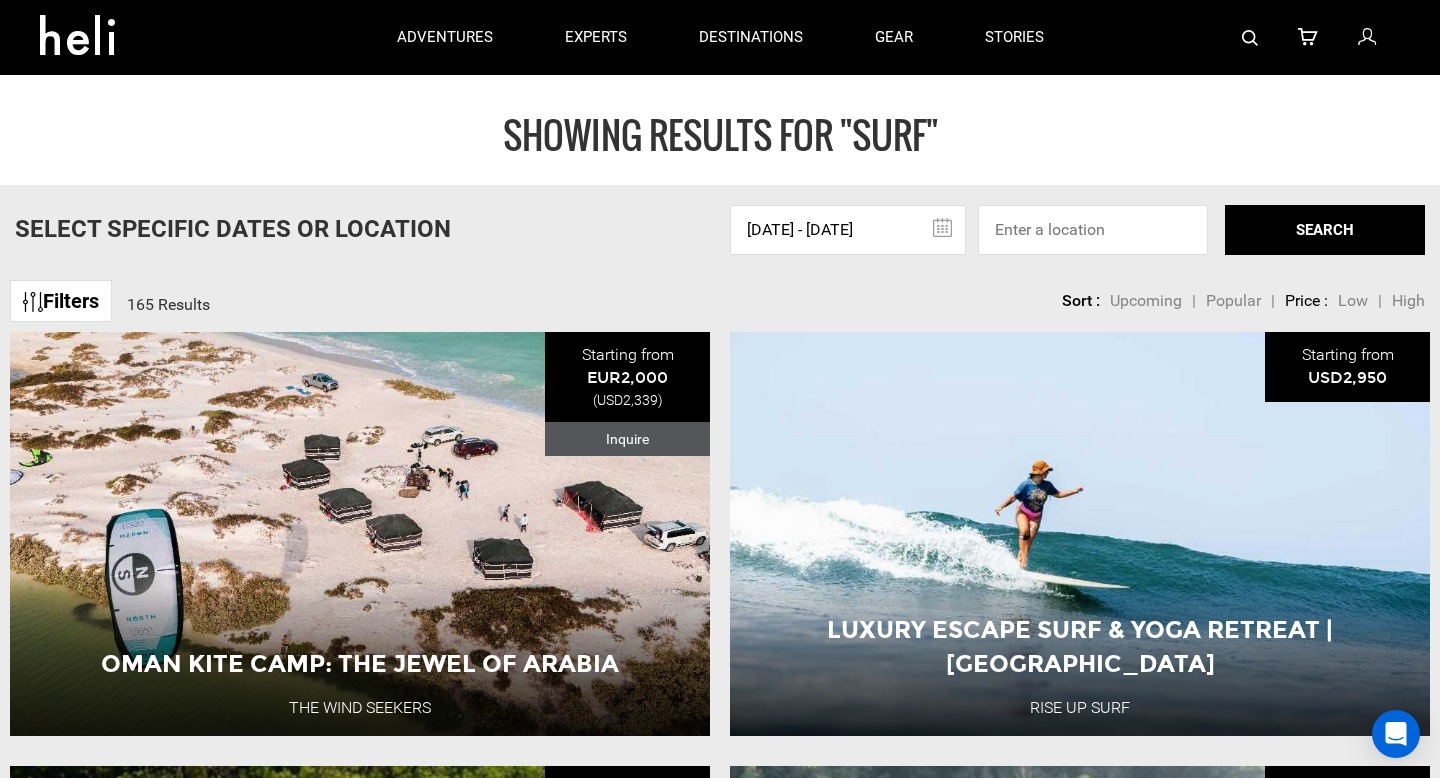 click on "Filters 165 Results  sortby  Sort Upcoming Popular Price: Low to High Price : High to Low Sort :  Upcoming | Popular |  Price :  Low | High" 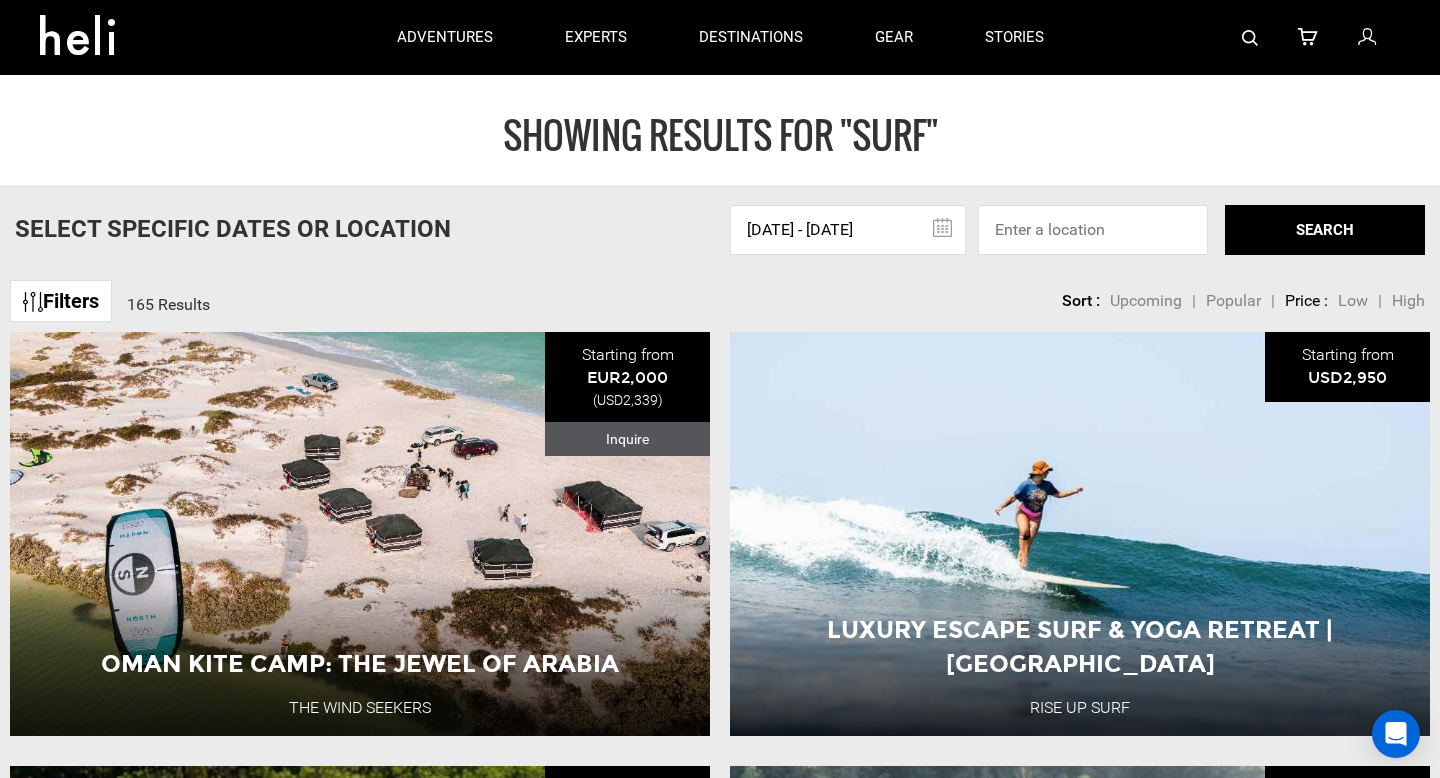 click on "SEARCH" at bounding box center (1325, 230) 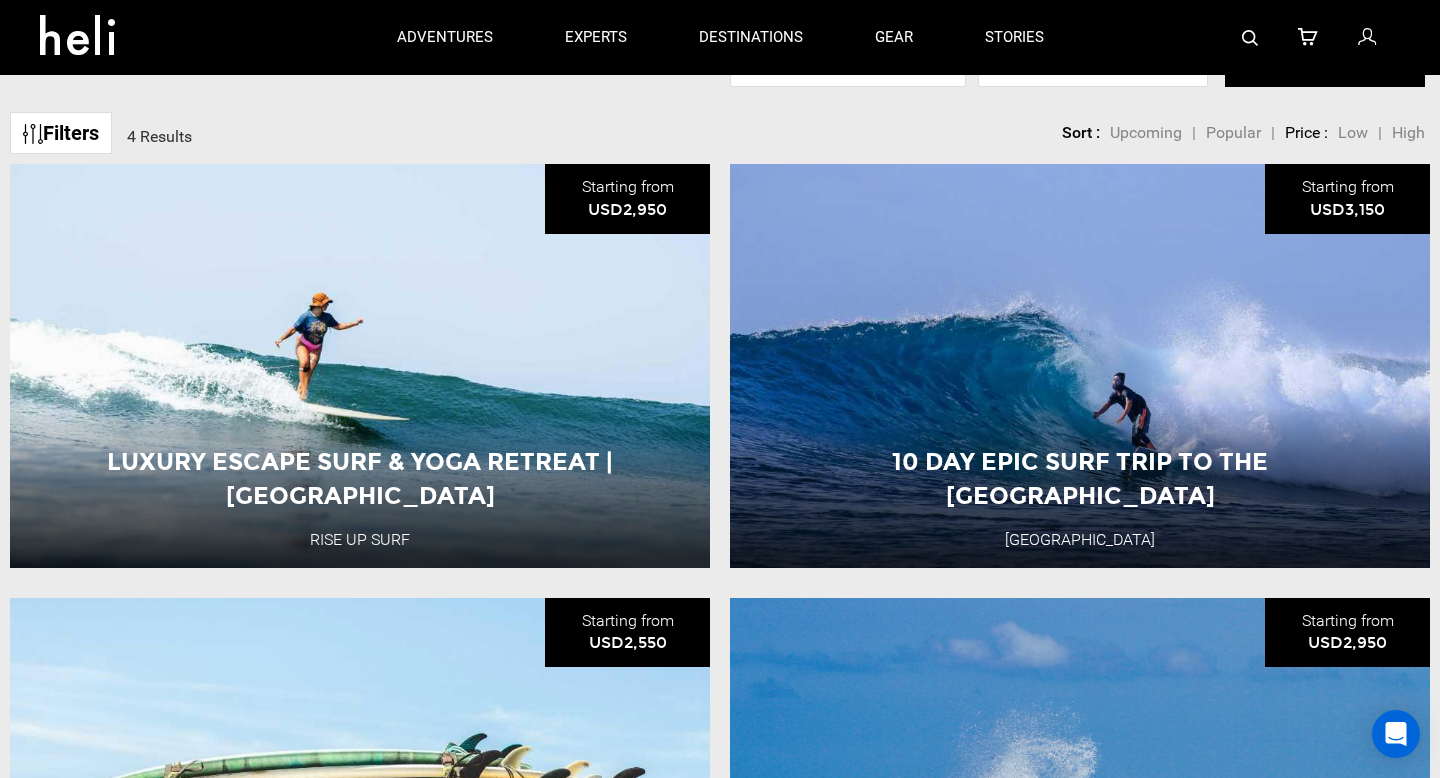 scroll, scrollTop: 202, scrollLeft: 0, axis: vertical 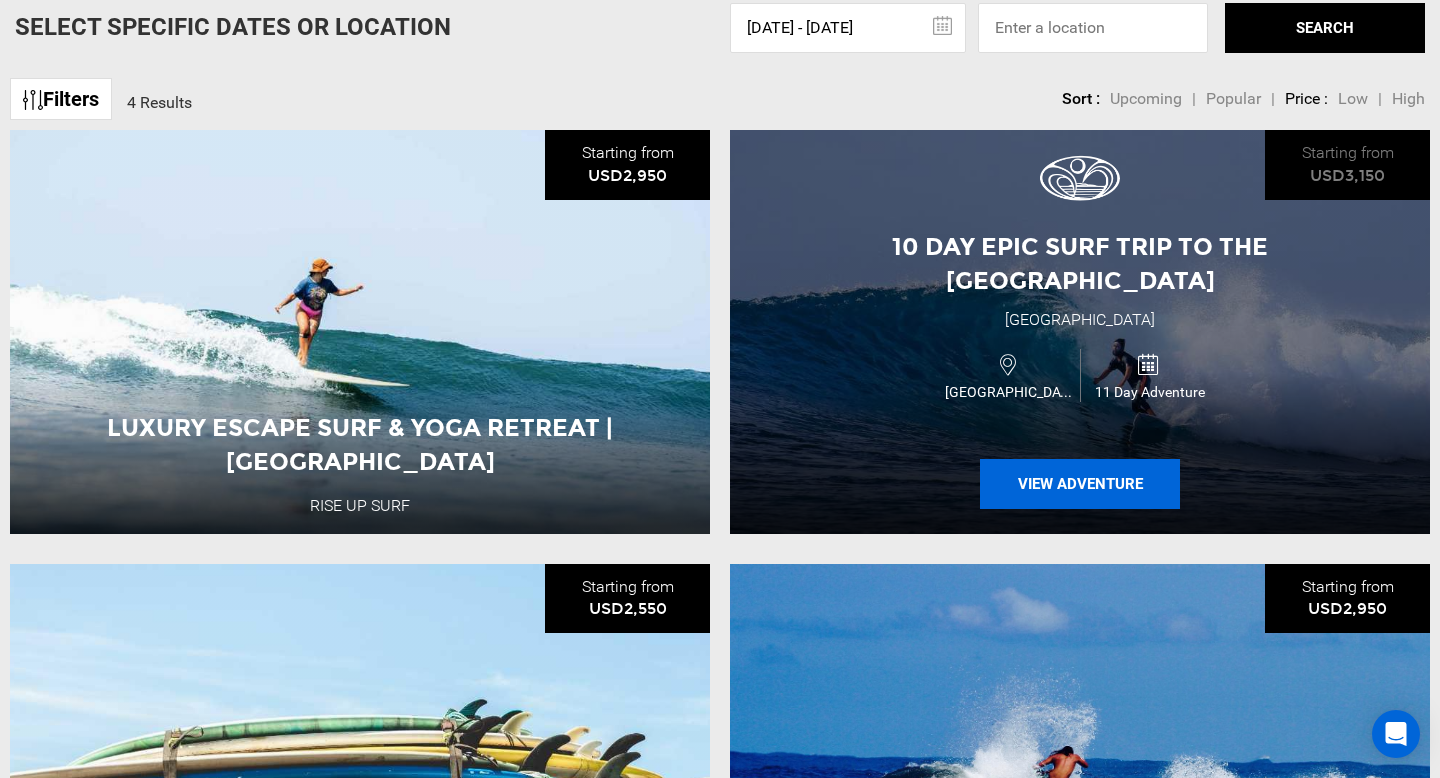 click on "View Adventure" at bounding box center (1080, 484) 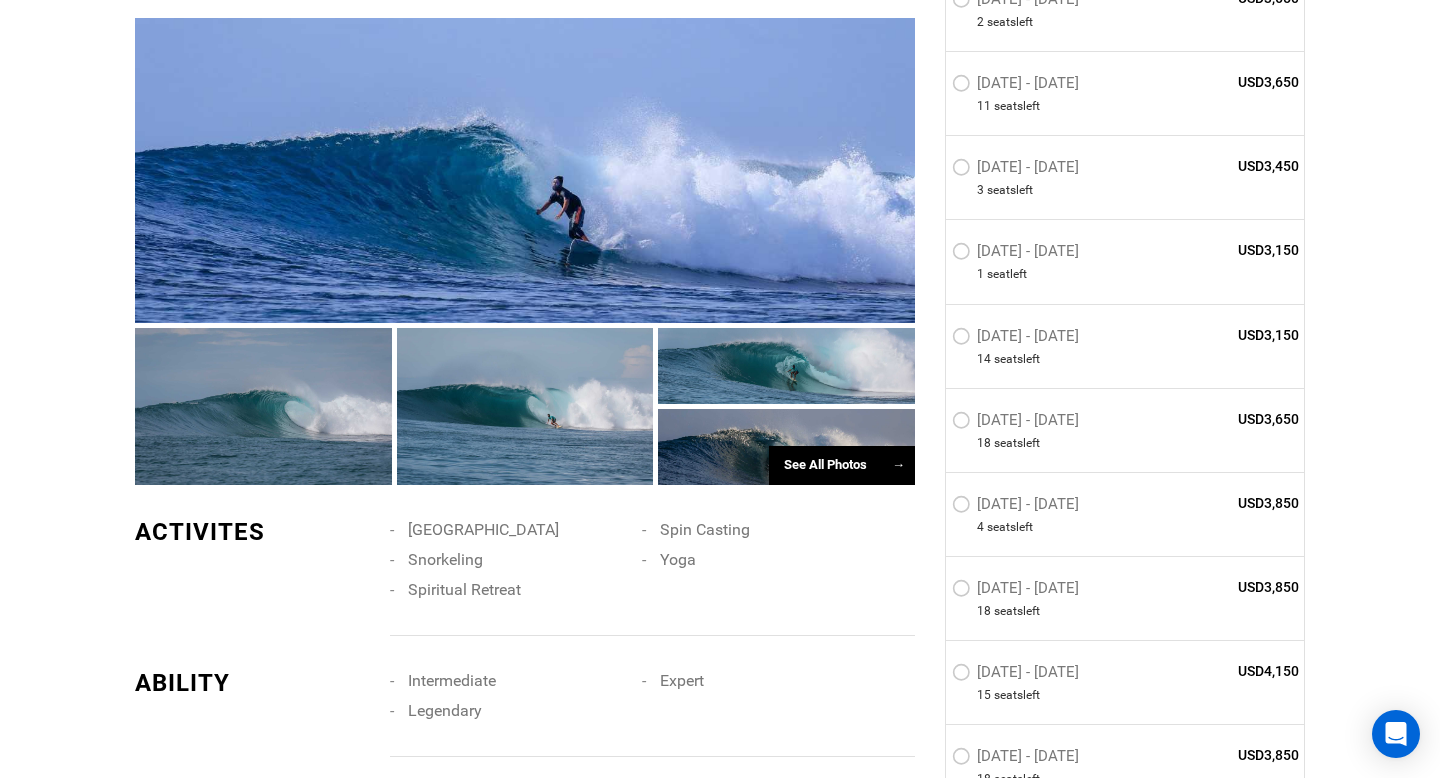 scroll, scrollTop: 1351, scrollLeft: 0, axis: vertical 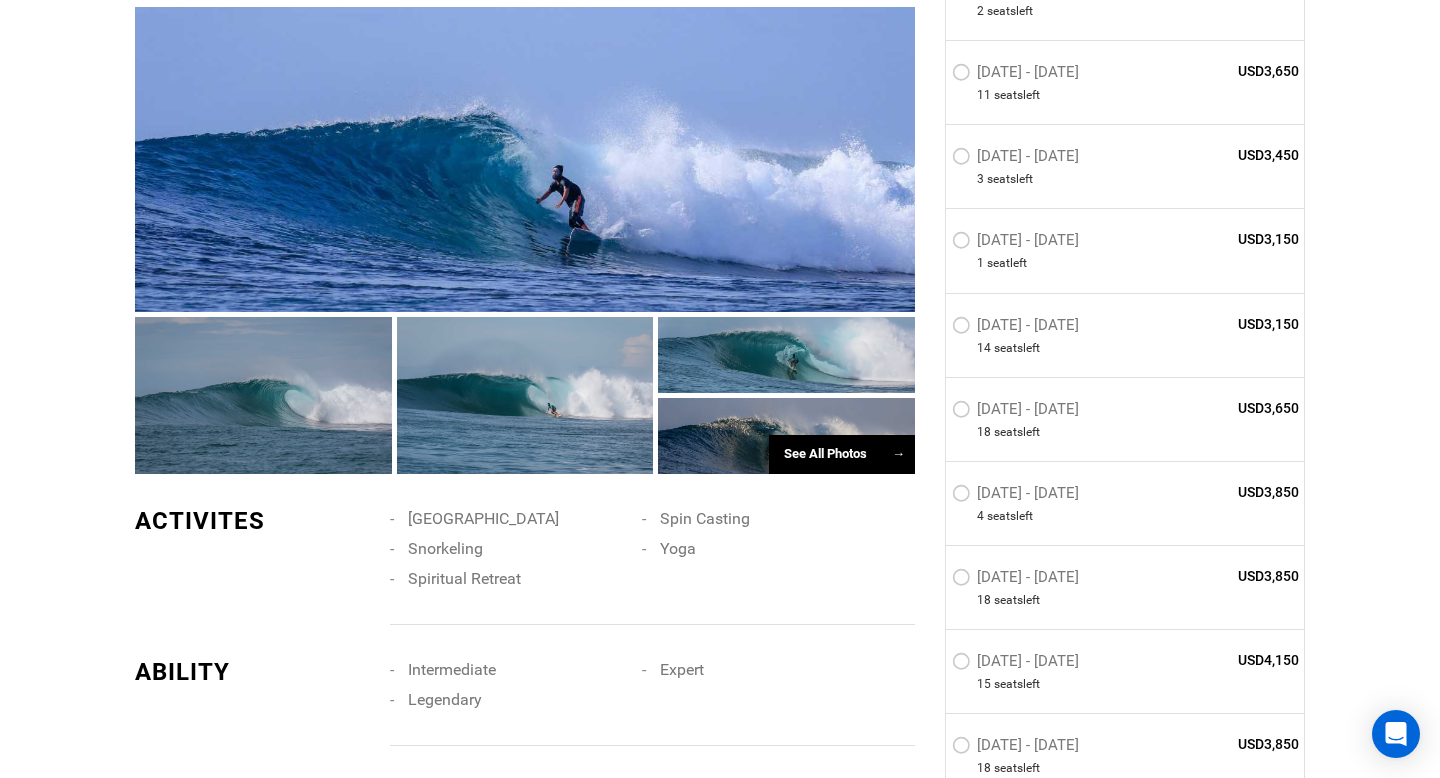 click on "See All Photos →" at bounding box center [842, 454] 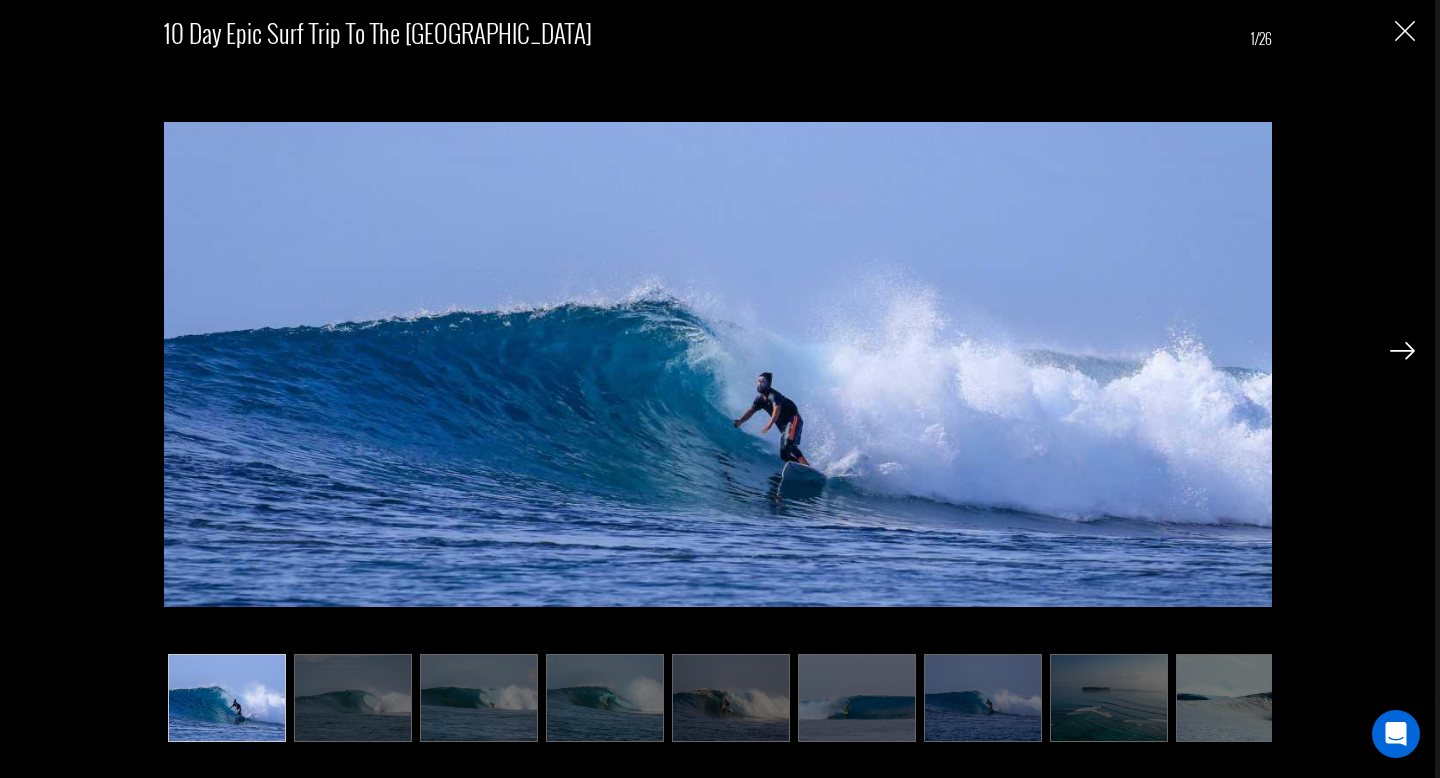 click at bounding box center [1402, 351] 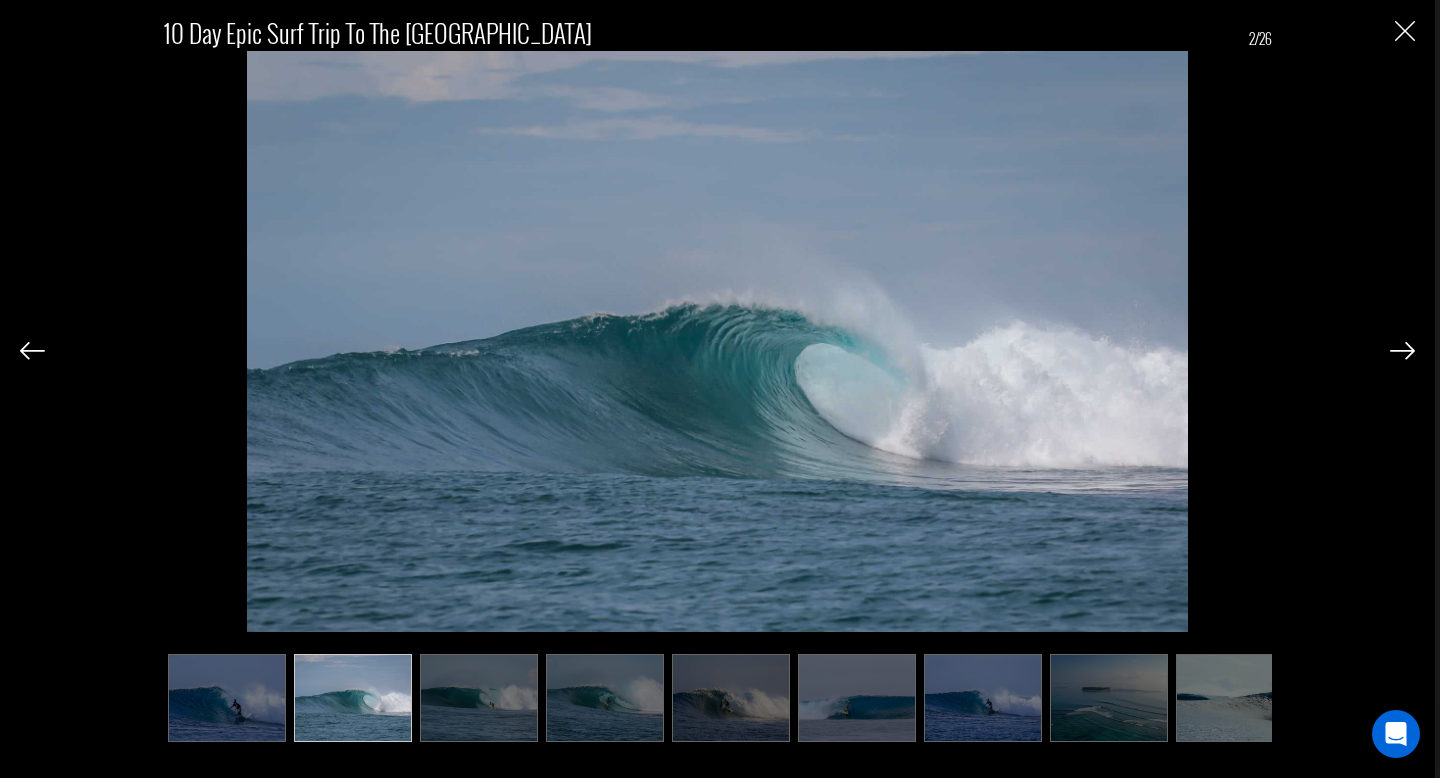 click at bounding box center (1402, 351) 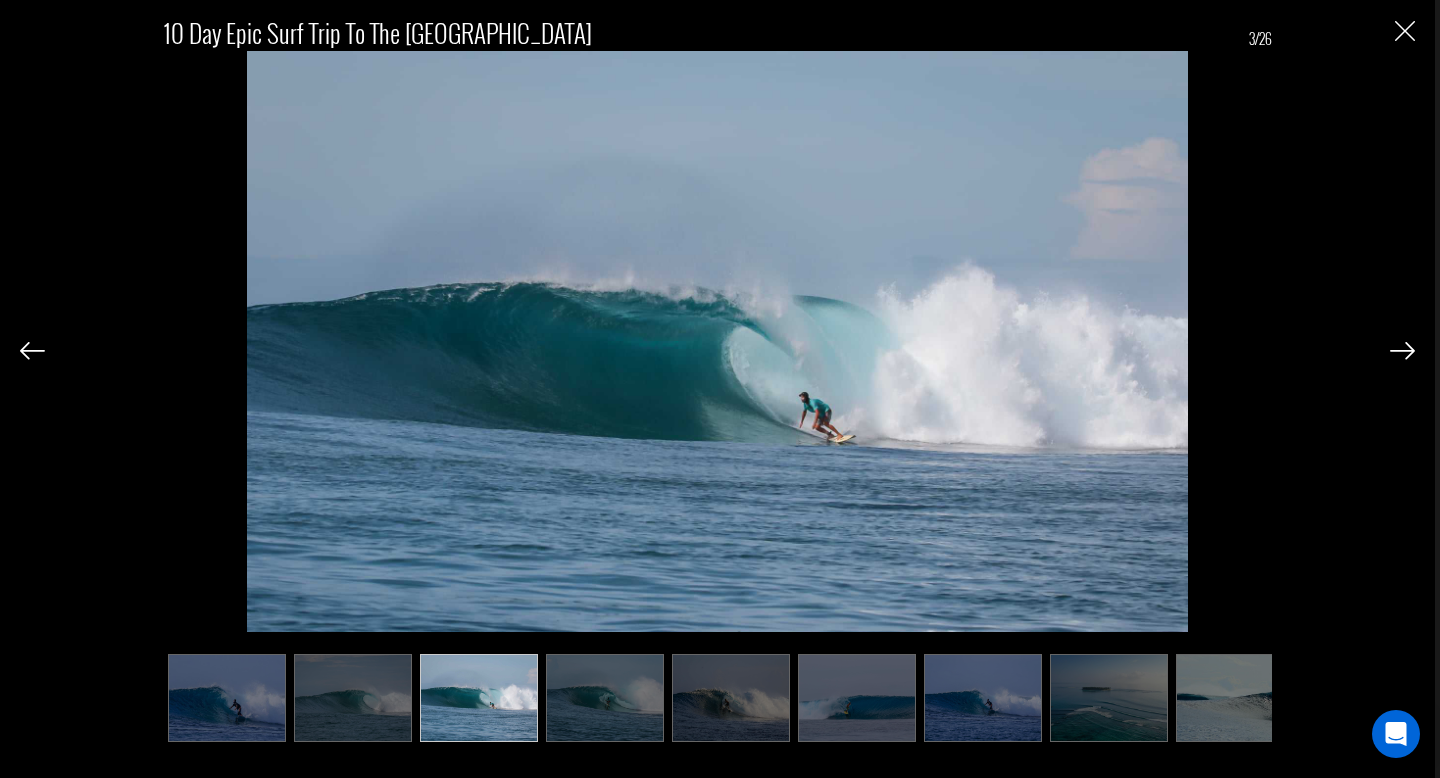 click at bounding box center (1402, 351) 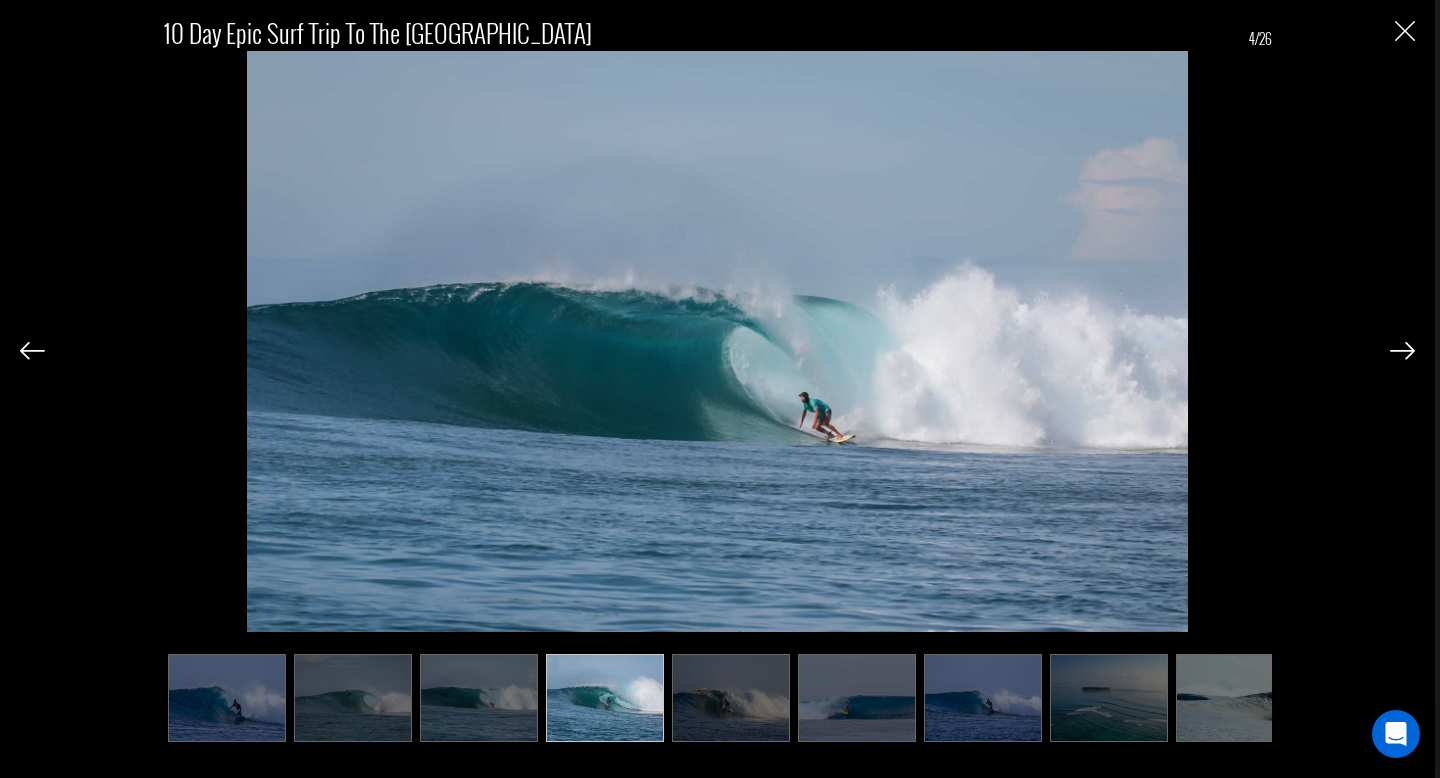 click at bounding box center [1402, 351] 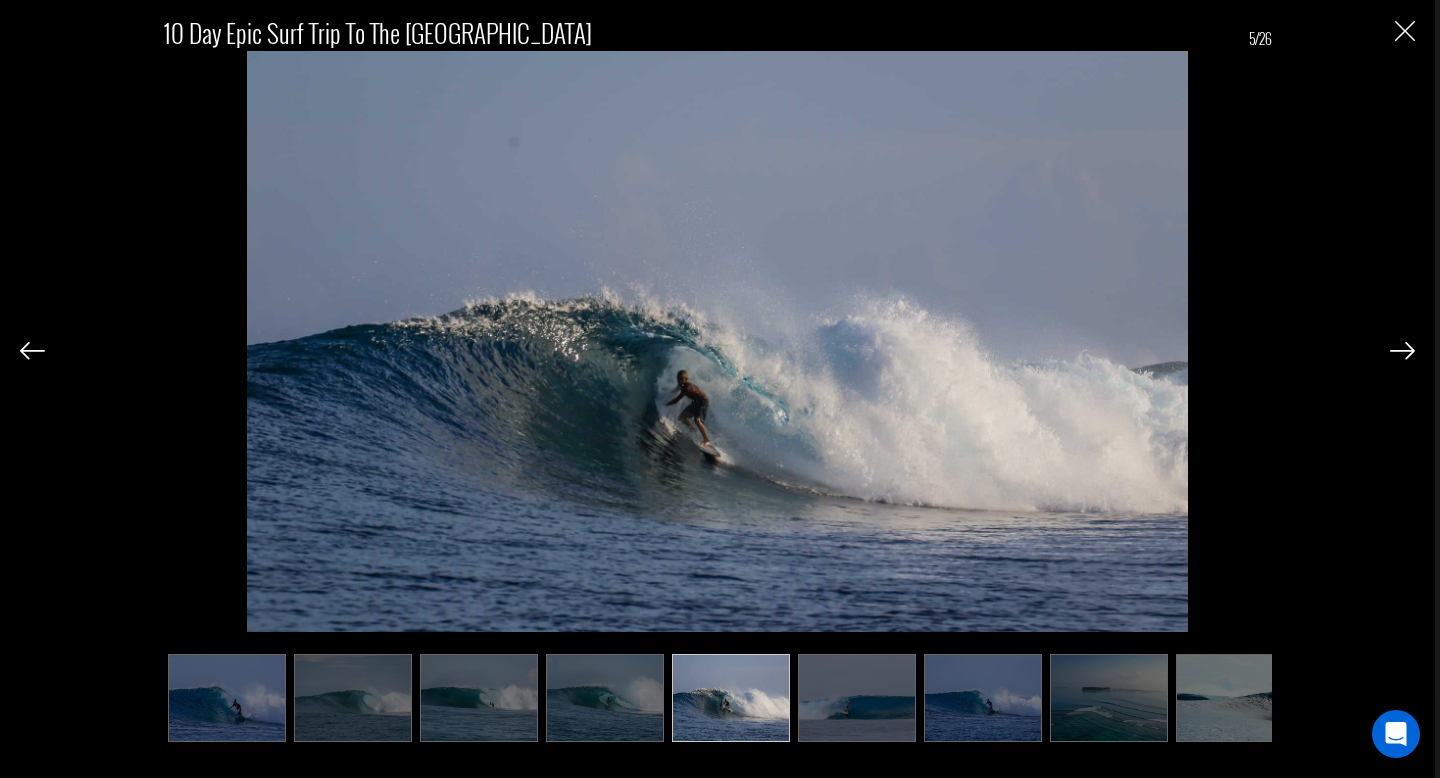 click at bounding box center [1402, 351] 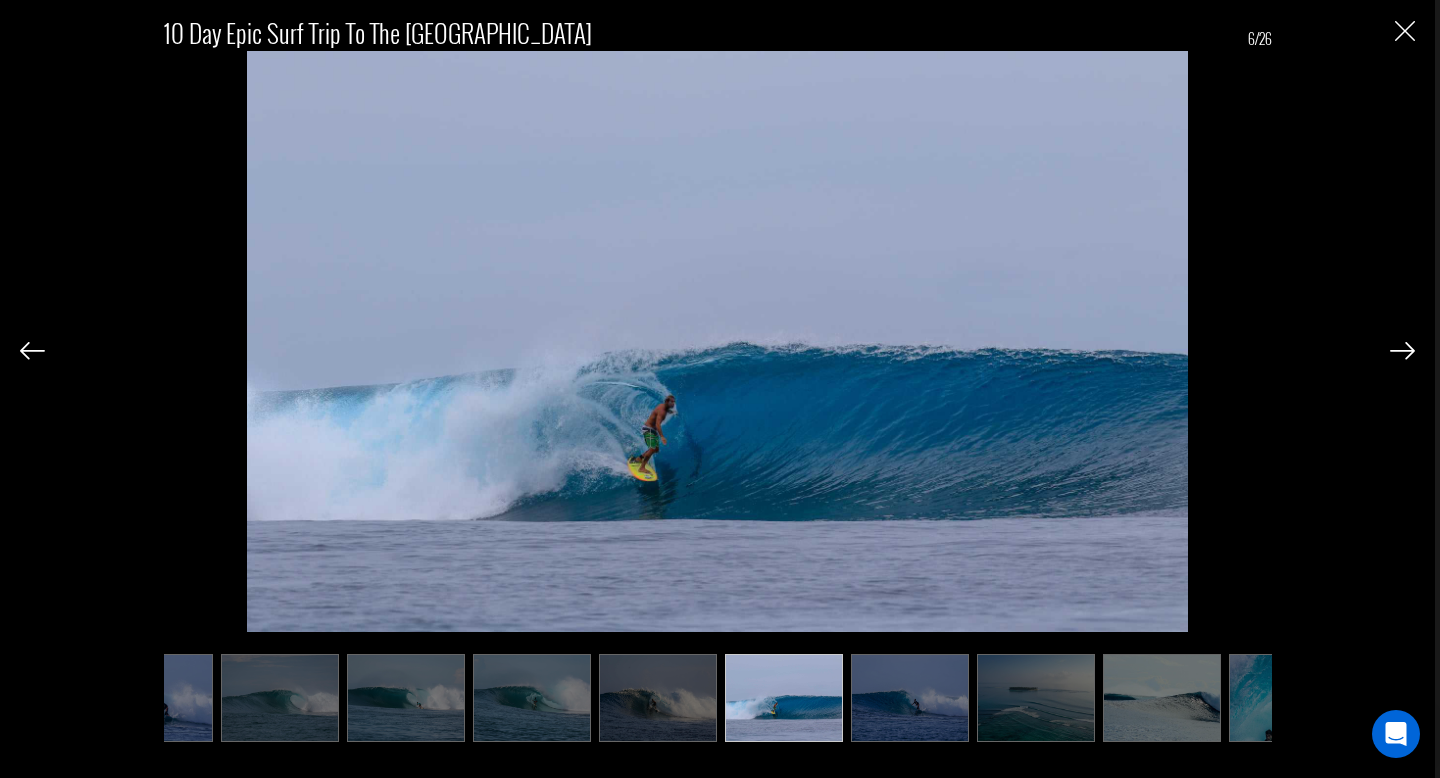 click at bounding box center [1402, 351] 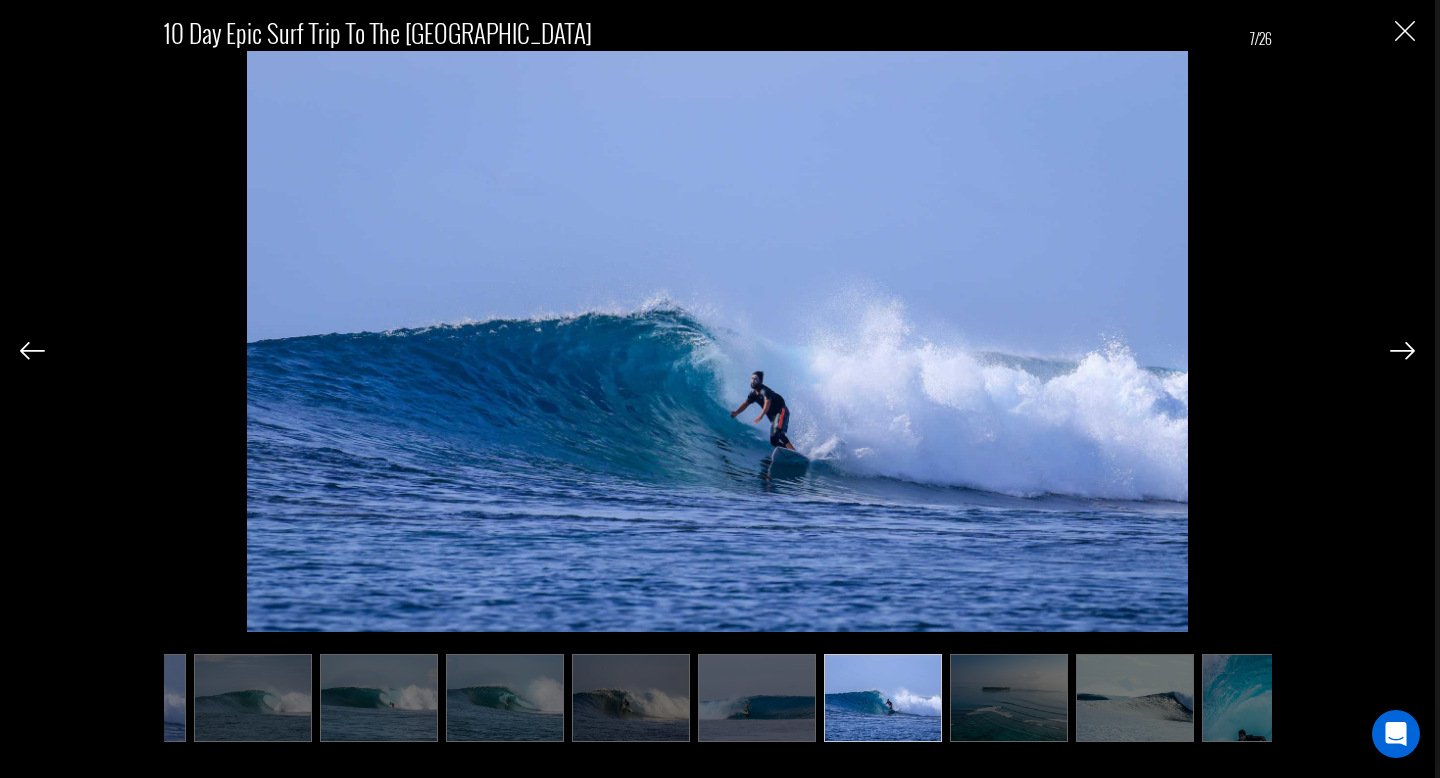 click at bounding box center [1402, 351] 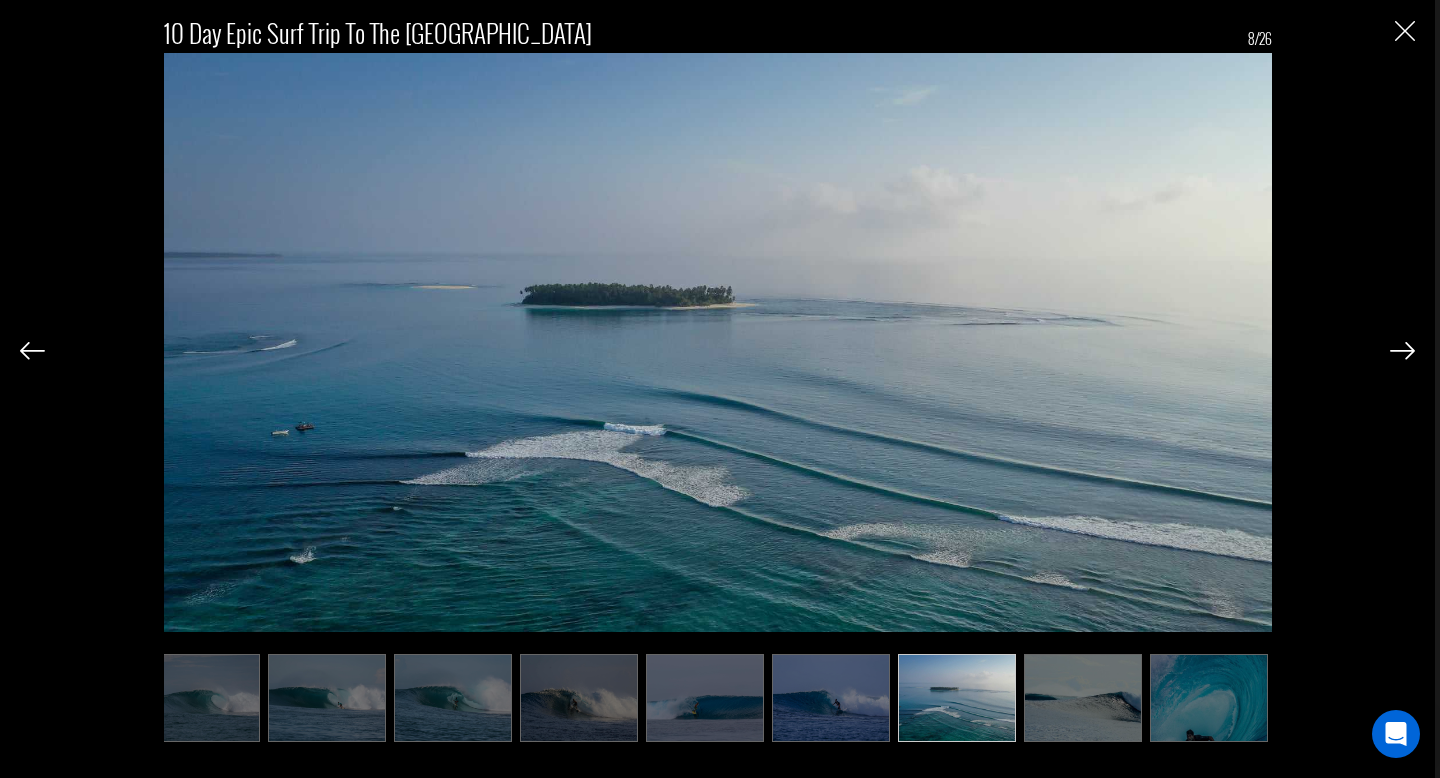 click at bounding box center (1402, 351) 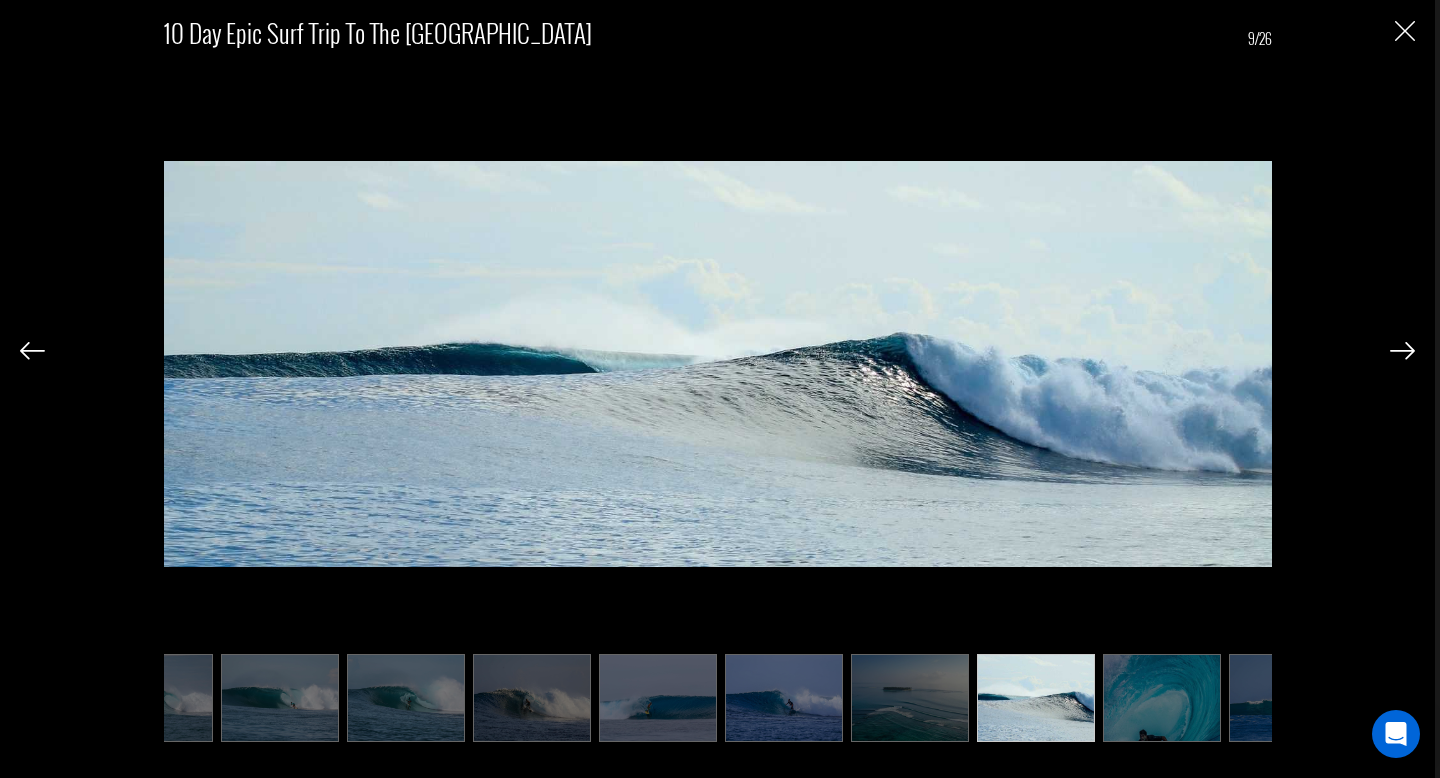 click at bounding box center (1402, 351) 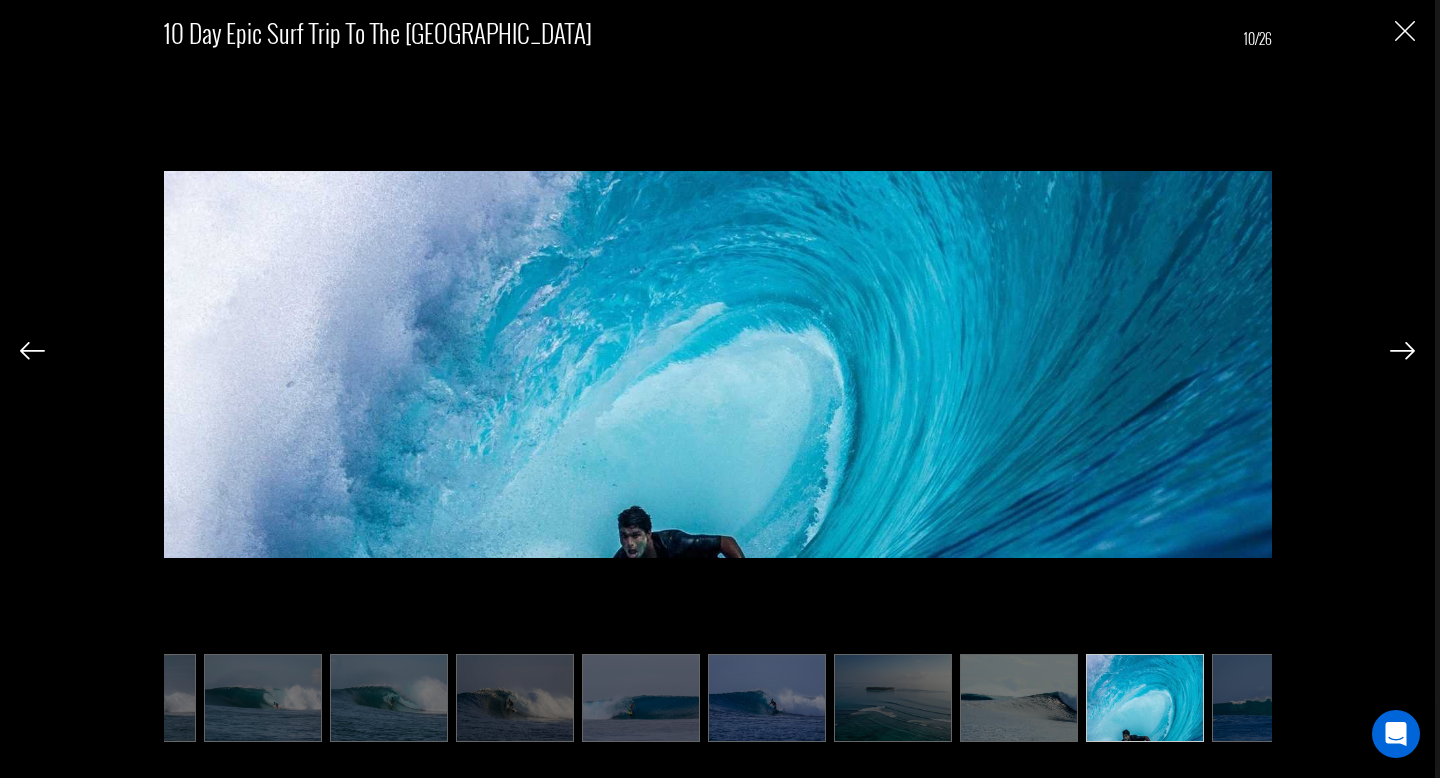 click at bounding box center [1402, 351] 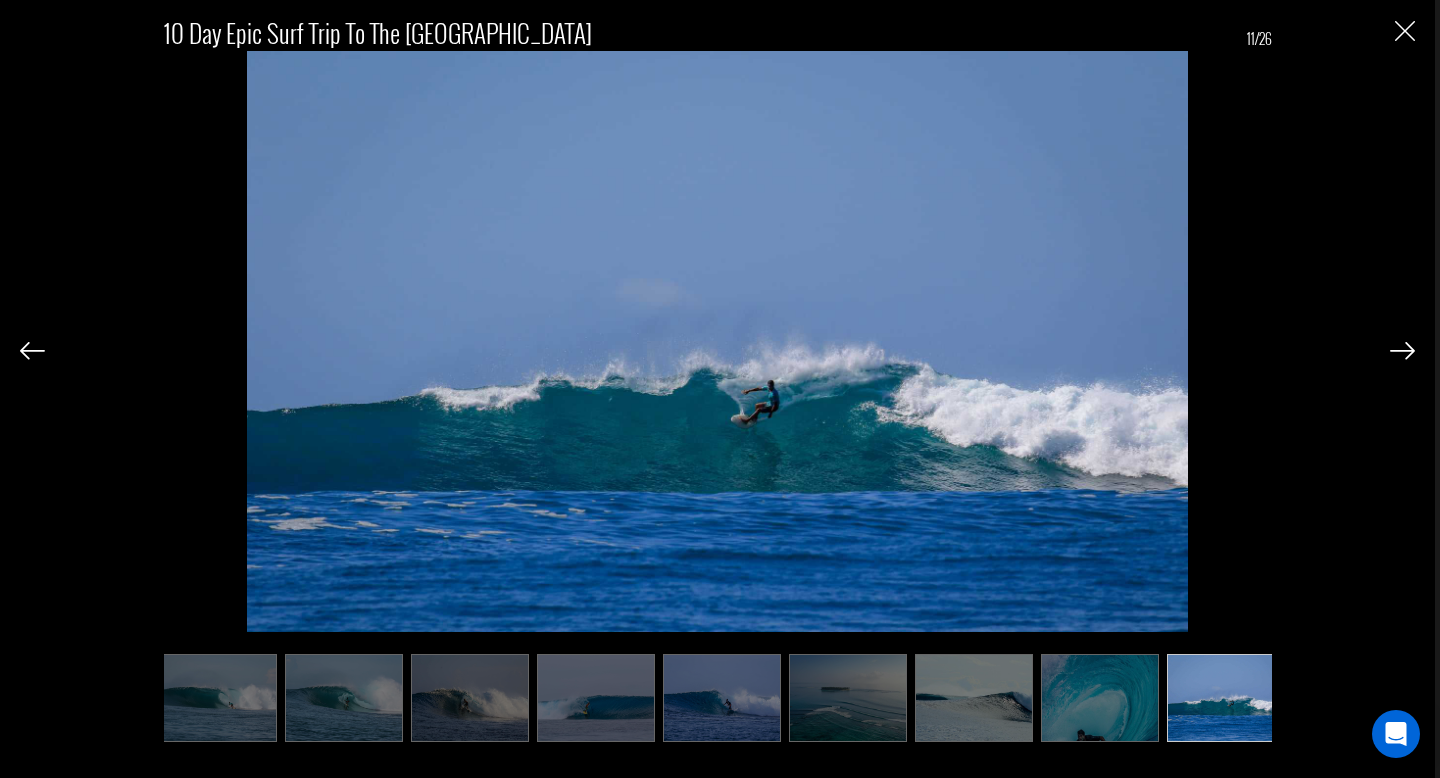 click at bounding box center [1402, 351] 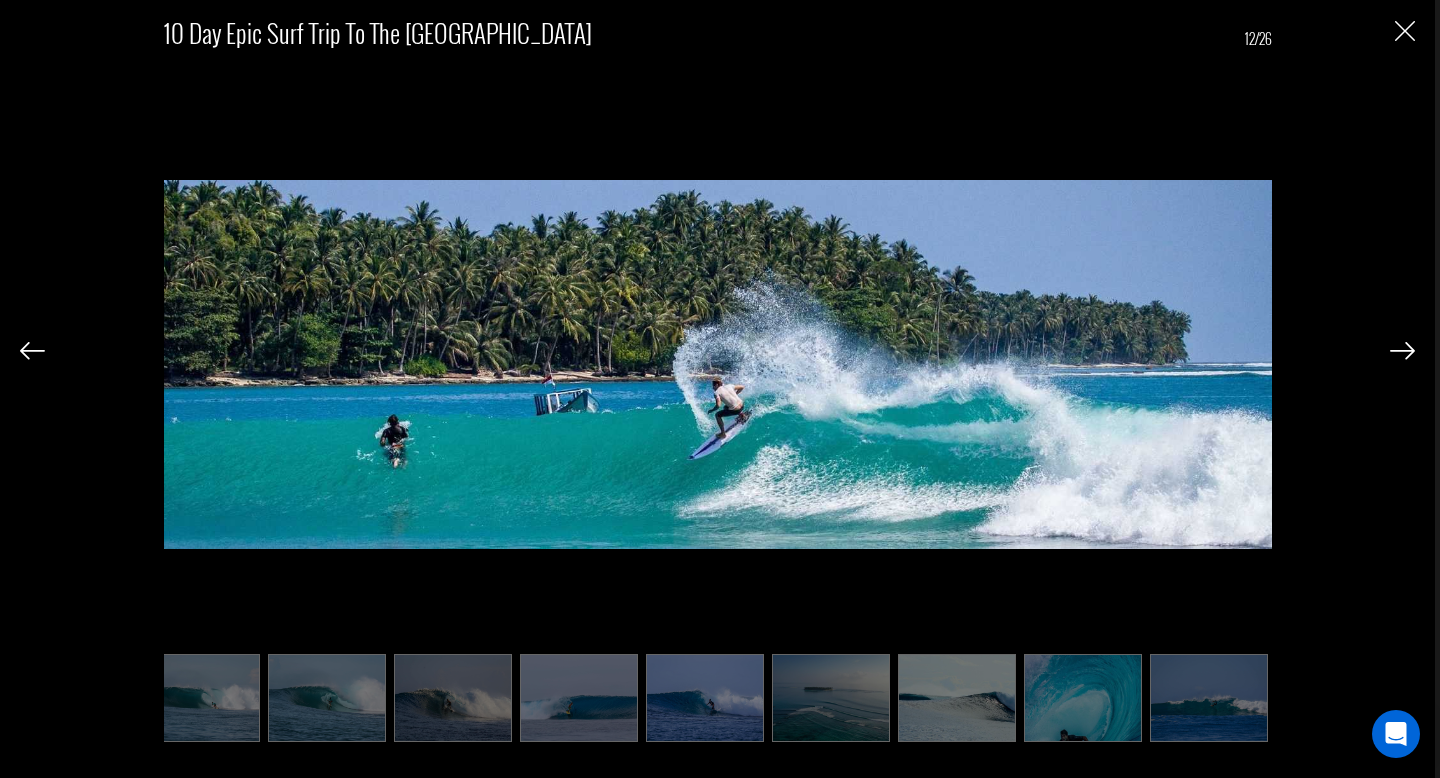 click at bounding box center [1402, 351] 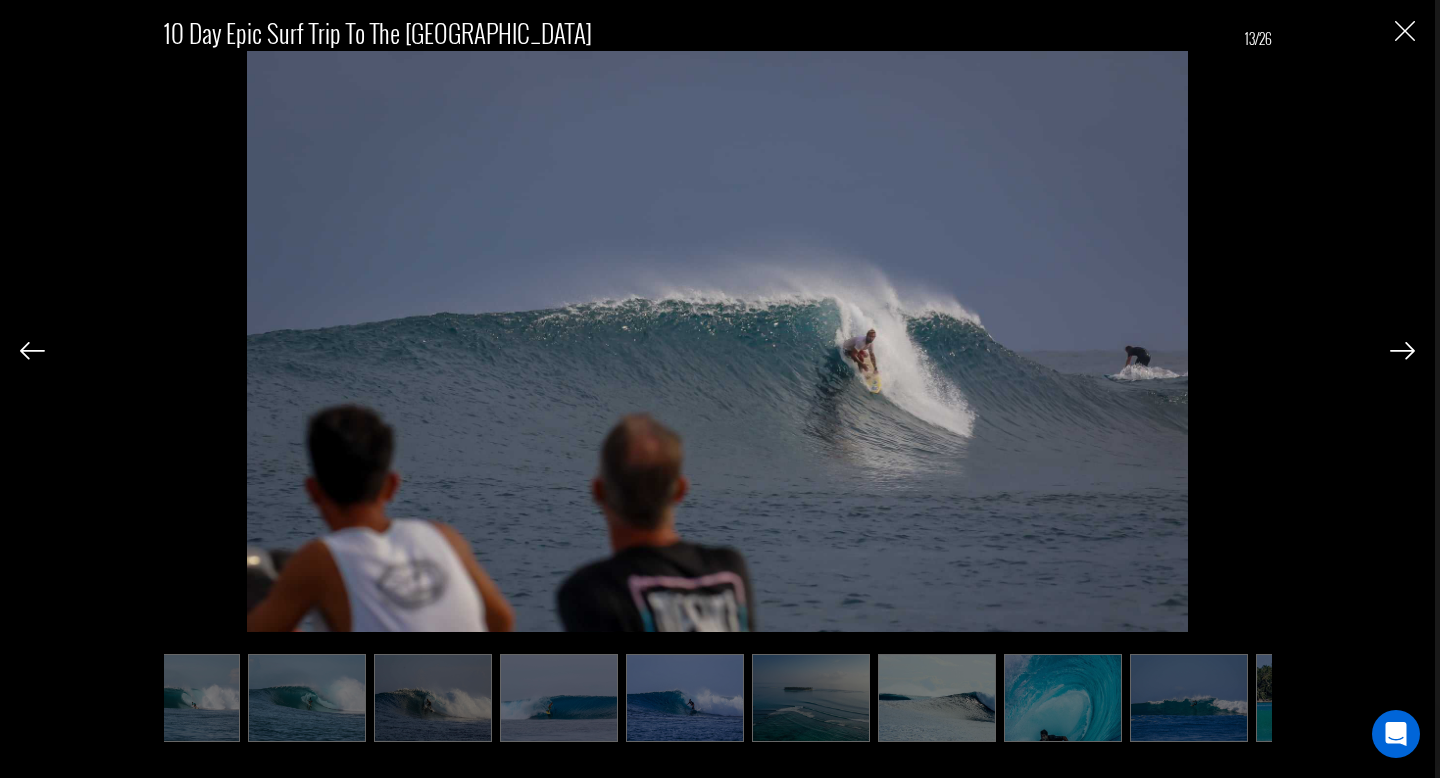 click at bounding box center [1402, 351] 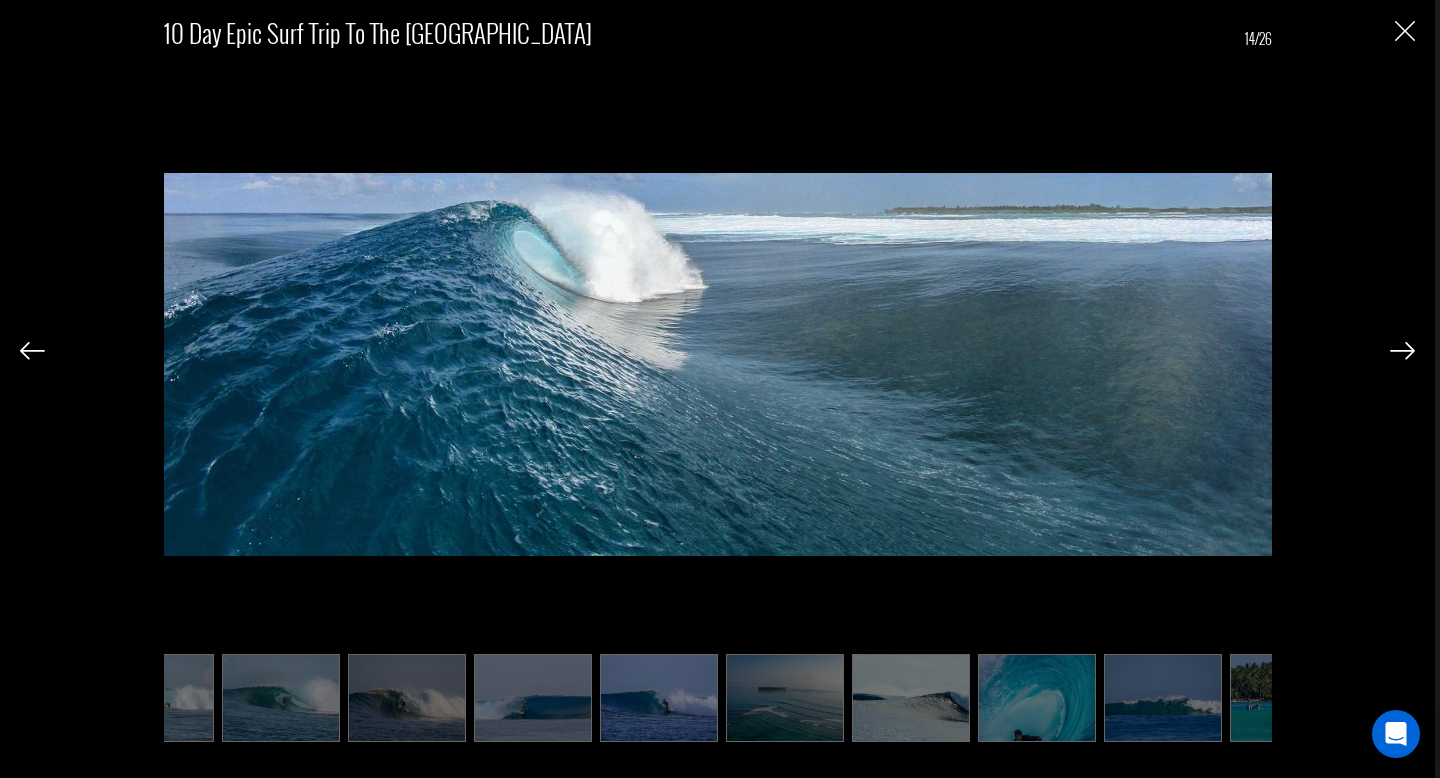 click at bounding box center [1402, 351] 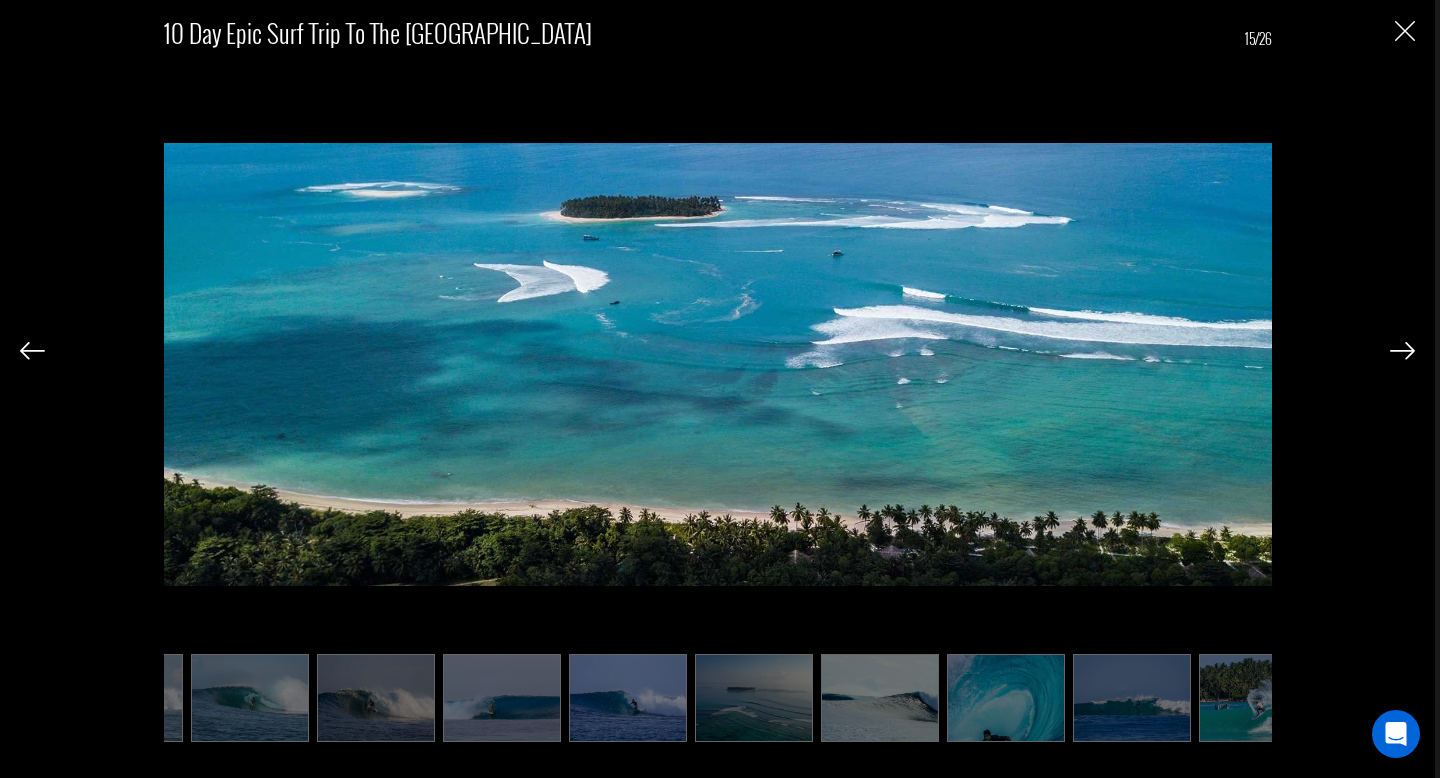 click at bounding box center [1402, 351] 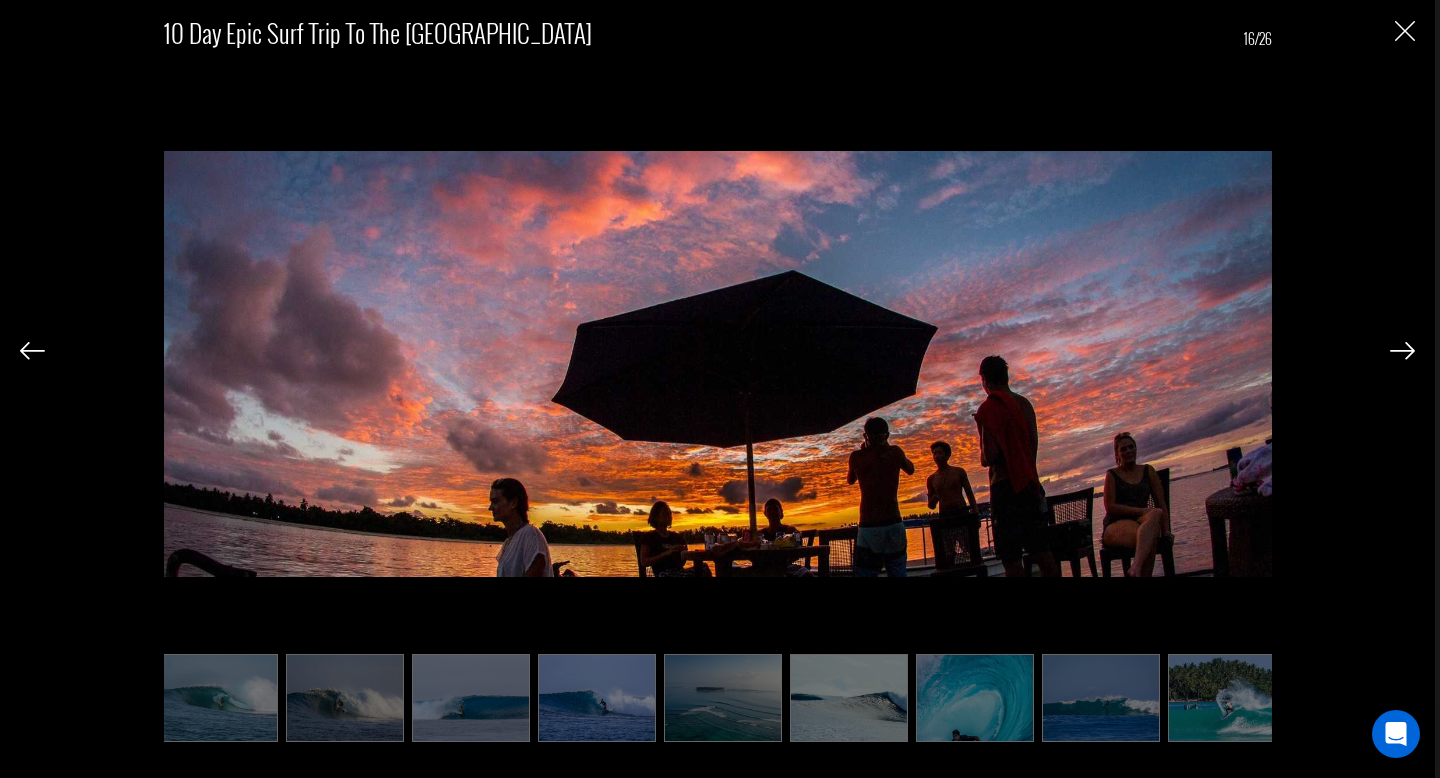 click at bounding box center [1402, 351] 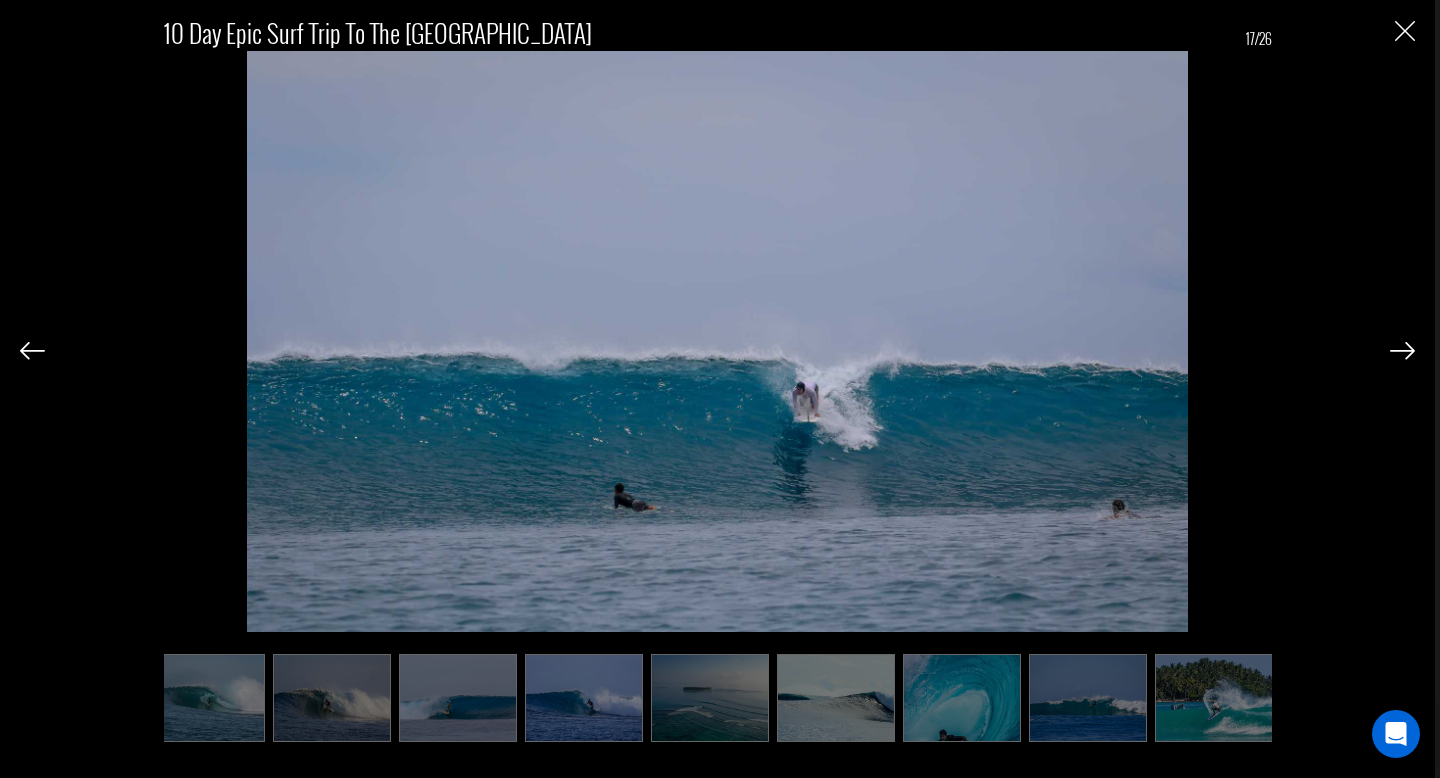 click at bounding box center [1402, 351] 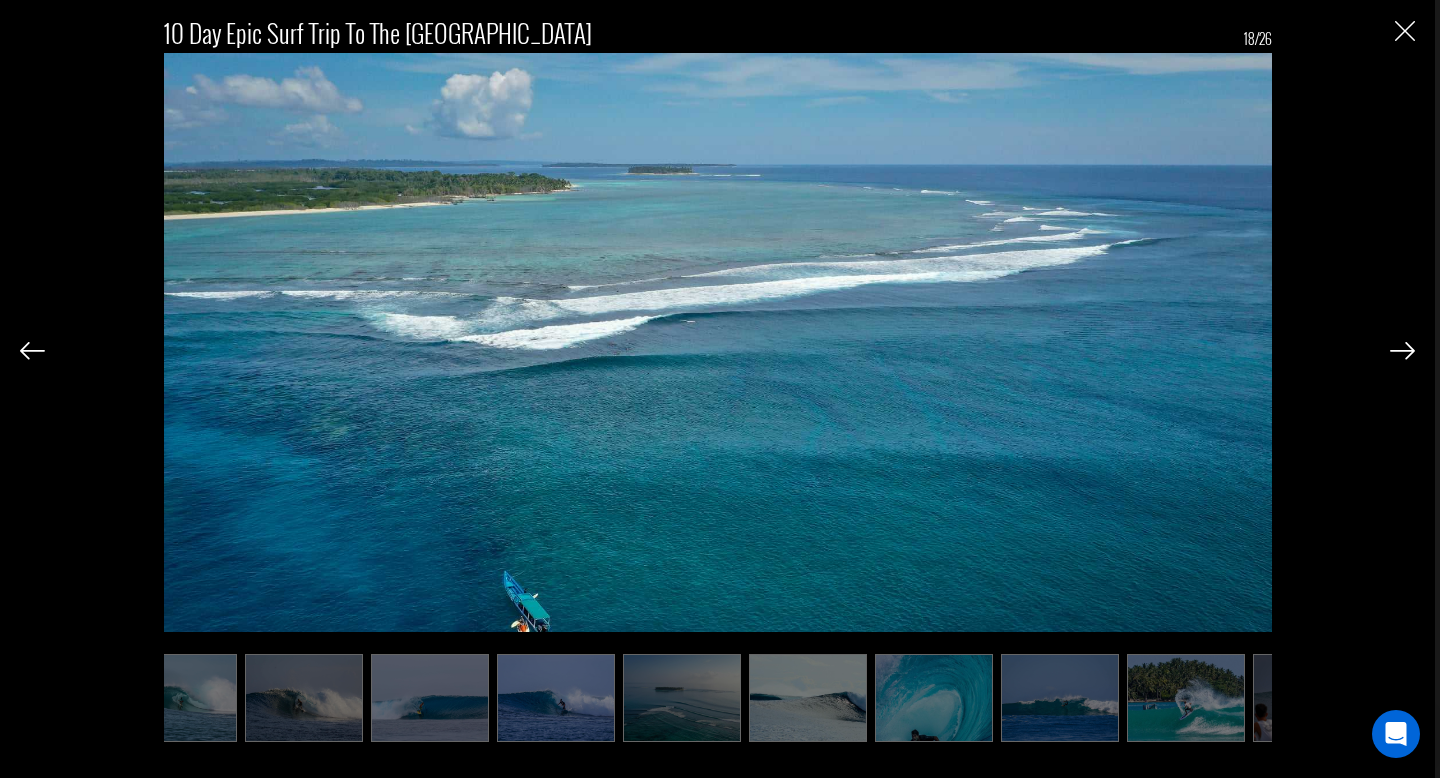 click at bounding box center (1402, 351) 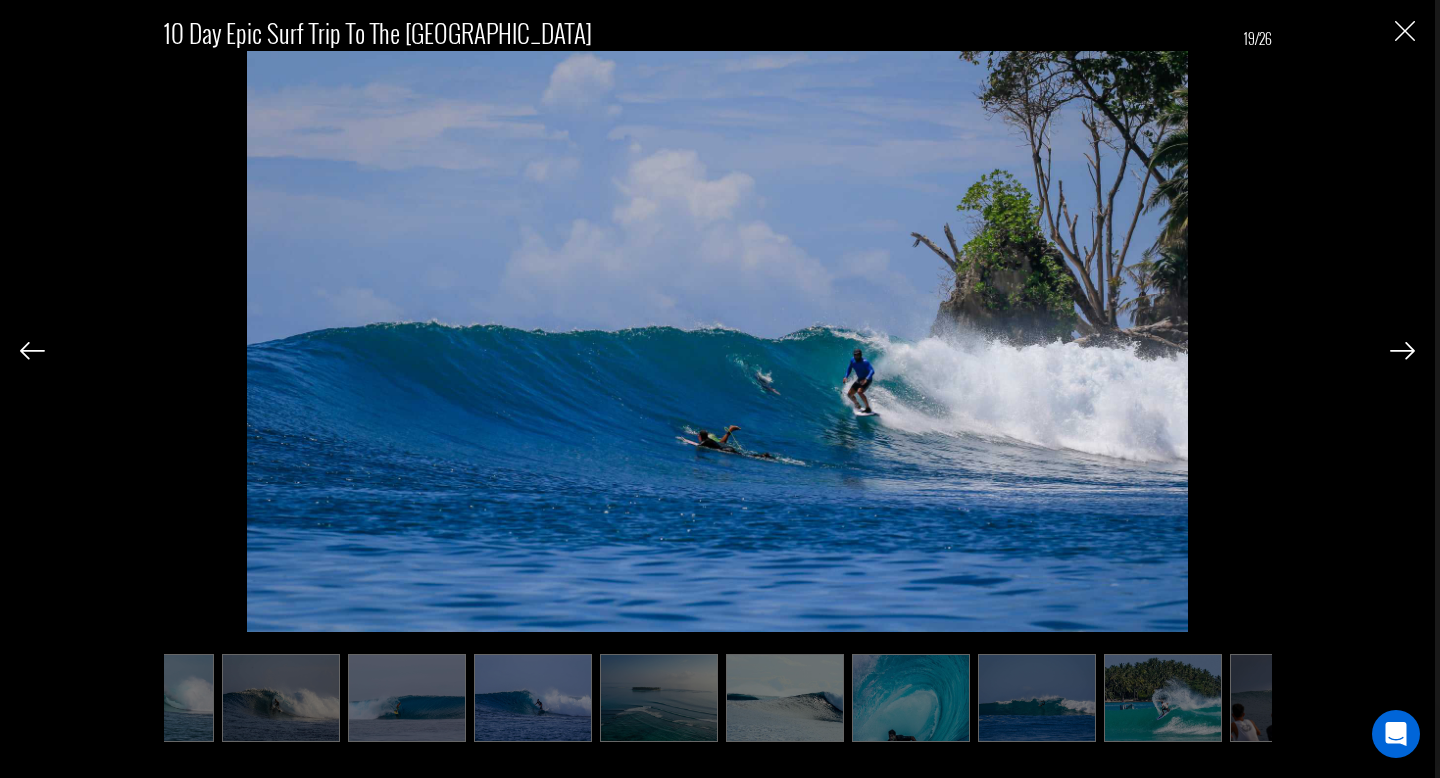 click at bounding box center [1402, 351] 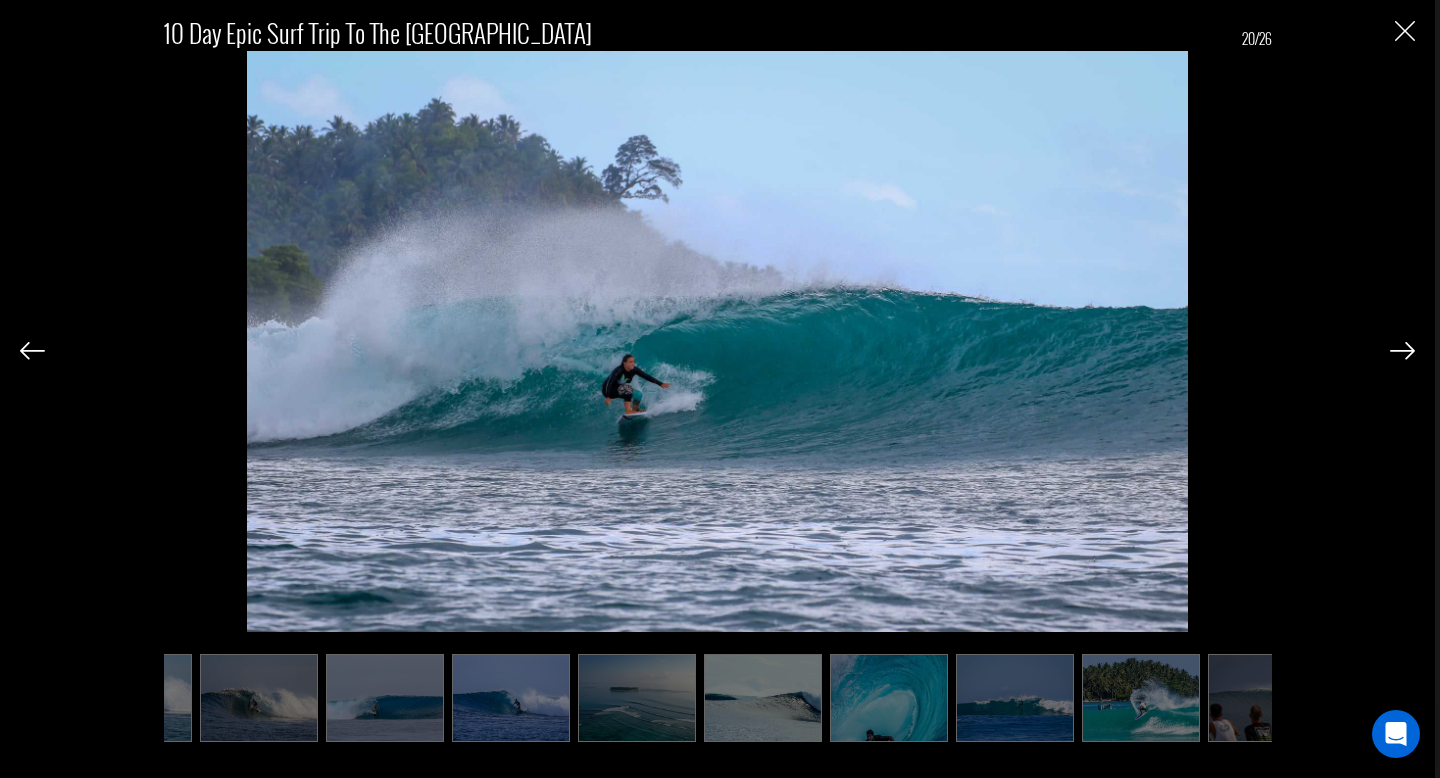 click at bounding box center [1402, 351] 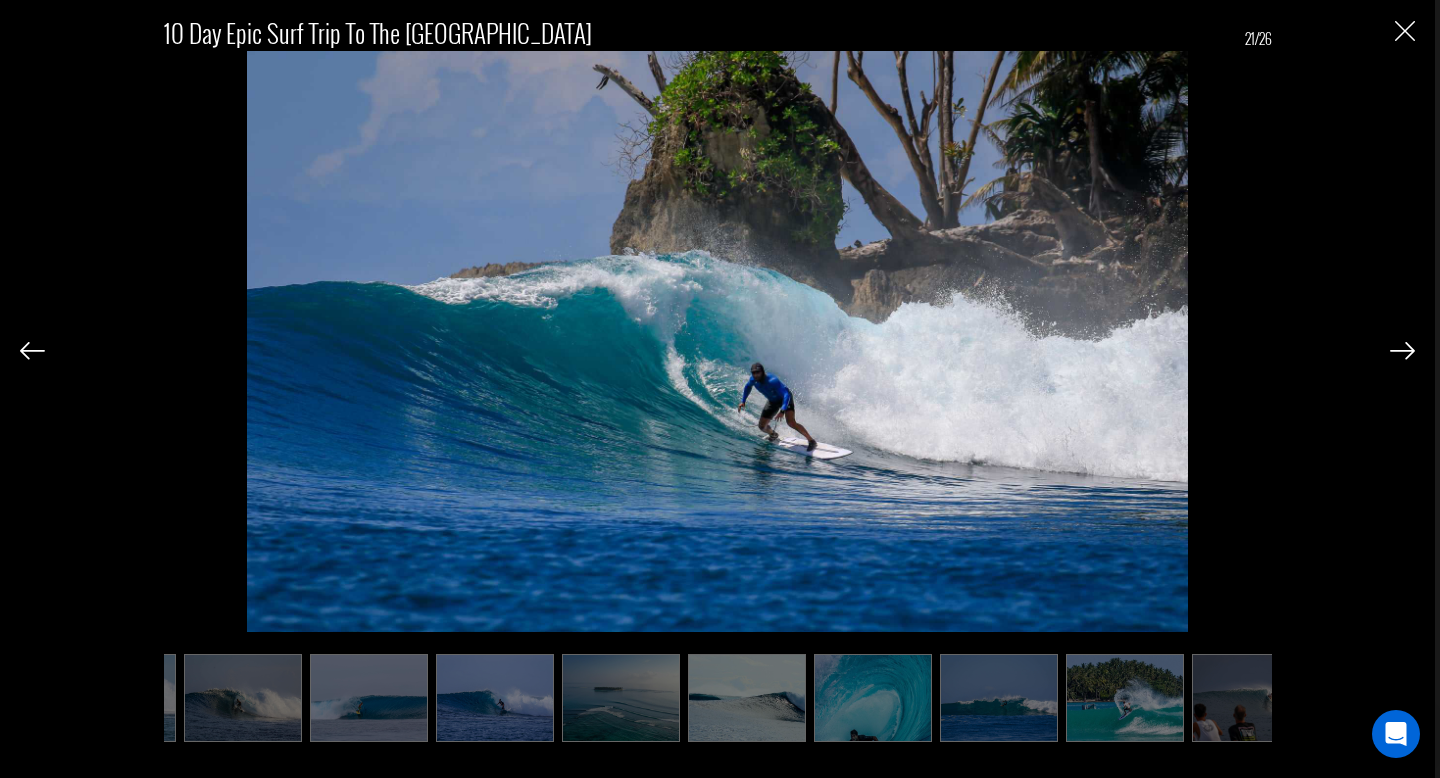 click at bounding box center (1402, 351) 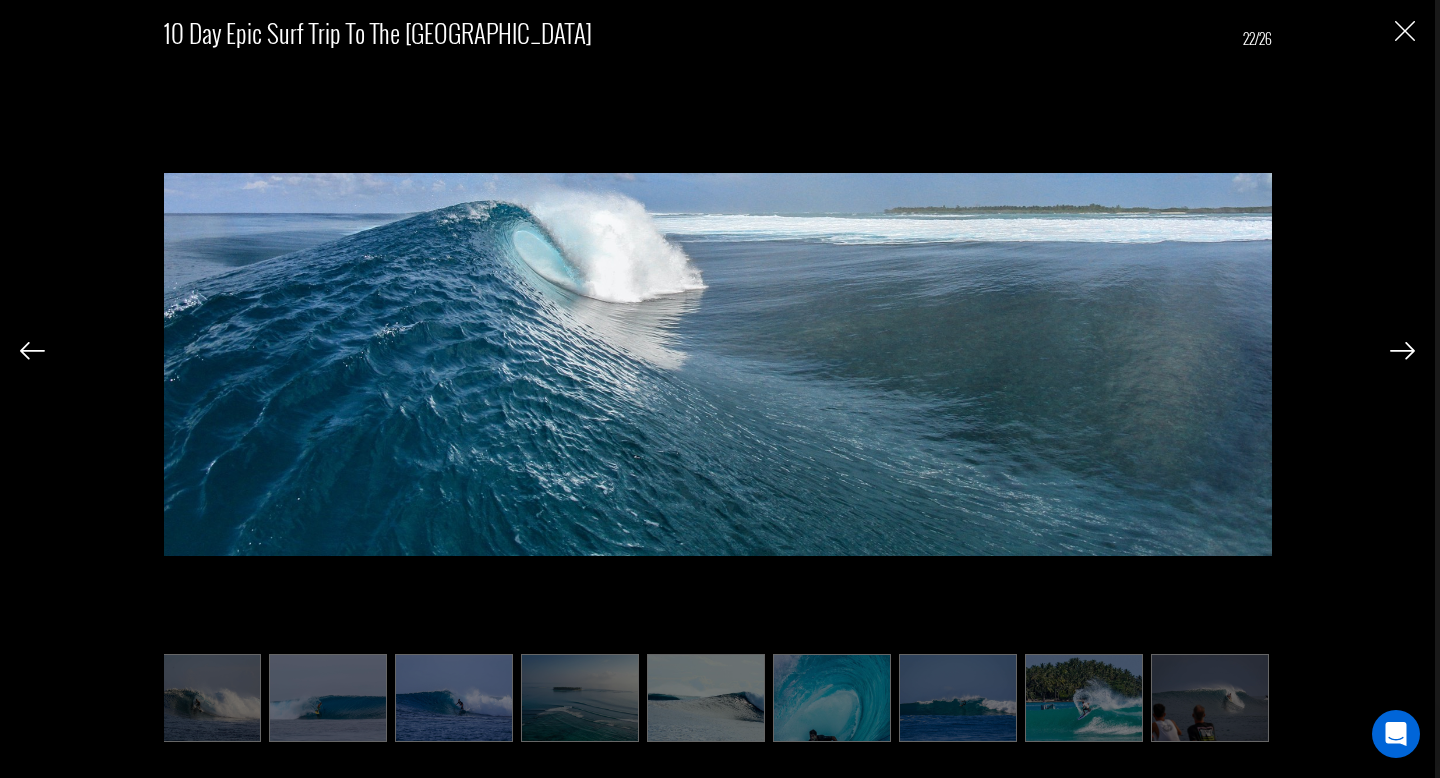 click at bounding box center (1402, 351) 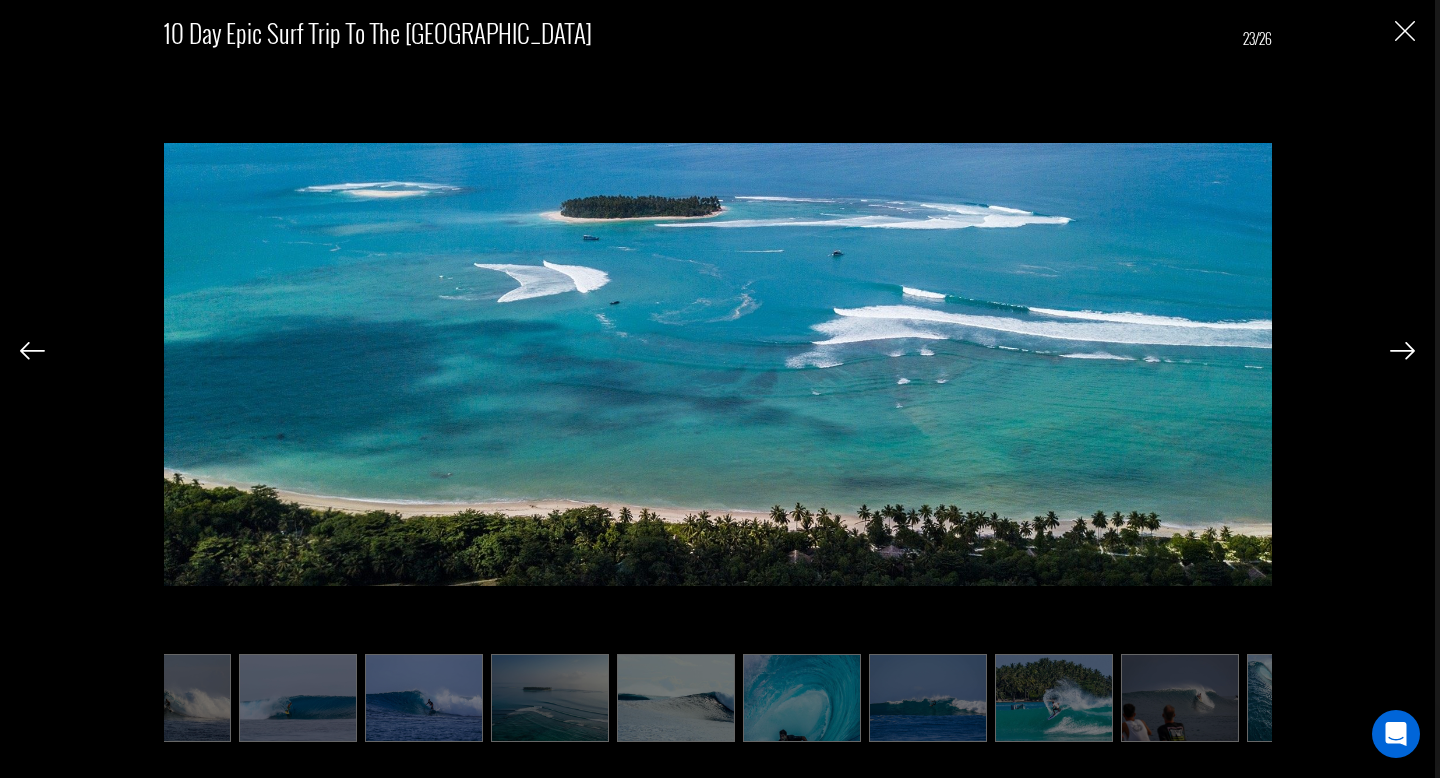 click at bounding box center [1402, 351] 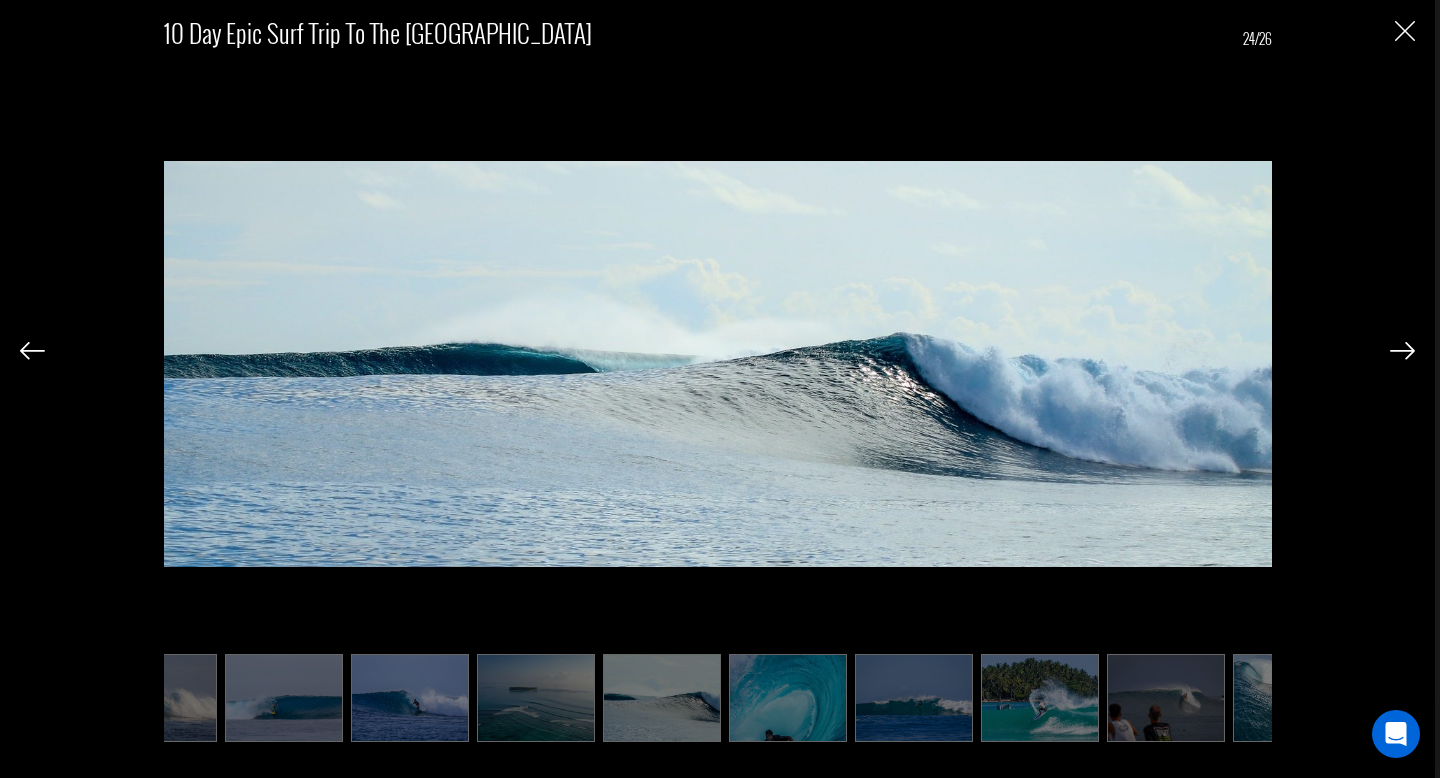 click at bounding box center [1402, 351] 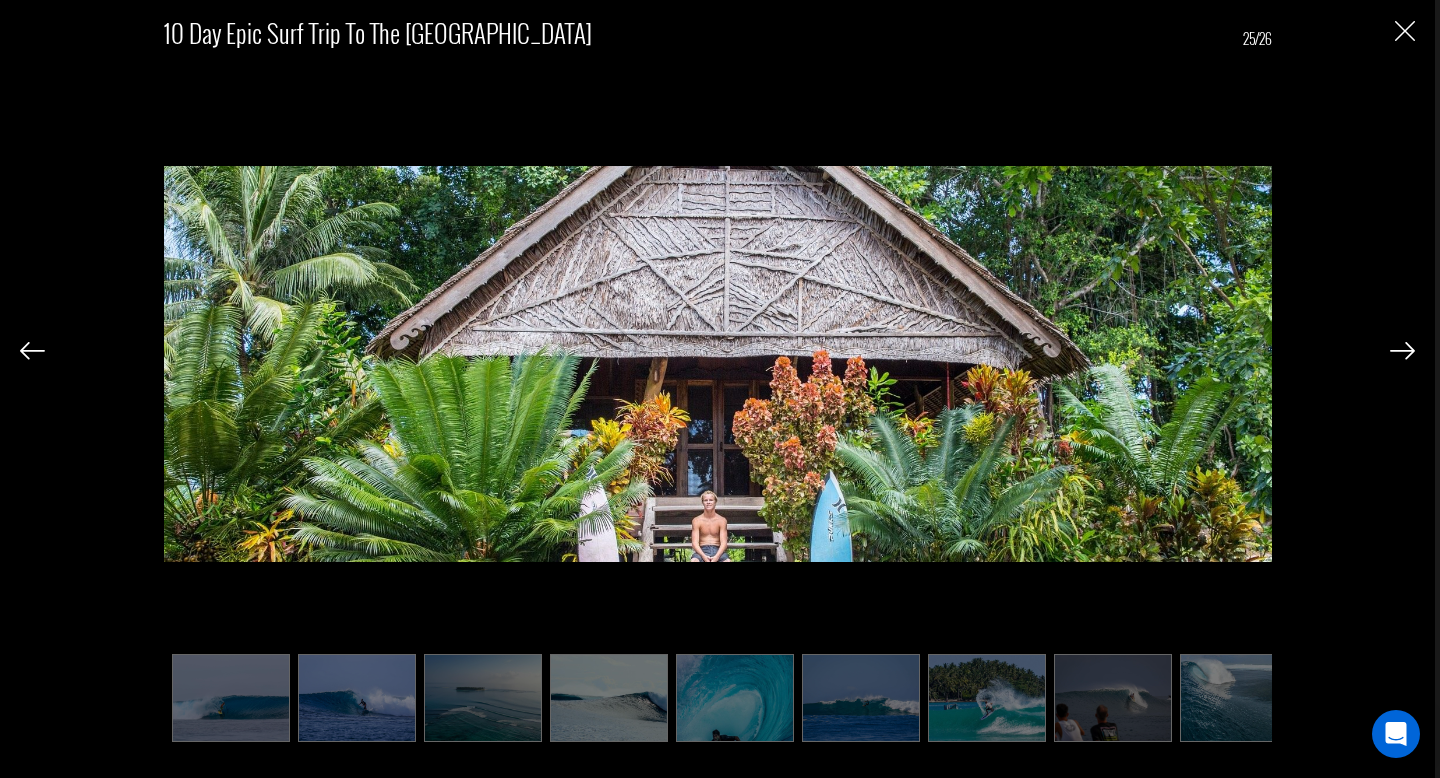 click at bounding box center (1402, 351) 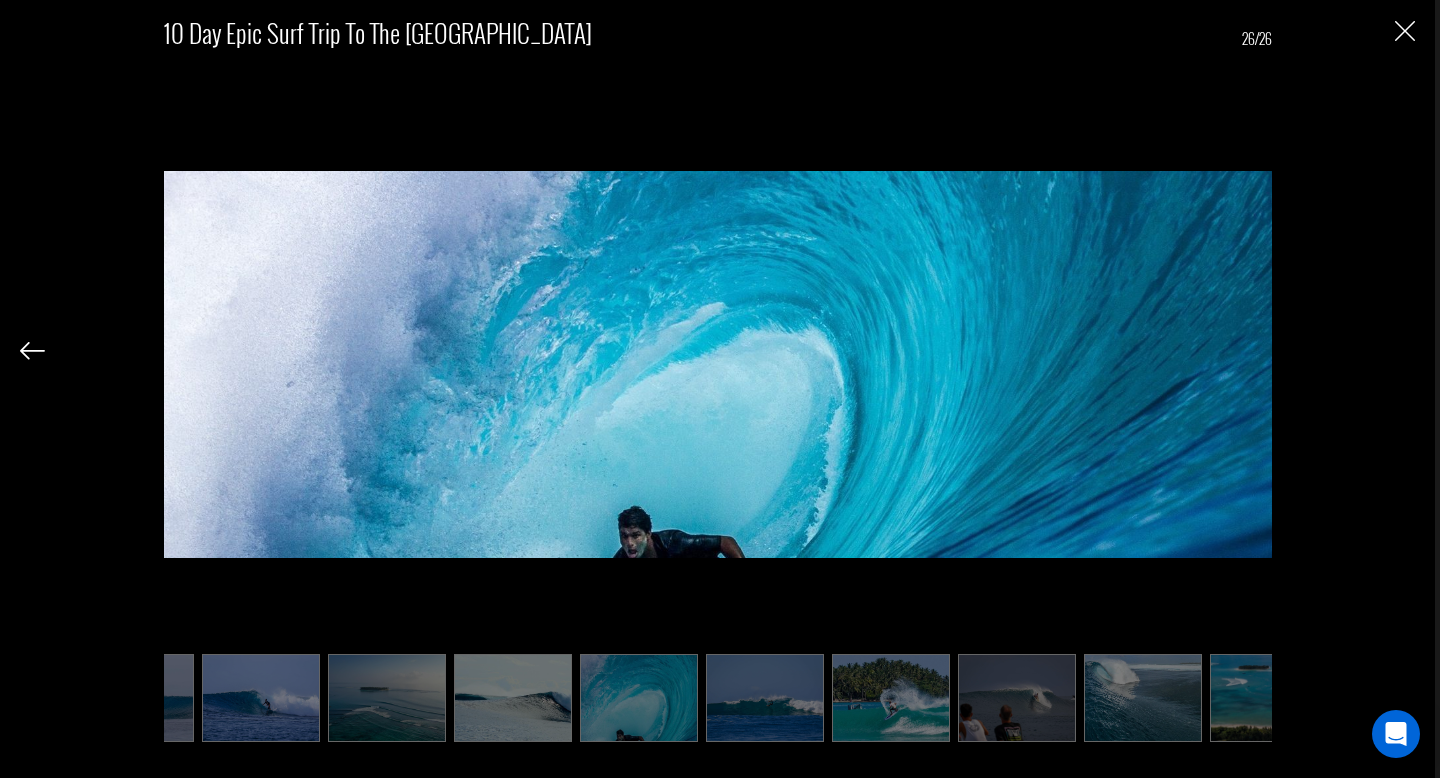 scroll, scrollTop: 0, scrollLeft: 729, axis: horizontal 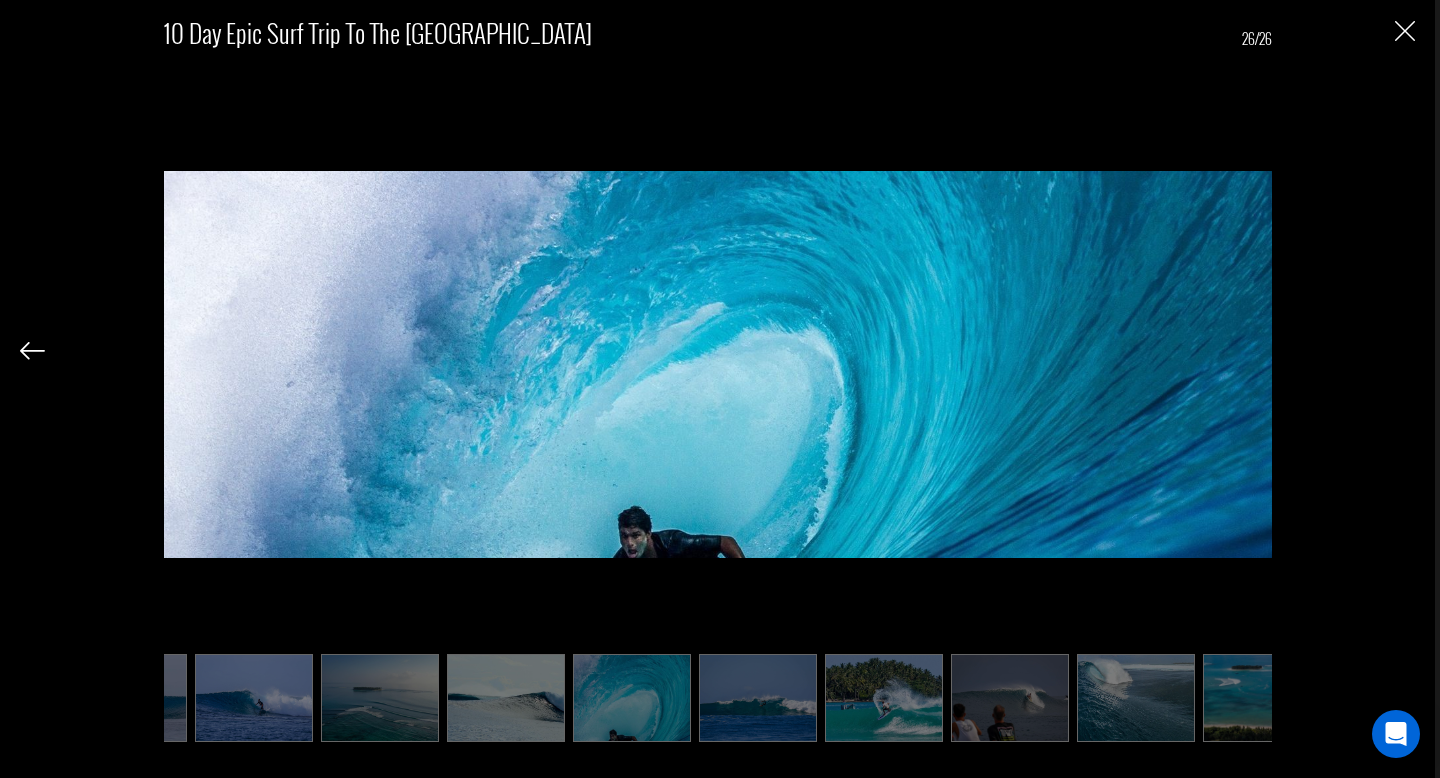 click at bounding box center (1405, 31) 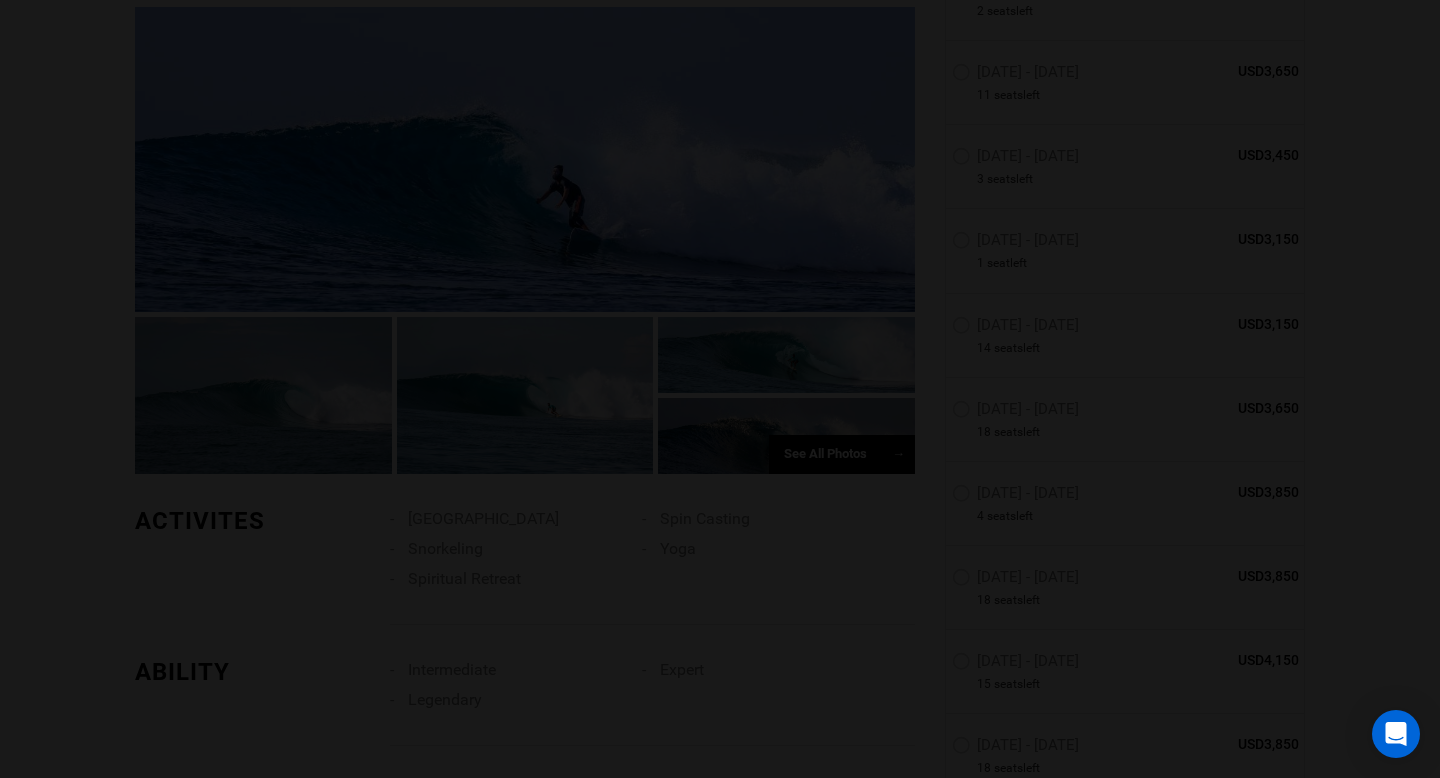 scroll, scrollTop: 0, scrollLeft: 0, axis: both 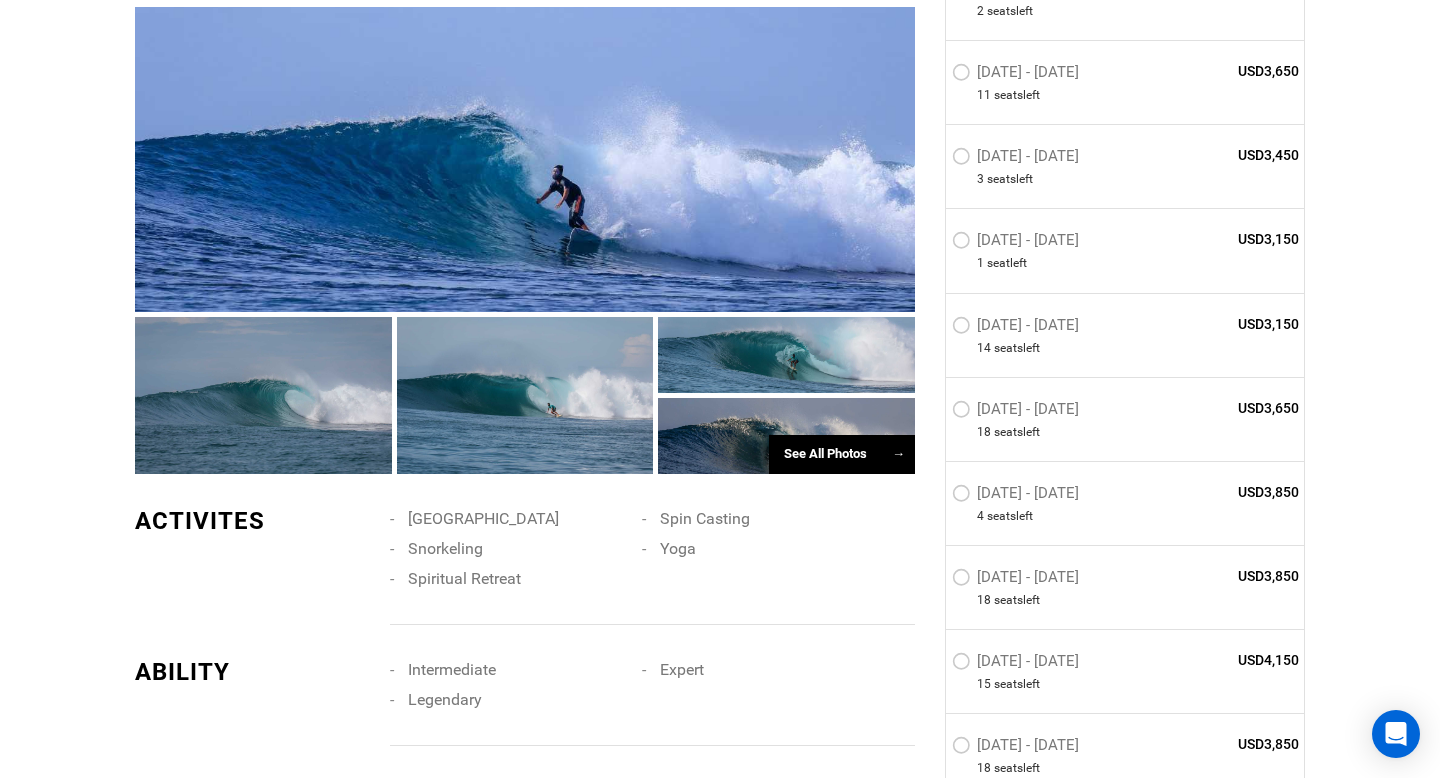type on "Surf" 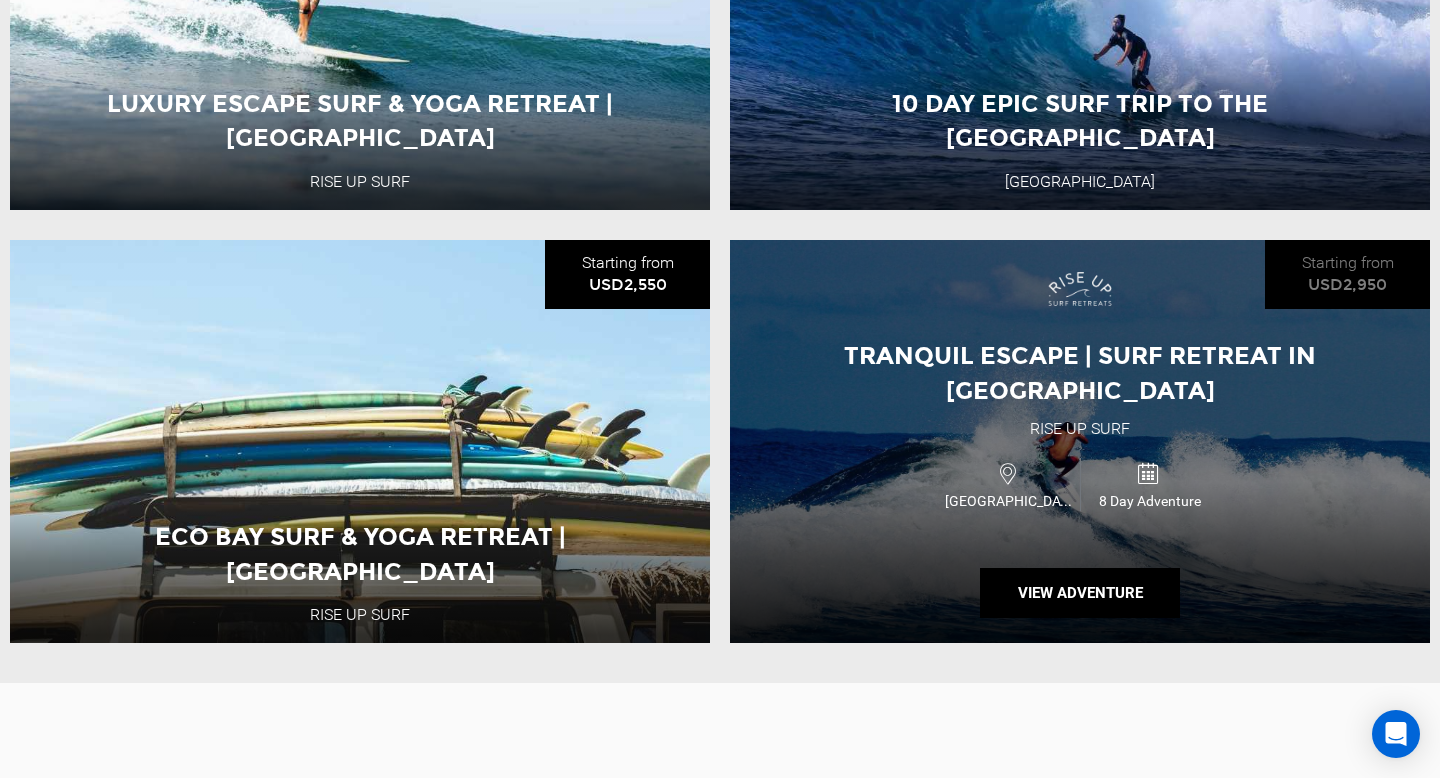 scroll, scrollTop: 585, scrollLeft: 0, axis: vertical 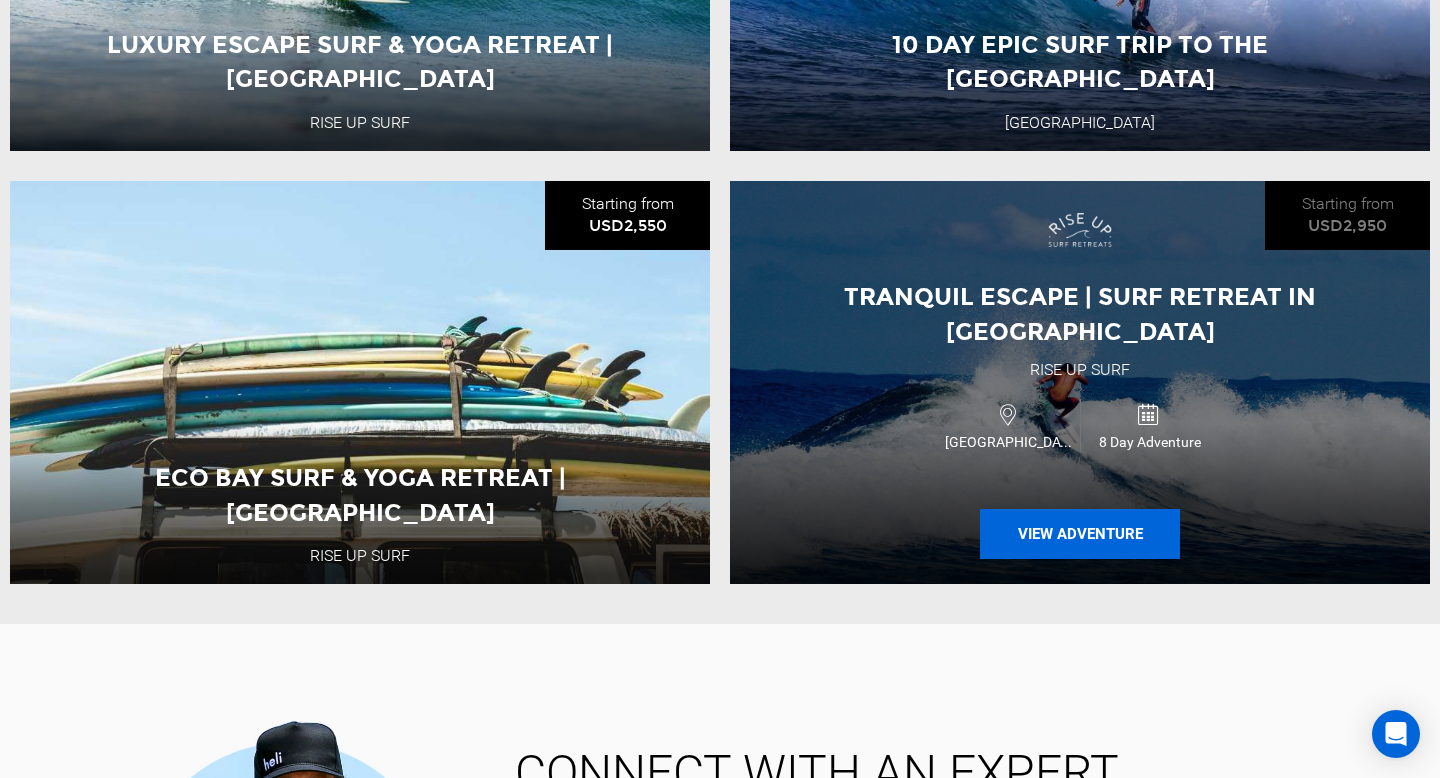 click on "View Adventure" at bounding box center (1080, 534) 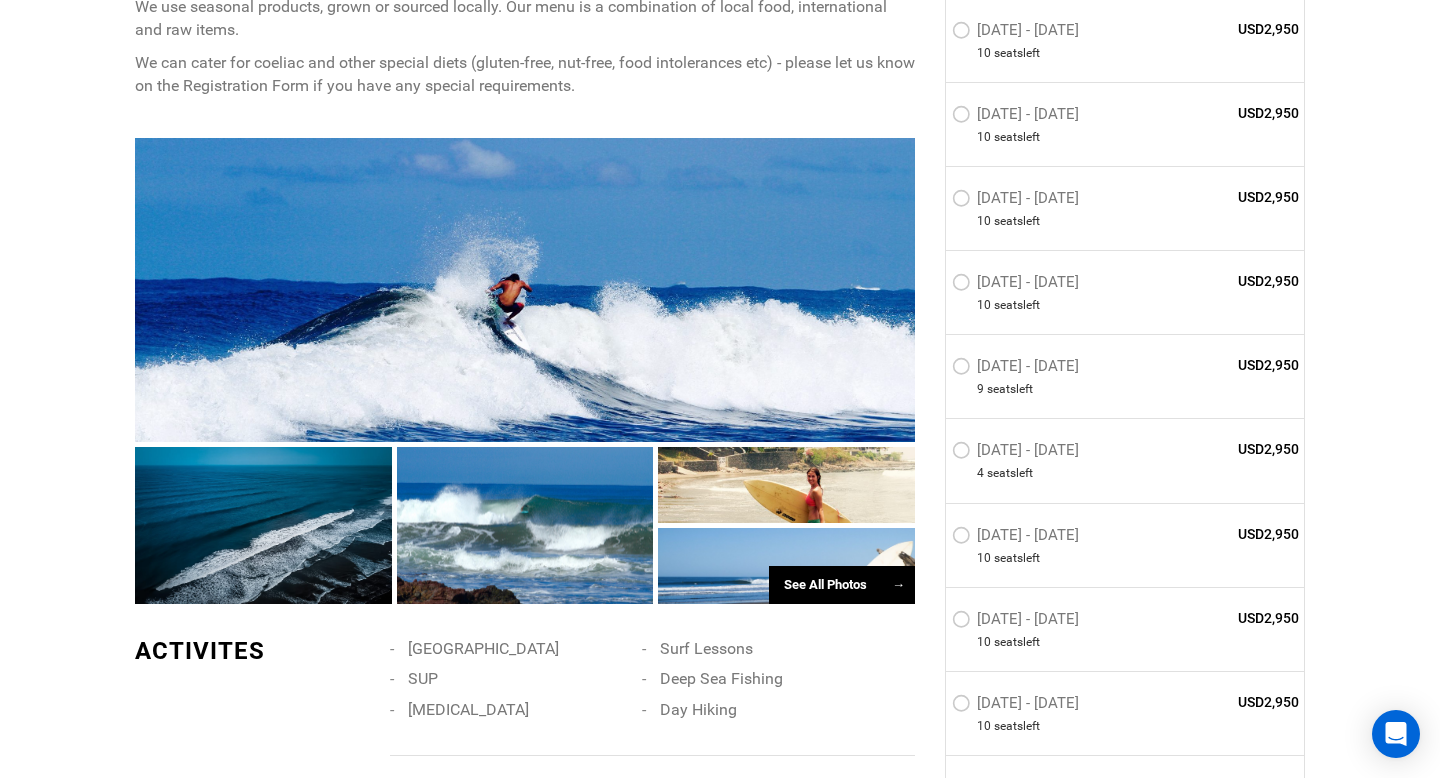 scroll, scrollTop: 1412, scrollLeft: 0, axis: vertical 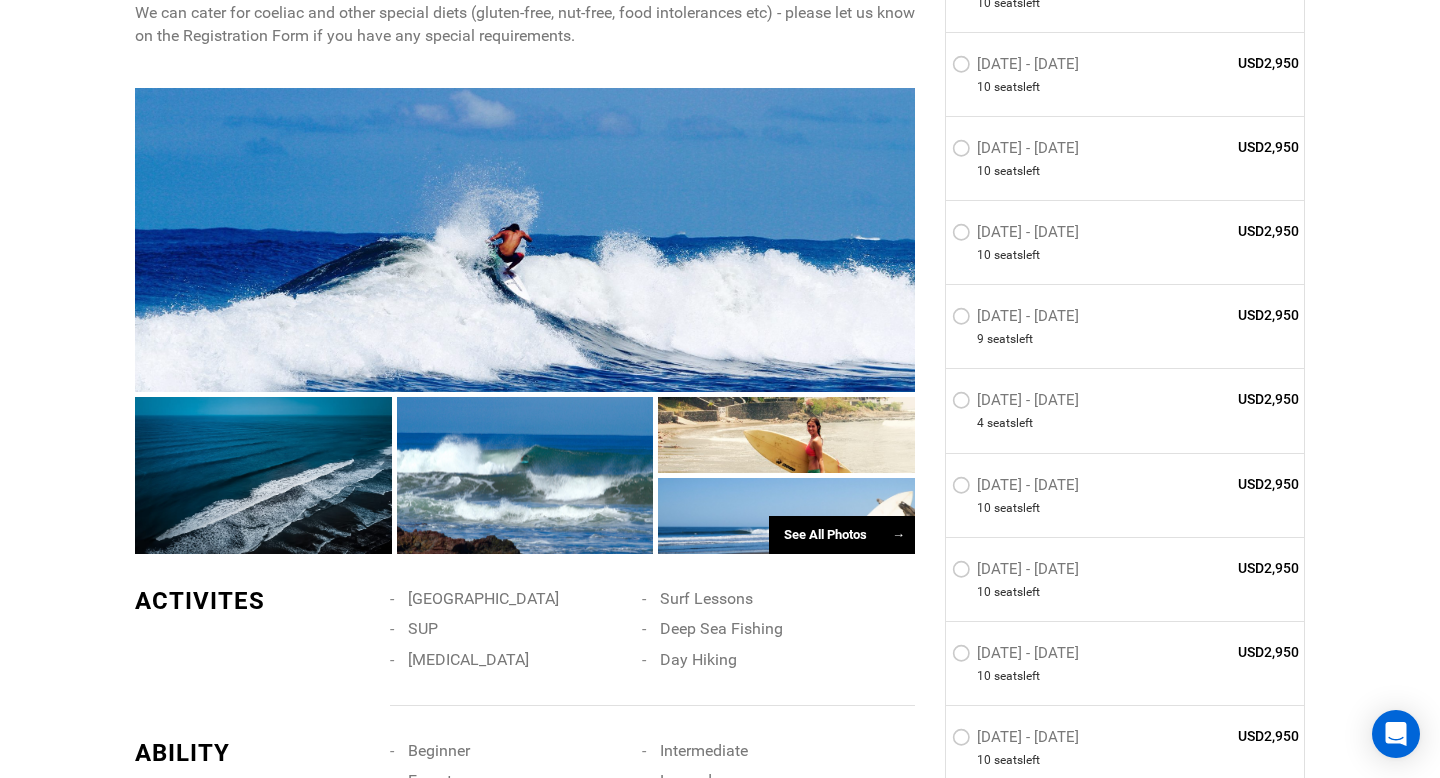 click on "See All Photos →" at bounding box center [842, 535] 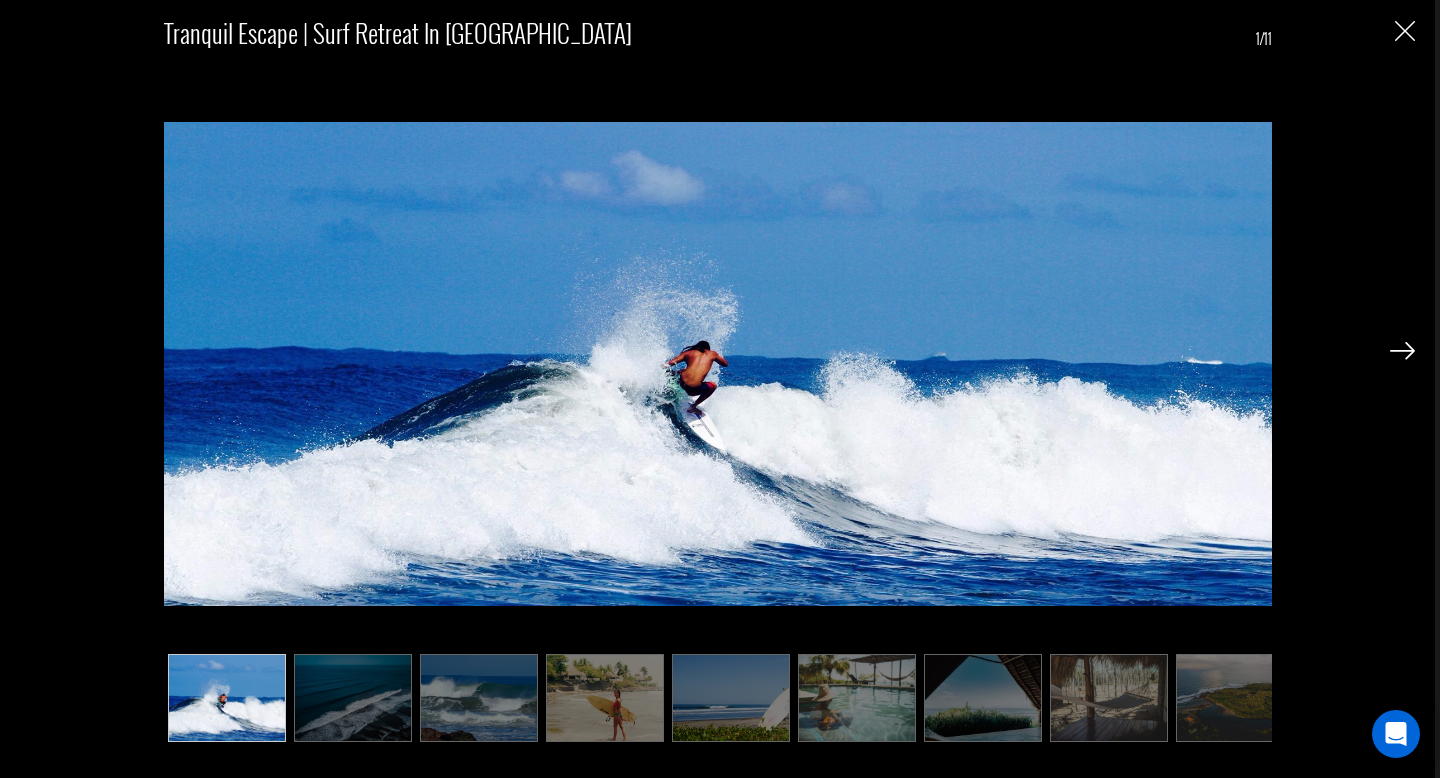 click at bounding box center (1402, 351) 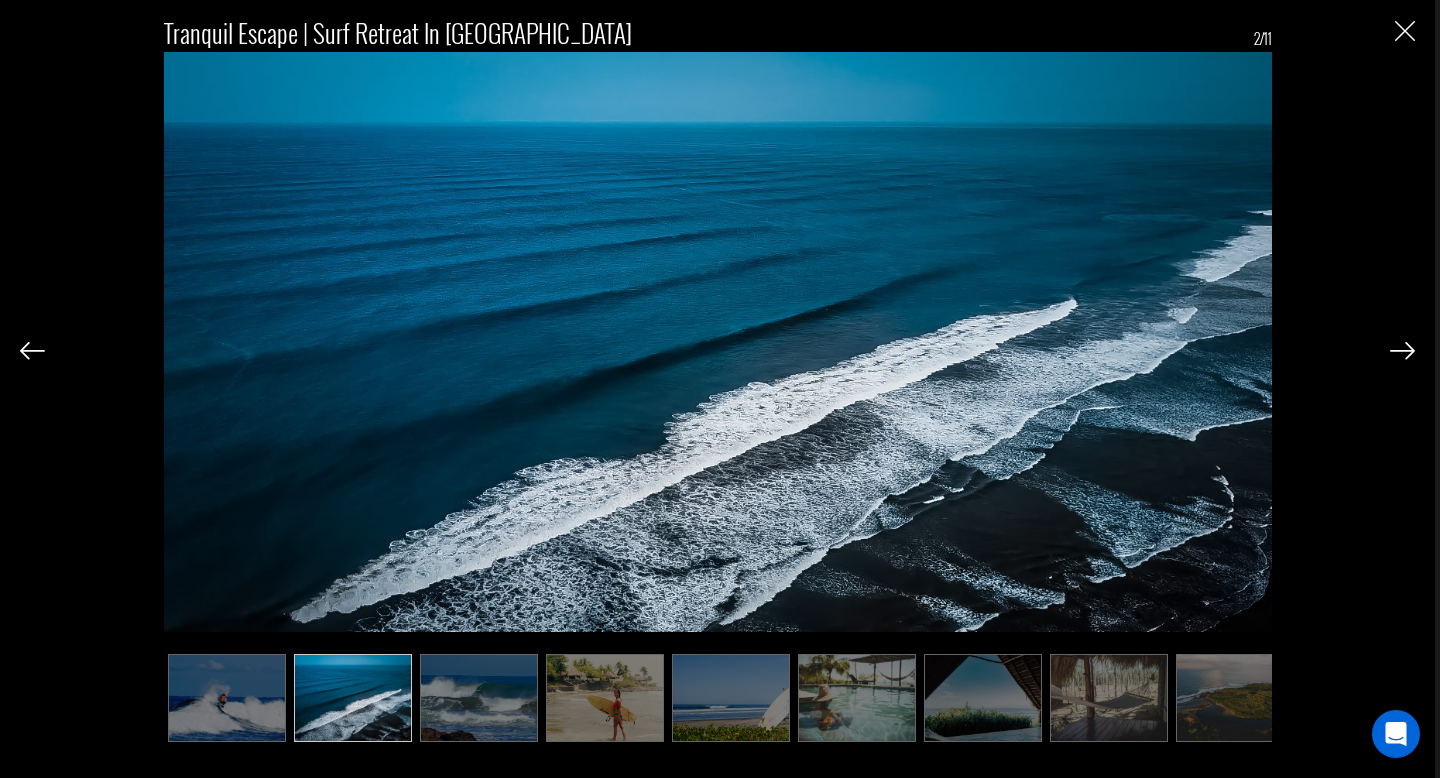click at bounding box center (1402, 351) 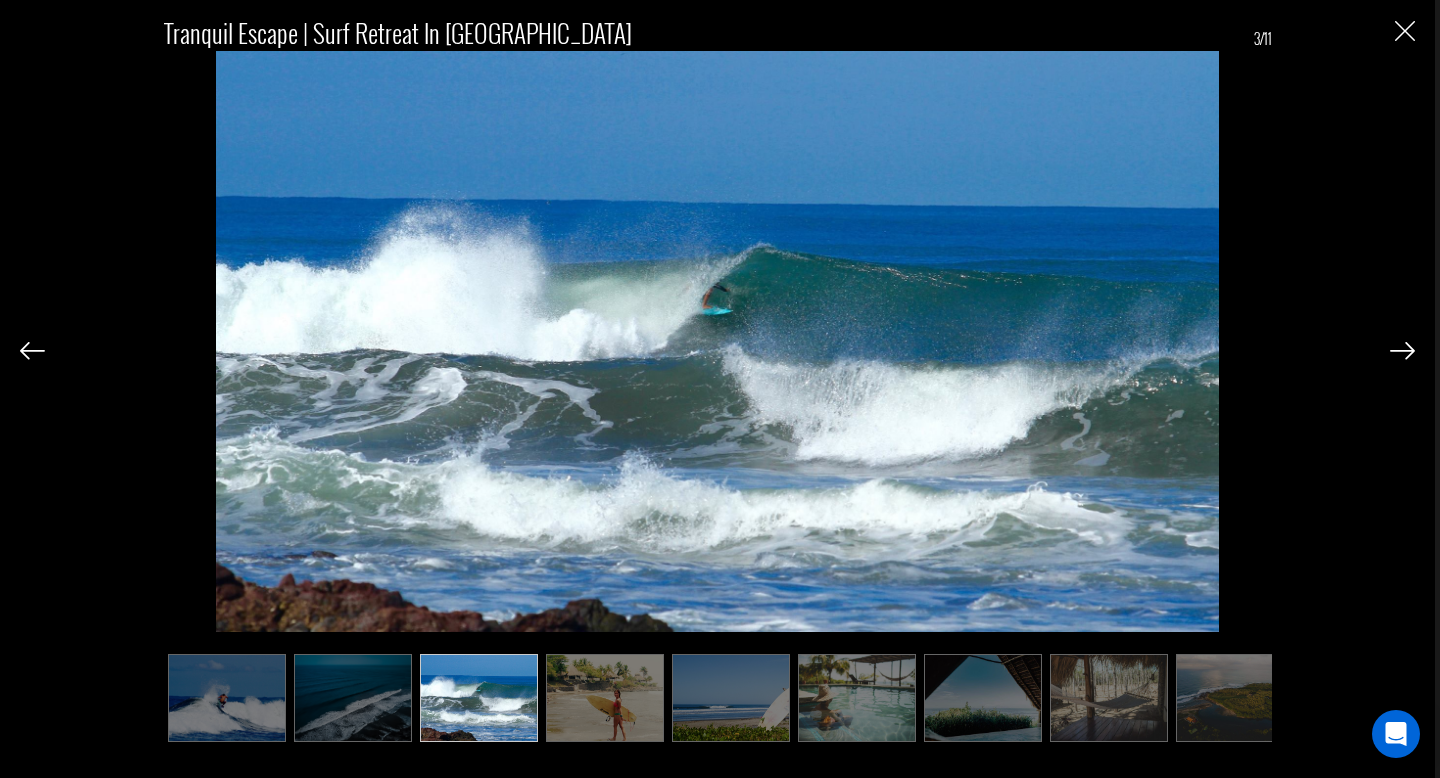 click at bounding box center [1402, 351] 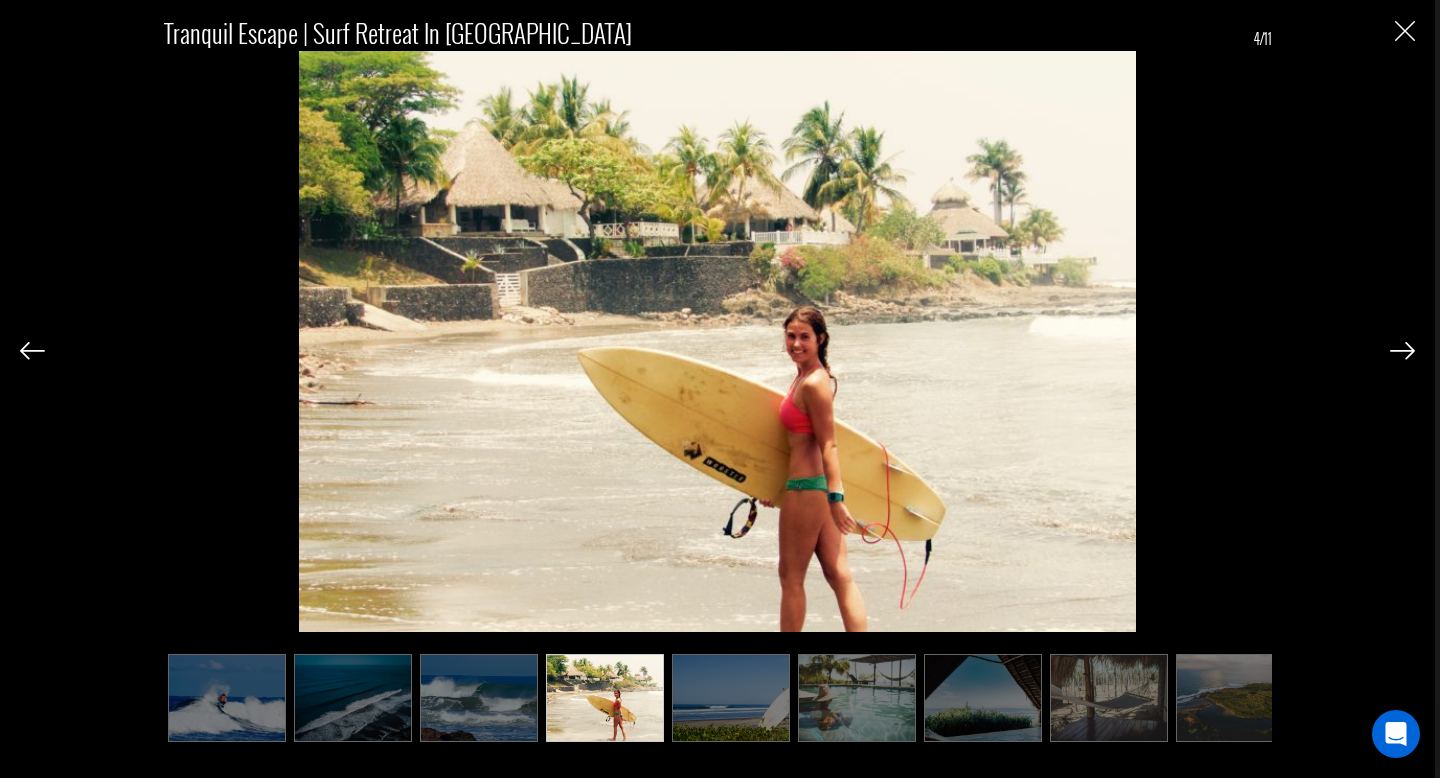 click at bounding box center [1402, 351] 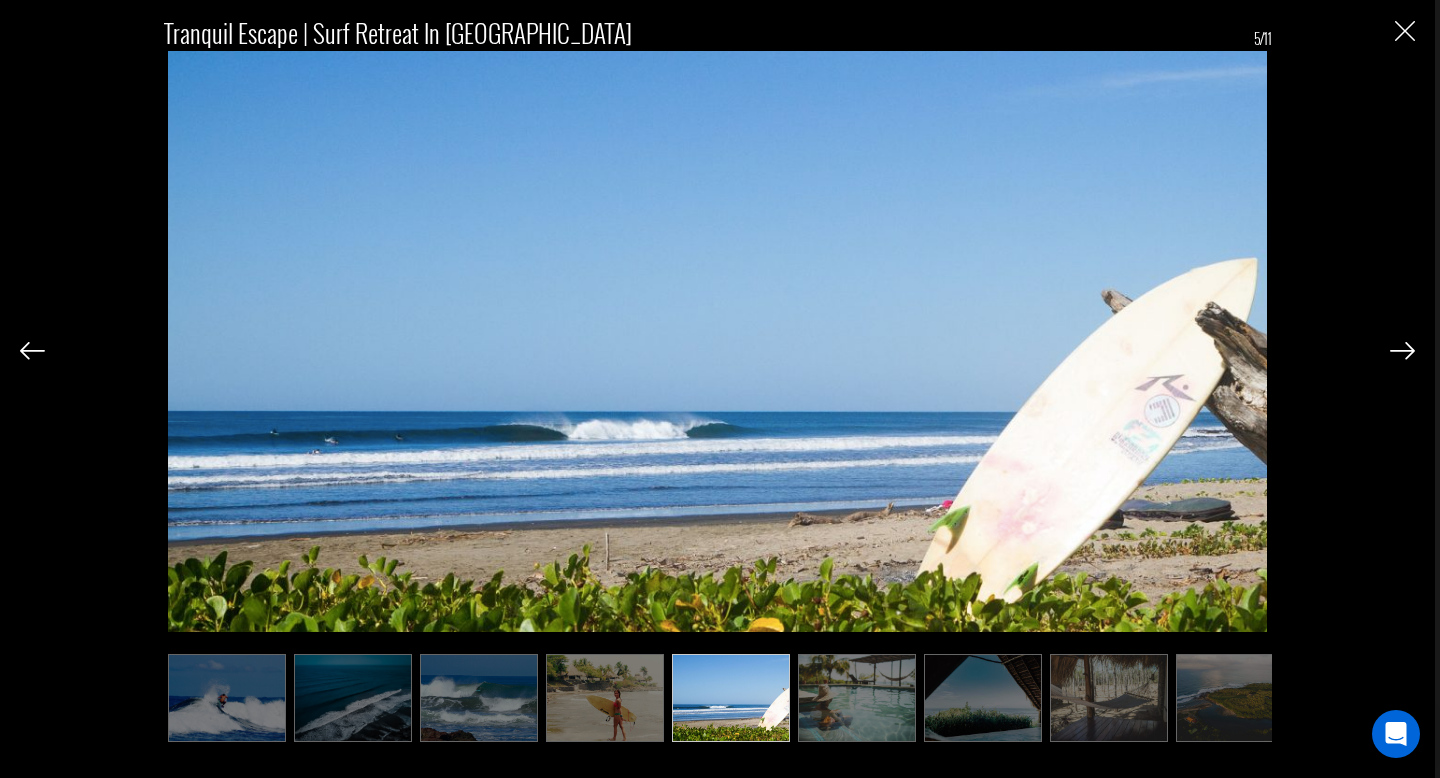 click at bounding box center [1402, 351] 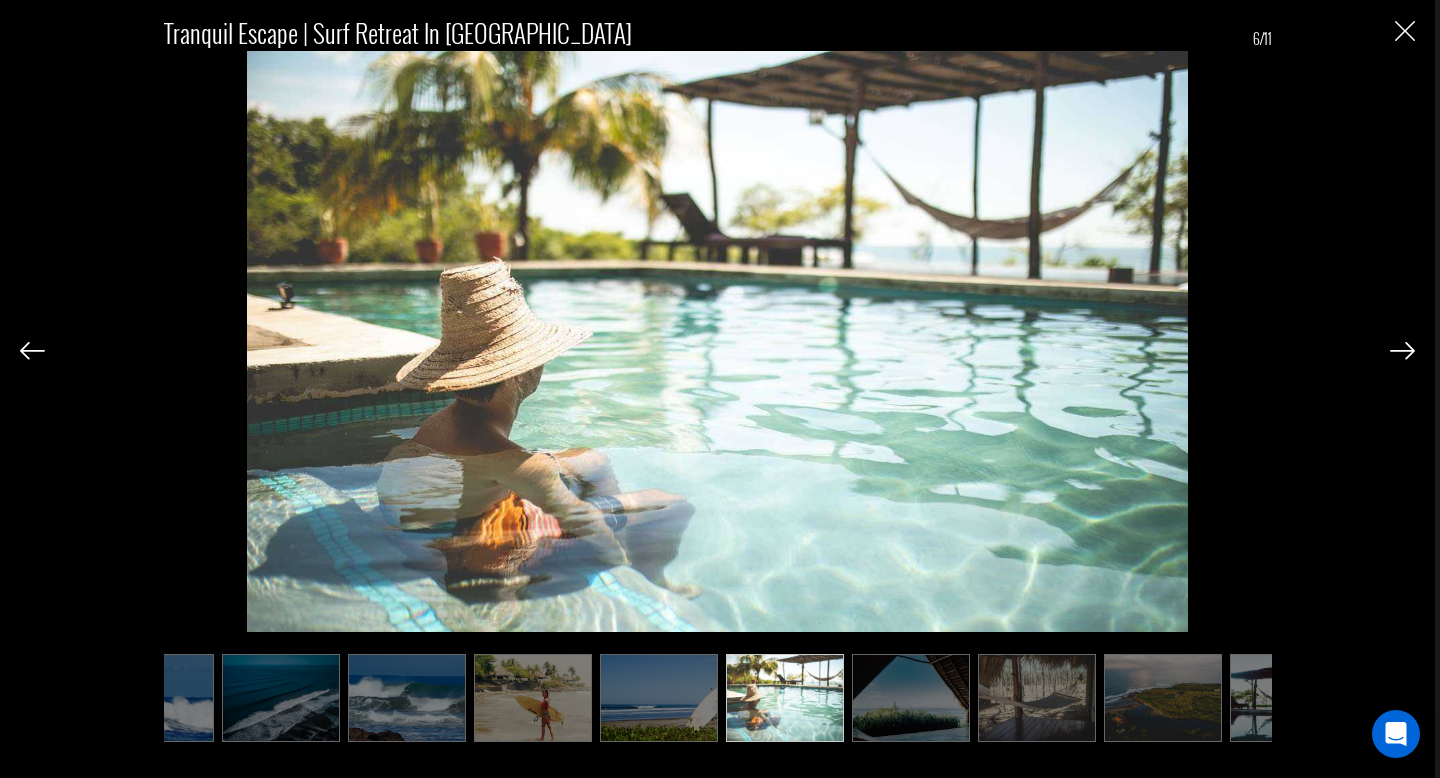 click at bounding box center [1402, 351] 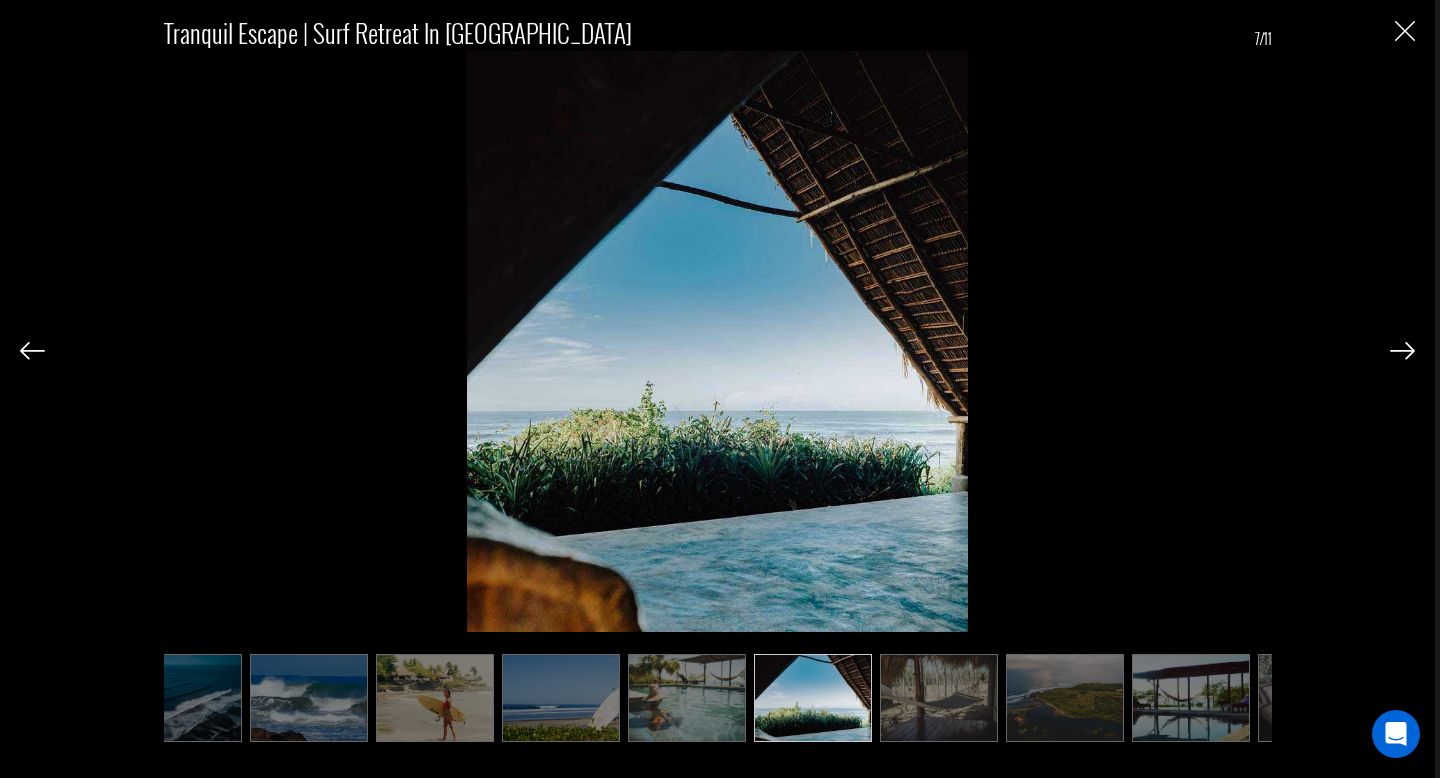 click at bounding box center [1402, 351] 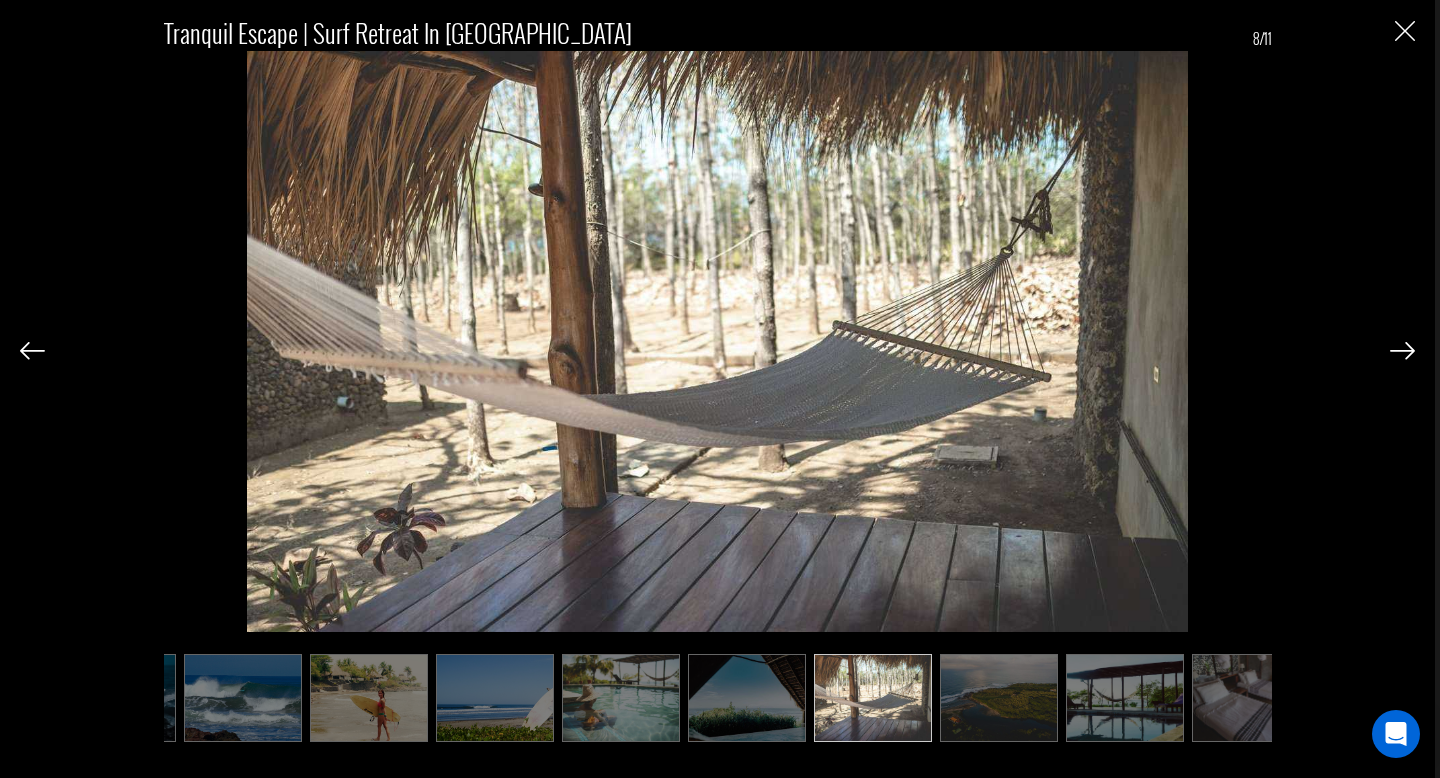 click at bounding box center (1402, 351) 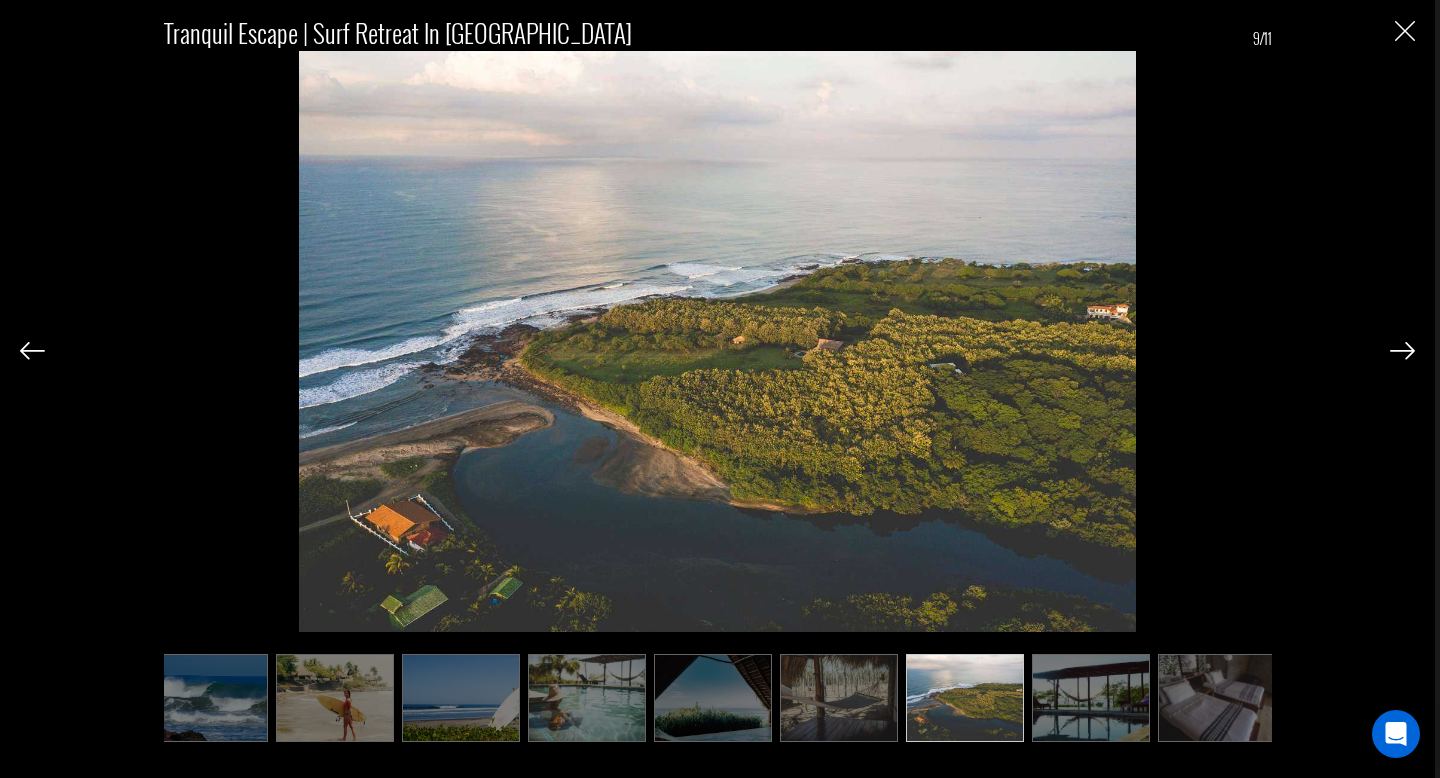 scroll, scrollTop: 0, scrollLeft: 278, axis: horizontal 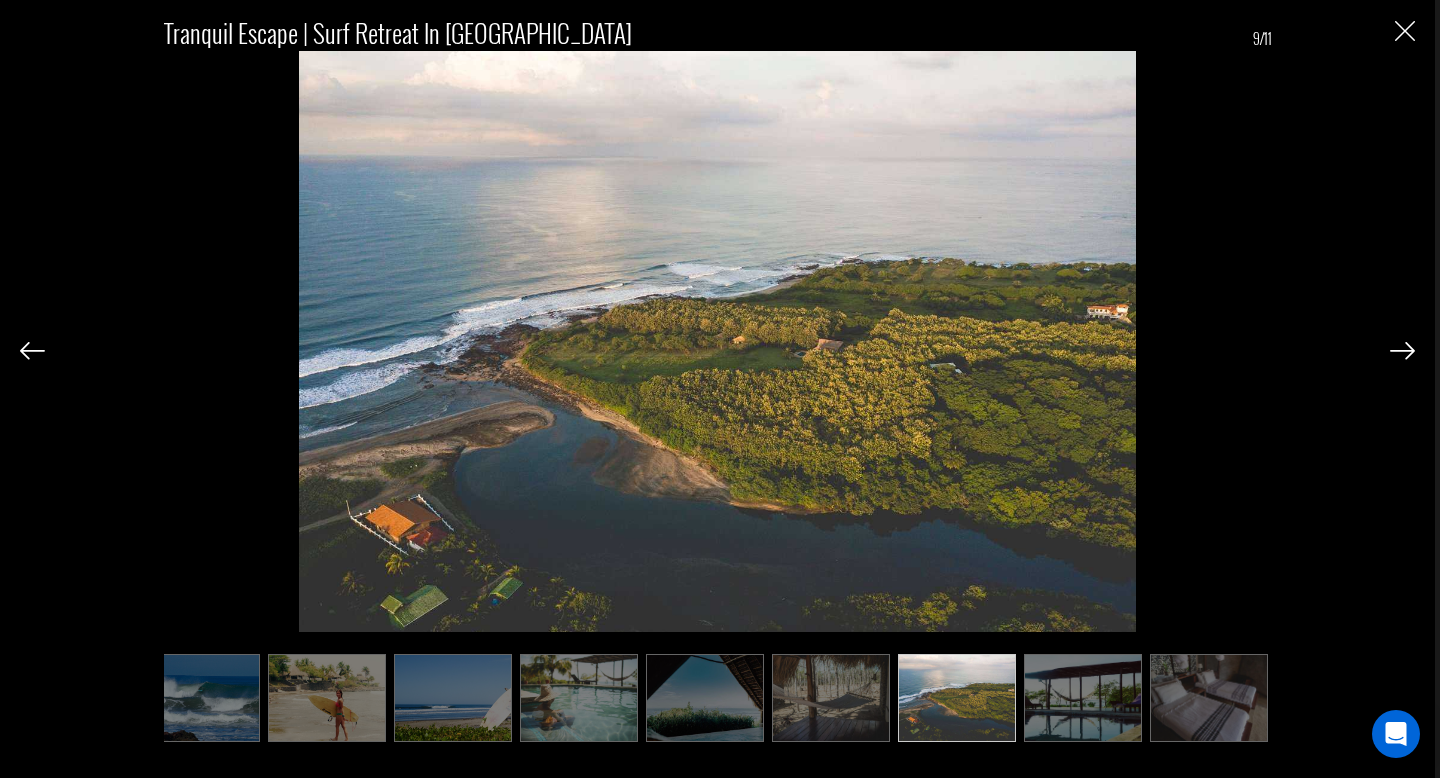 click at bounding box center [1402, 351] 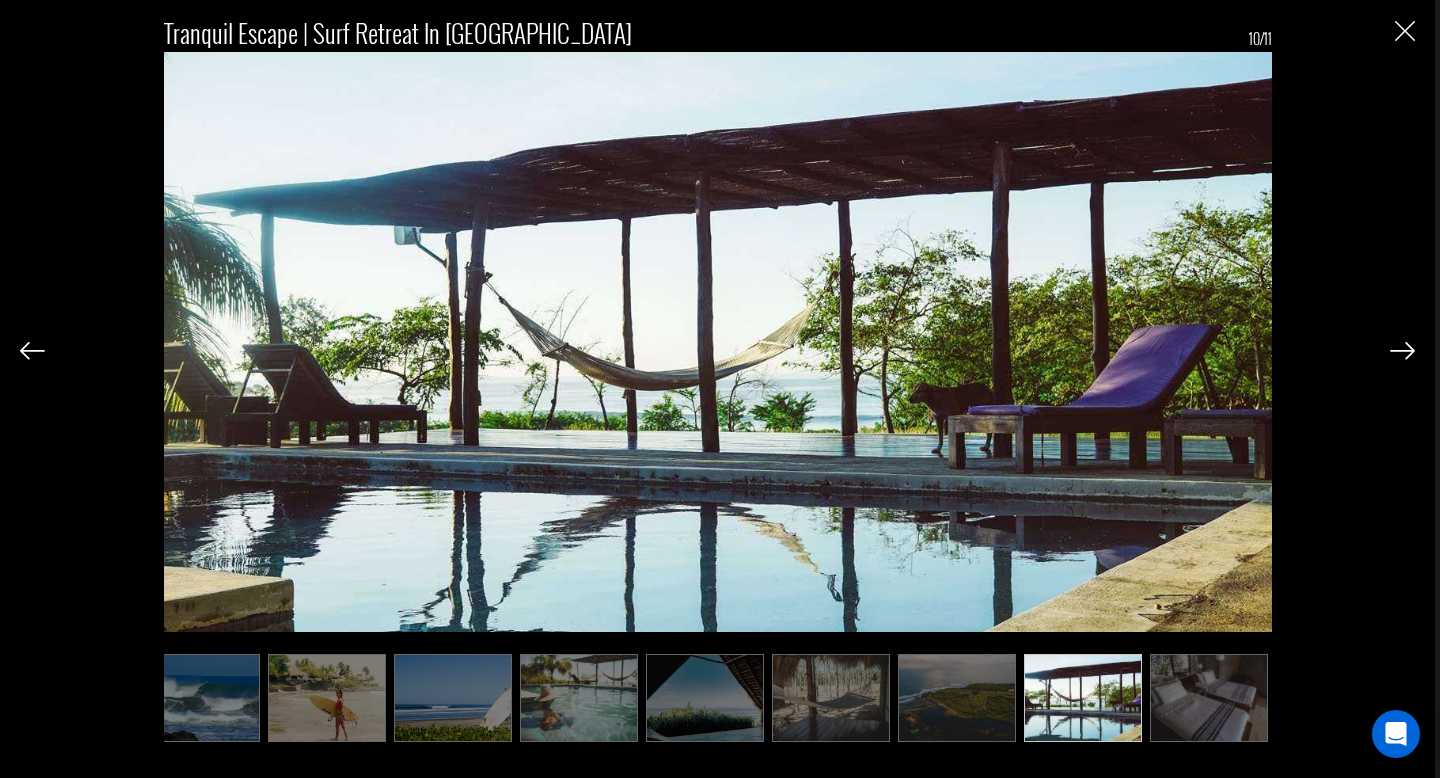 click at bounding box center [1402, 351] 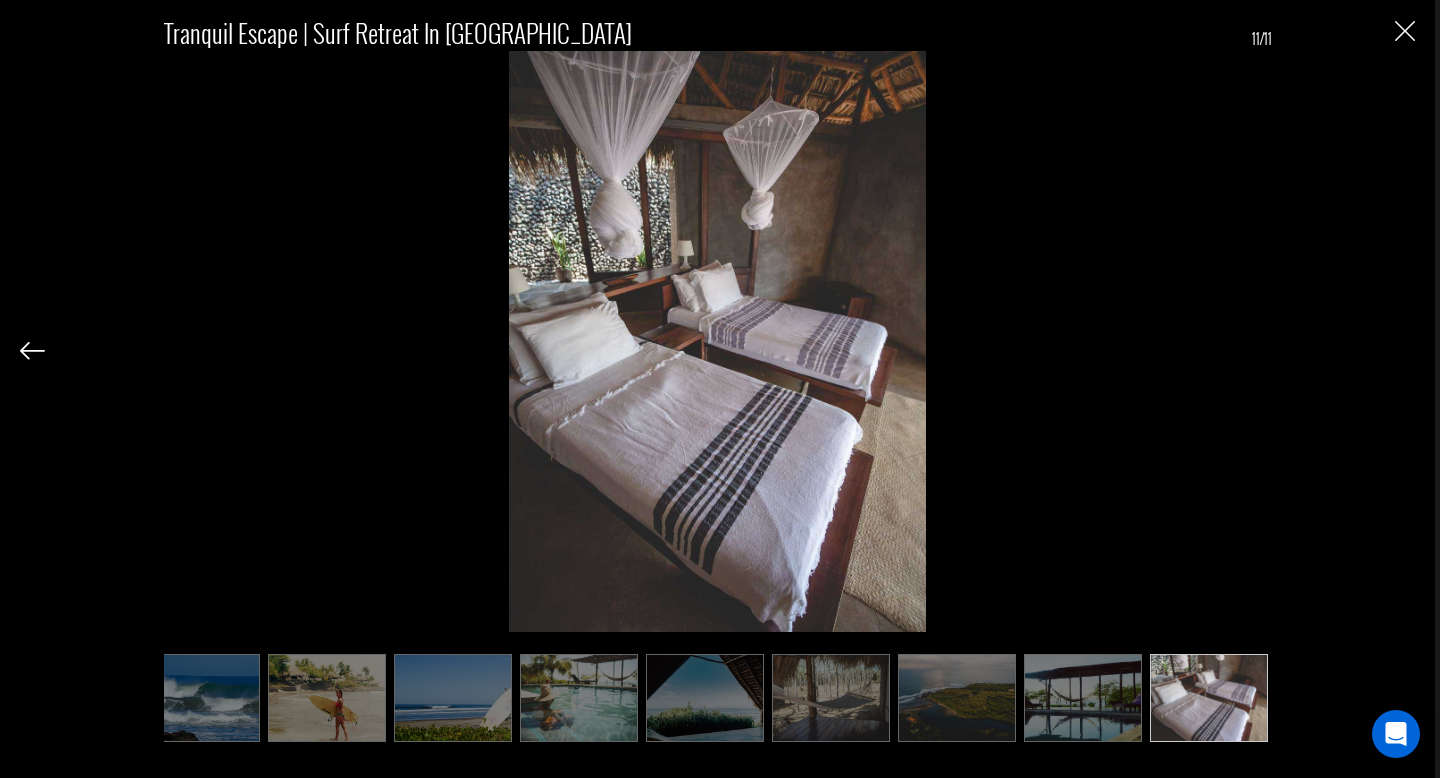 click on "Tranquil Escape | Surf Retreat in [GEOGRAPHIC_DATA]
11/11" at bounding box center [717, 369] 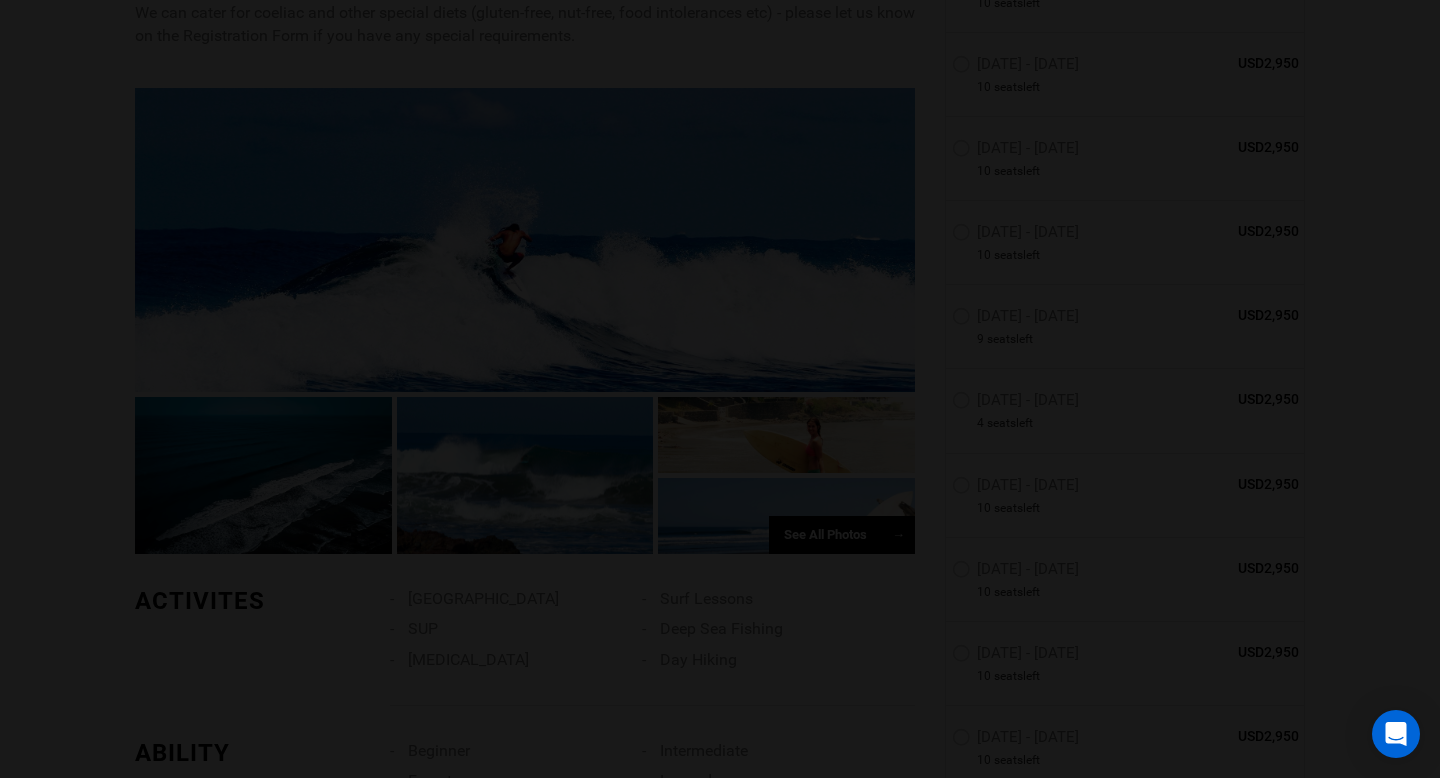 scroll, scrollTop: 0, scrollLeft: 0, axis: both 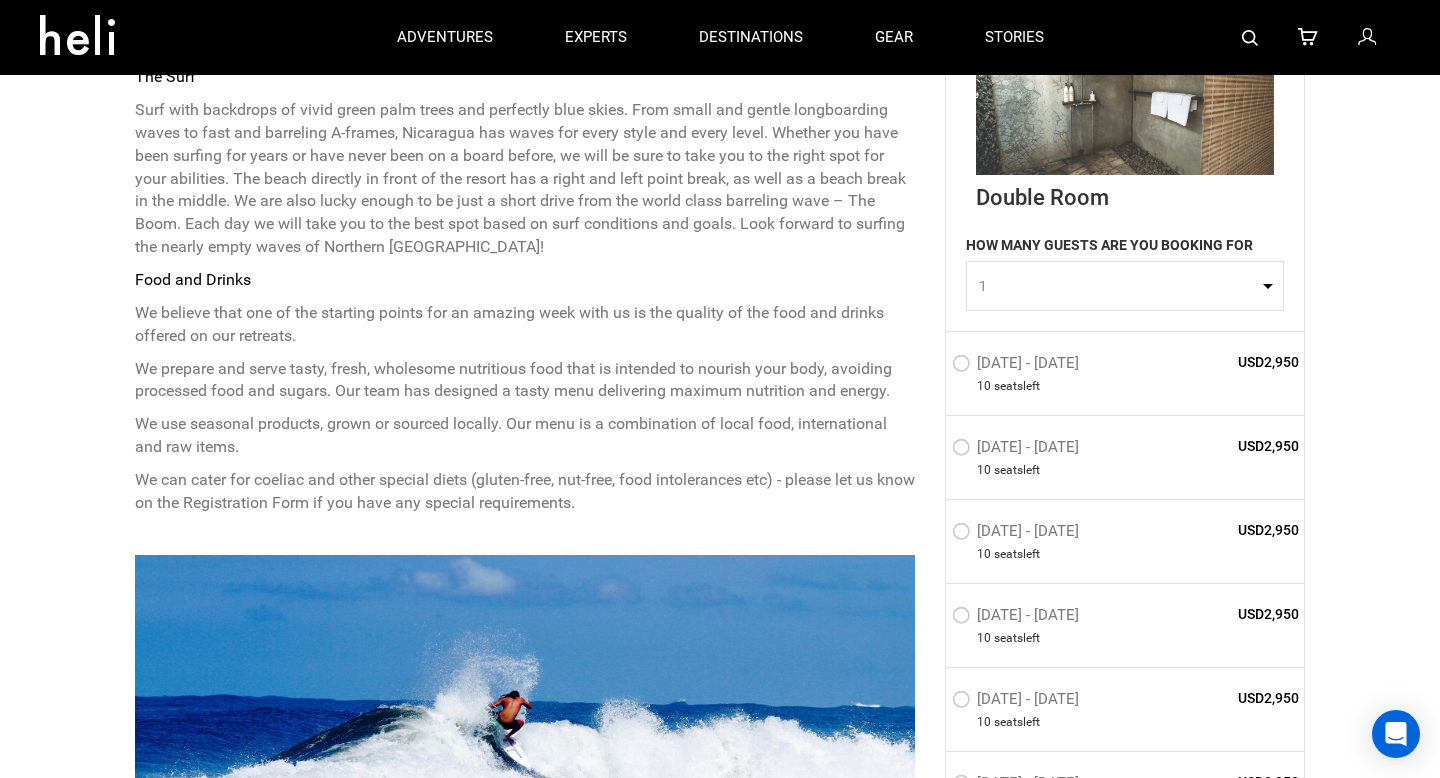 type on "Surf" 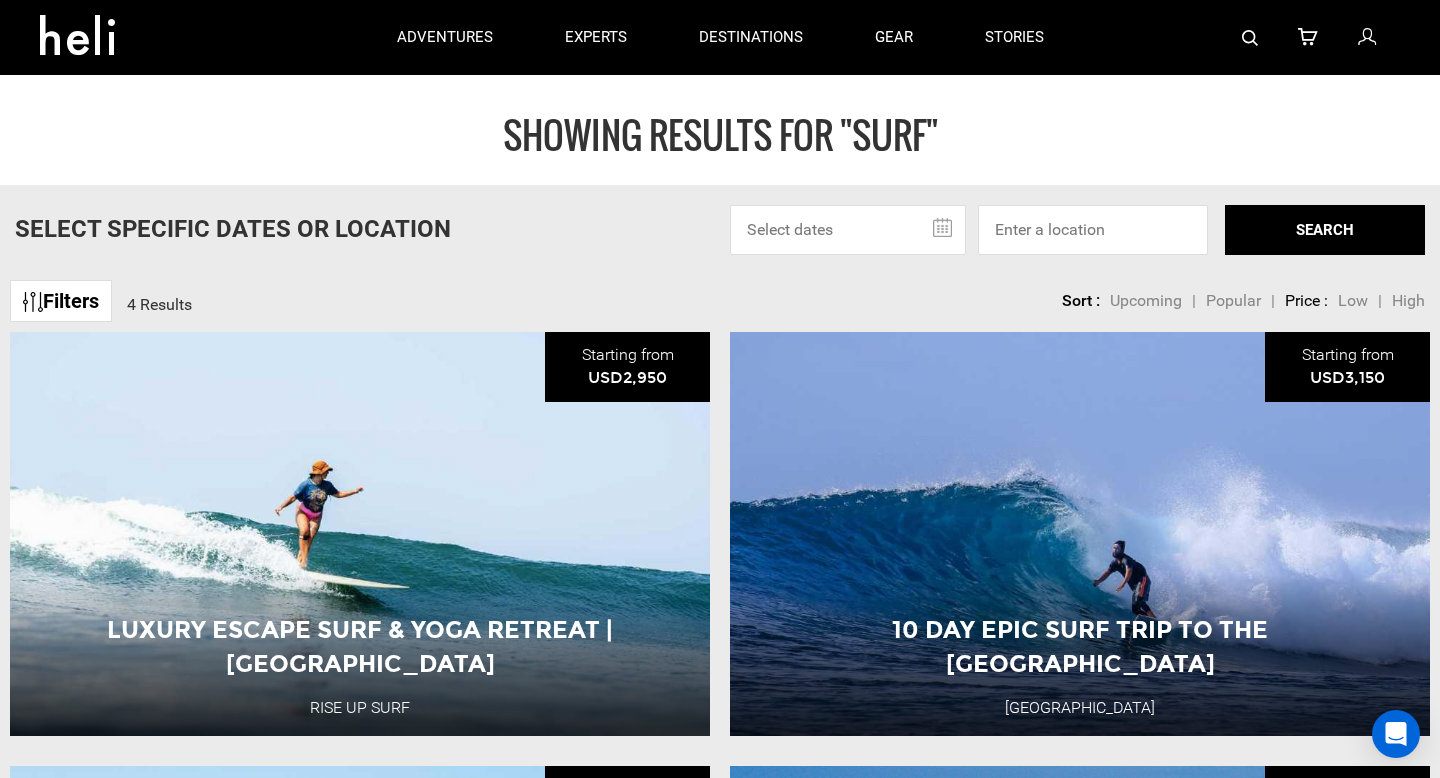 click on "Filters 4 Results  sortby  Sort Upcoming Popular Price: Low to High Price : High to Low Sort :  Upcoming | Popular |  Price :  Low | High" 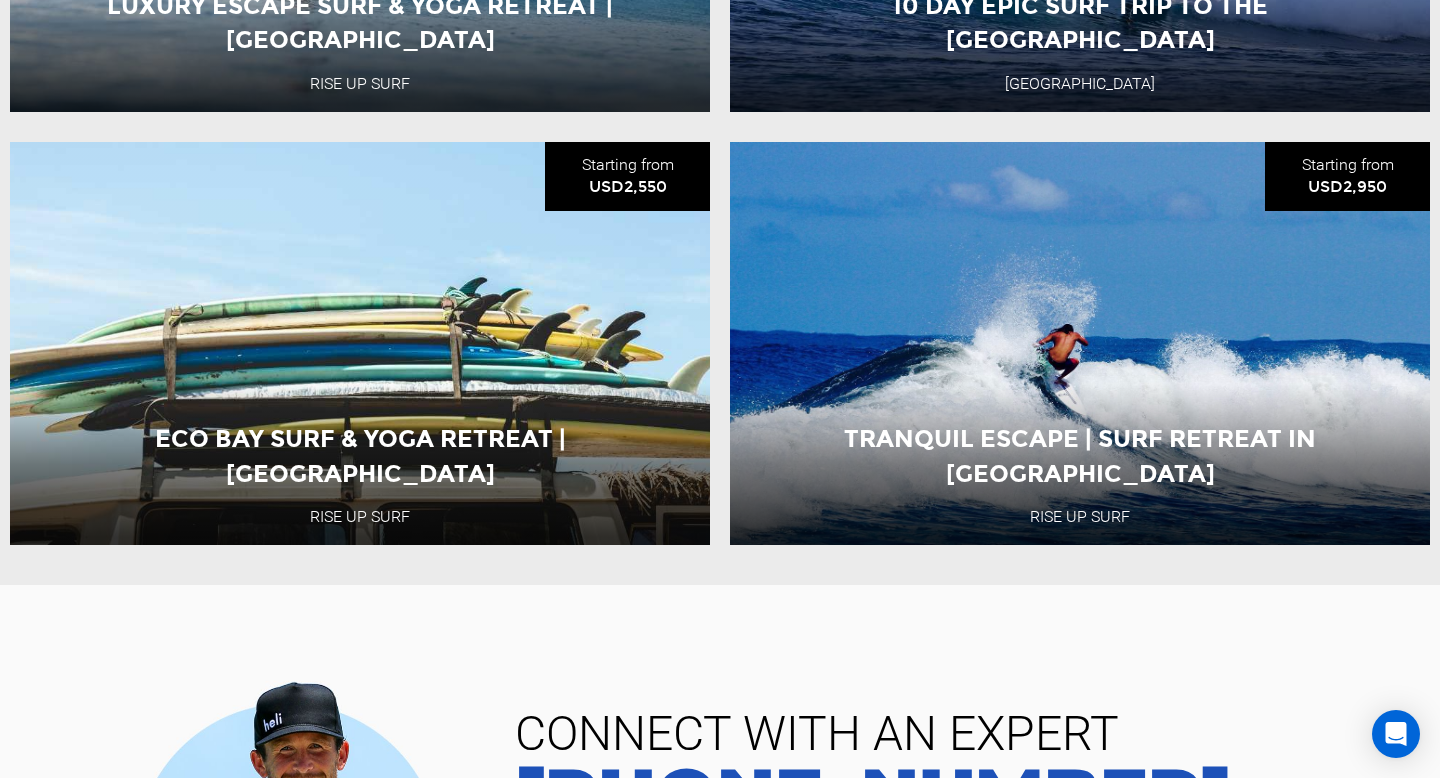 scroll, scrollTop: 627, scrollLeft: 0, axis: vertical 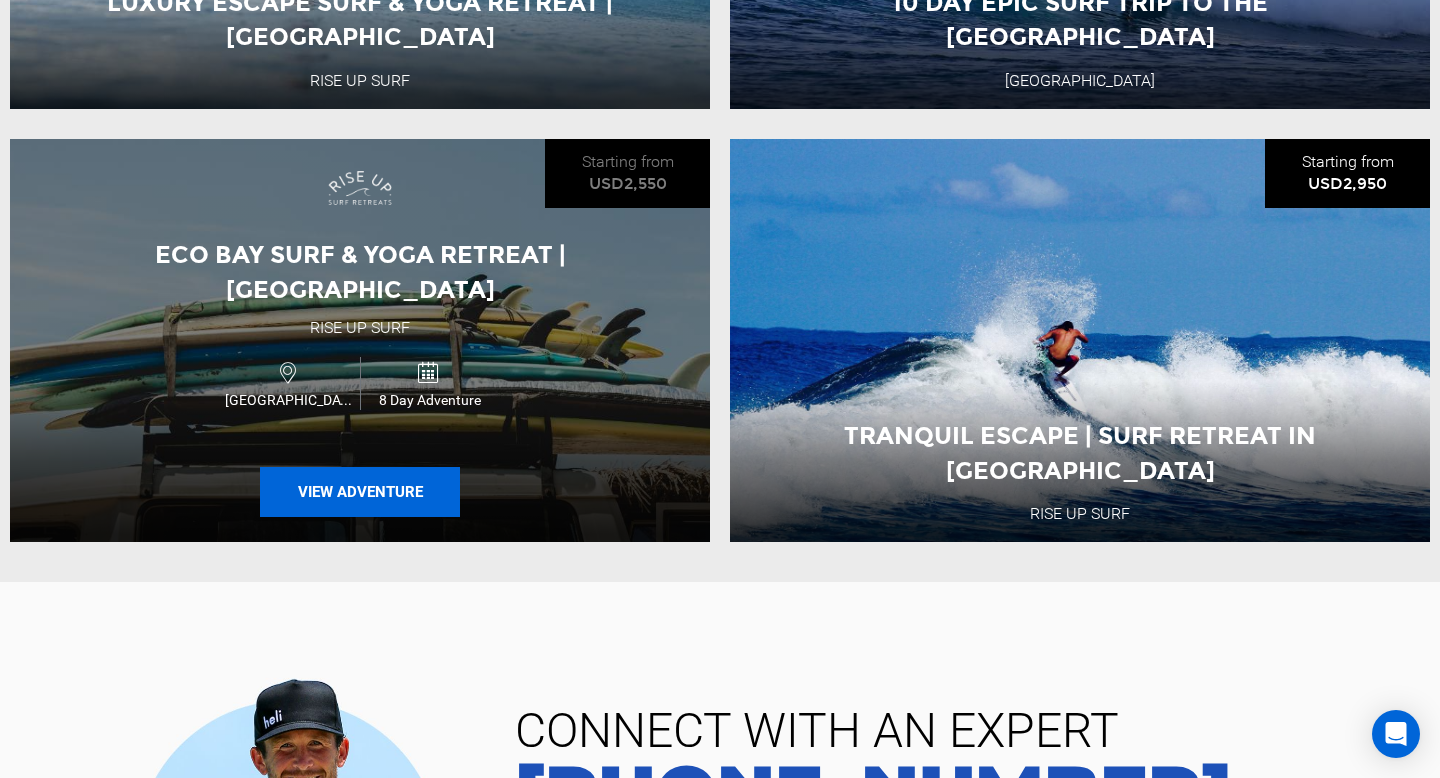 click on "View Adventure" at bounding box center [360, 492] 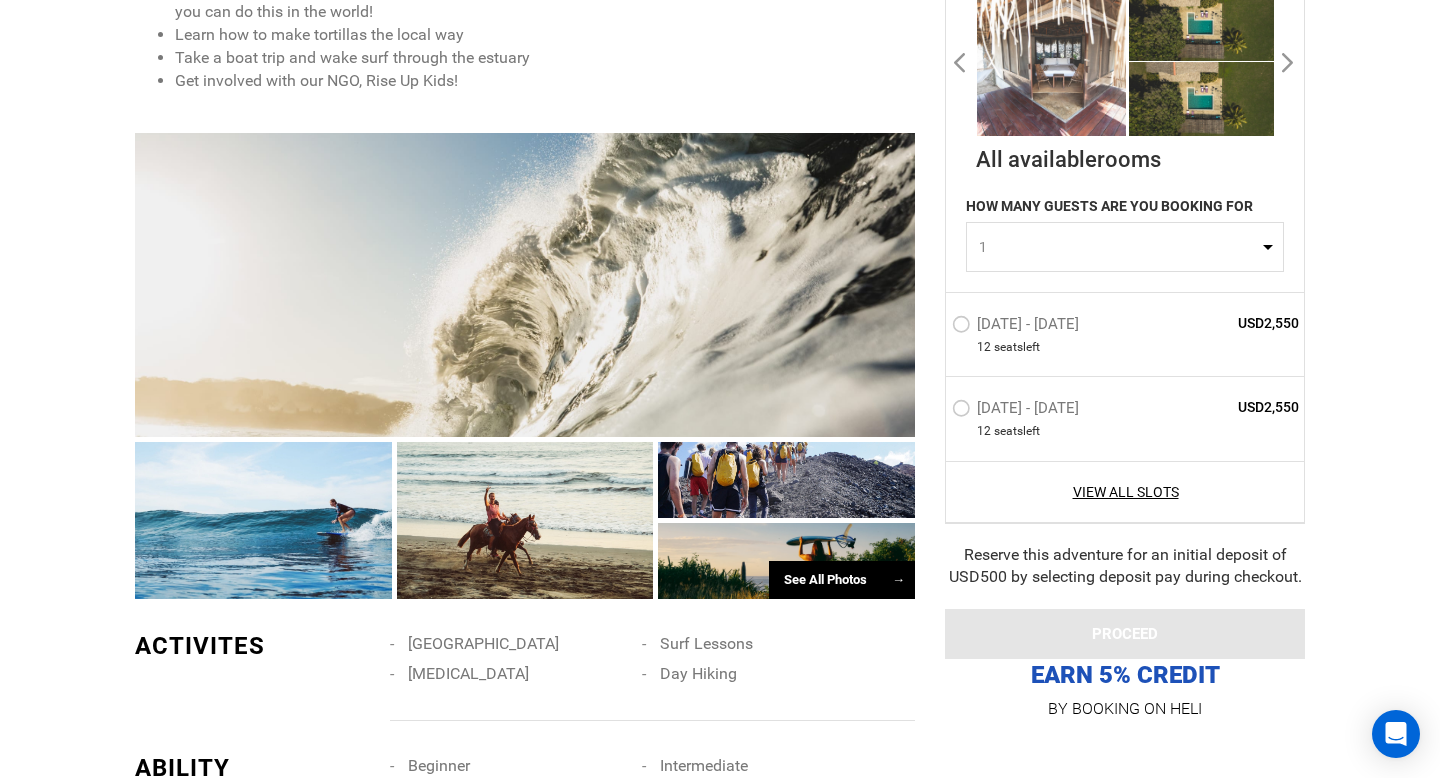 scroll, scrollTop: 2182, scrollLeft: 0, axis: vertical 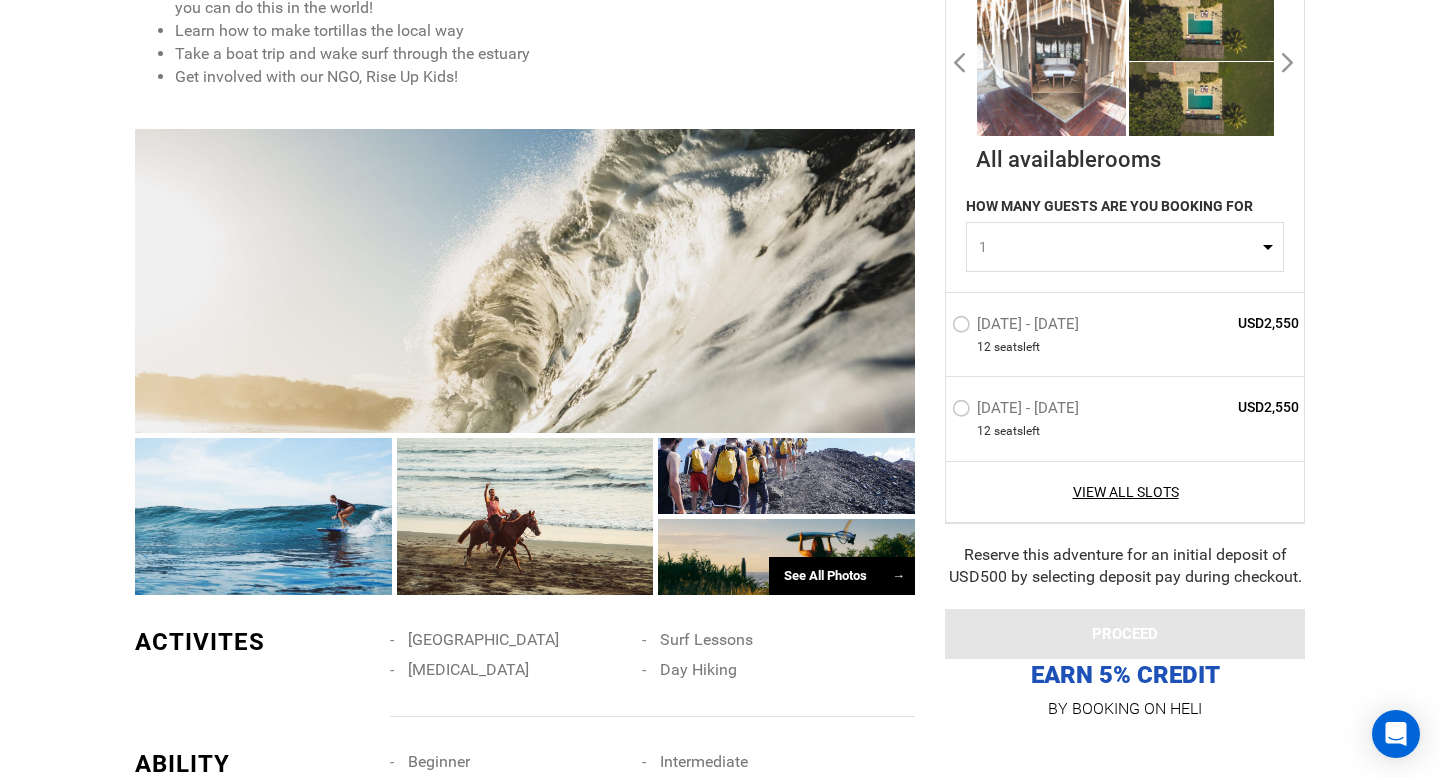 click on "See All Photos →" at bounding box center [842, 576] 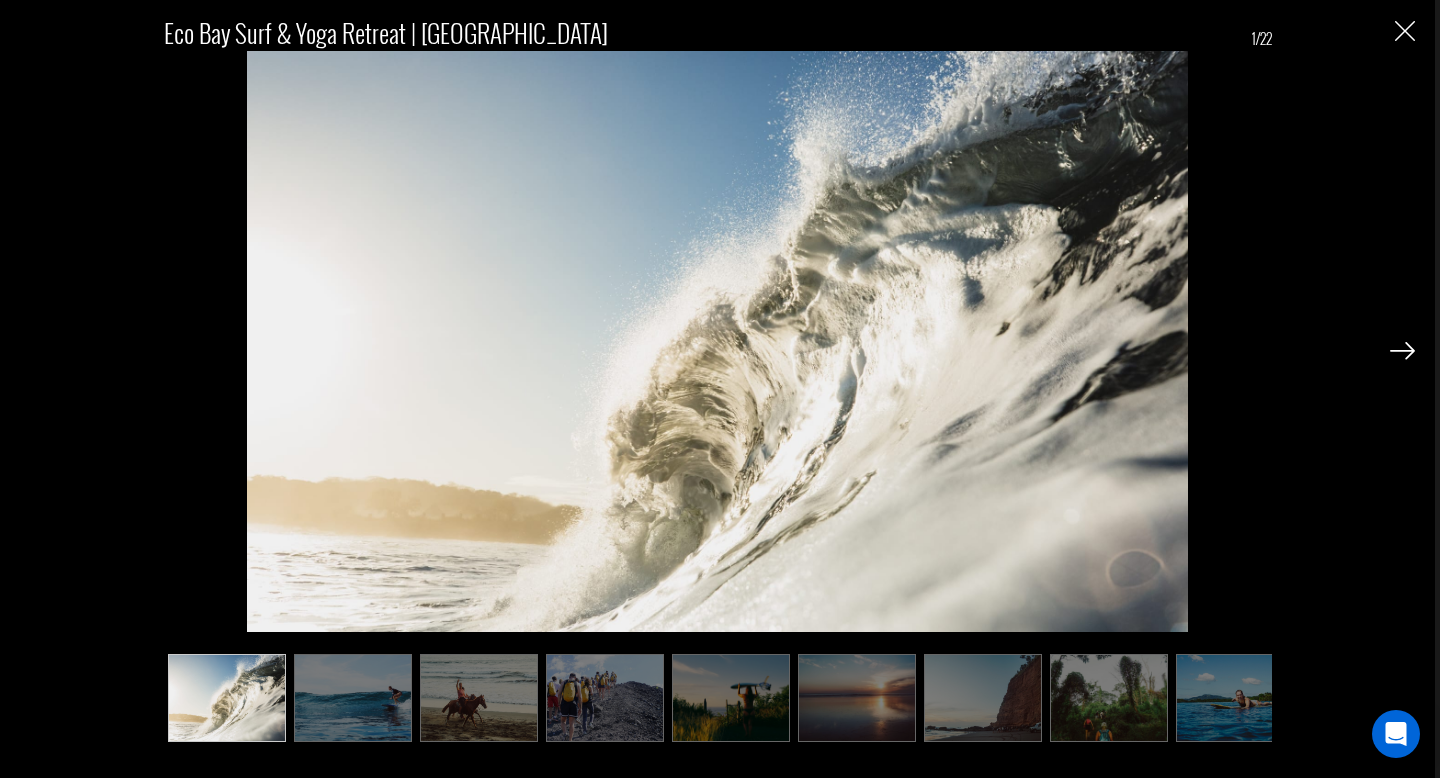 click at bounding box center [1402, 351] 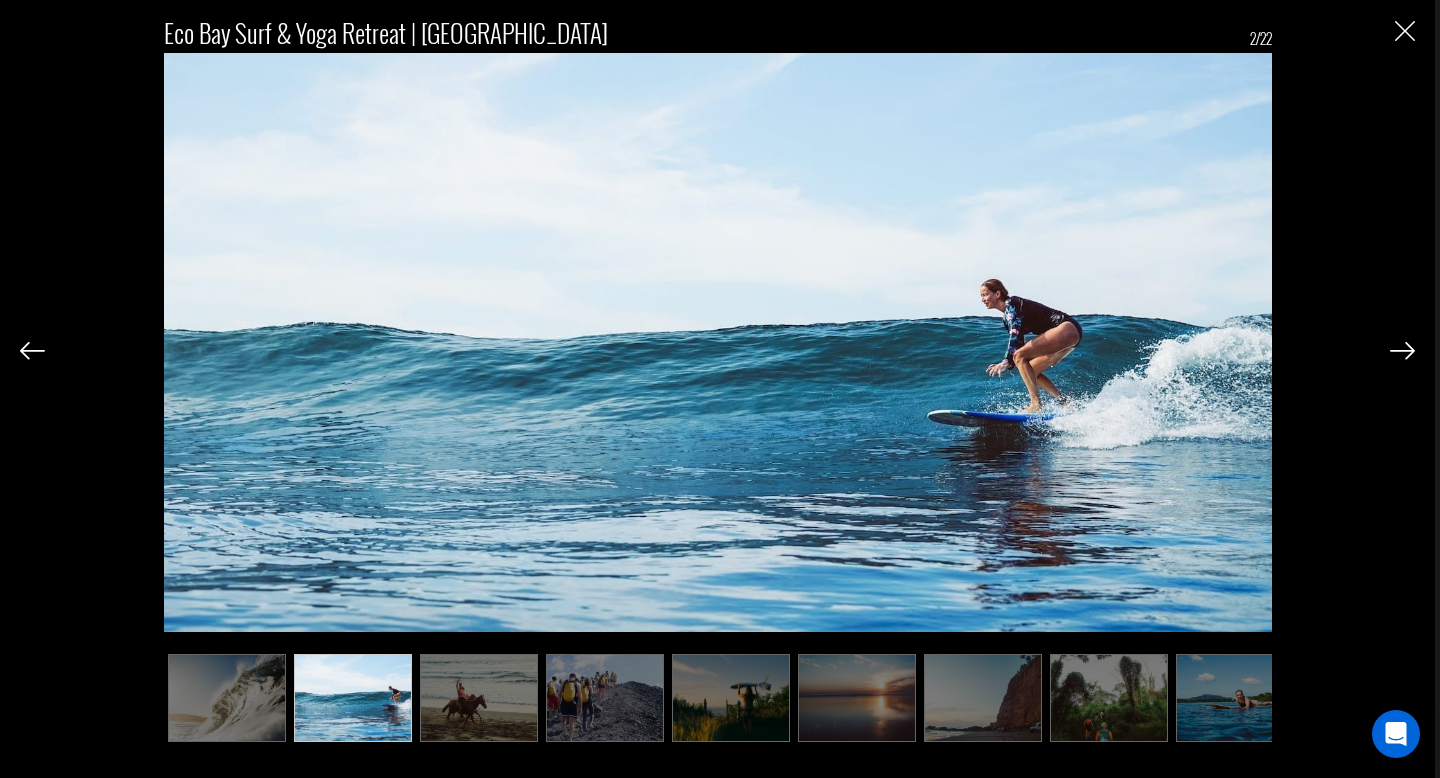 click at bounding box center [1402, 351] 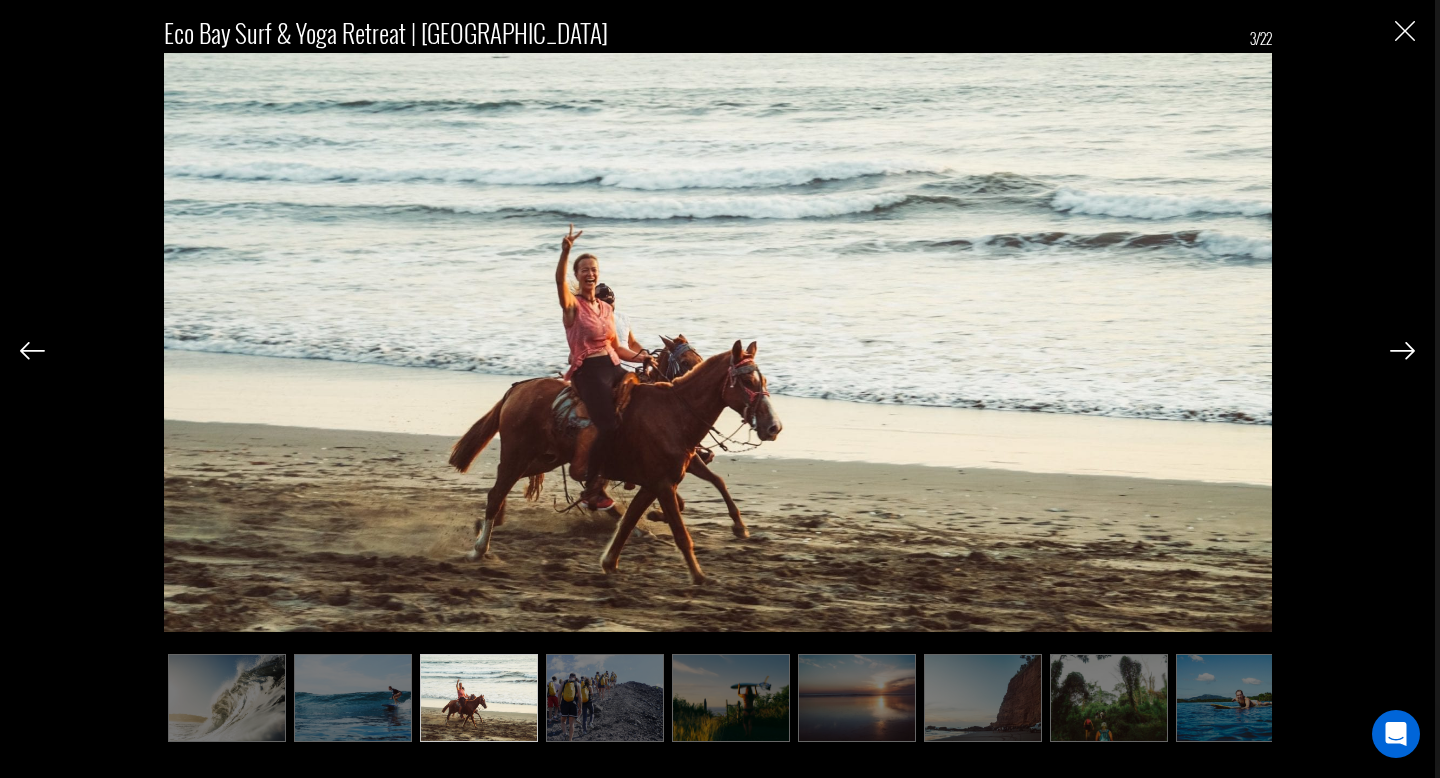 click at bounding box center (1402, 351) 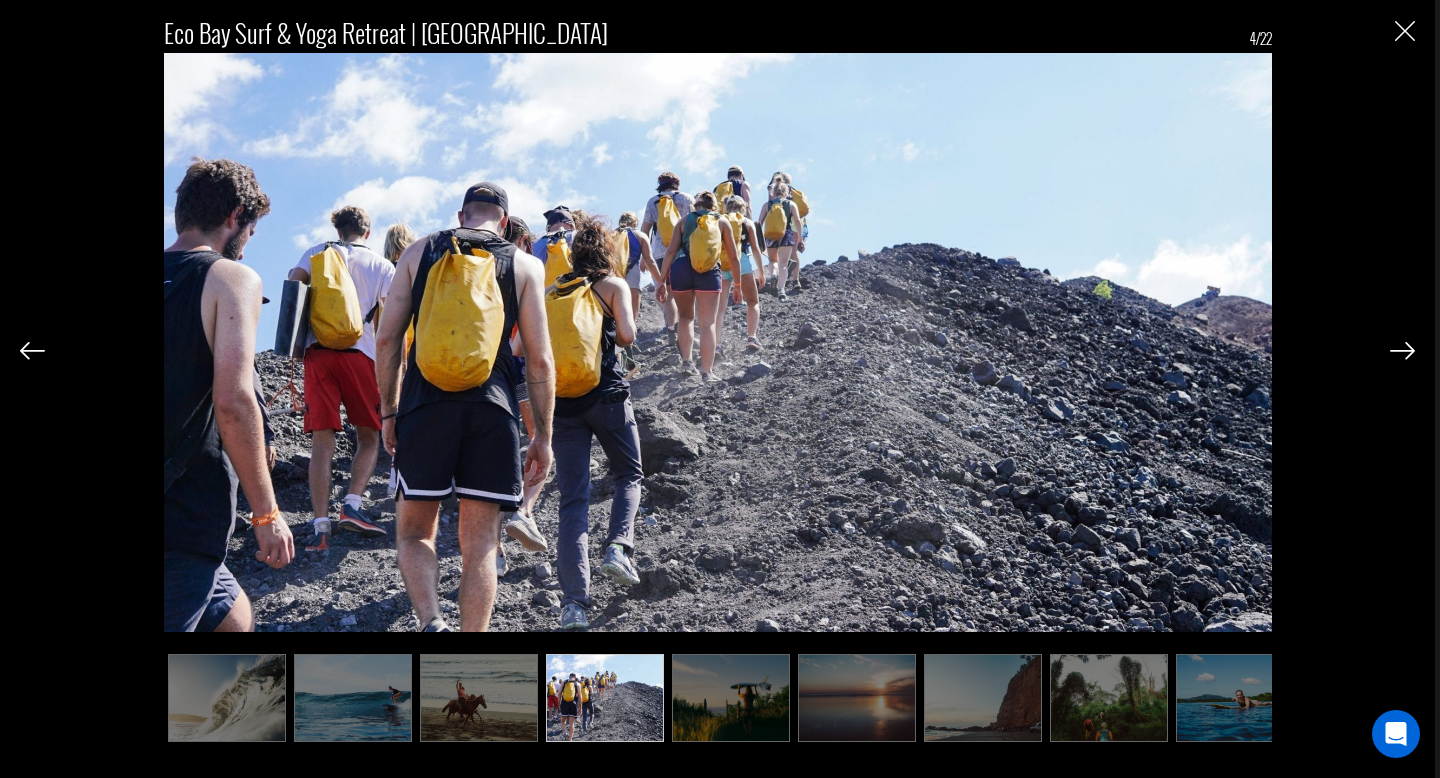 click at bounding box center (1402, 351) 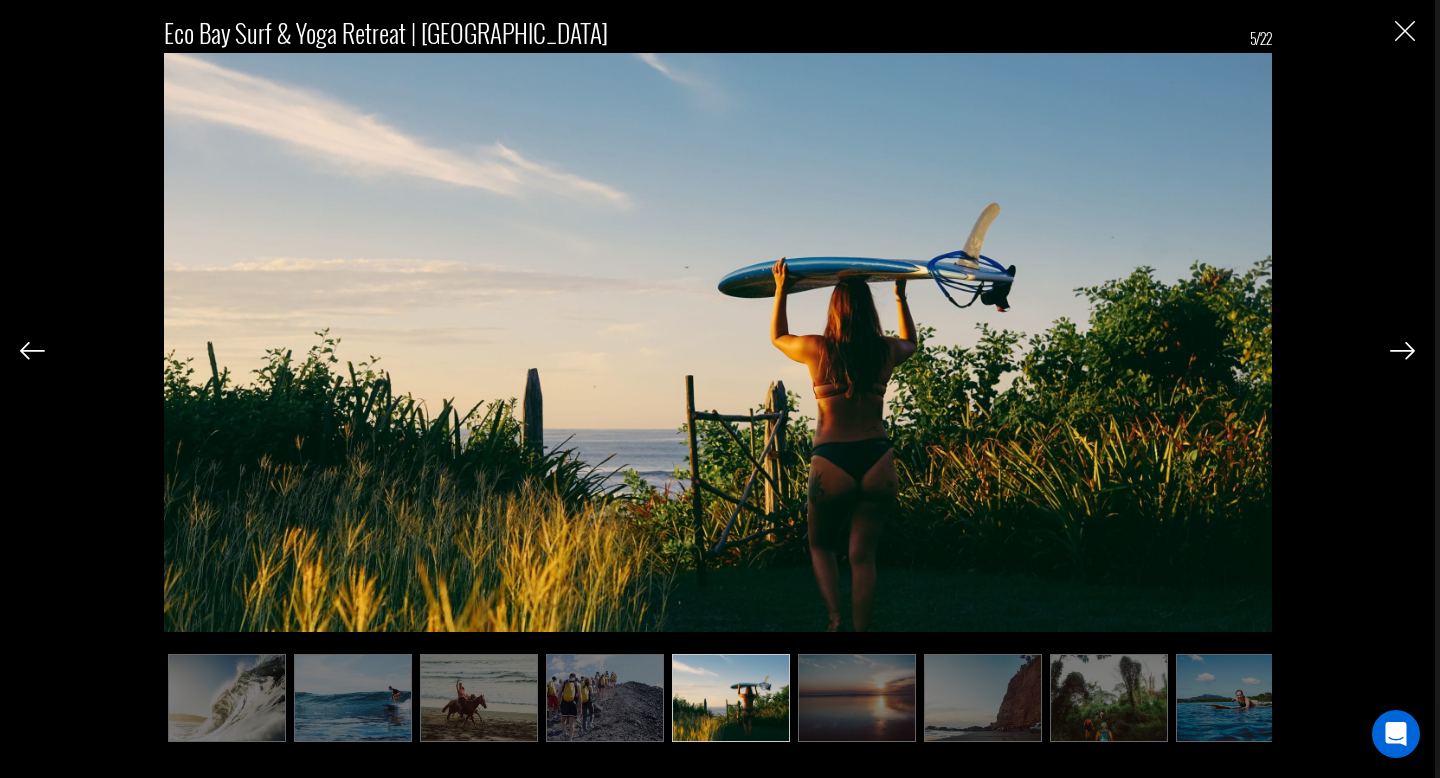 click at bounding box center [1402, 351] 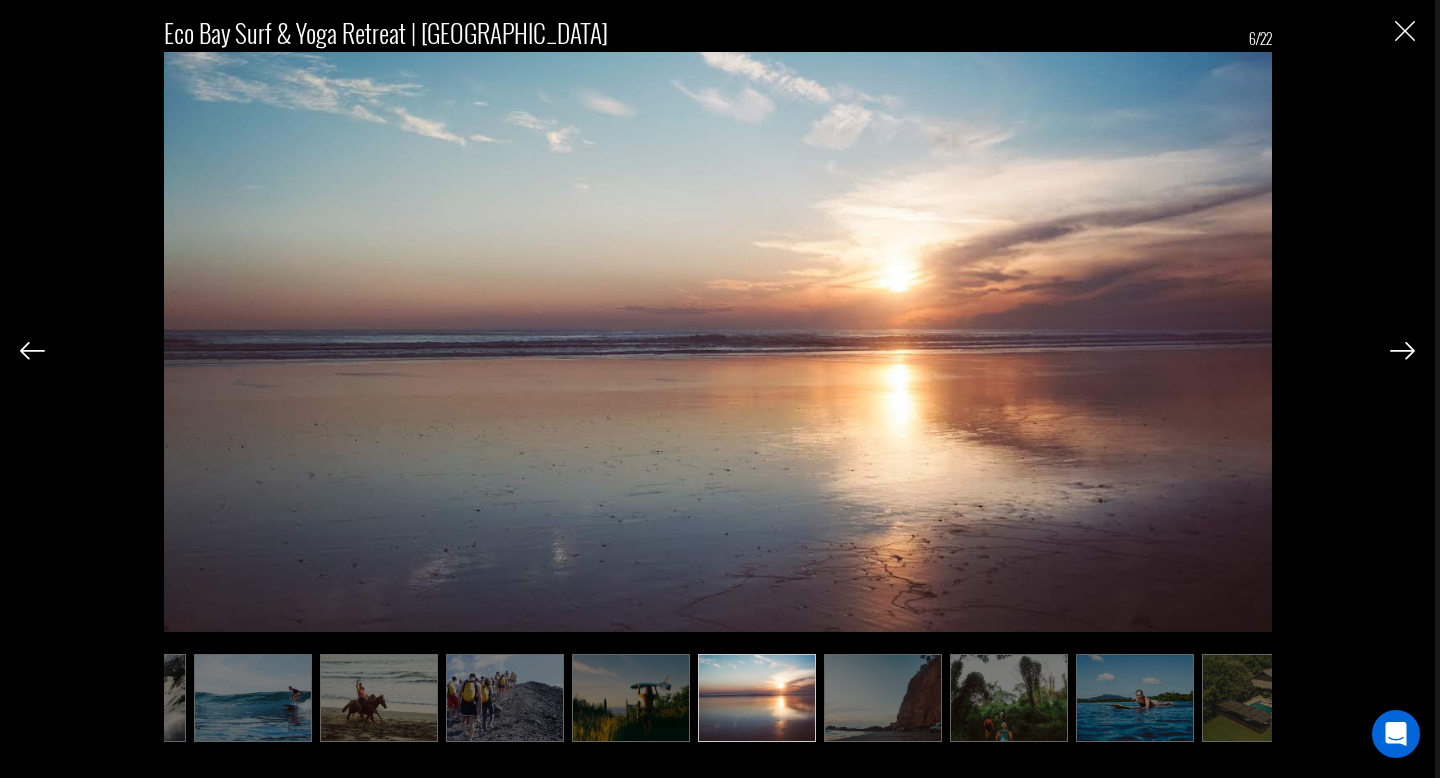 click at bounding box center [1402, 351] 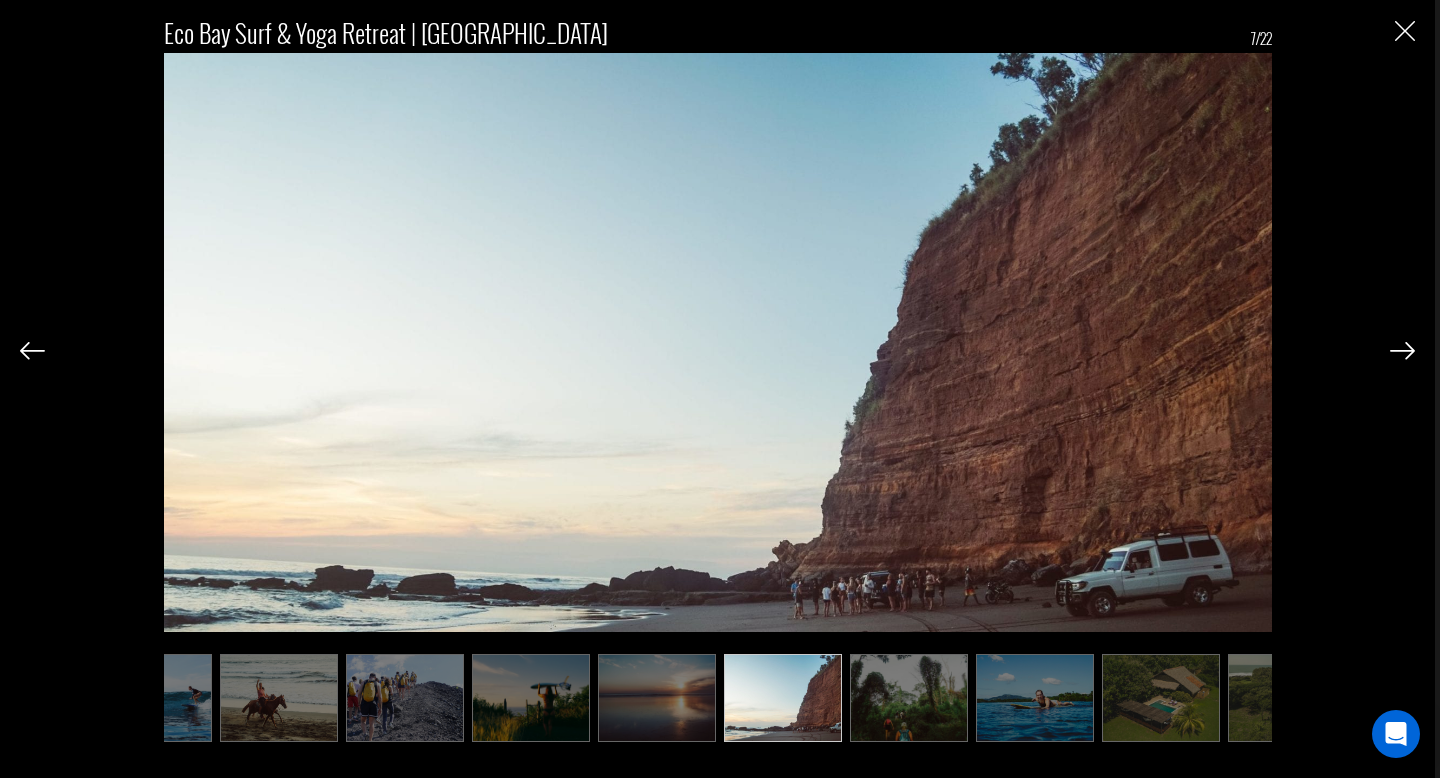 click at bounding box center [1402, 351] 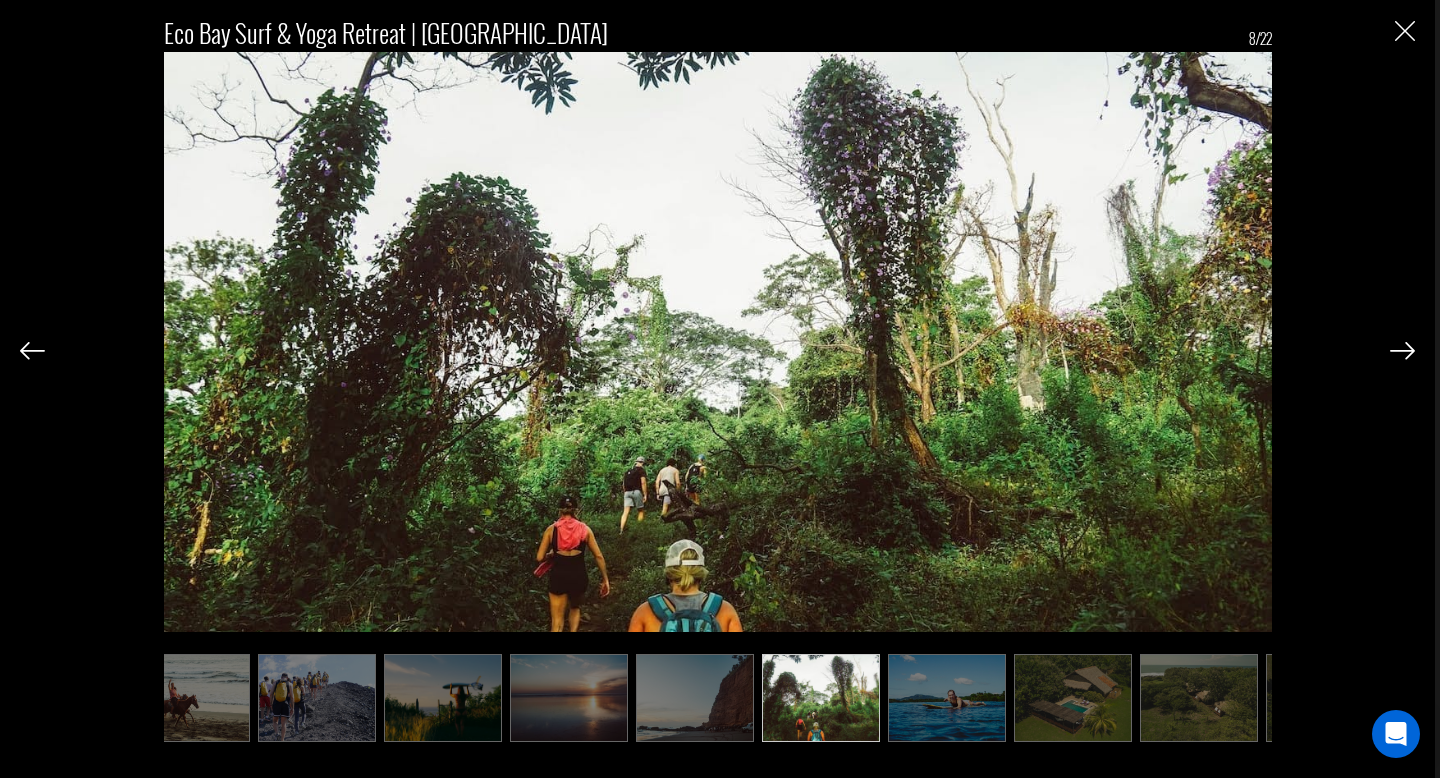 click at bounding box center (1402, 351) 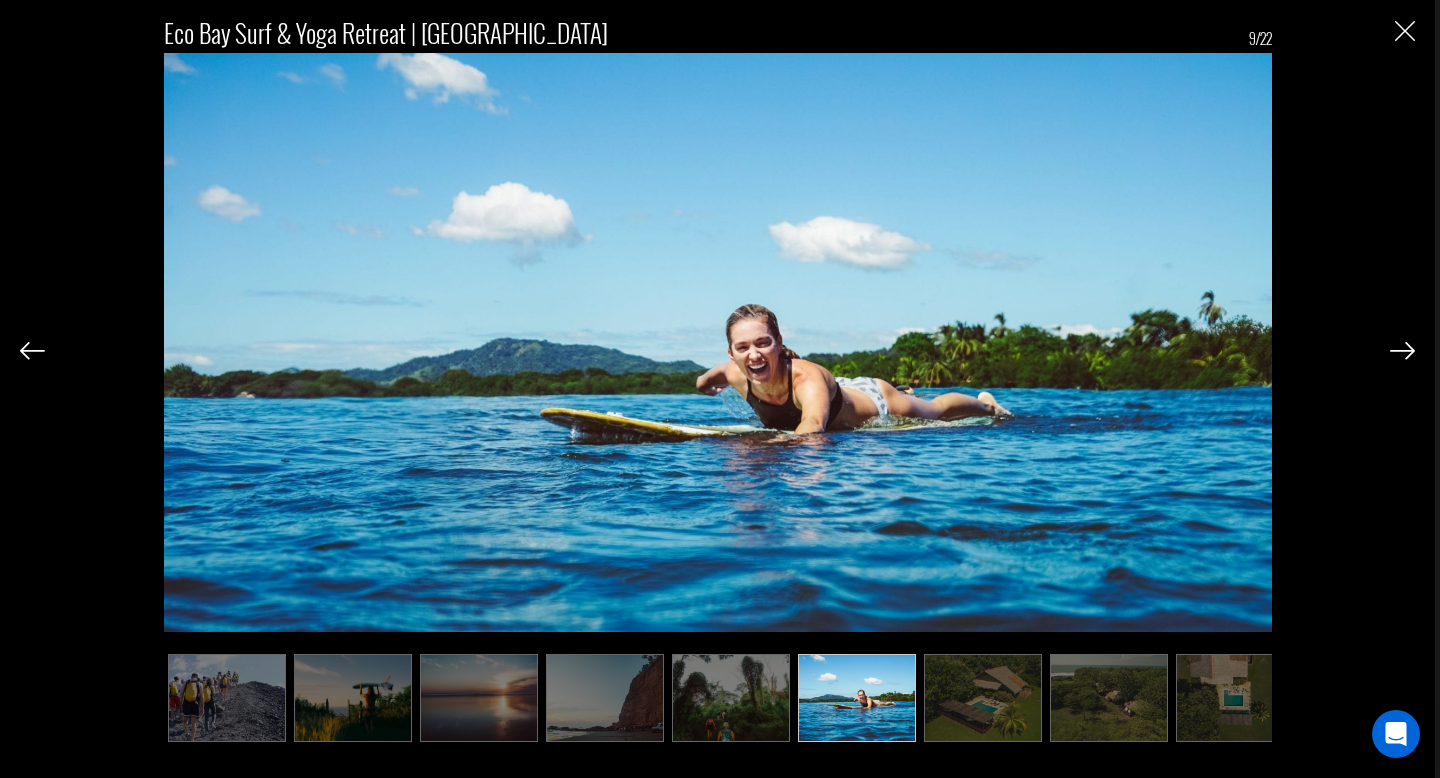 click at bounding box center [1402, 351] 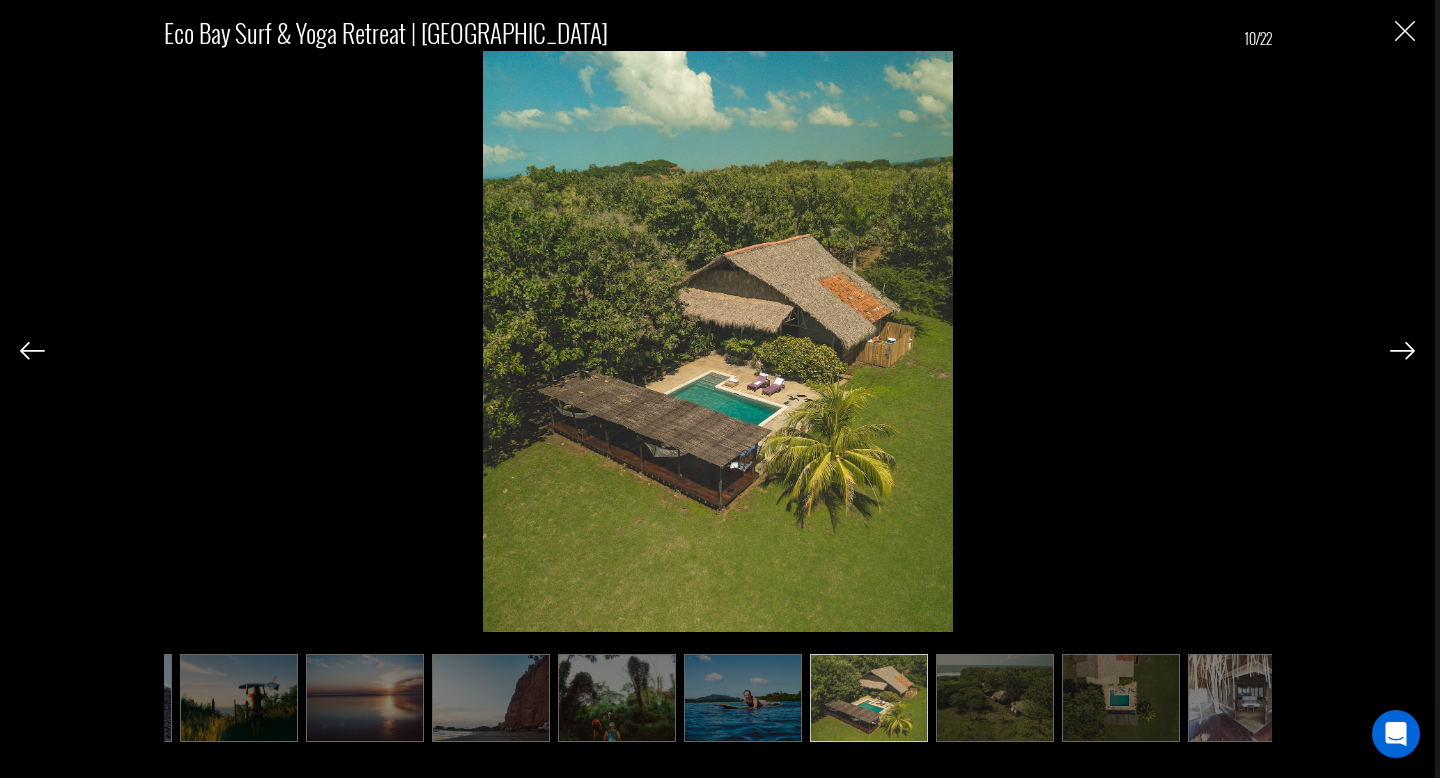 click at bounding box center (1402, 351) 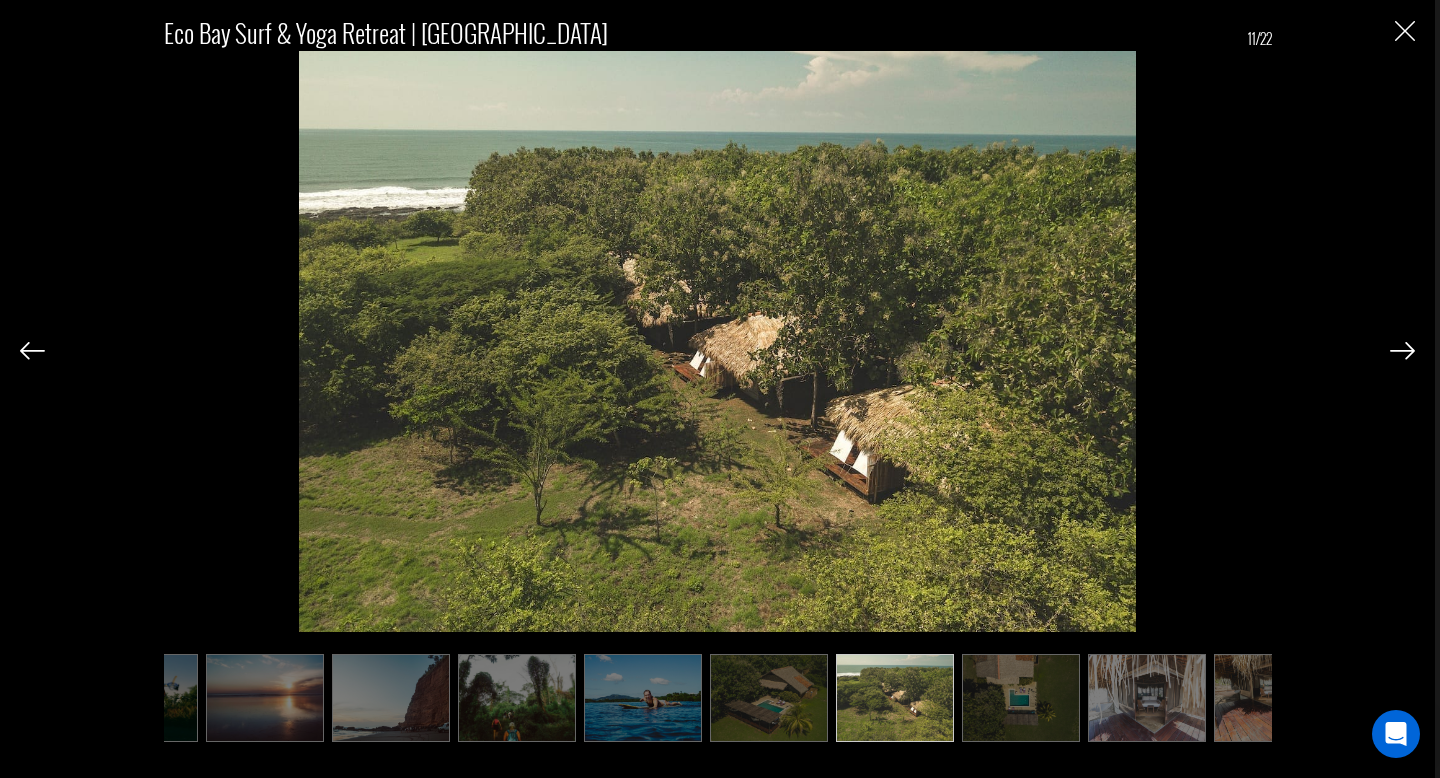 click at bounding box center (1402, 351) 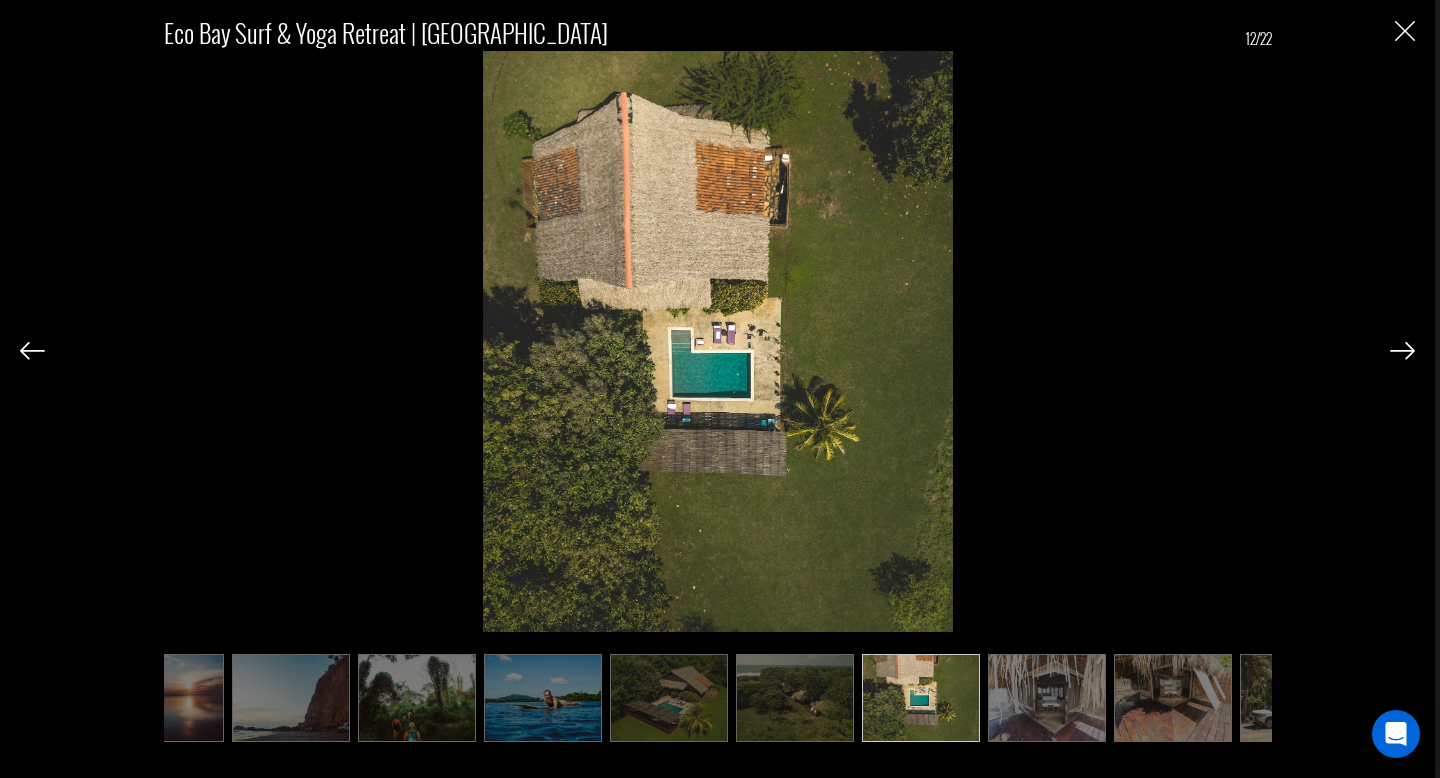 click at bounding box center (1402, 351) 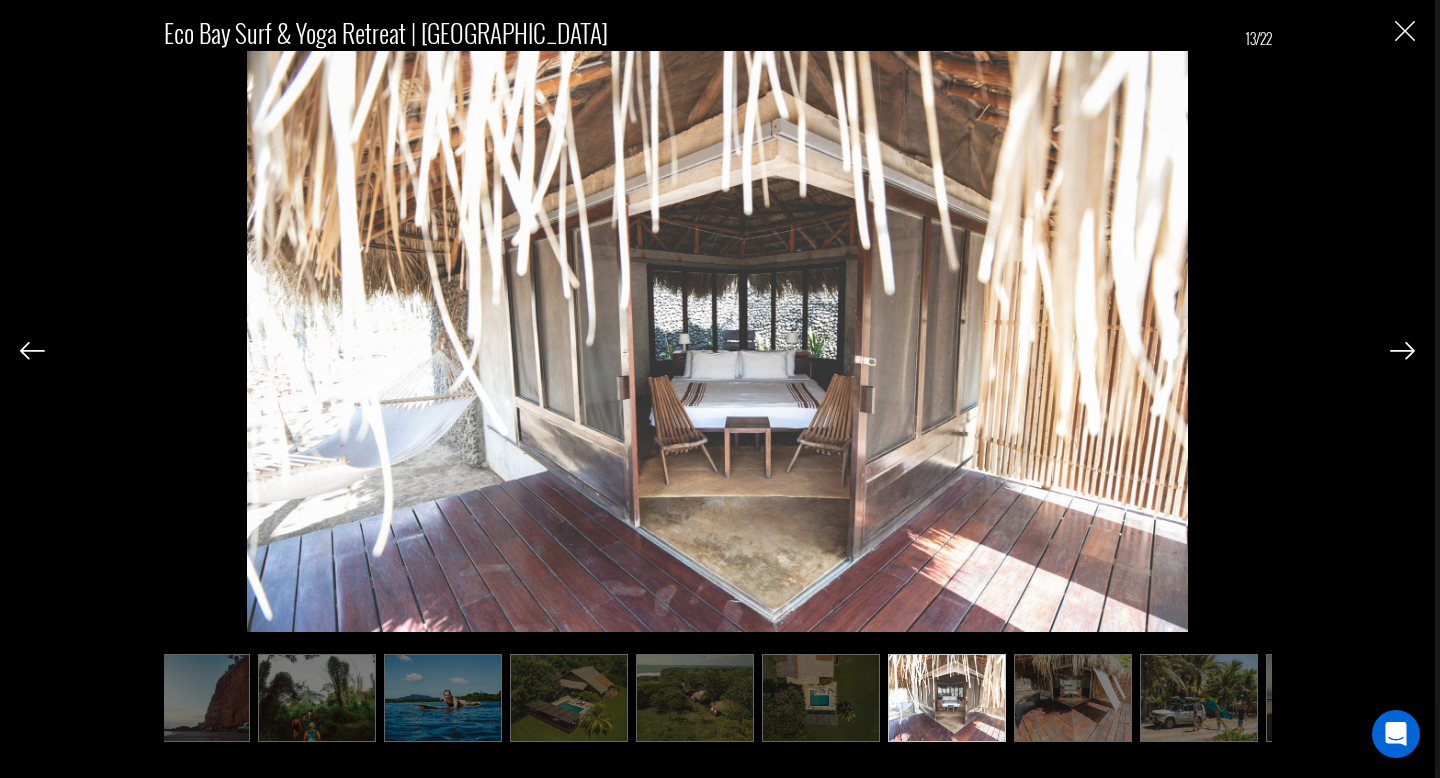 click at bounding box center [1402, 351] 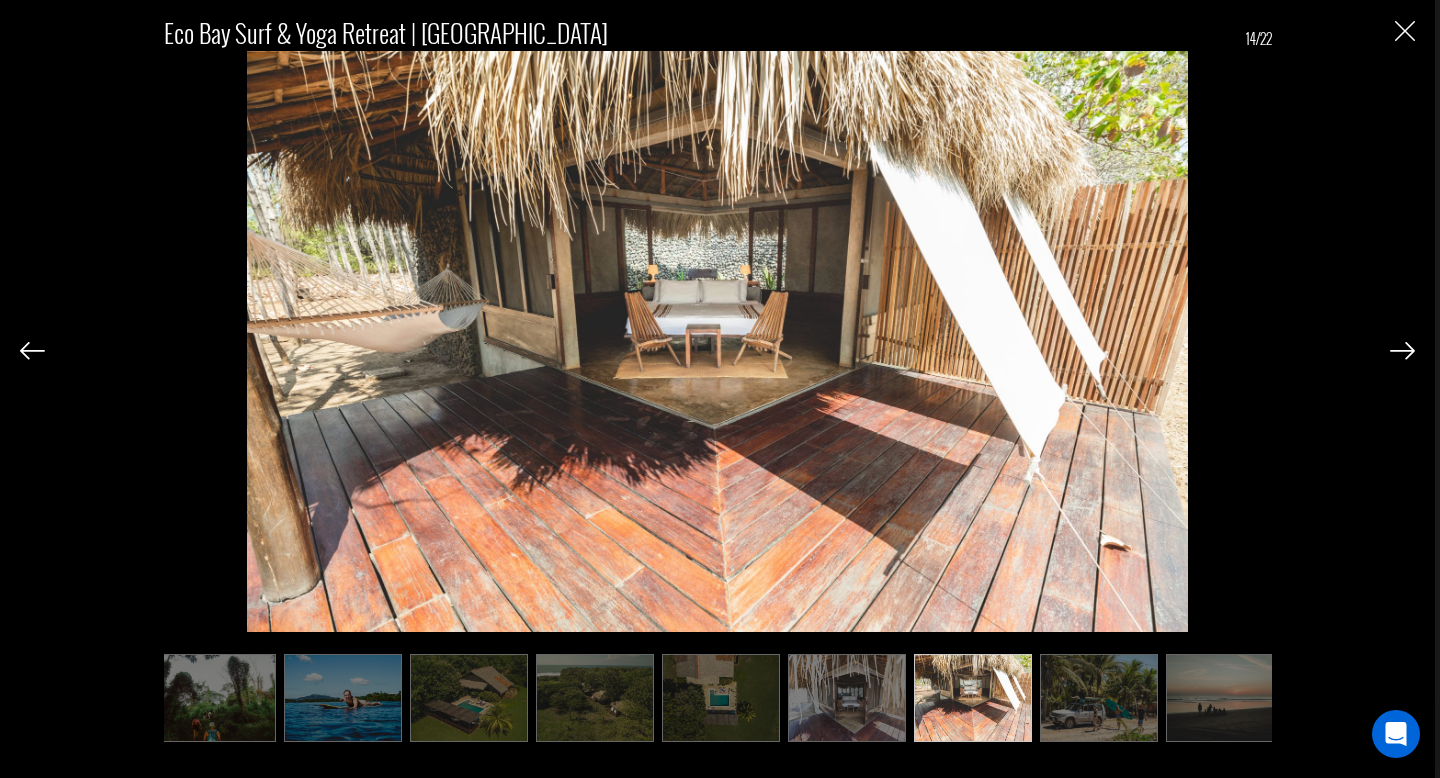 click at bounding box center [1402, 351] 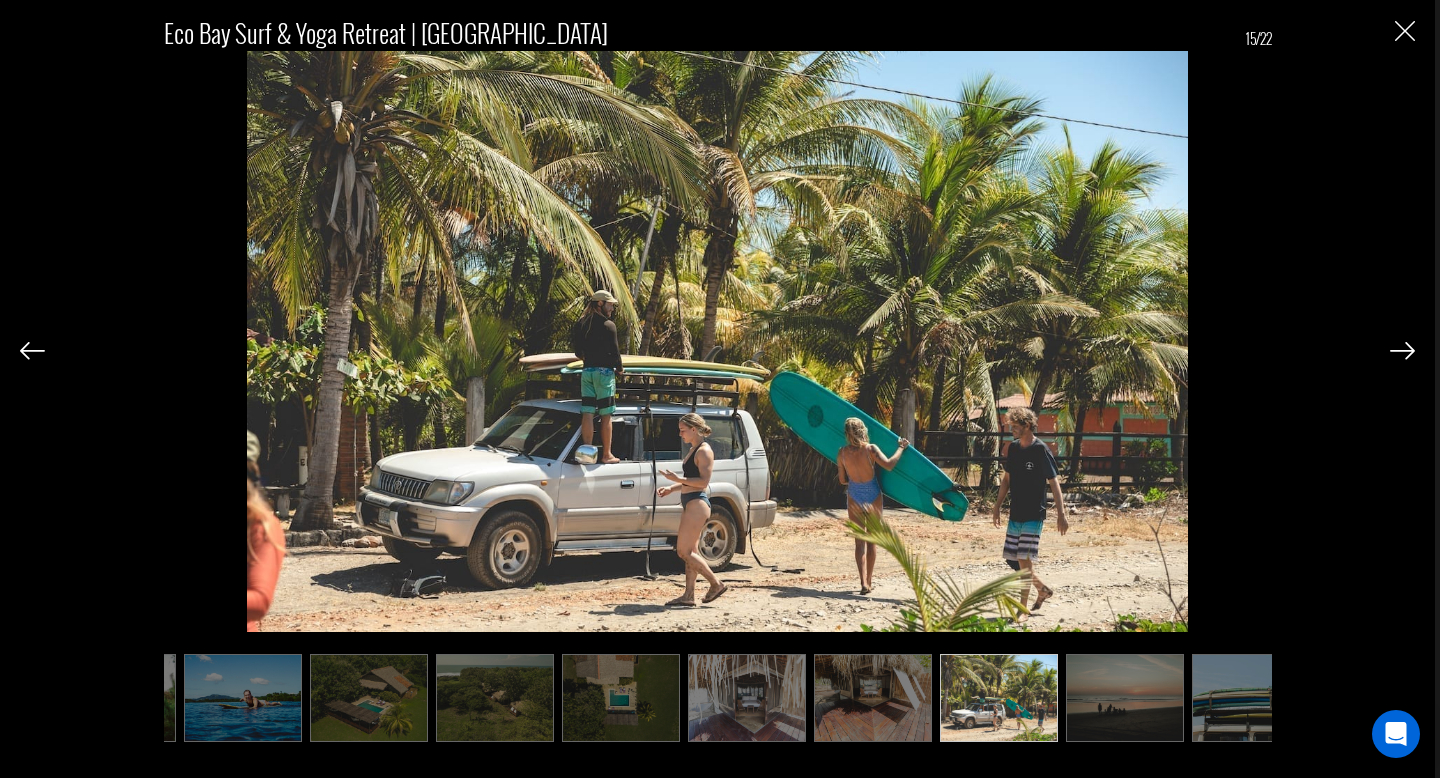 click at bounding box center (1402, 351) 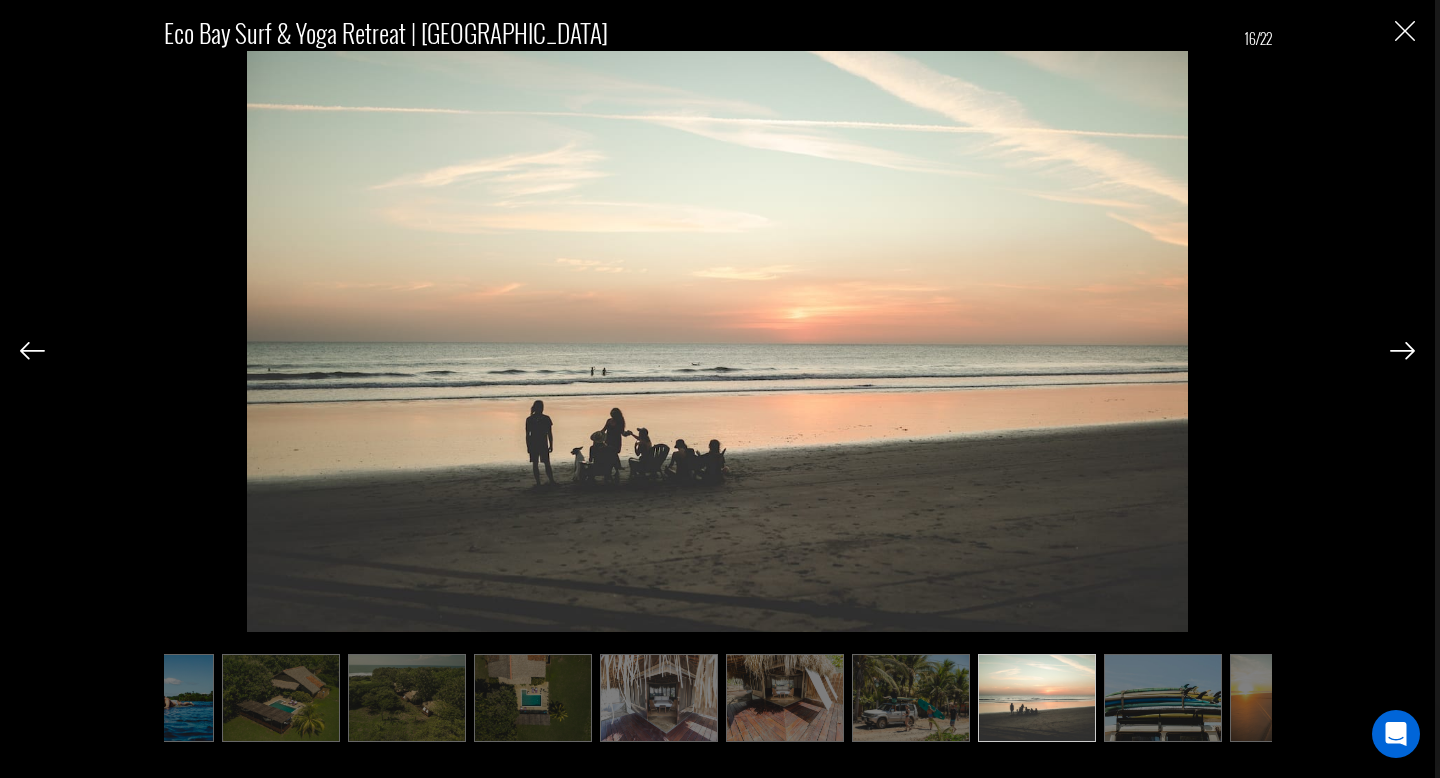 click at bounding box center (1402, 351) 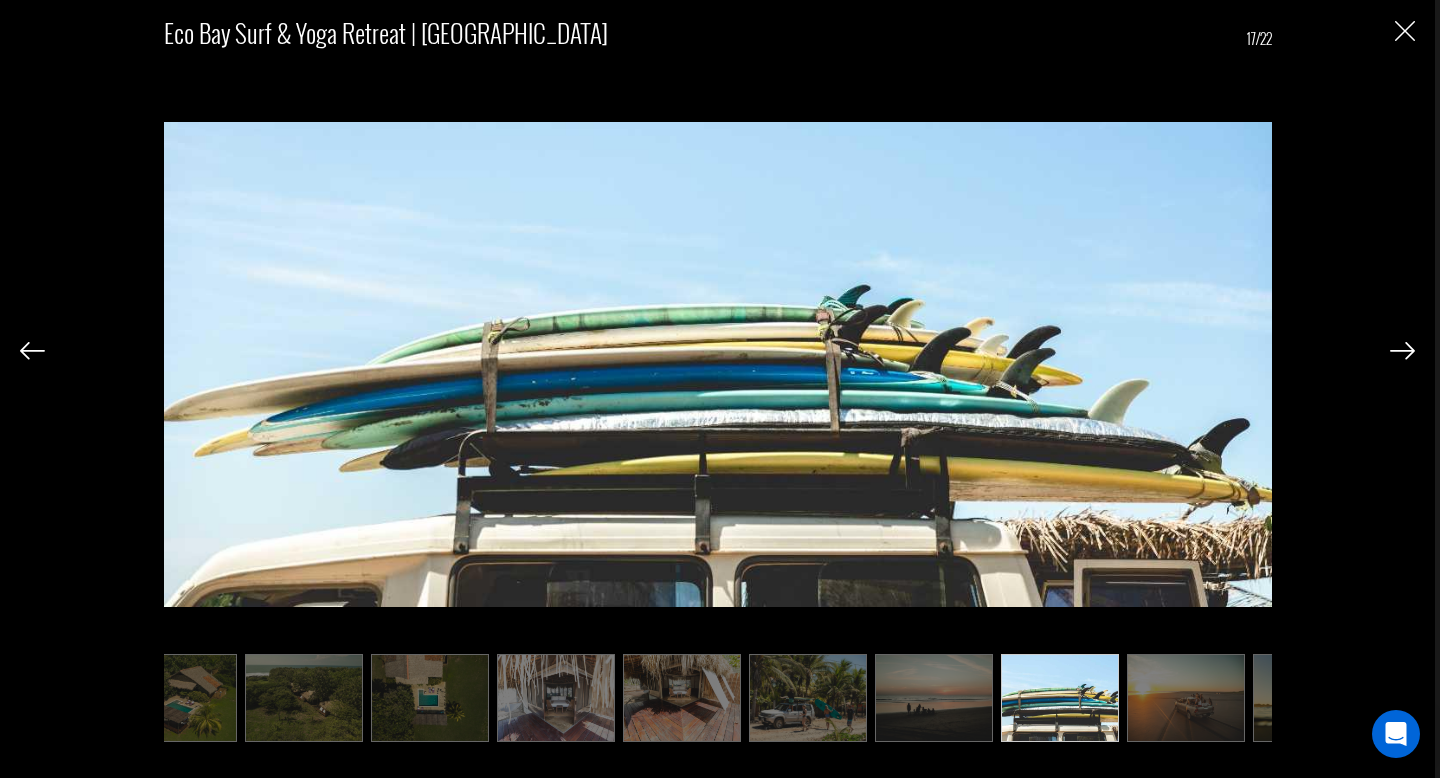 click at bounding box center (1402, 351) 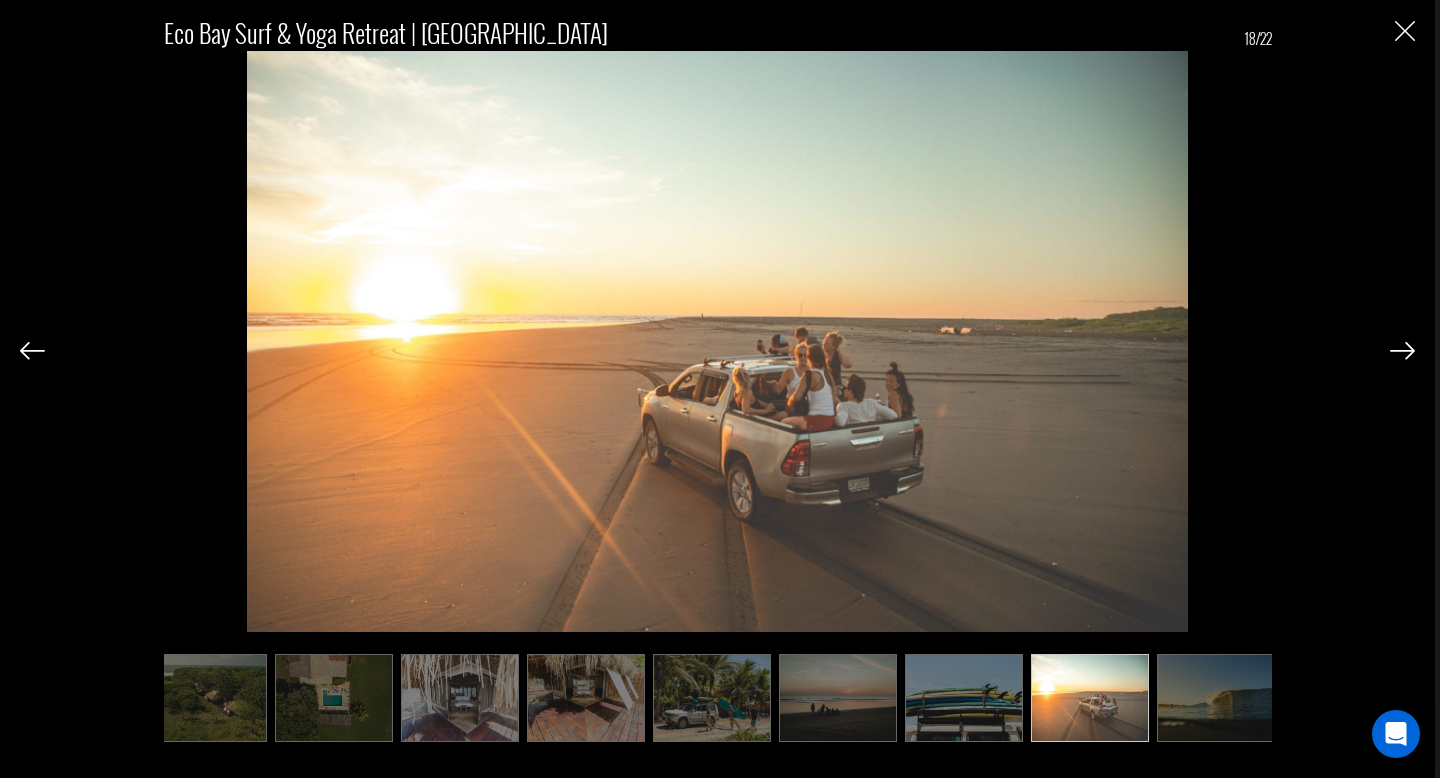 click at bounding box center (1402, 351) 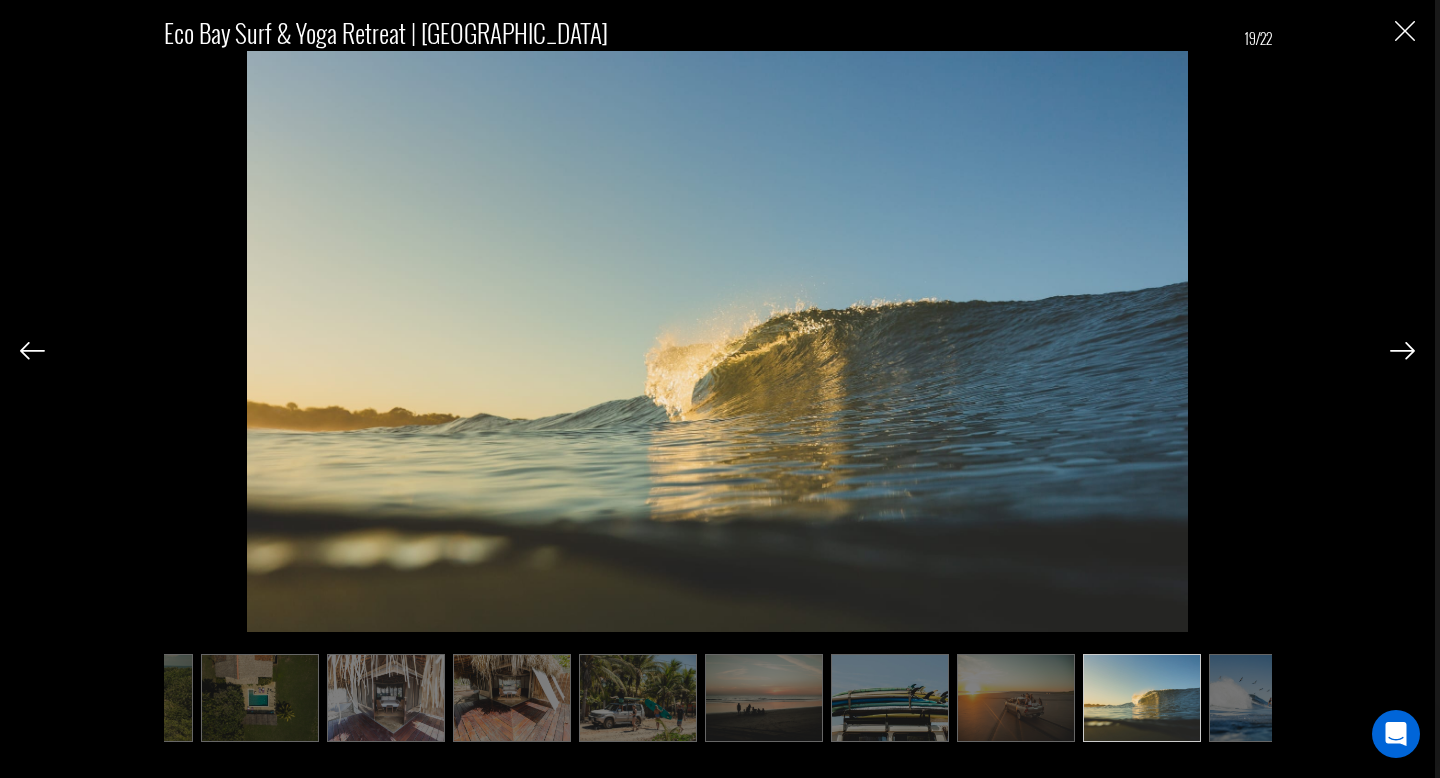 click at bounding box center (1402, 351) 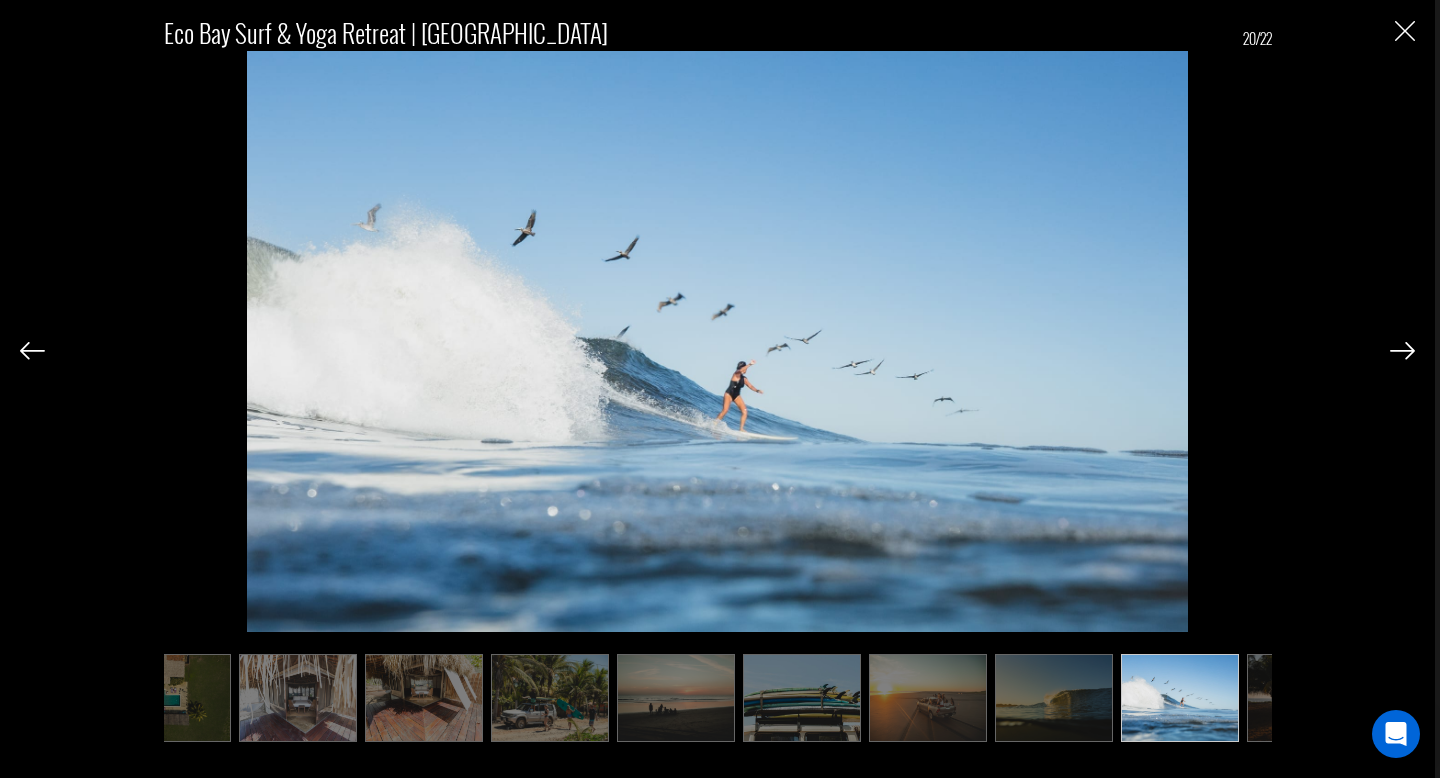 click at bounding box center [1402, 351] 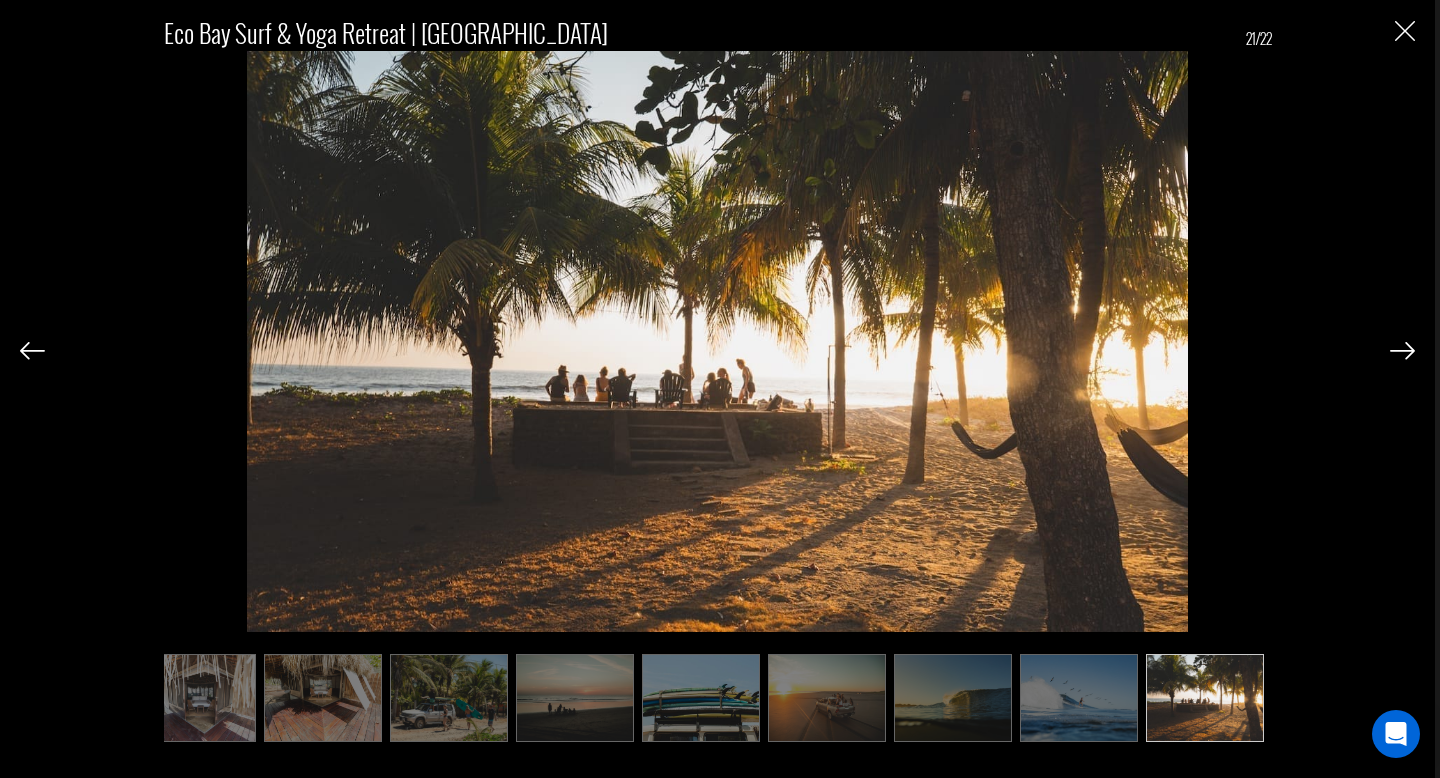 click at bounding box center (1402, 351) 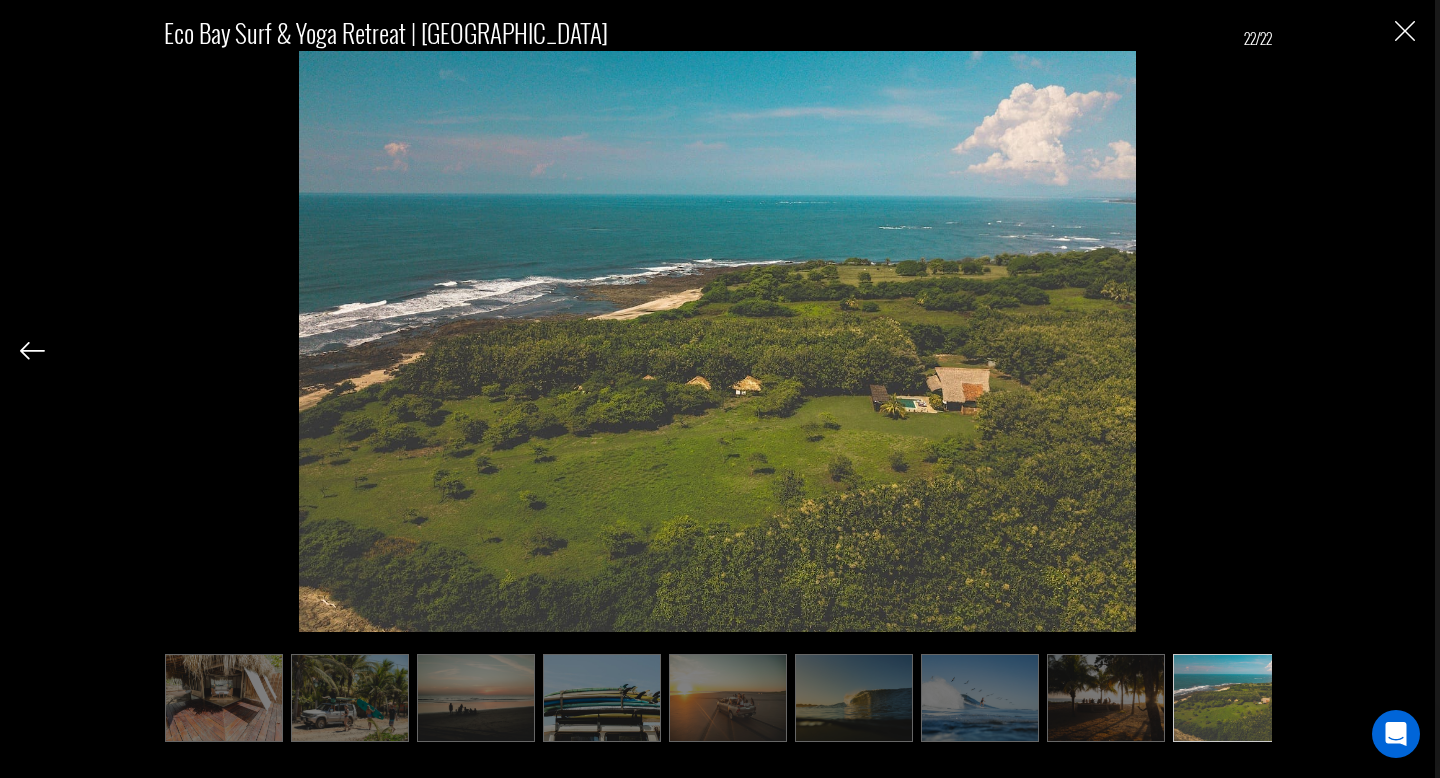 scroll, scrollTop: 0, scrollLeft: 1642, axis: horizontal 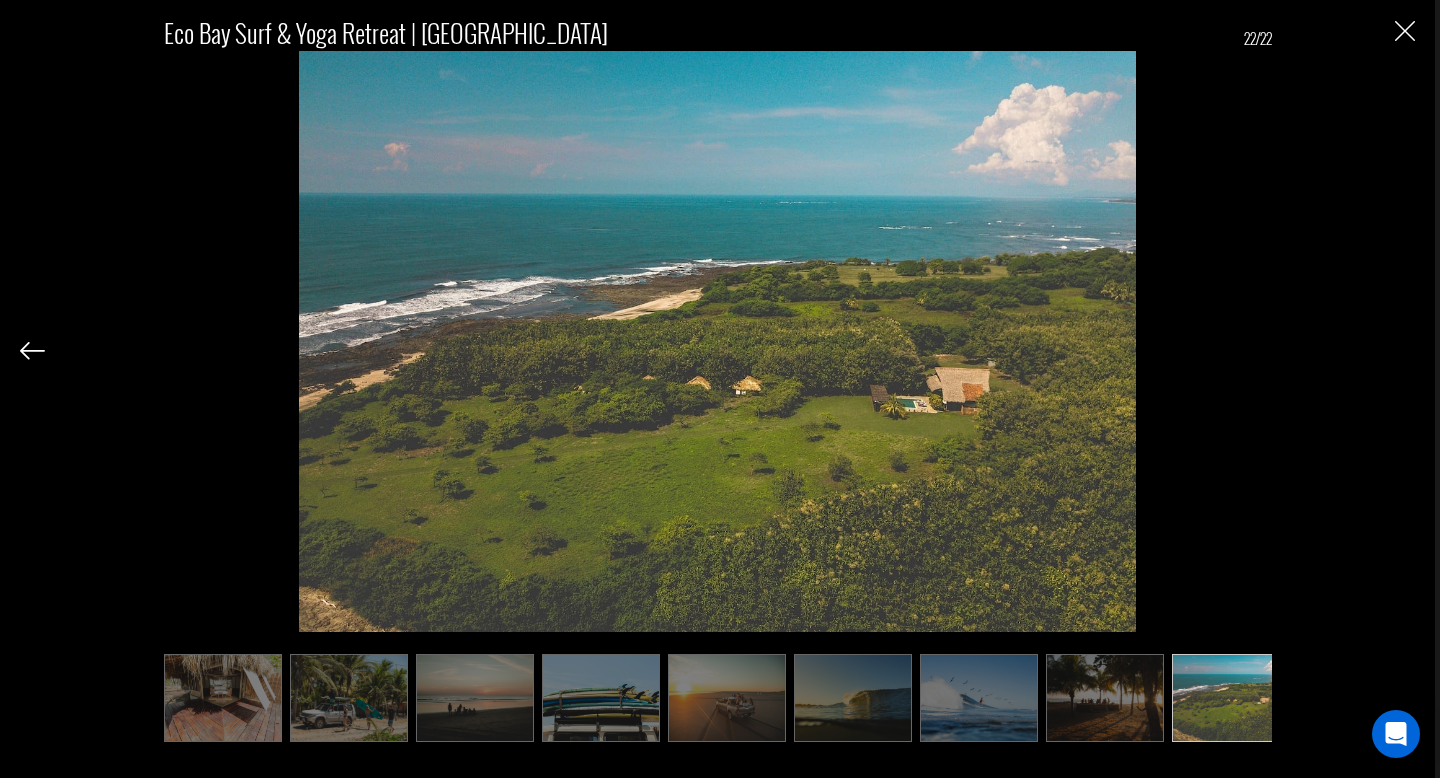 click at bounding box center [1405, 31] 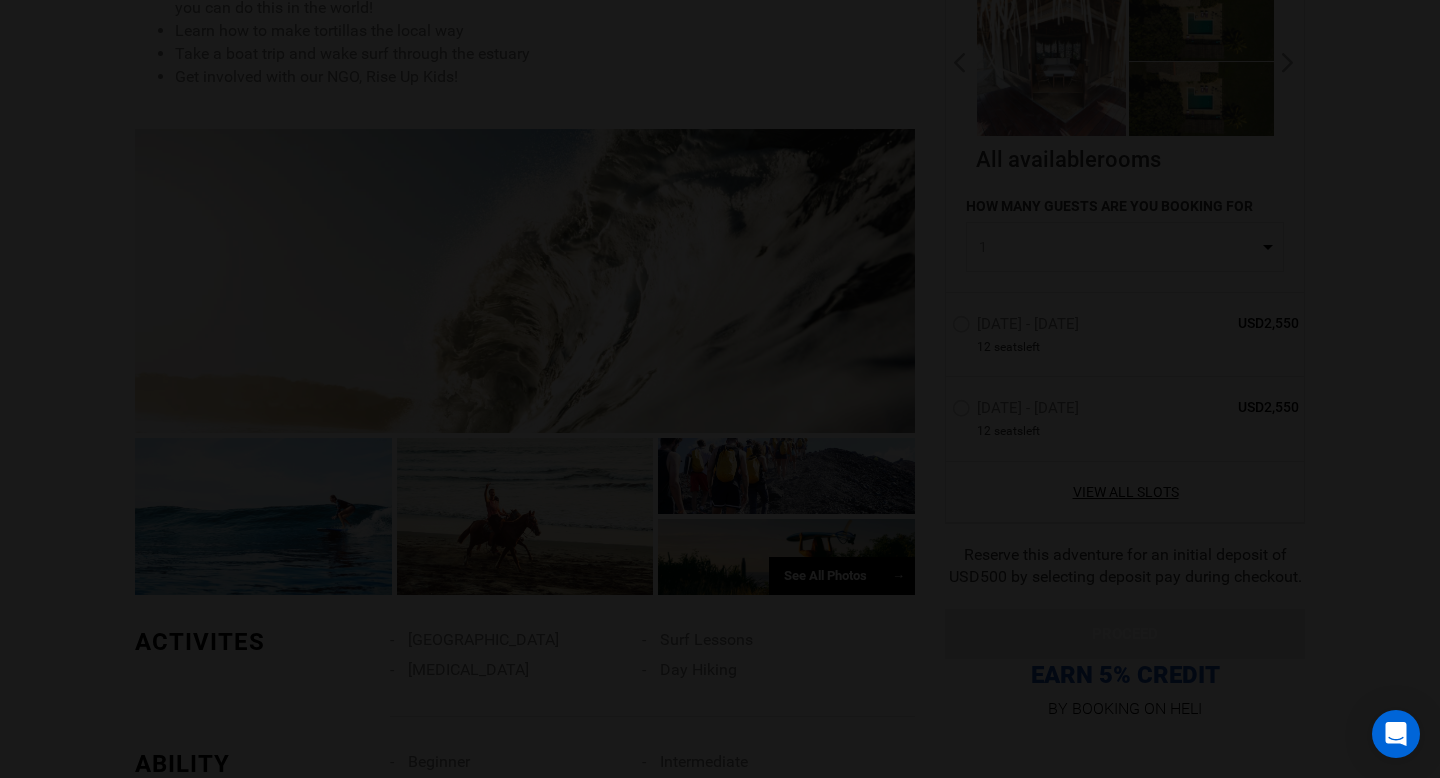 scroll, scrollTop: 0, scrollLeft: 0, axis: both 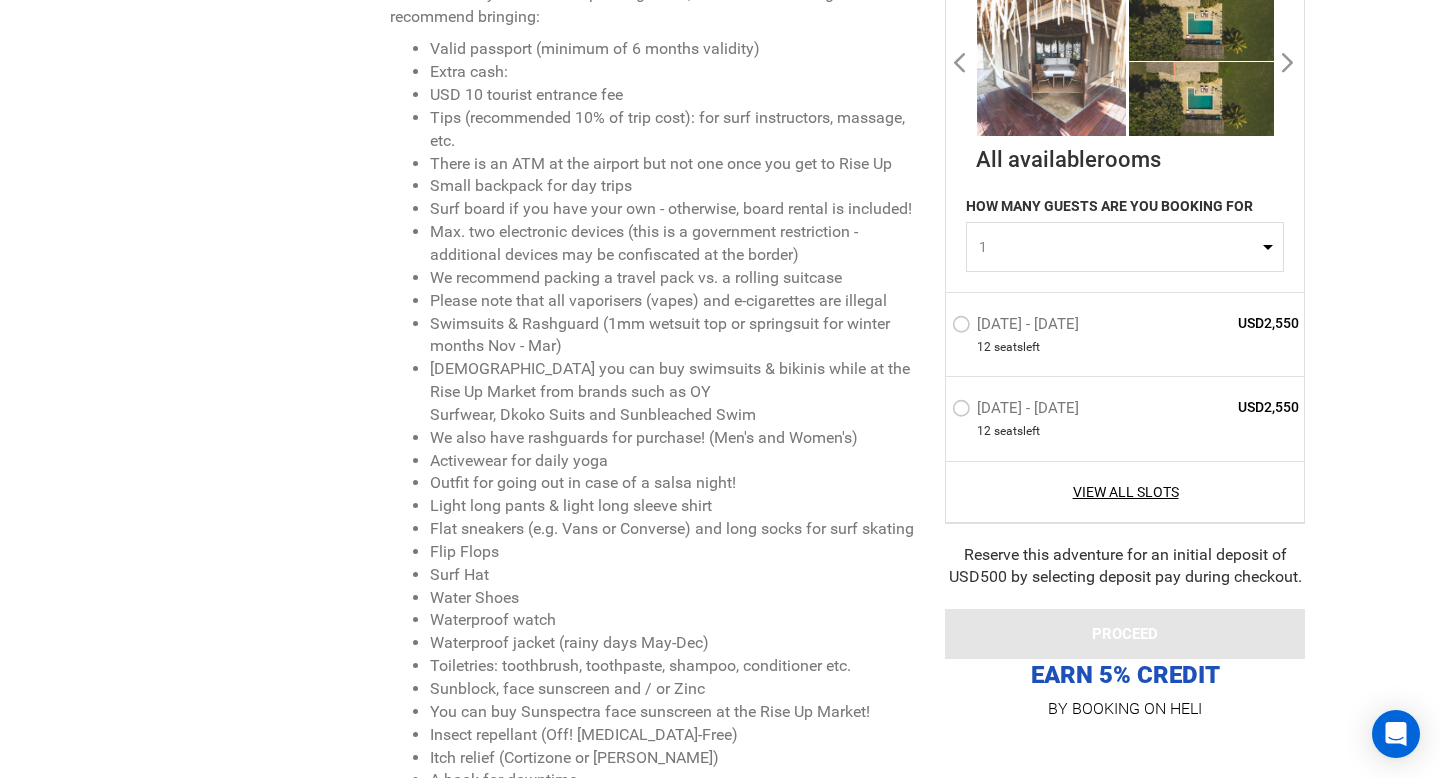 type on "Surf" 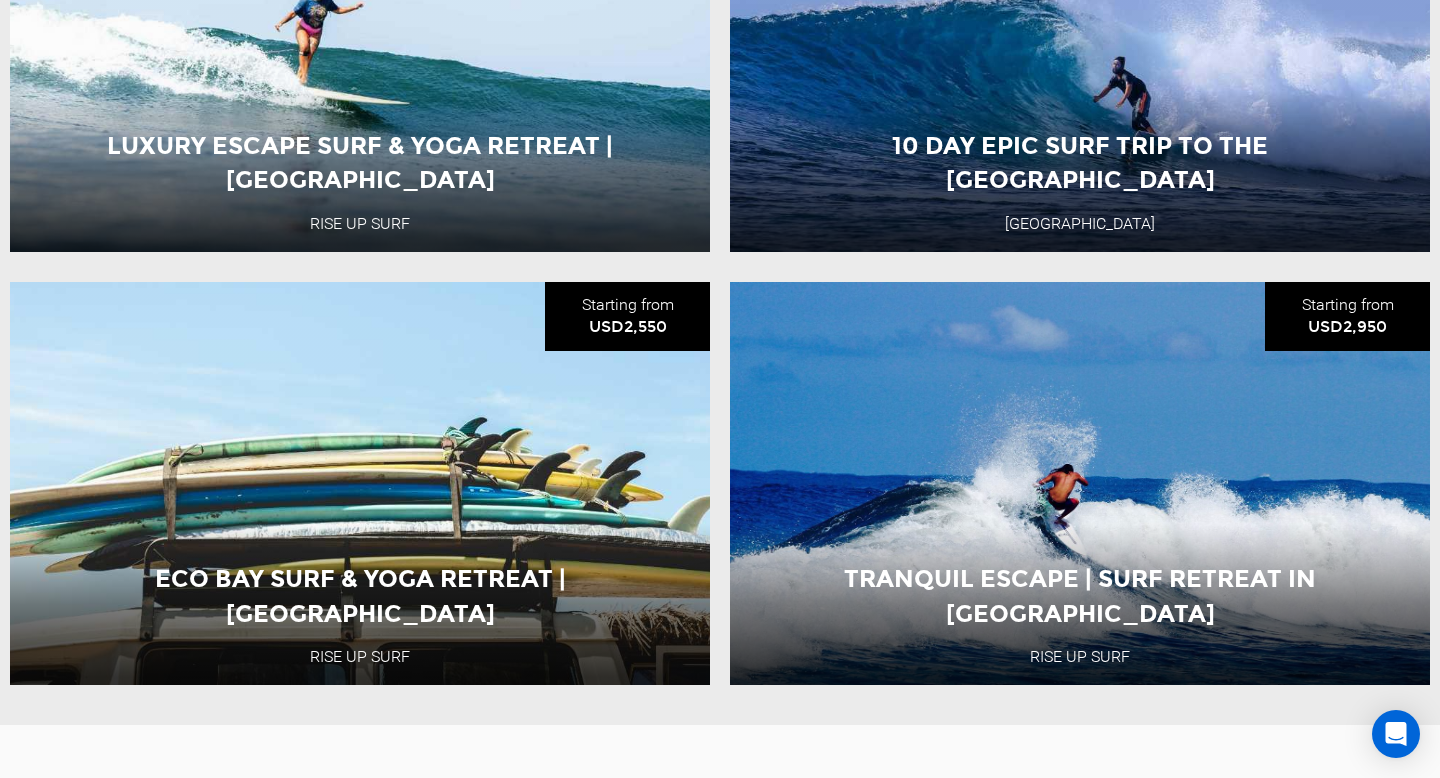scroll, scrollTop: 502, scrollLeft: 0, axis: vertical 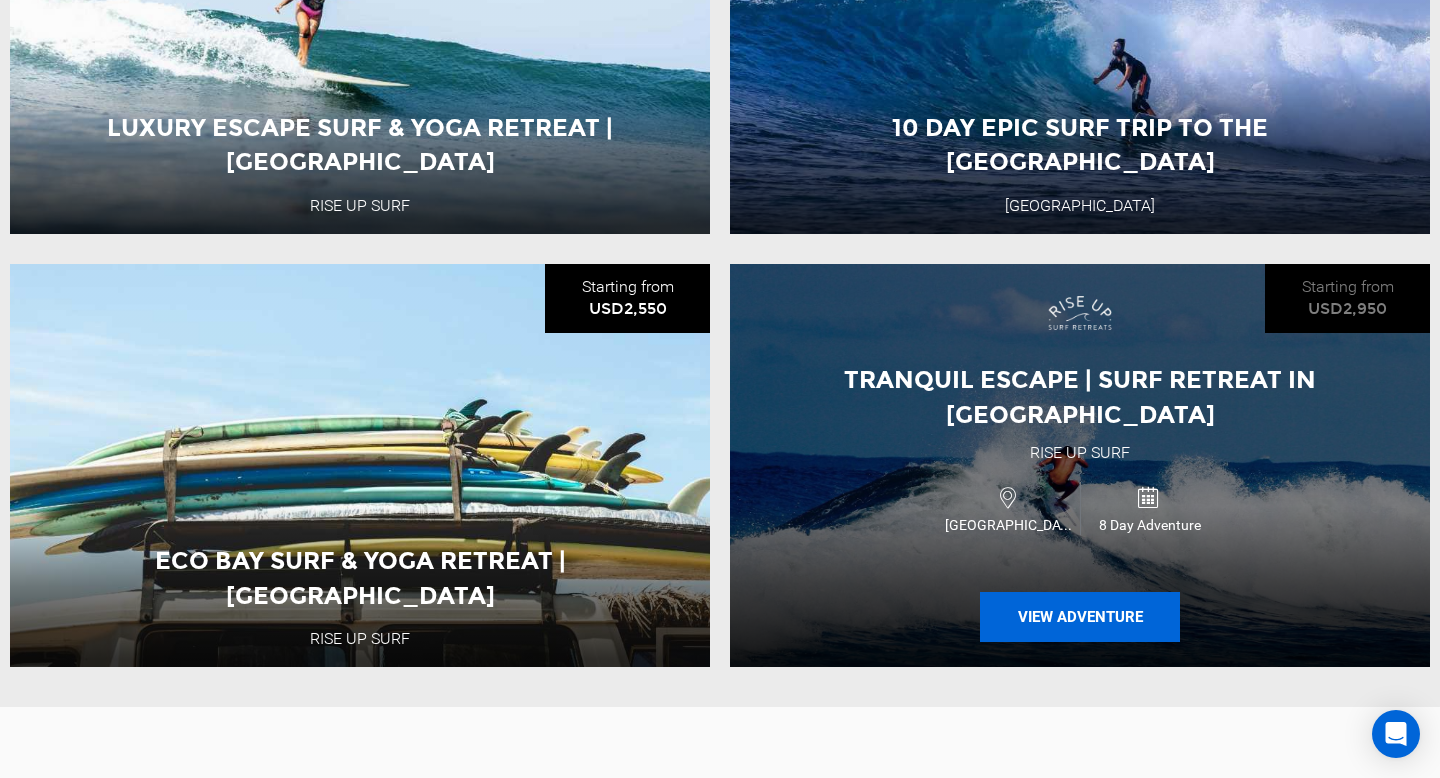 click on "View Adventure" at bounding box center [1080, 617] 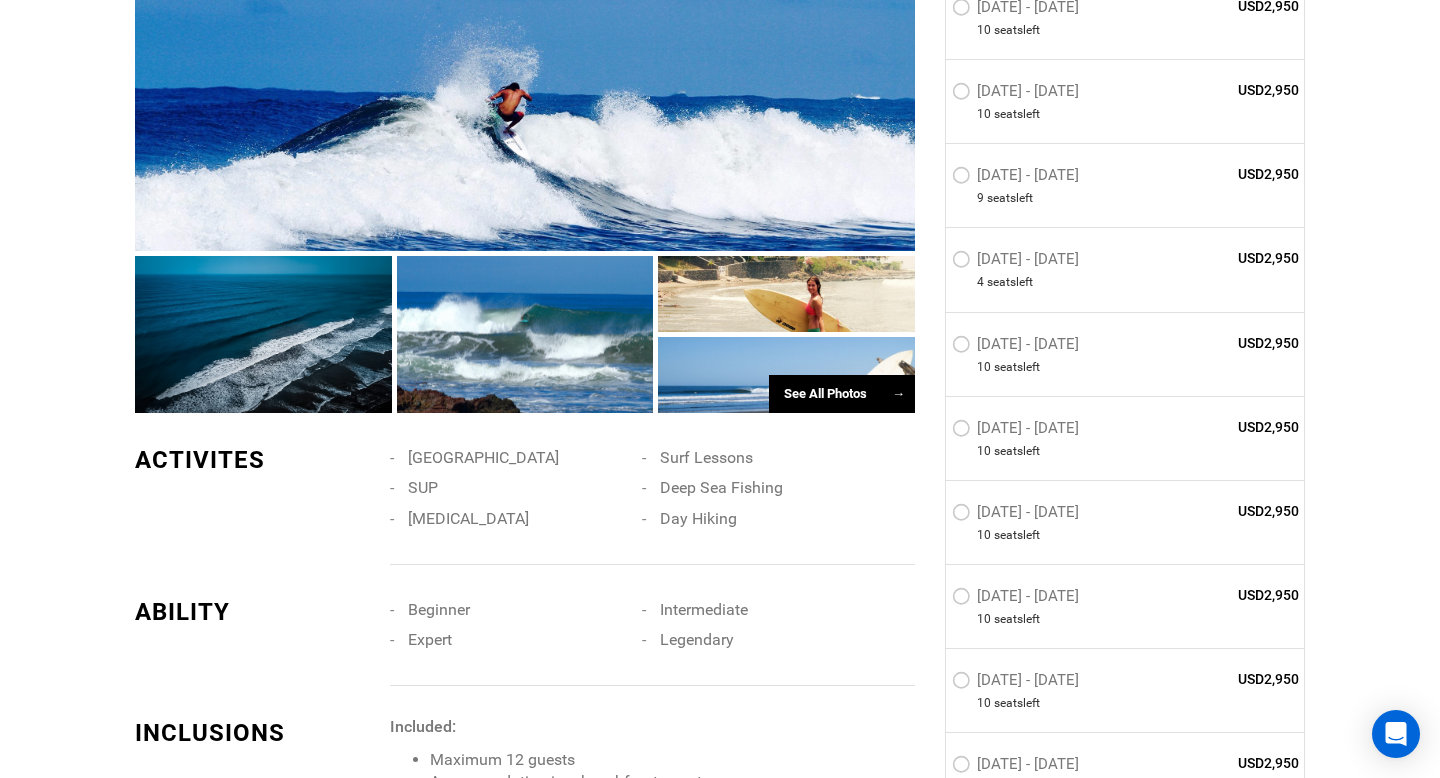 scroll, scrollTop: 1565, scrollLeft: 0, axis: vertical 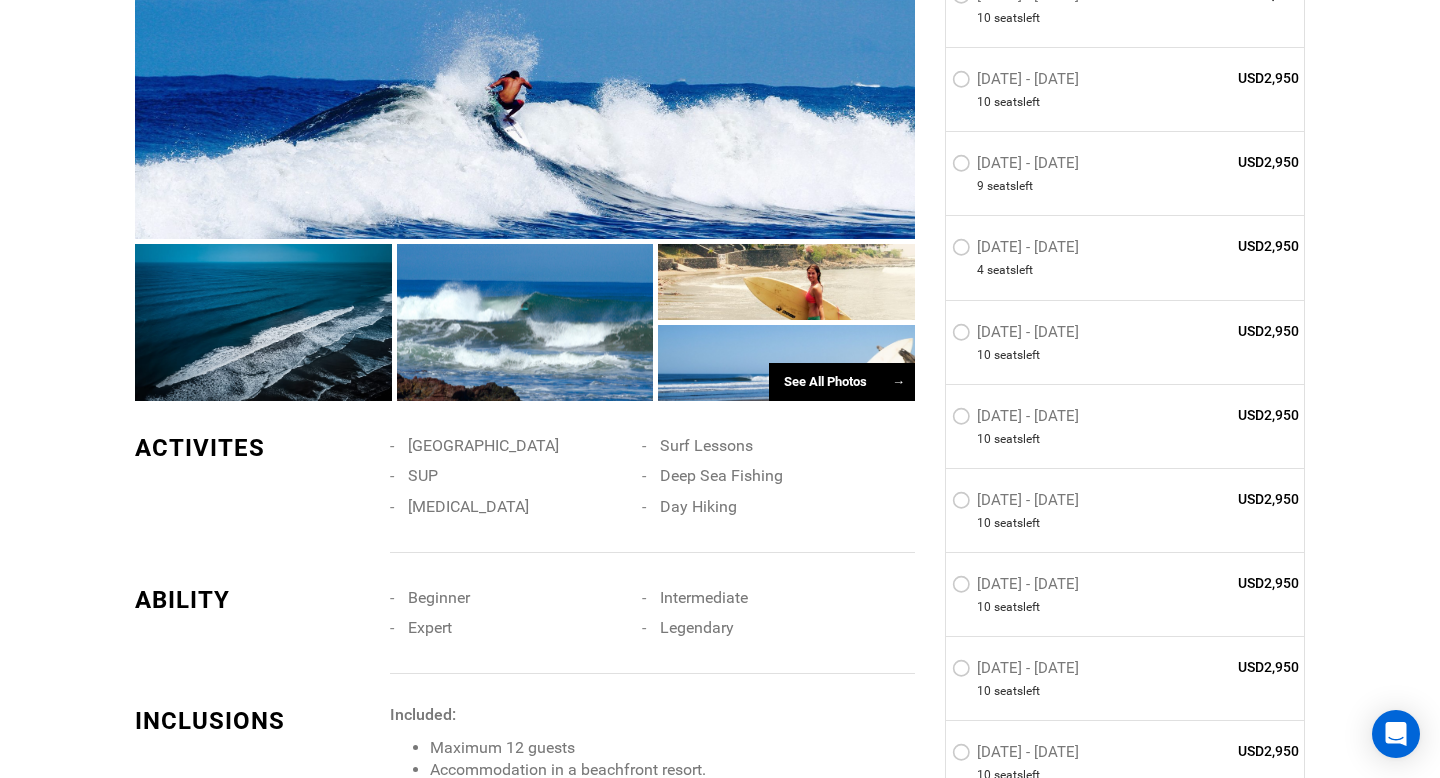 click on "See All Photos →" at bounding box center (842, 382) 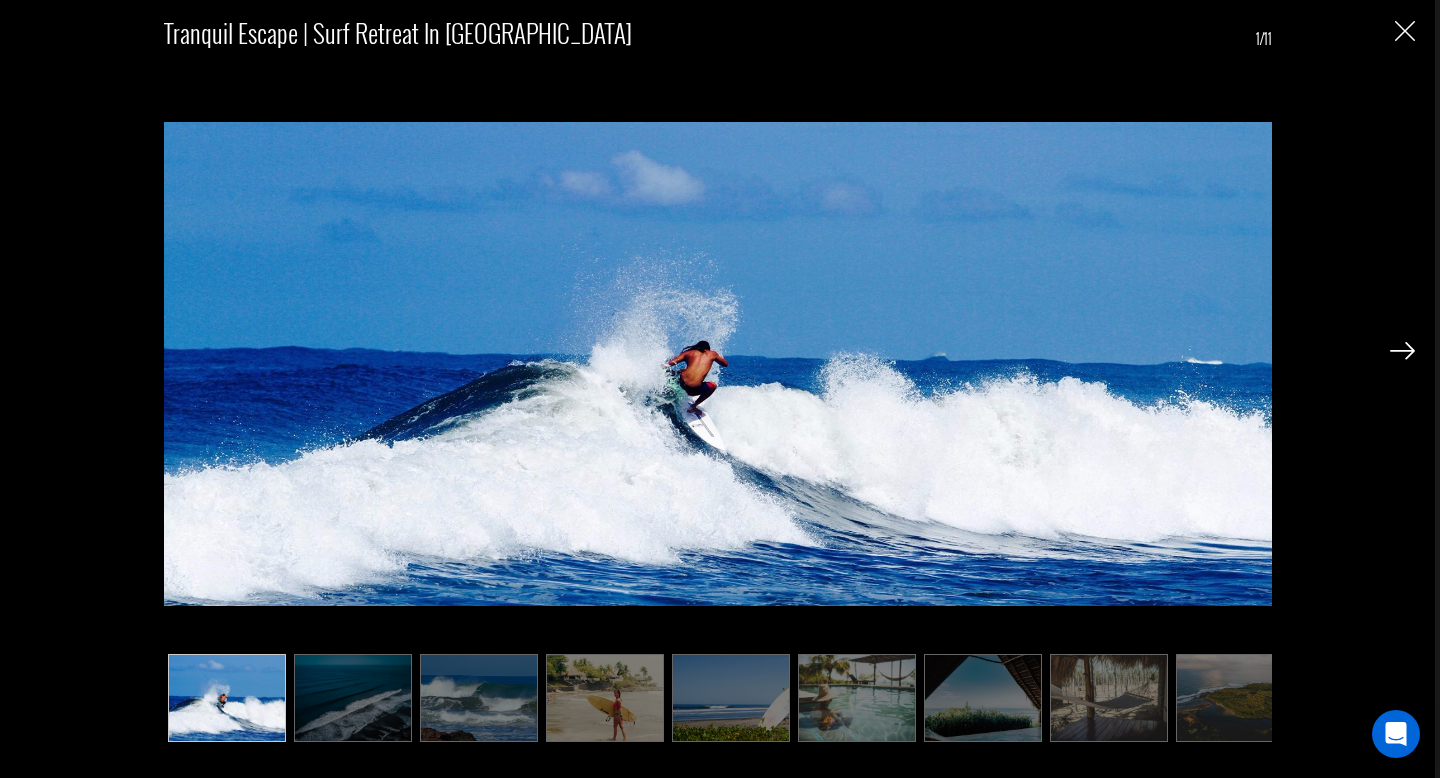 click at bounding box center [1402, 351] 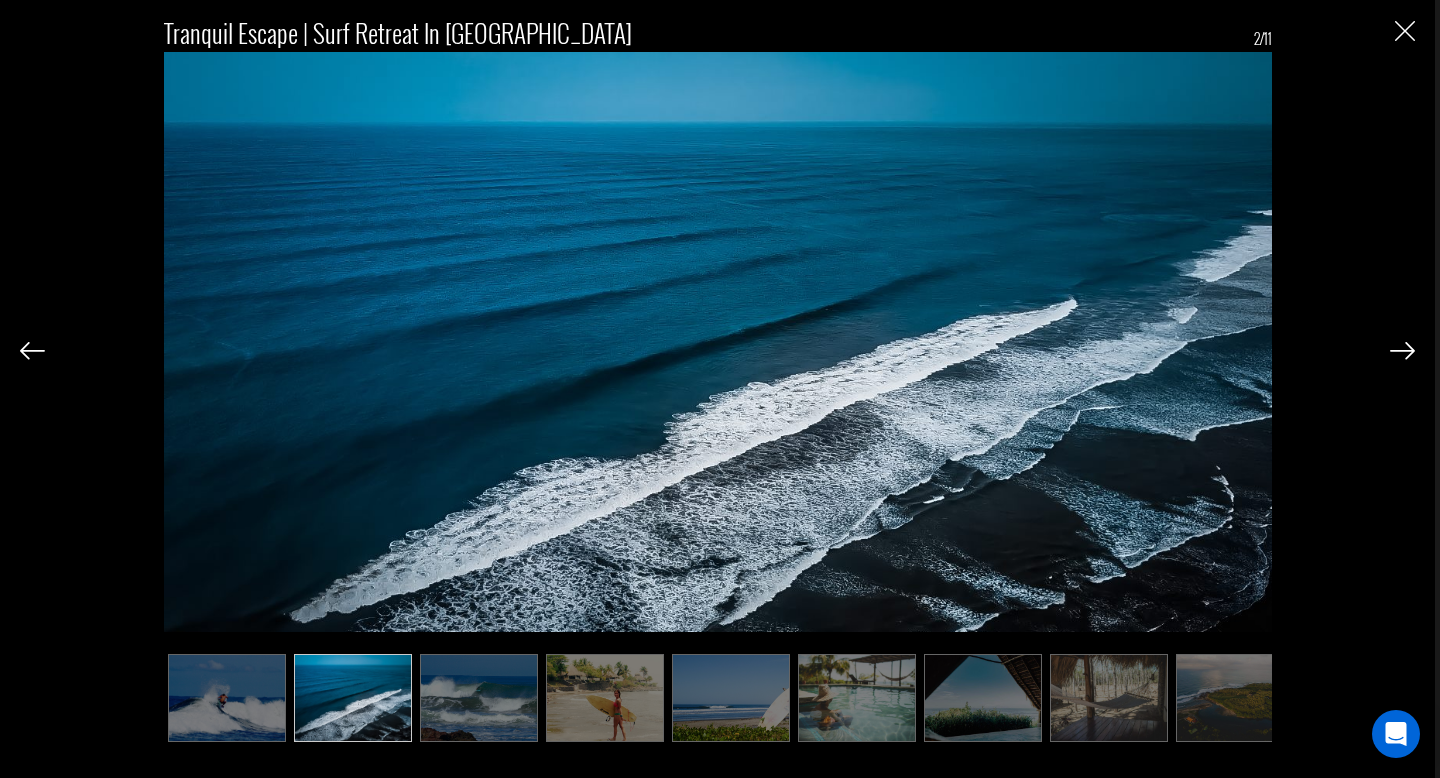 click at bounding box center (1402, 351) 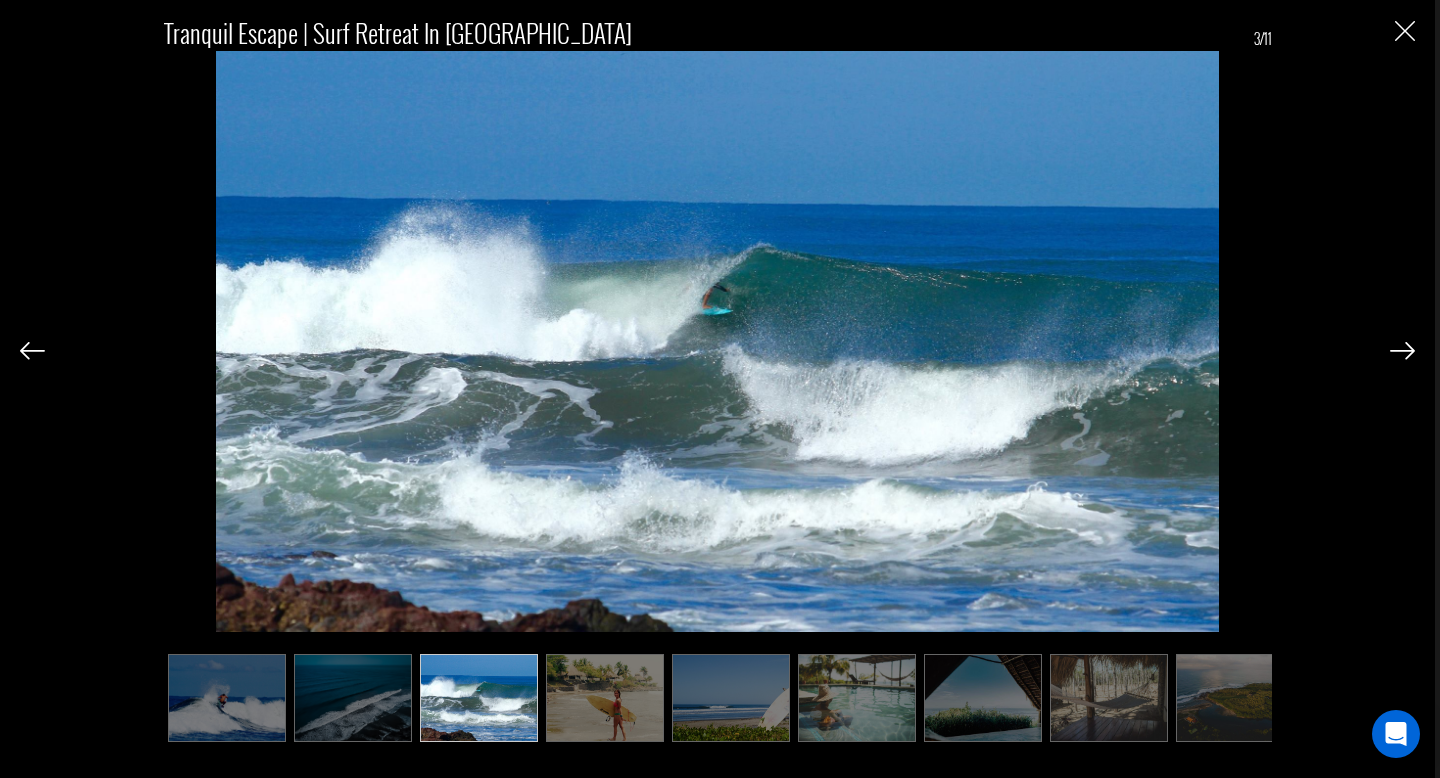 click at bounding box center (1402, 351) 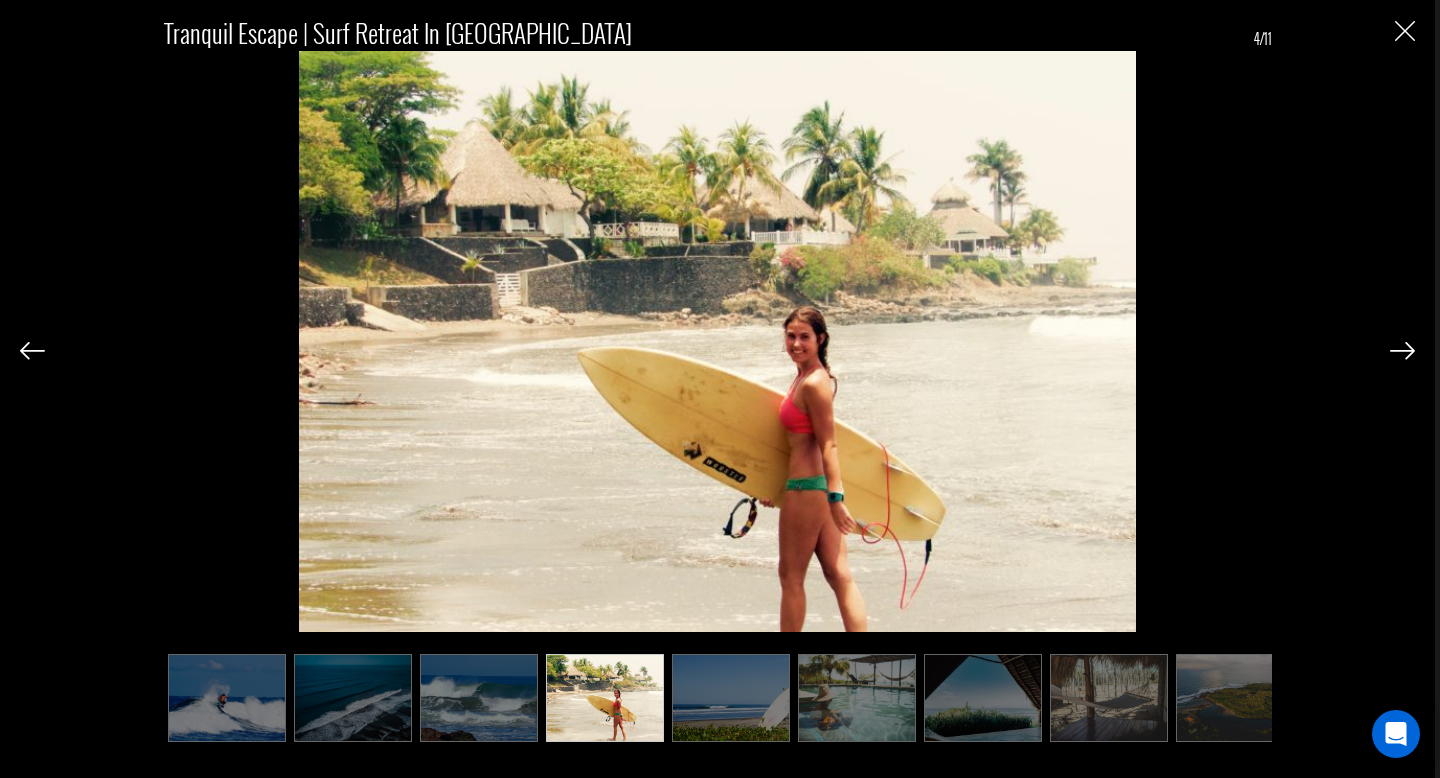 click at bounding box center (1402, 351) 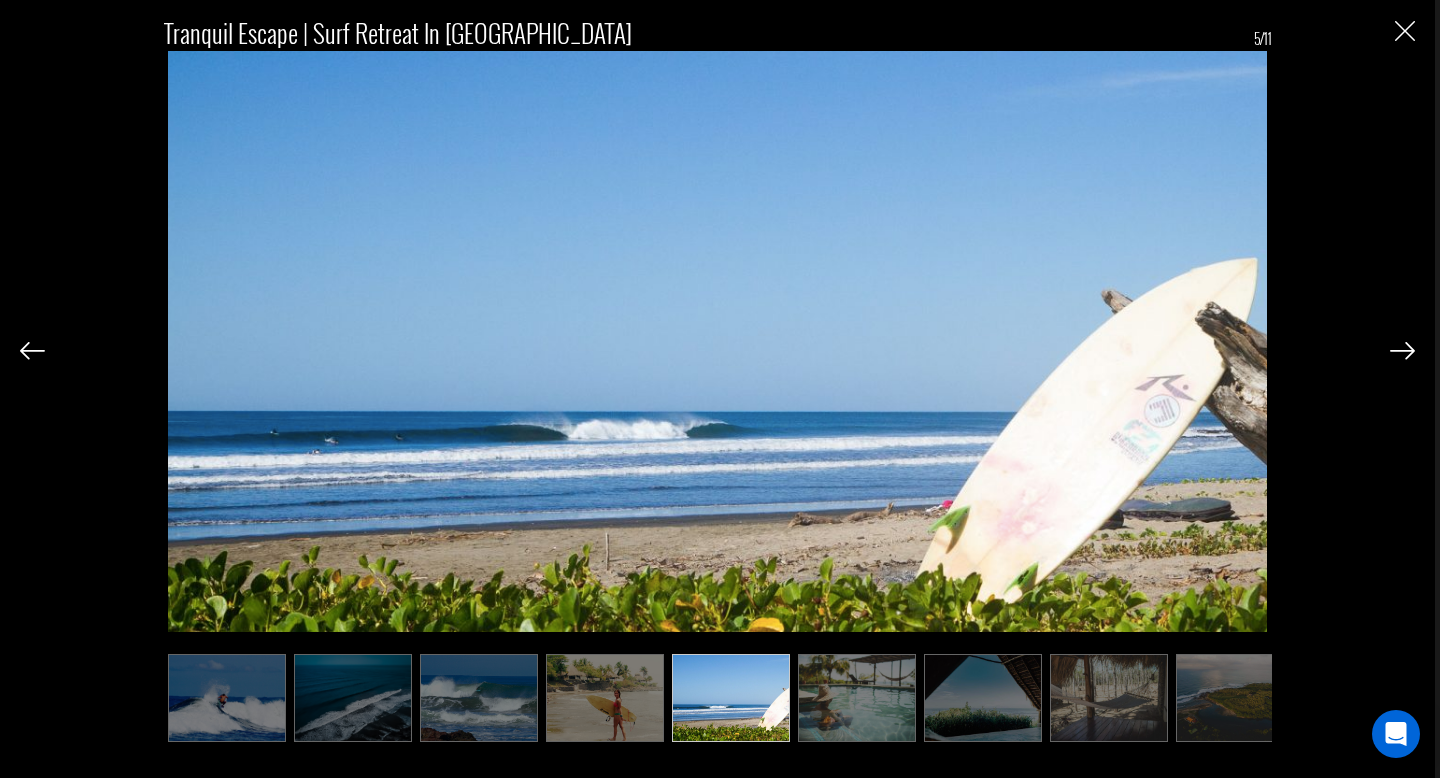 click at bounding box center (1402, 351) 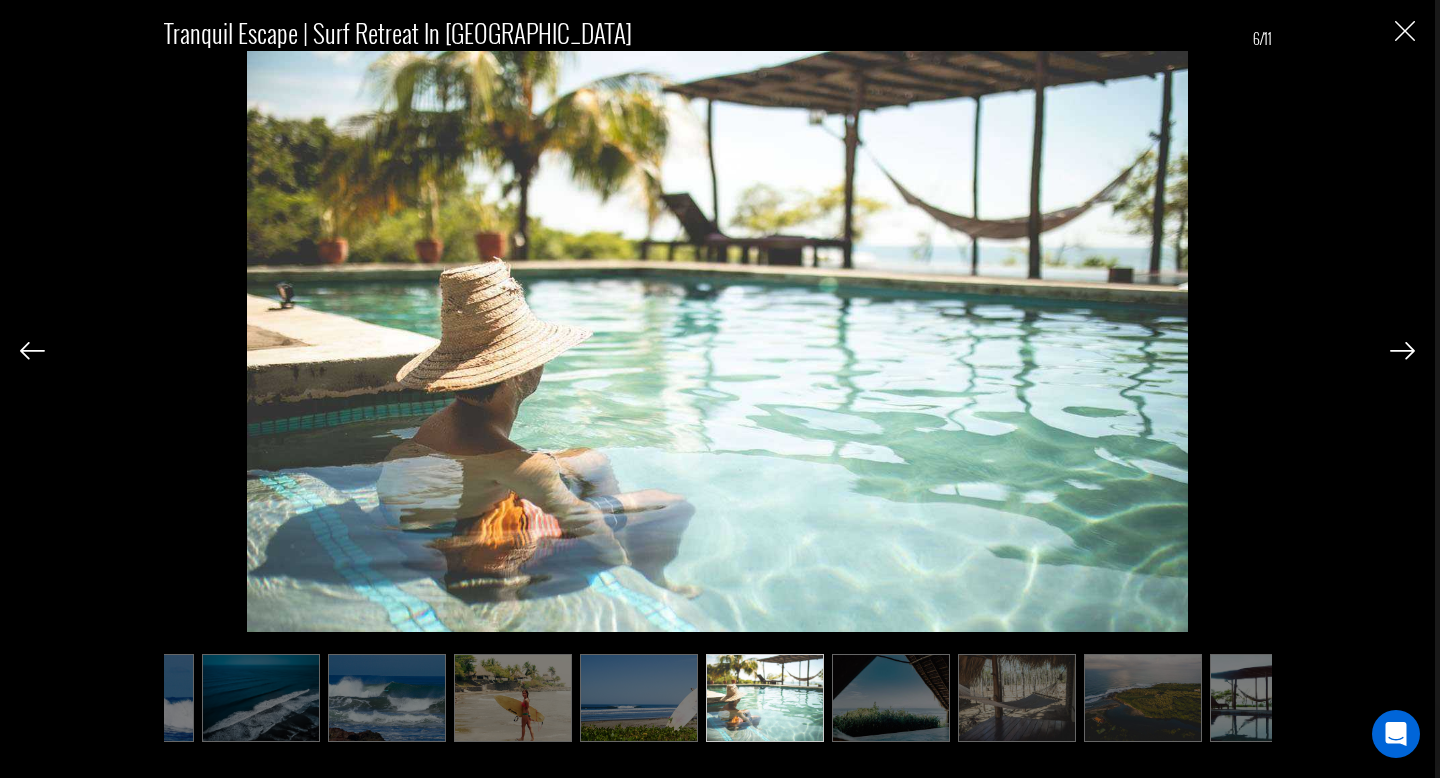 click at bounding box center (1402, 351) 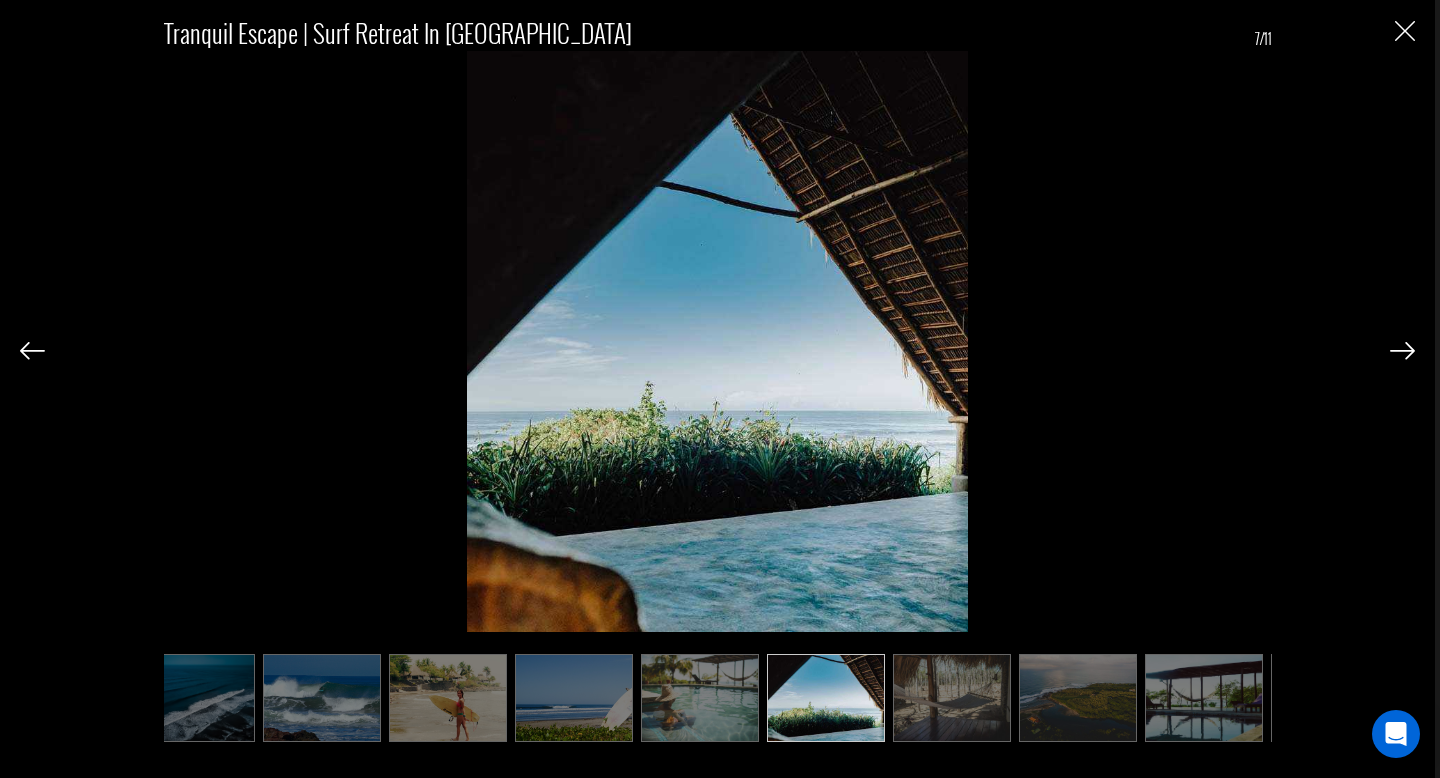 click at bounding box center [1402, 351] 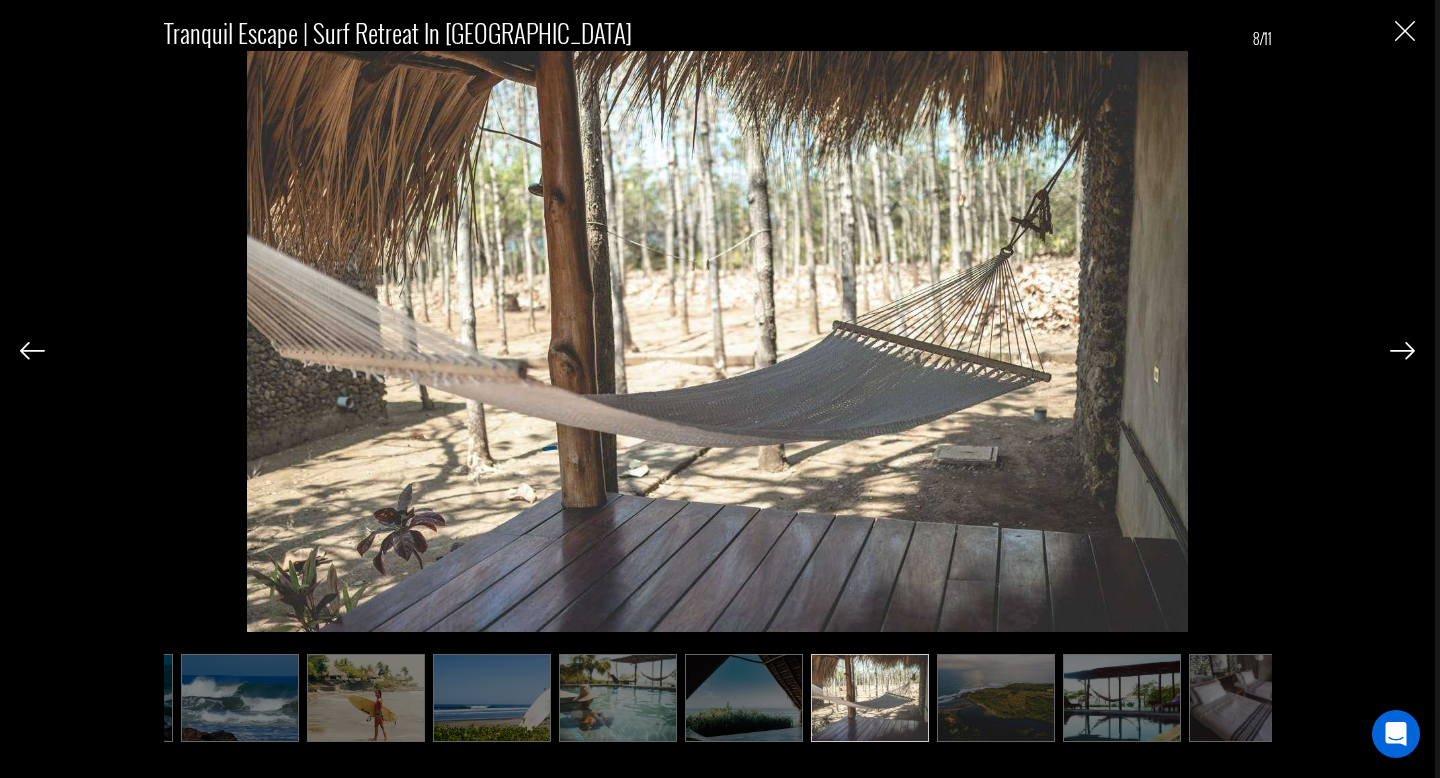 click at bounding box center [1402, 351] 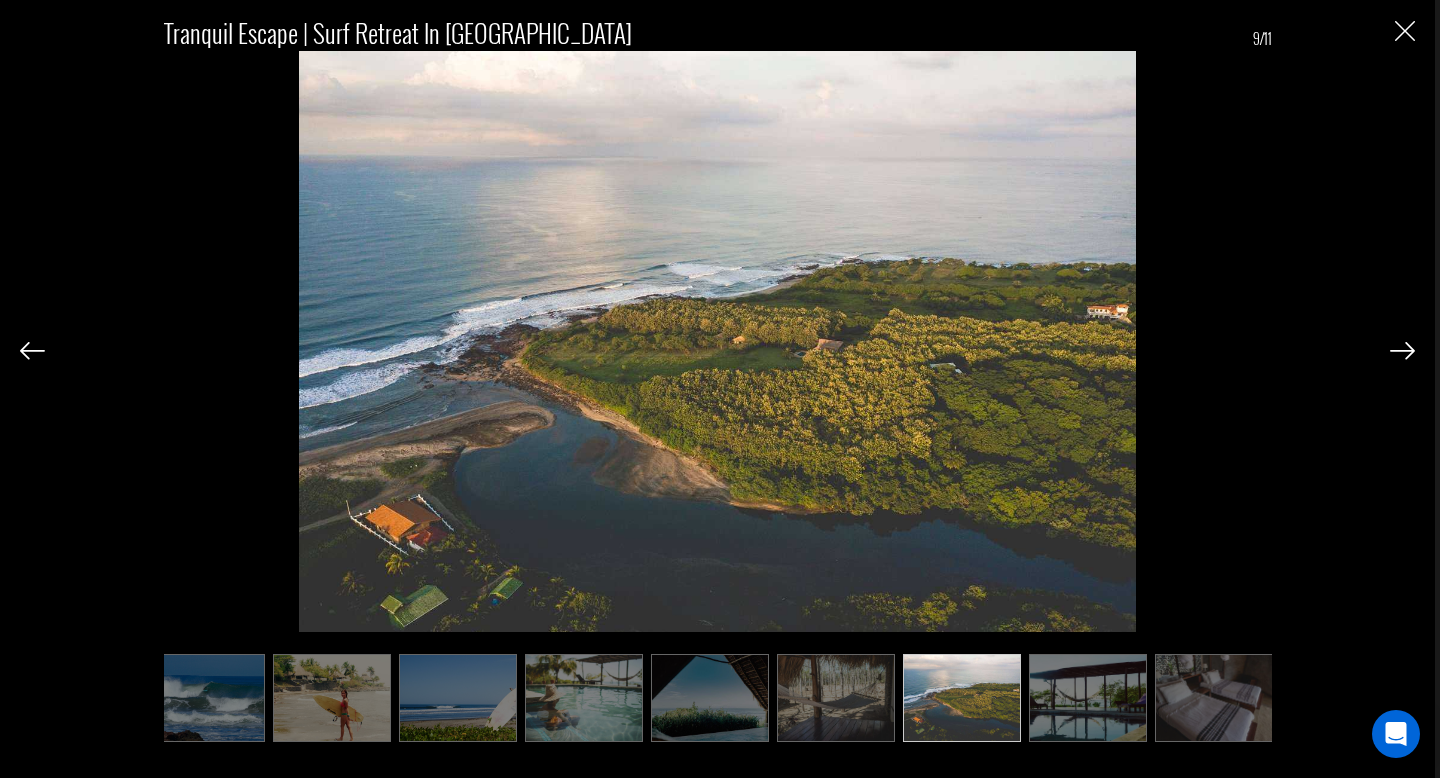 scroll, scrollTop: 0, scrollLeft: 278, axis: horizontal 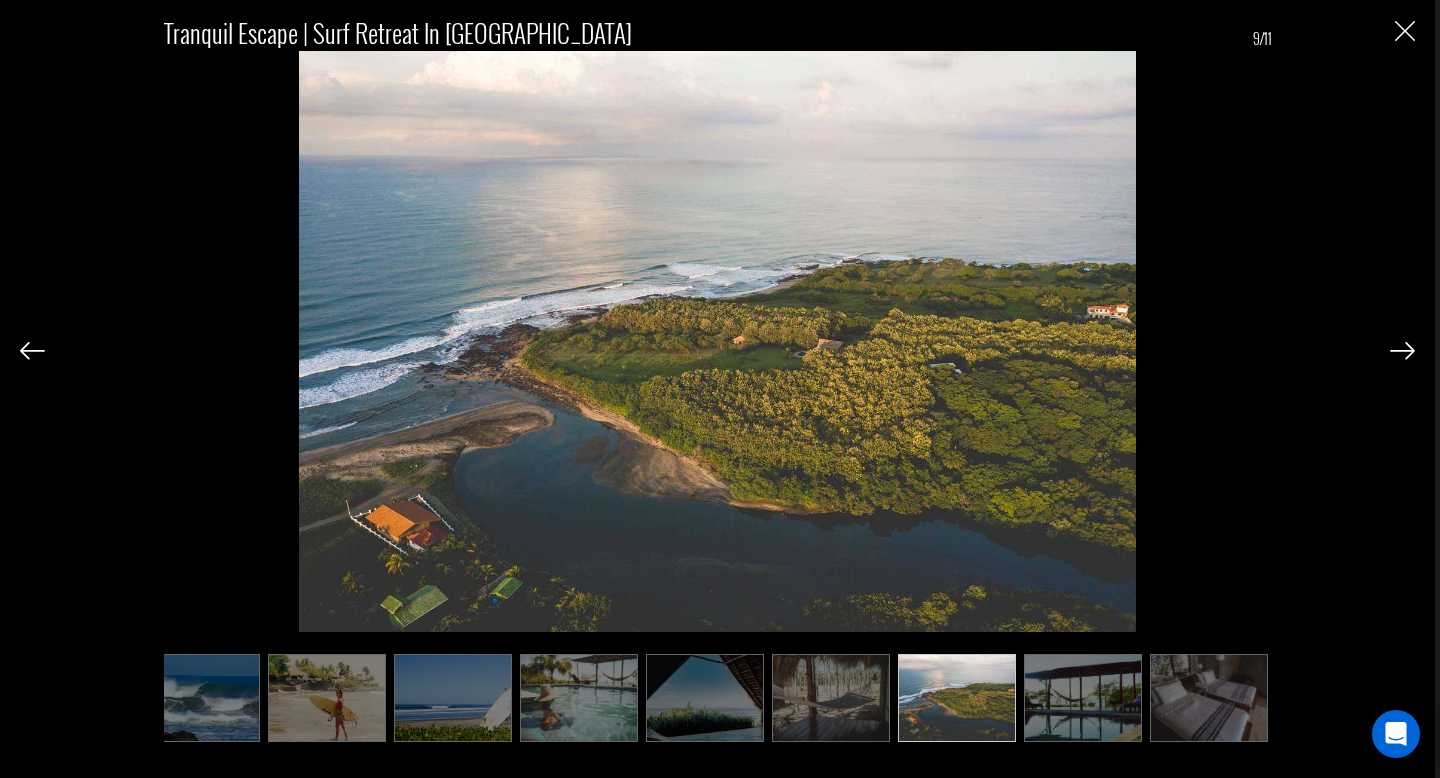 click at bounding box center [1402, 351] 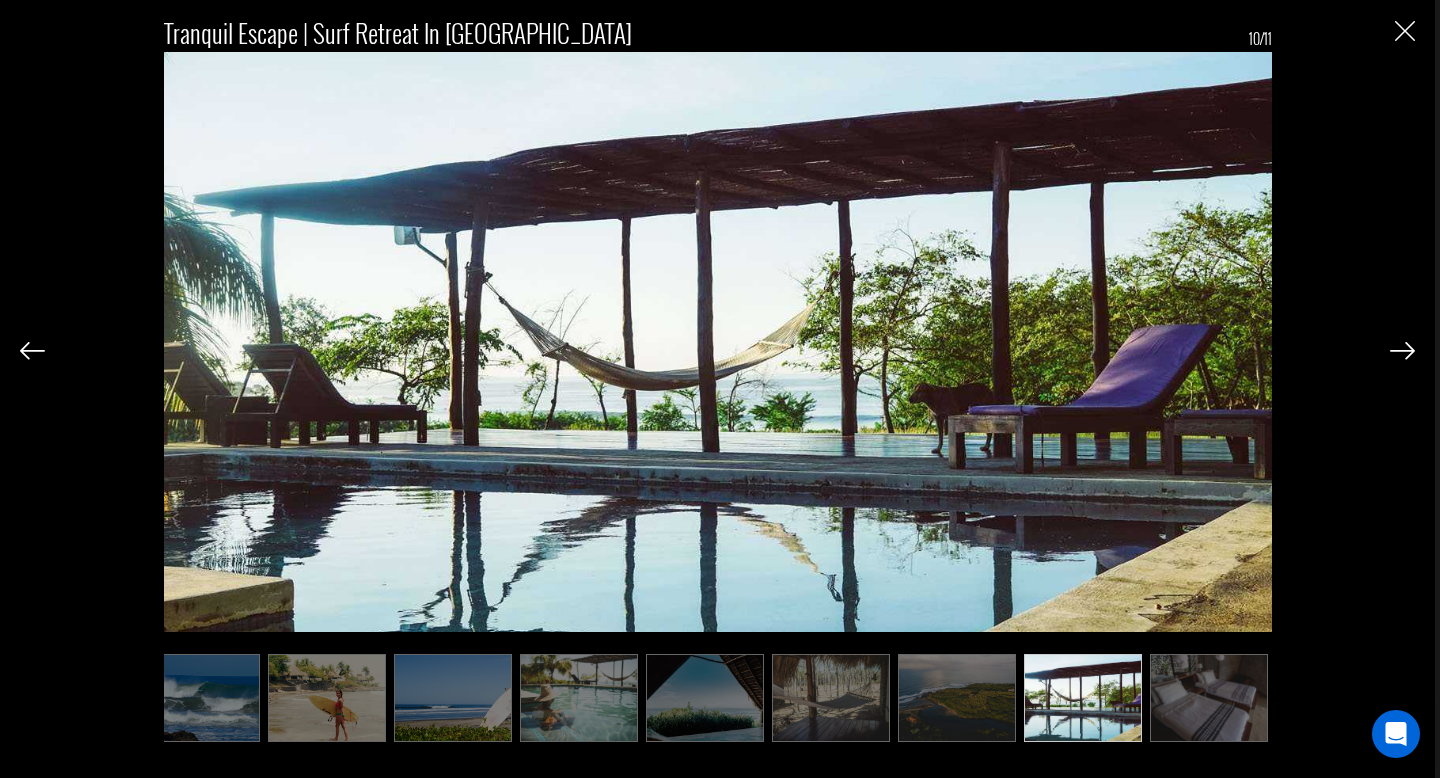 click at bounding box center (1402, 351) 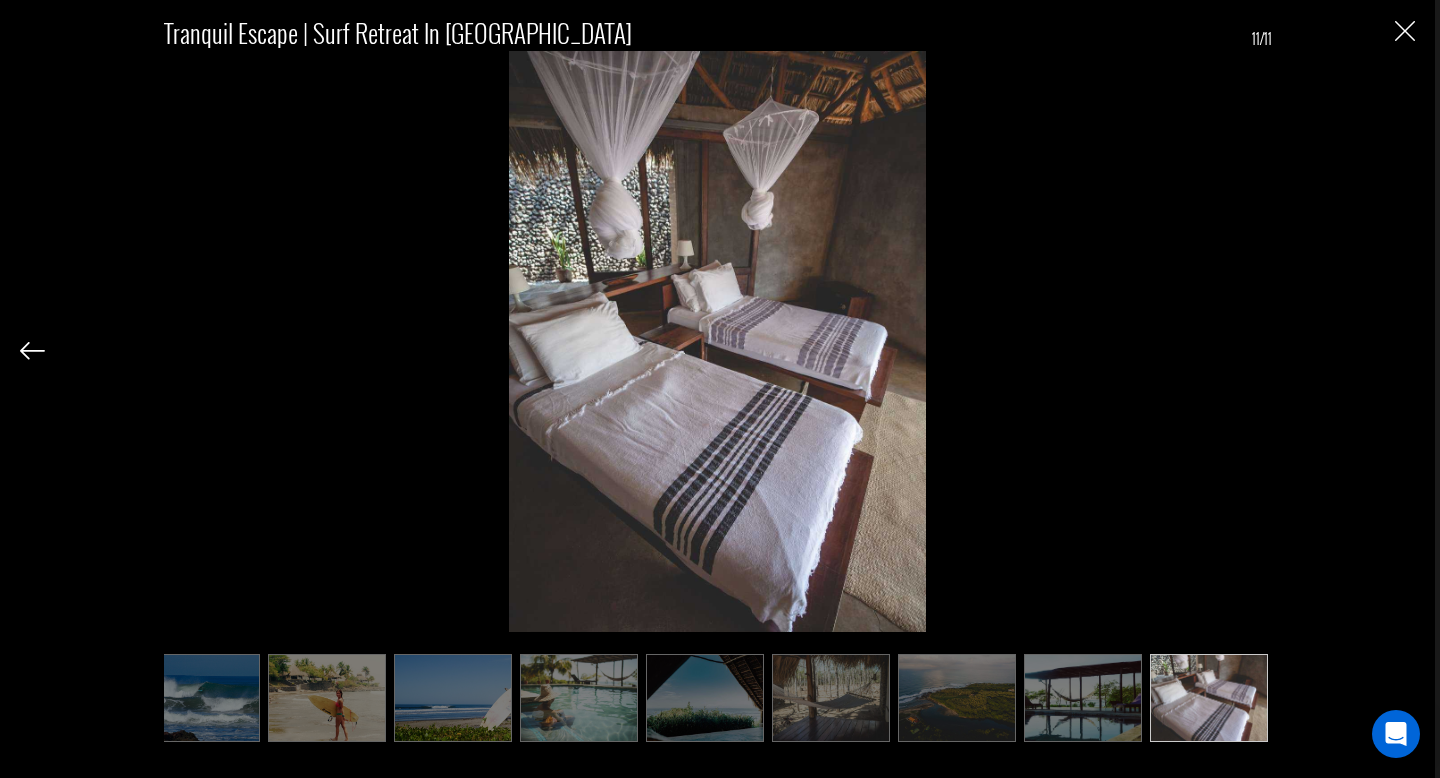 click on "Tranquil Escape | Surf Retreat in [GEOGRAPHIC_DATA]
11/11" at bounding box center (717, 369) 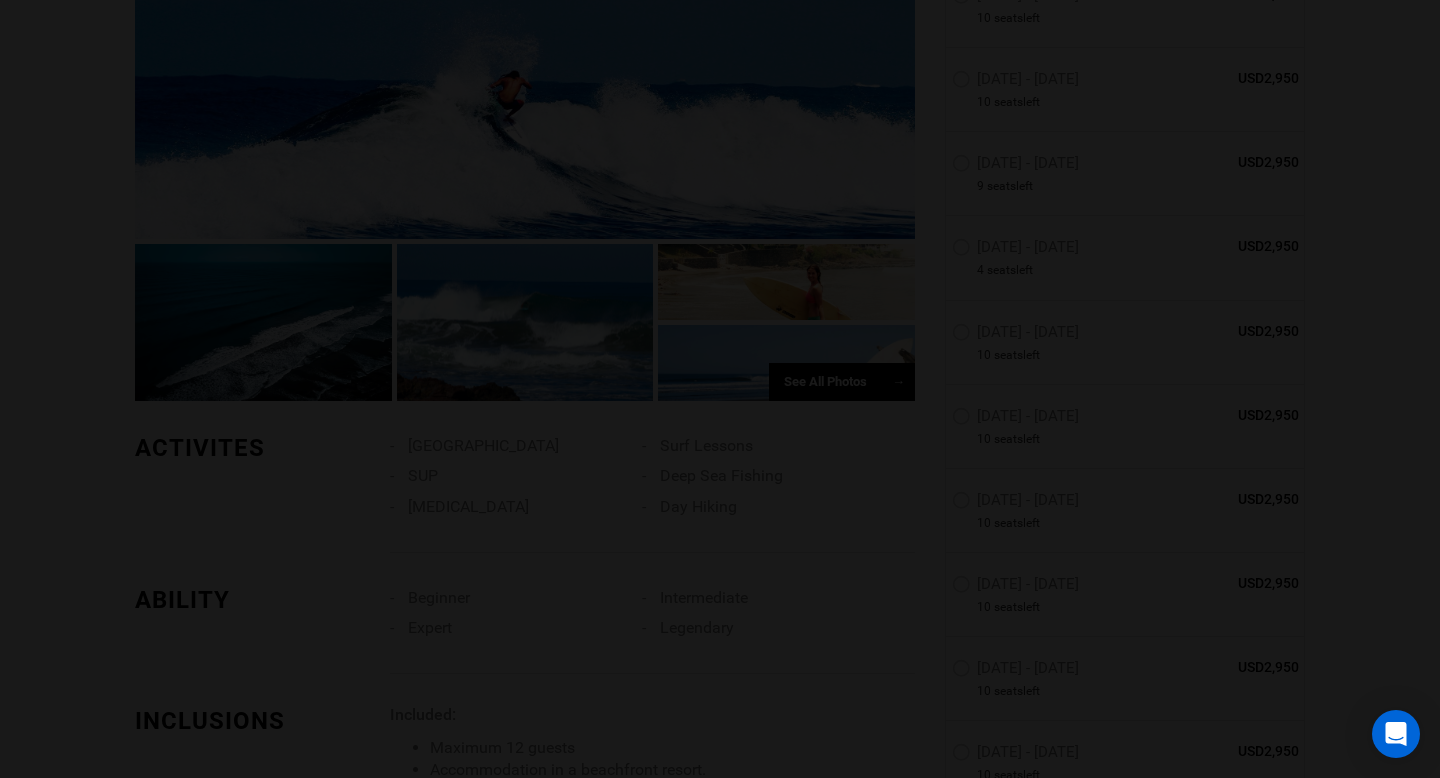 scroll, scrollTop: 0, scrollLeft: 0, axis: both 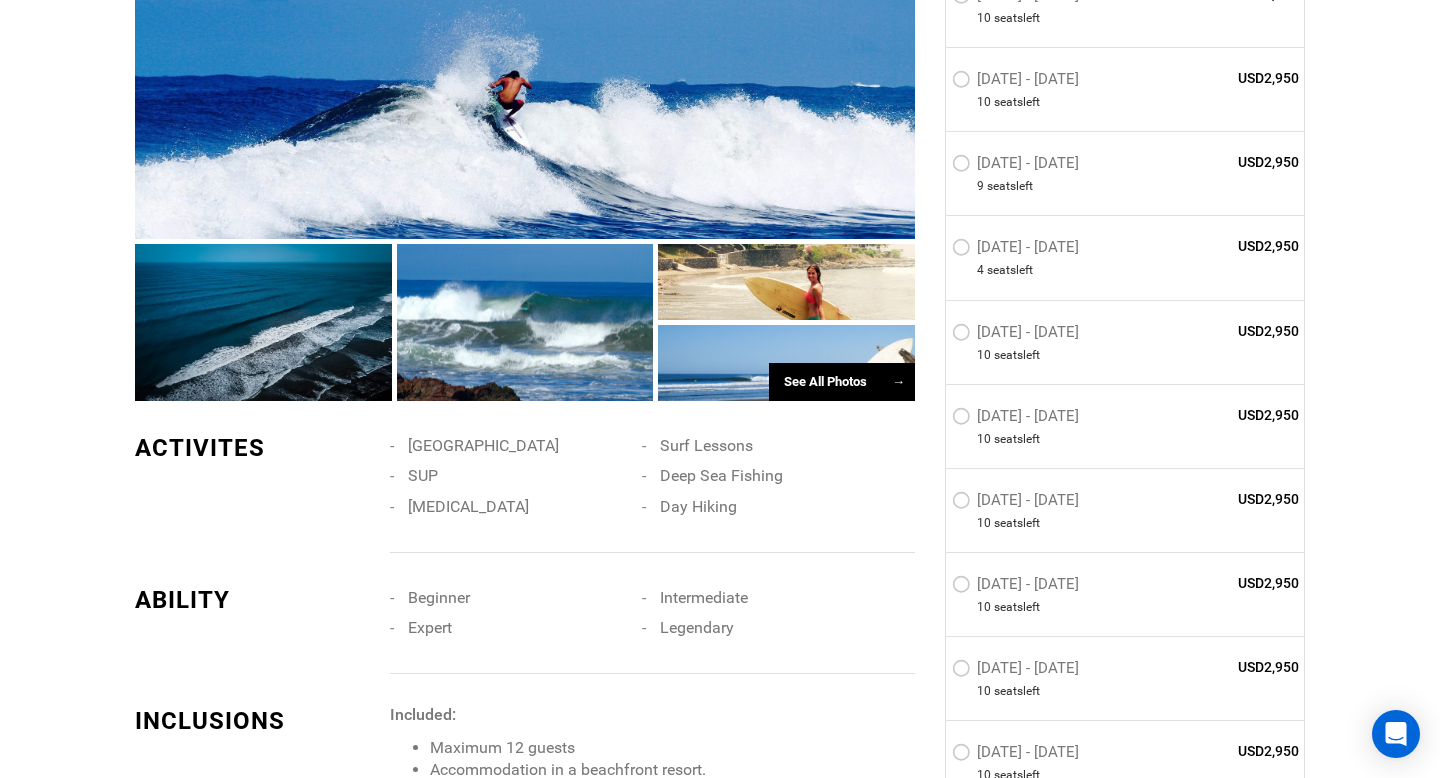 type on "Surf" 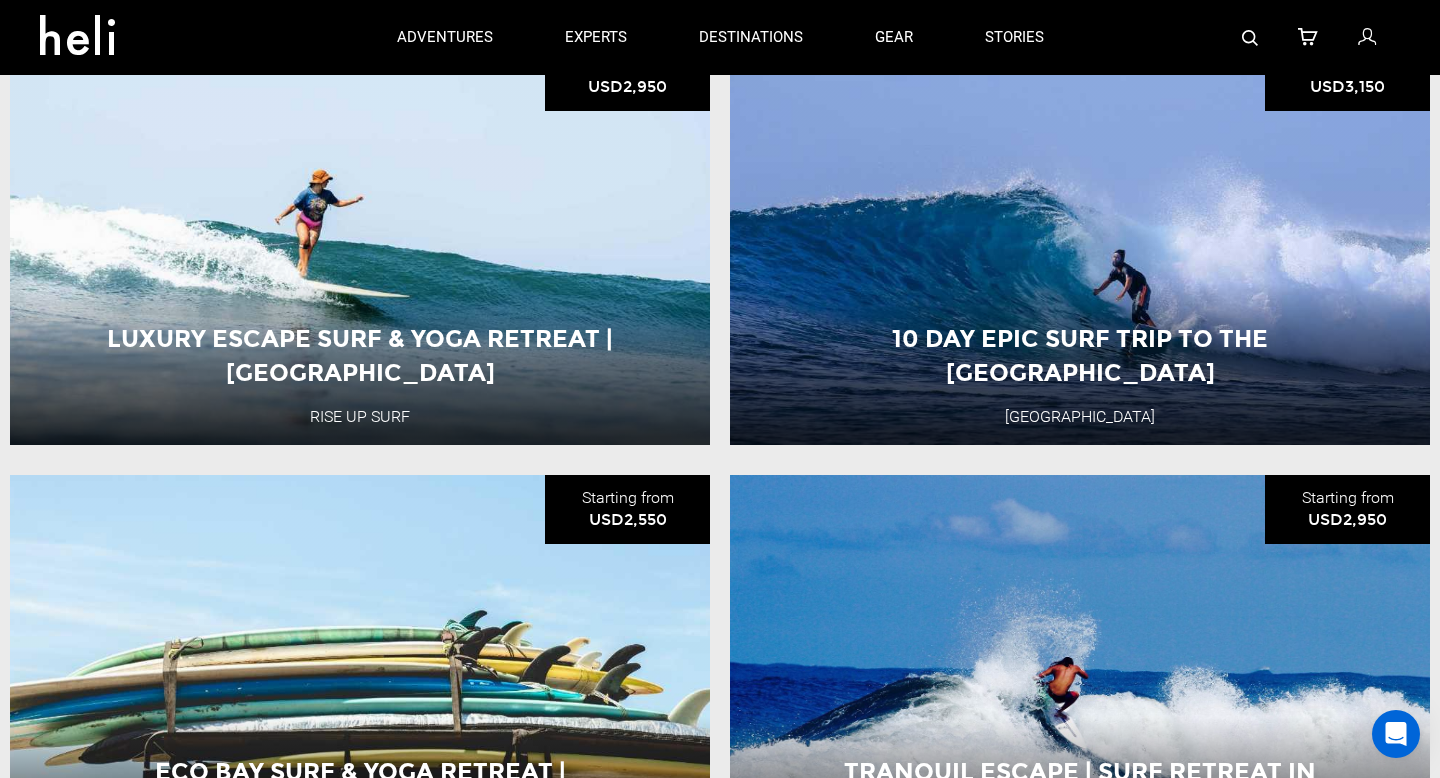scroll, scrollTop: 269, scrollLeft: 0, axis: vertical 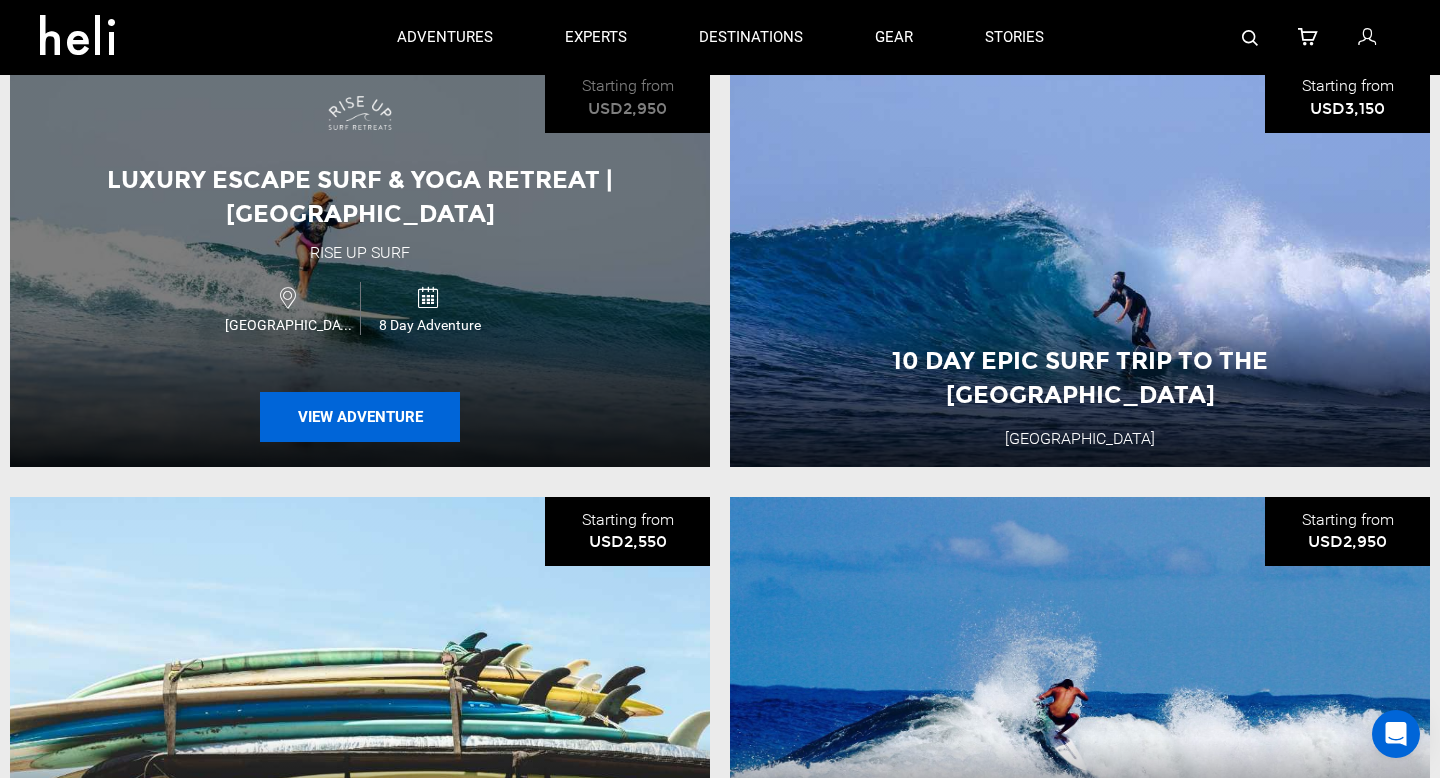click on "View Adventure" at bounding box center [360, 417] 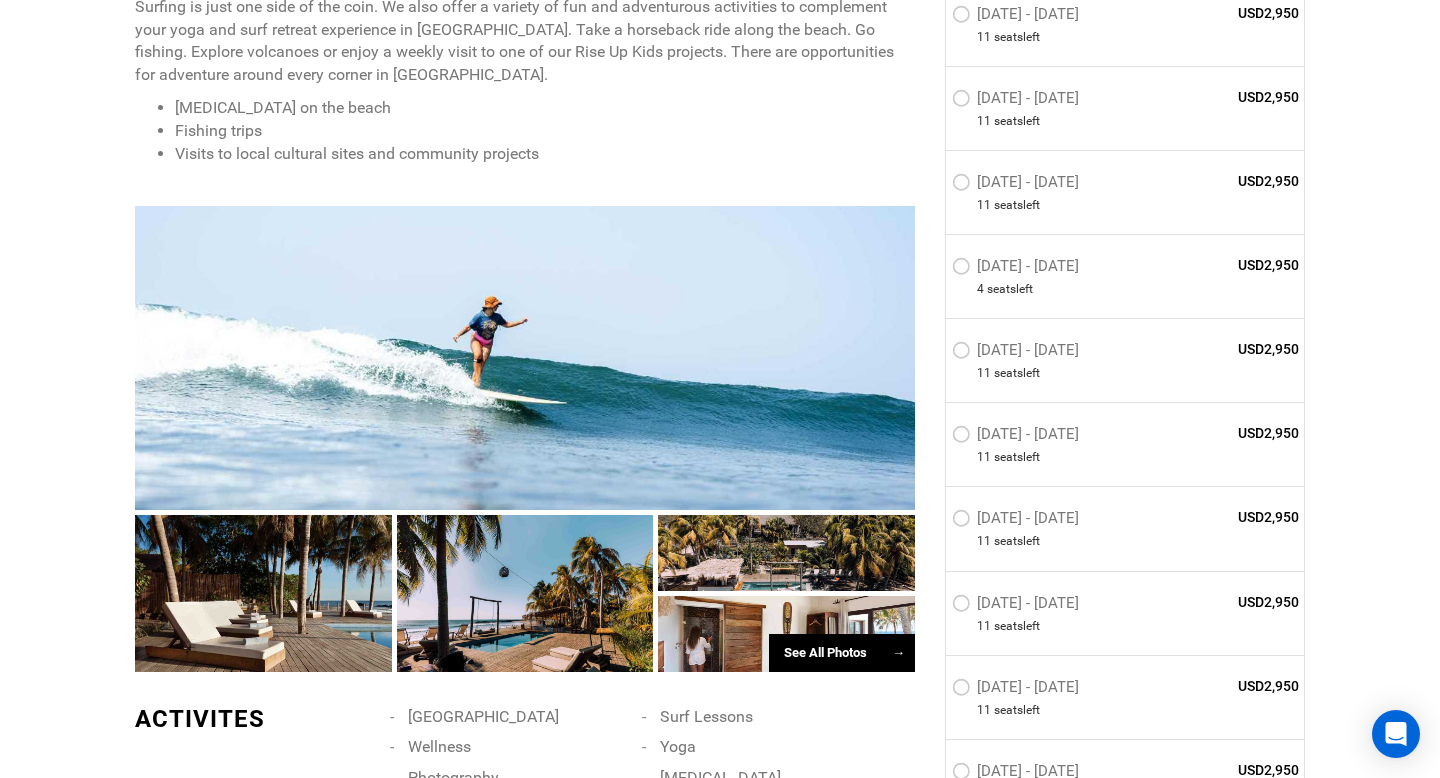 scroll, scrollTop: 2177, scrollLeft: 0, axis: vertical 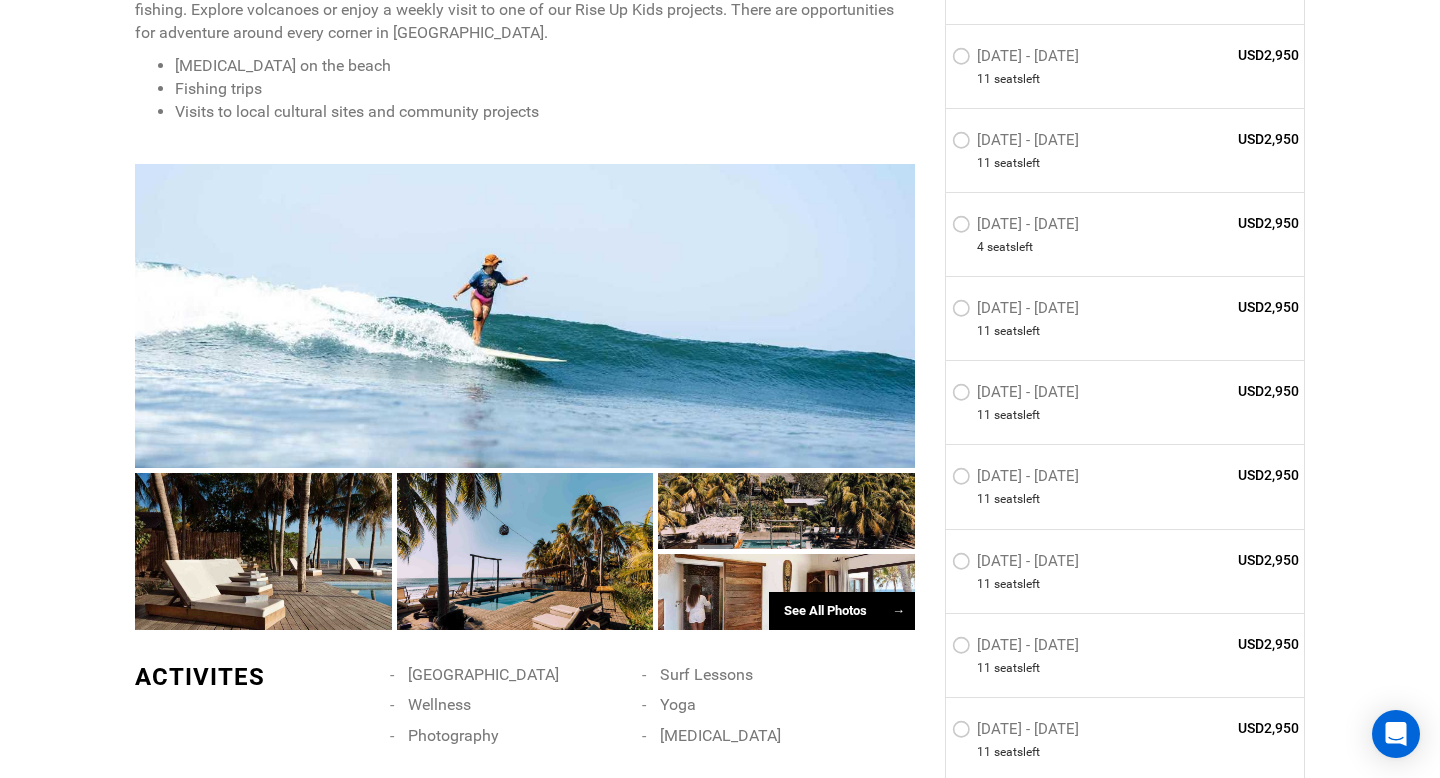 click on "See All Photos →" at bounding box center (842, 611) 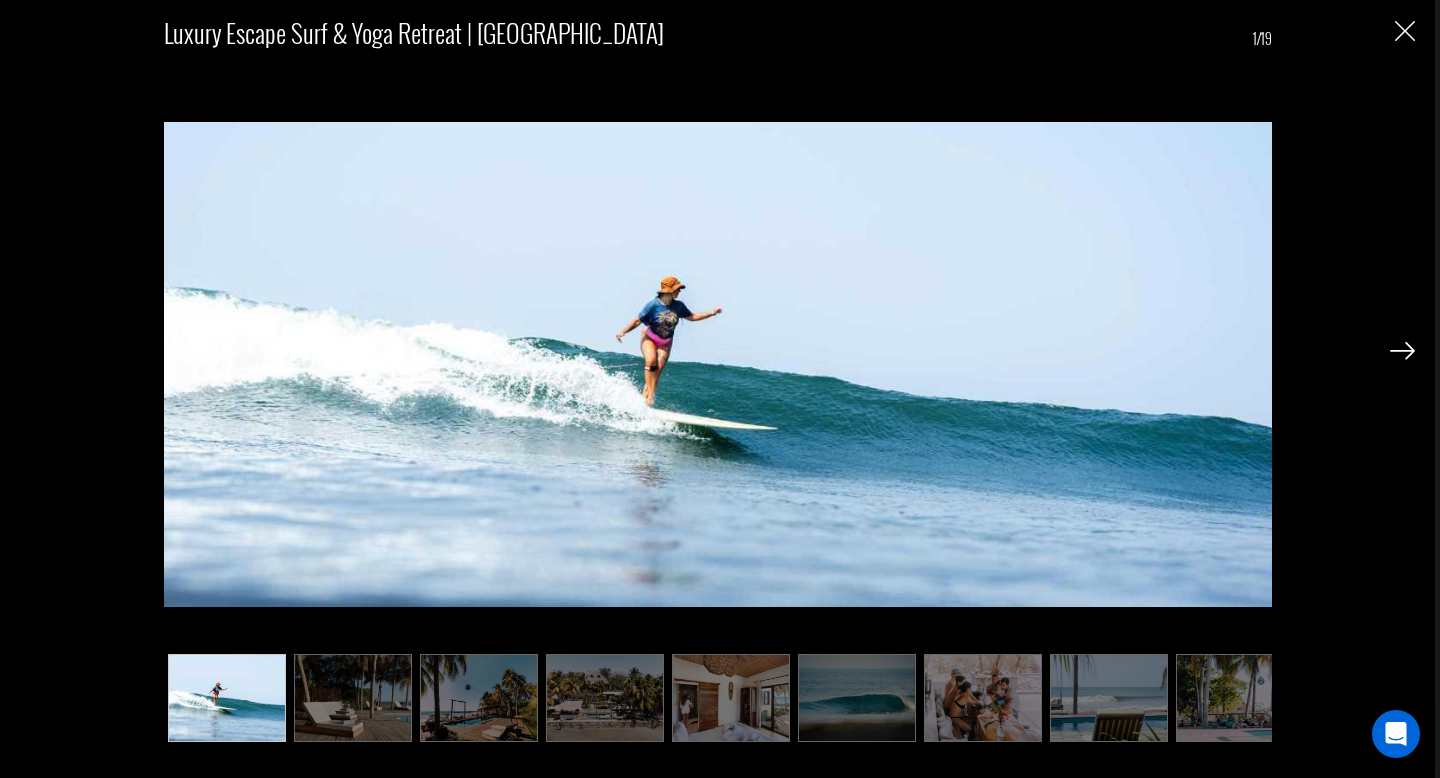 click at bounding box center [1402, 351] 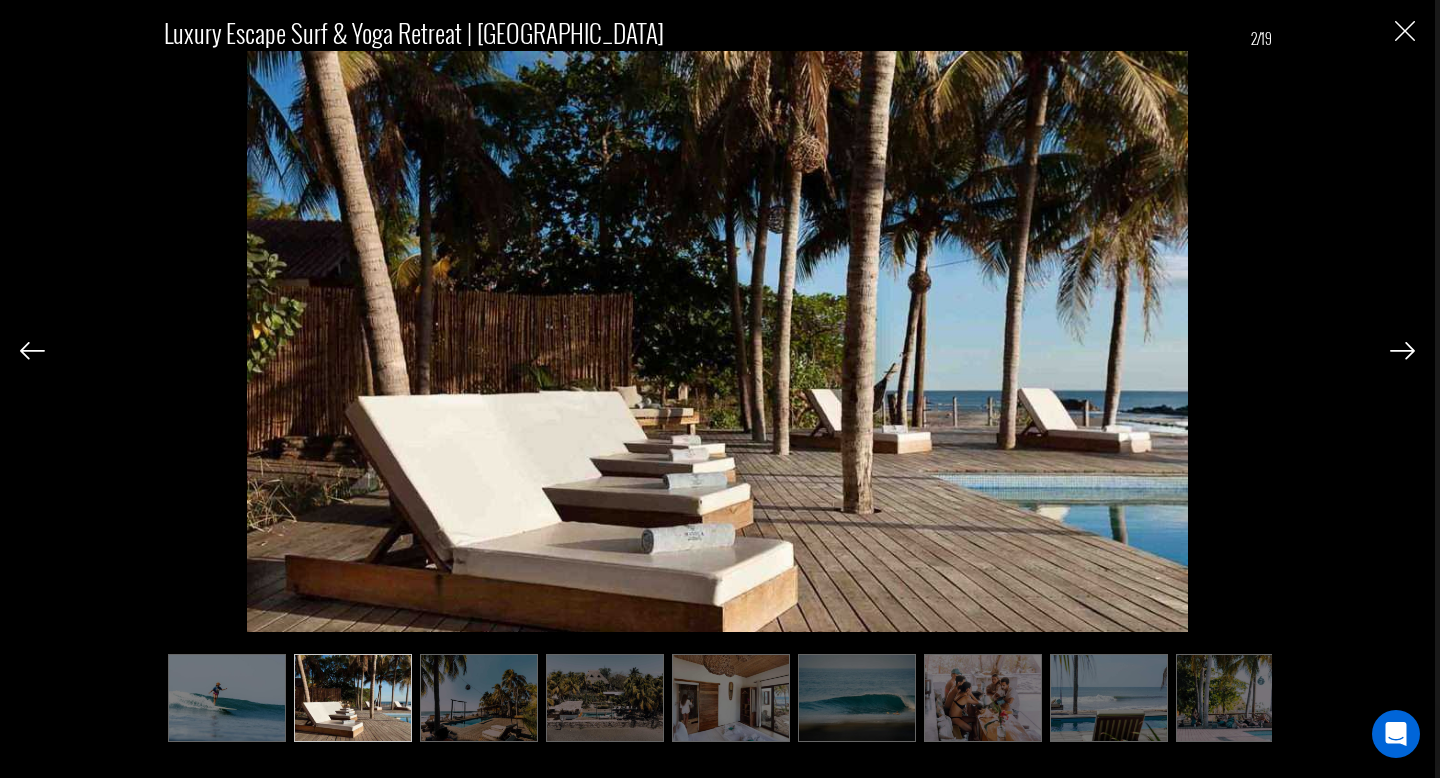 click at bounding box center (1402, 351) 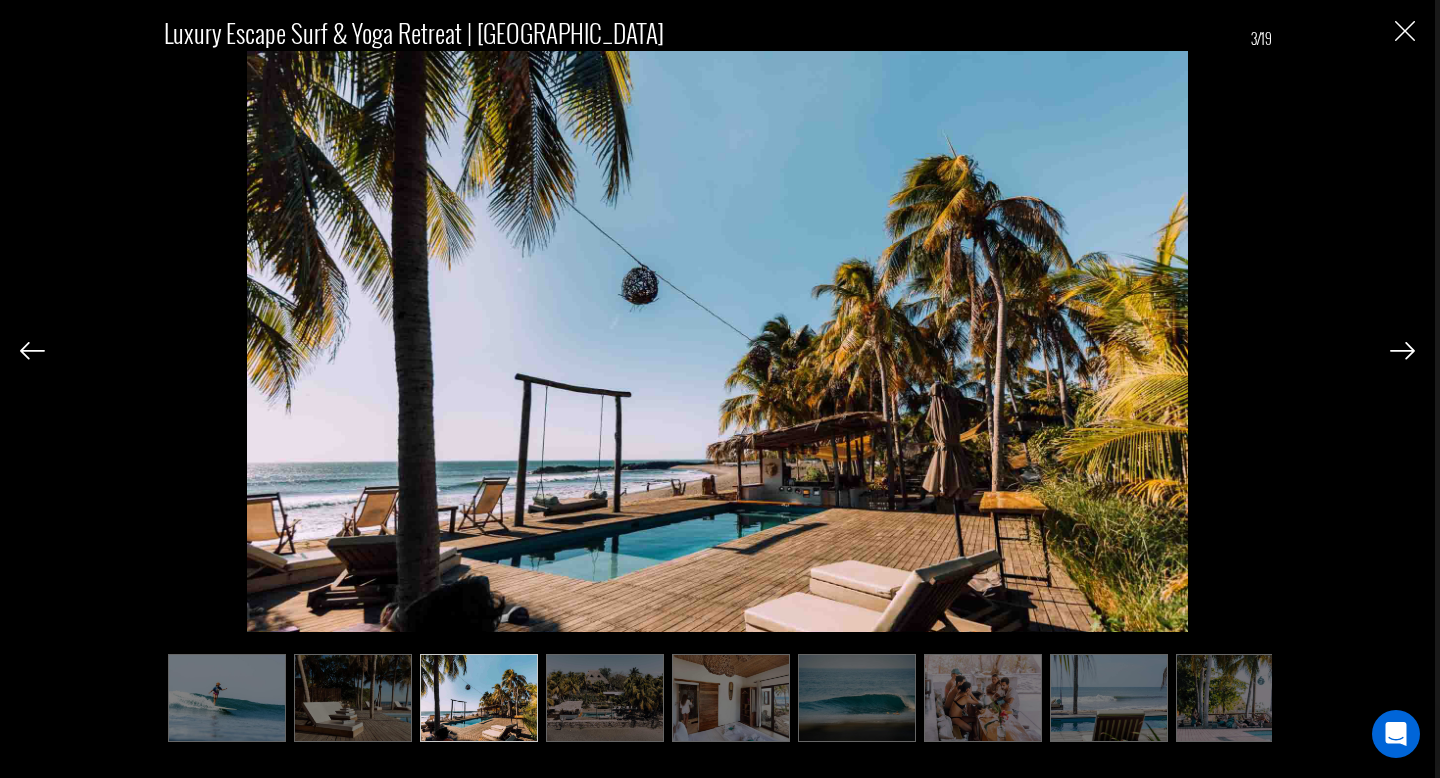 click at bounding box center [1402, 351] 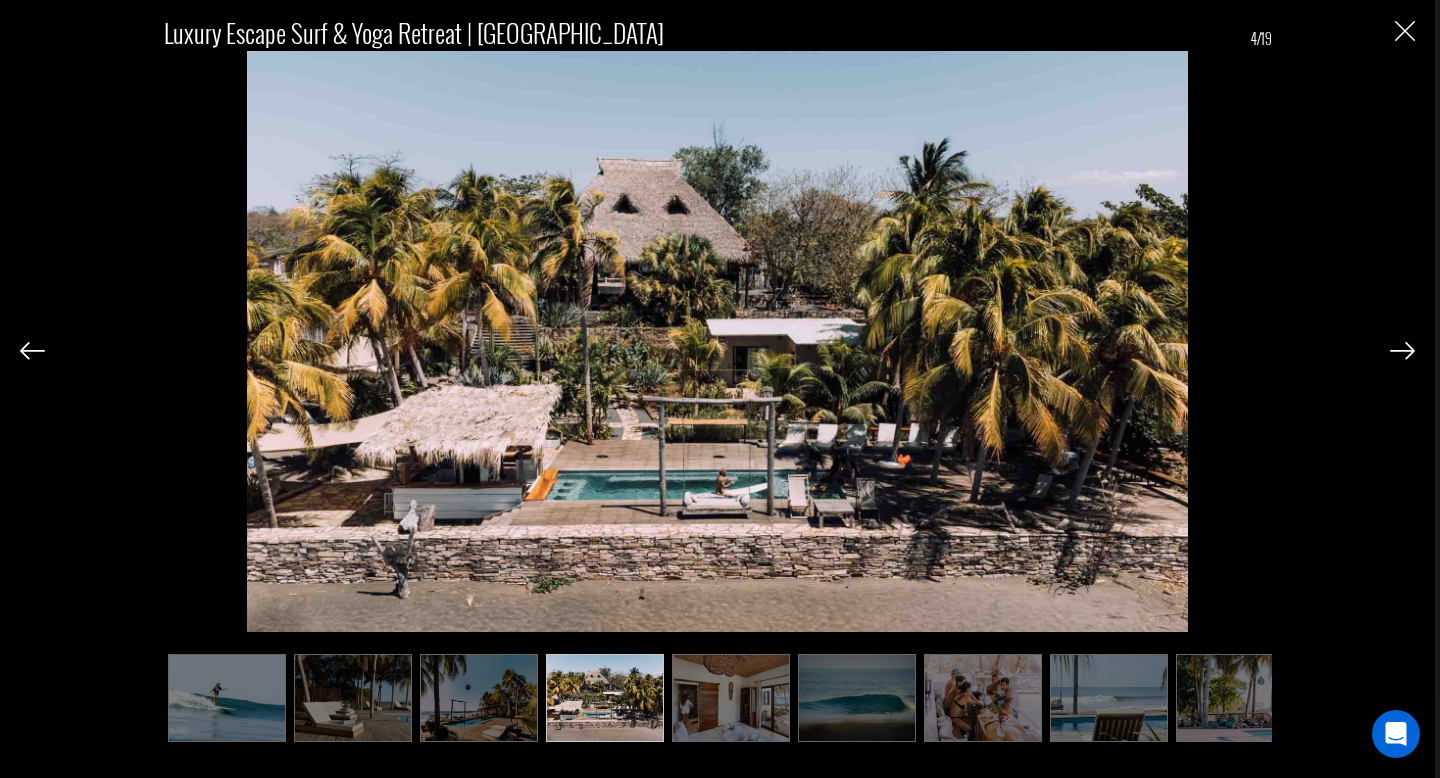 click at bounding box center [1402, 351] 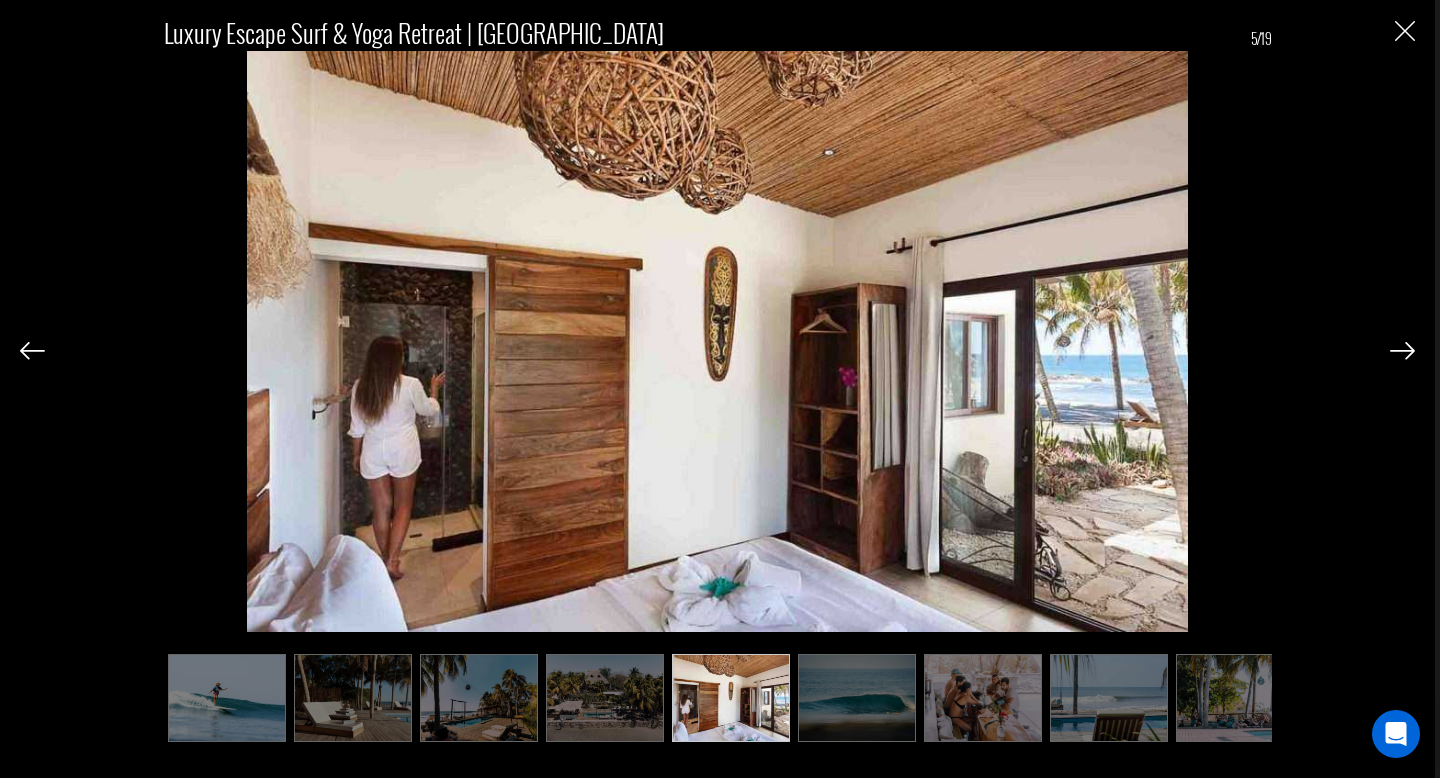 click at bounding box center (1402, 351) 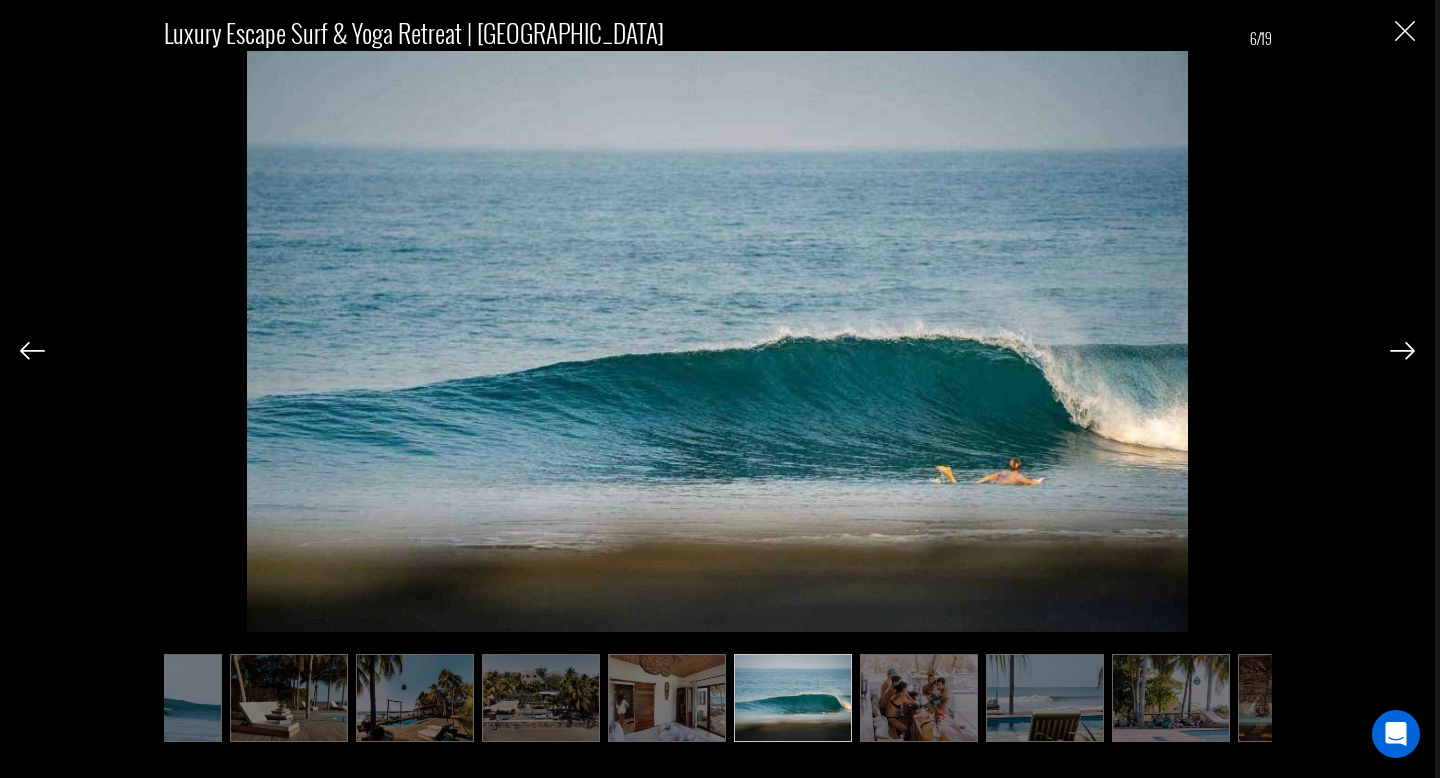 click at bounding box center (1402, 351) 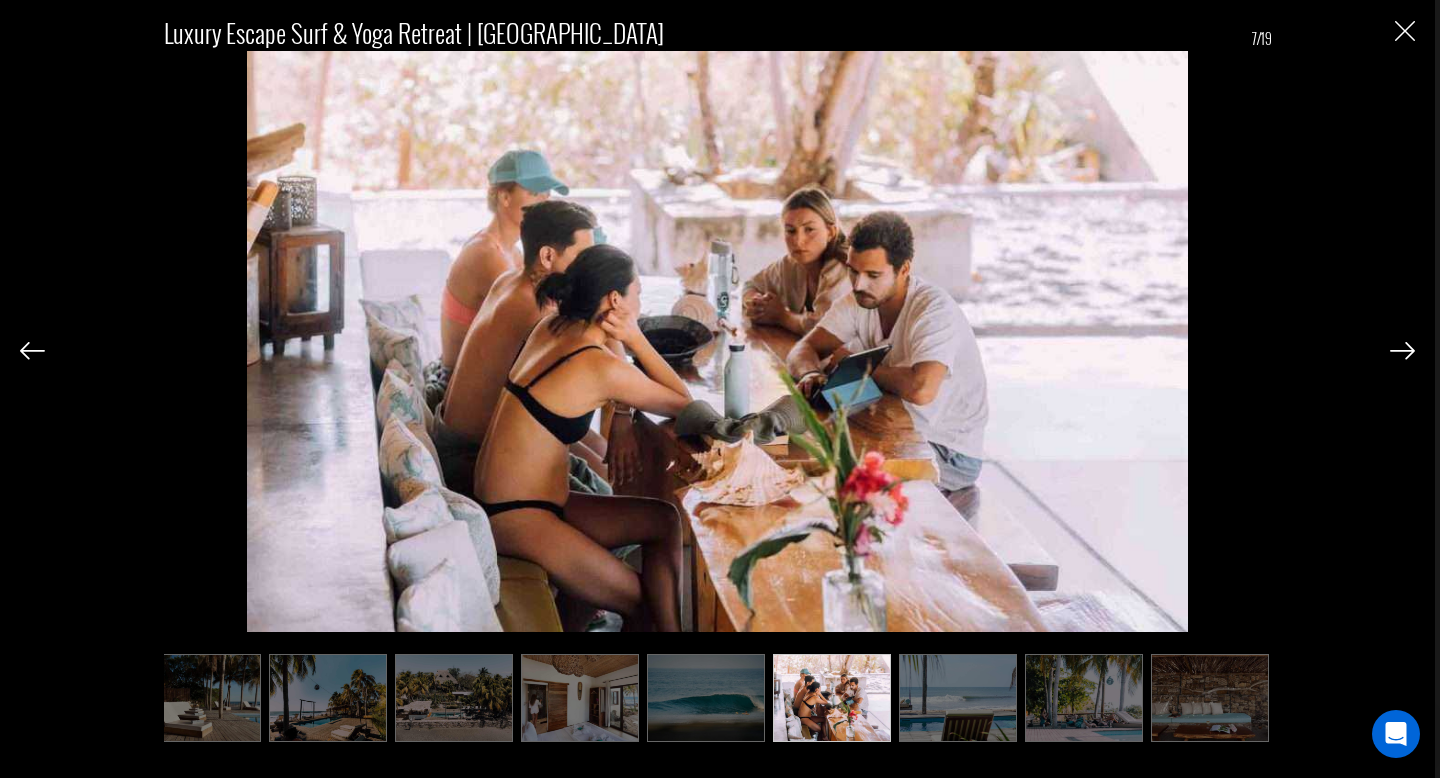 click at bounding box center [1402, 351] 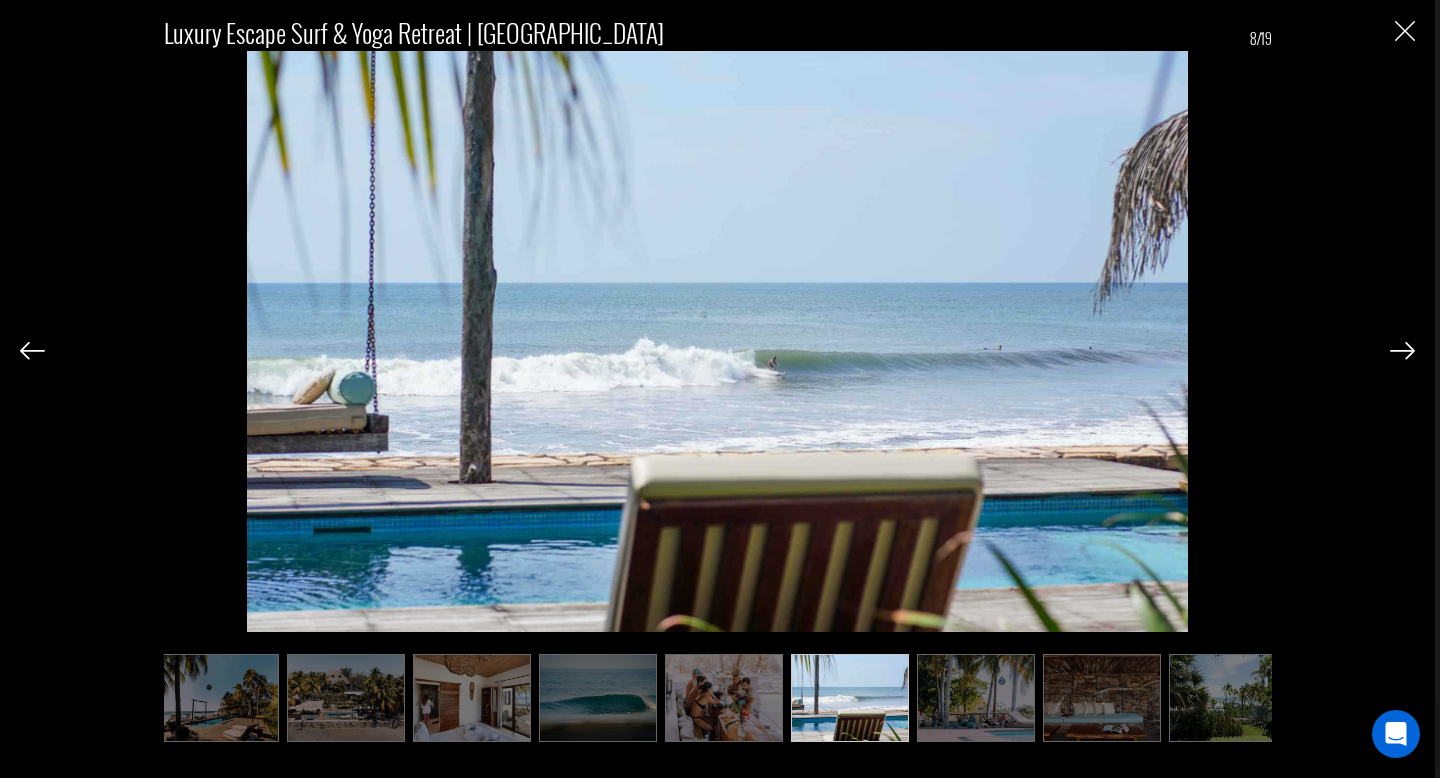 click at bounding box center [1402, 351] 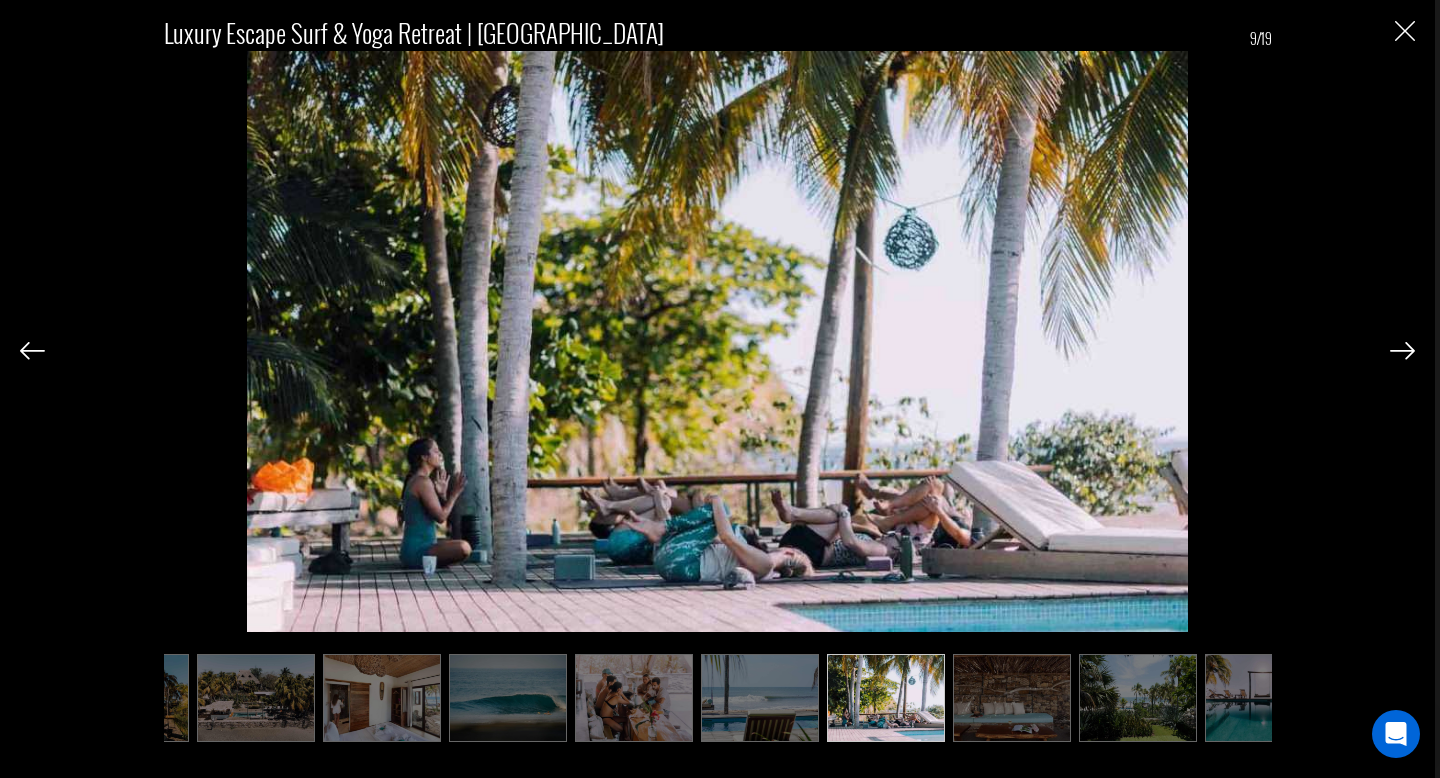 click at bounding box center (1402, 351) 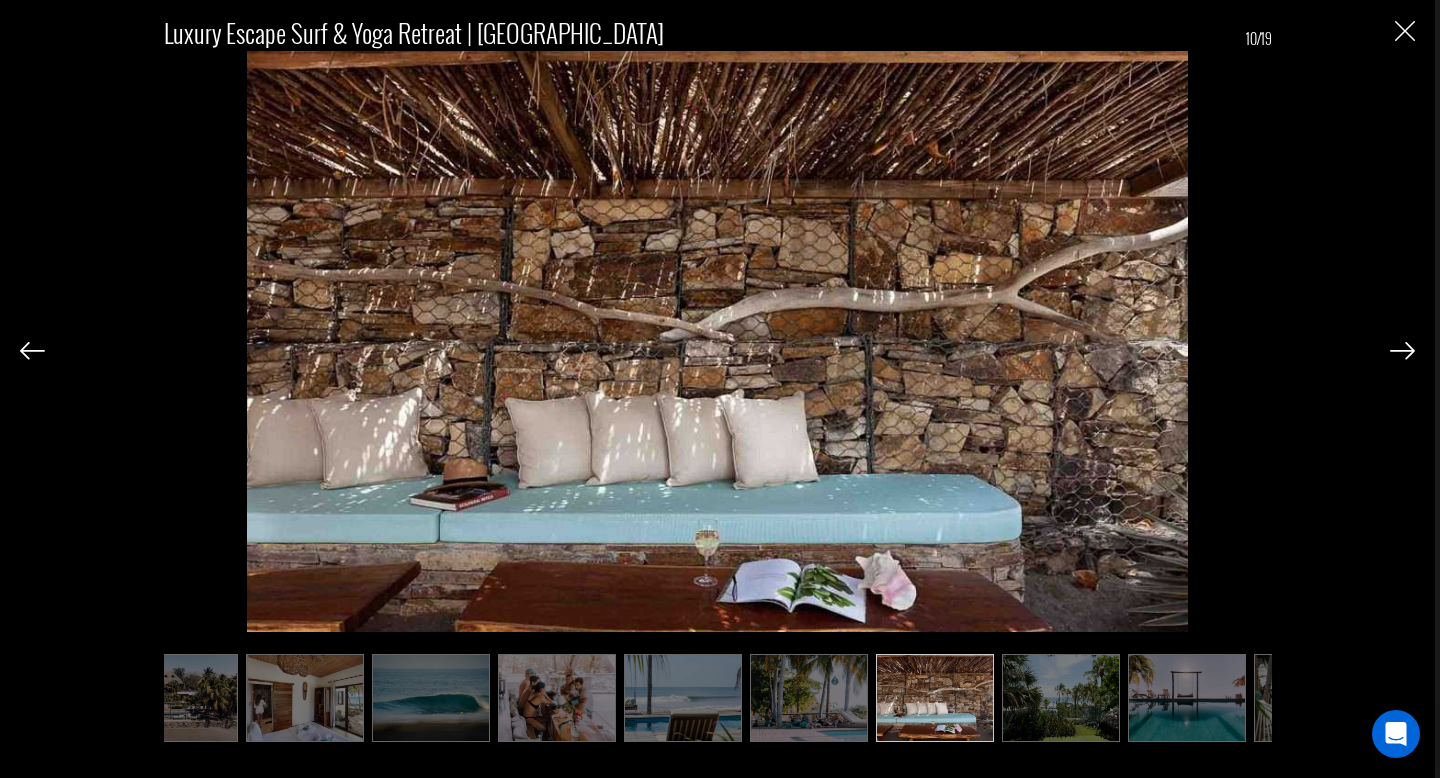 click at bounding box center [1402, 351] 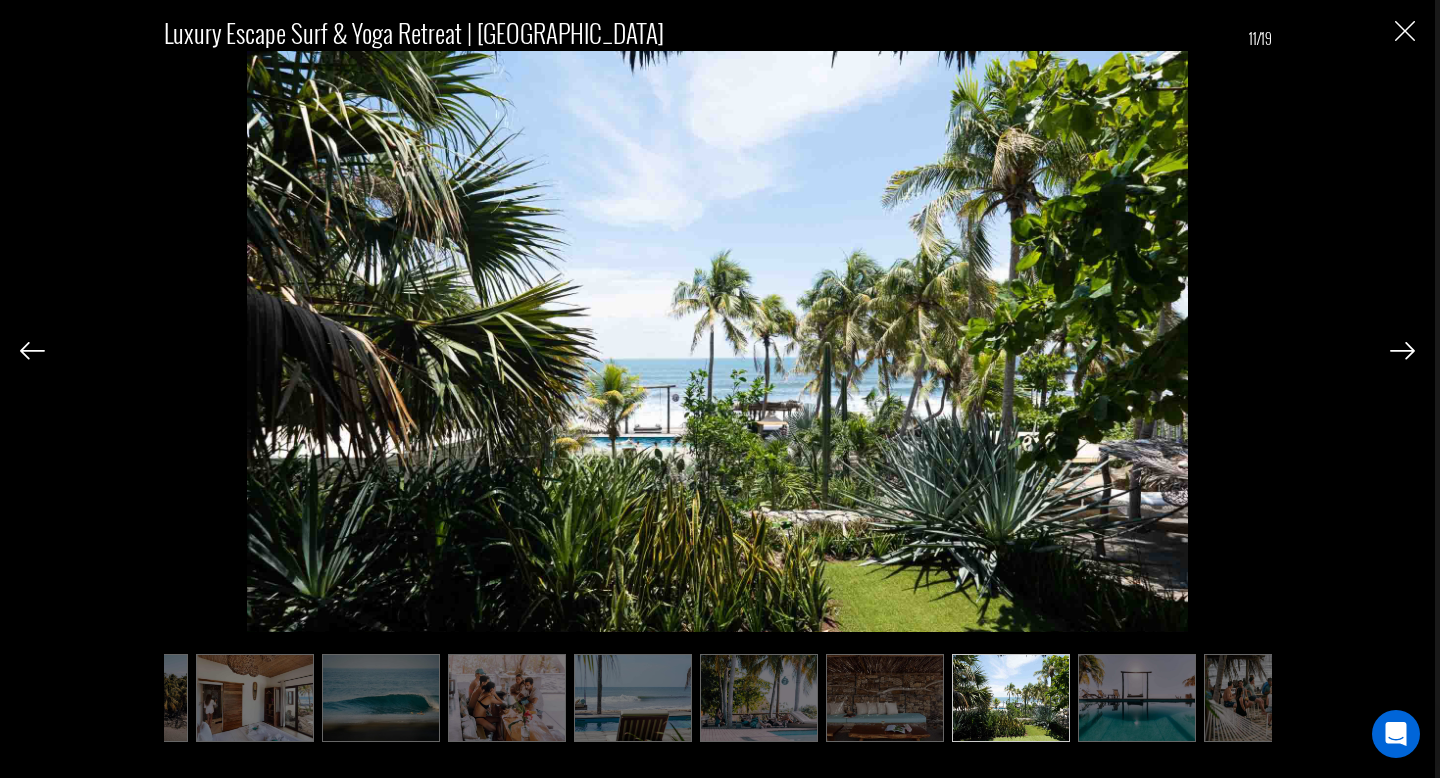 click at bounding box center (1402, 351) 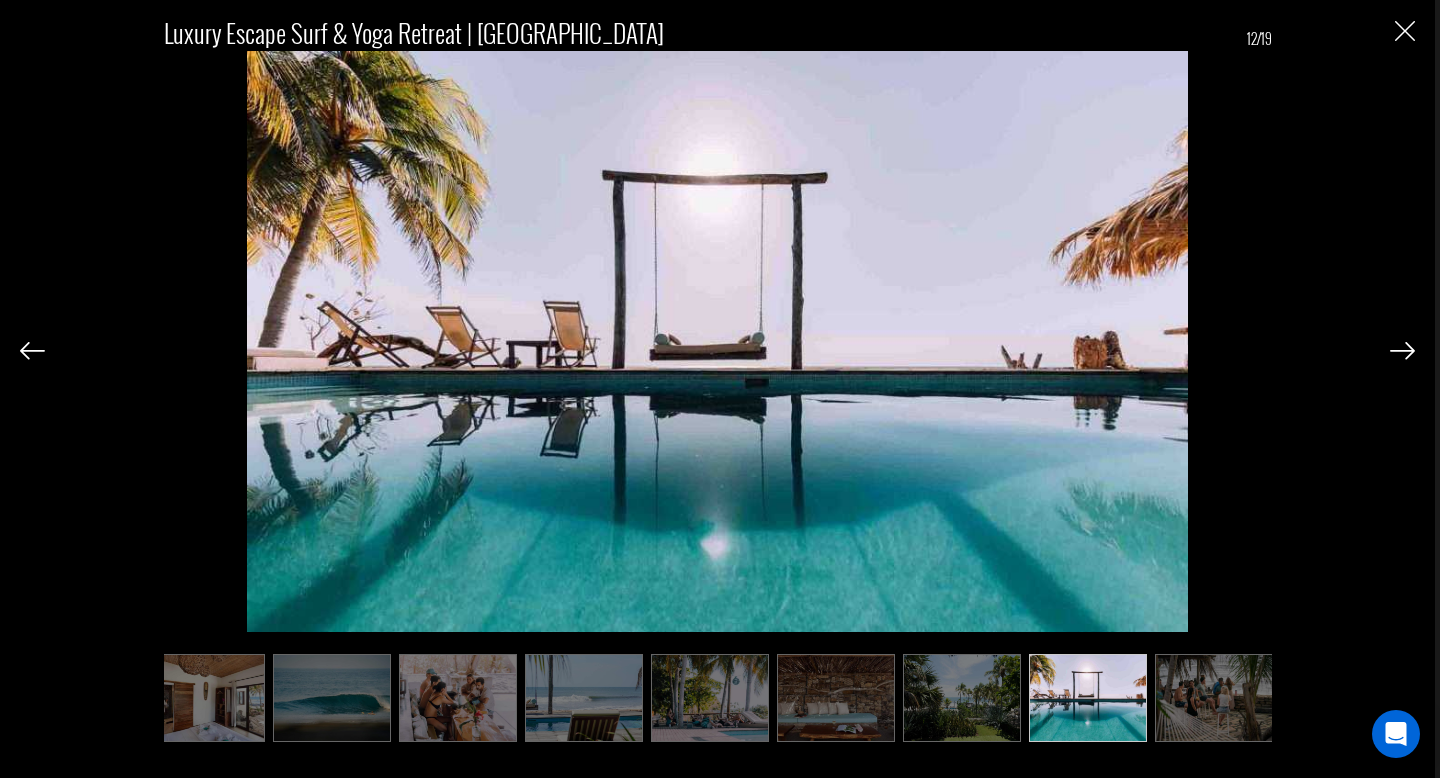 click at bounding box center [1402, 351] 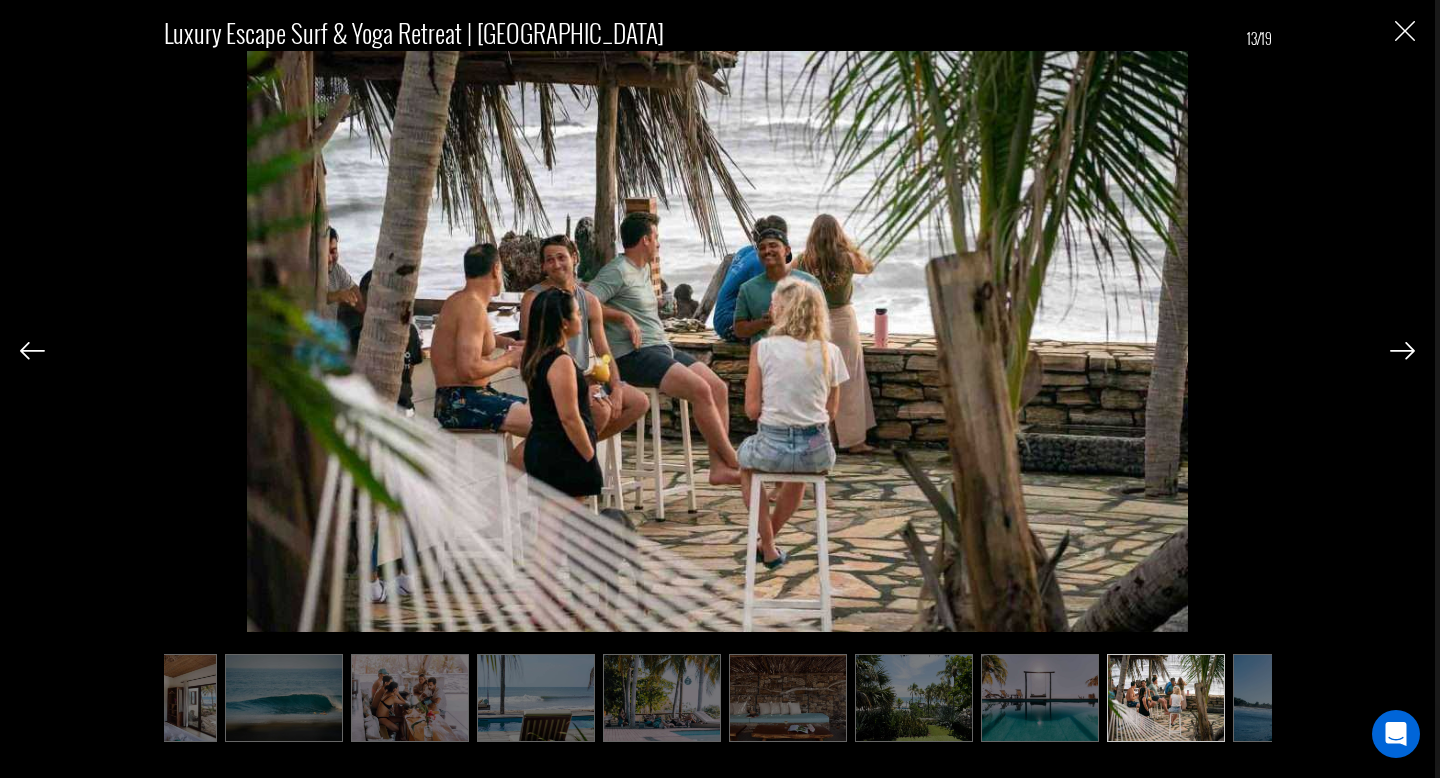 click at bounding box center [1402, 351] 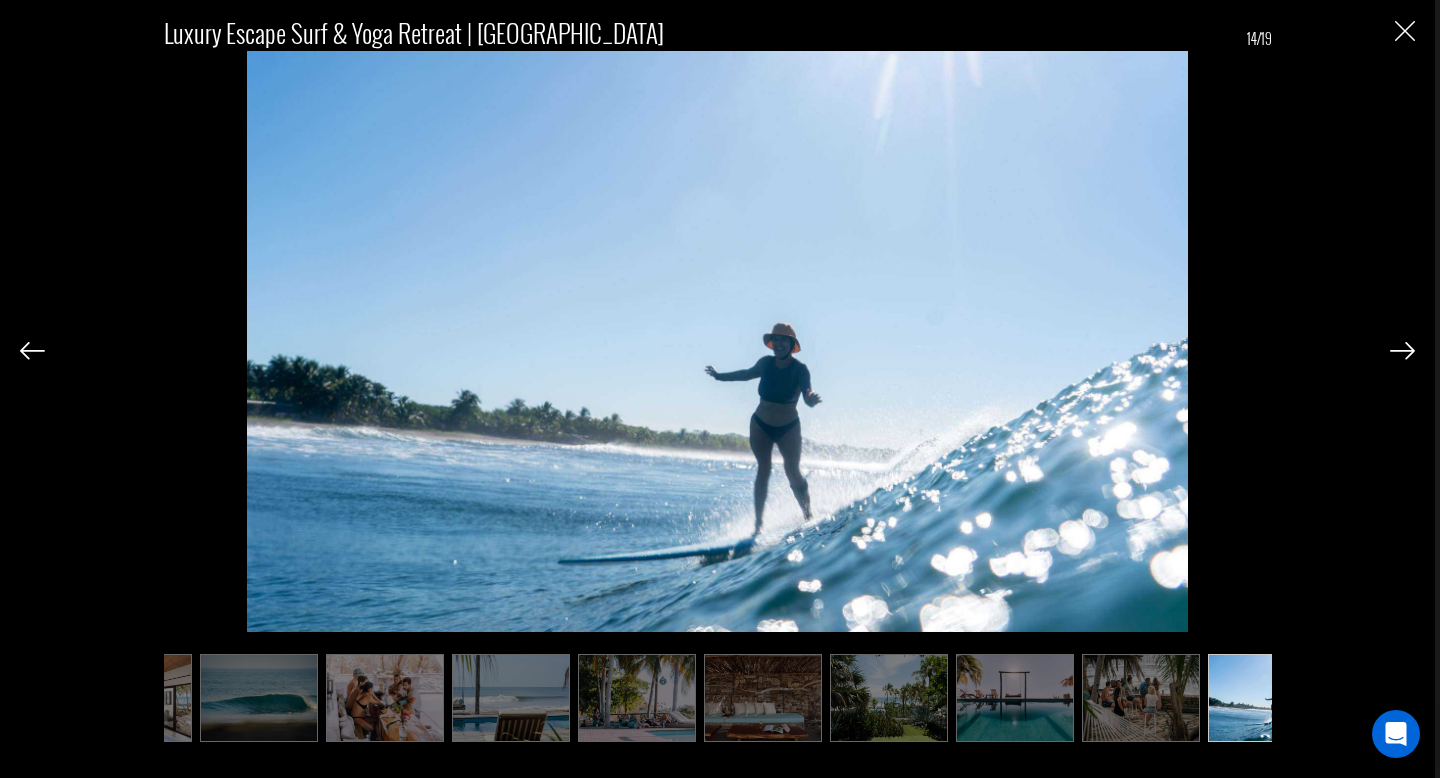 click at bounding box center [1402, 351] 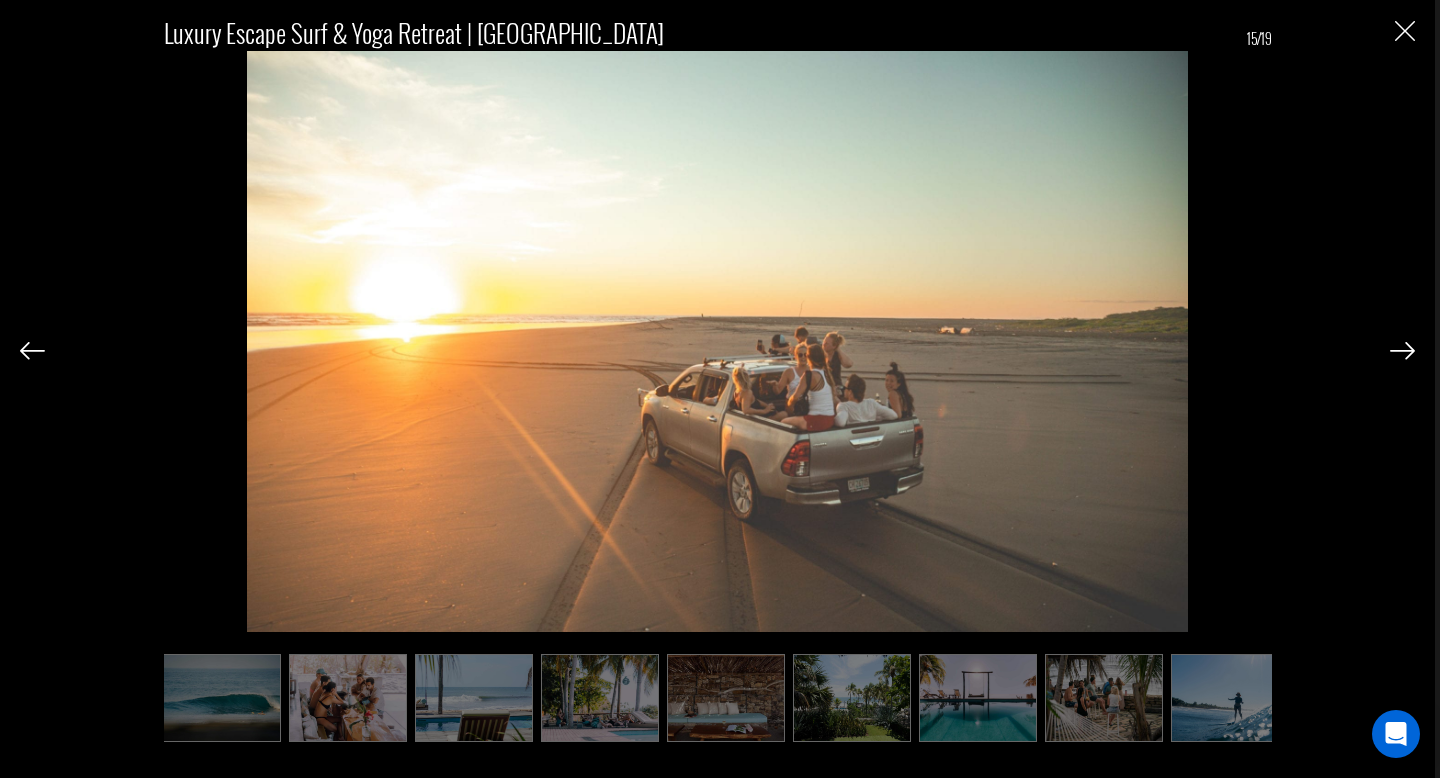 click at bounding box center (1402, 351) 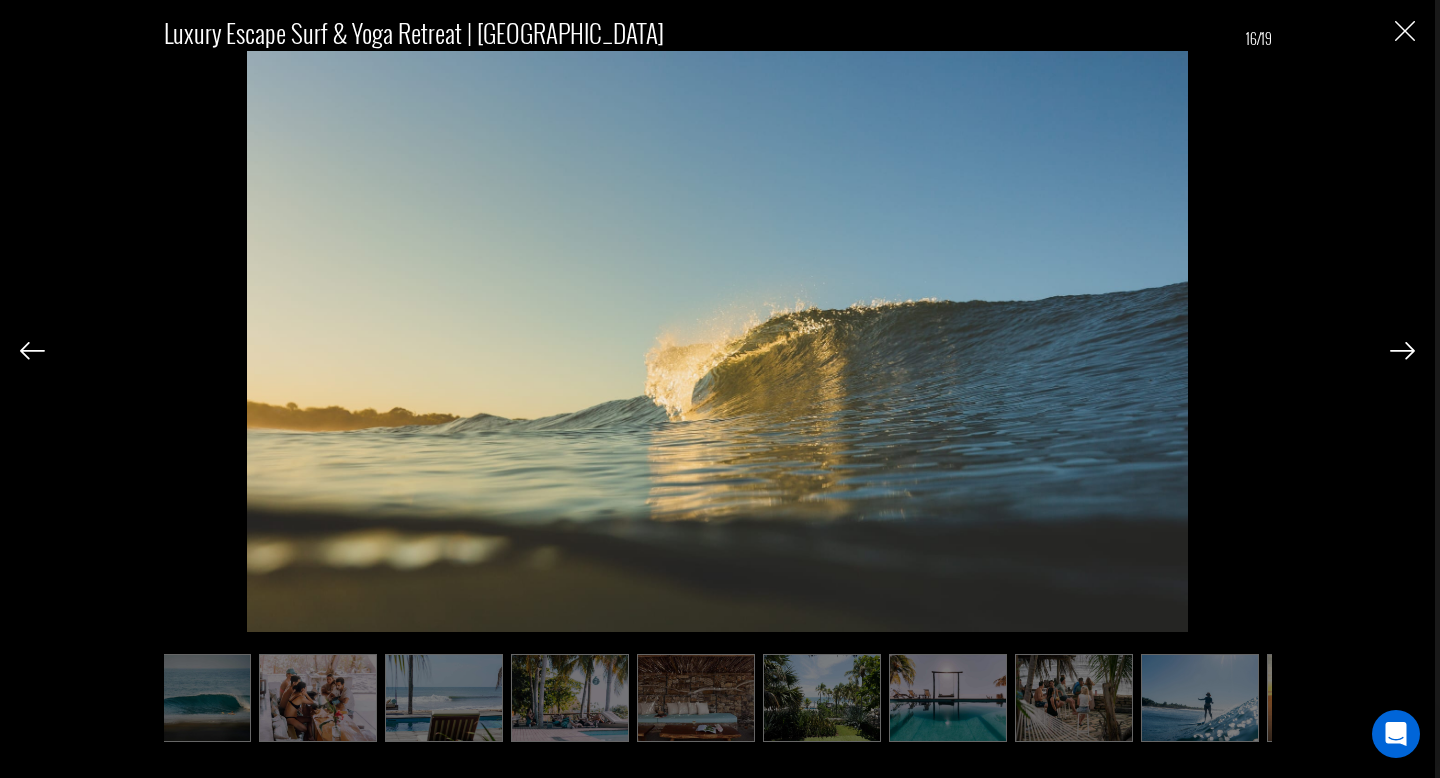click at bounding box center (1402, 351) 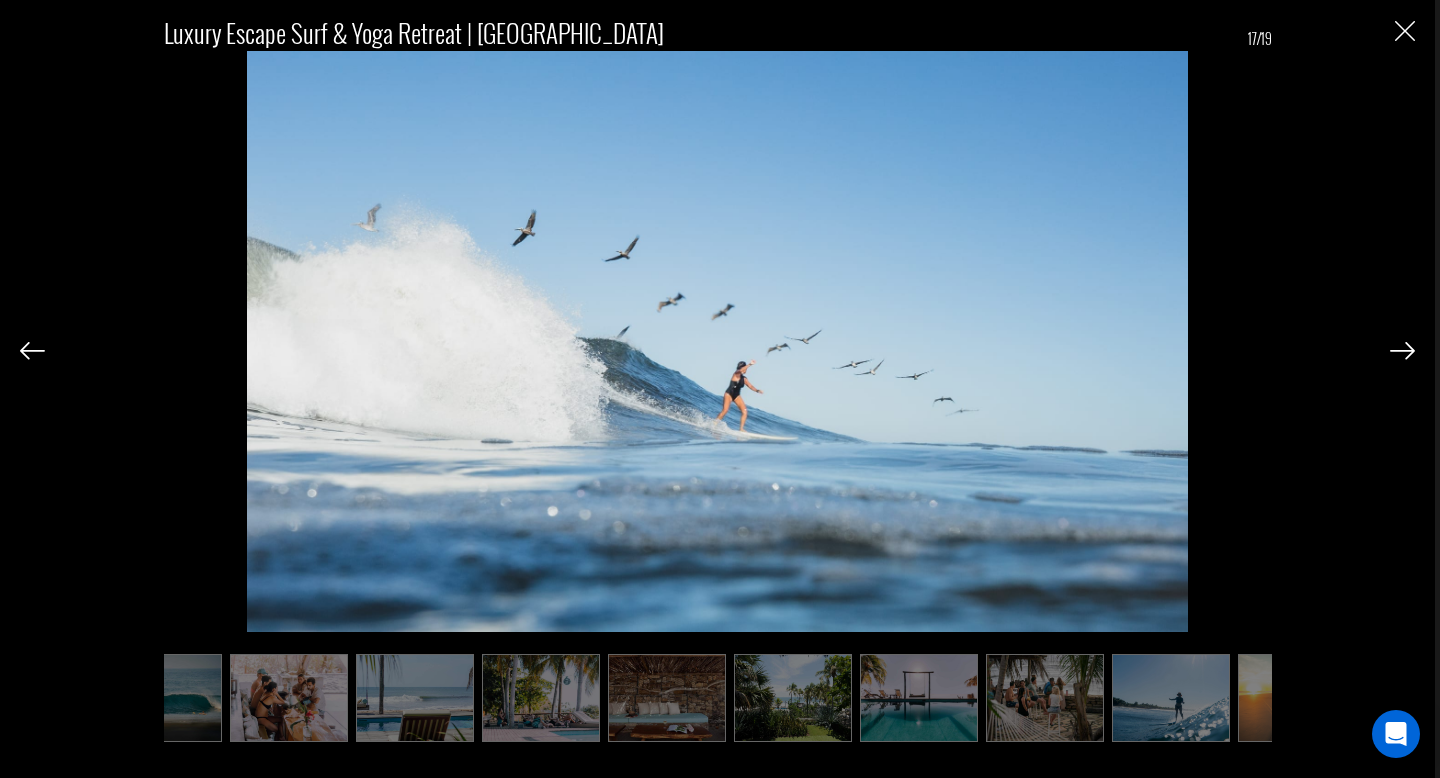 click at bounding box center (1402, 351) 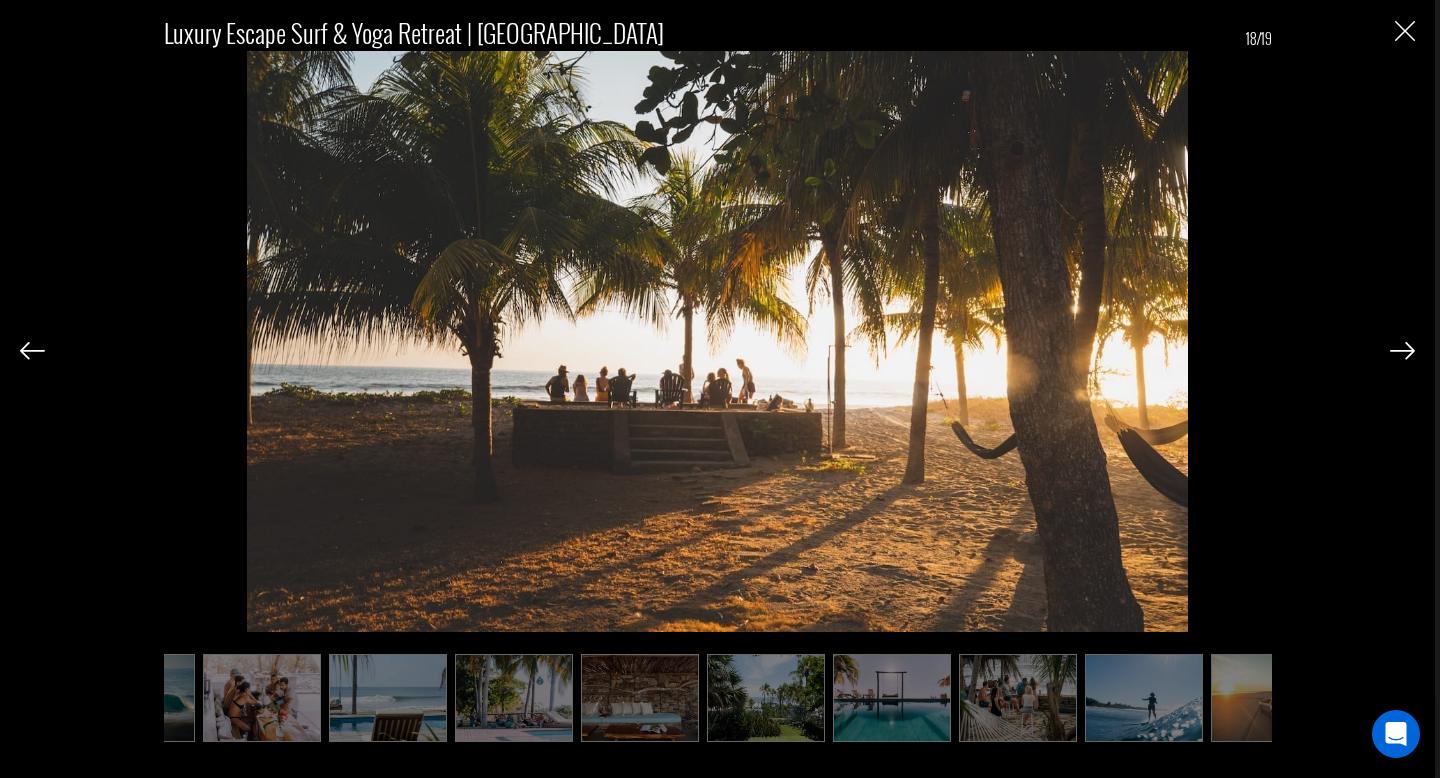 click at bounding box center [1402, 351] 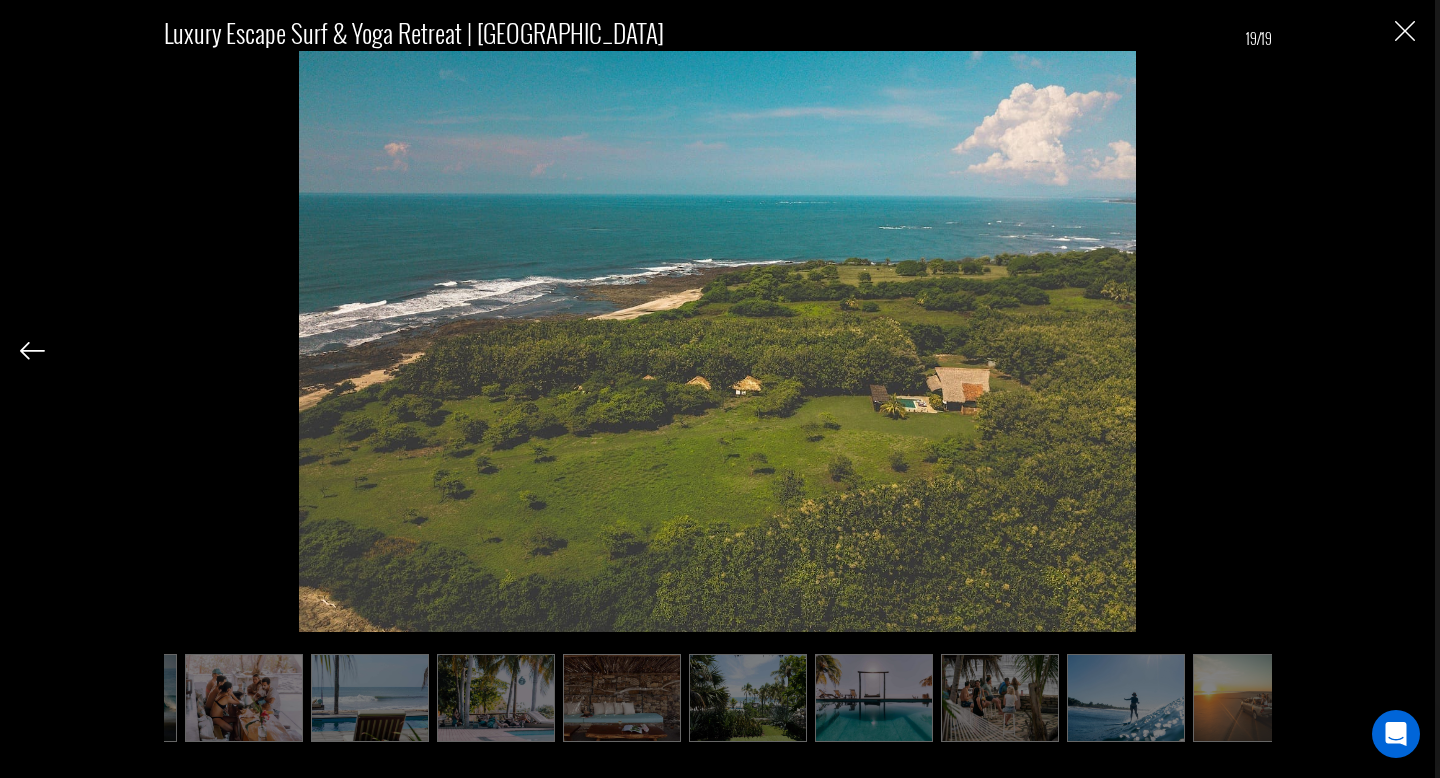 click on "Luxury Escape Surf & Yoga Retreat | [GEOGRAPHIC_DATA]
19/19" at bounding box center (717, 369) 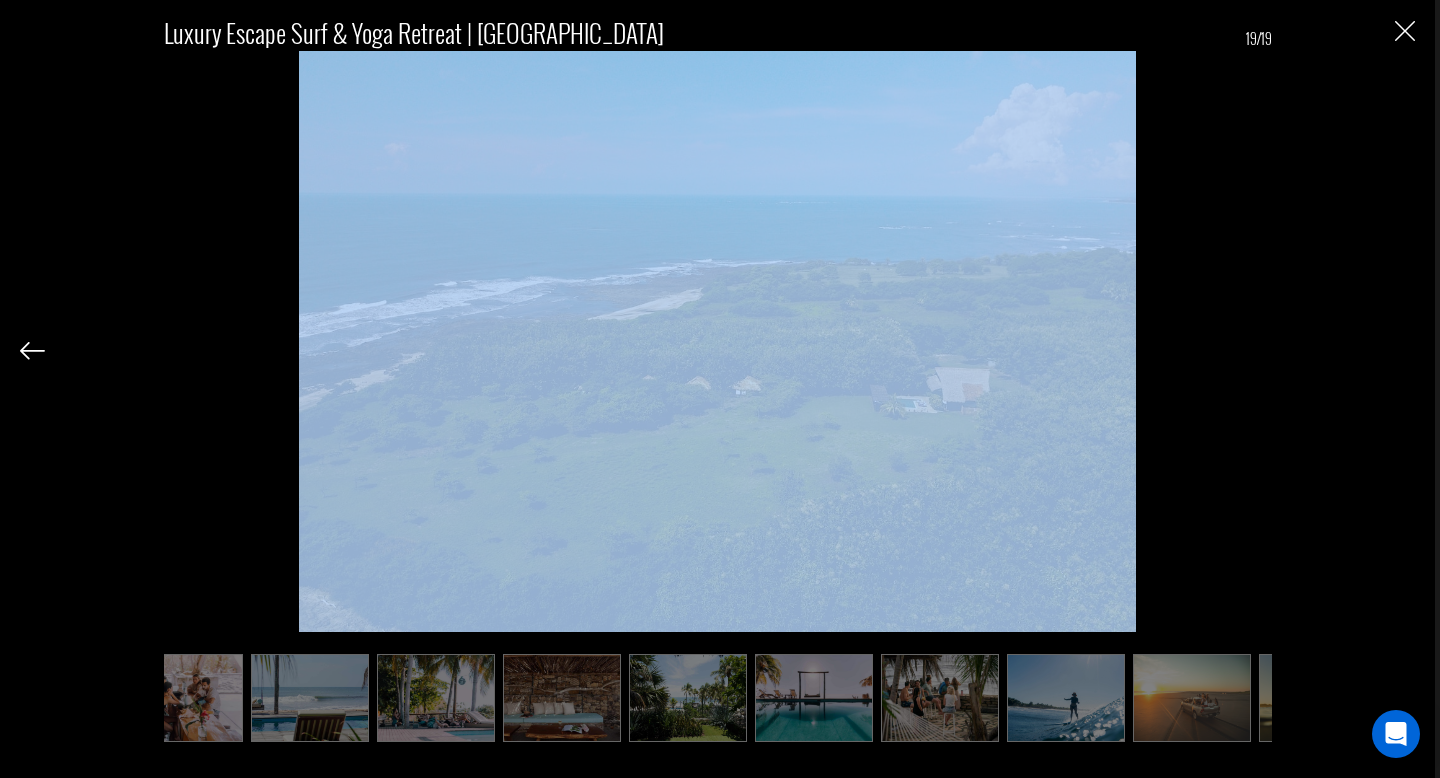 click on "Luxury Escape Surf & Yoga Retreat | [GEOGRAPHIC_DATA]
19/19" at bounding box center [717, 369] 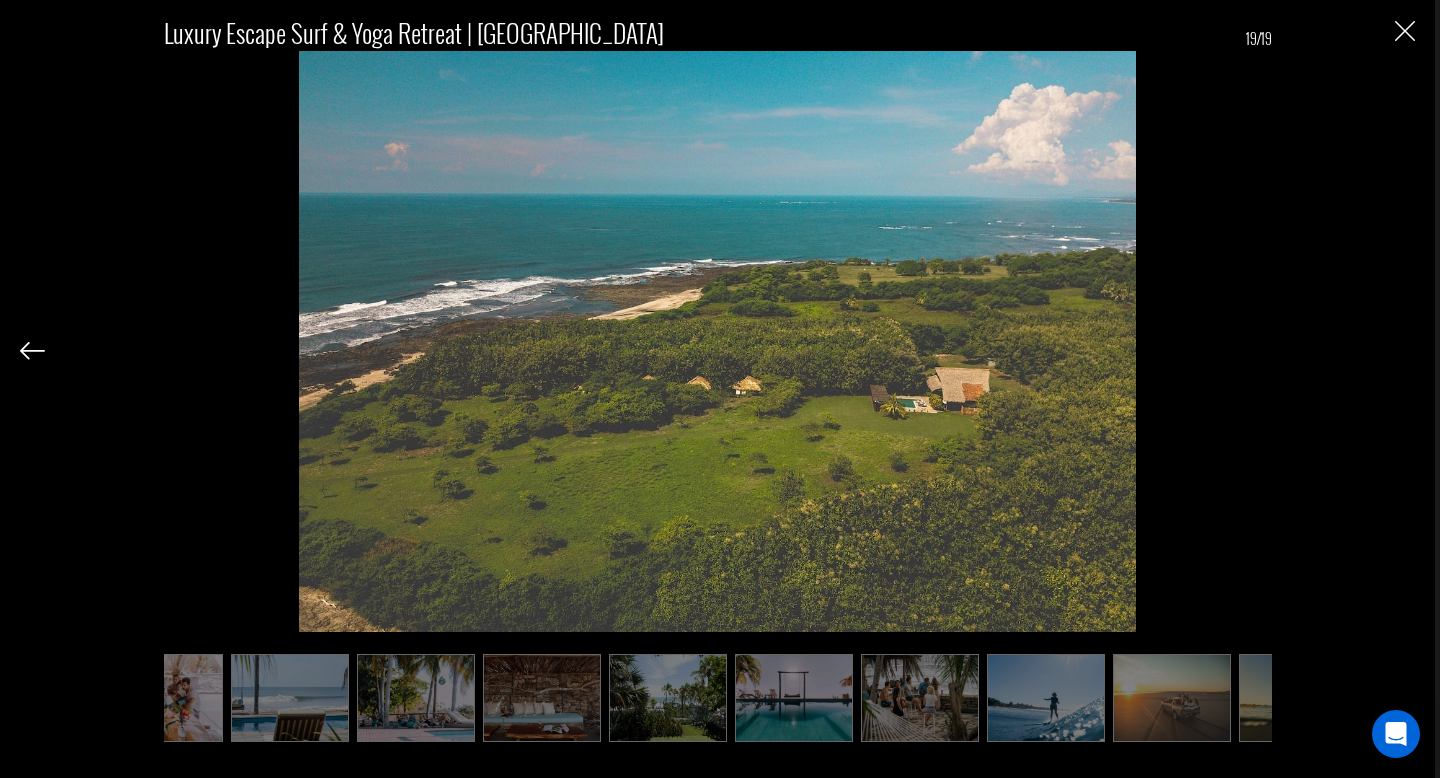 scroll, scrollTop: 0, scrollLeft: 820, axis: horizontal 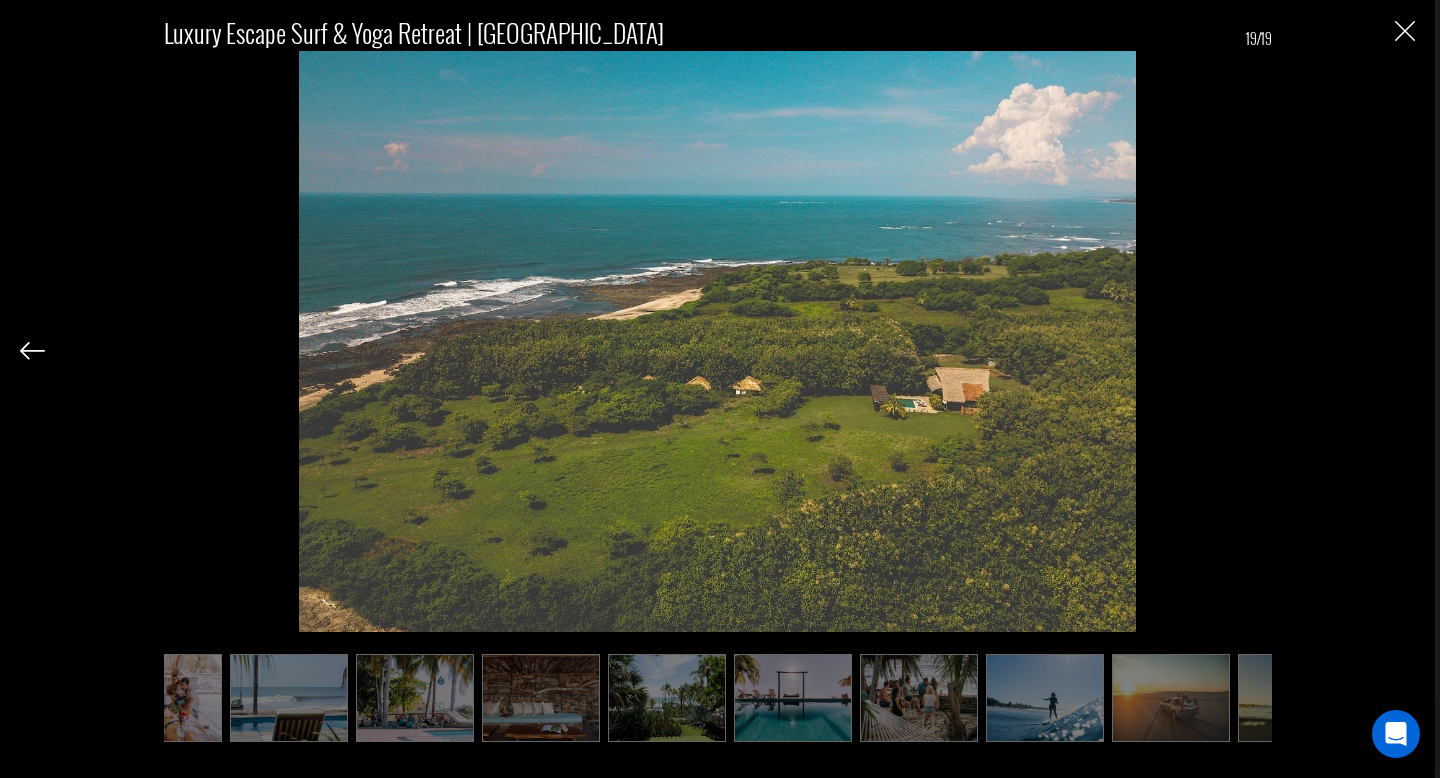 click on "Luxury Escape Surf & Yoga Retreat | [GEOGRAPHIC_DATA]
19/19" at bounding box center (717, 369) 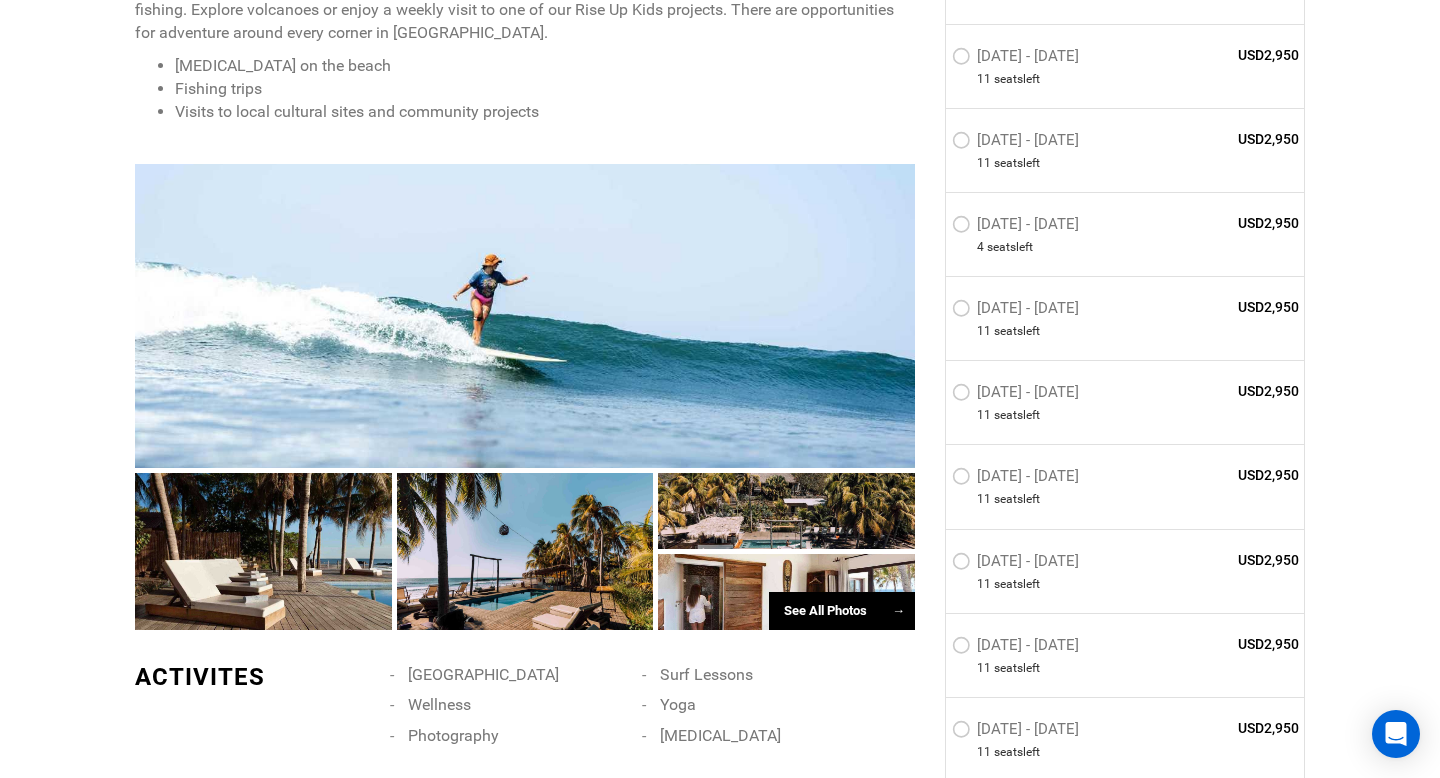 scroll, scrollTop: 0, scrollLeft: 0, axis: both 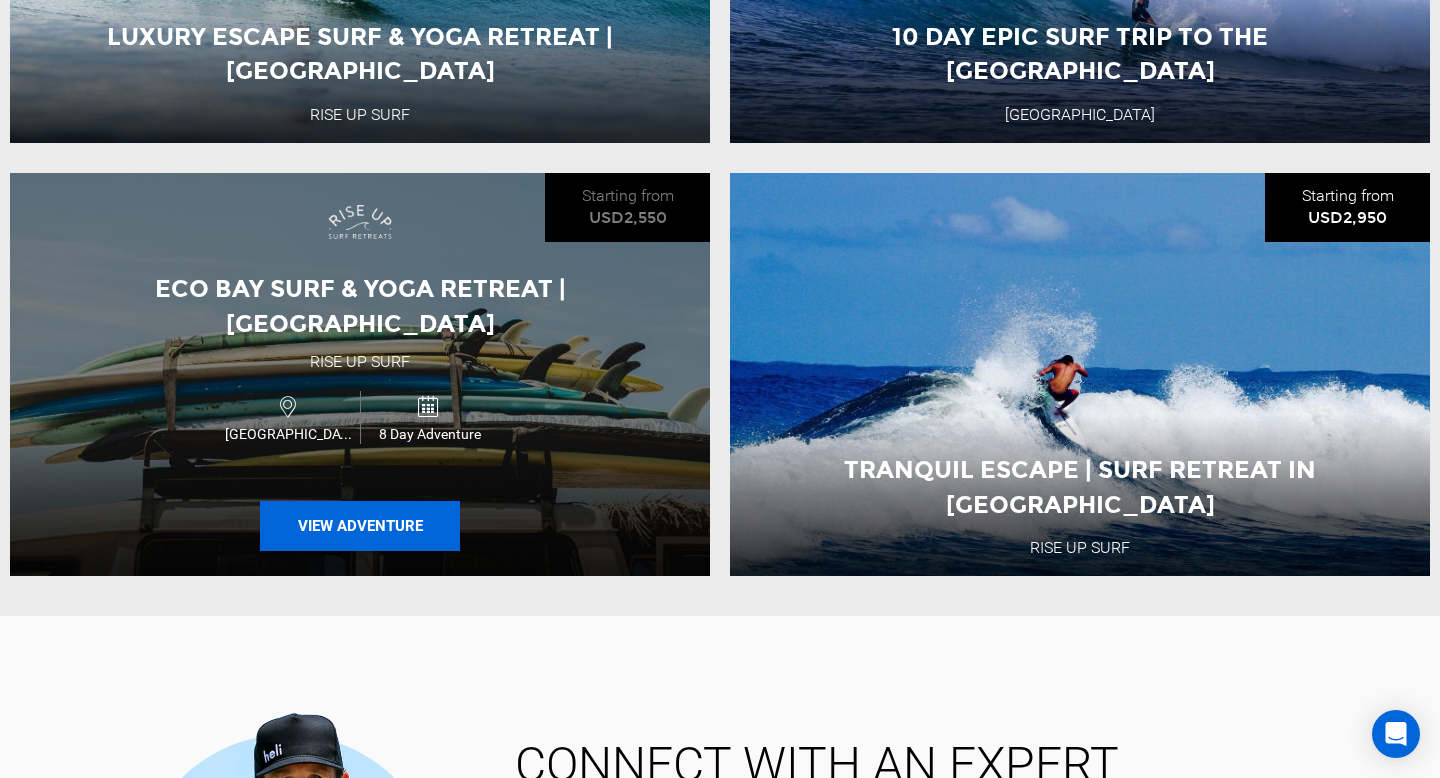 click on "View Adventure" at bounding box center [360, 526] 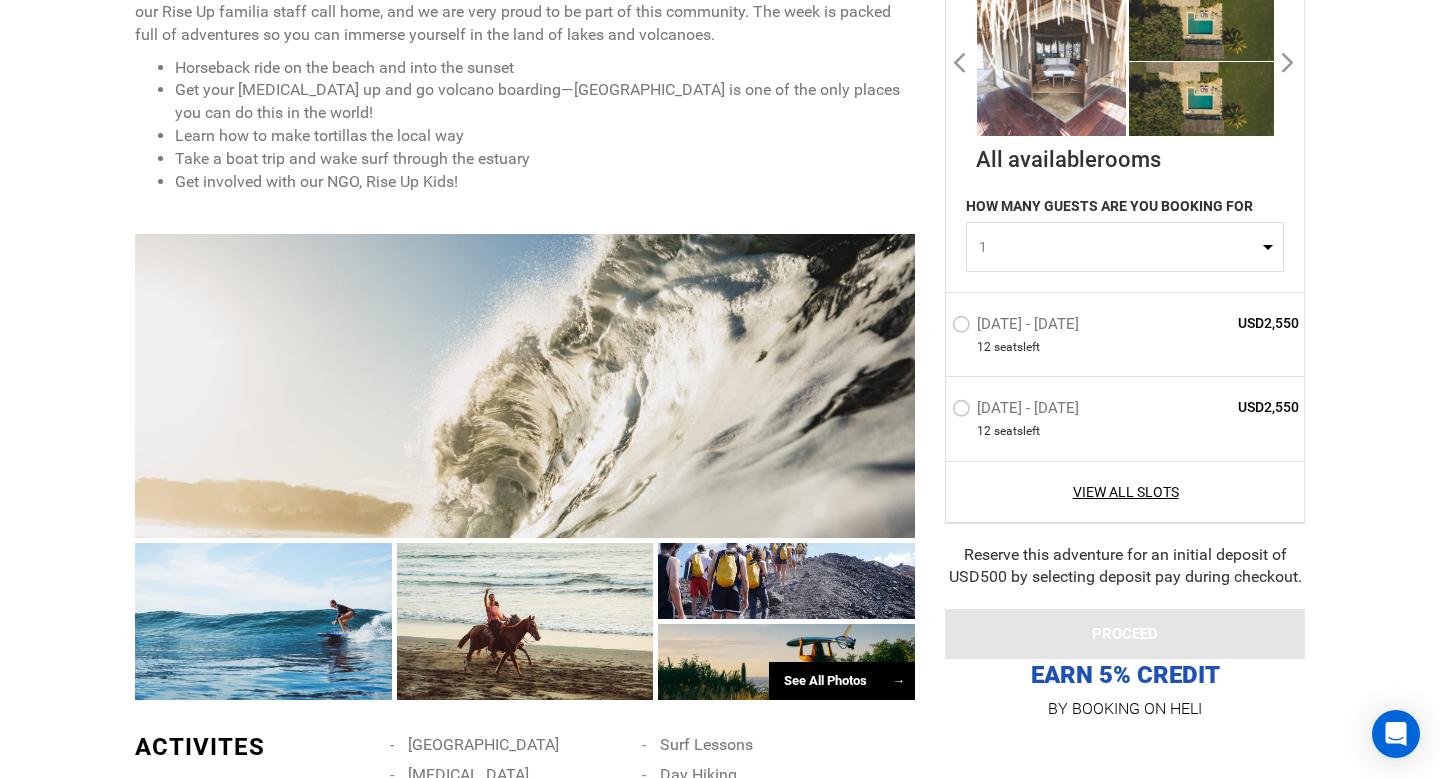 scroll, scrollTop: 2084, scrollLeft: 0, axis: vertical 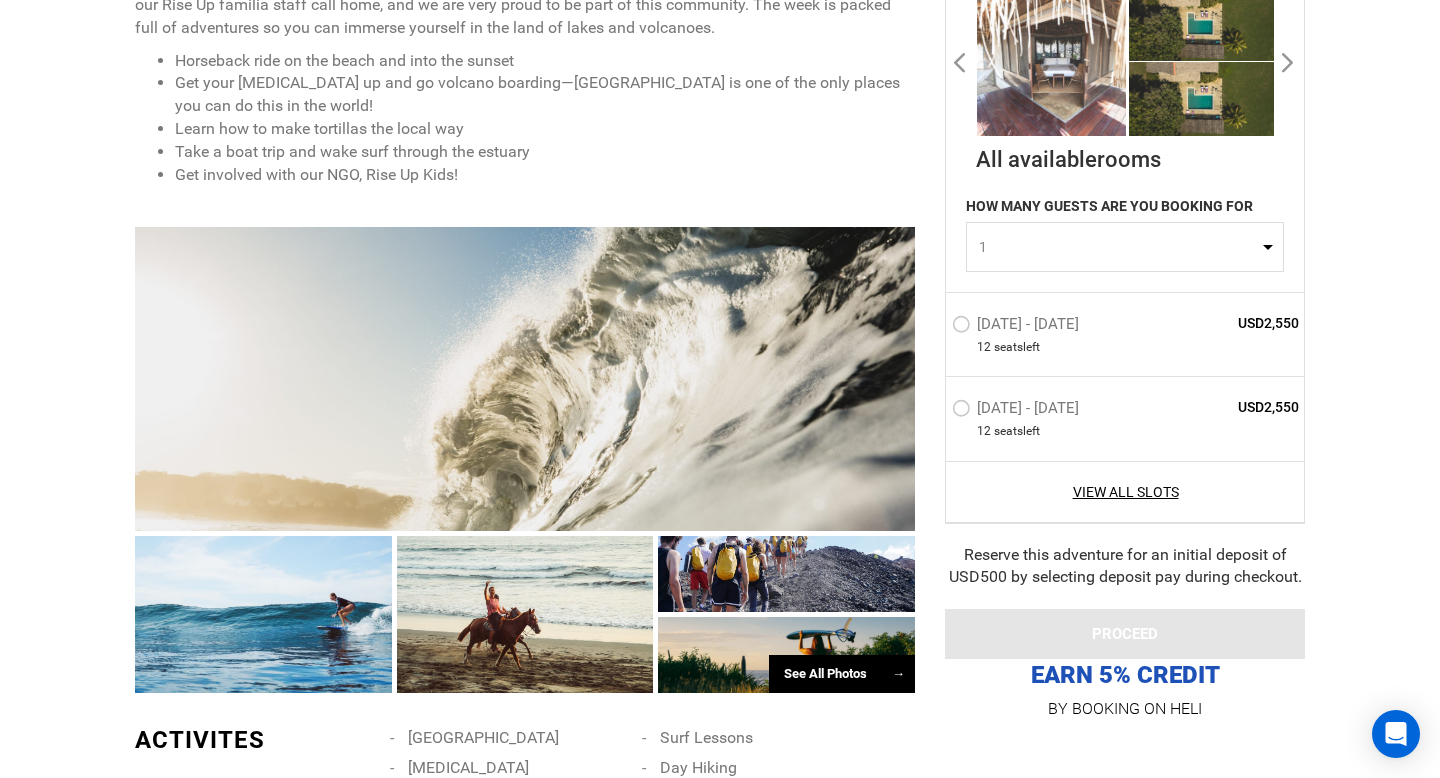 click on "See All Photos →" at bounding box center (842, 674) 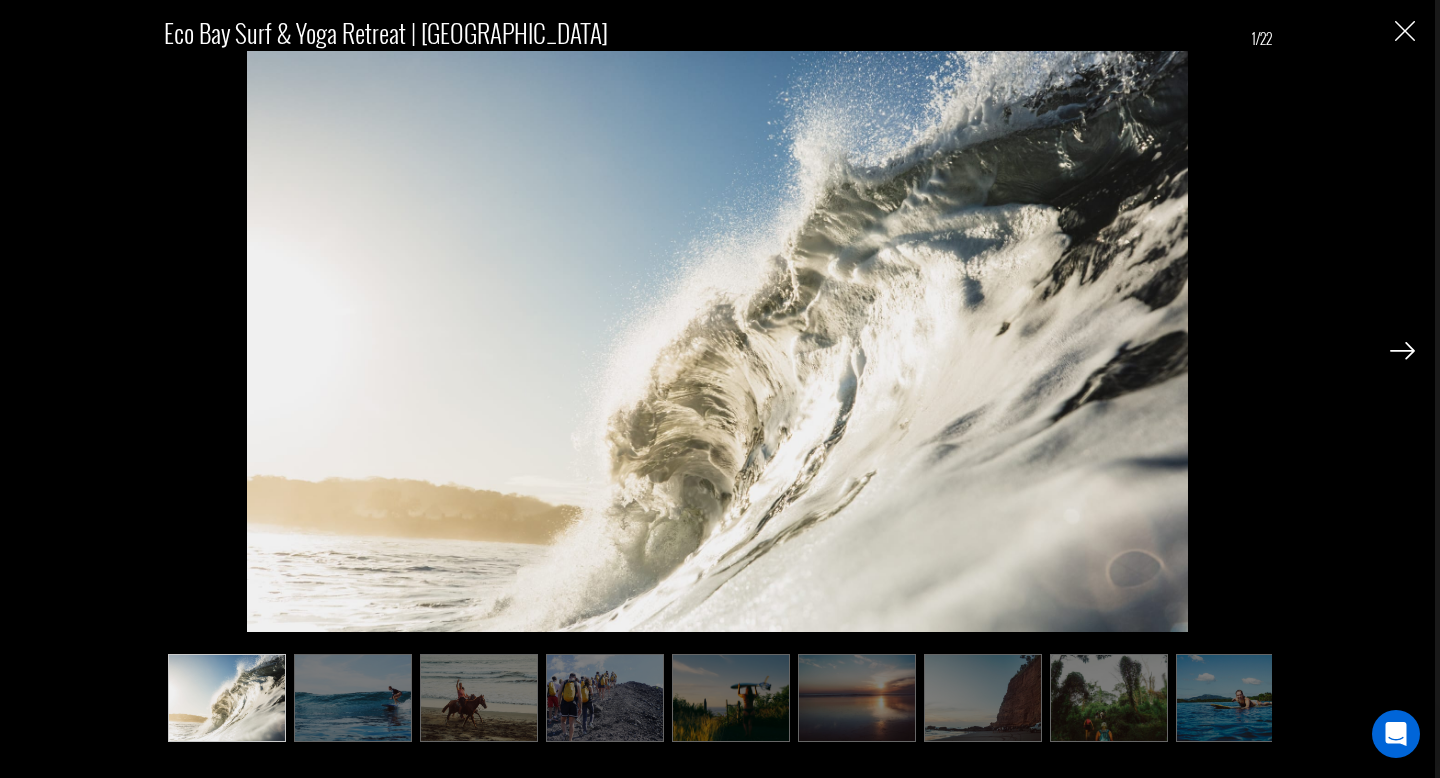 click on "Eco Bay Surf & Yoga Retreat | [GEOGRAPHIC_DATA]
1/22" at bounding box center (717, 369) 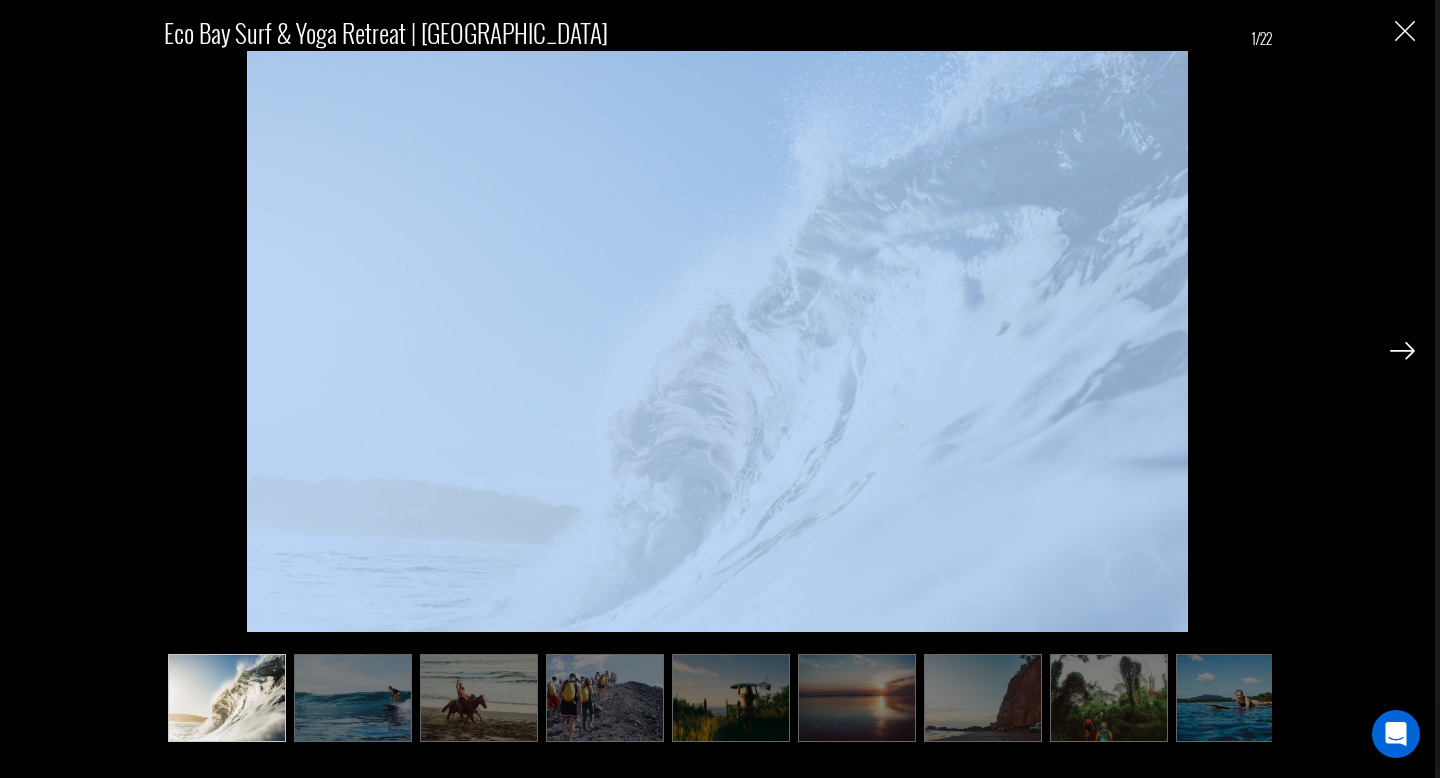 click at bounding box center [1402, 351] 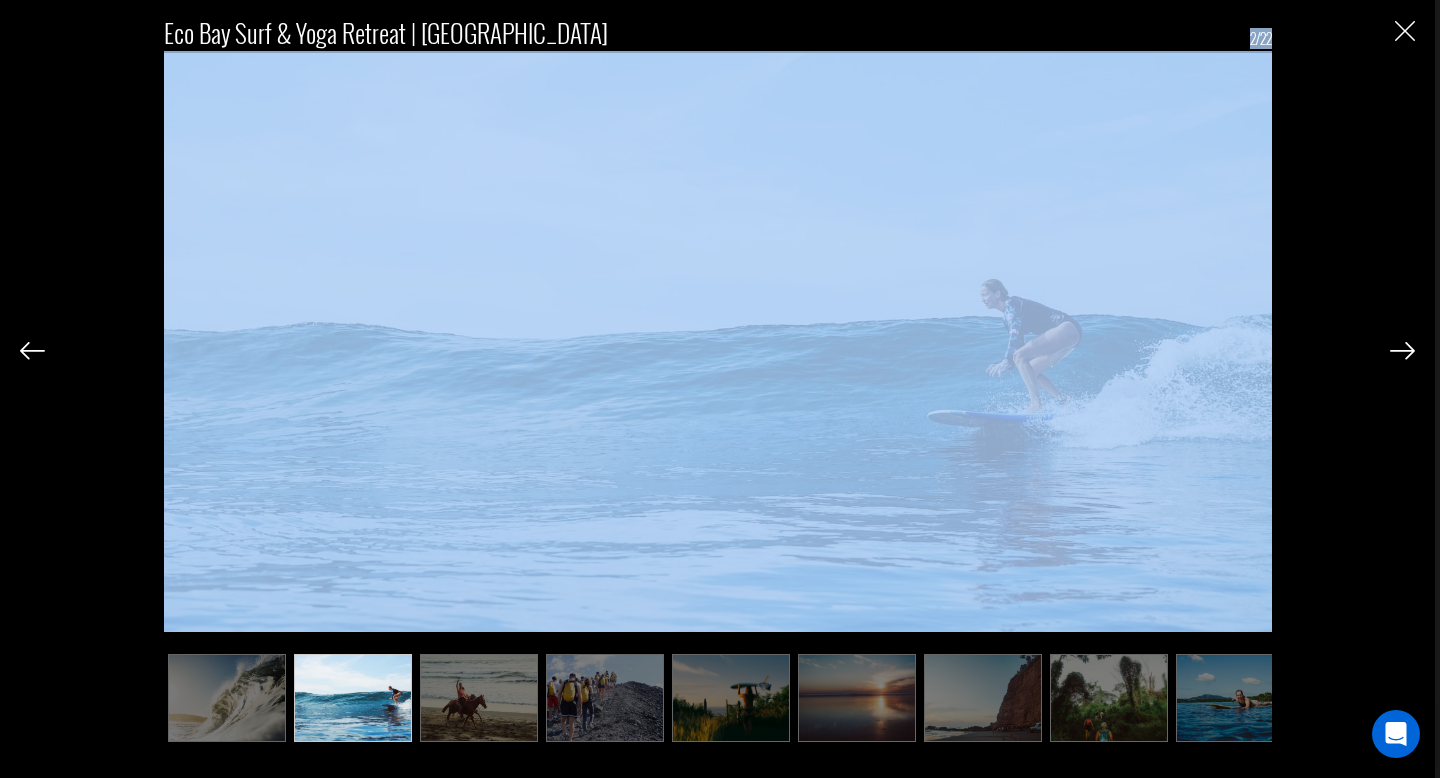 click at bounding box center (1402, 351) 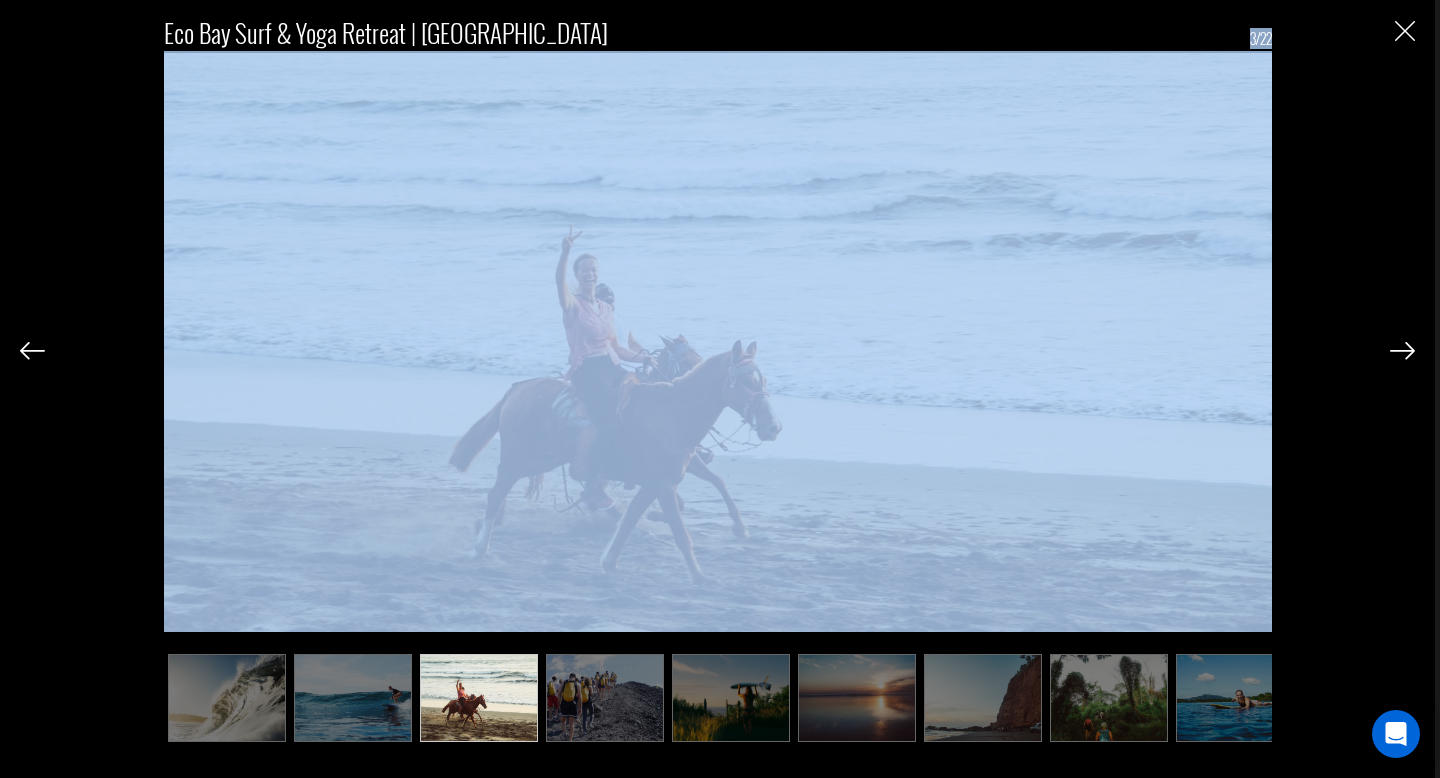 click at bounding box center (1402, 351) 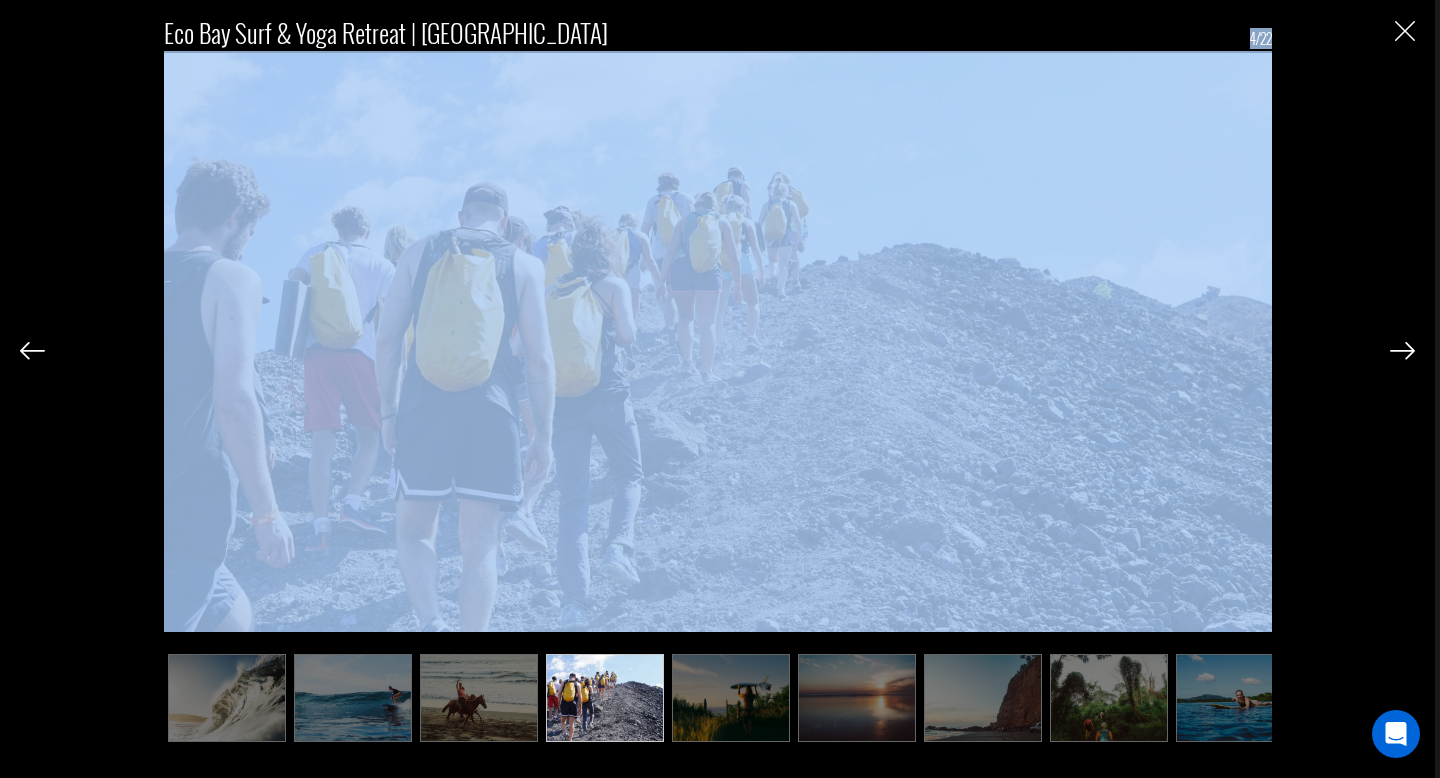click on "Eco Bay Surf & Yoga Retreat | [GEOGRAPHIC_DATA]
4/22" at bounding box center (717, 369) 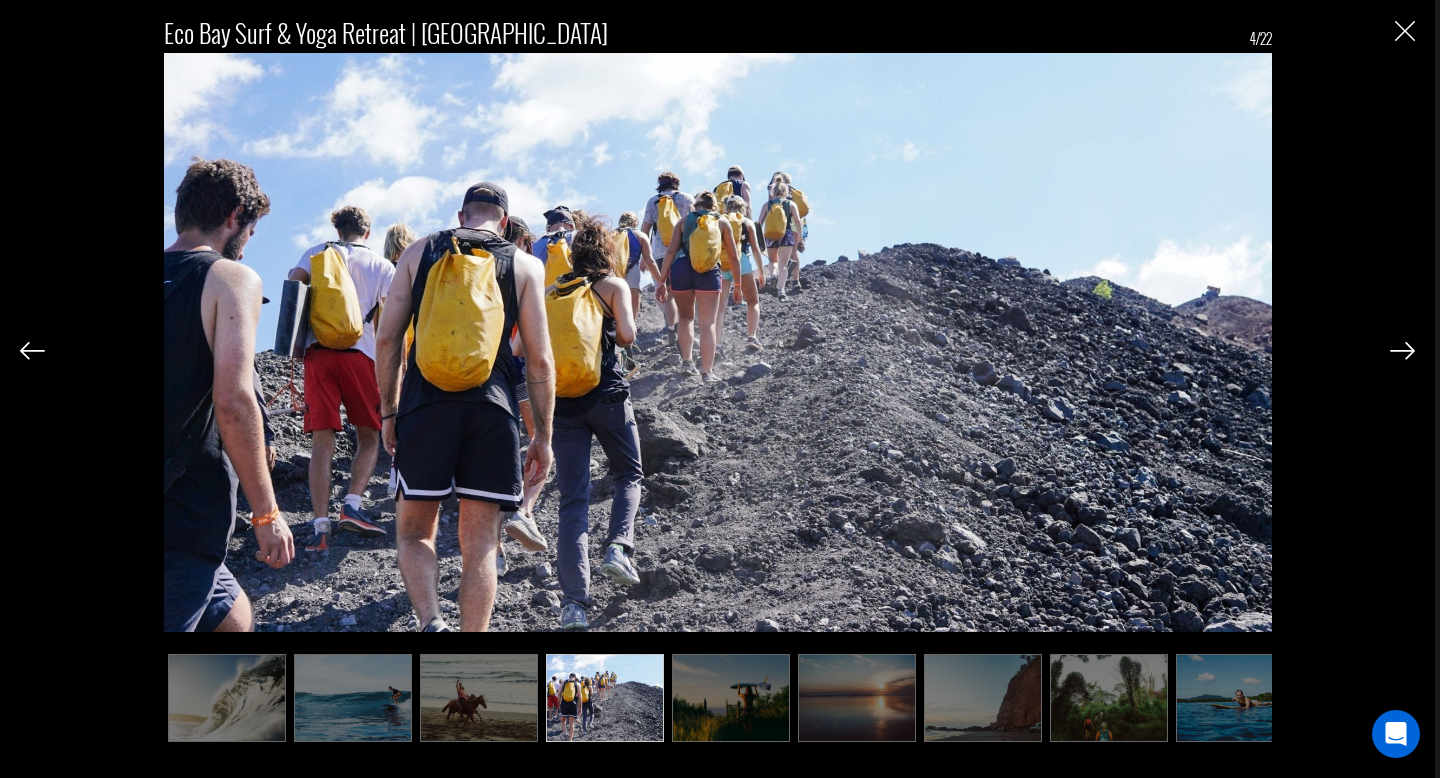 click at bounding box center (1402, 351) 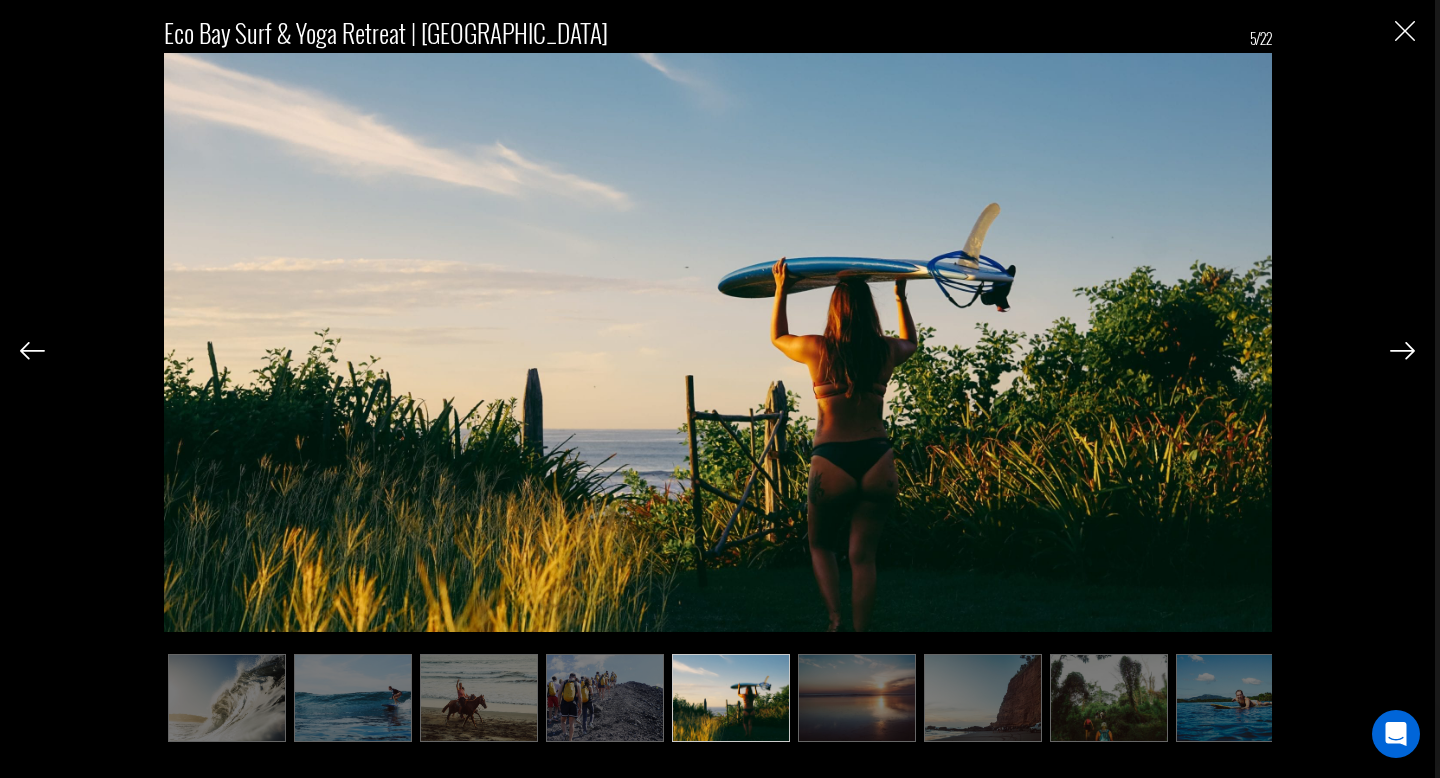 click at bounding box center (1402, 351) 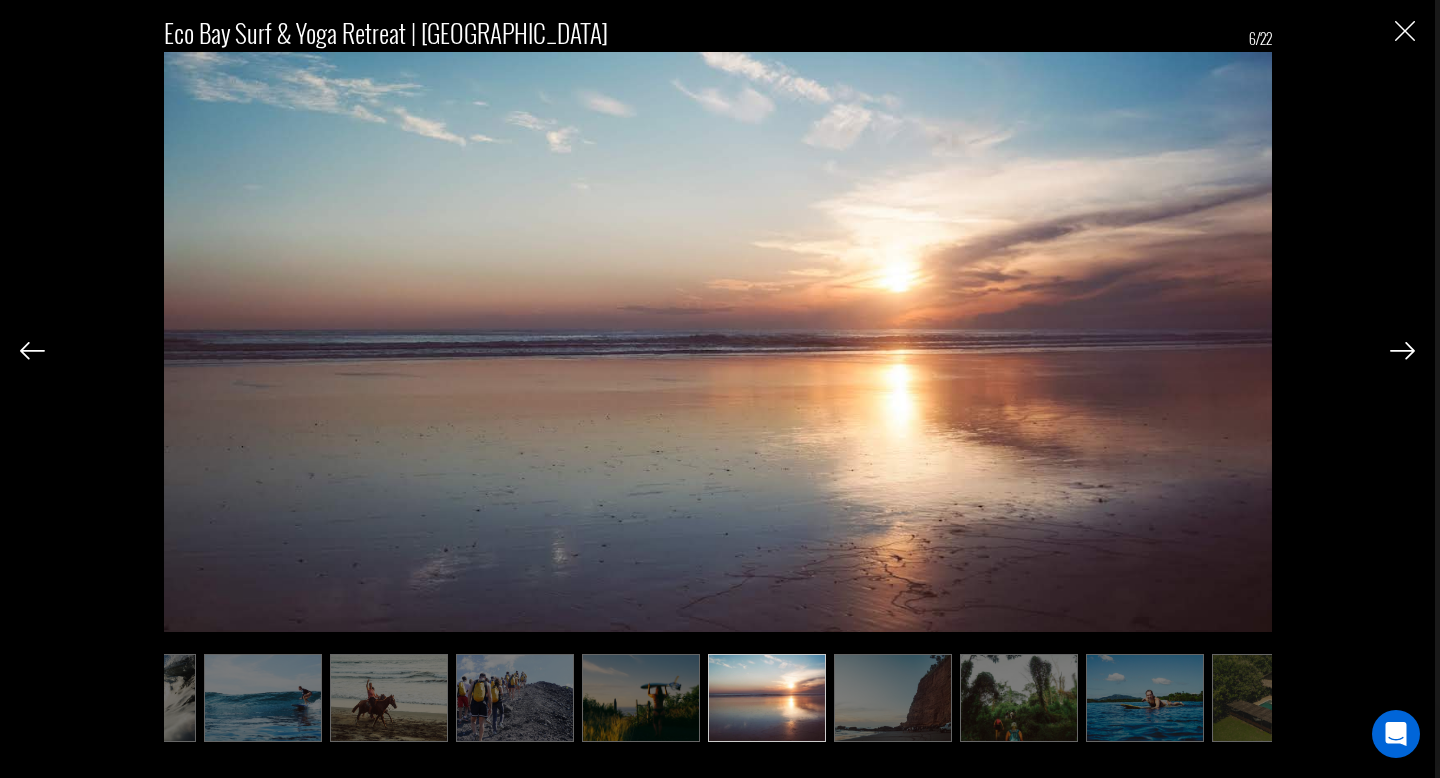 click at bounding box center [1402, 351] 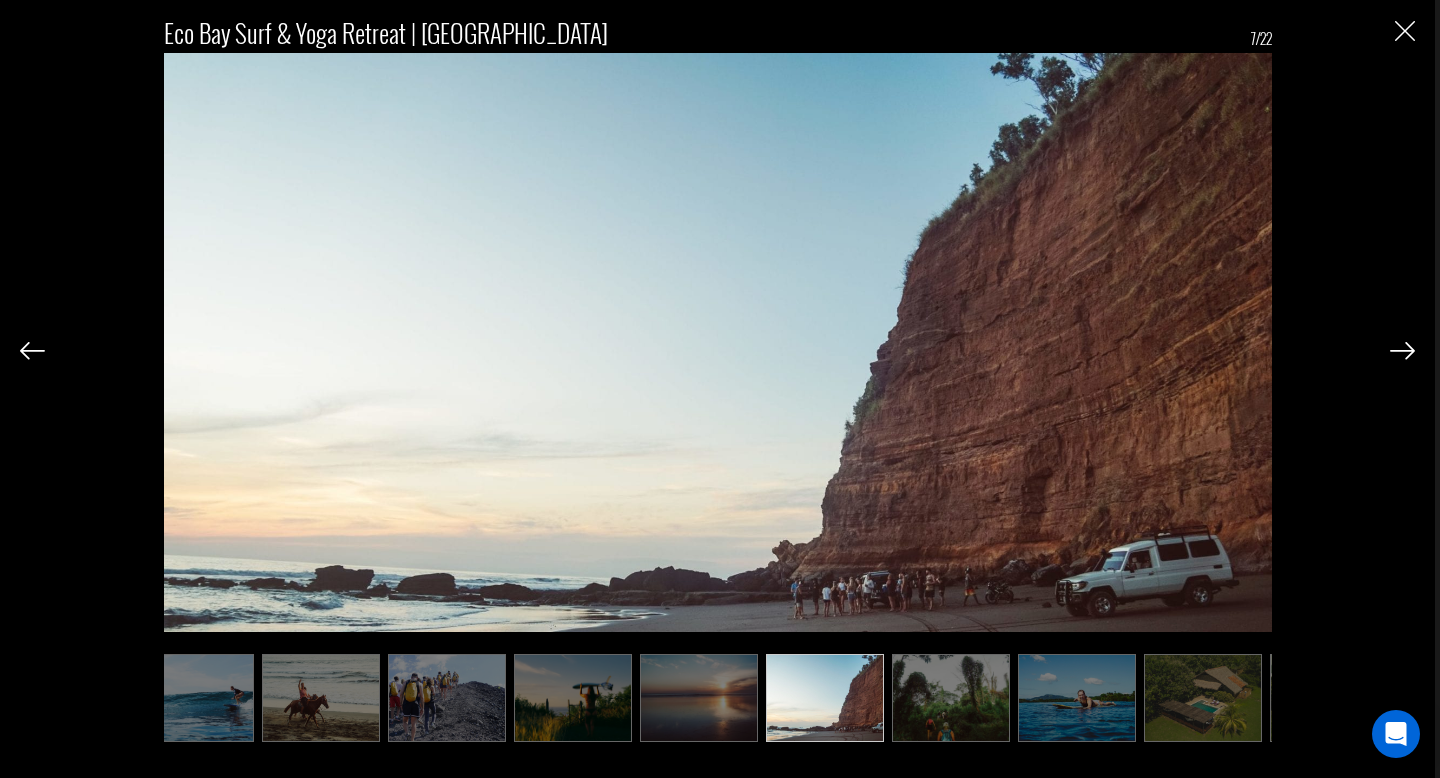 click at bounding box center [1402, 351] 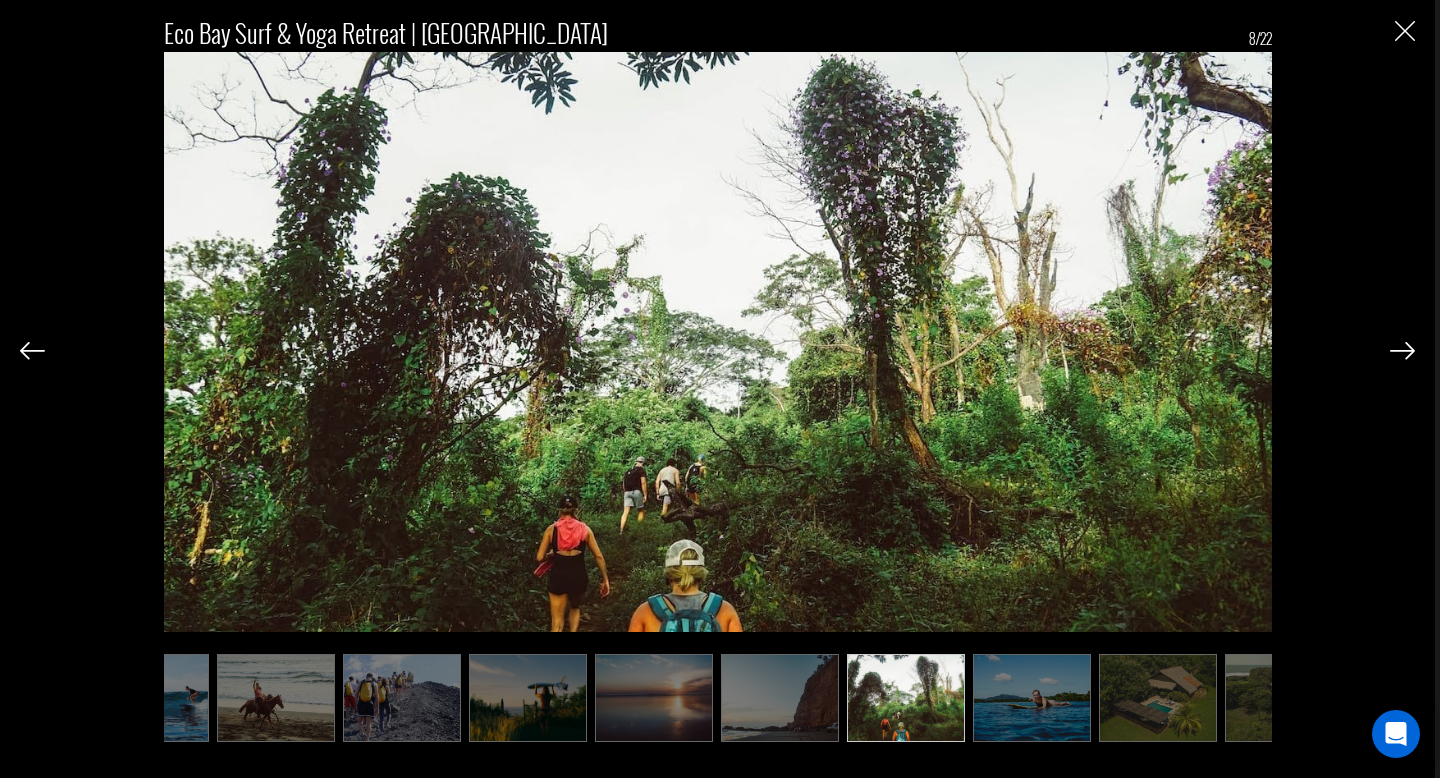 click at bounding box center [1402, 351] 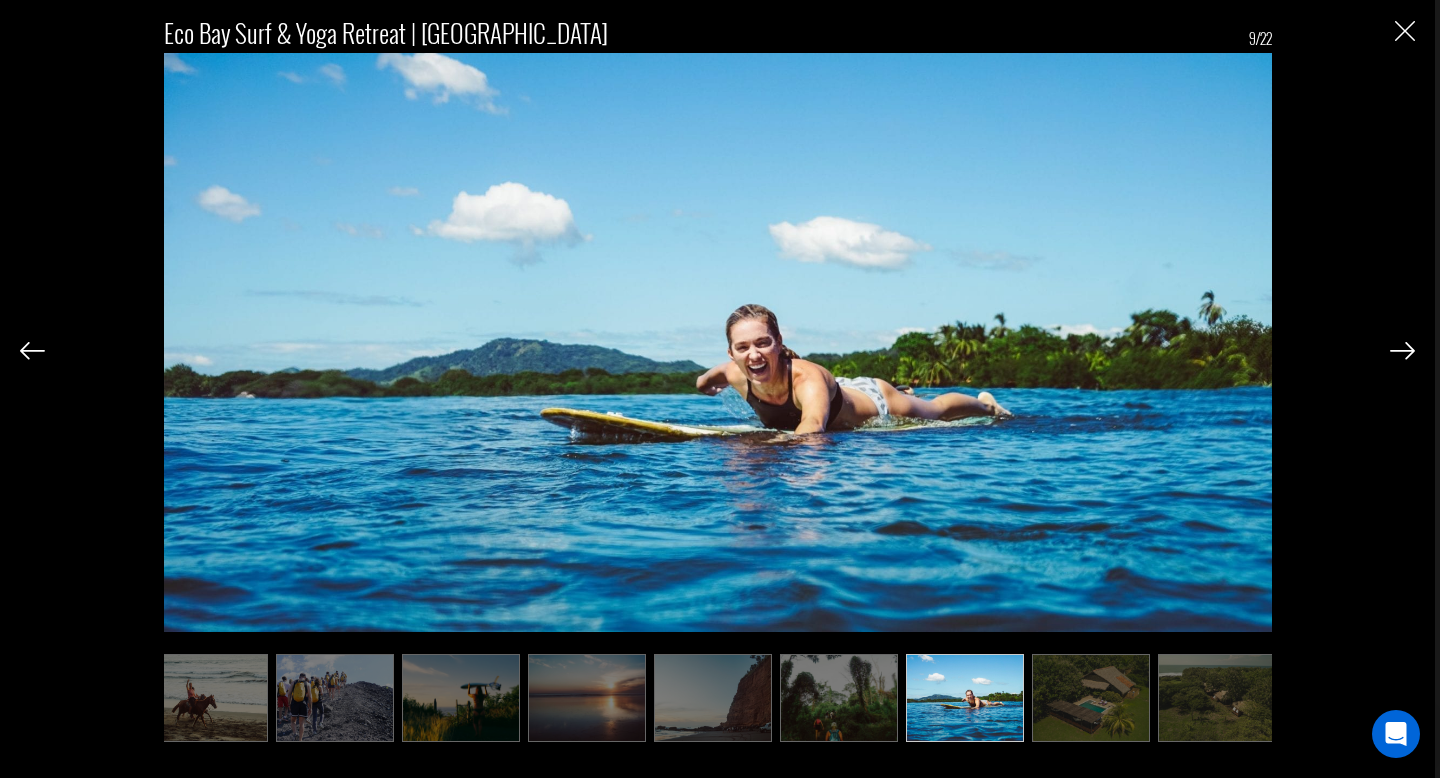 click at bounding box center (1402, 351) 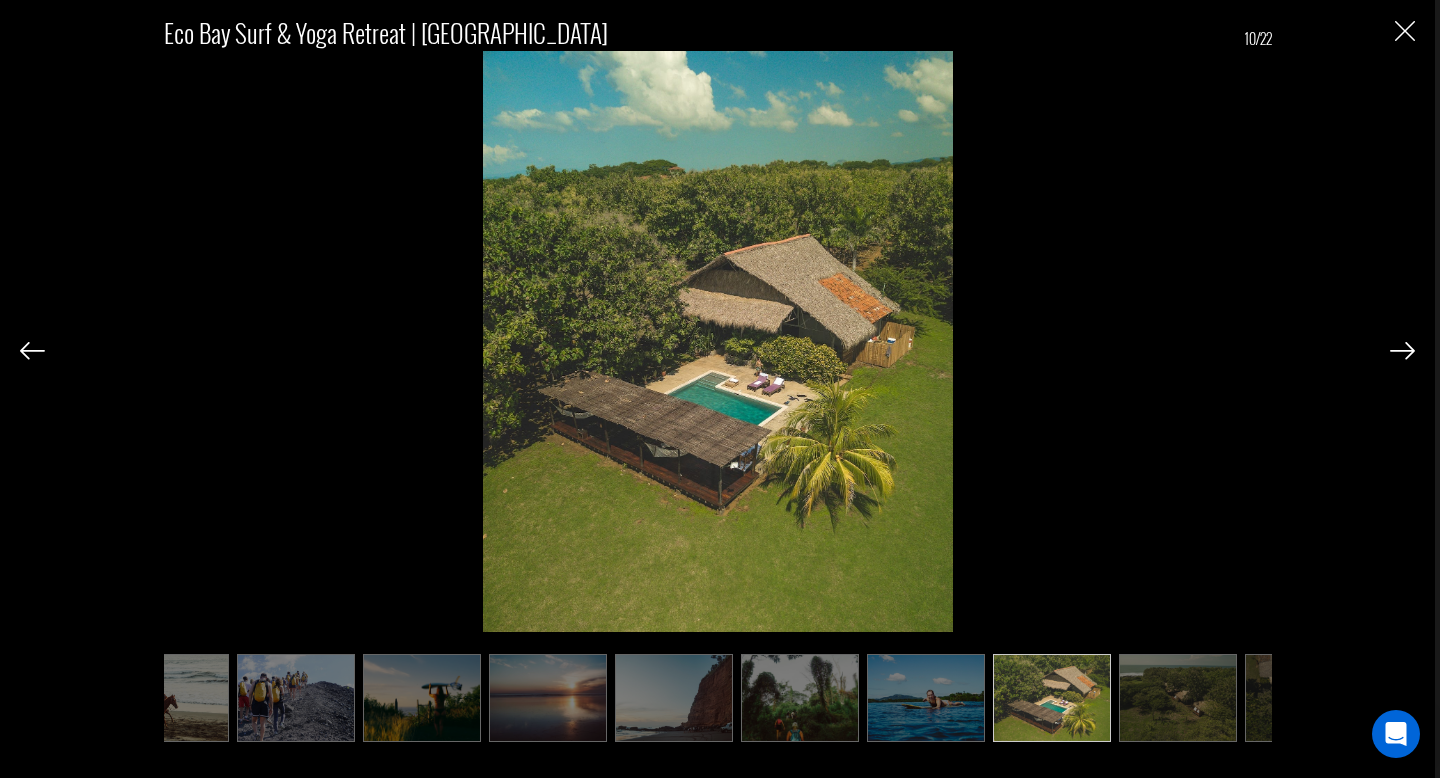 click at bounding box center [1402, 351] 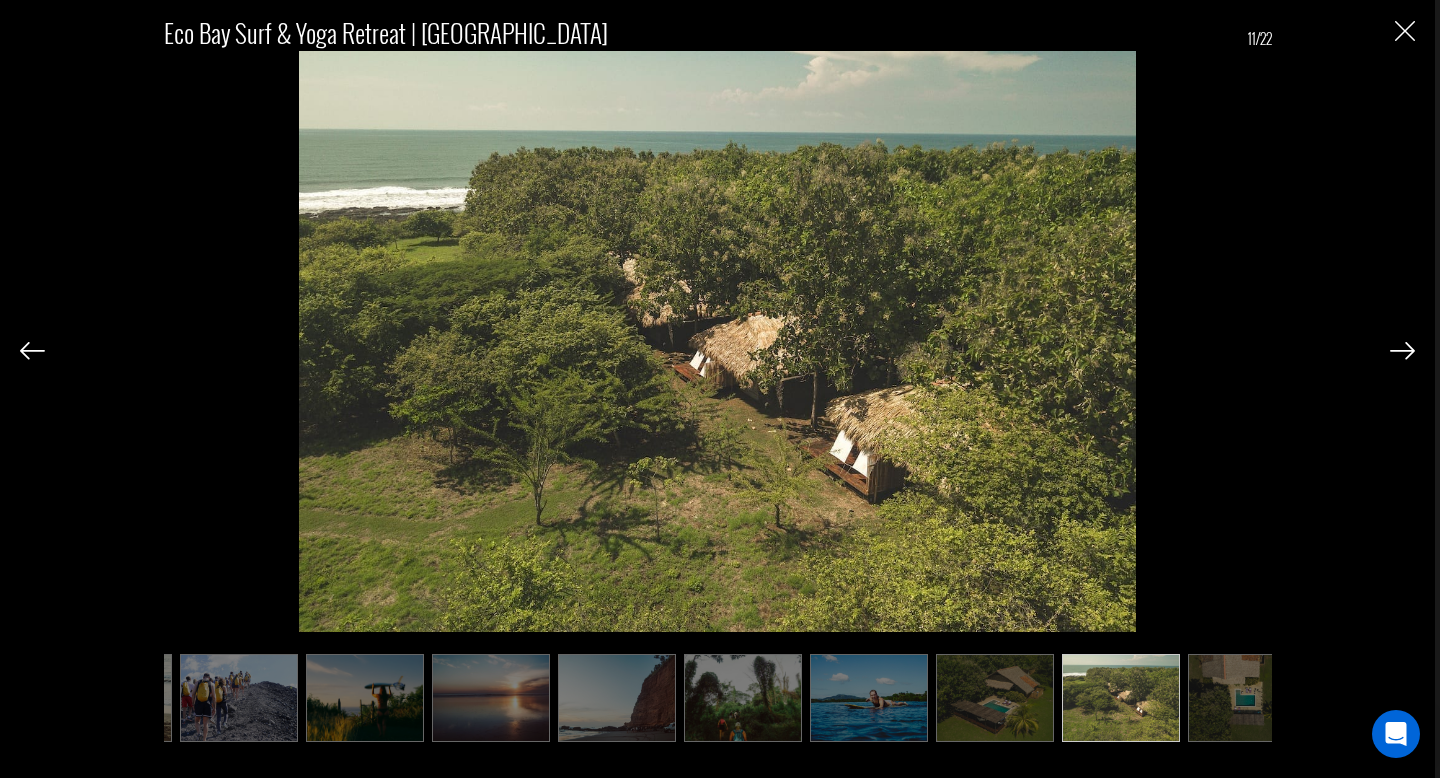 click at bounding box center (1402, 351) 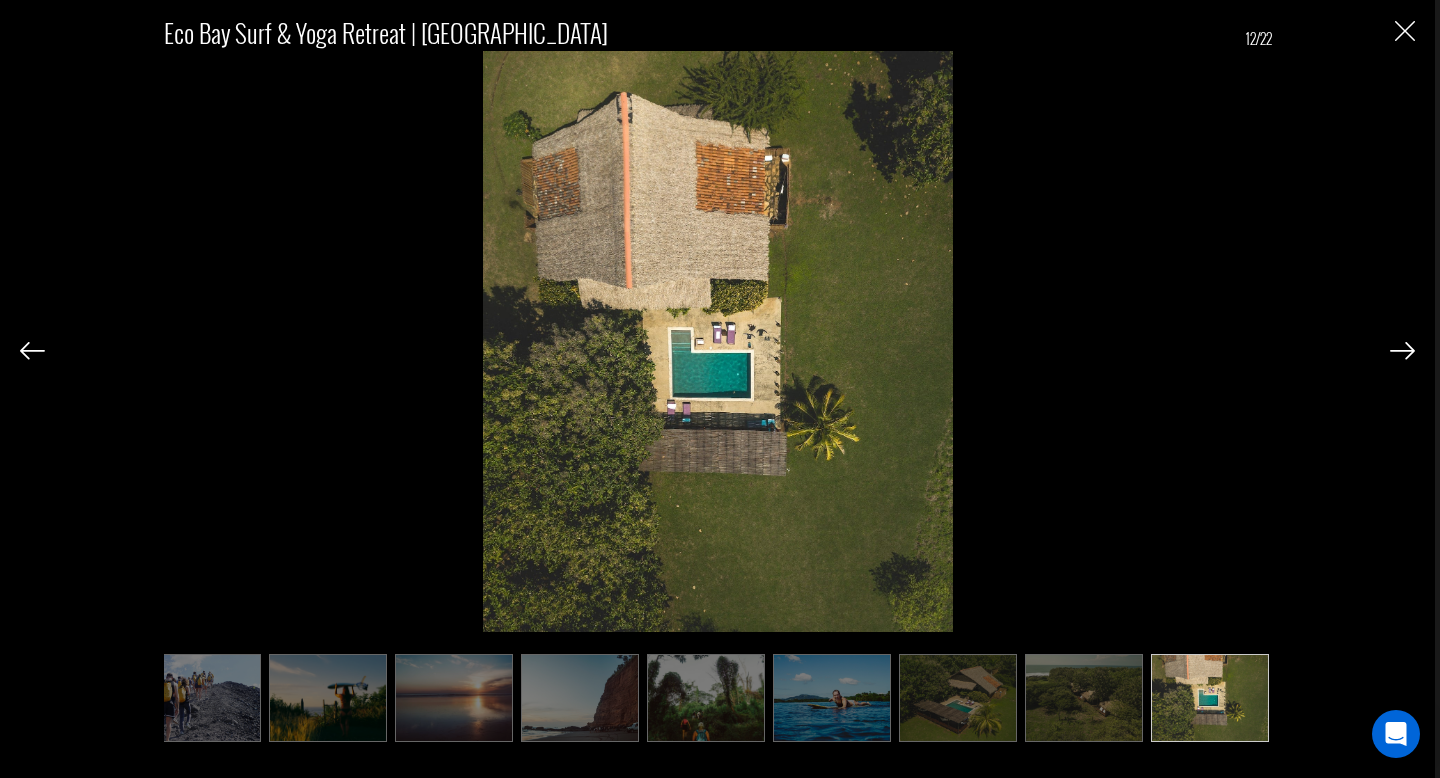 click at bounding box center [1402, 351] 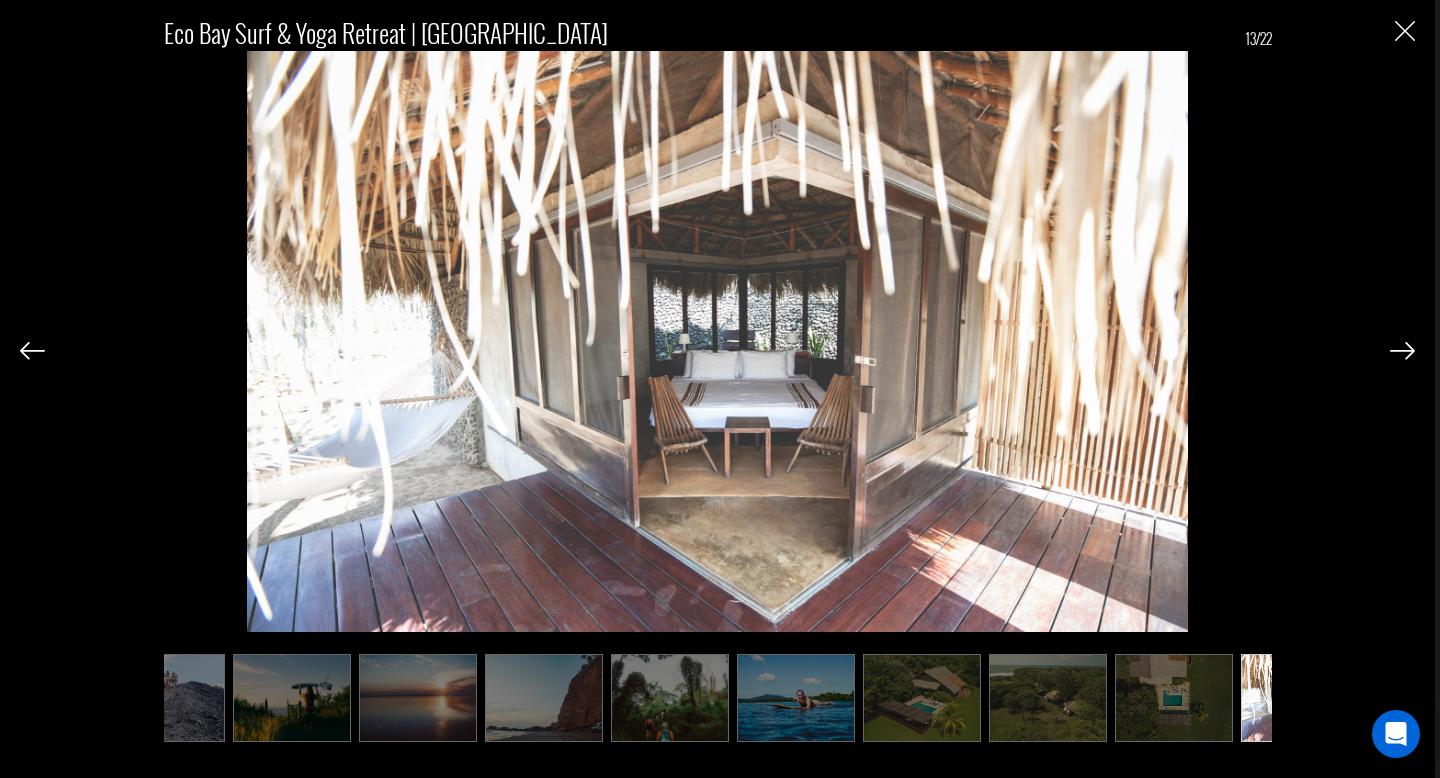 click at bounding box center (1402, 351) 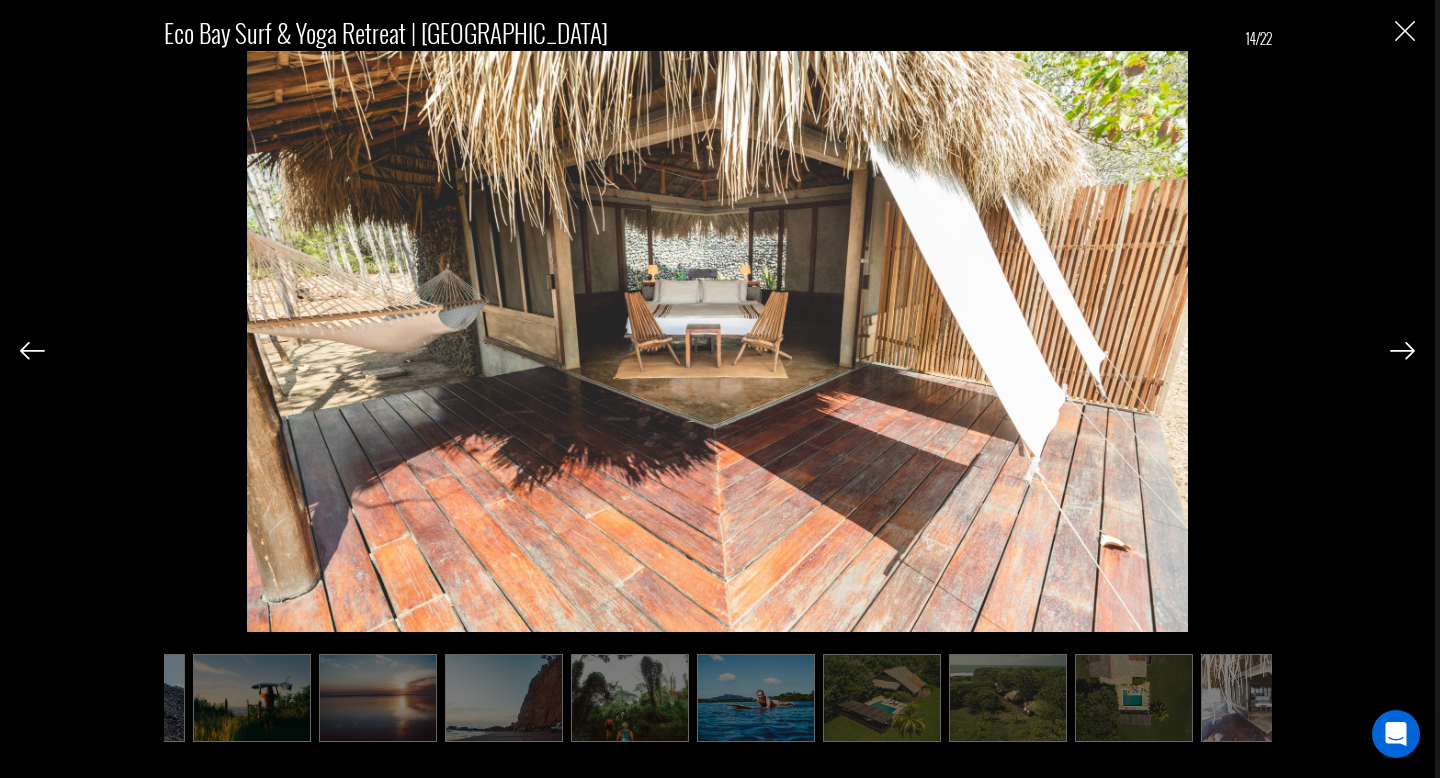 click at bounding box center [1402, 351] 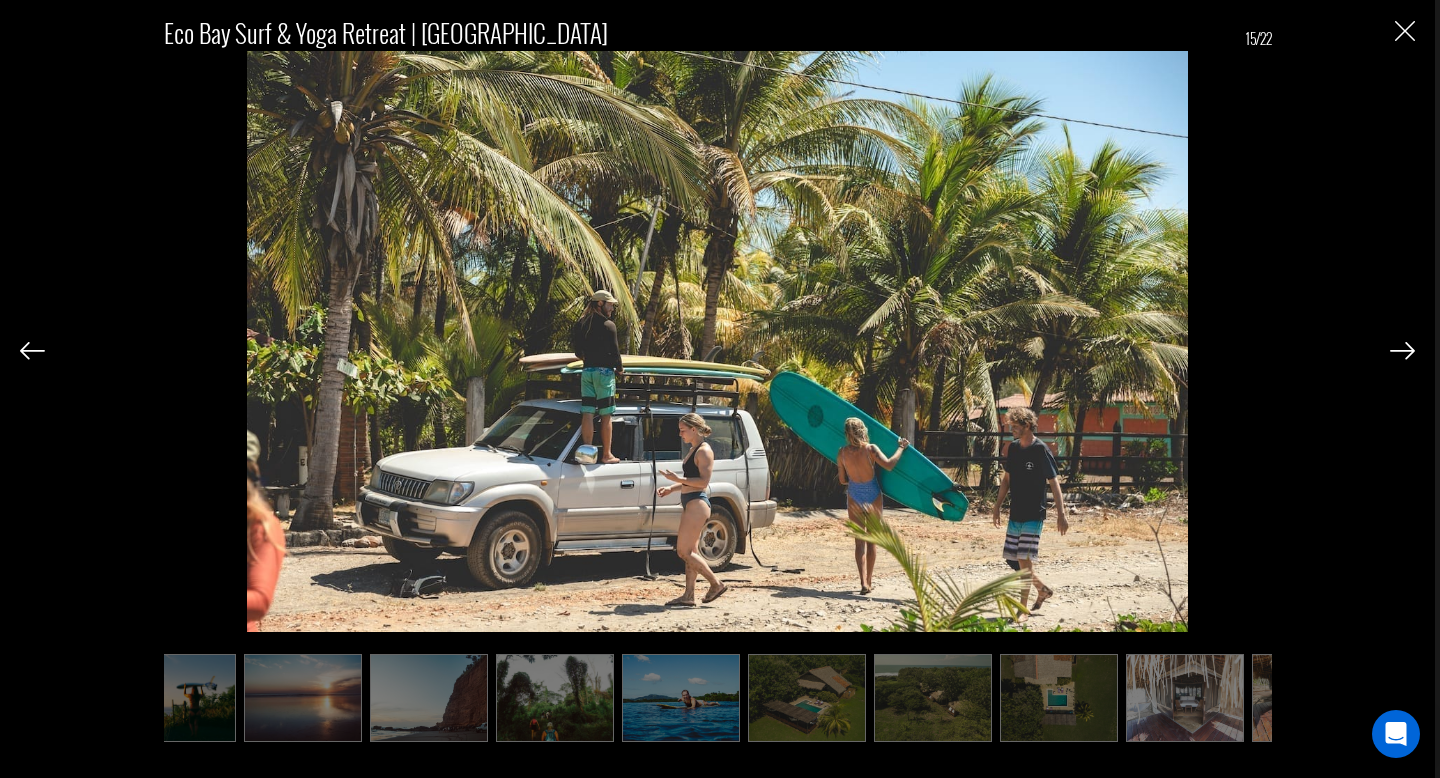 click at bounding box center (1402, 351) 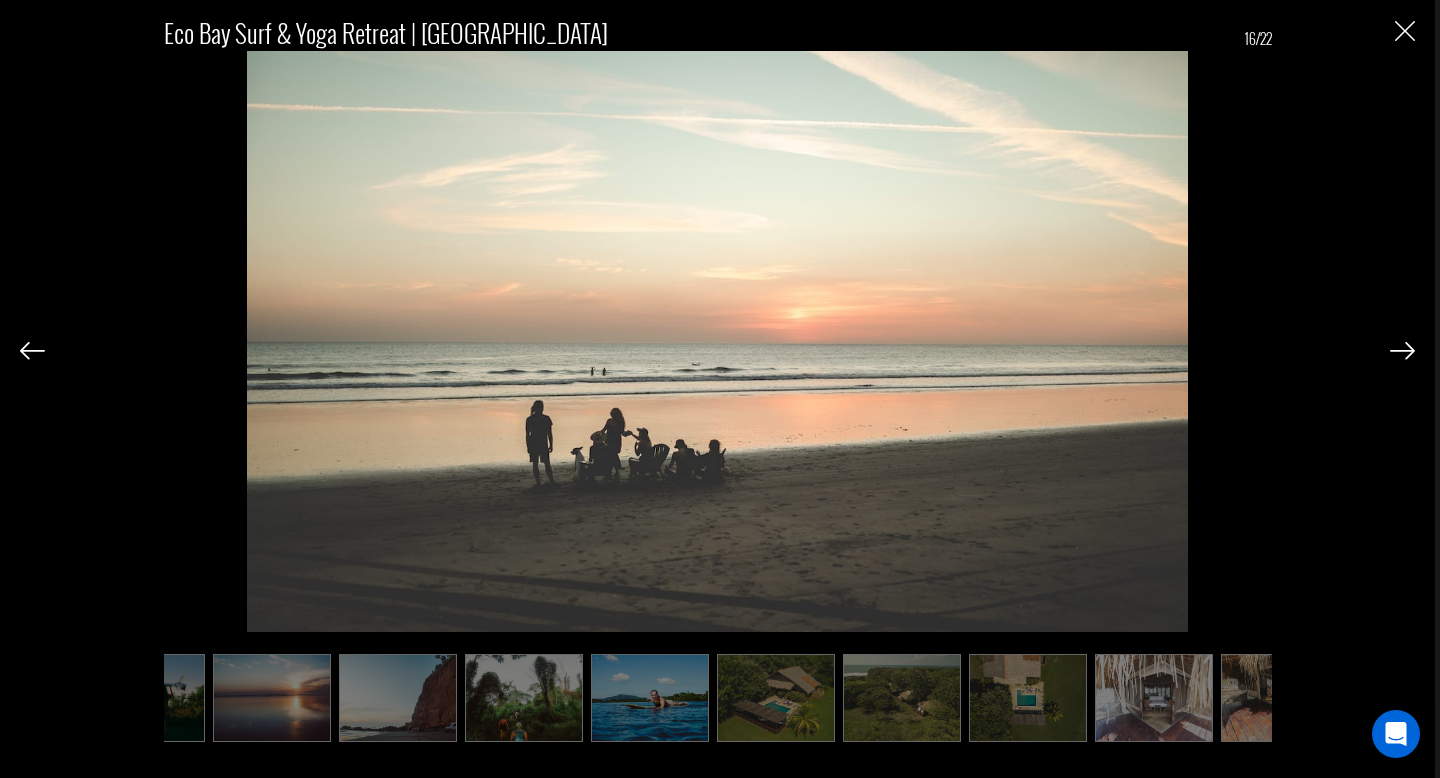 click at bounding box center (1402, 351) 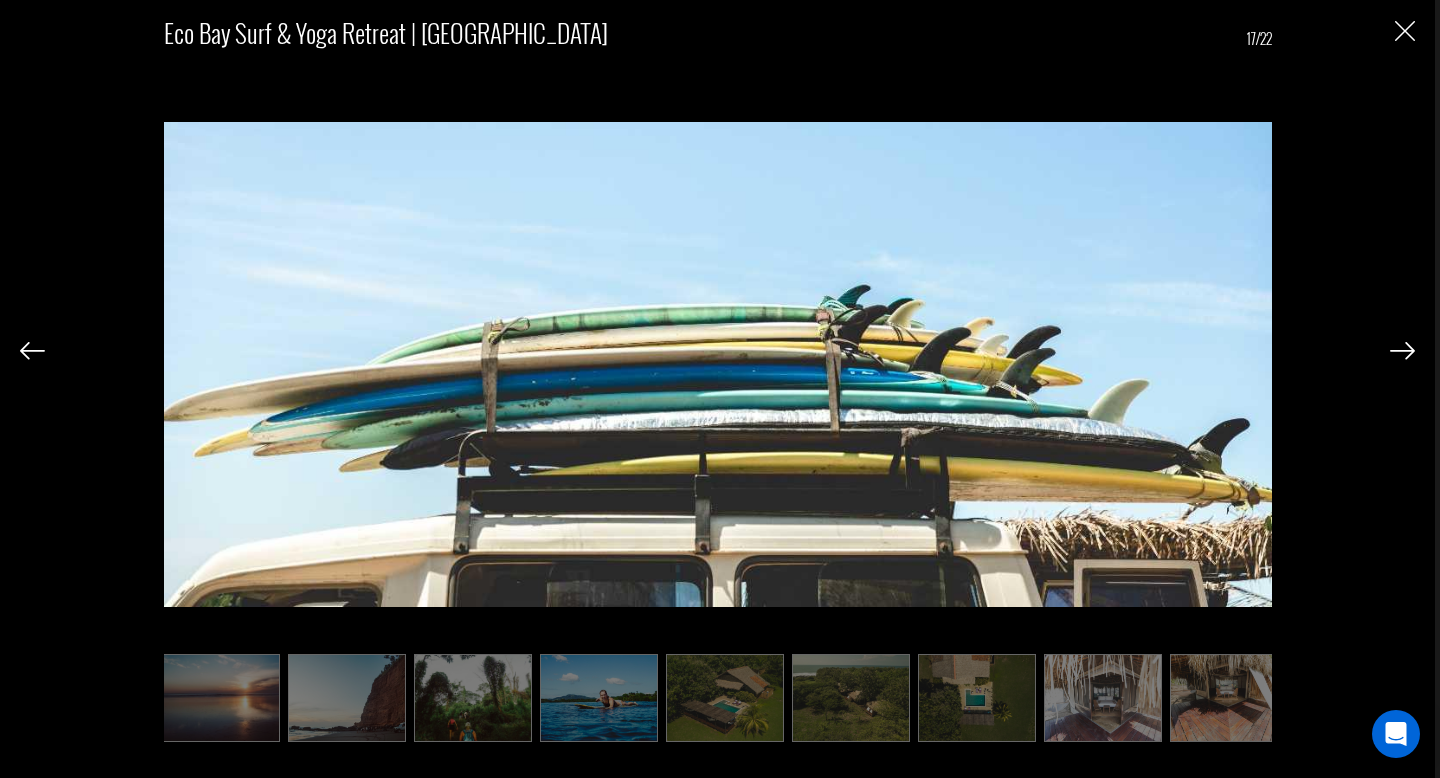 click at bounding box center (1402, 351) 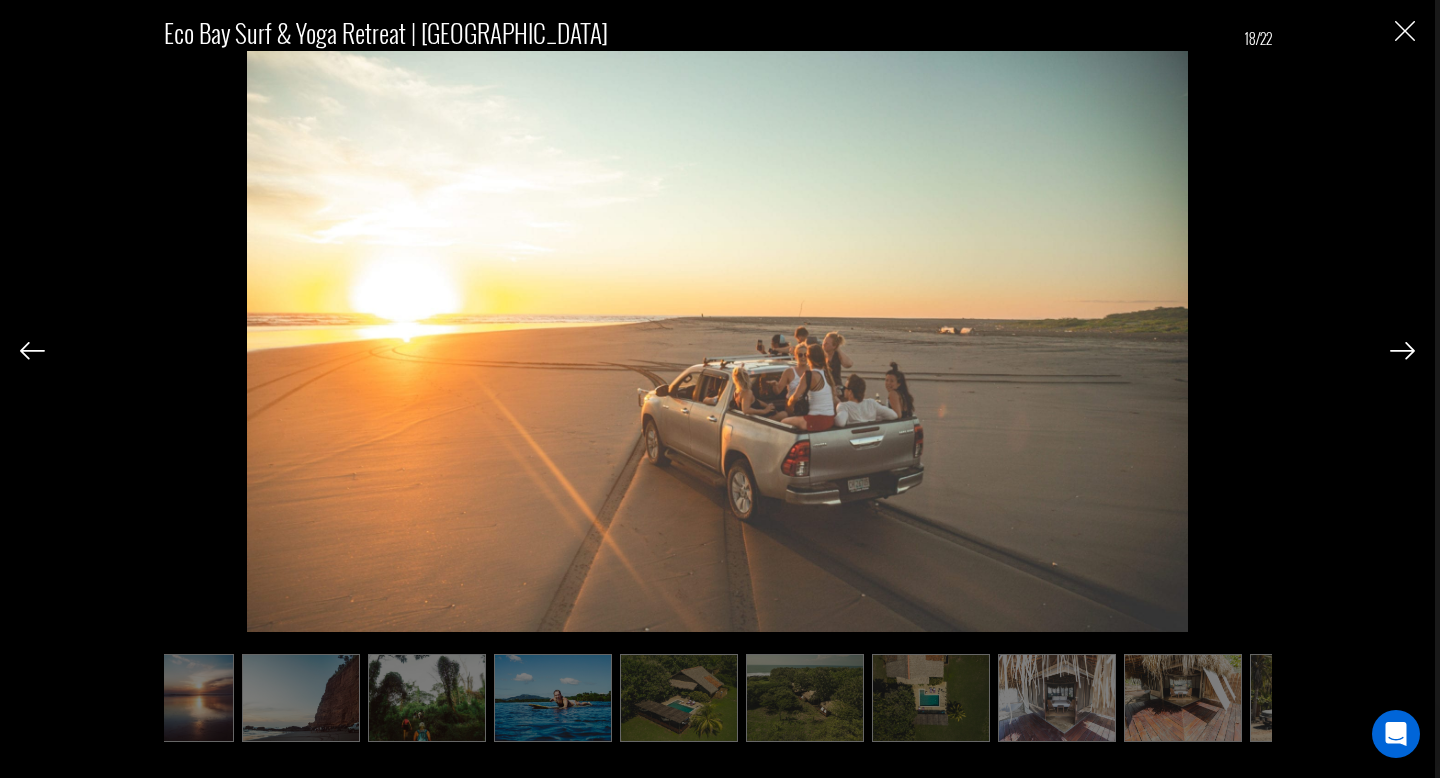 click at bounding box center [1402, 351] 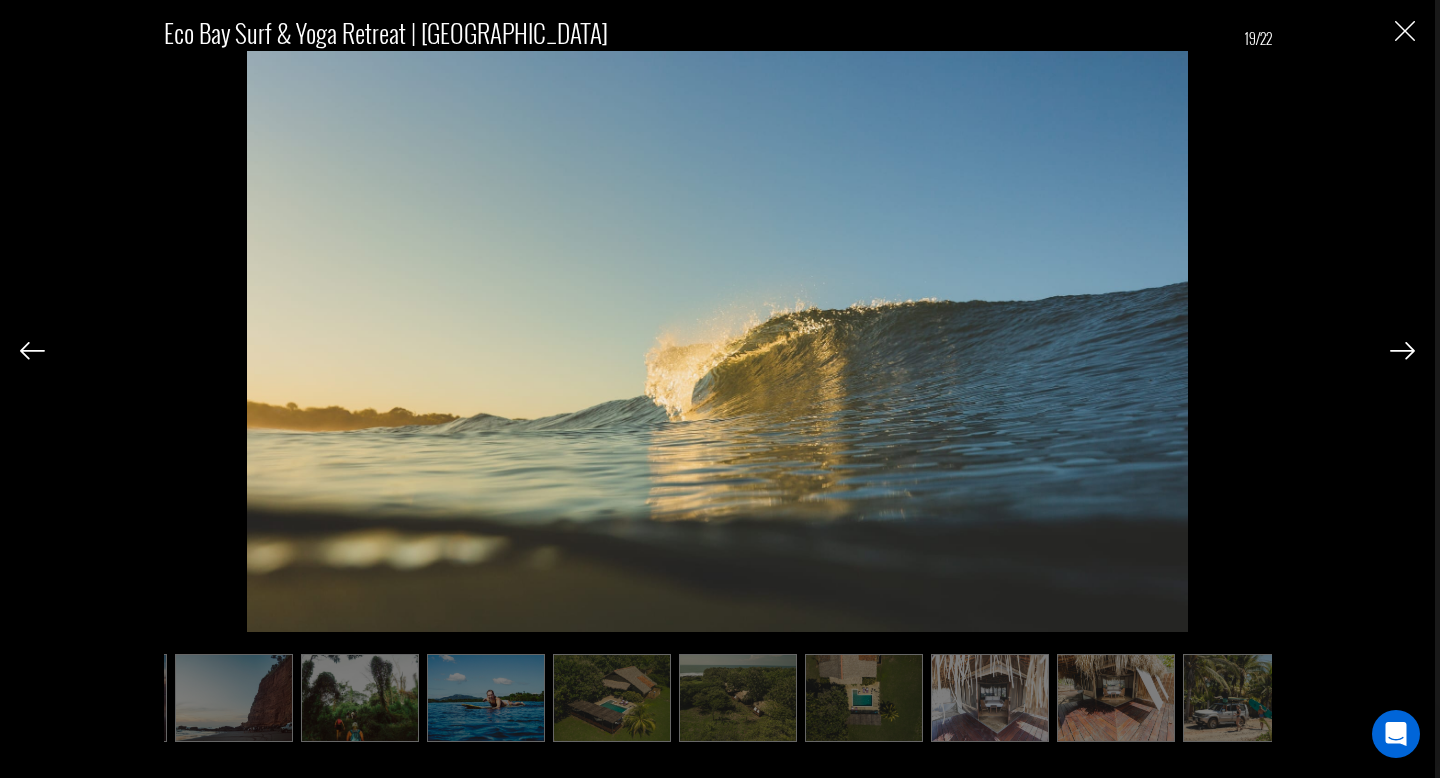 click at bounding box center [1402, 351] 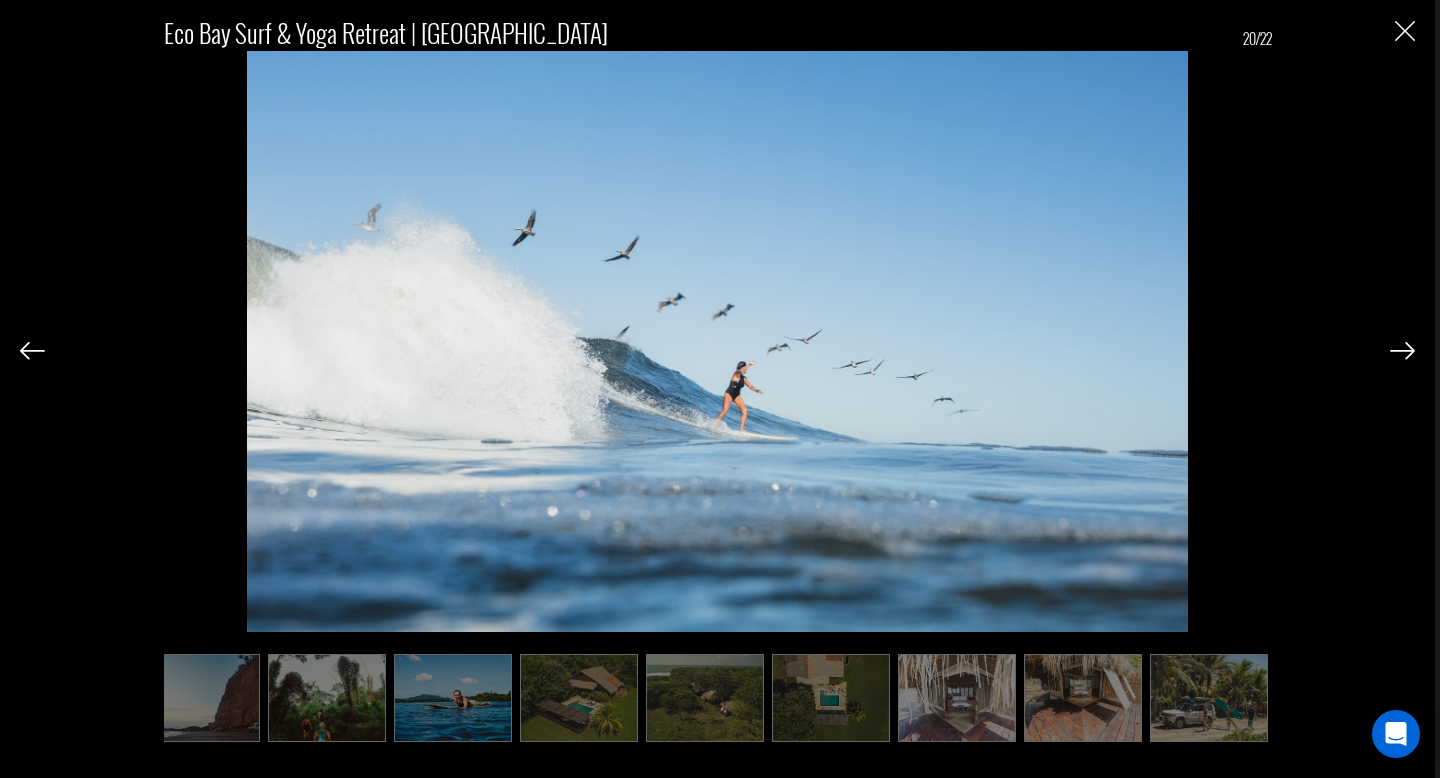 click at bounding box center [1402, 351] 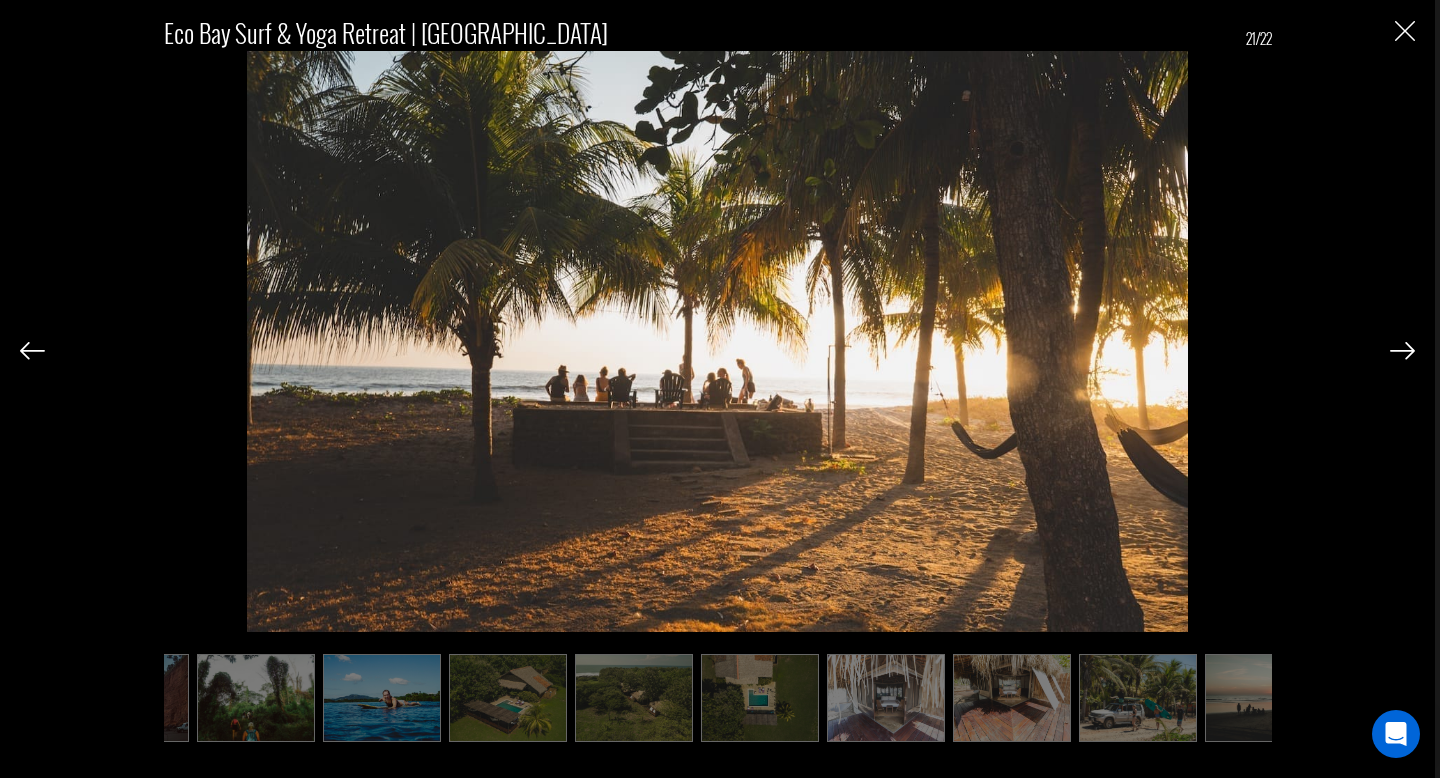 click at bounding box center (1402, 351) 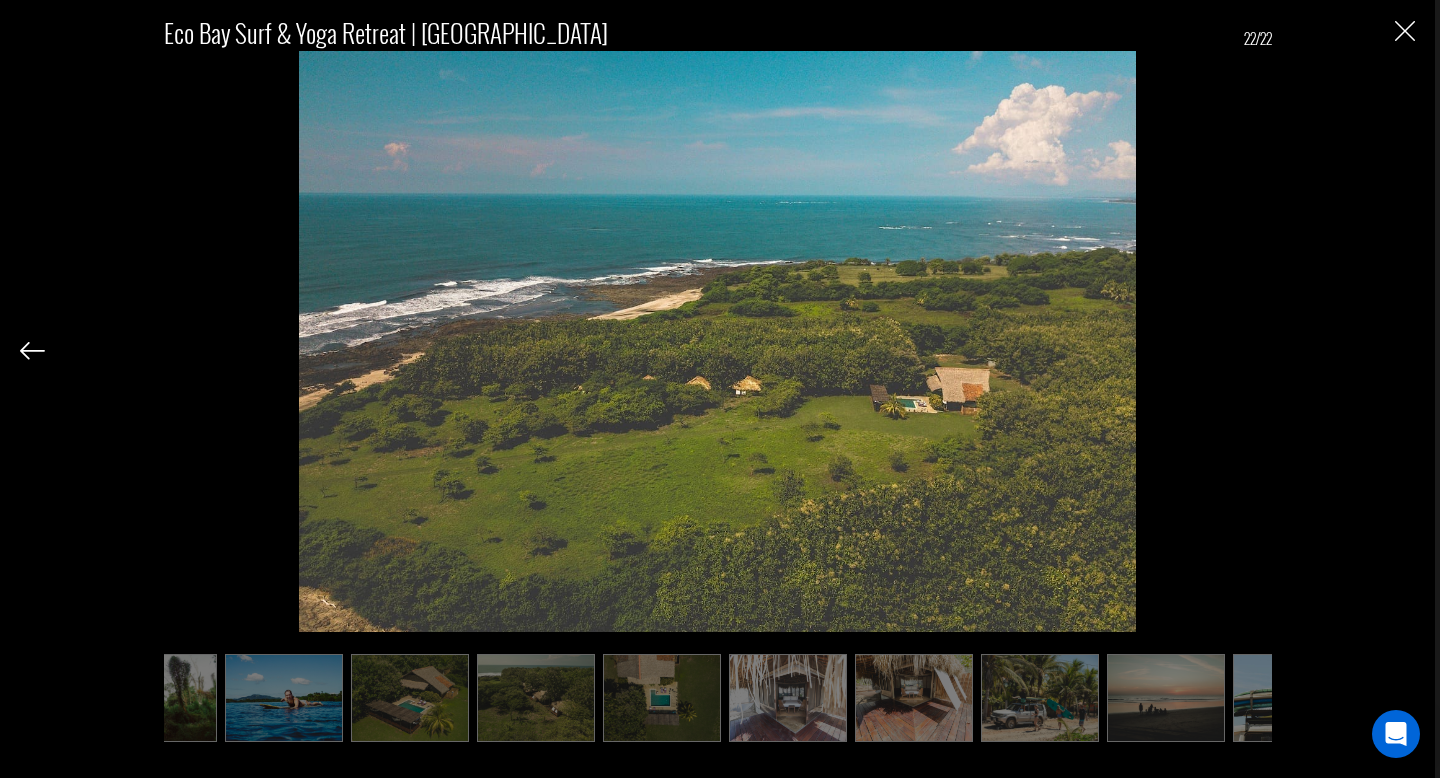 scroll, scrollTop: 0, scrollLeft: 953, axis: horizontal 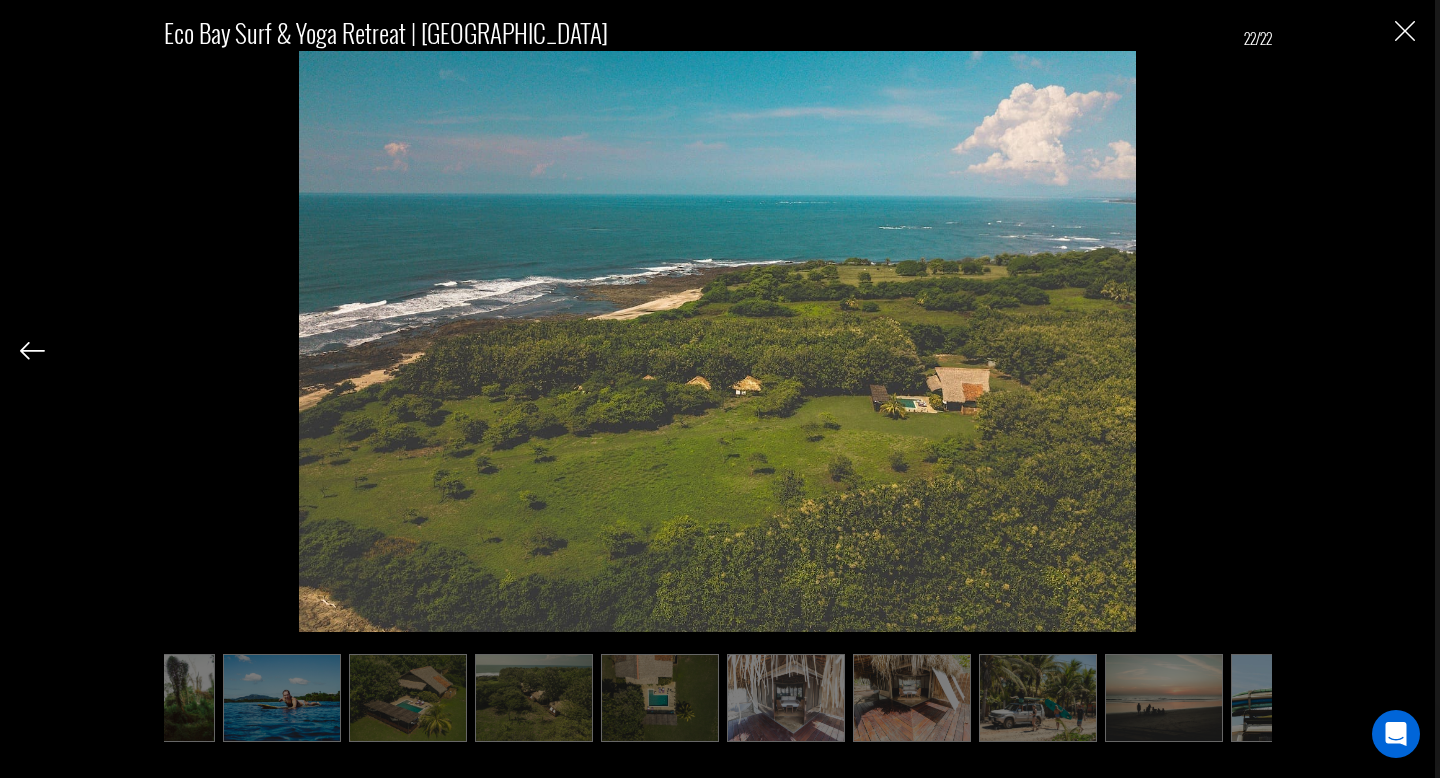 click at bounding box center [1405, 31] 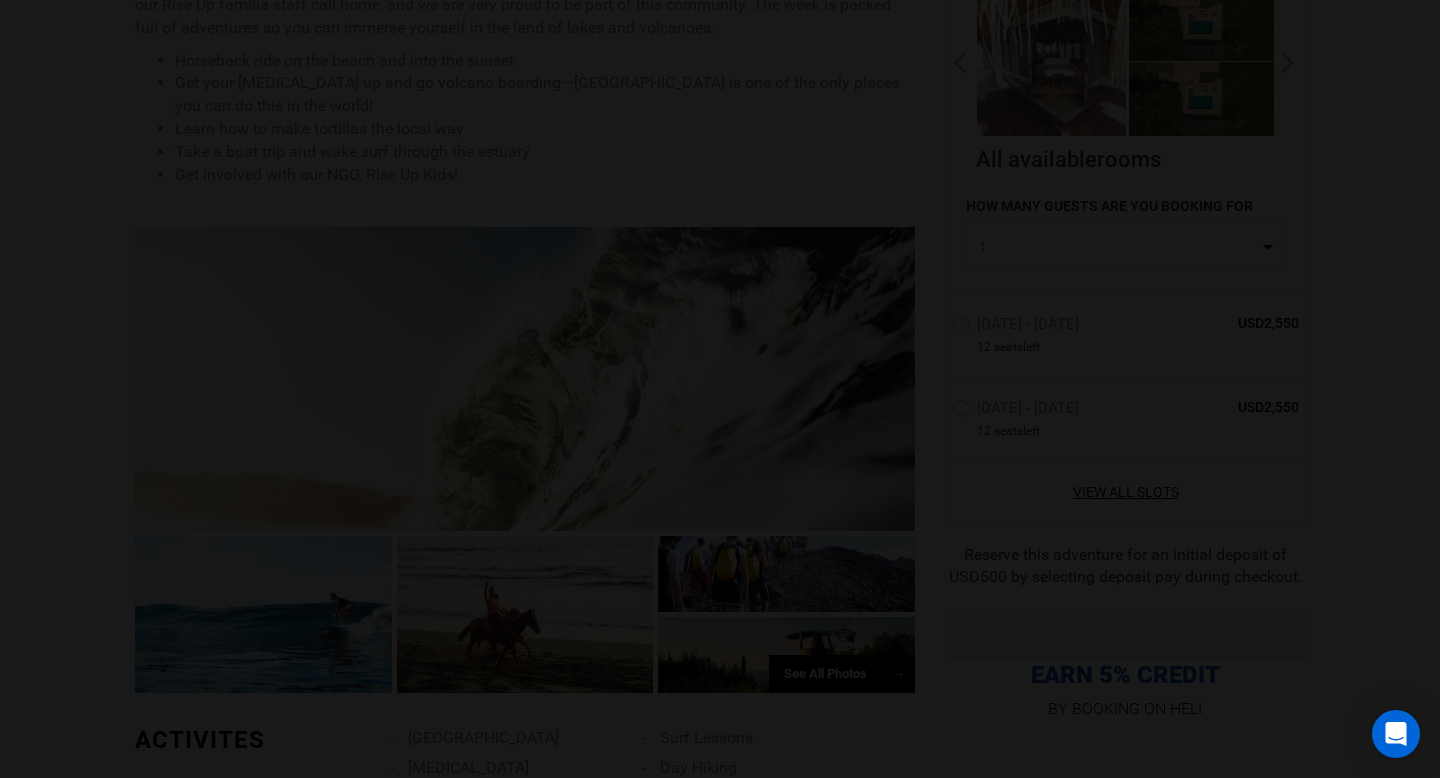 scroll, scrollTop: 0, scrollLeft: 0, axis: both 